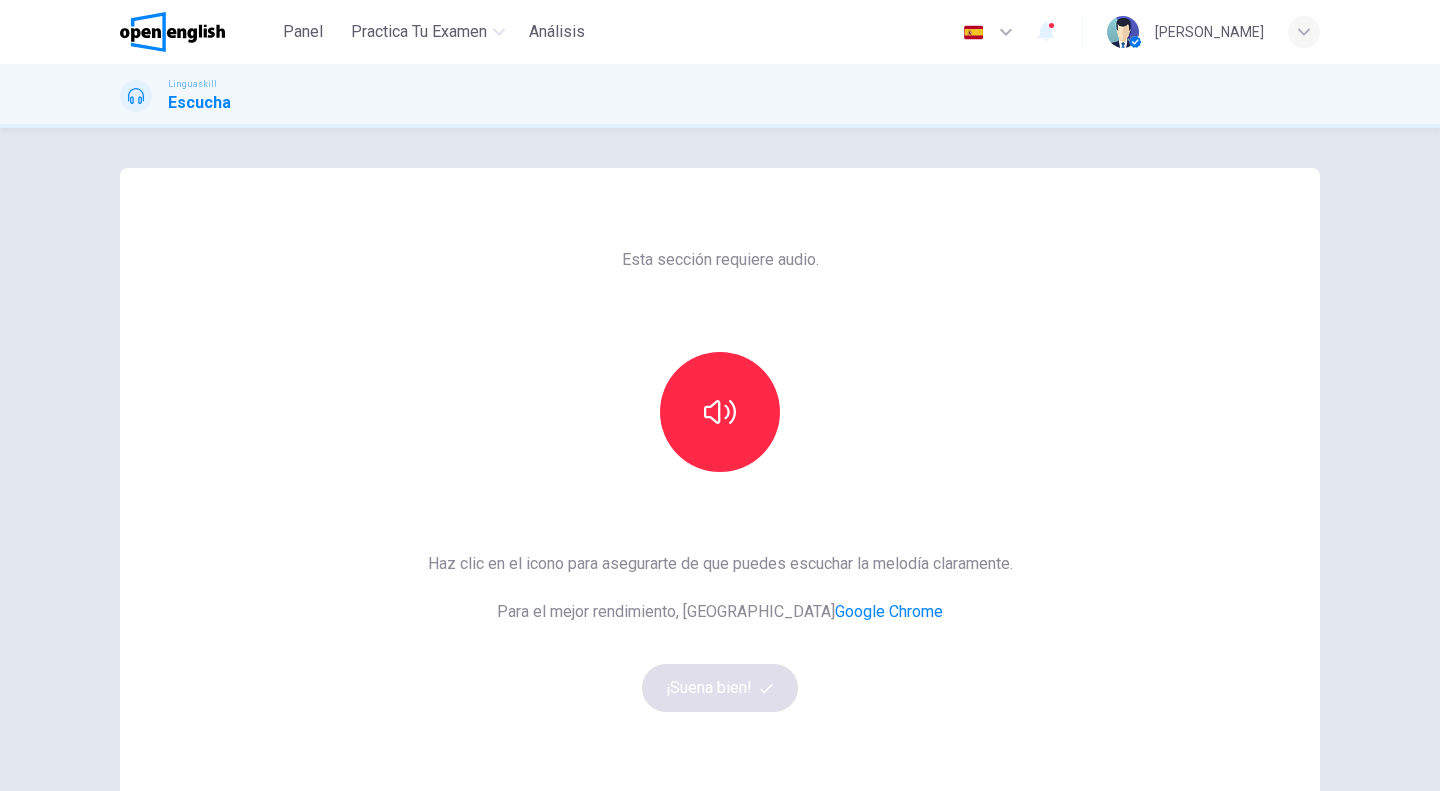 scroll, scrollTop: 0, scrollLeft: 0, axis: both 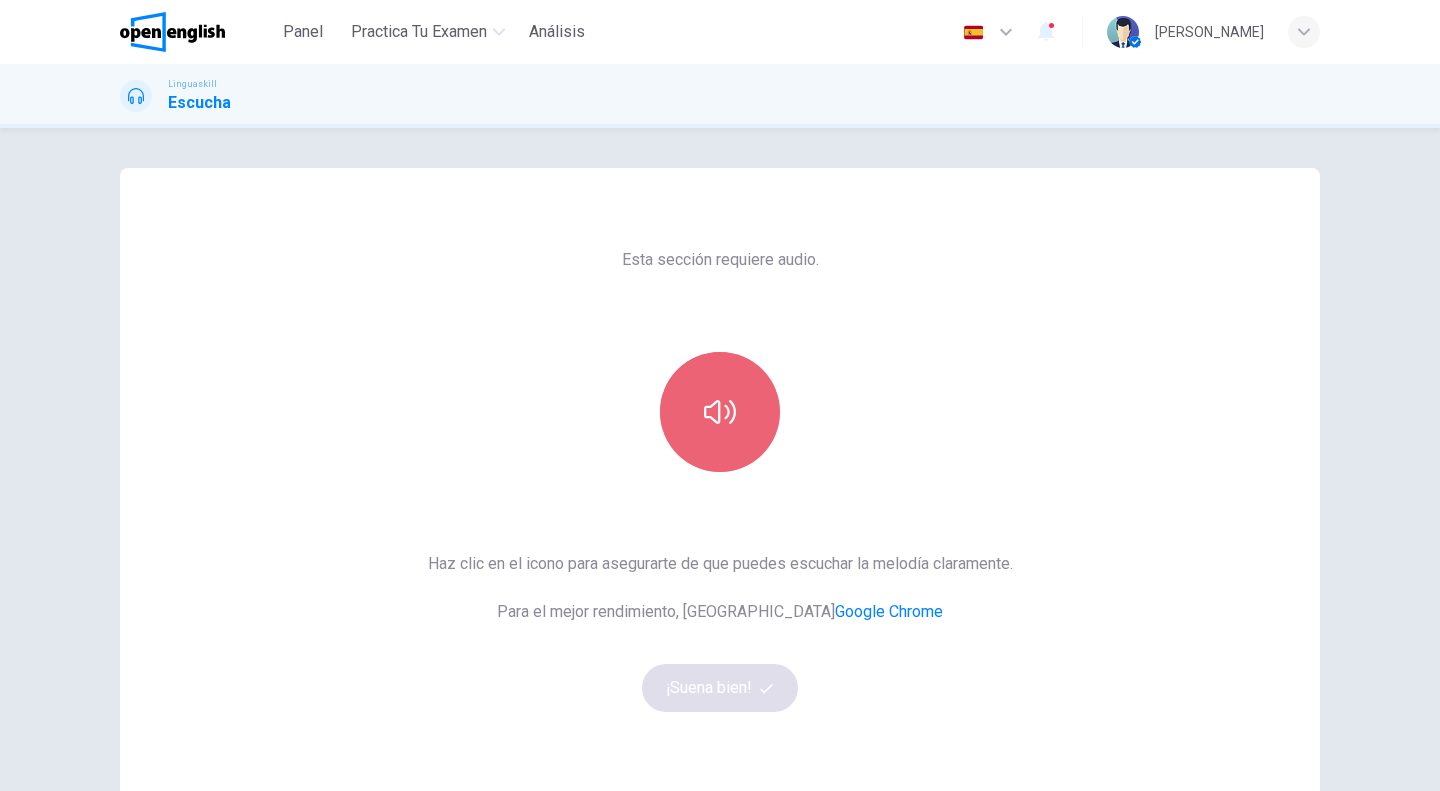 click 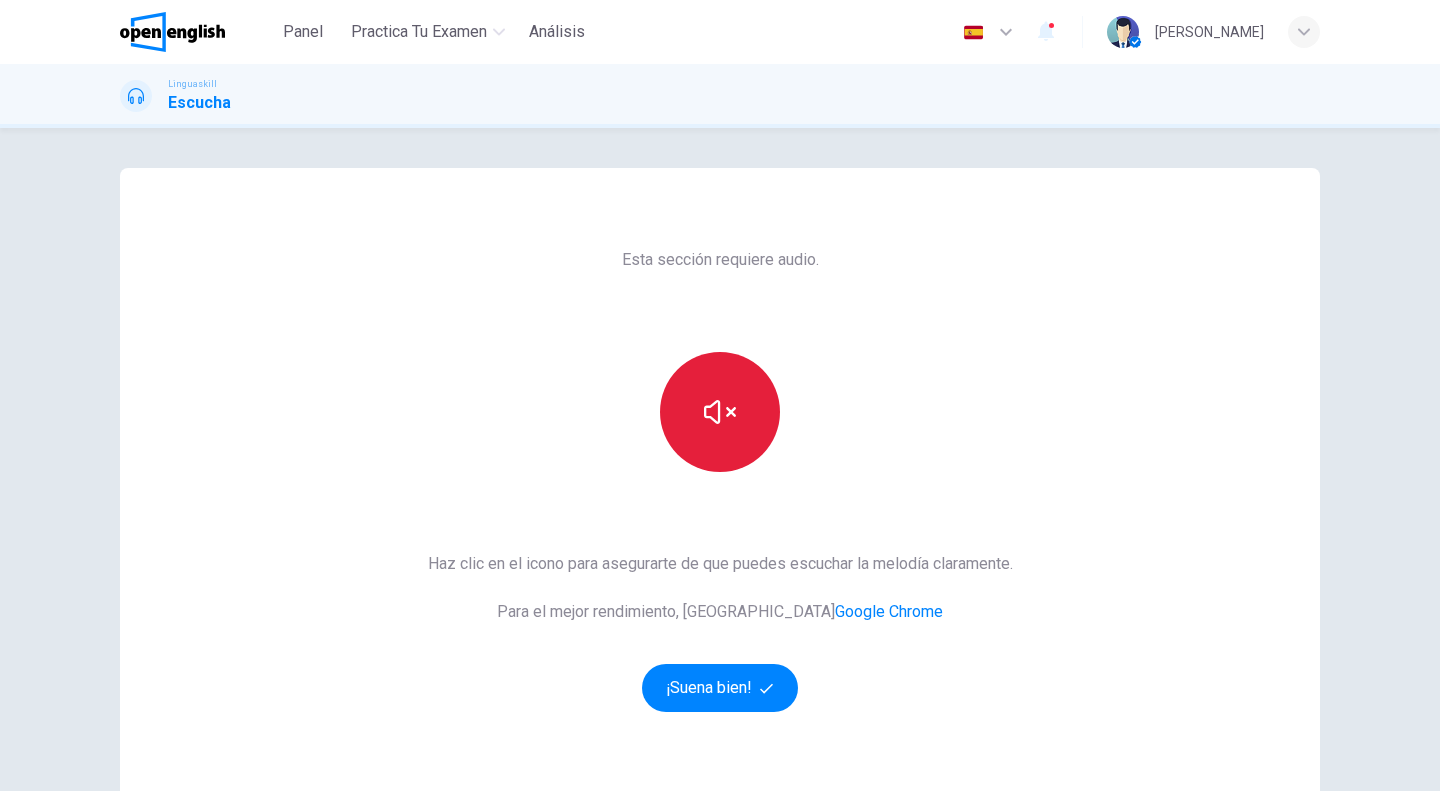 click 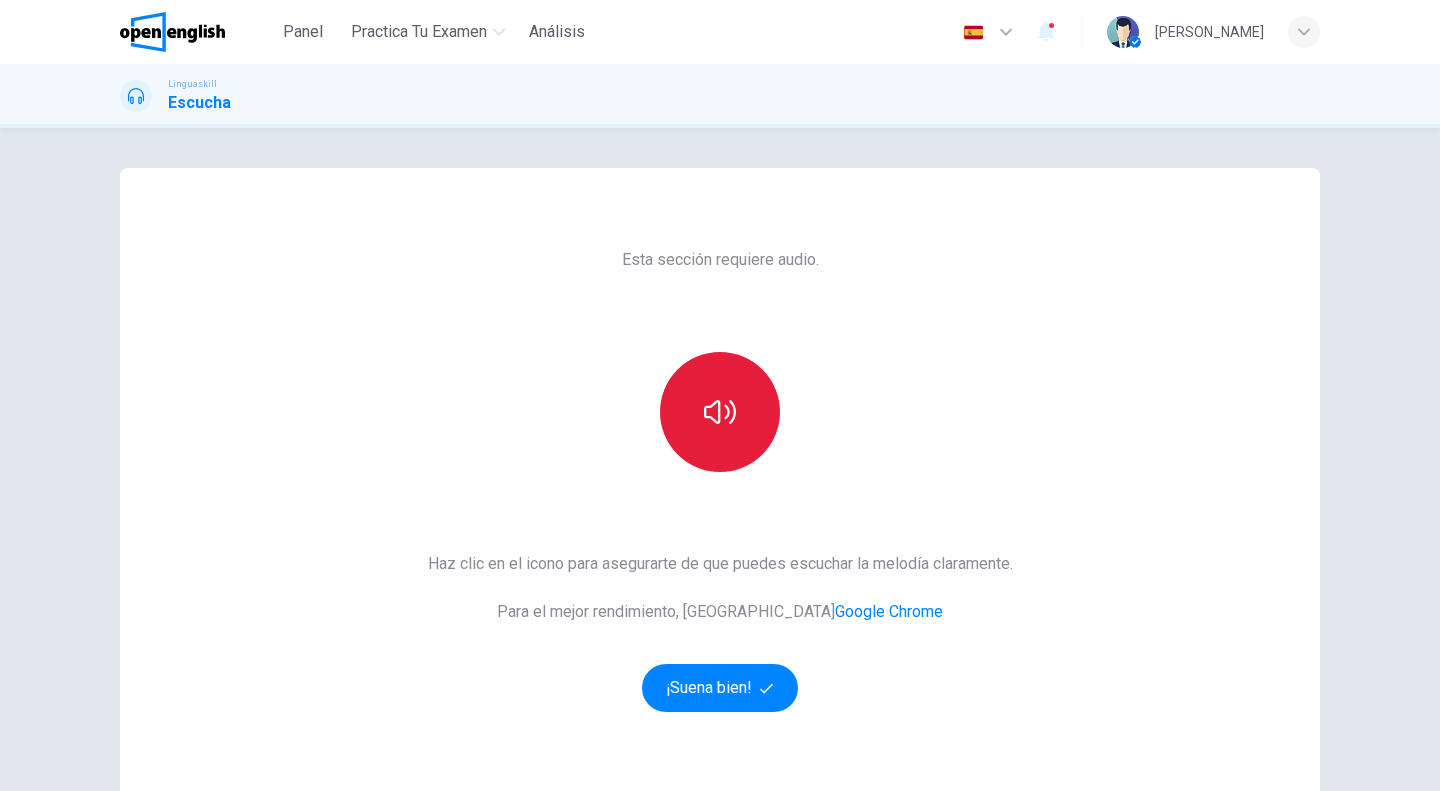 click 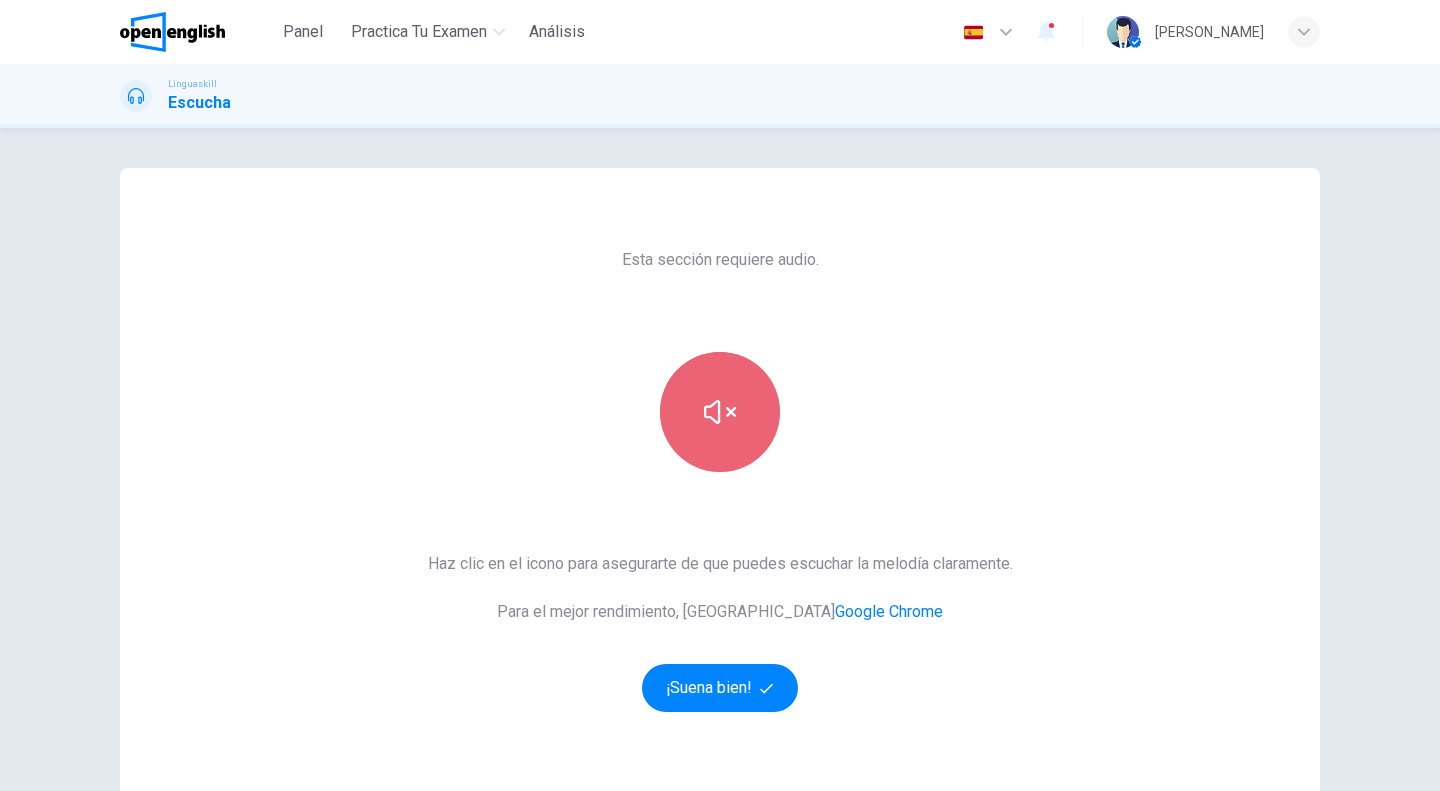 click 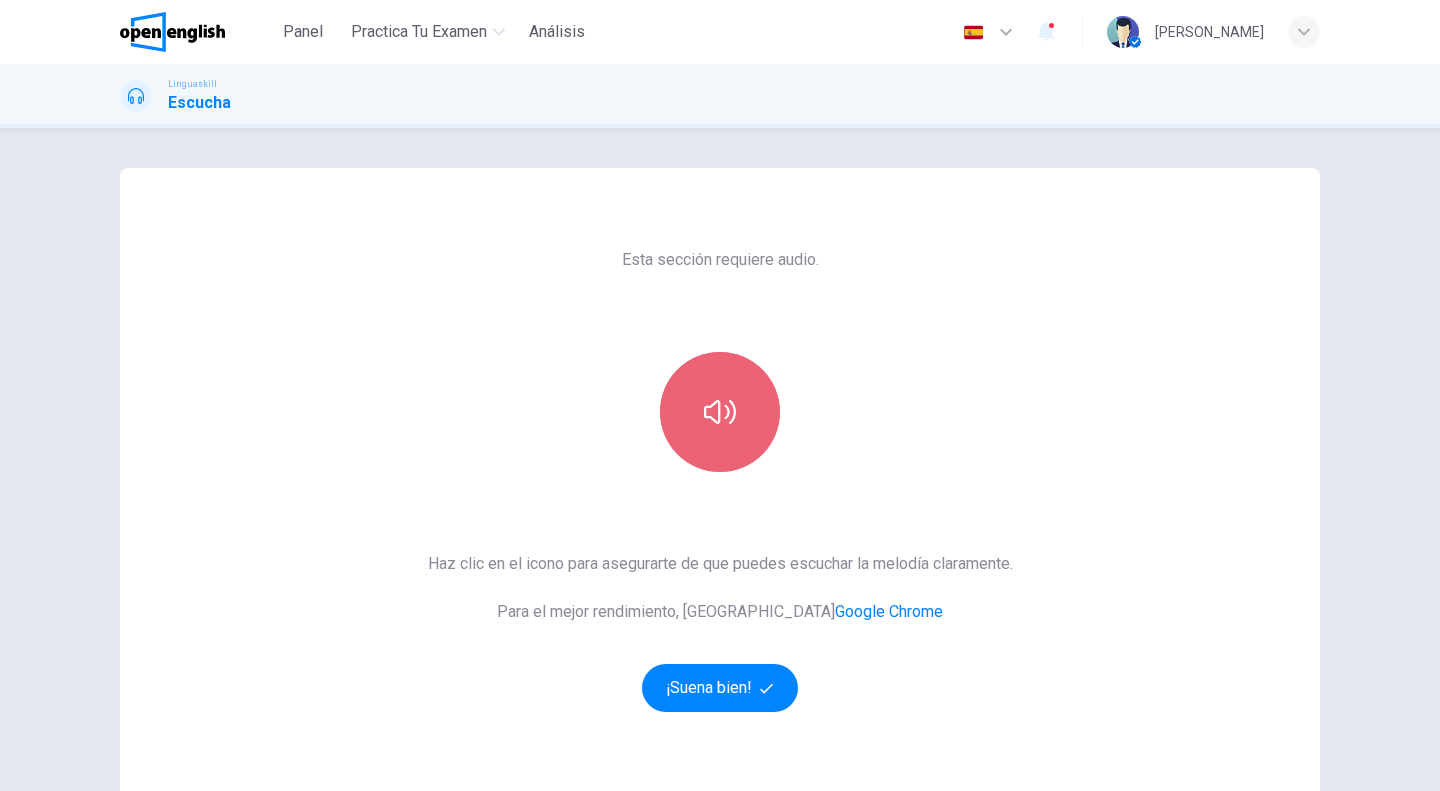 click 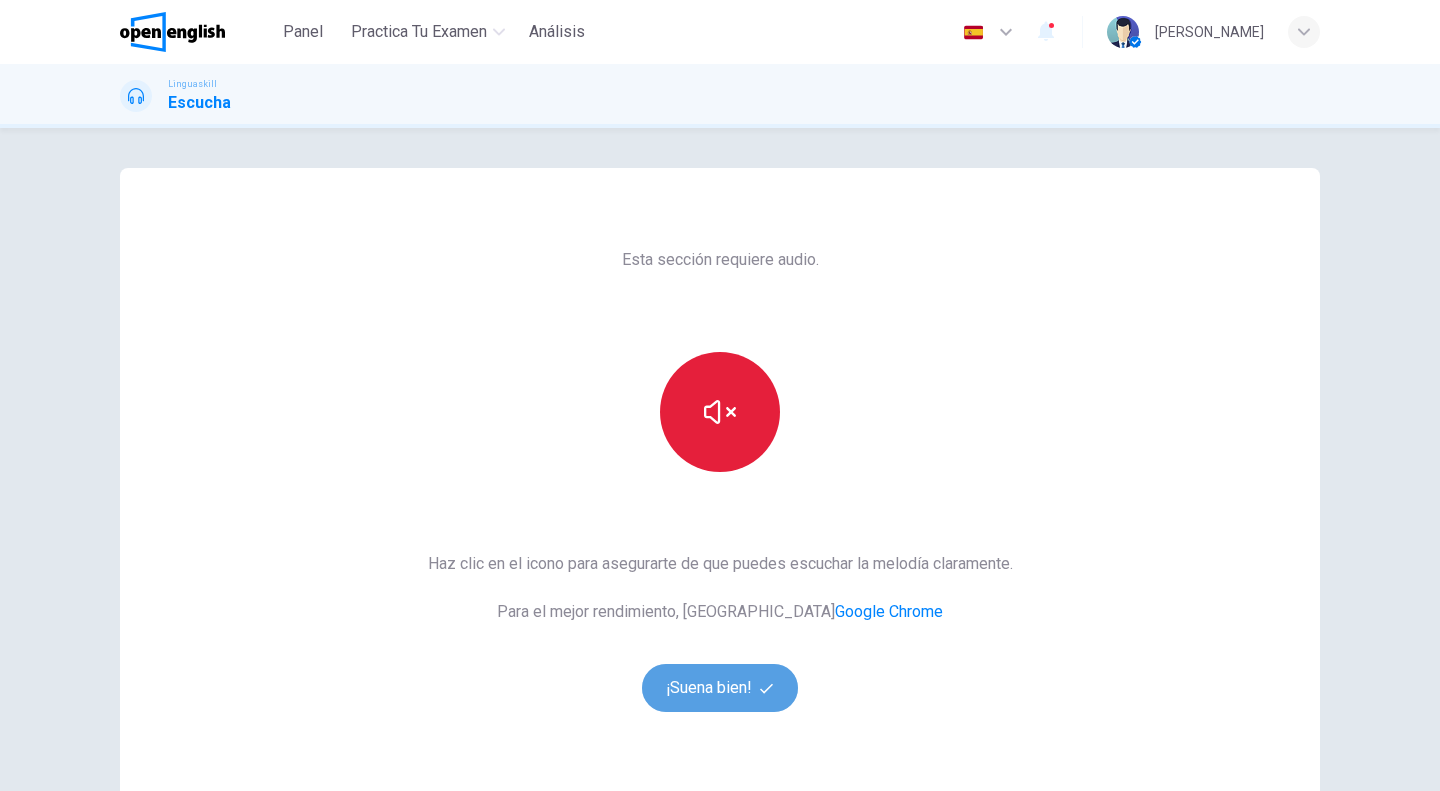 click on "¡Suena bien!" at bounding box center [720, 688] 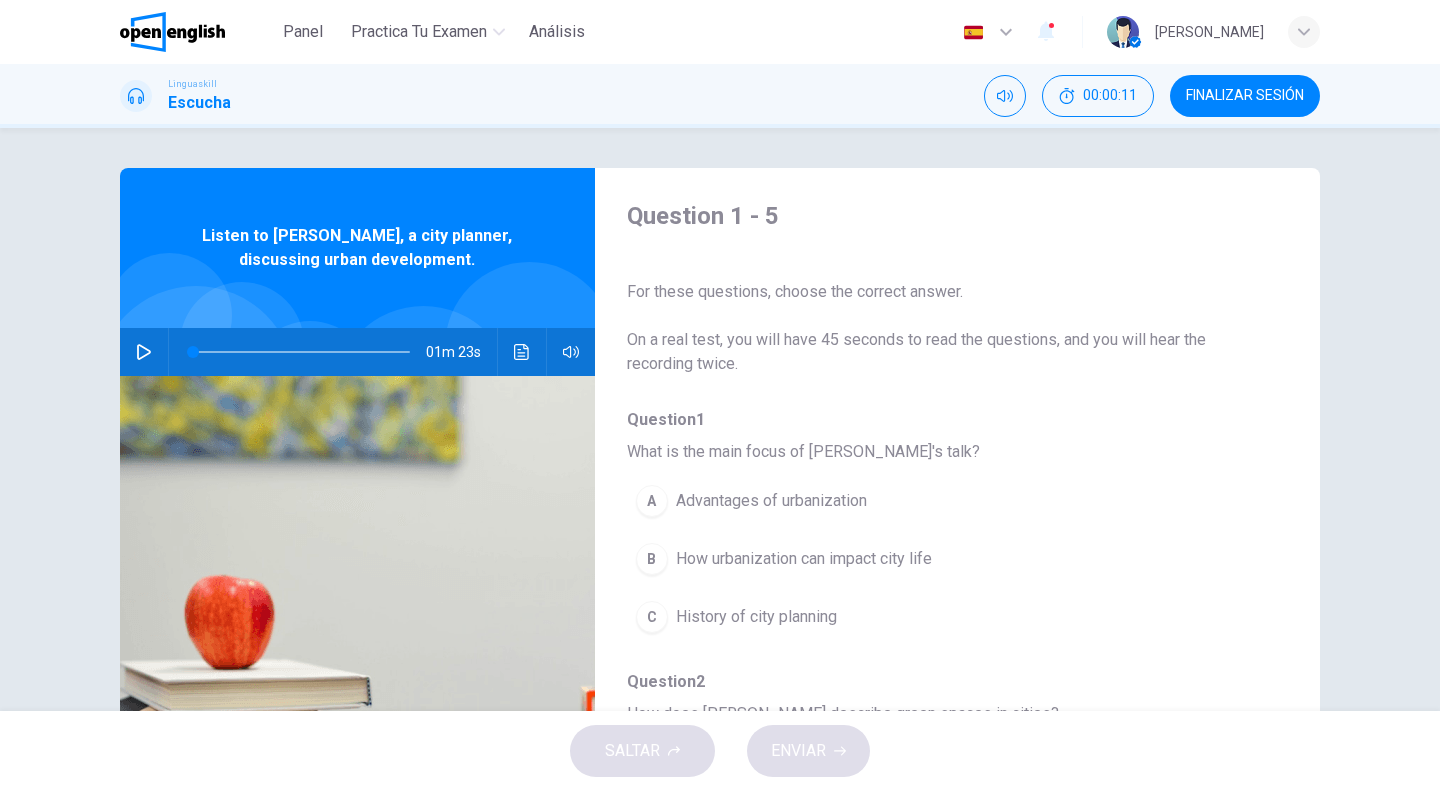 click 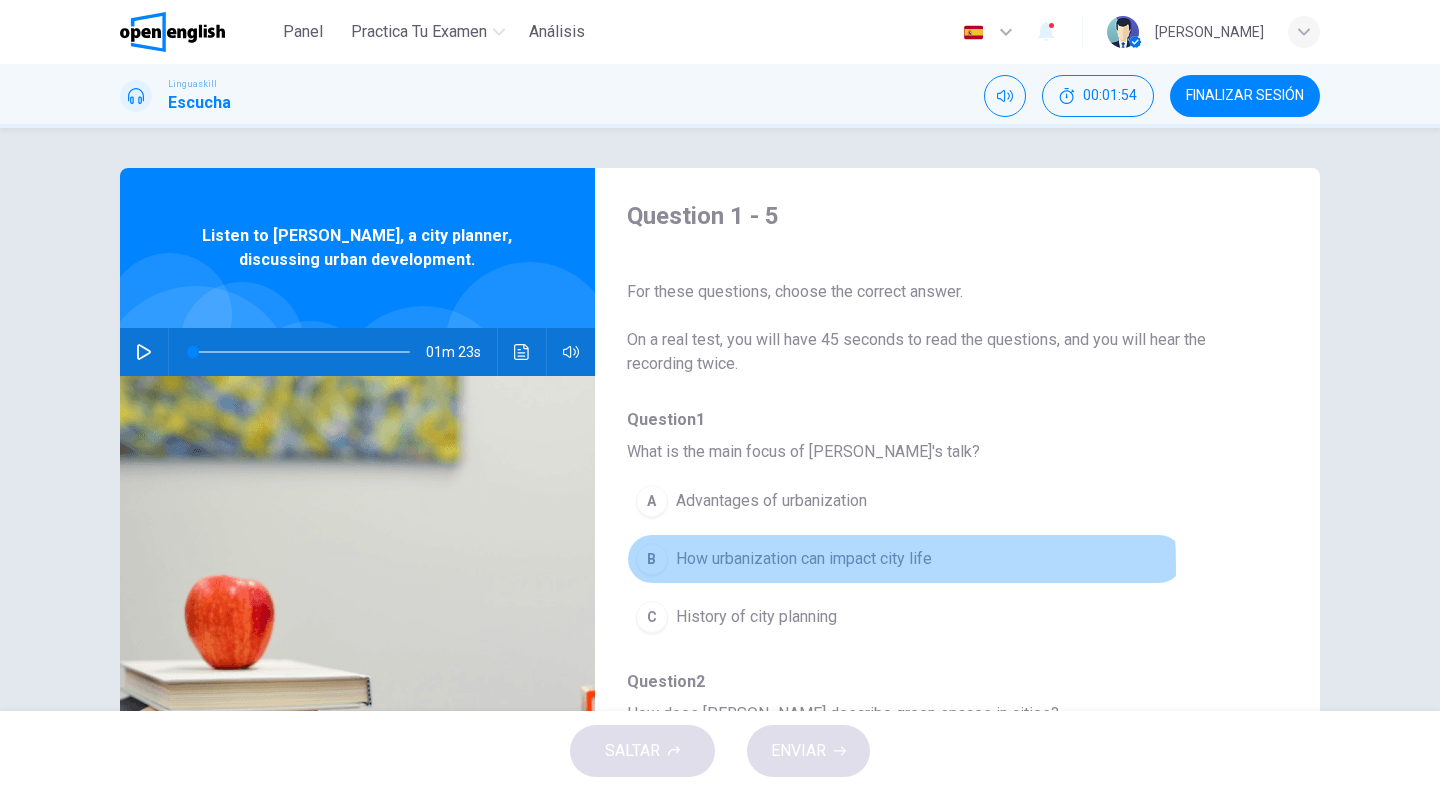 click on "B" at bounding box center (652, 559) 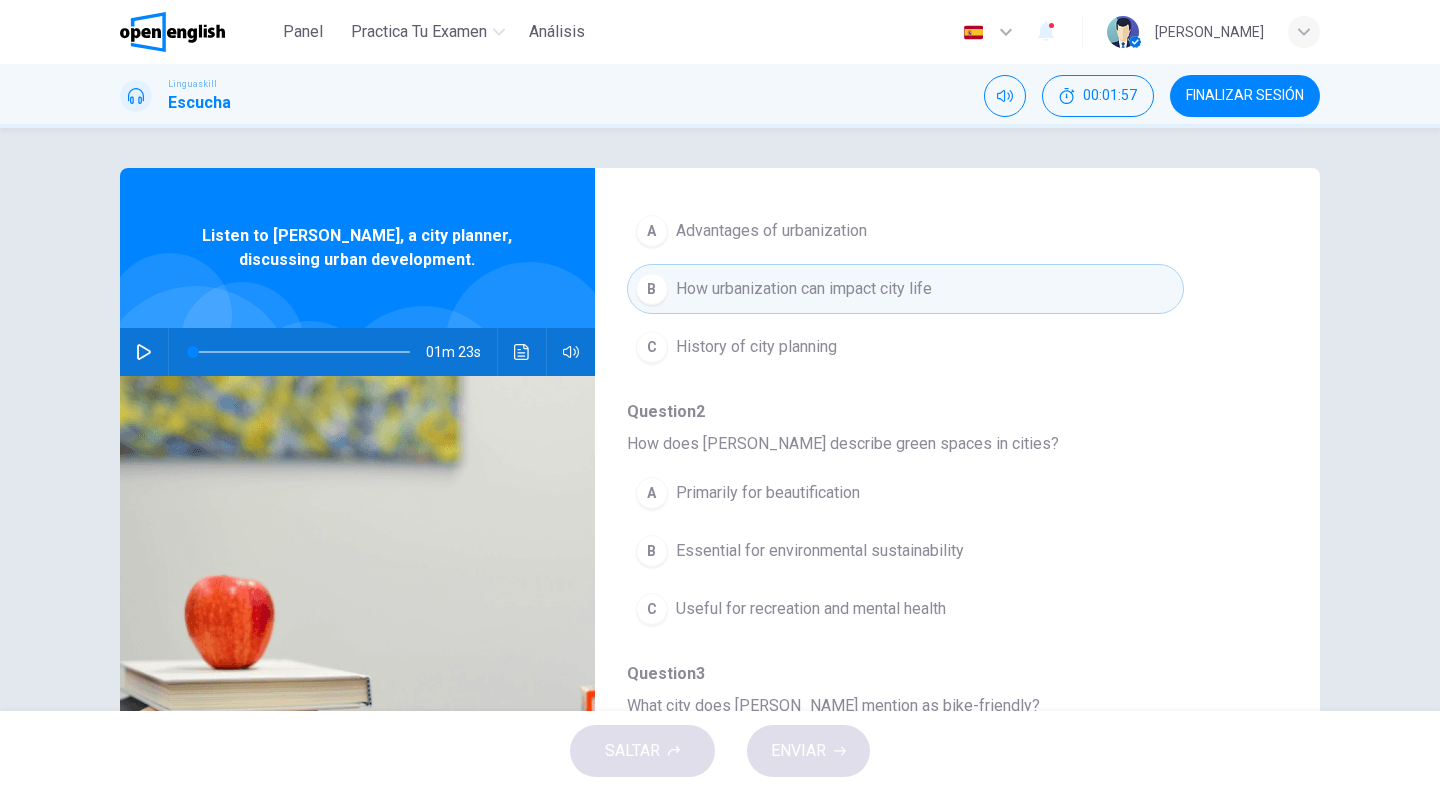 scroll, scrollTop: 300, scrollLeft: 0, axis: vertical 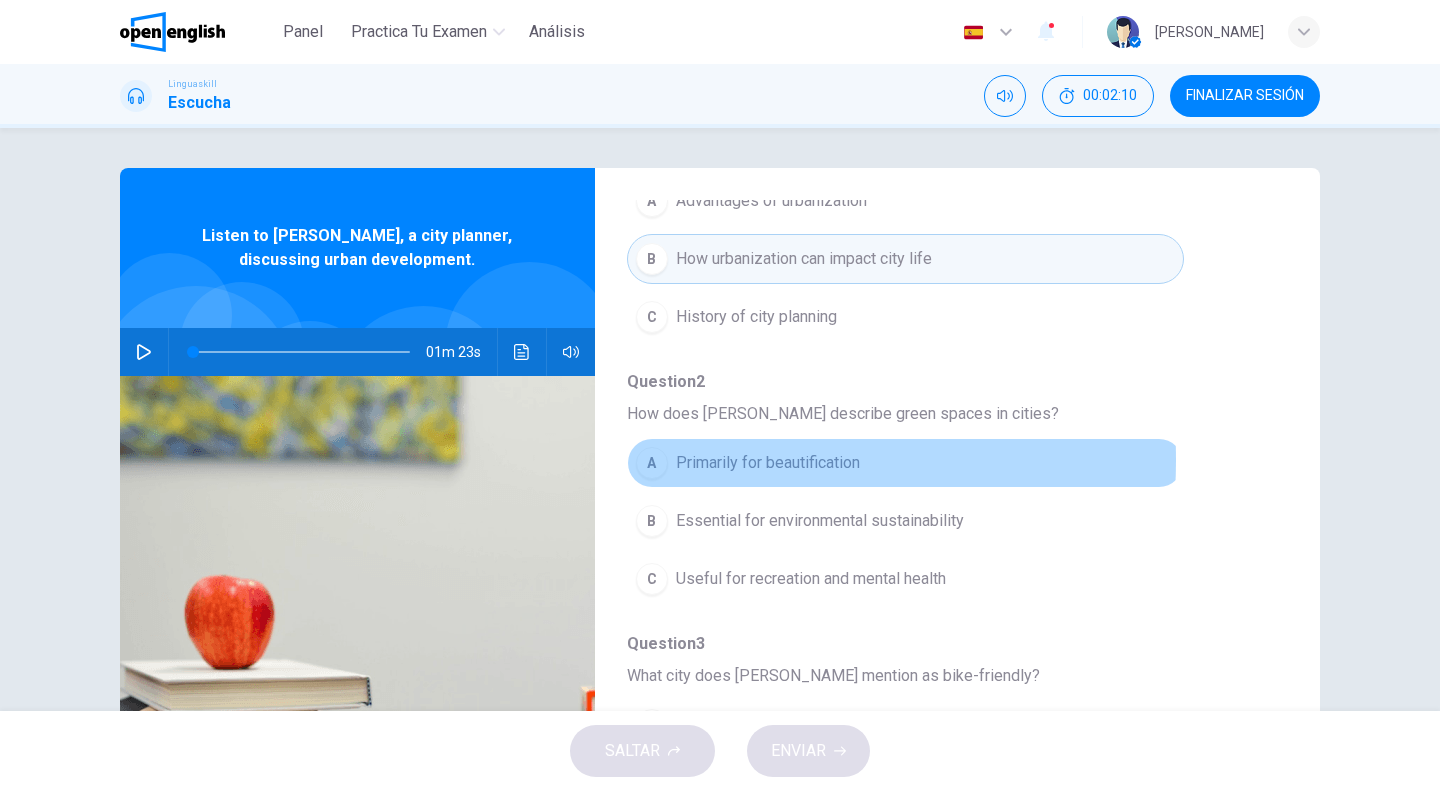 click on "Primarily for beautification" at bounding box center (768, 463) 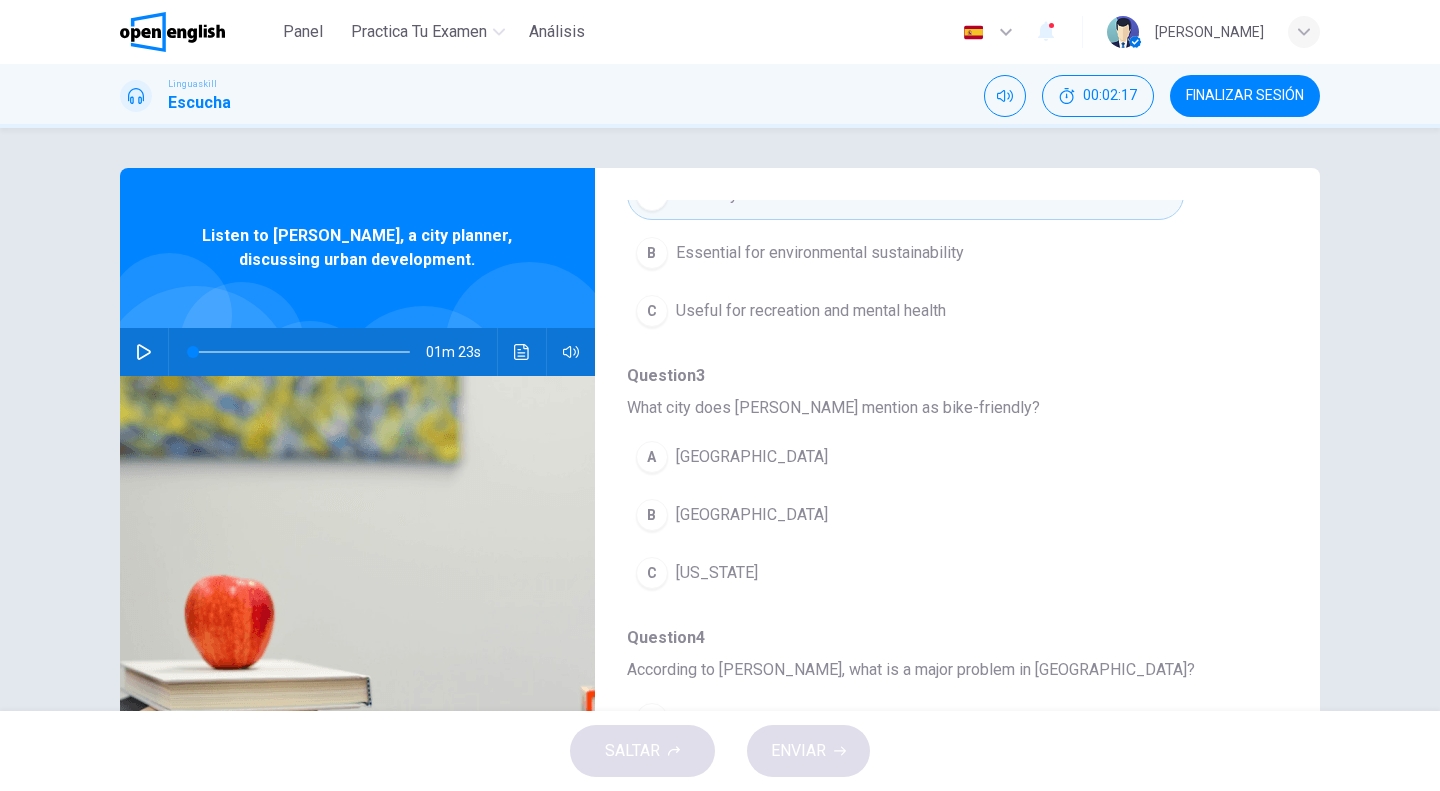 scroll, scrollTop: 600, scrollLeft: 0, axis: vertical 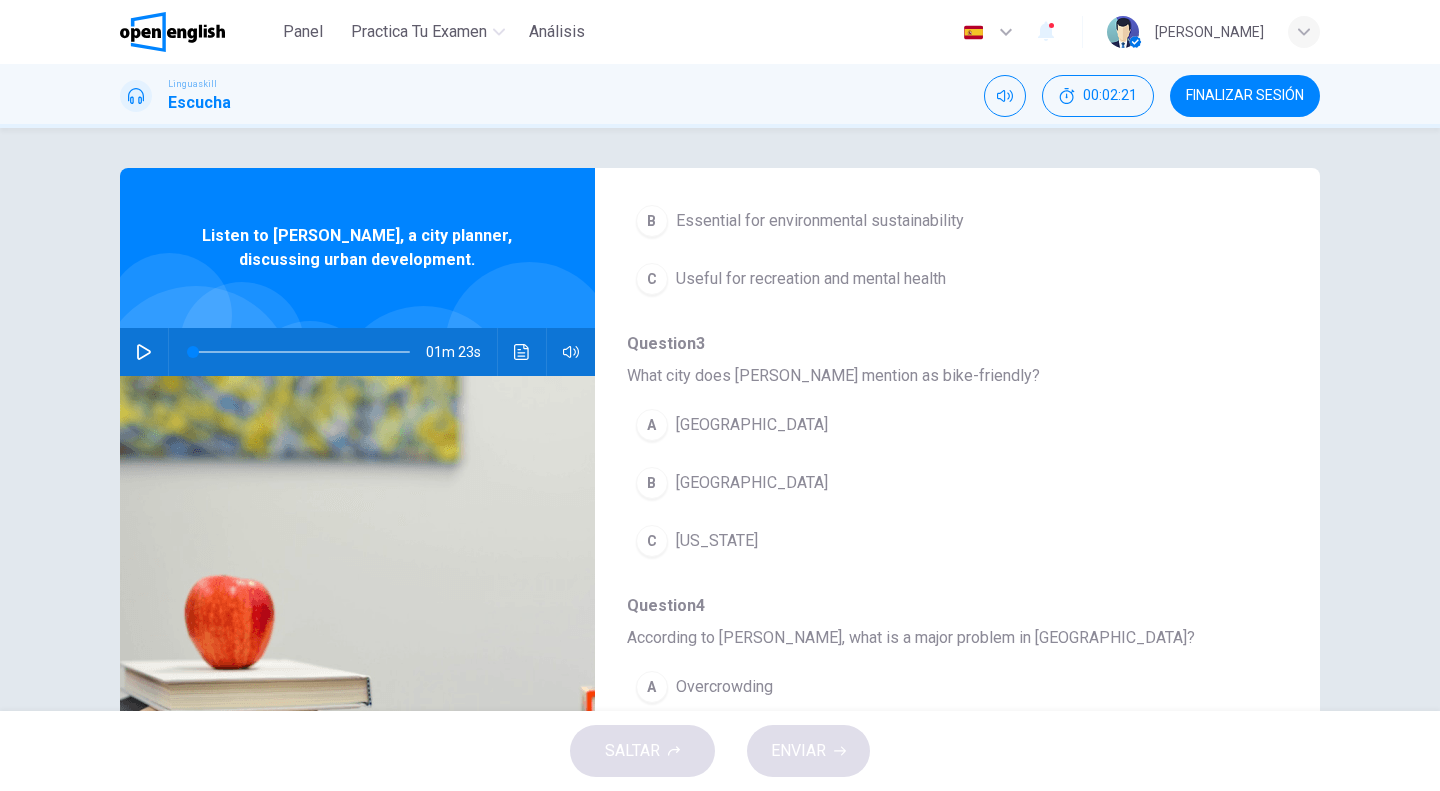 click at bounding box center (144, 352) 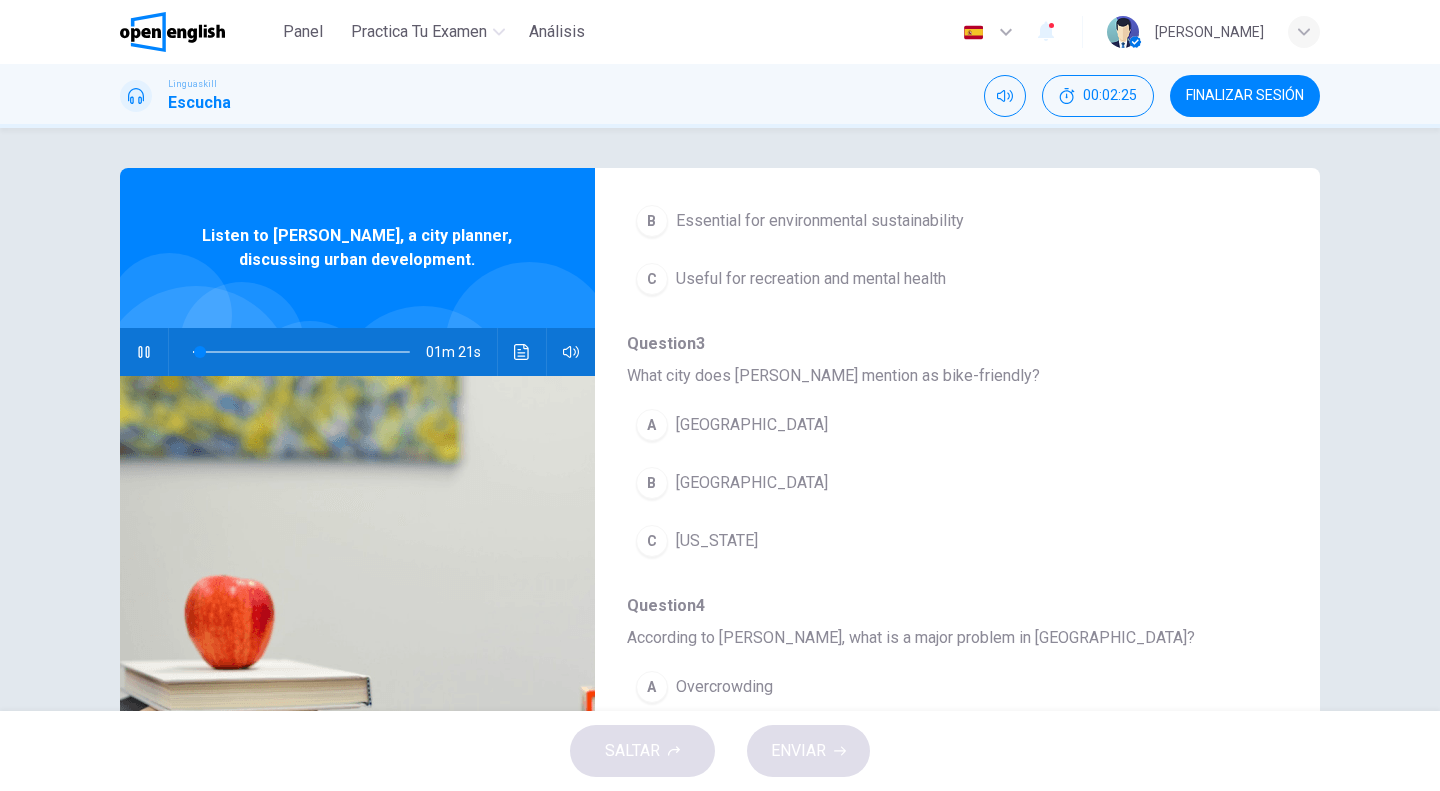 scroll, scrollTop: 100, scrollLeft: 0, axis: vertical 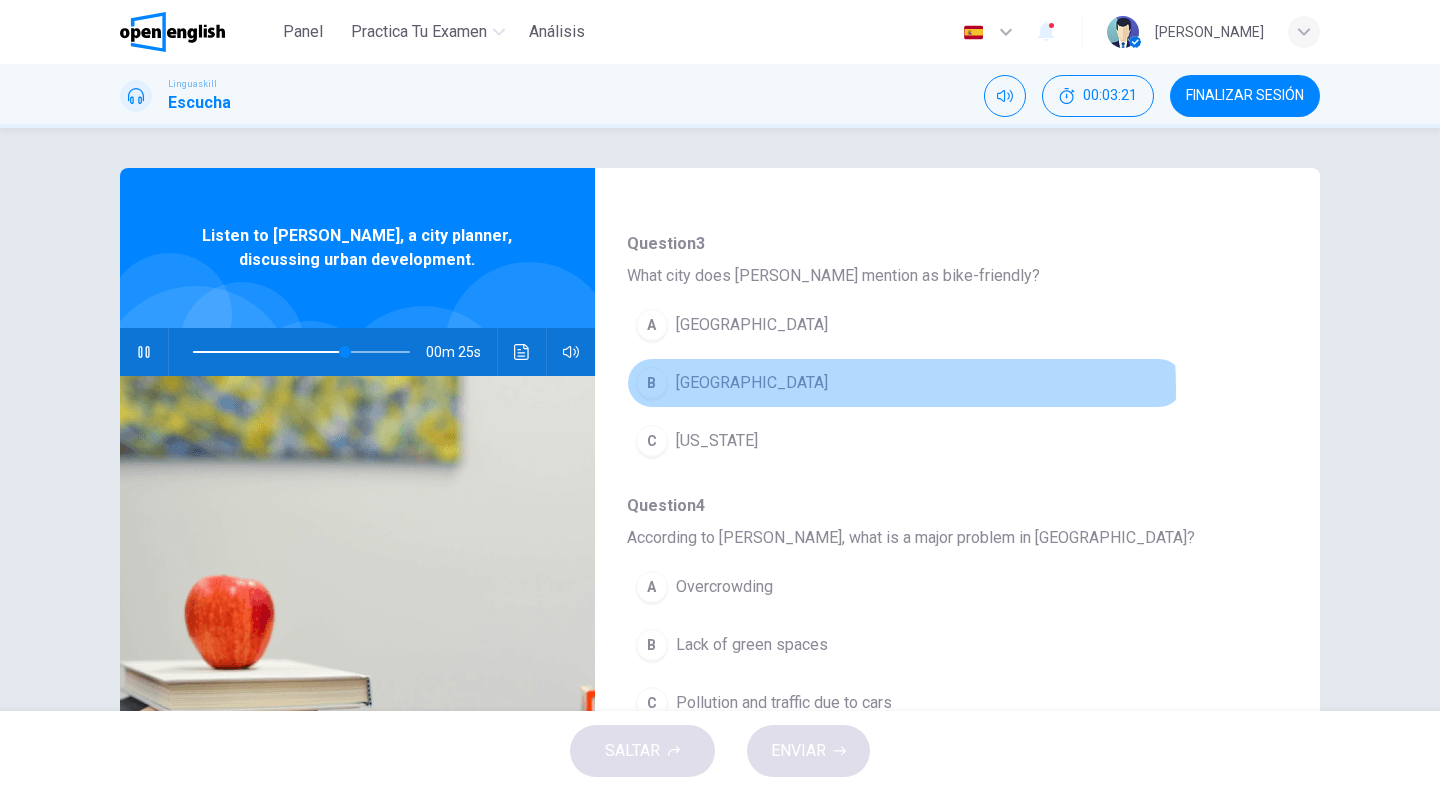 click on "Copenhagen" at bounding box center [752, 383] 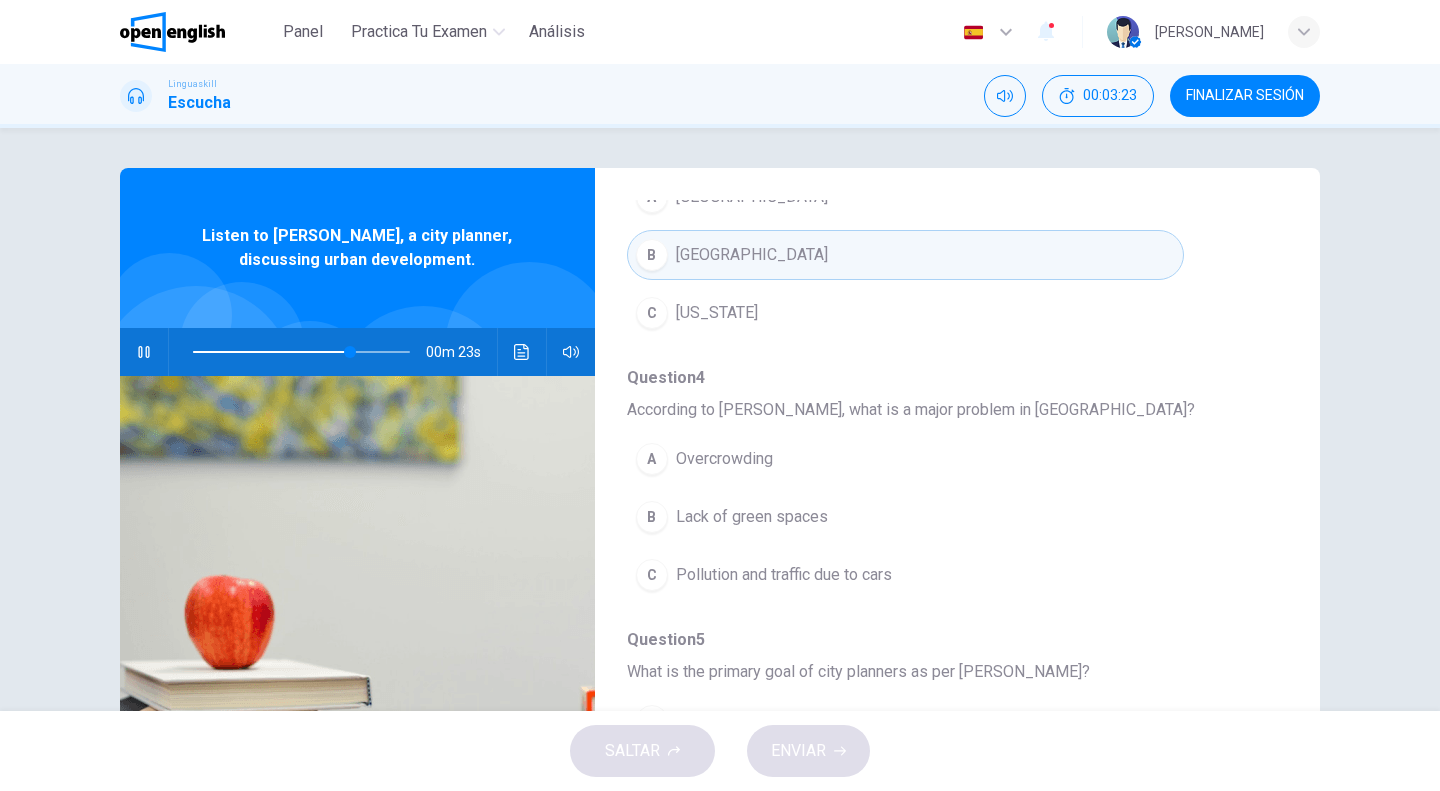scroll, scrollTop: 852, scrollLeft: 0, axis: vertical 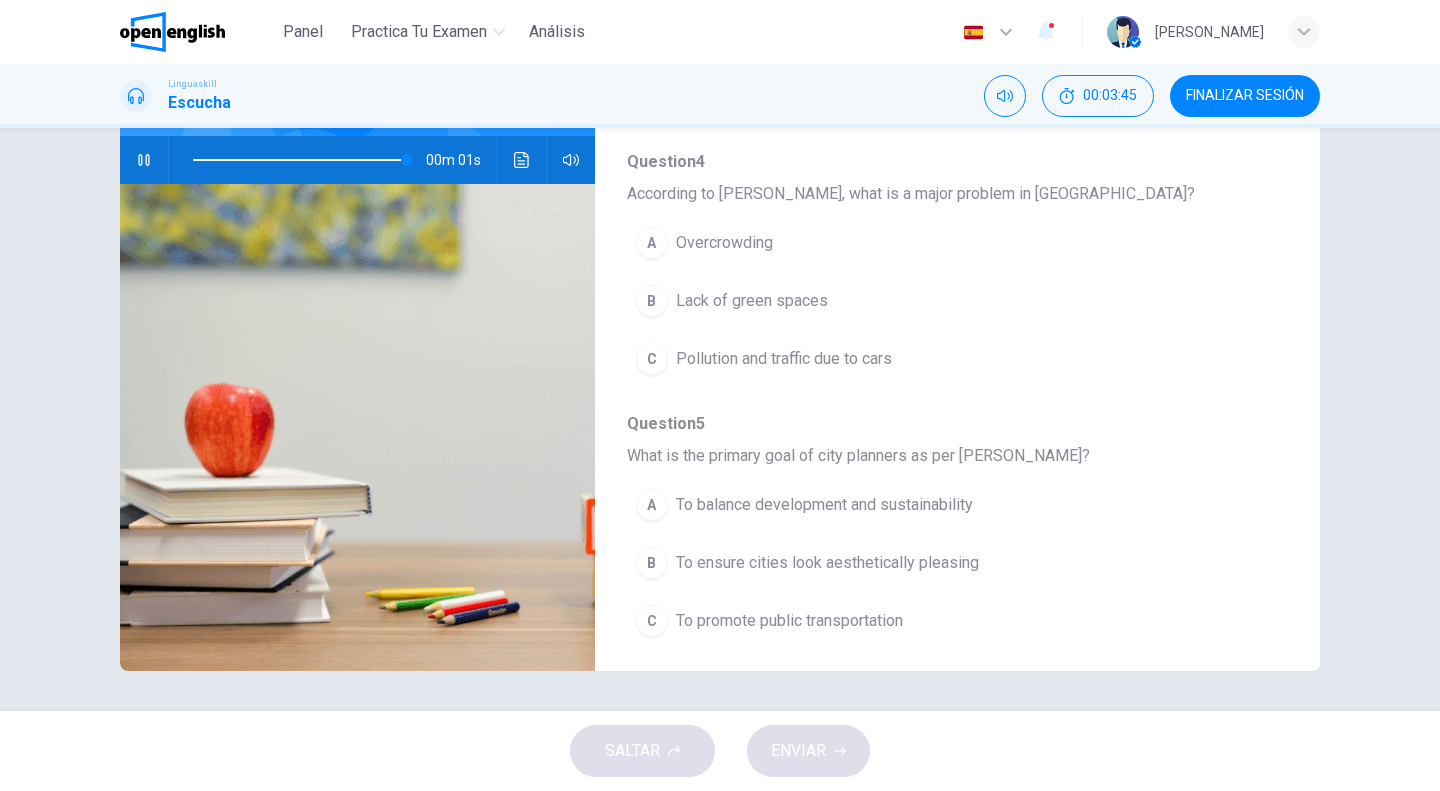 type on "*" 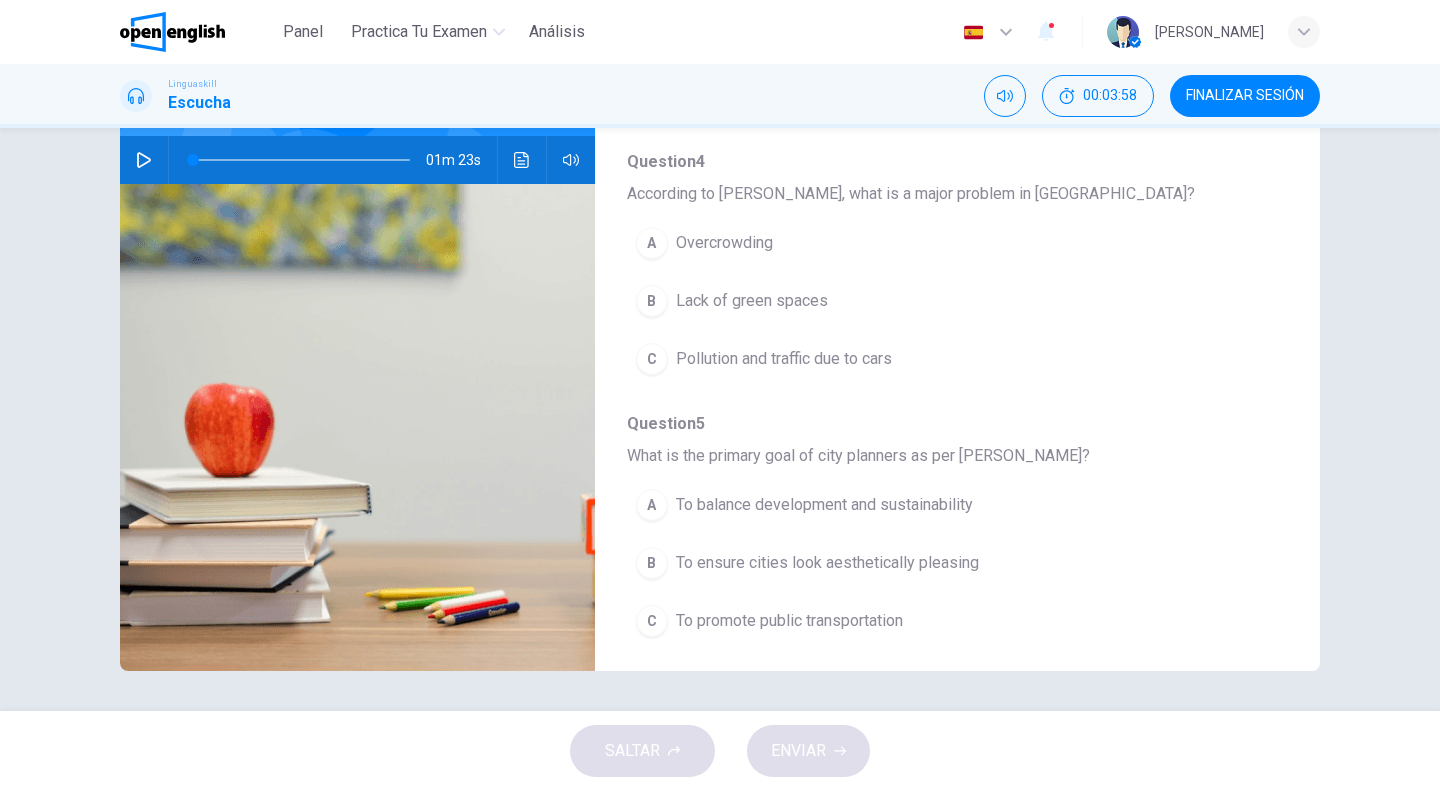 click on "Pollution and traffic due to cars" at bounding box center (784, 359) 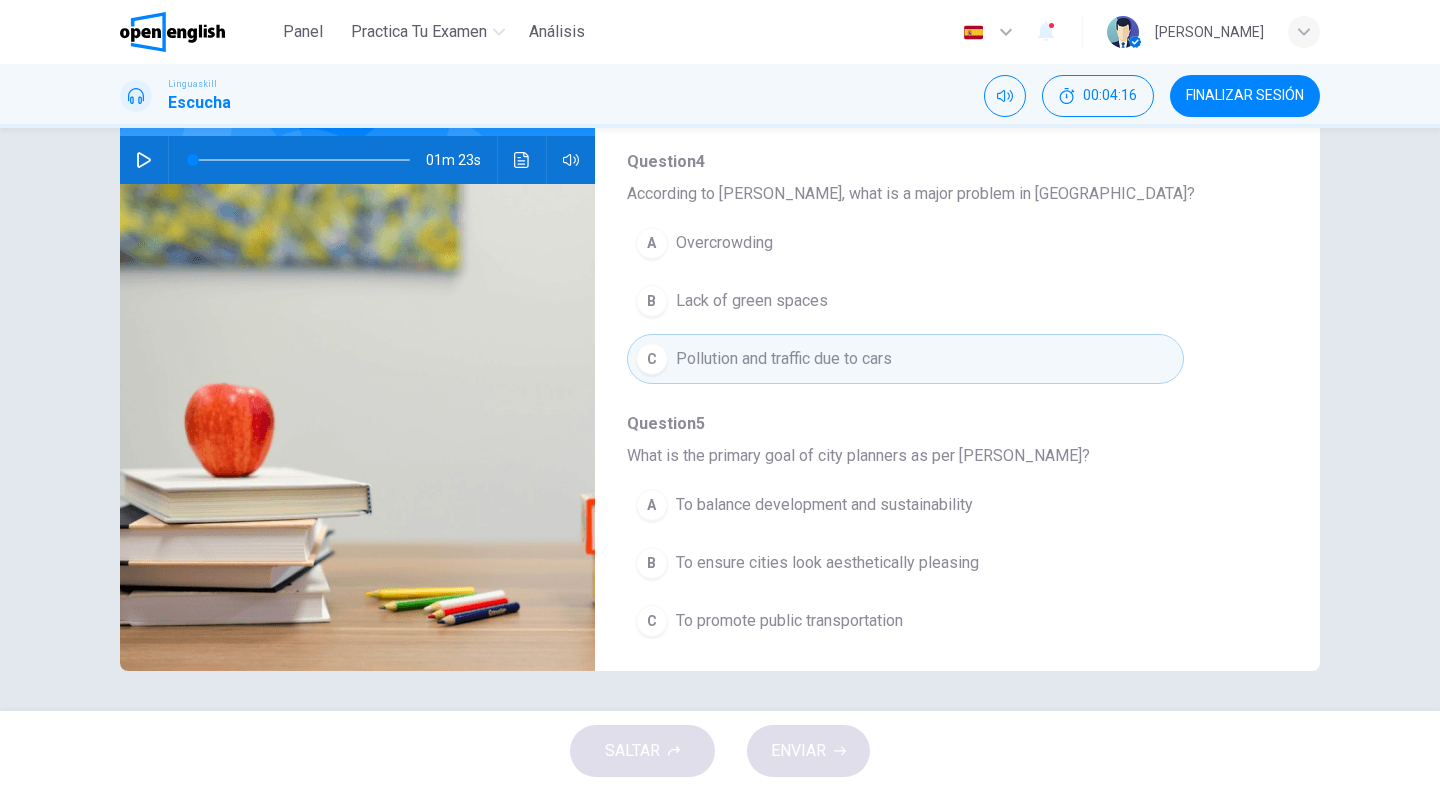 click on "To promote public transportation" at bounding box center [789, 621] 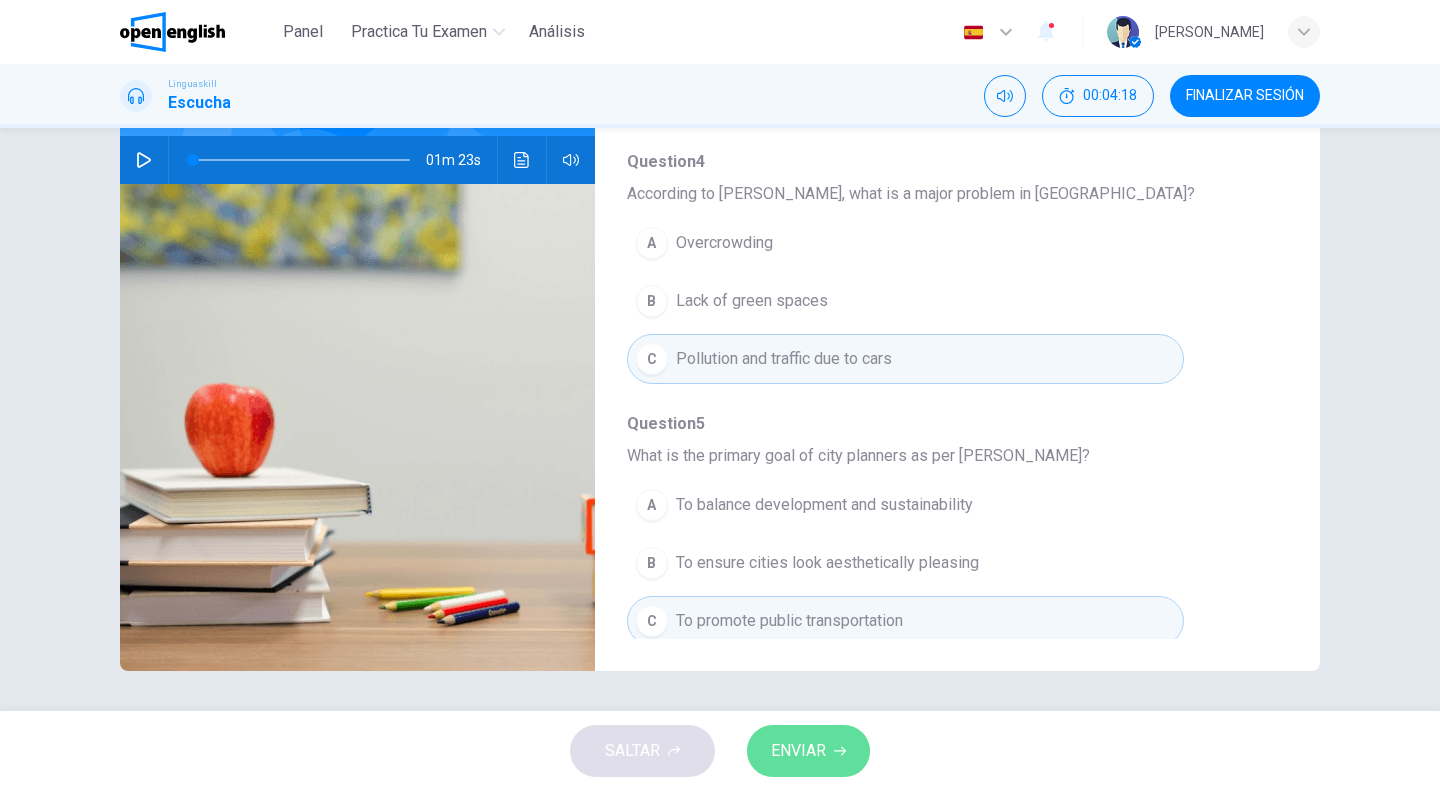 click on "ENVIAR" at bounding box center (798, 751) 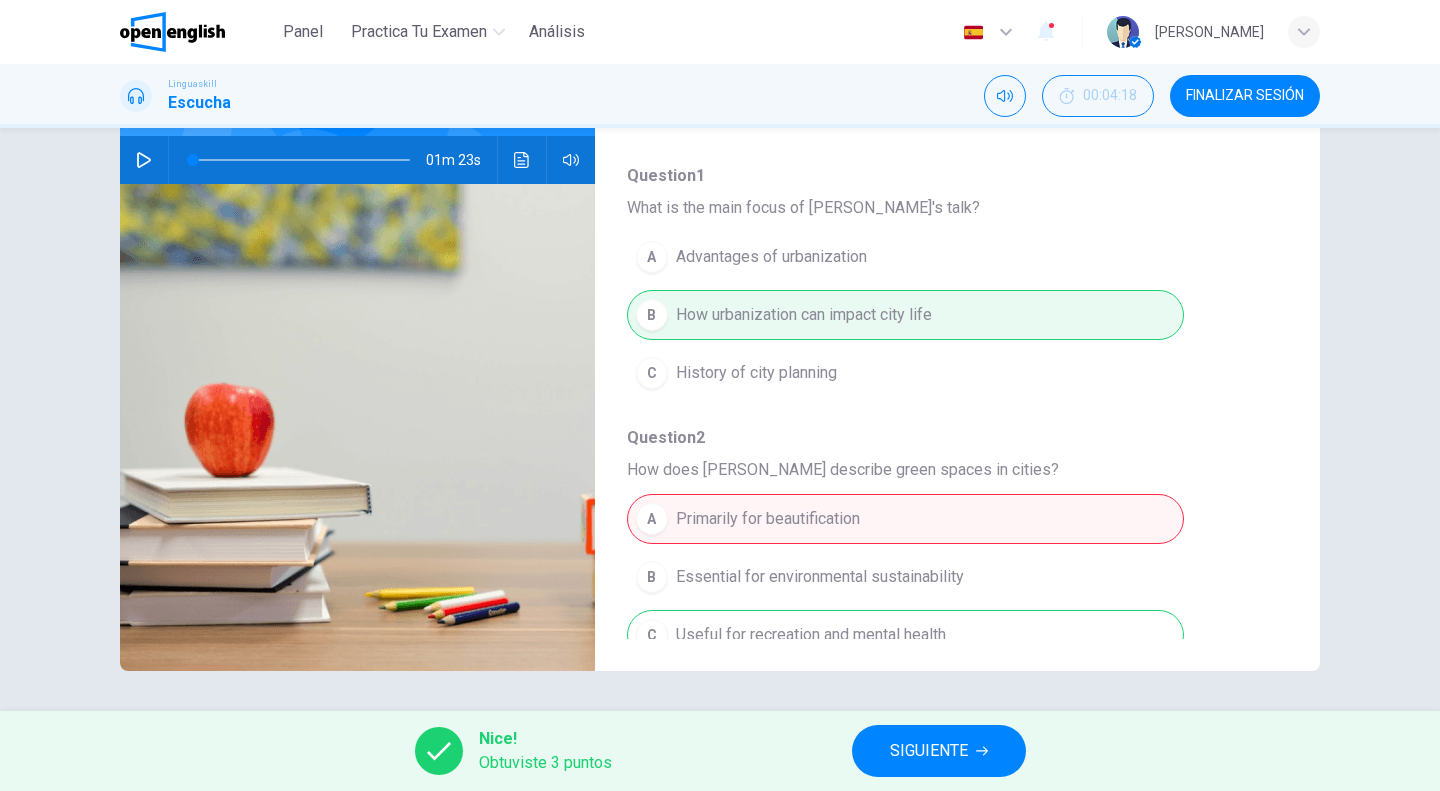 scroll, scrollTop: 0, scrollLeft: 0, axis: both 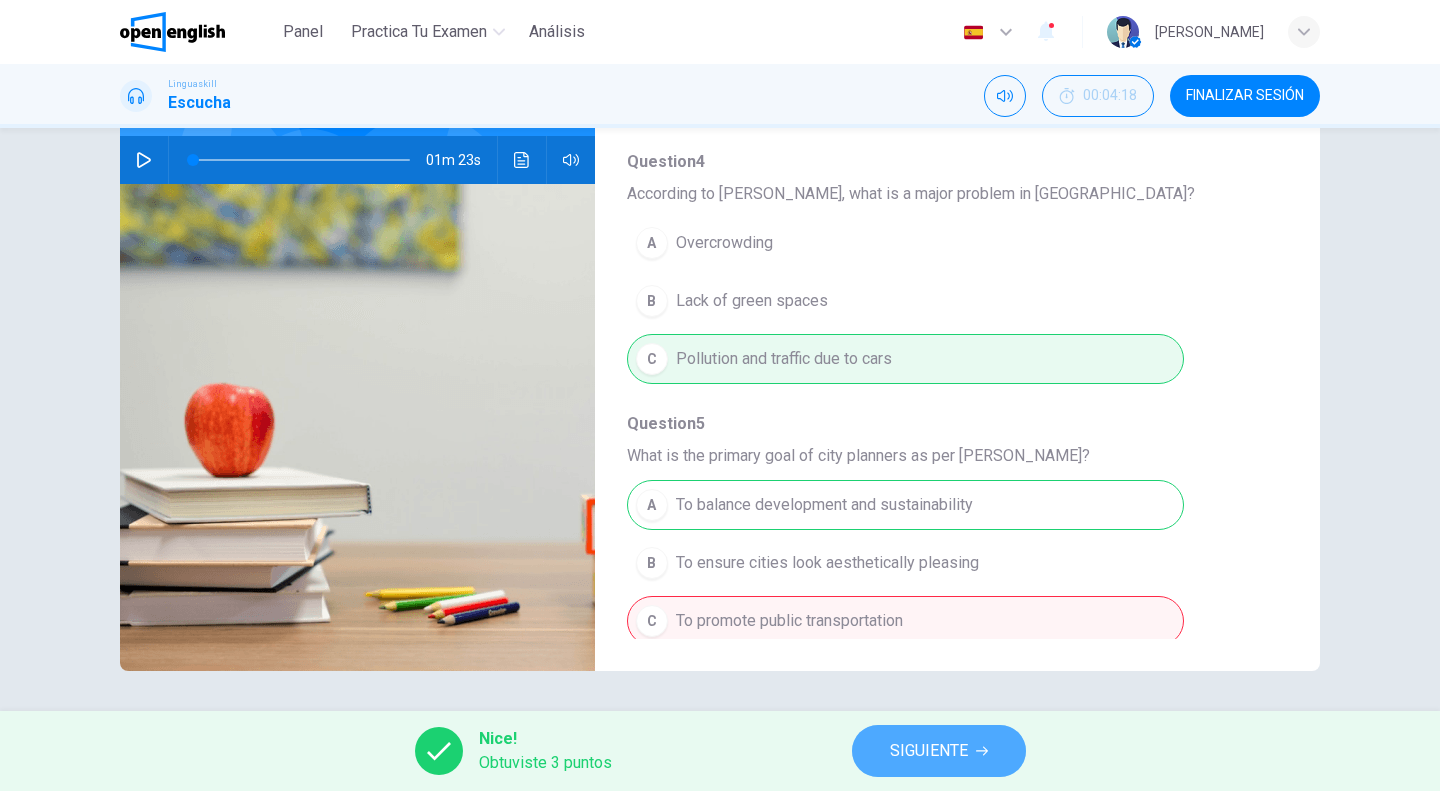 click 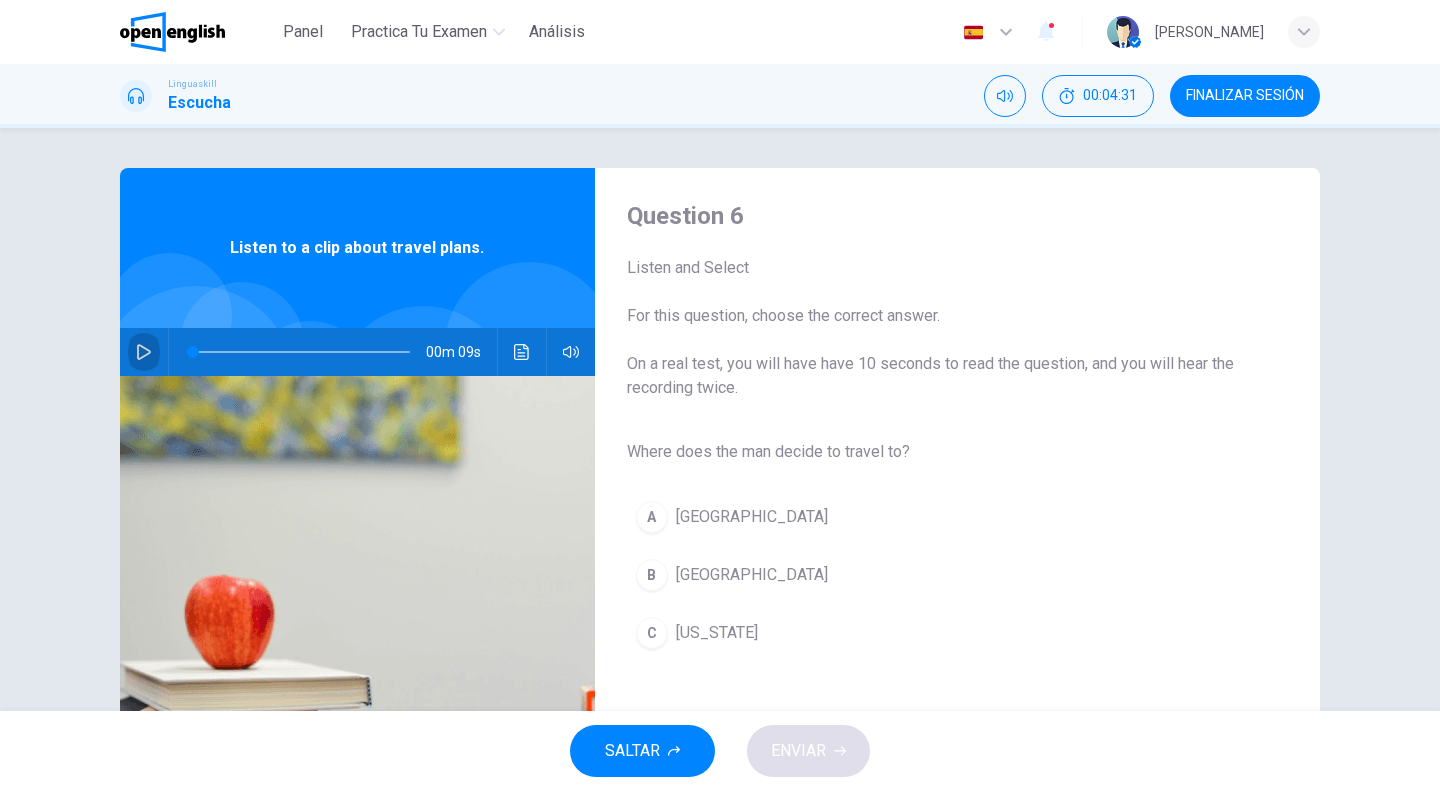 click 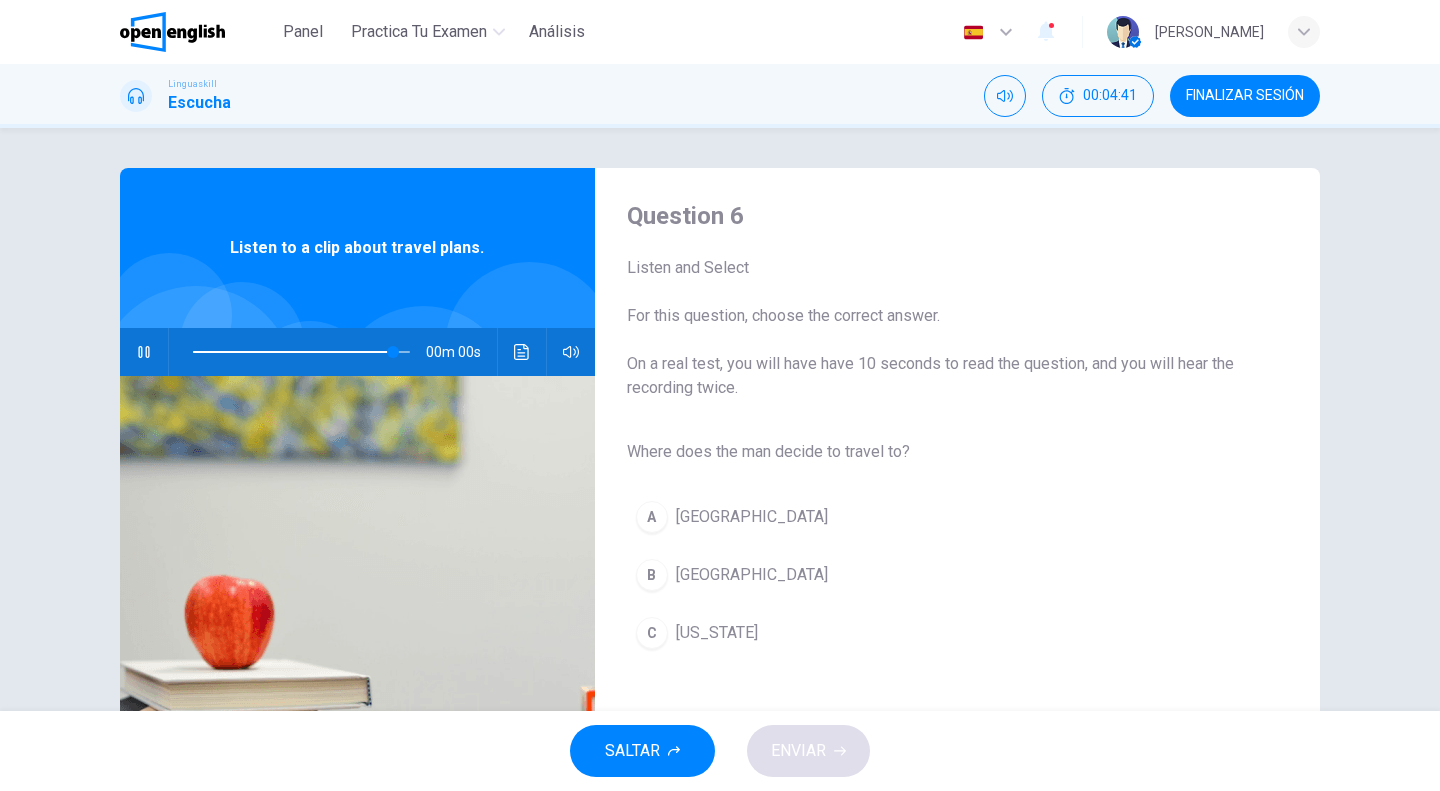 type on "*" 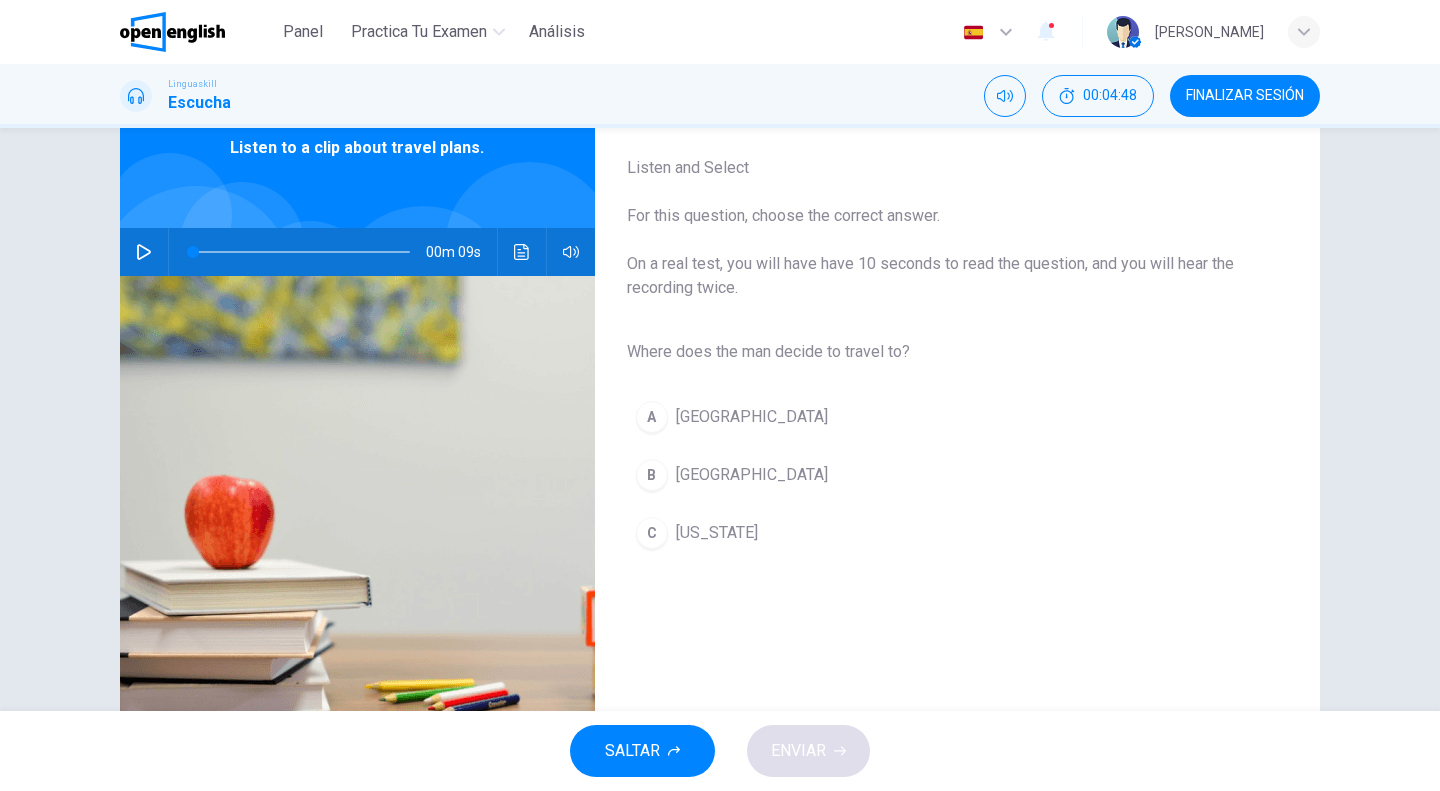 scroll, scrollTop: 192, scrollLeft: 0, axis: vertical 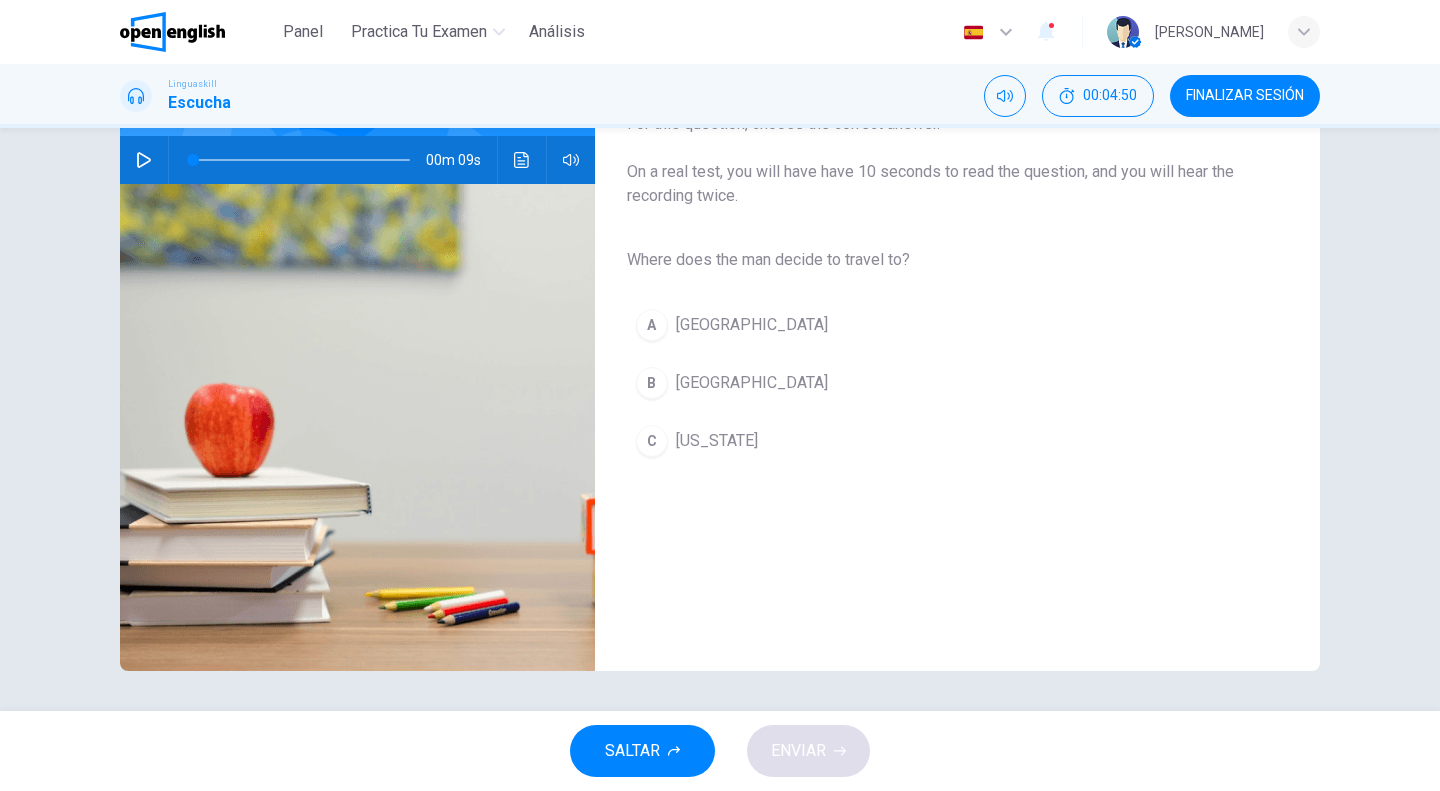 click on "Rome" at bounding box center [752, 383] 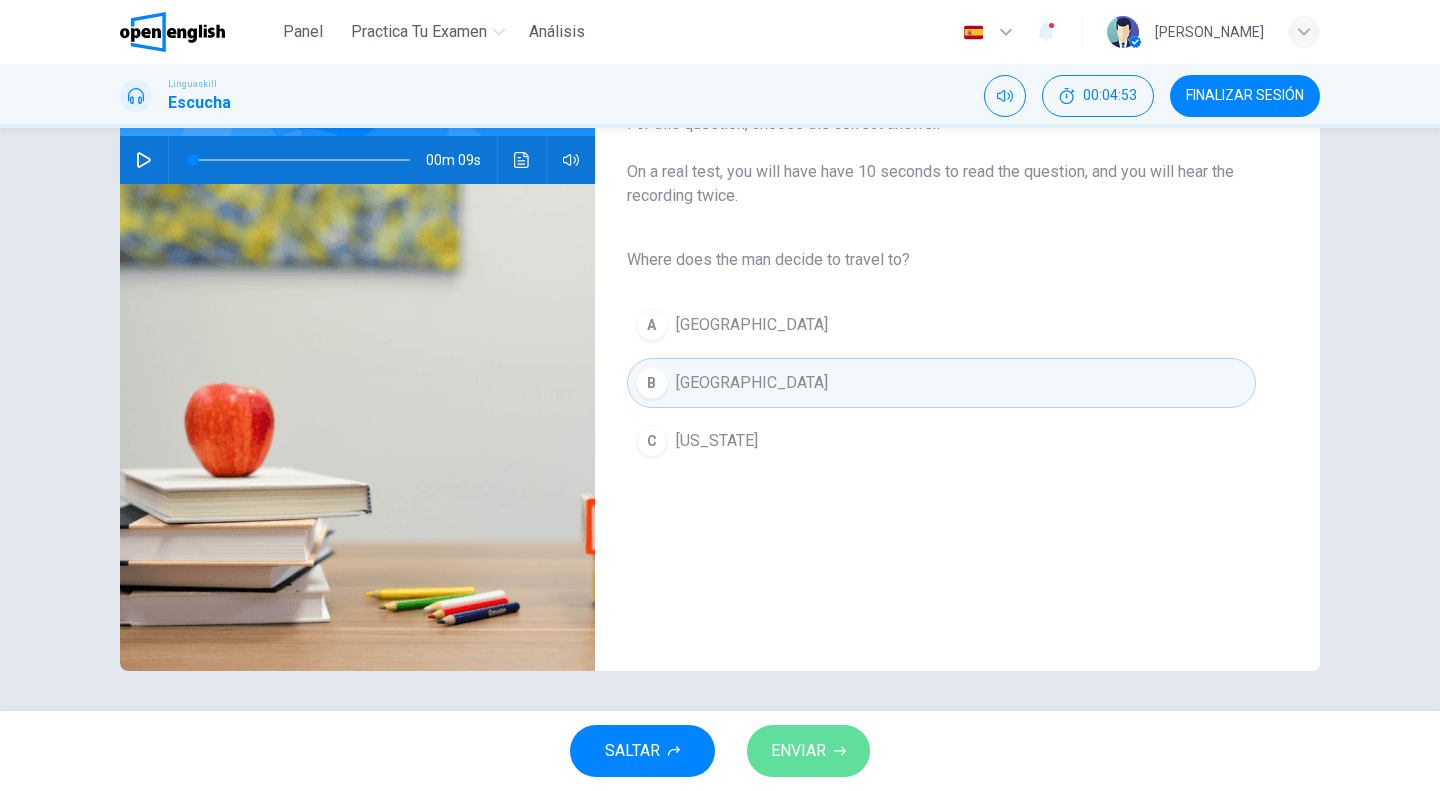 click 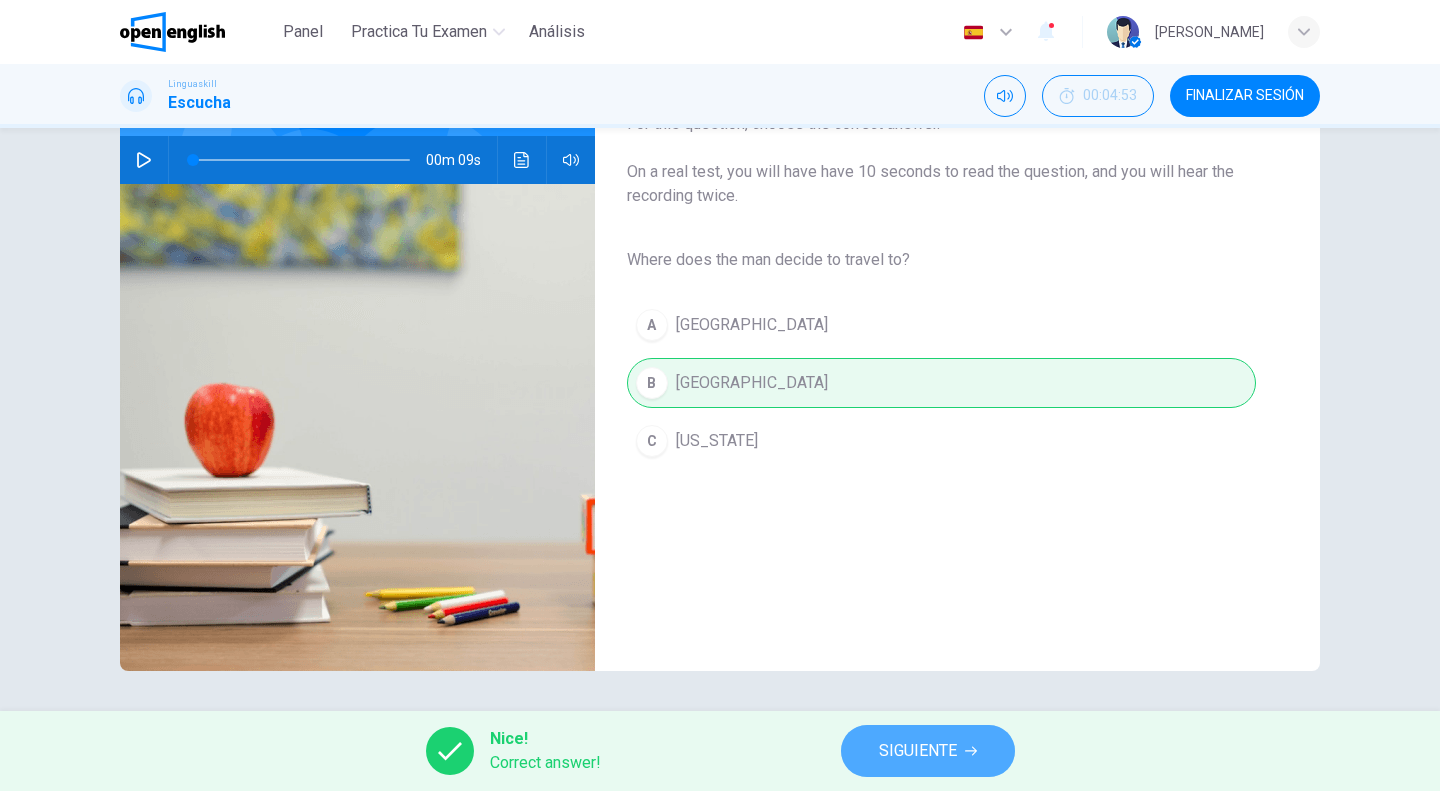 click on "SIGUIENTE" at bounding box center (918, 751) 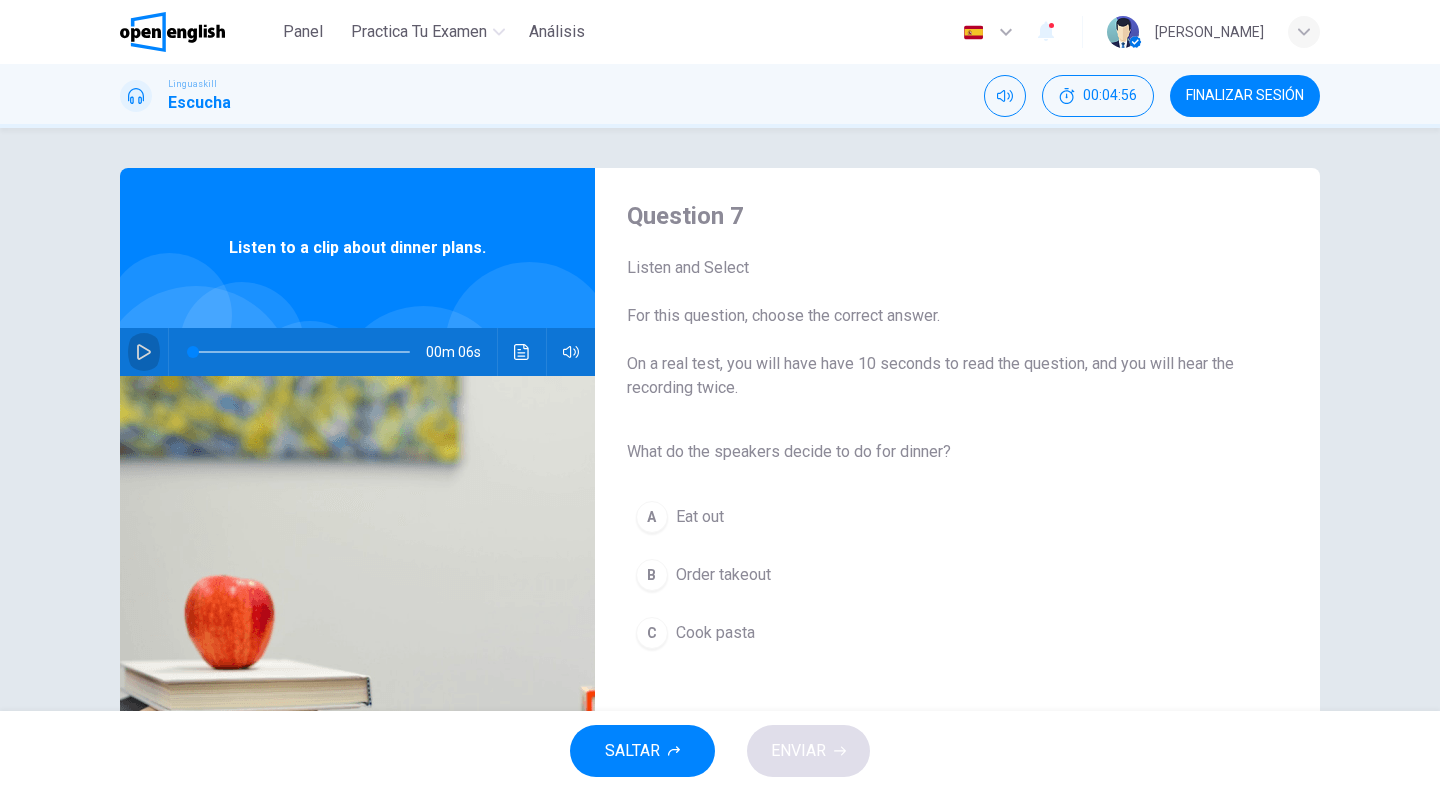 click 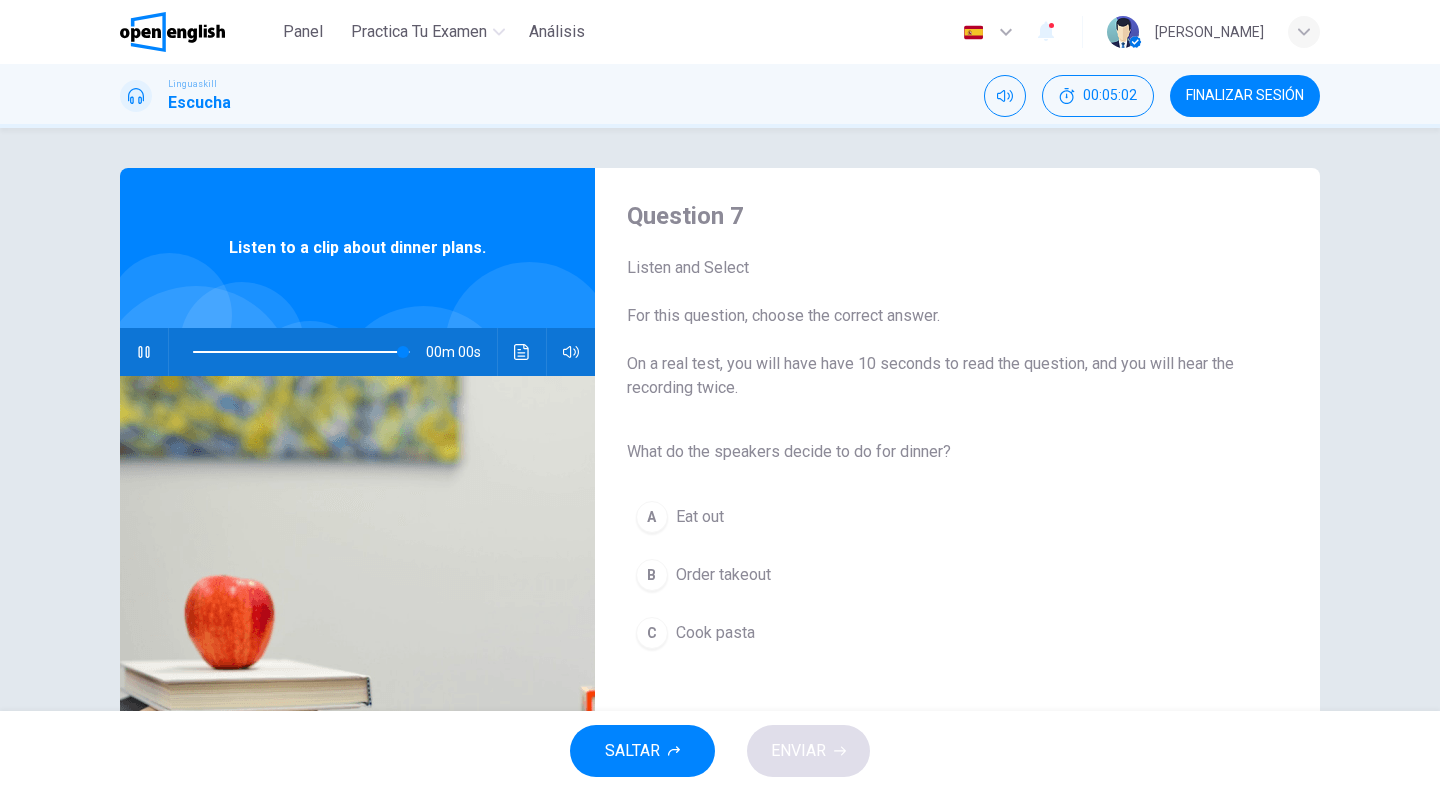 type on "*" 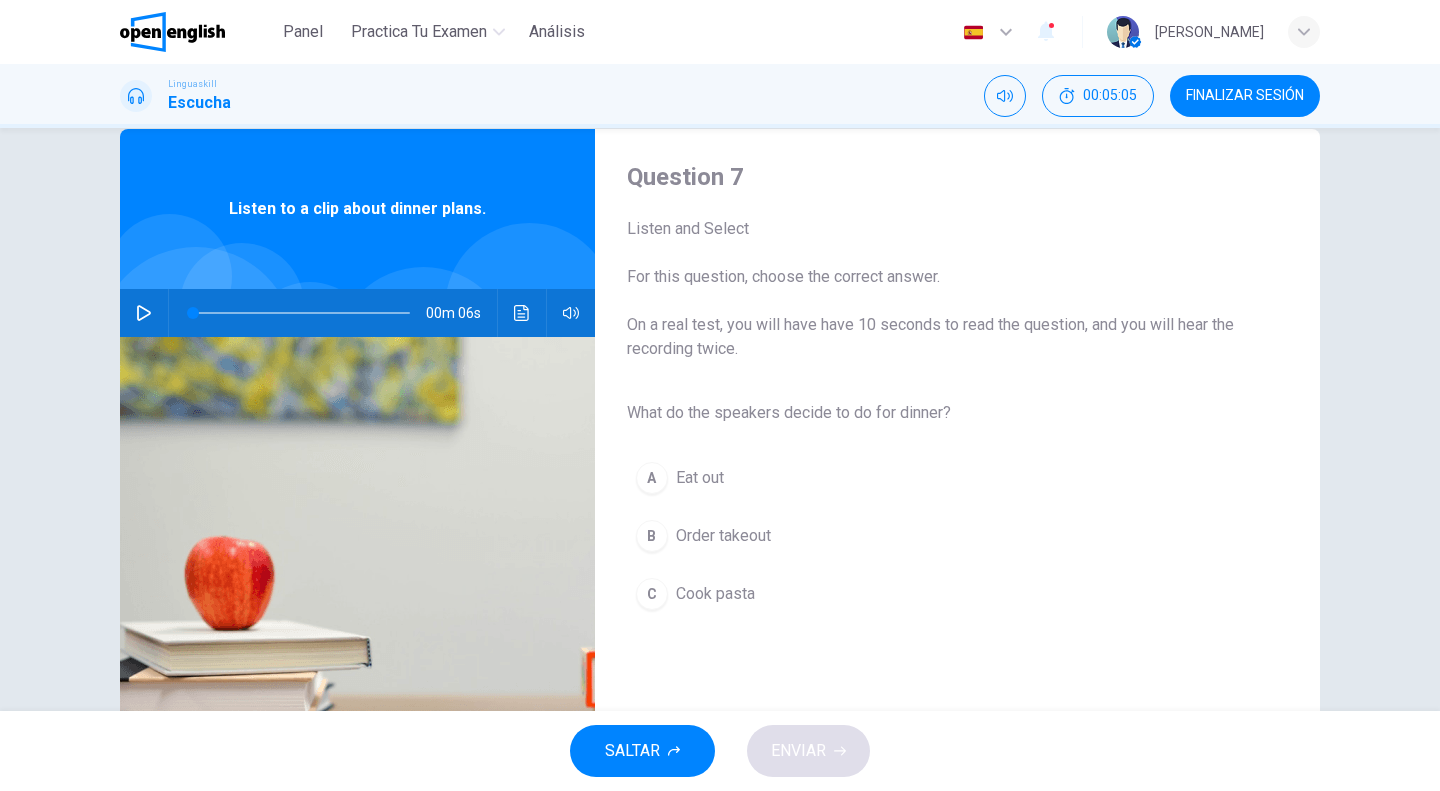 scroll, scrollTop: 100, scrollLeft: 0, axis: vertical 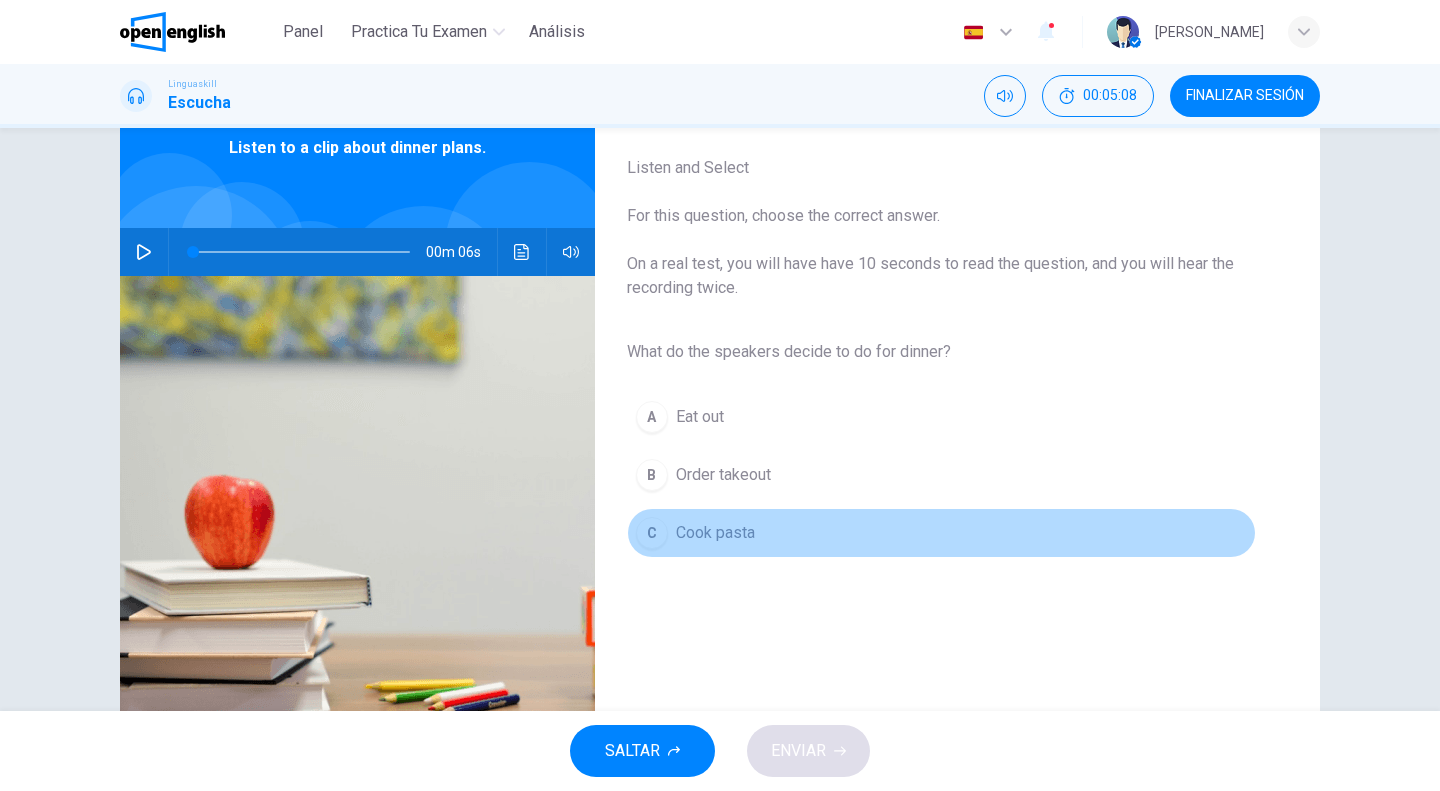 click on "Cook pasta" at bounding box center (715, 533) 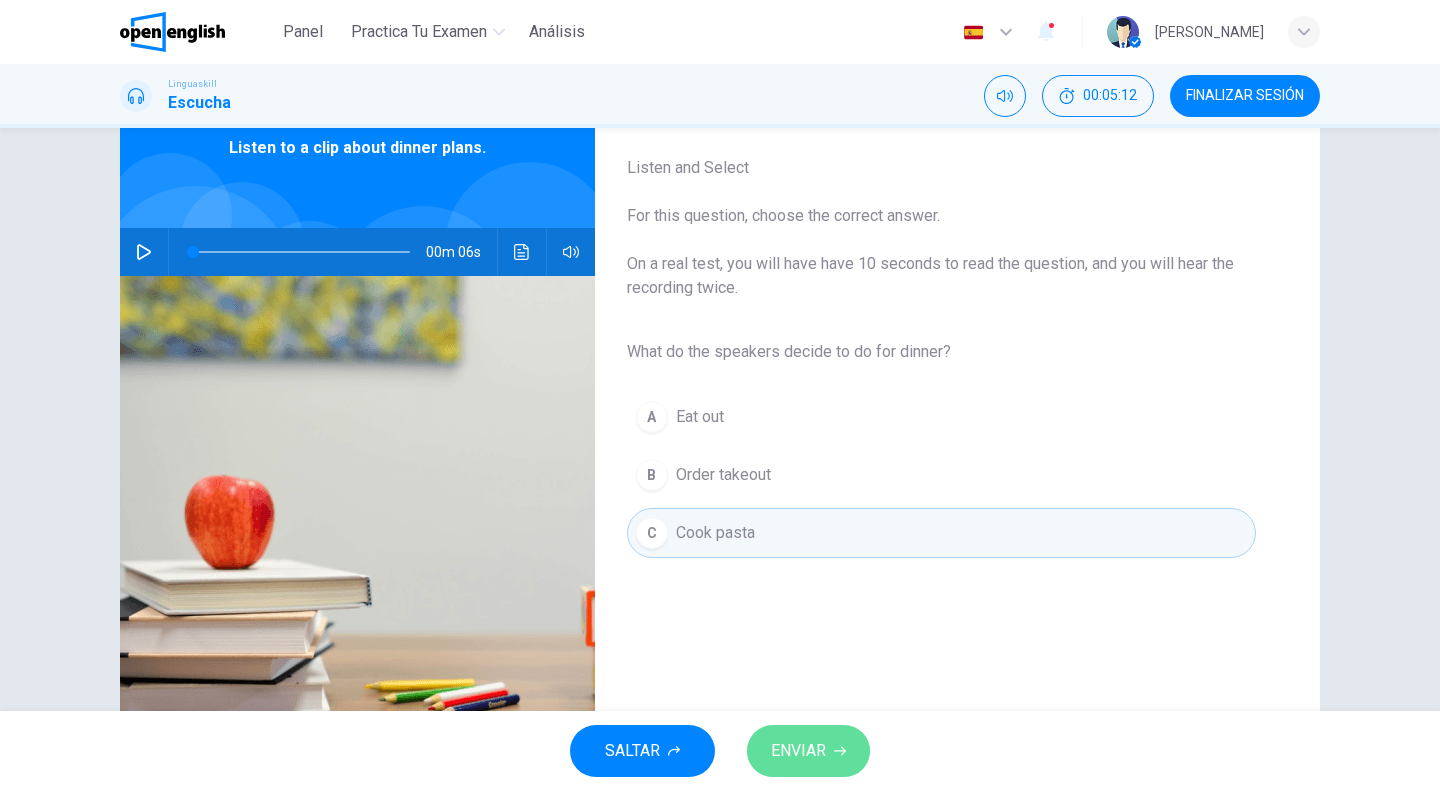 click on "ENVIAR" at bounding box center (808, 751) 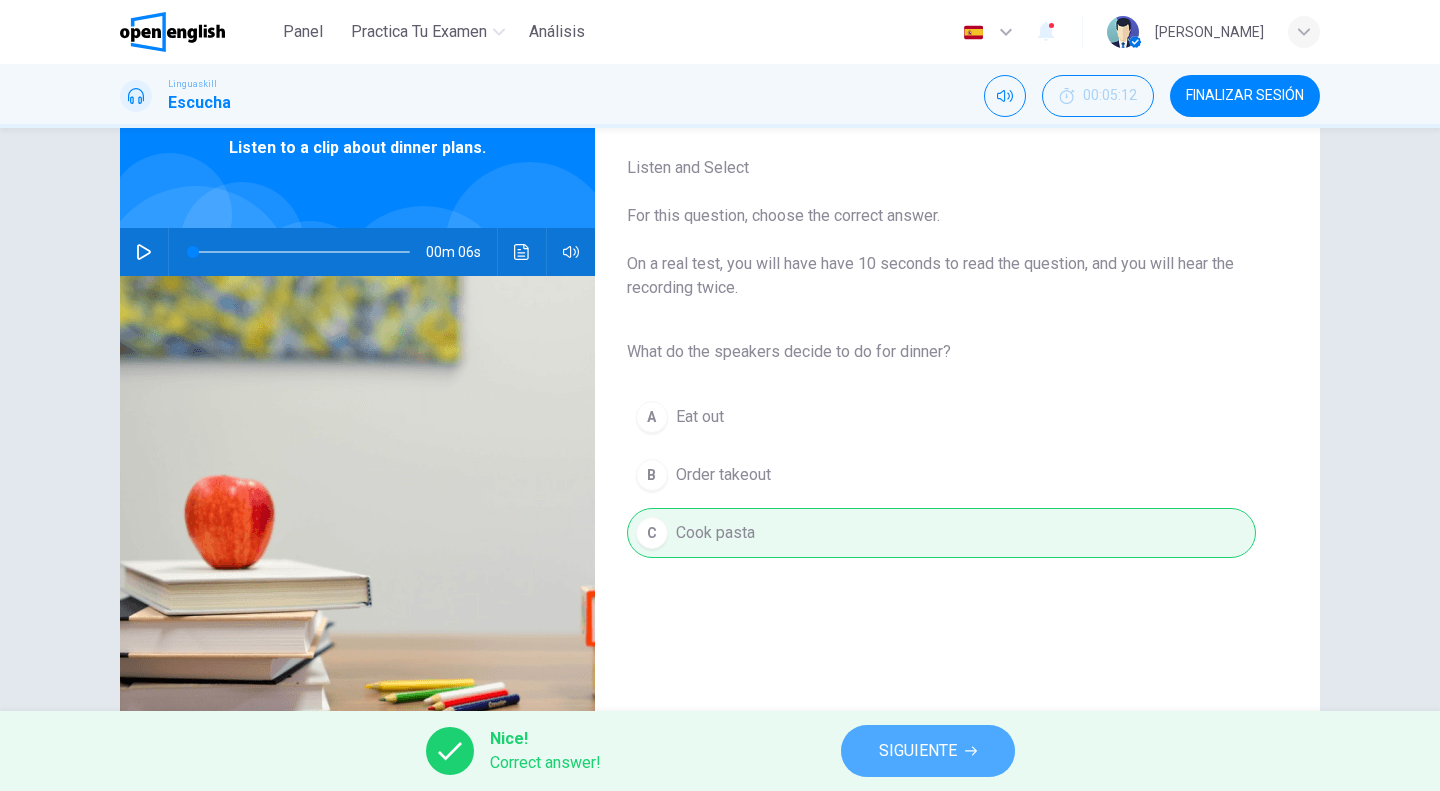 click on "SIGUIENTE" at bounding box center [928, 751] 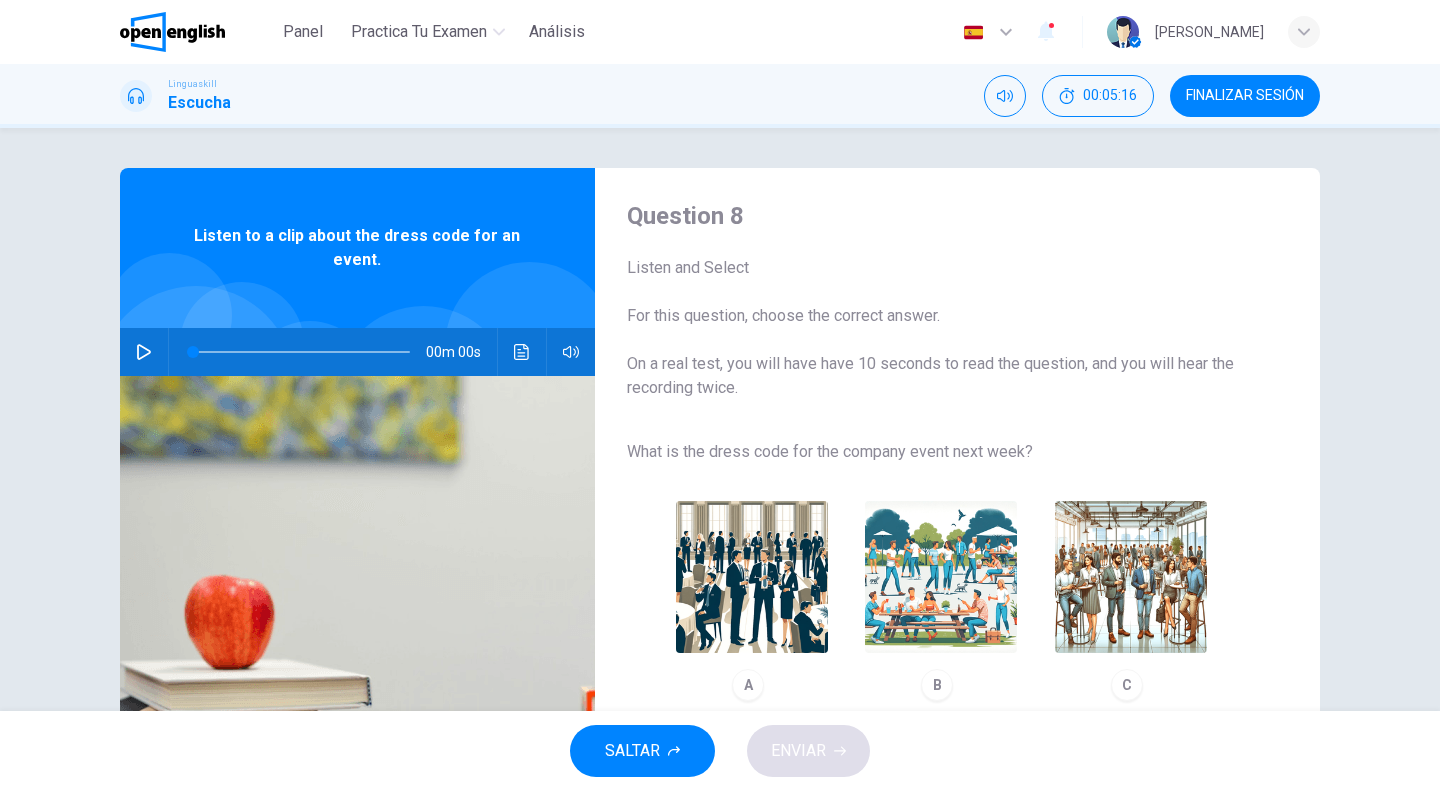 click 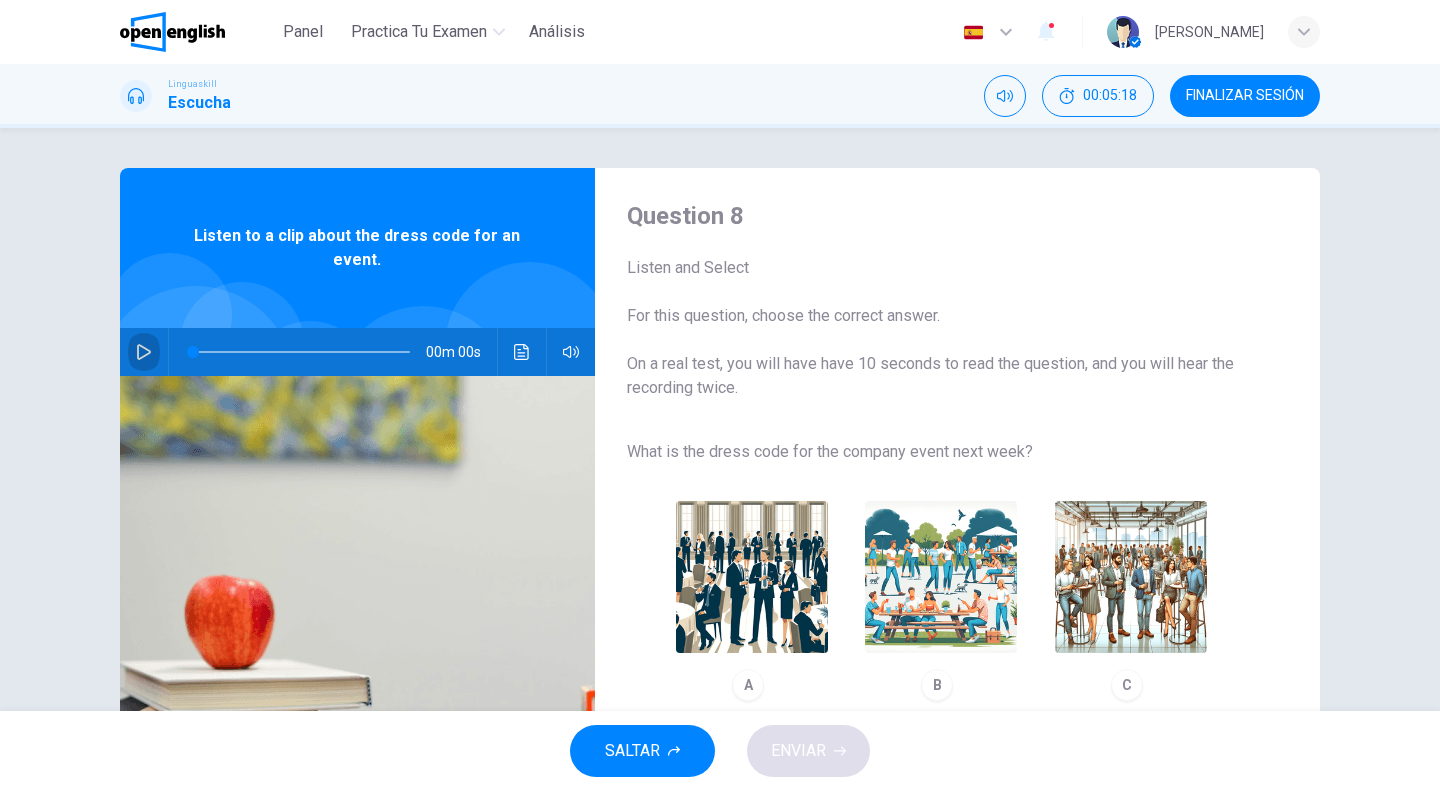 click 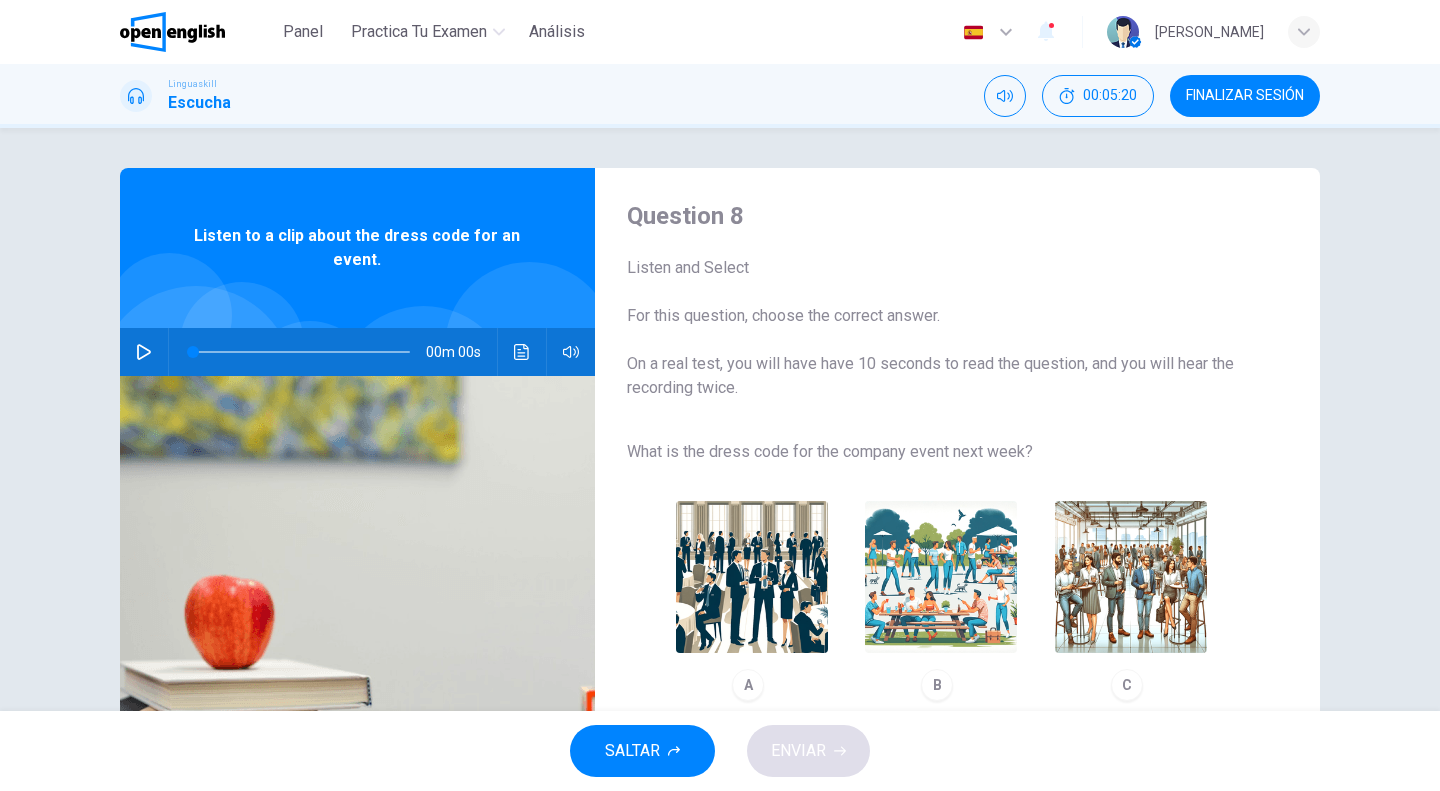 click 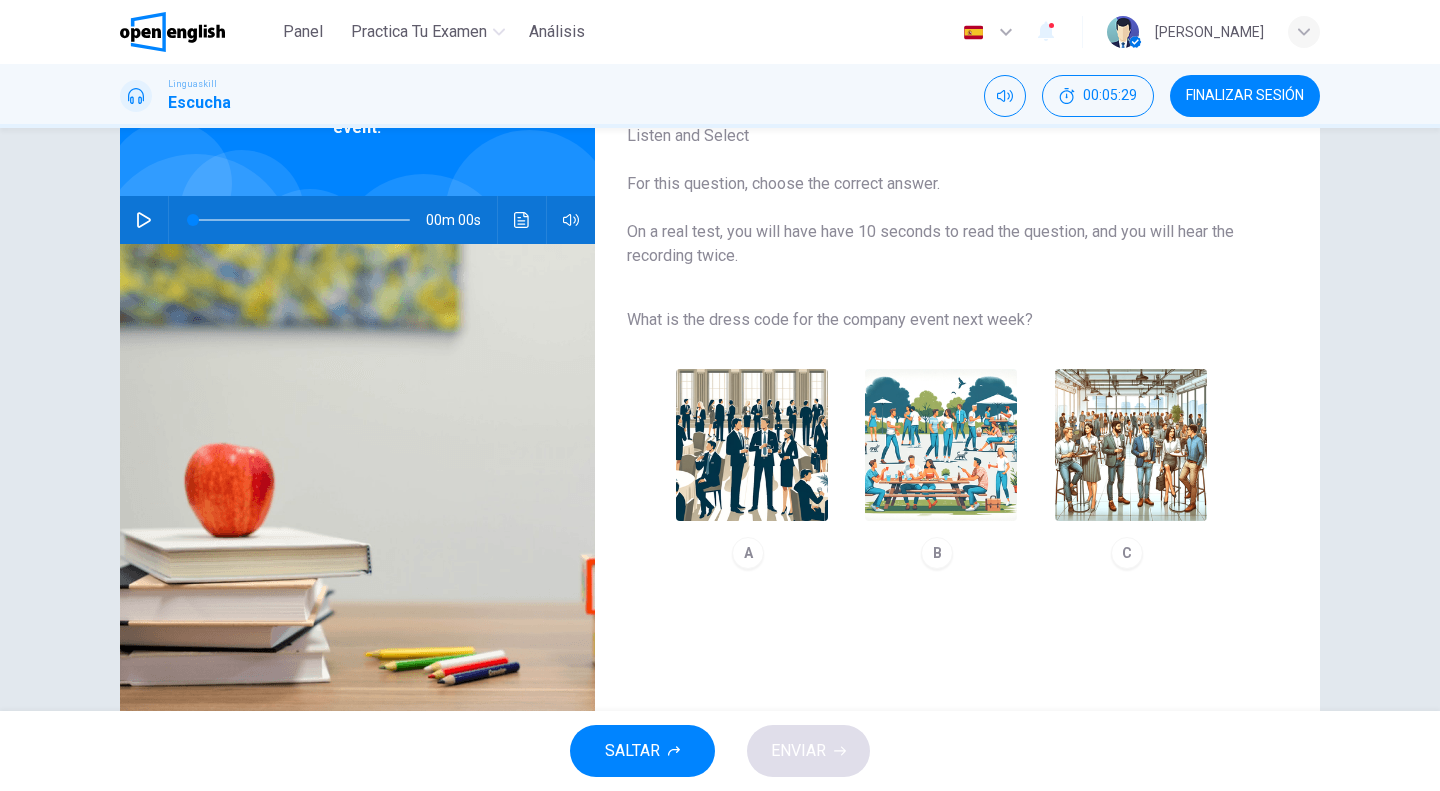 scroll, scrollTop: 92, scrollLeft: 0, axis: vertical 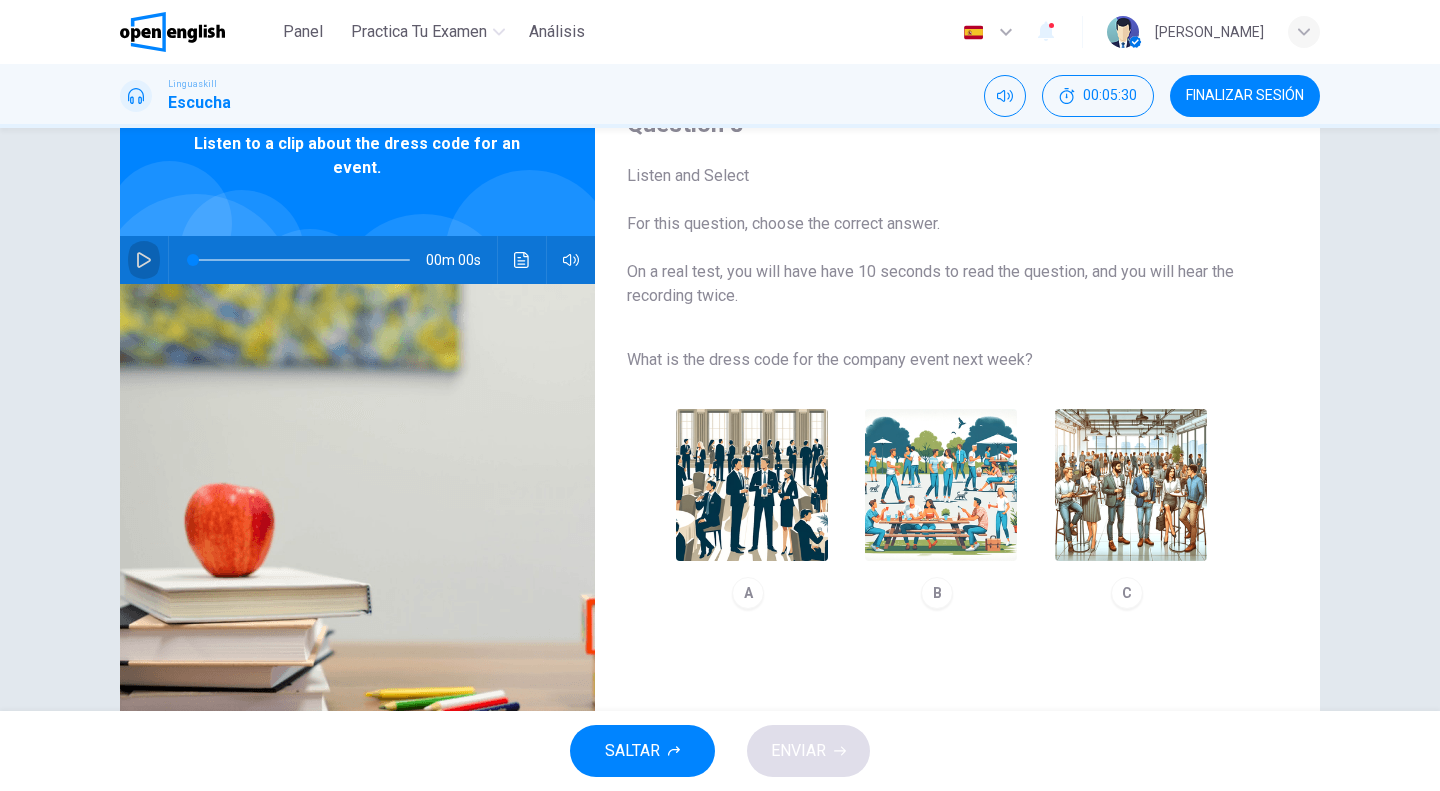 click 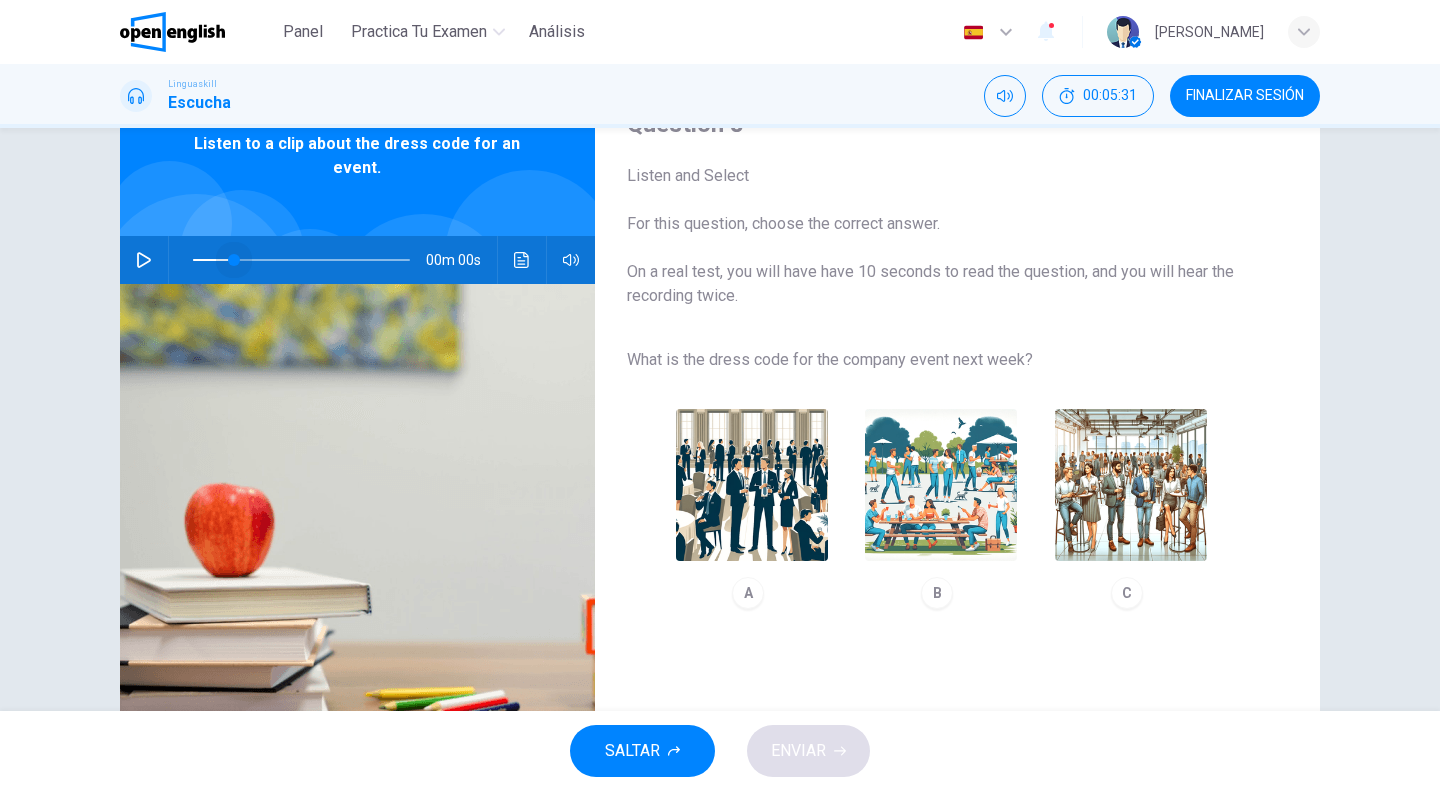 click at bounding box center [301, 260] 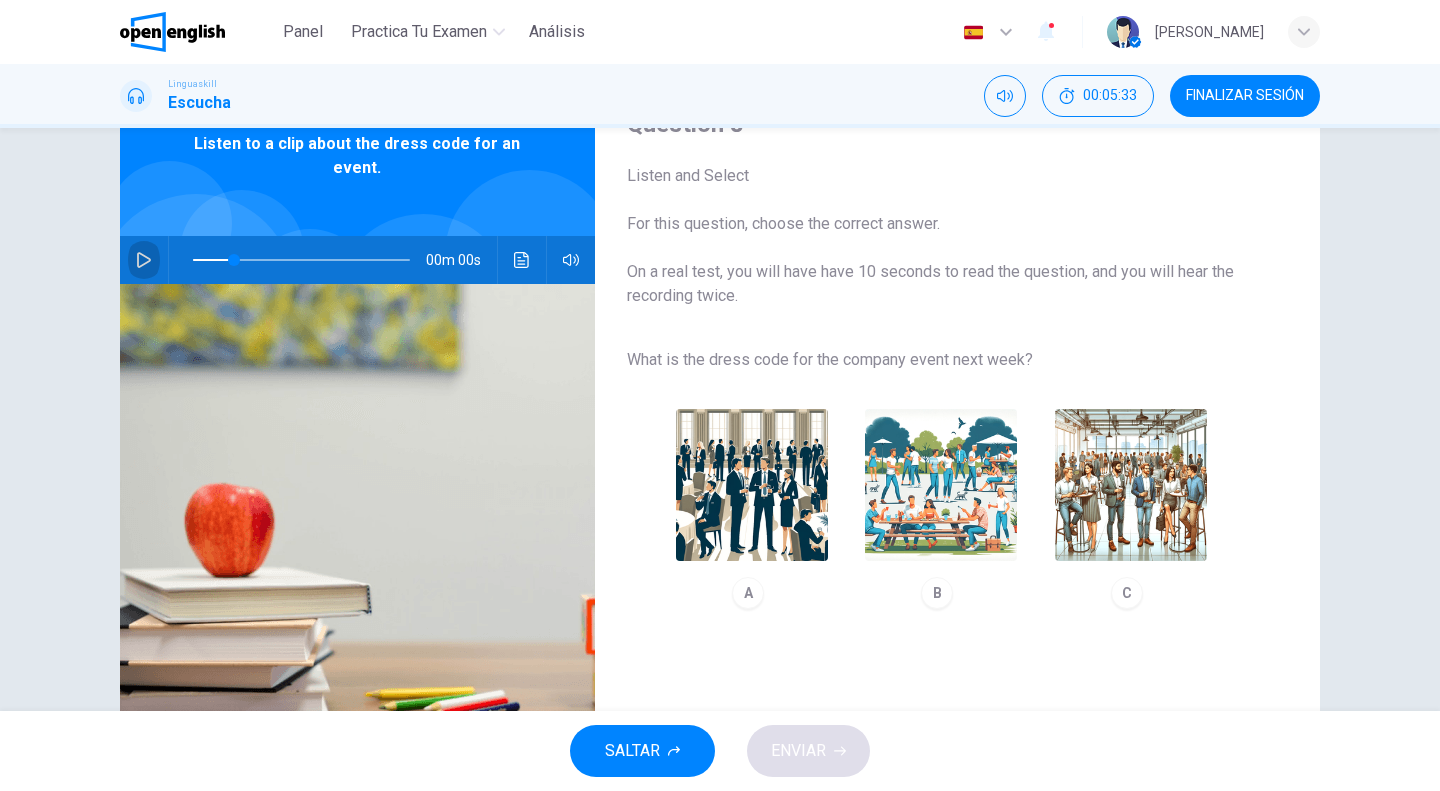 click 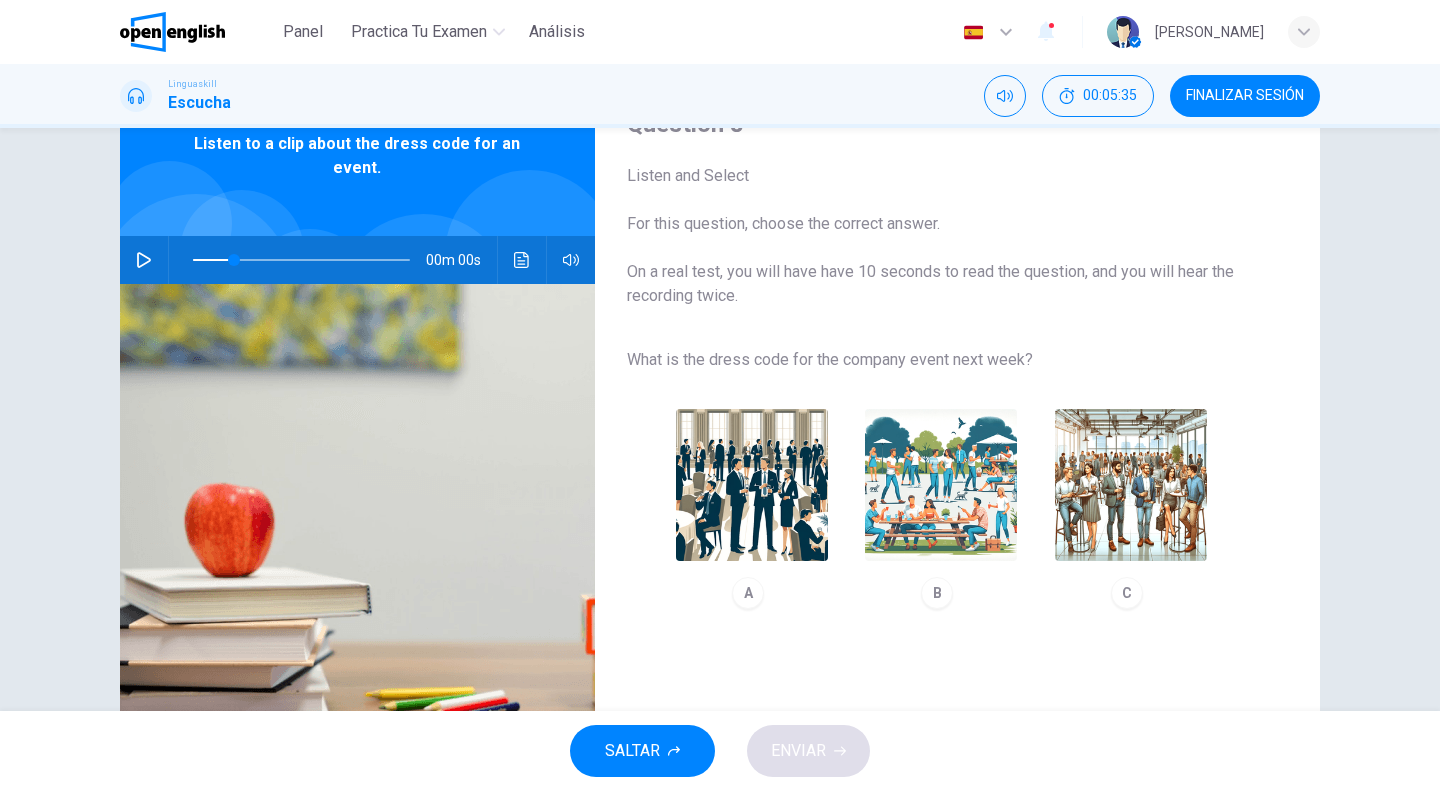 scroll, scrollTop: 192, scrollLeft: 0, axis: vertical 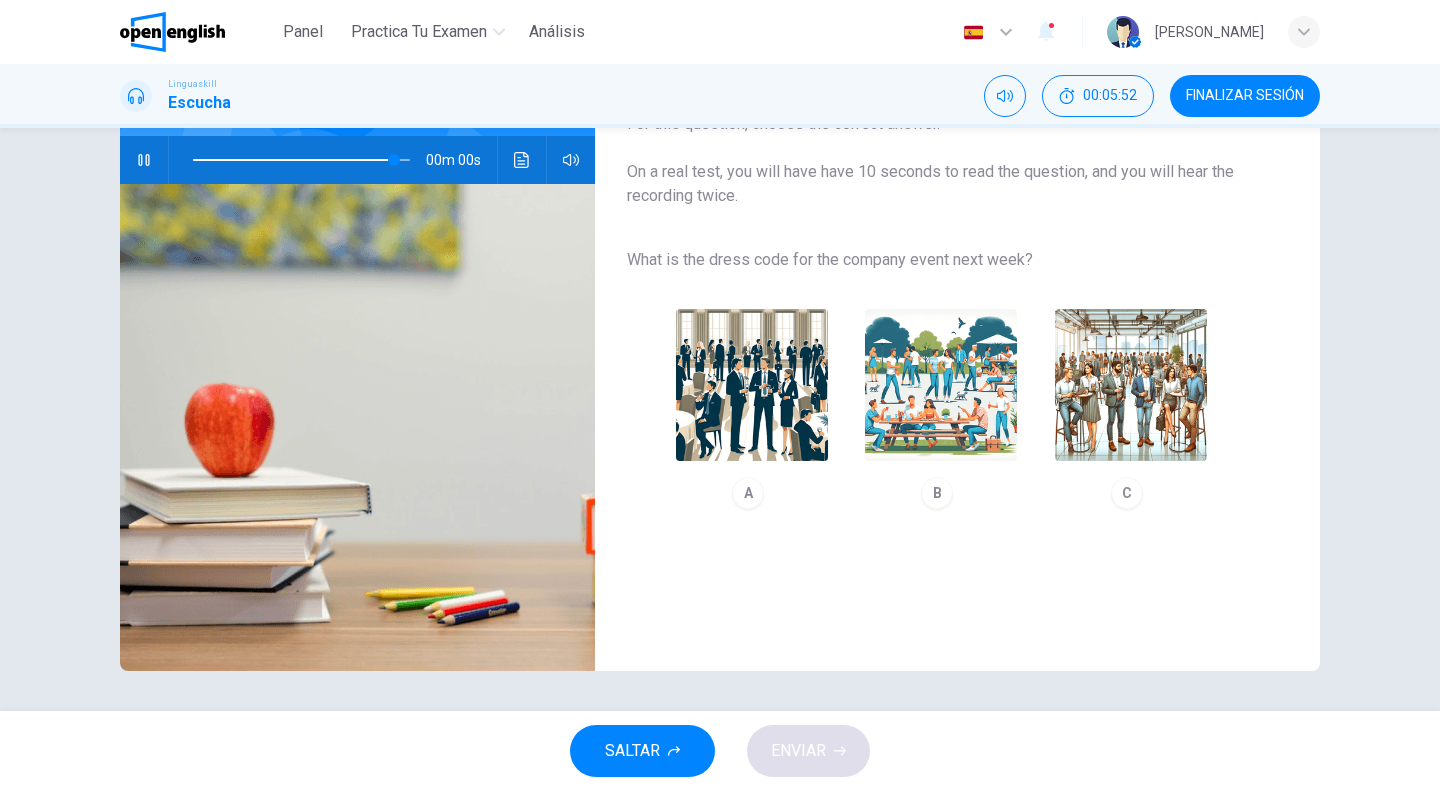 type on "*" 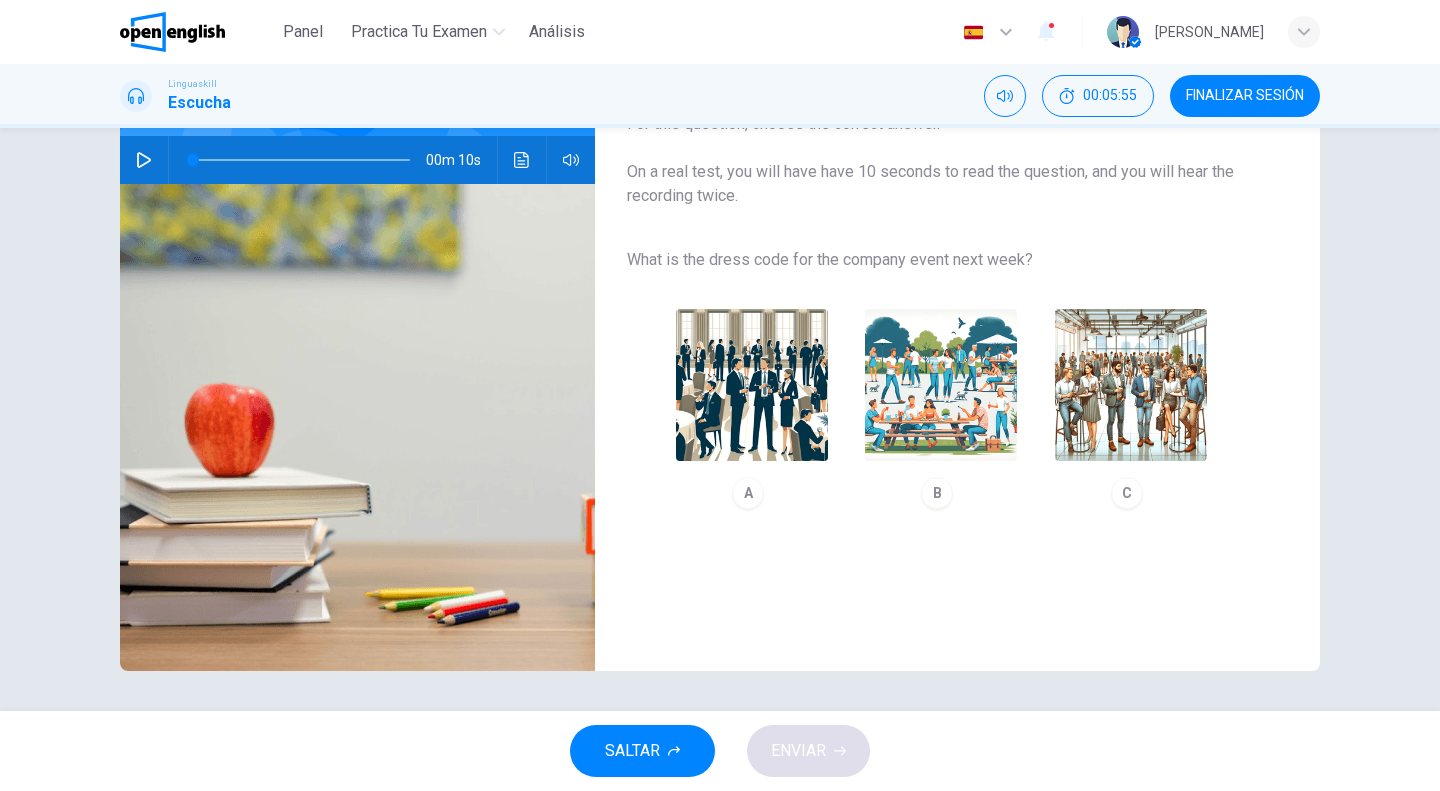 click at bounding box center (941, 385) 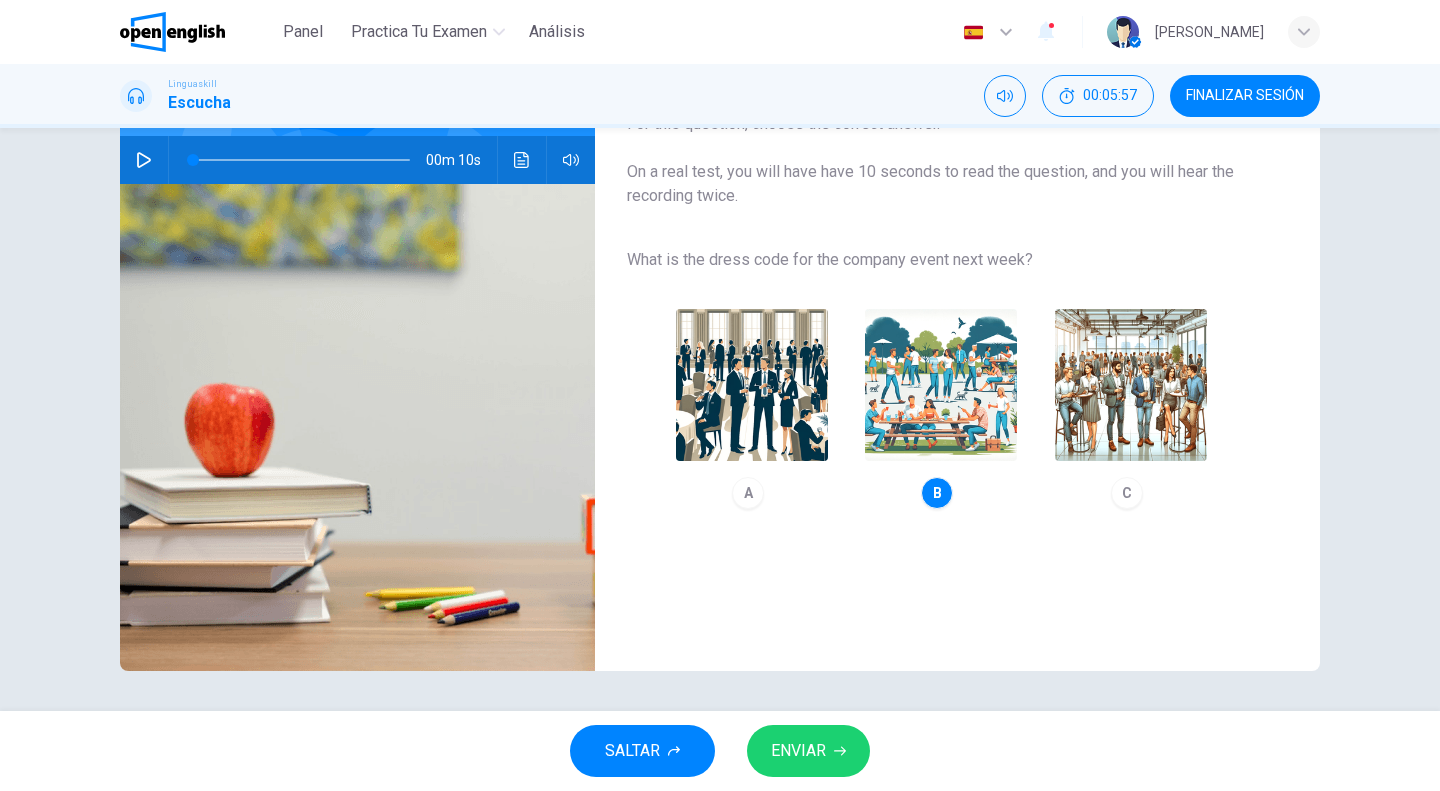 click on "ENVIAR" at bounding box center (798, 751) 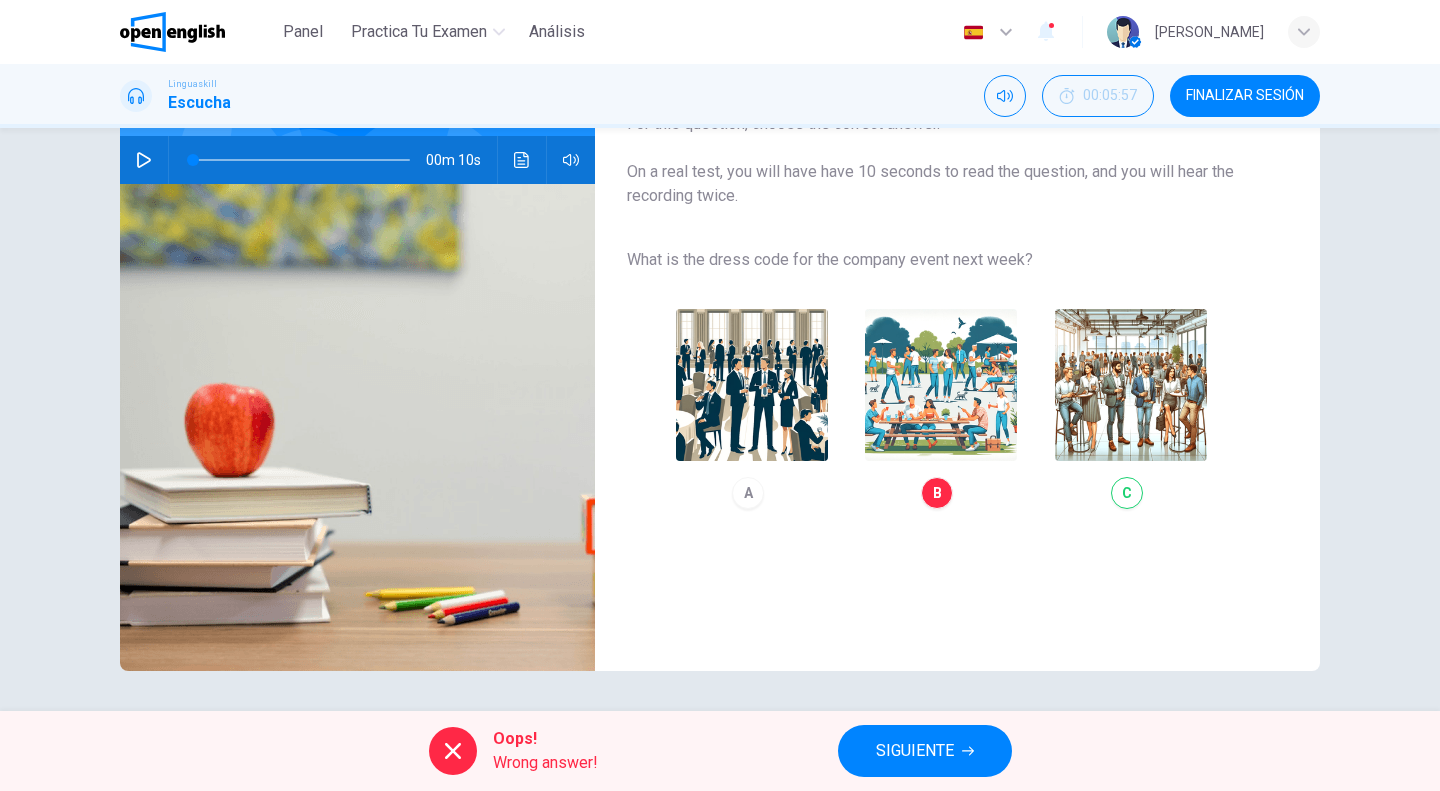 click on "A B C" at bounding box center (941, 409) 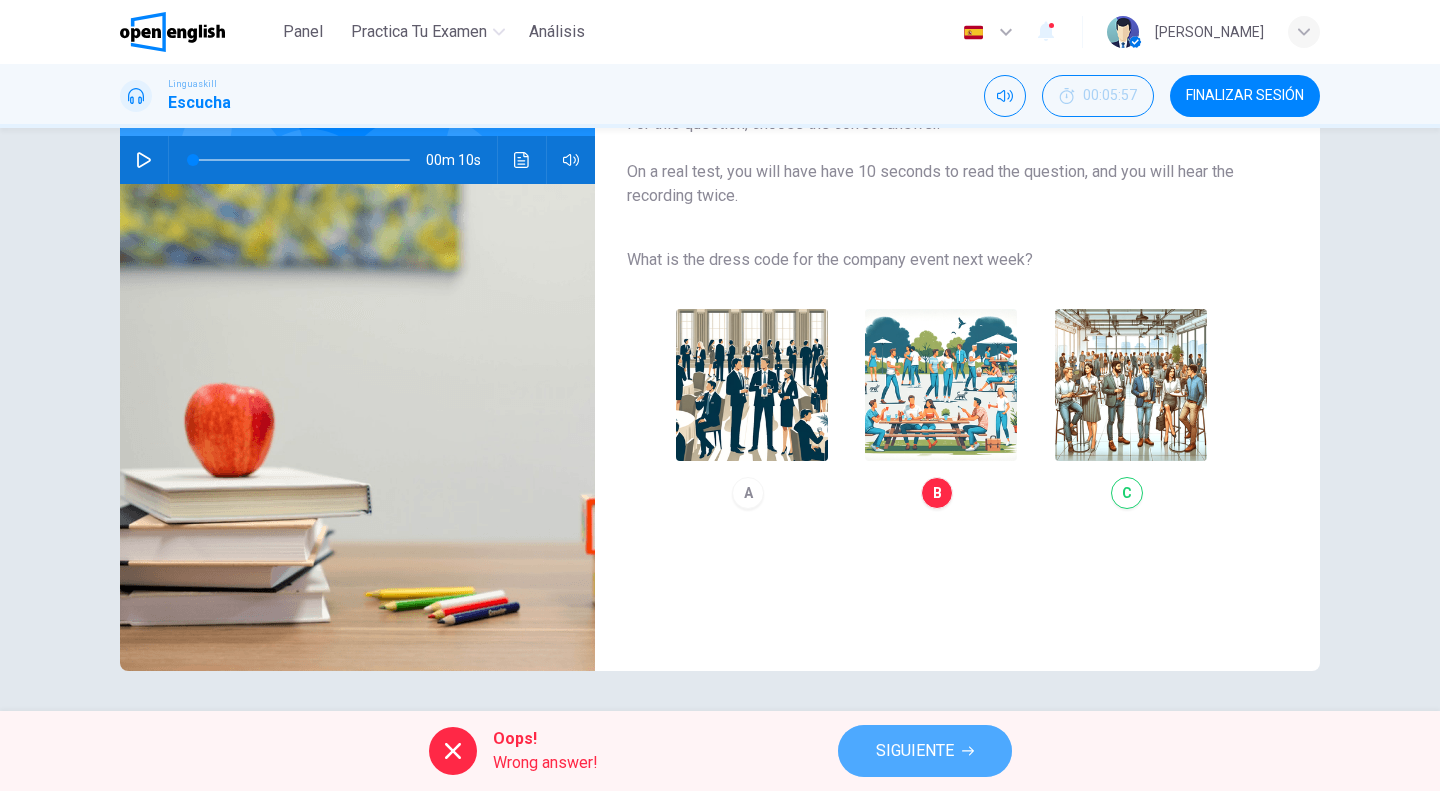 click on "SIGUIENTE" at bounding box center (925, 751) 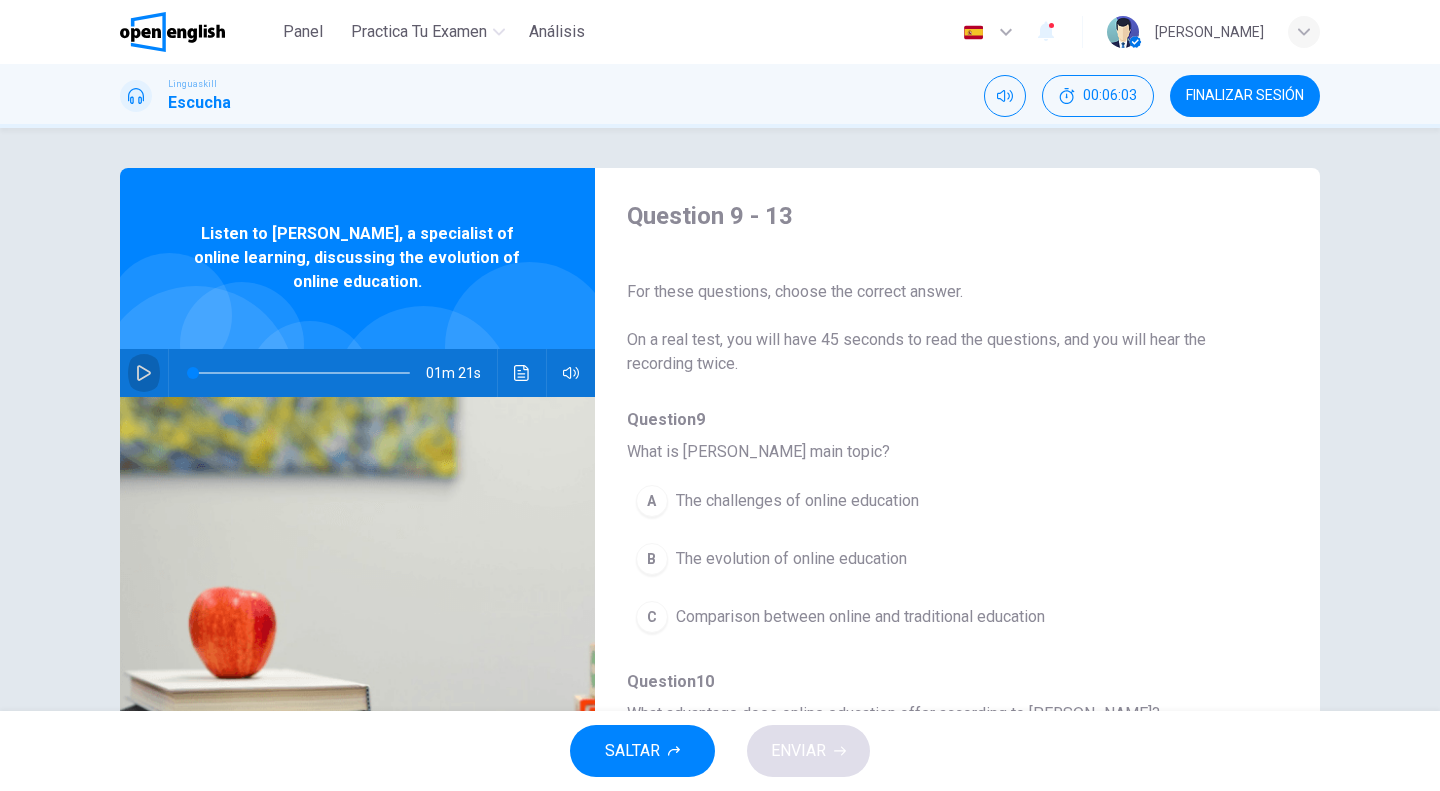 click at bounding box center [144, 373] 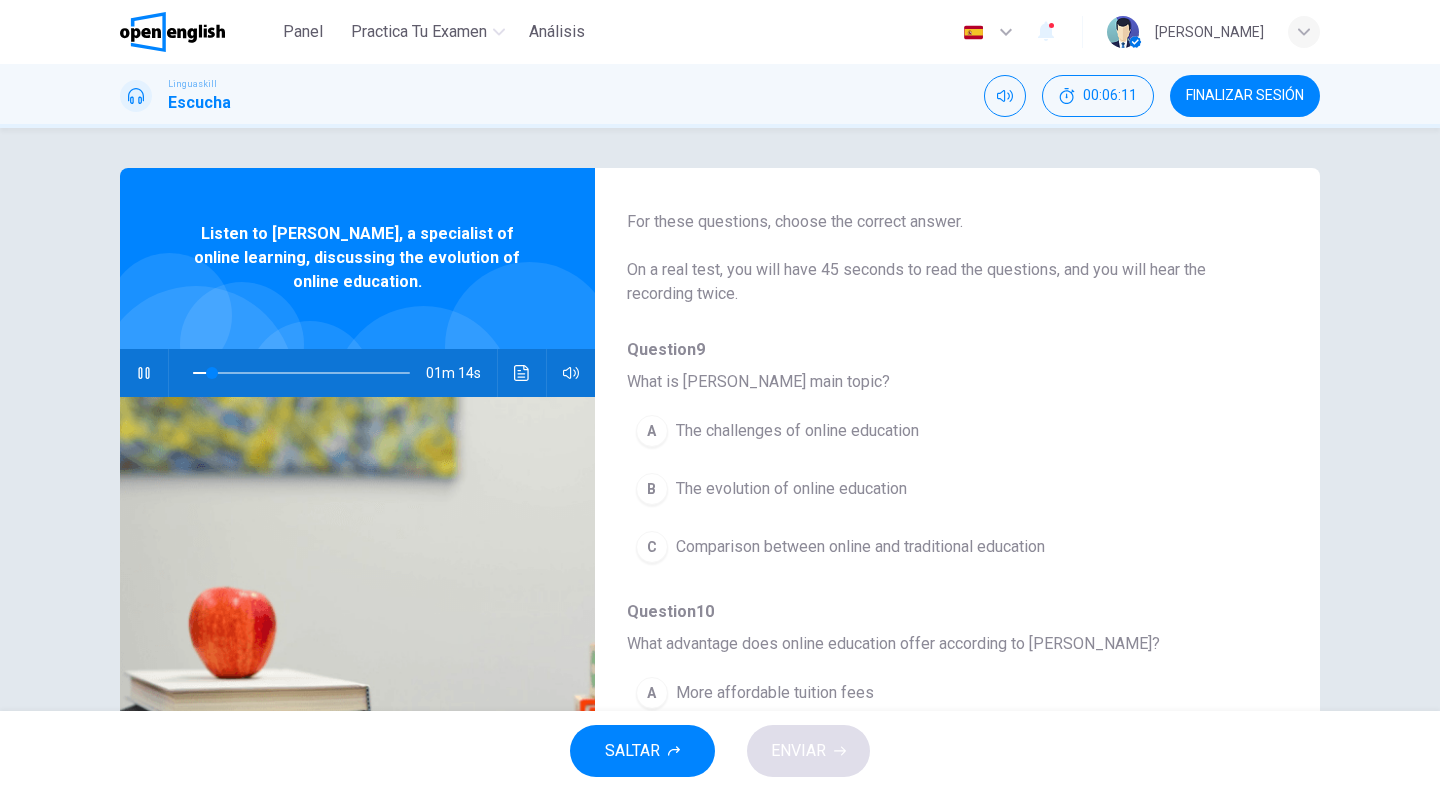 scroll, scrollTop: 100, scrollLeft: 0, axis: vertical 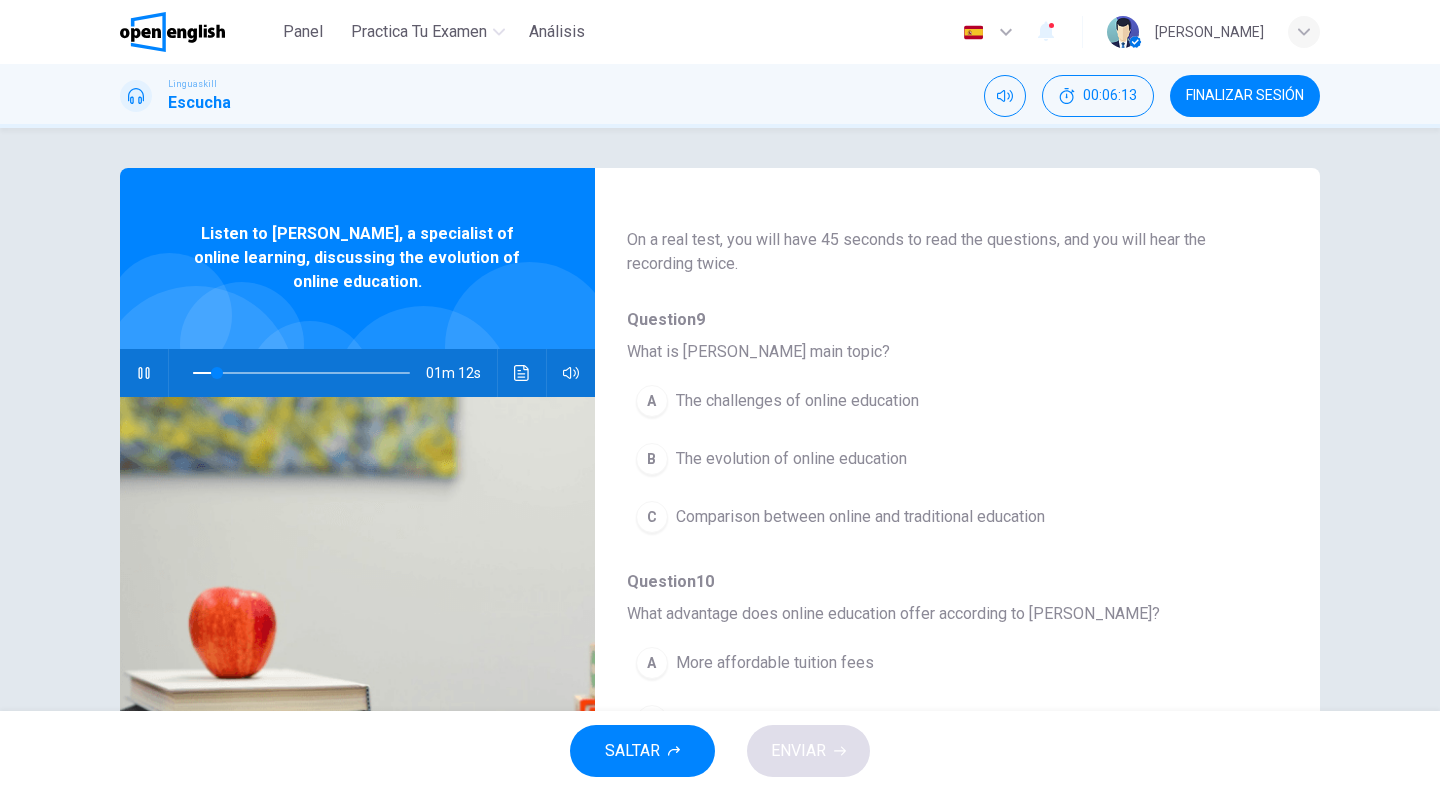click on "The evolution of online education" at bounding box center (791, 459) 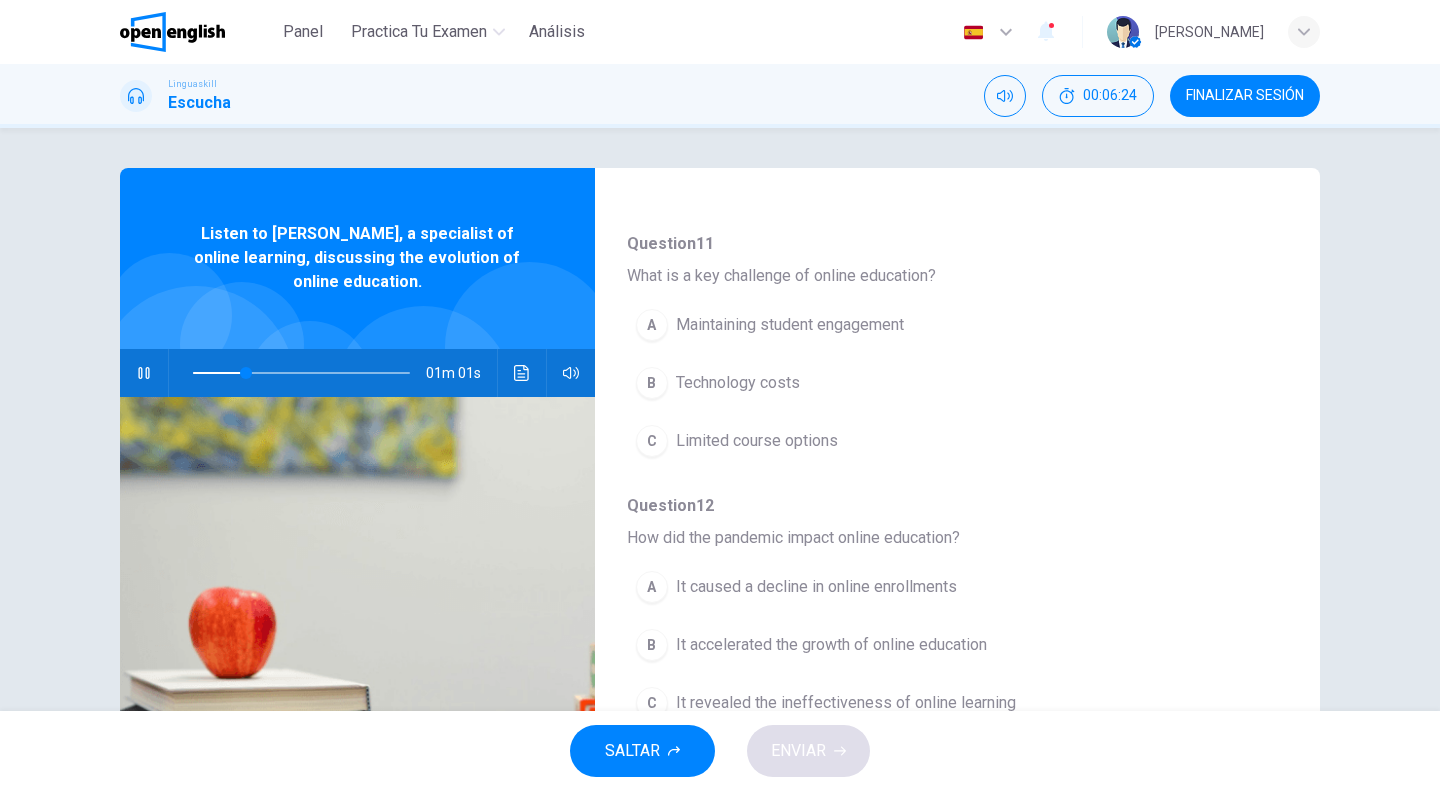 scroll, scrollTop: 600, scrollLeft: 0, axis: vertical 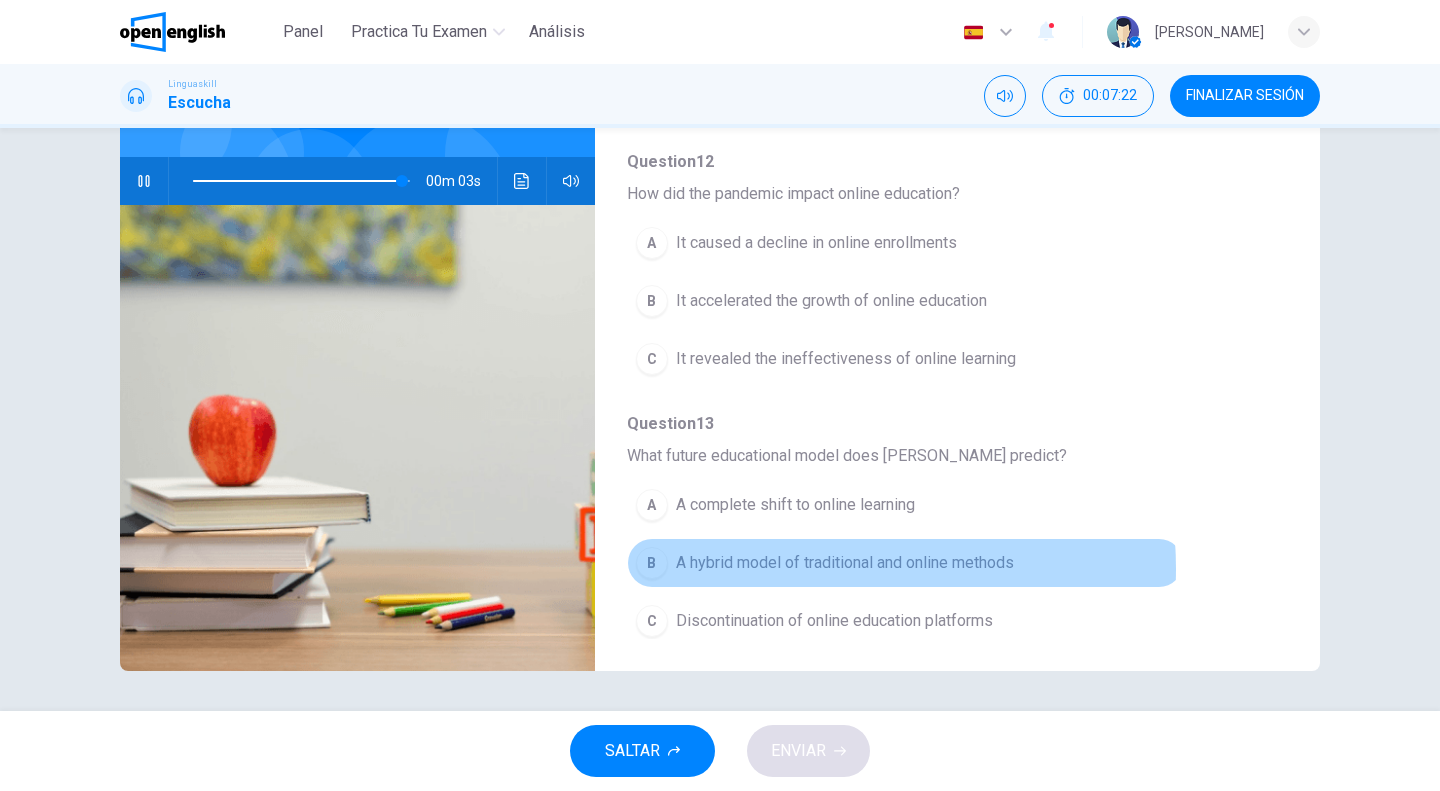 click on "A hybrid model of traditional and online methods" at bounding box center [845, 563] 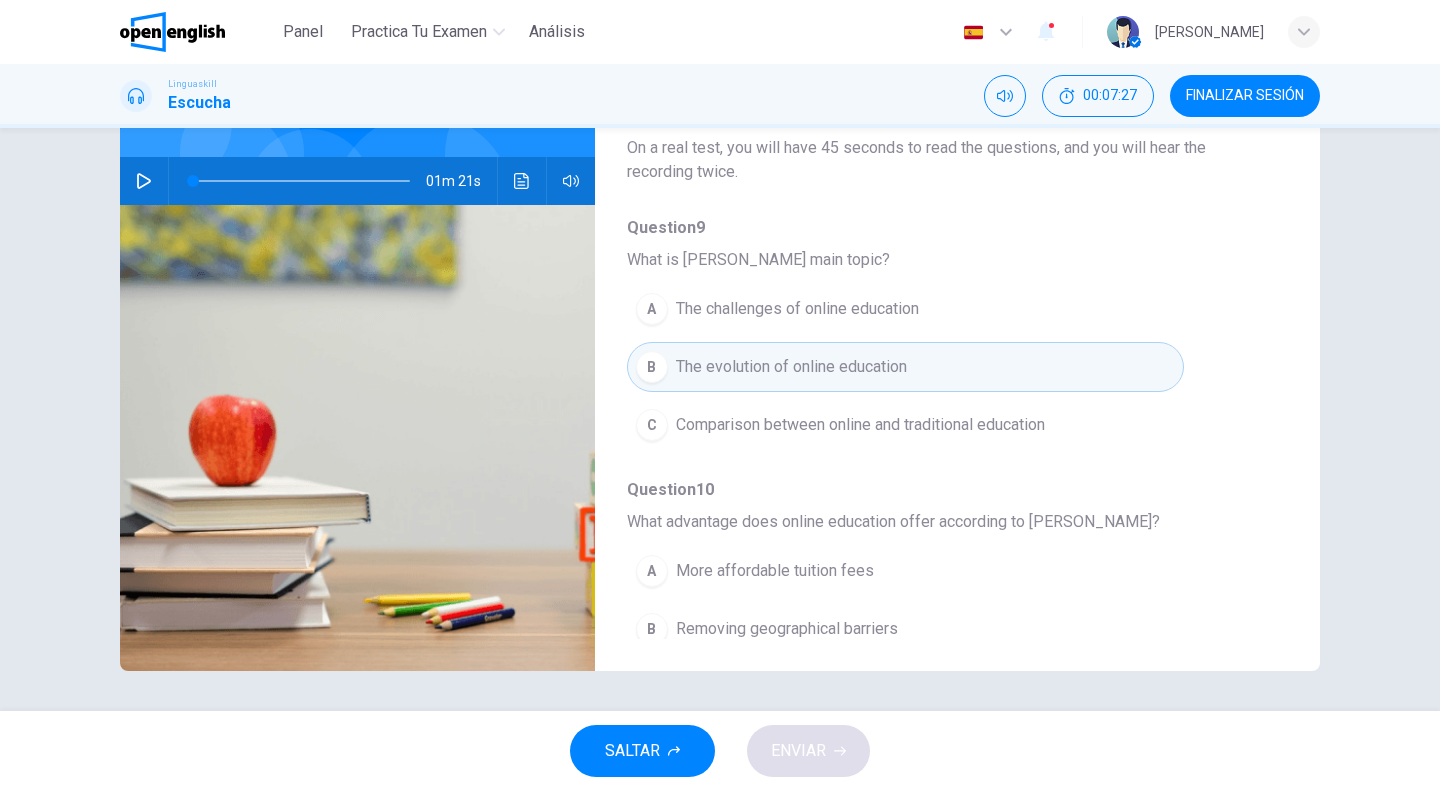 scroll, scrollTop: 100, scrollLeft: 0, axis: vertical 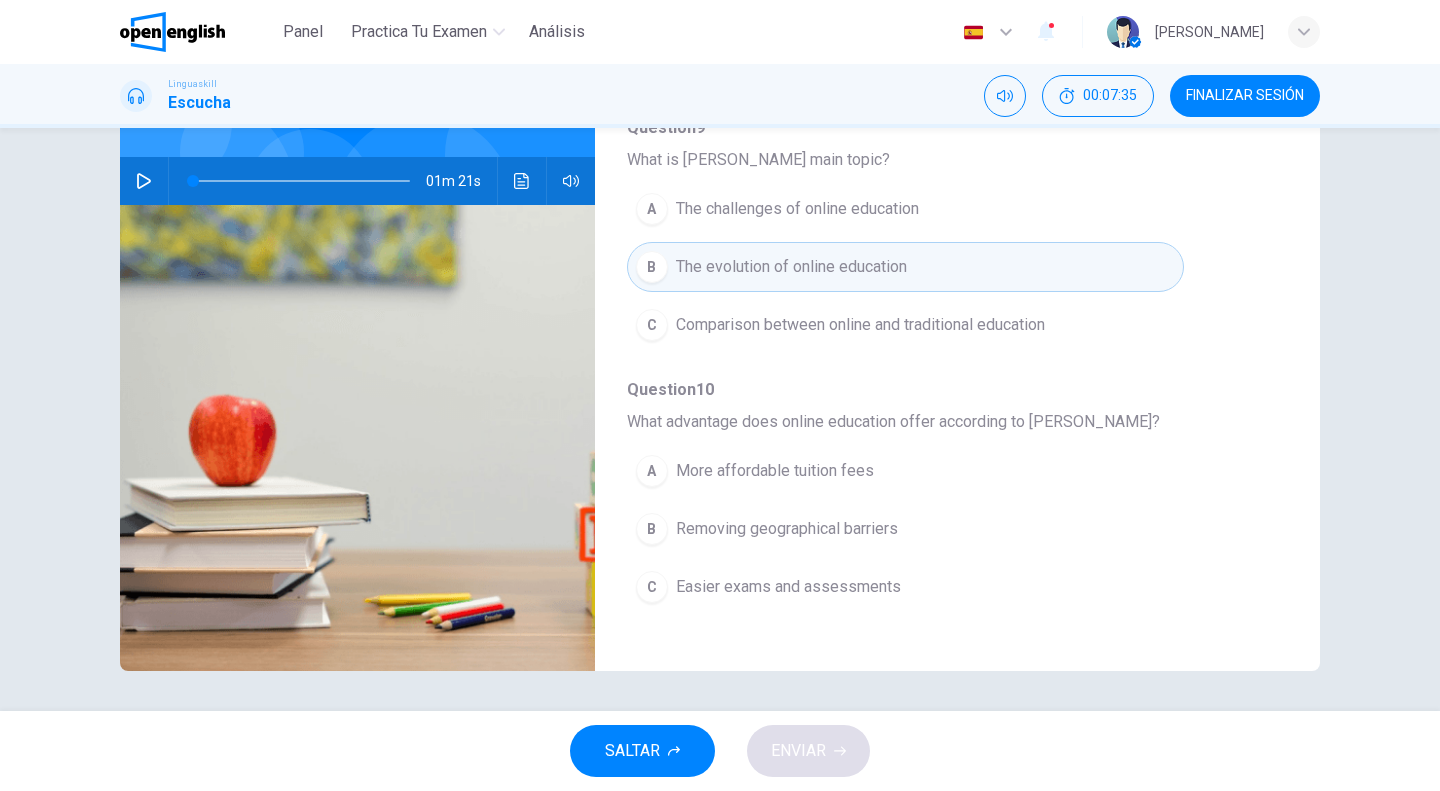 click at bounding box center (144, 181) 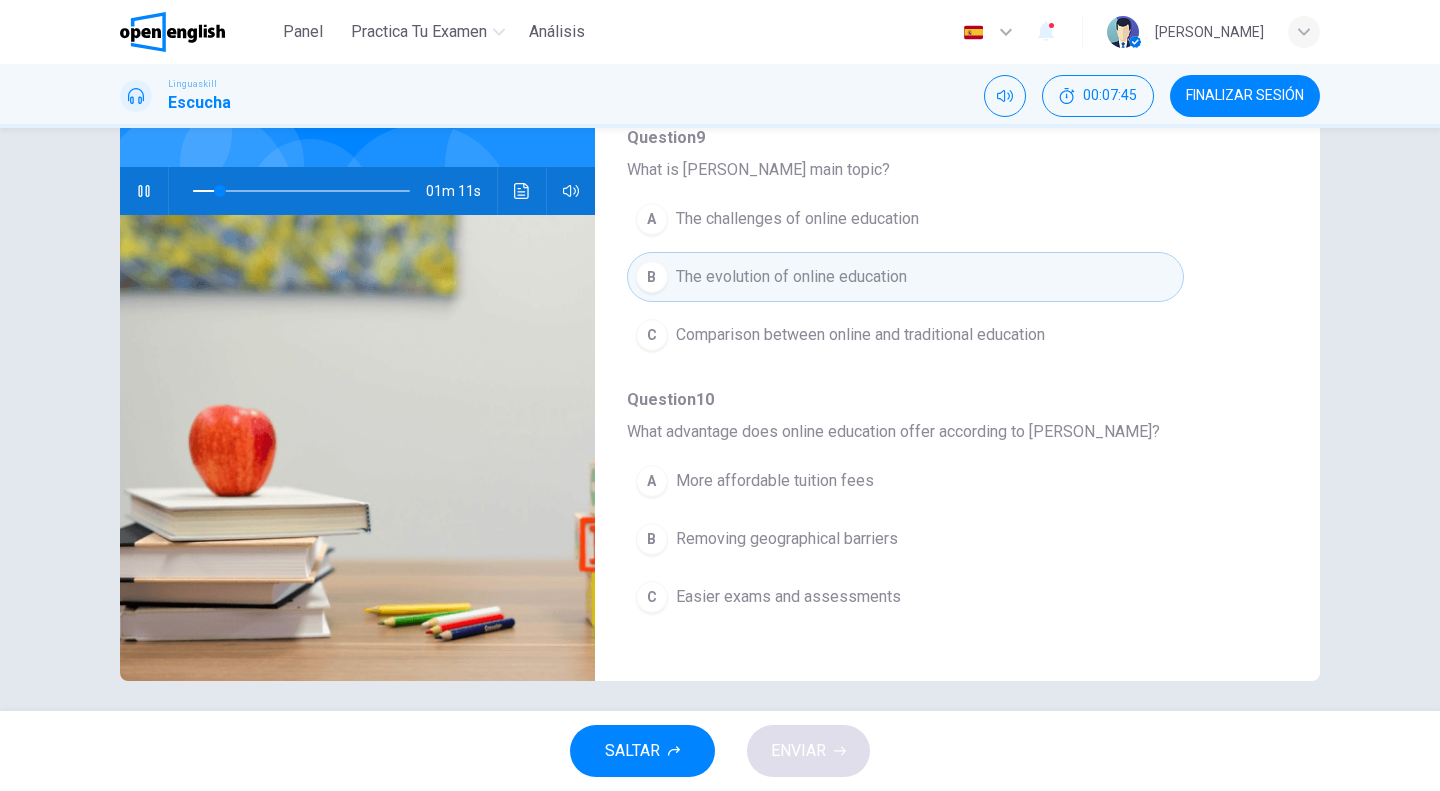 scroll, scrollTop: 192, scrollLeft: 0, axis: vertical 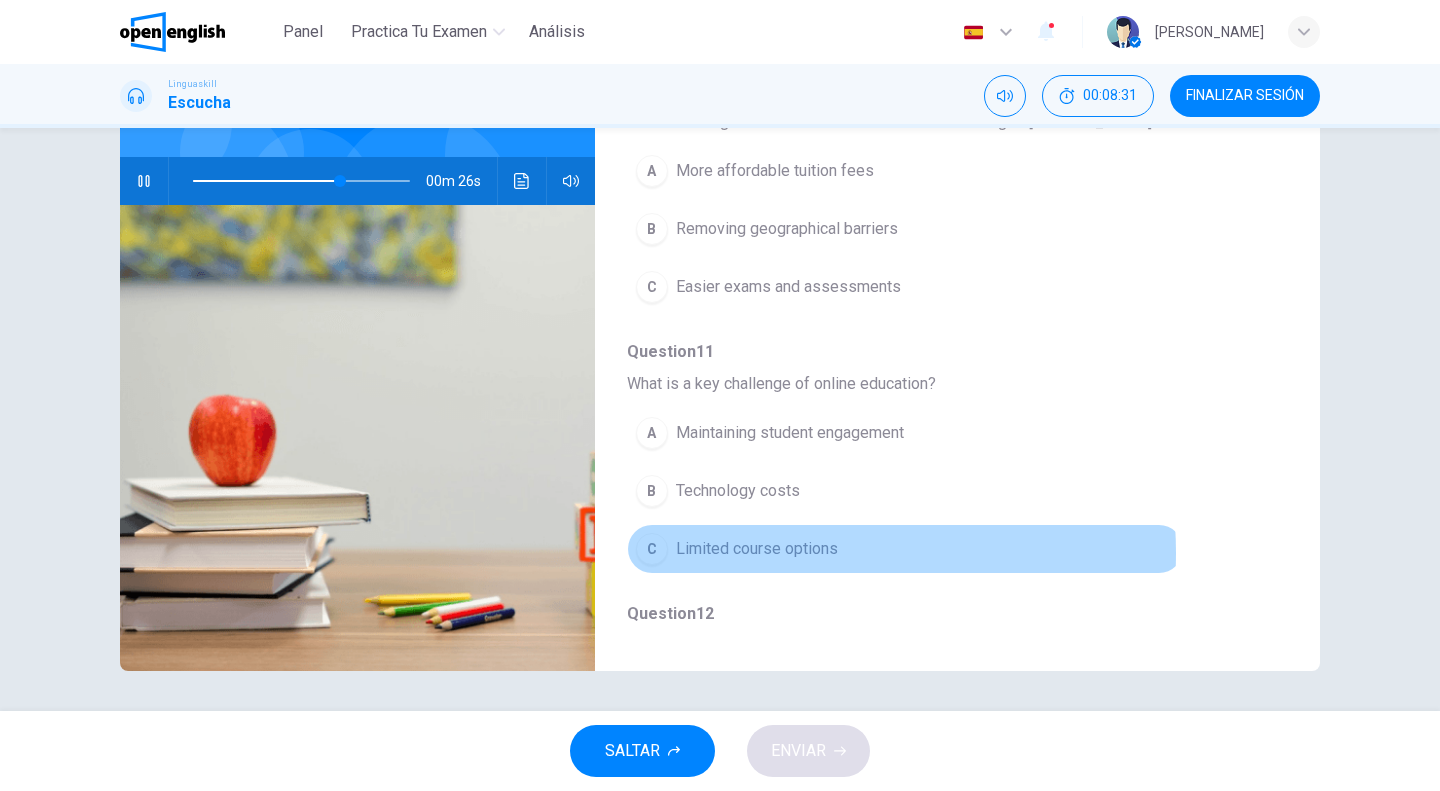 click on "Limited course options" at bounding box center [757, 549] 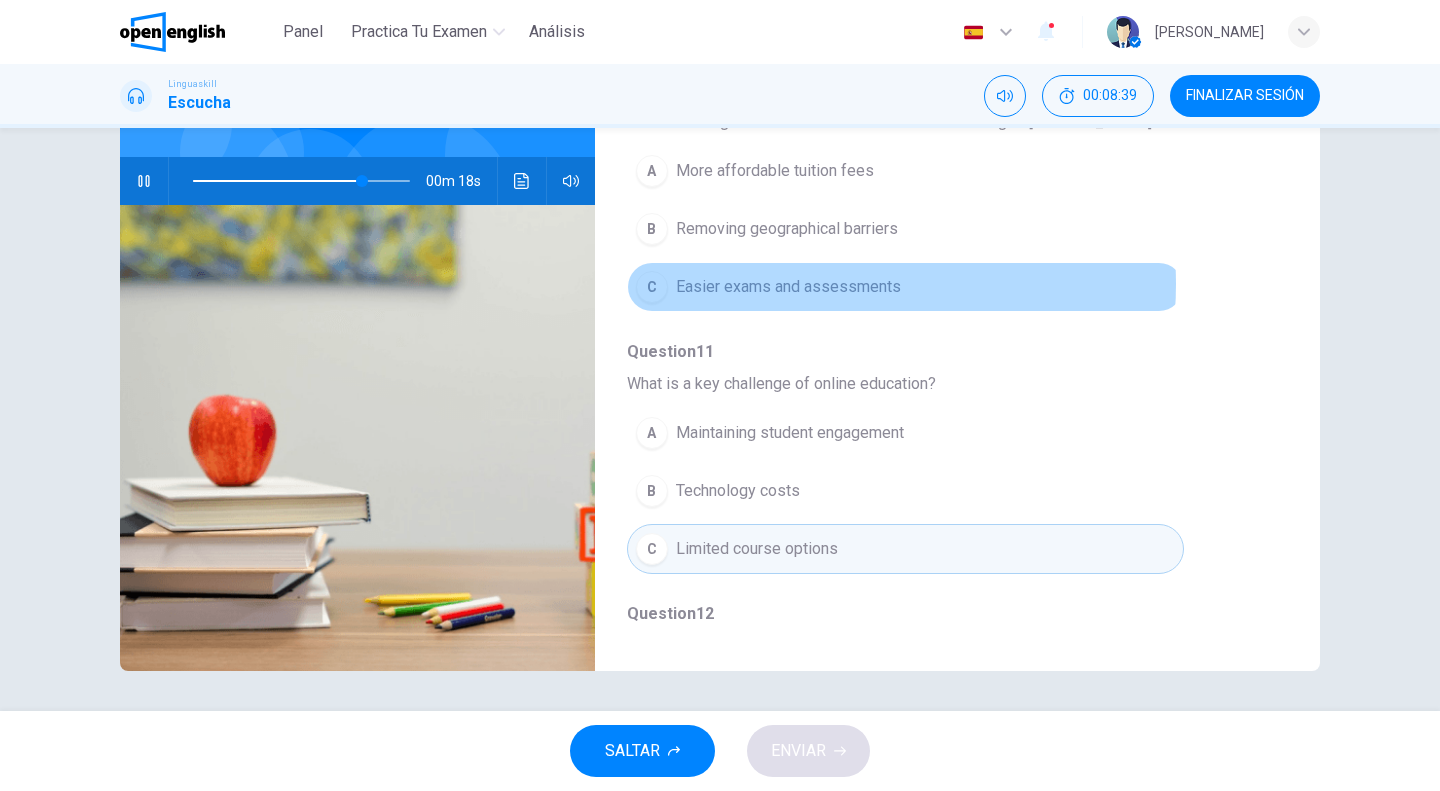 click on "Easier exams and assessments" at bounding box center [788, 287] 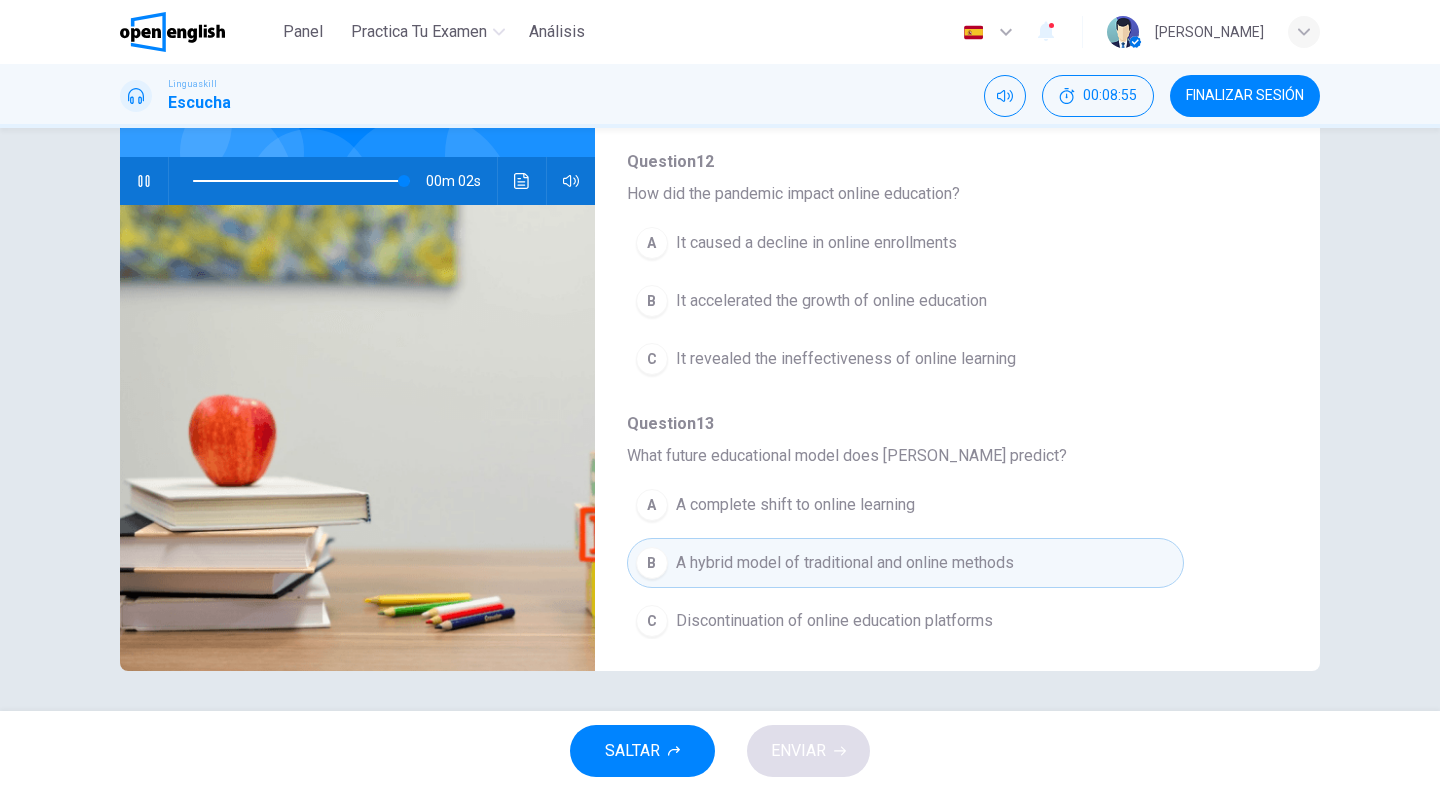 scroll, scrollTop: 752, scrollLeft: 0, axis: vertical 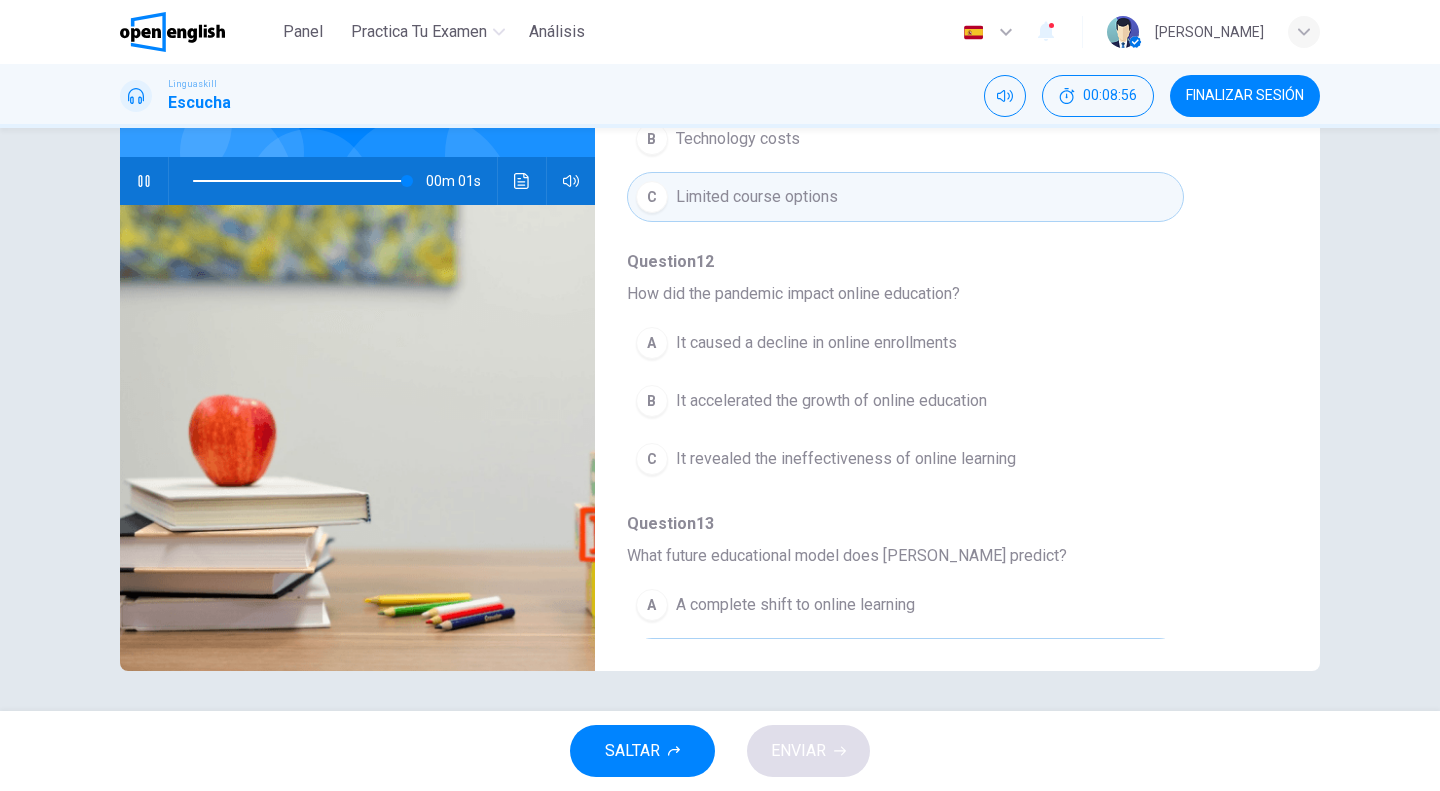 type on "*" 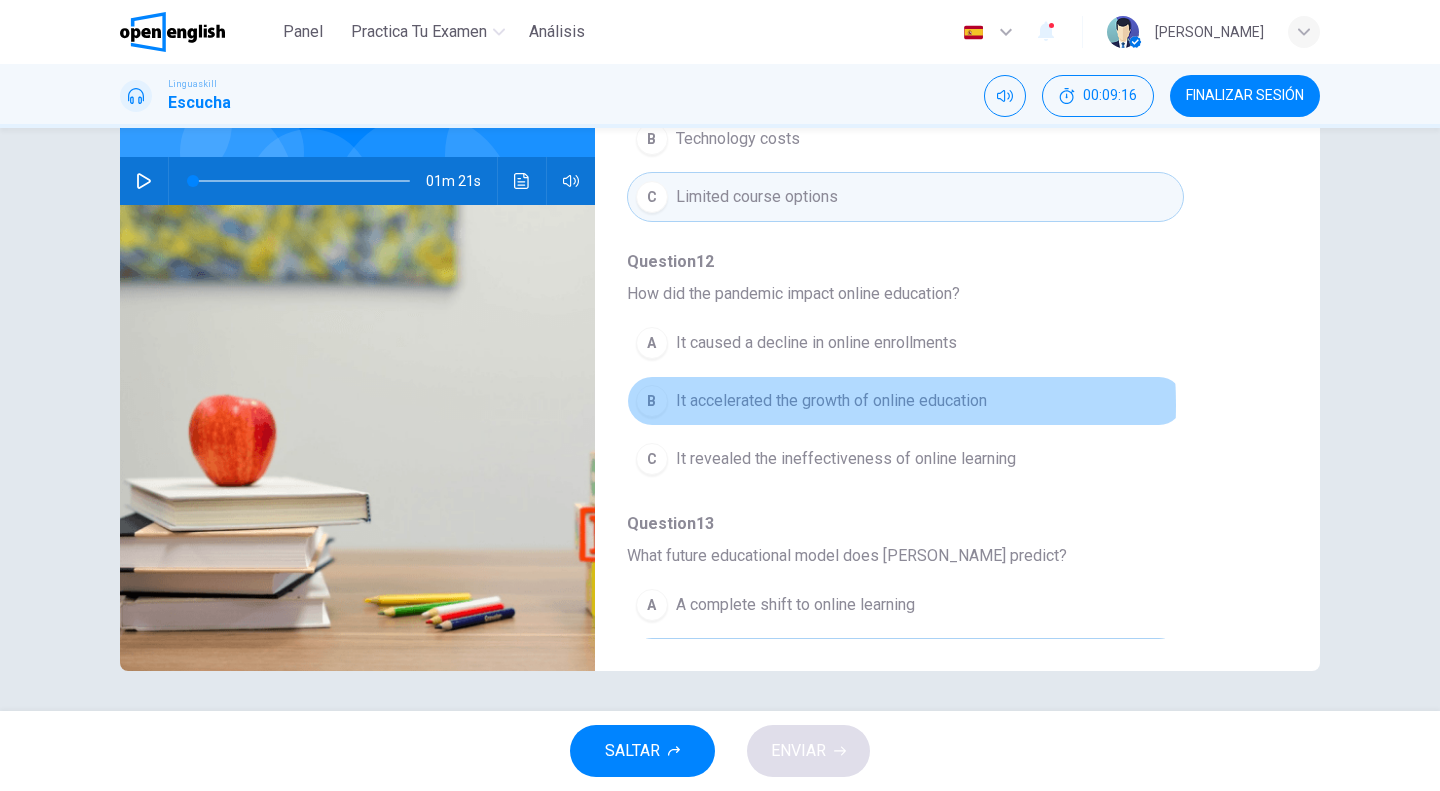 click on "It accelerated the growth of online education" at bounding box center [831, 401] 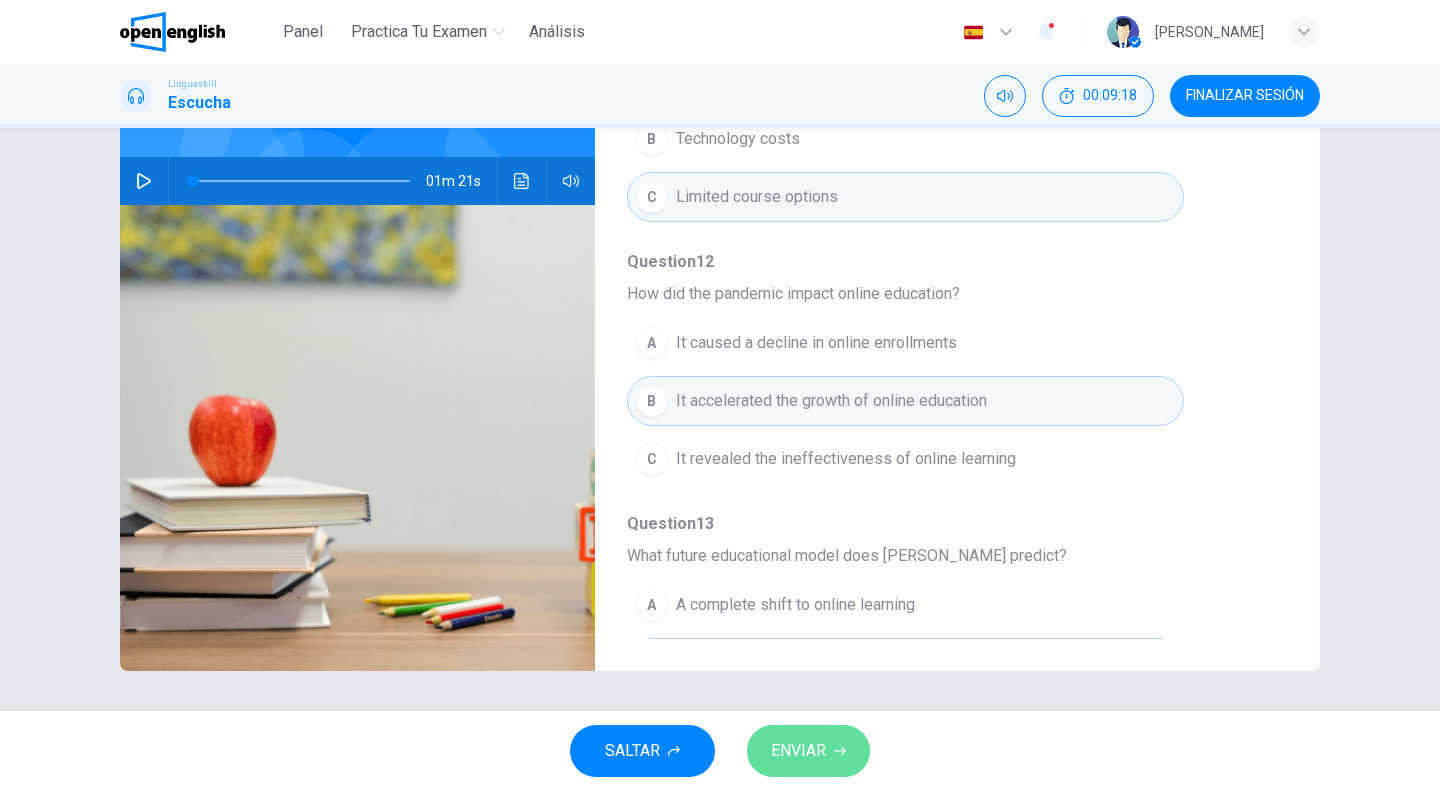 click on "ENVIAR" at bounding box center (808, 751) 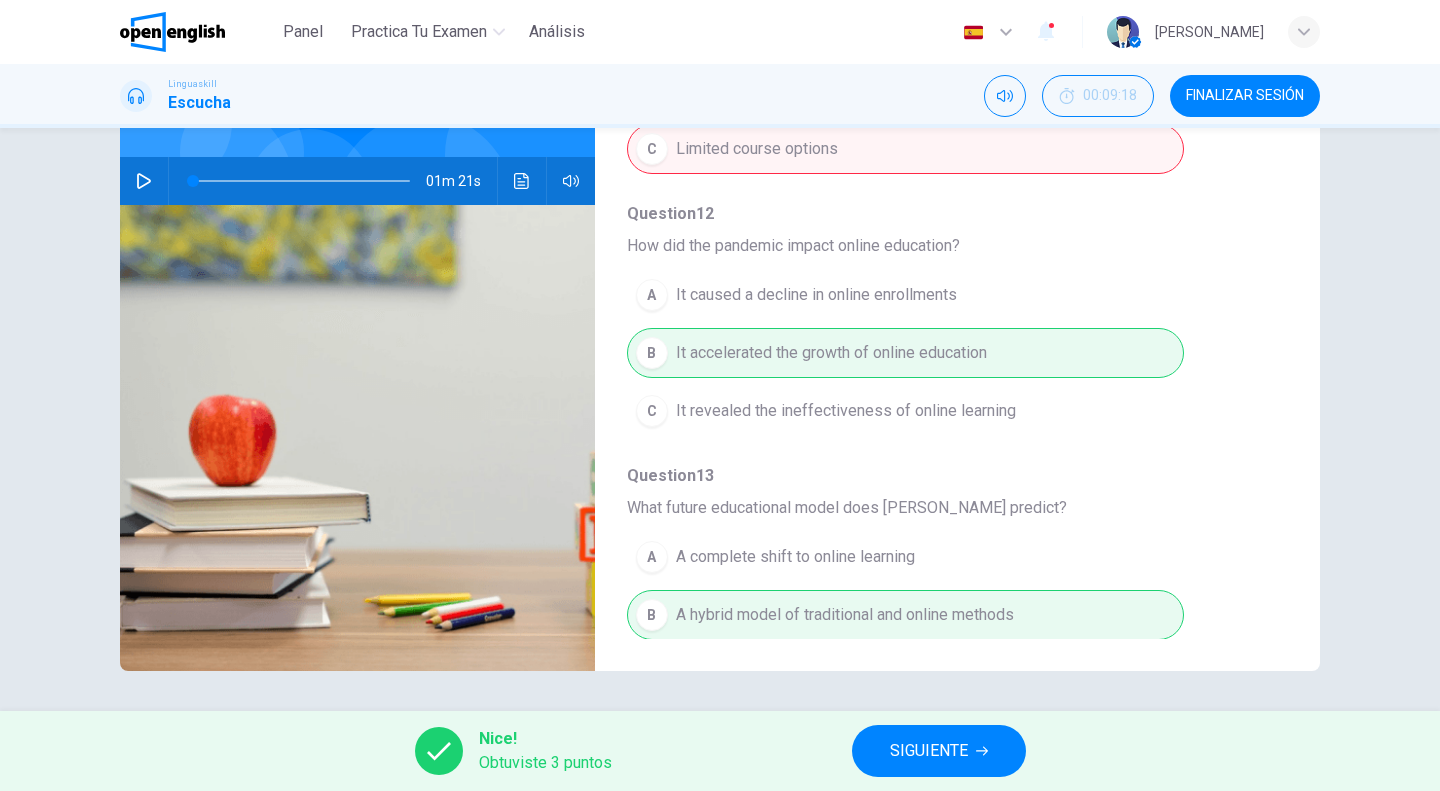 scroll, scrollTop: 852, scrollLeft: 0, axis: vertical 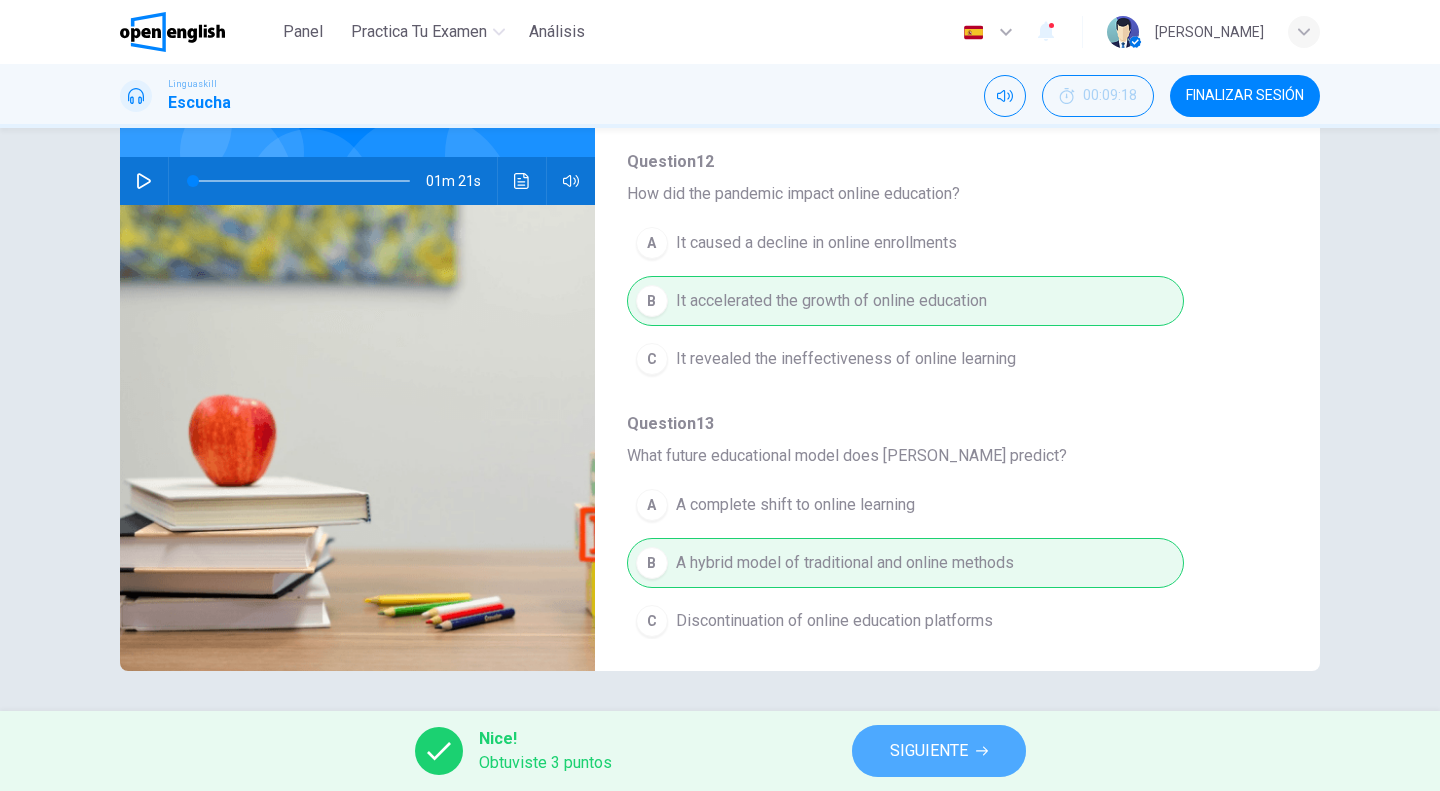 click on "SIGUIENTE" at bounding box center (939, 751) 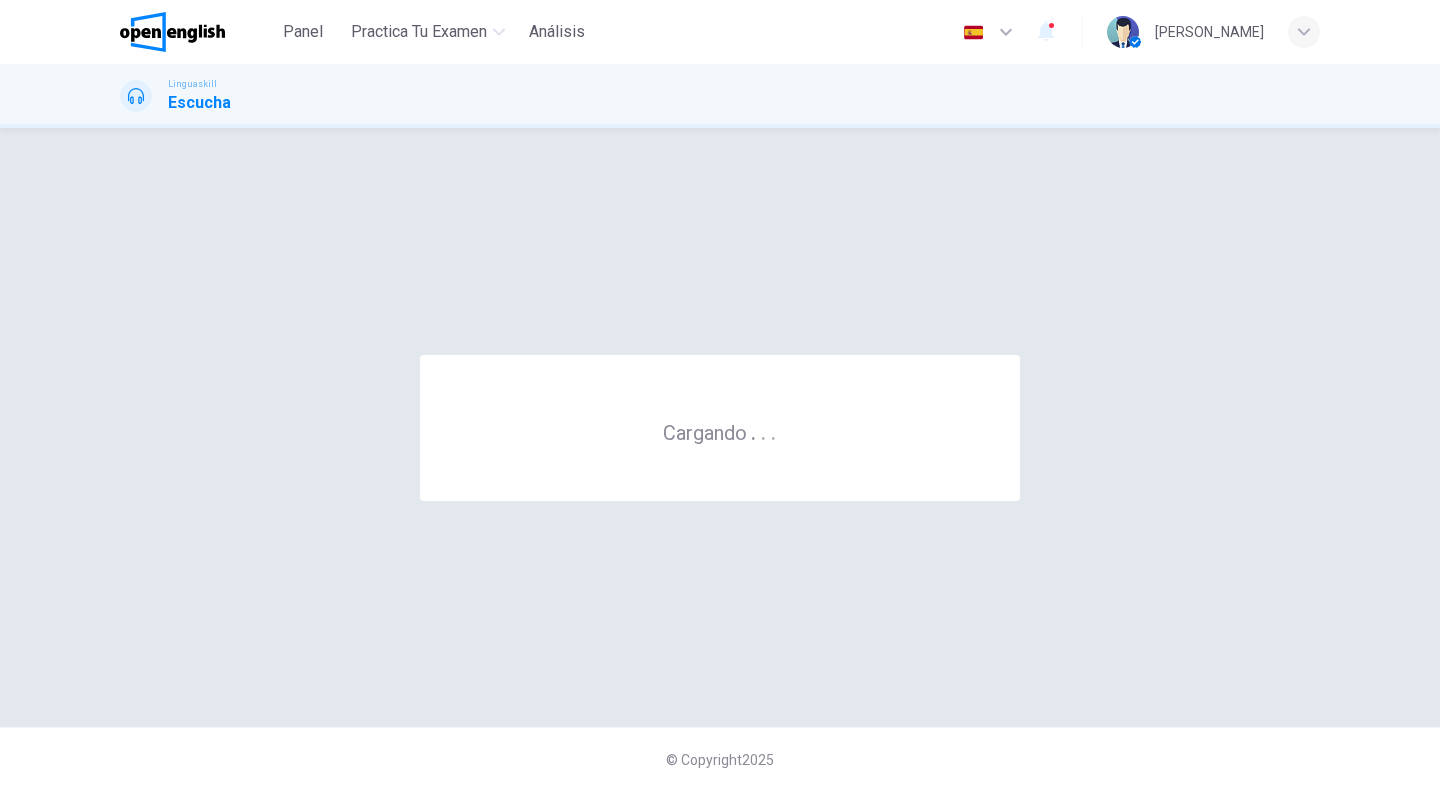 scroll, scrollTop: 0, scrollLeft: 0, axis: both 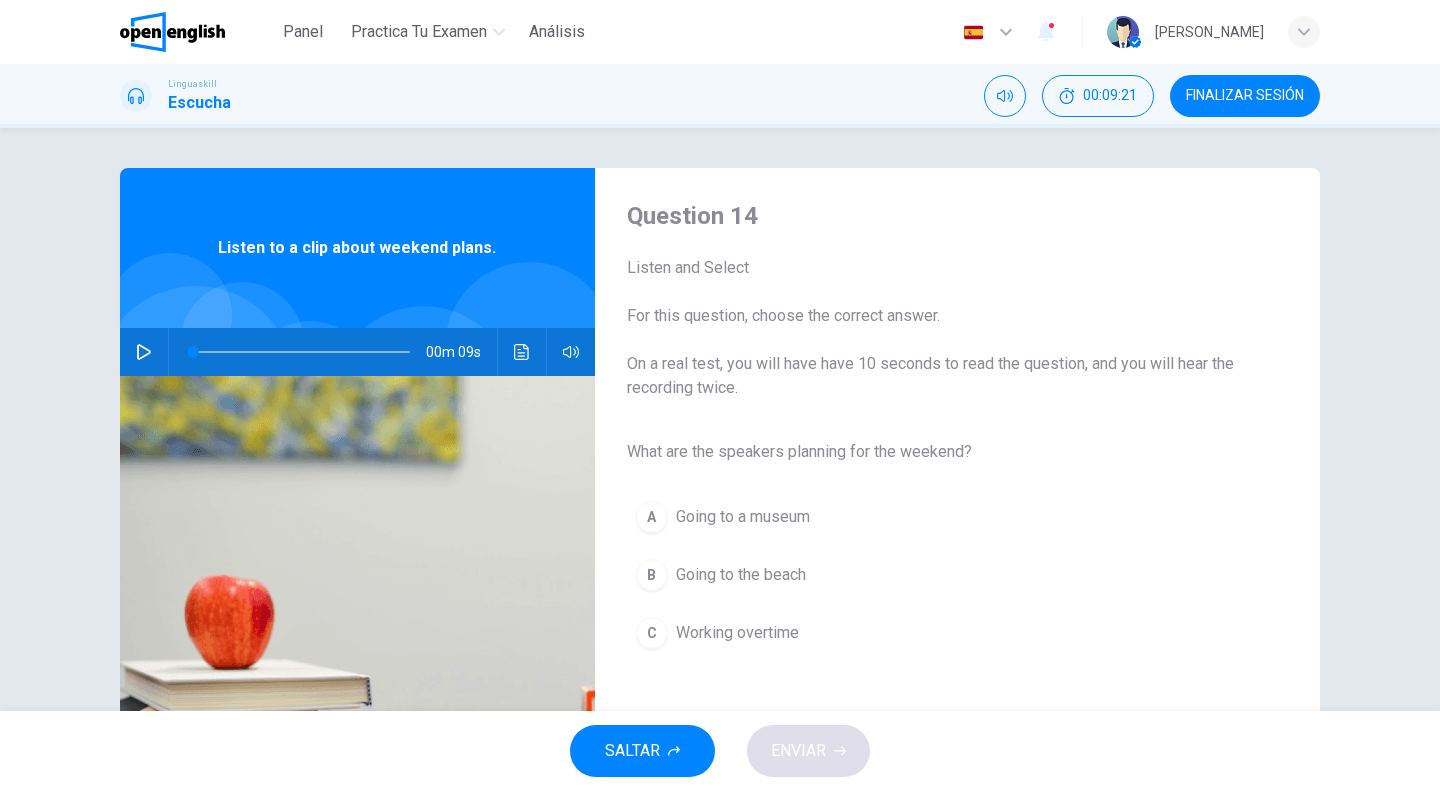 click at bounding box center (144, 352) 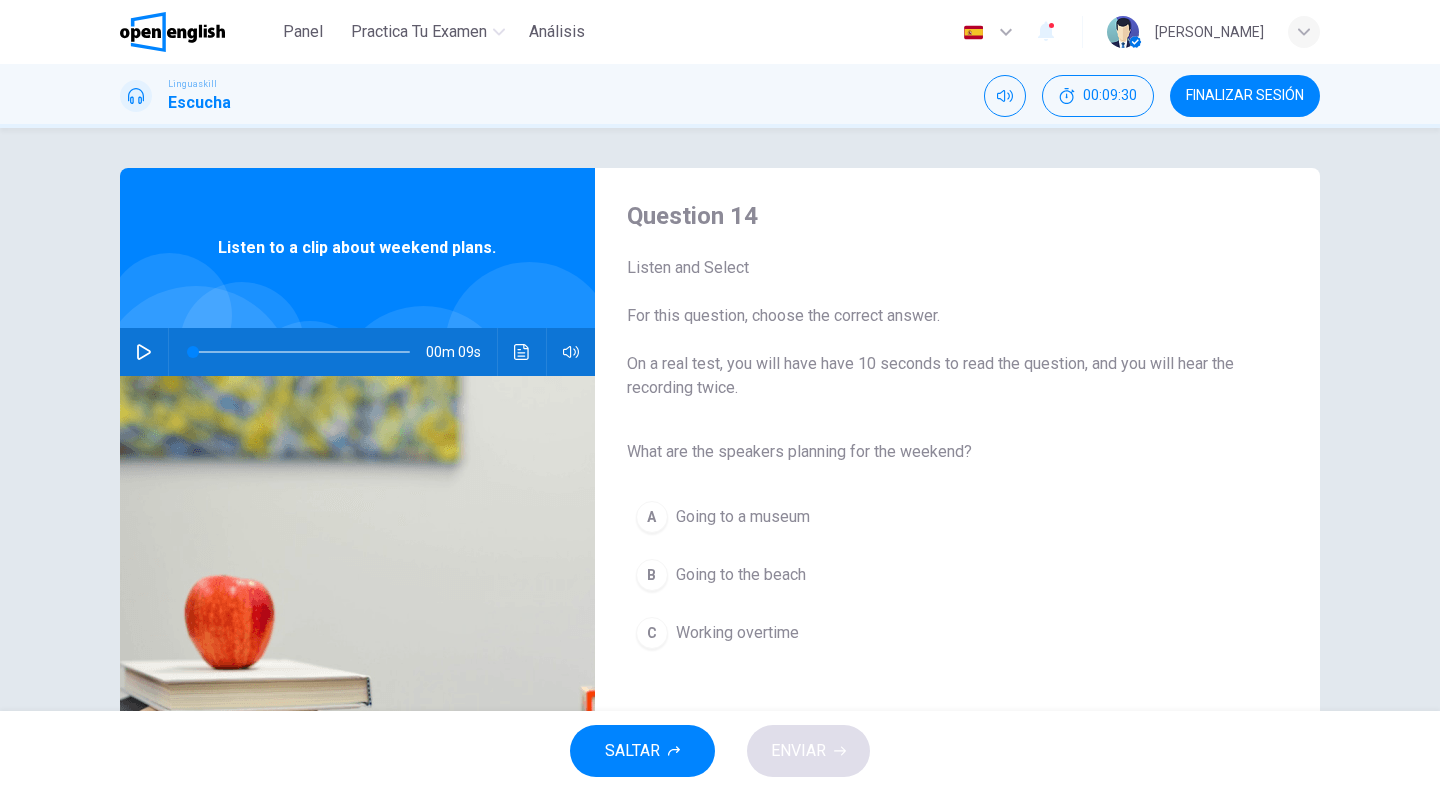 type on "*" 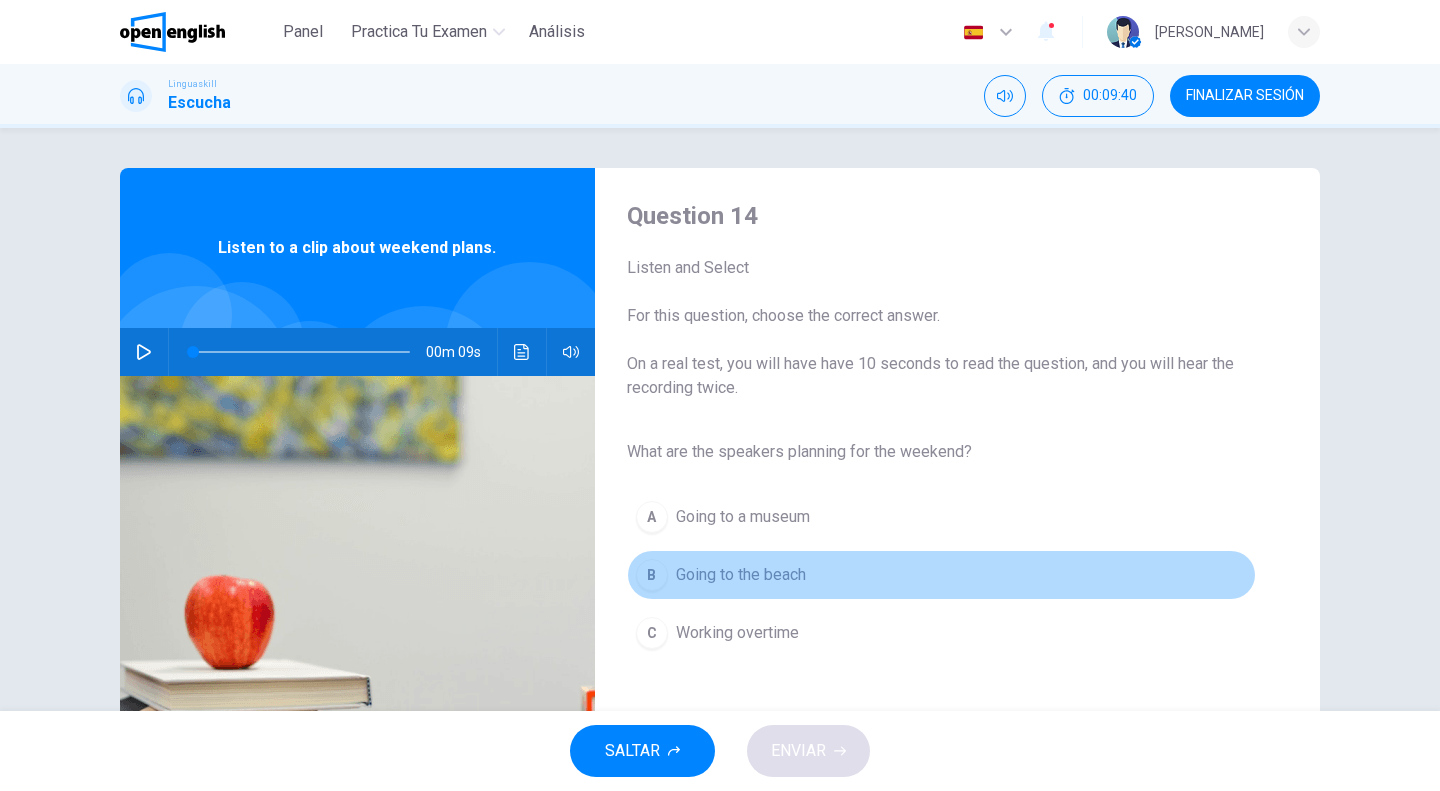 click on "Going to the beach" at bounding box center [741, 575] 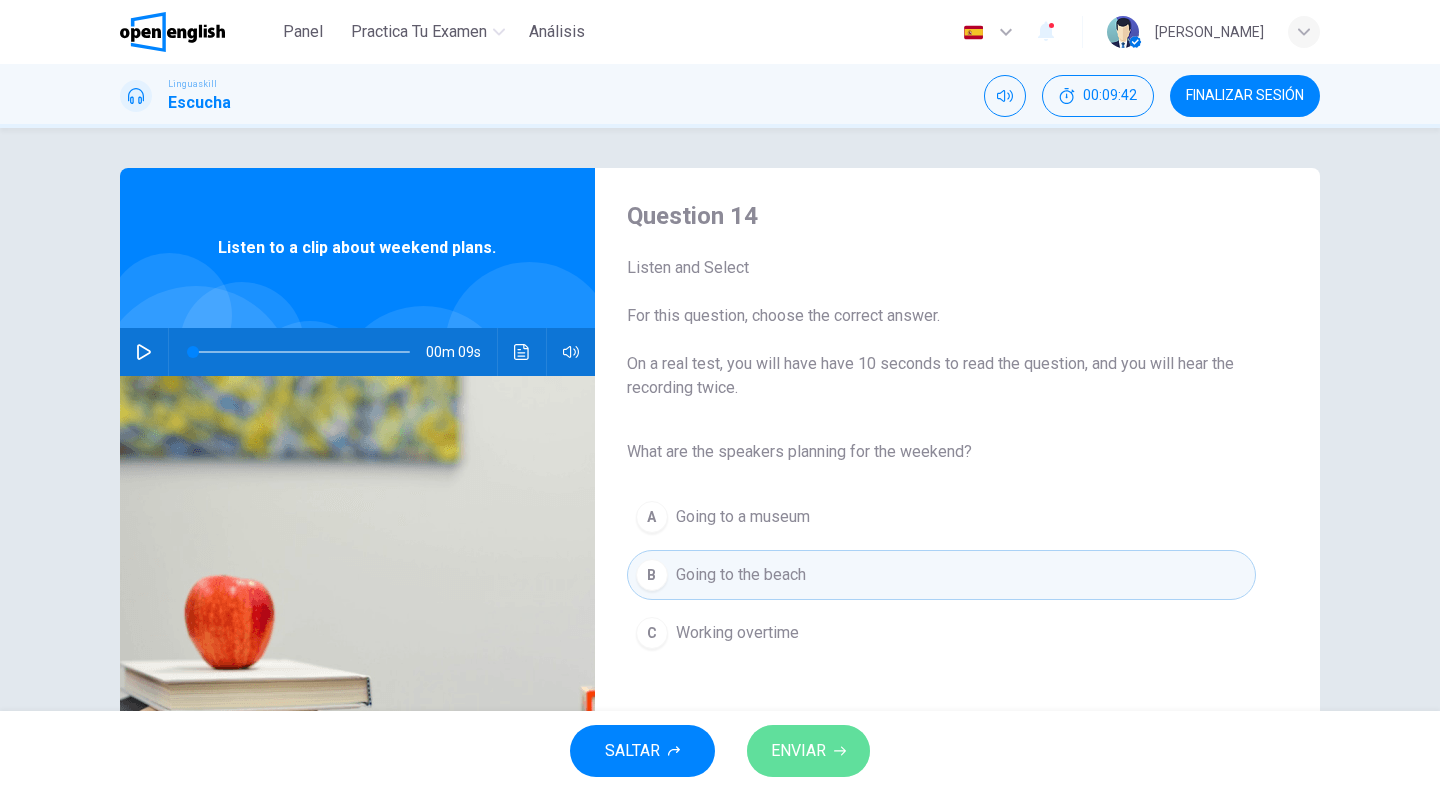 click on "ENVIAR" at bounding box center [798, 751] 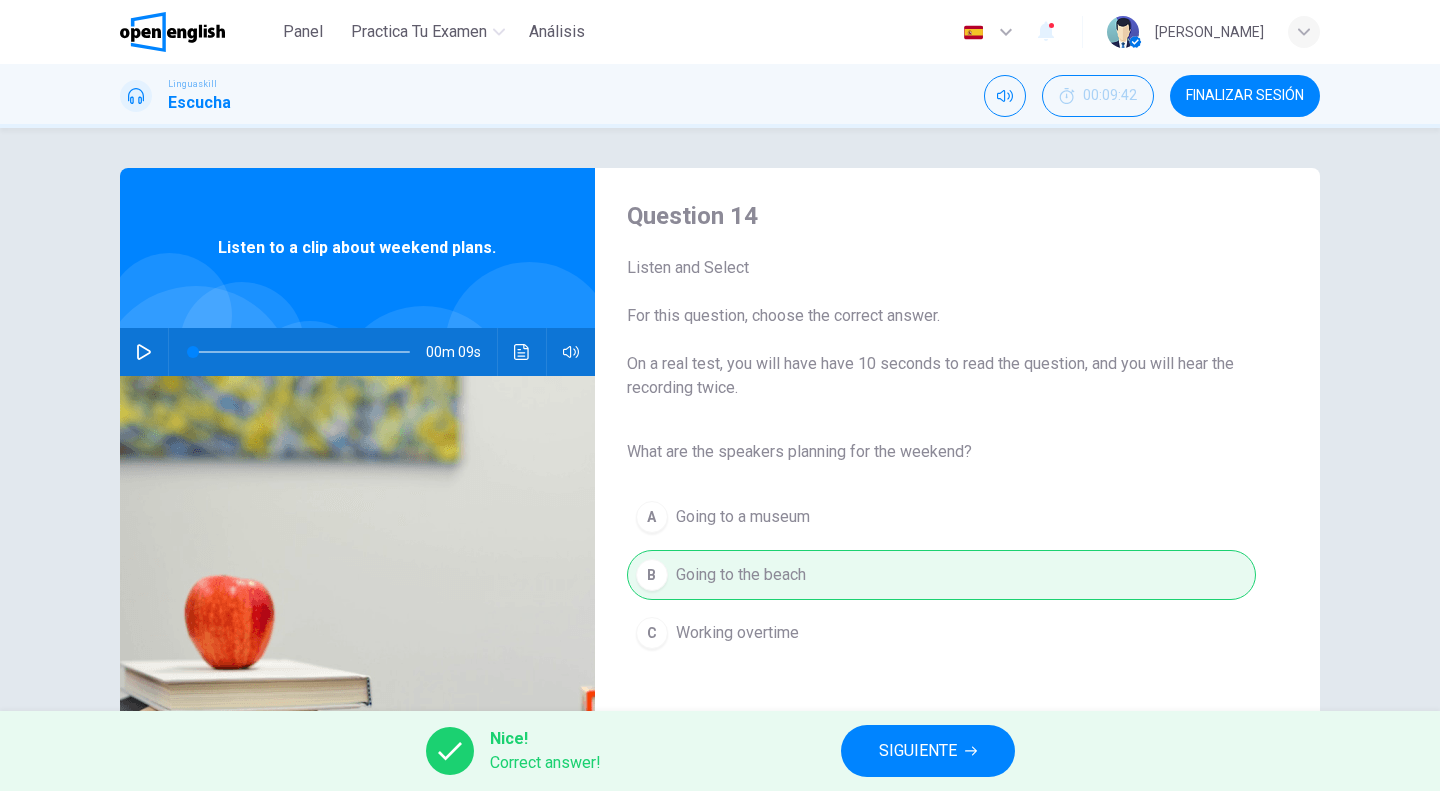 click on "SIGUIENTE" at bounding box center (918, 751) 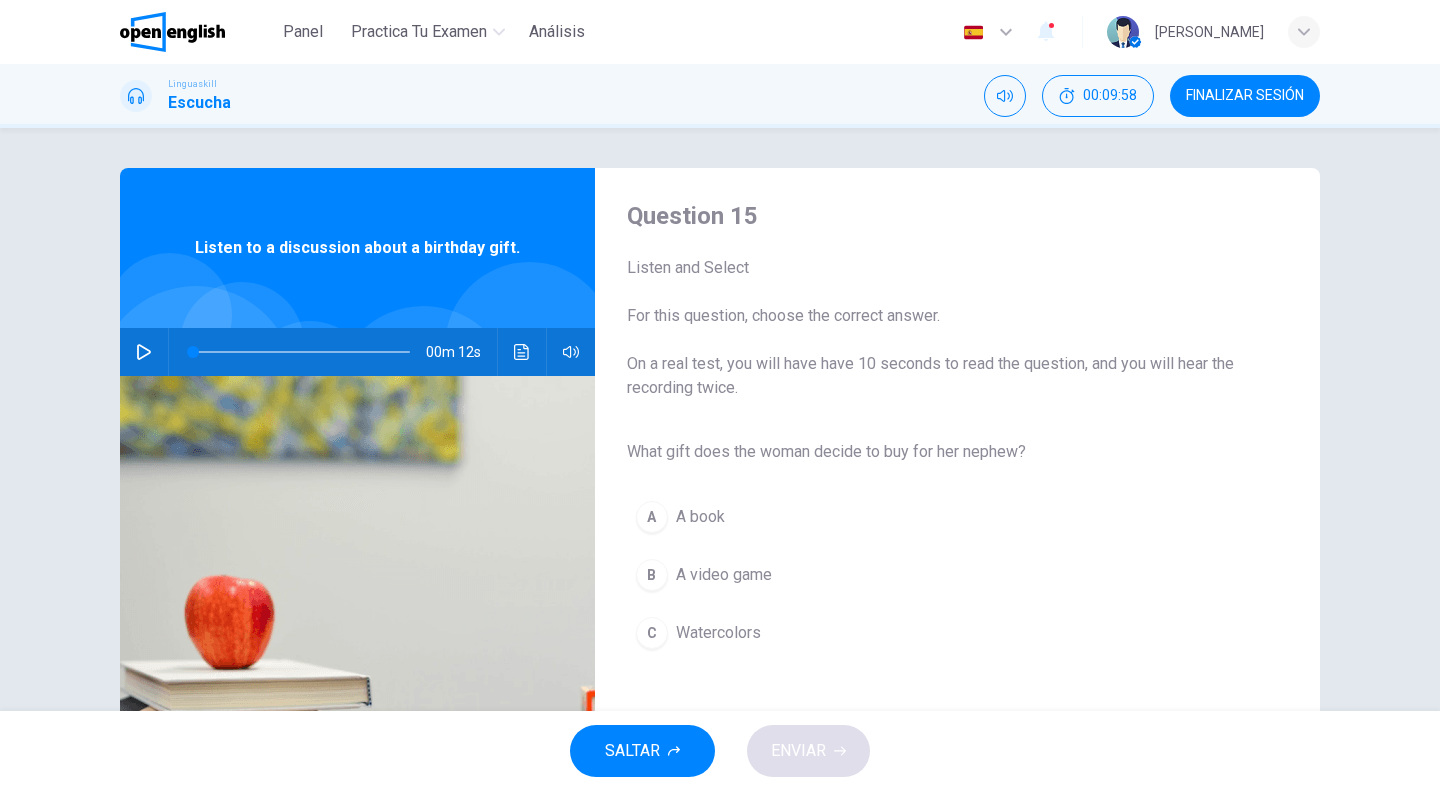 click 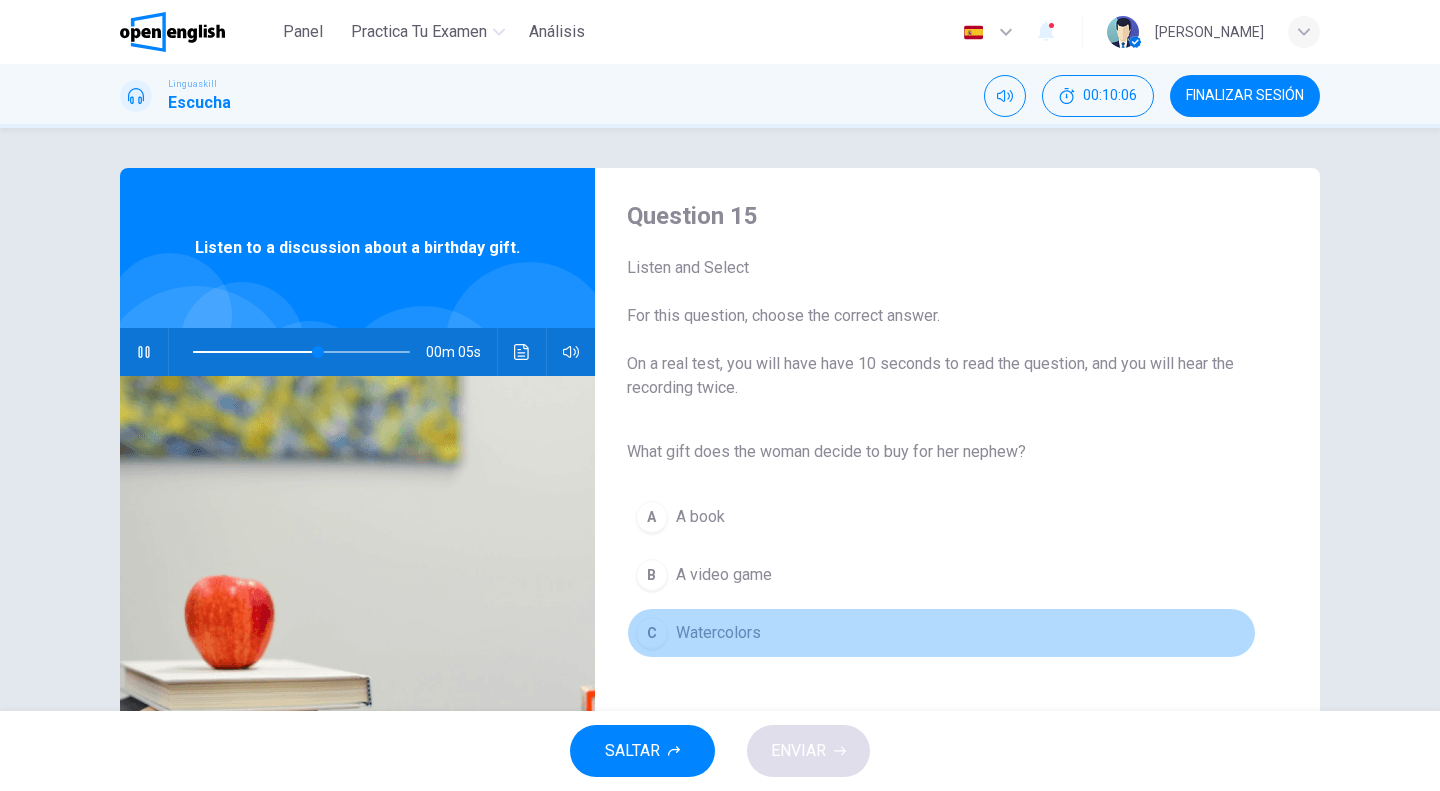 click on "Watercolors" at bounding box center (718, 633) 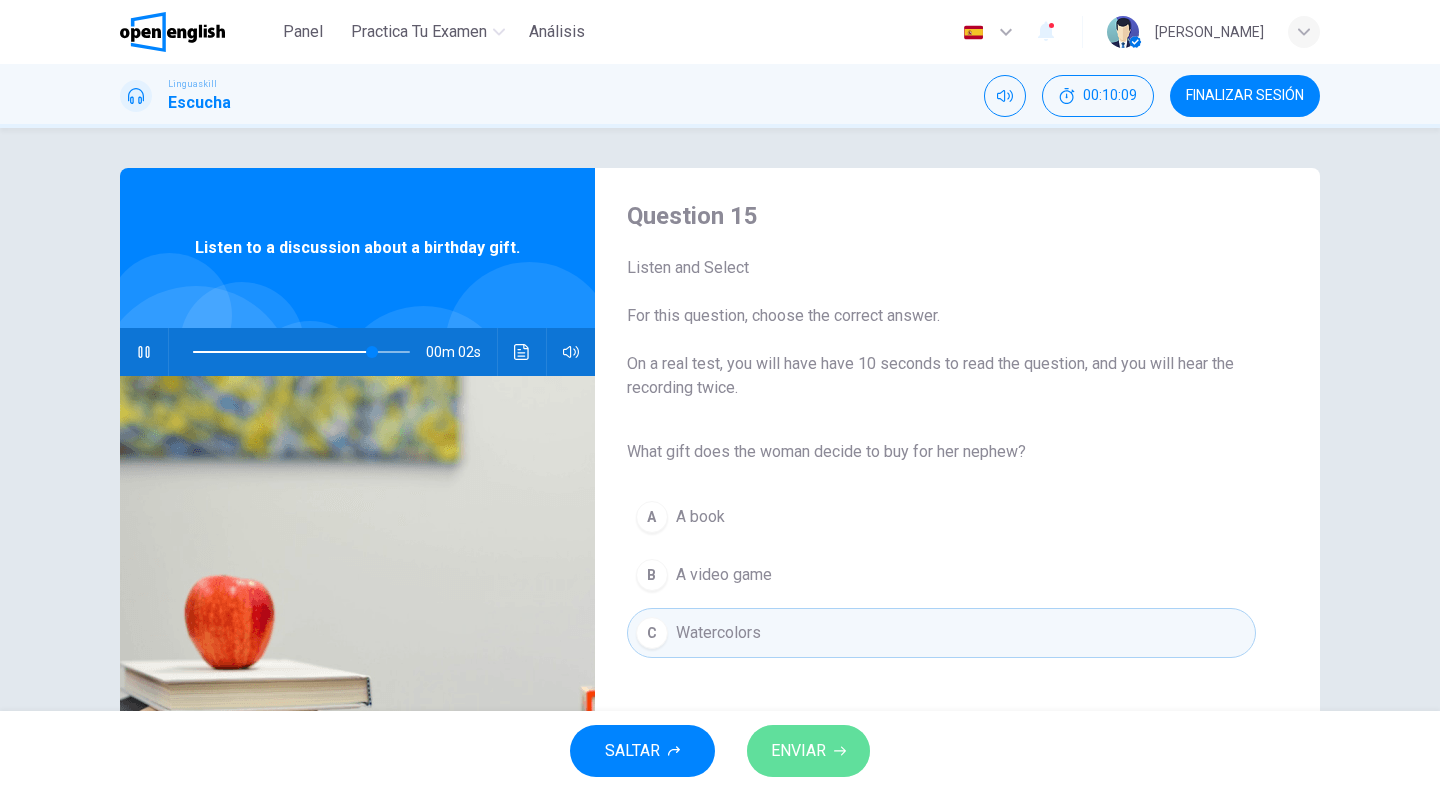 click on "ENVIAR" at bounding box center (798, 751) 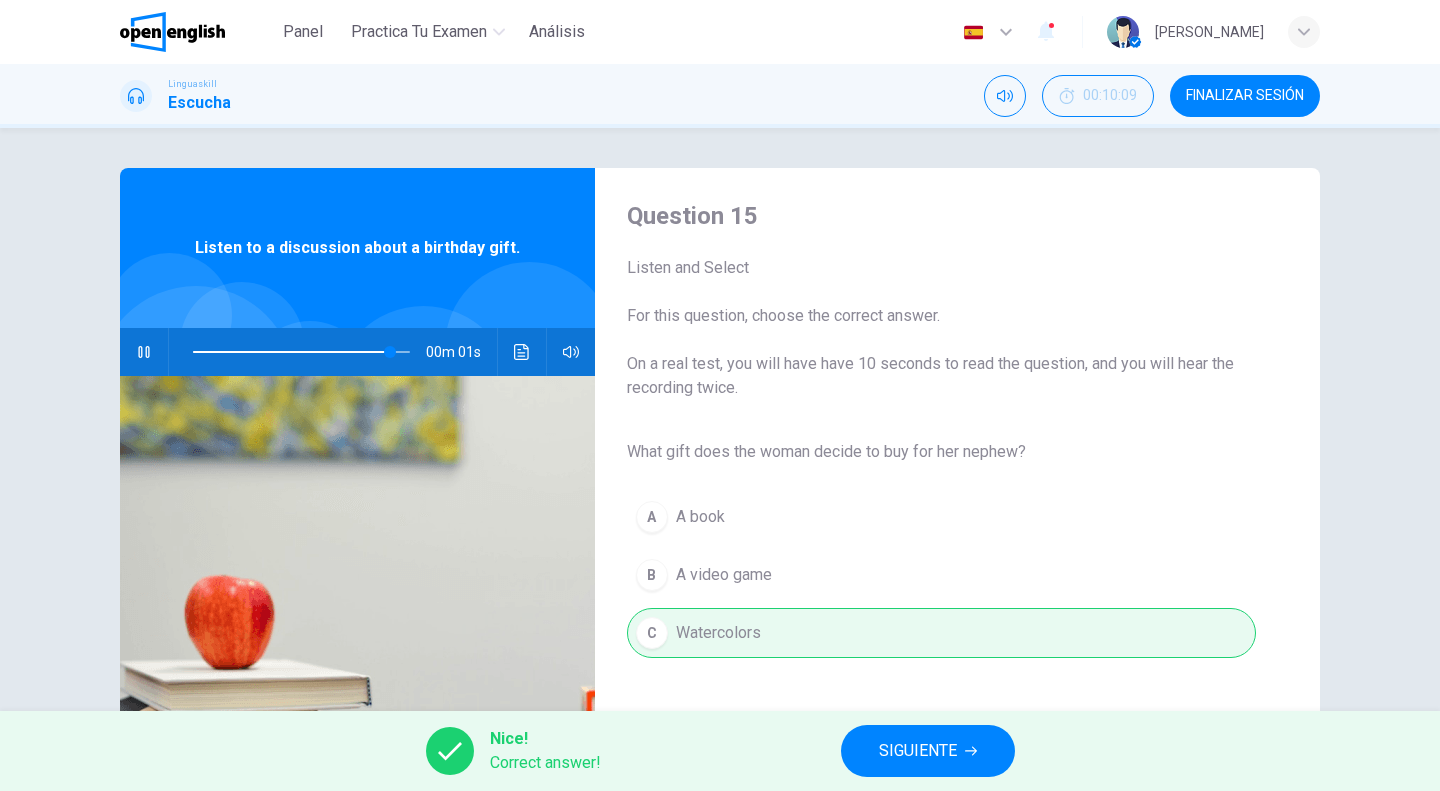 type on "*" 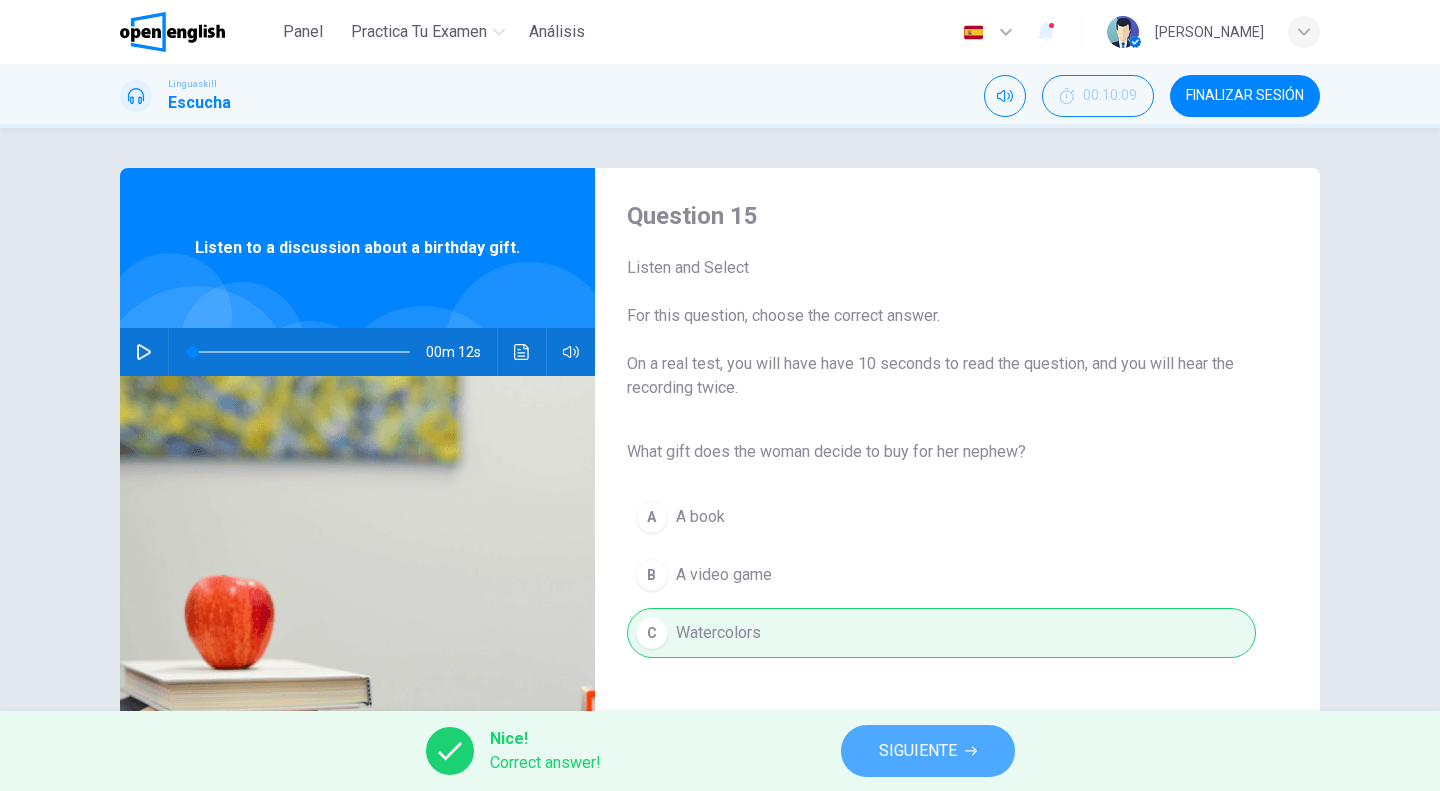 click on "SIGUIENTE" at bounding box center (918, 751) 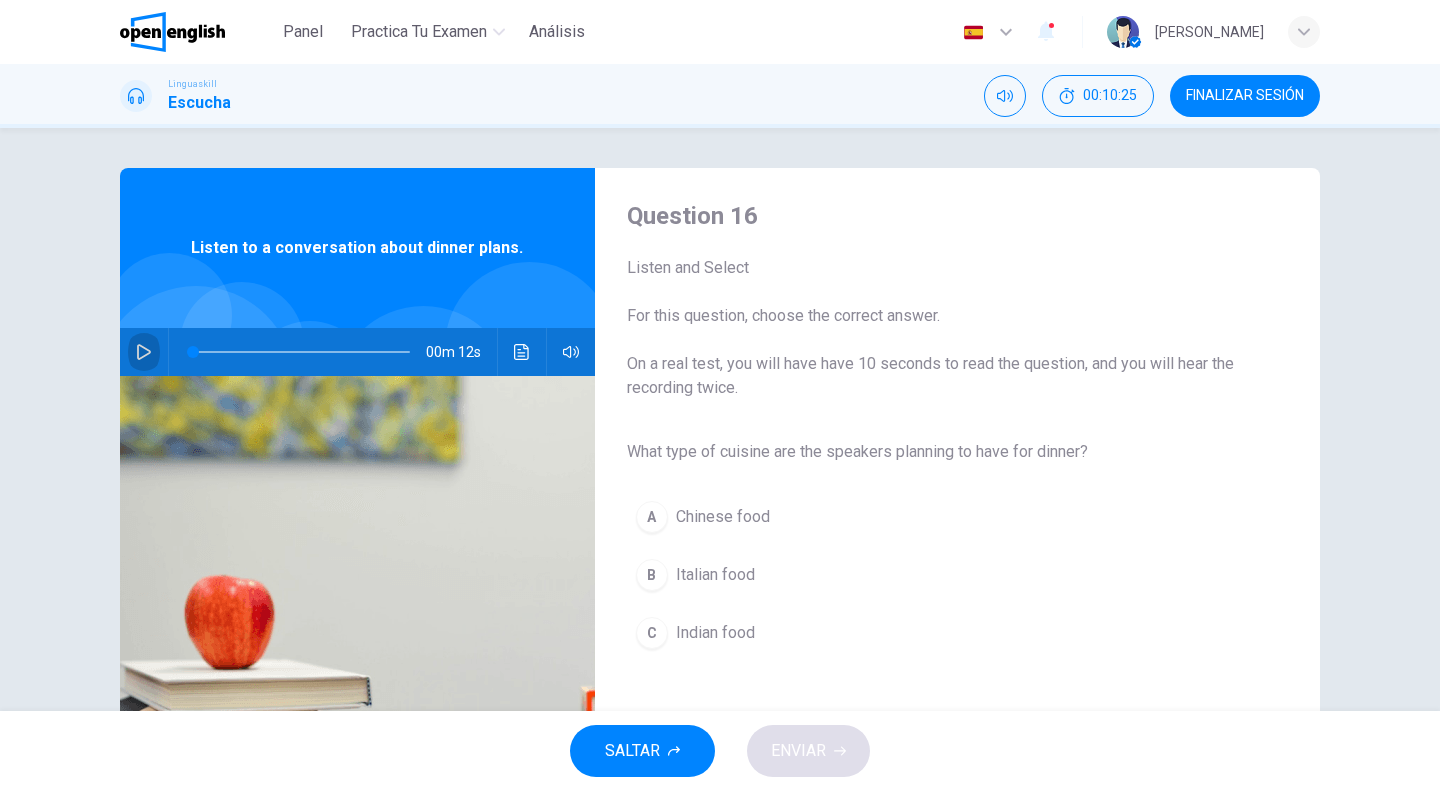 click at bounding box center (144, 352) 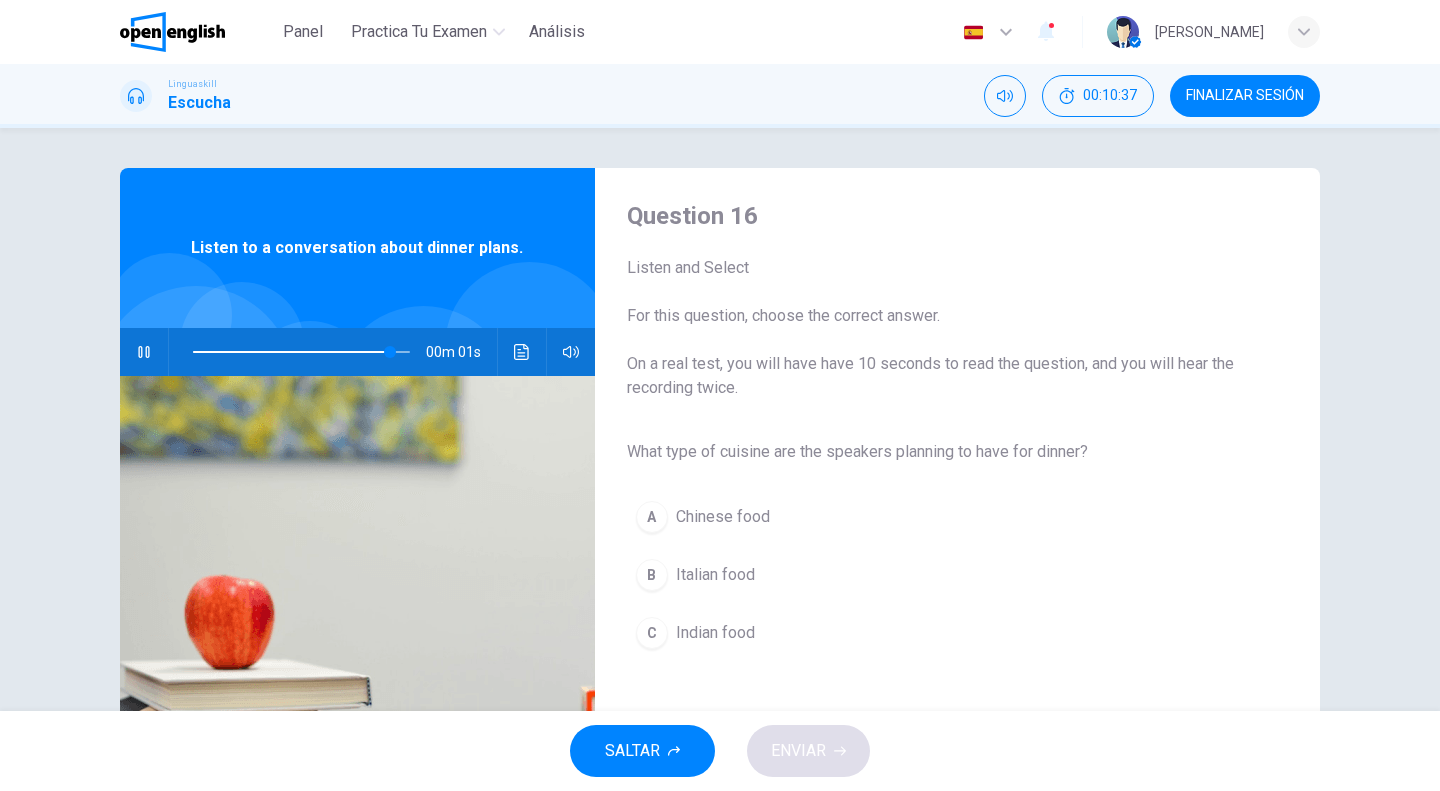 type on "*" 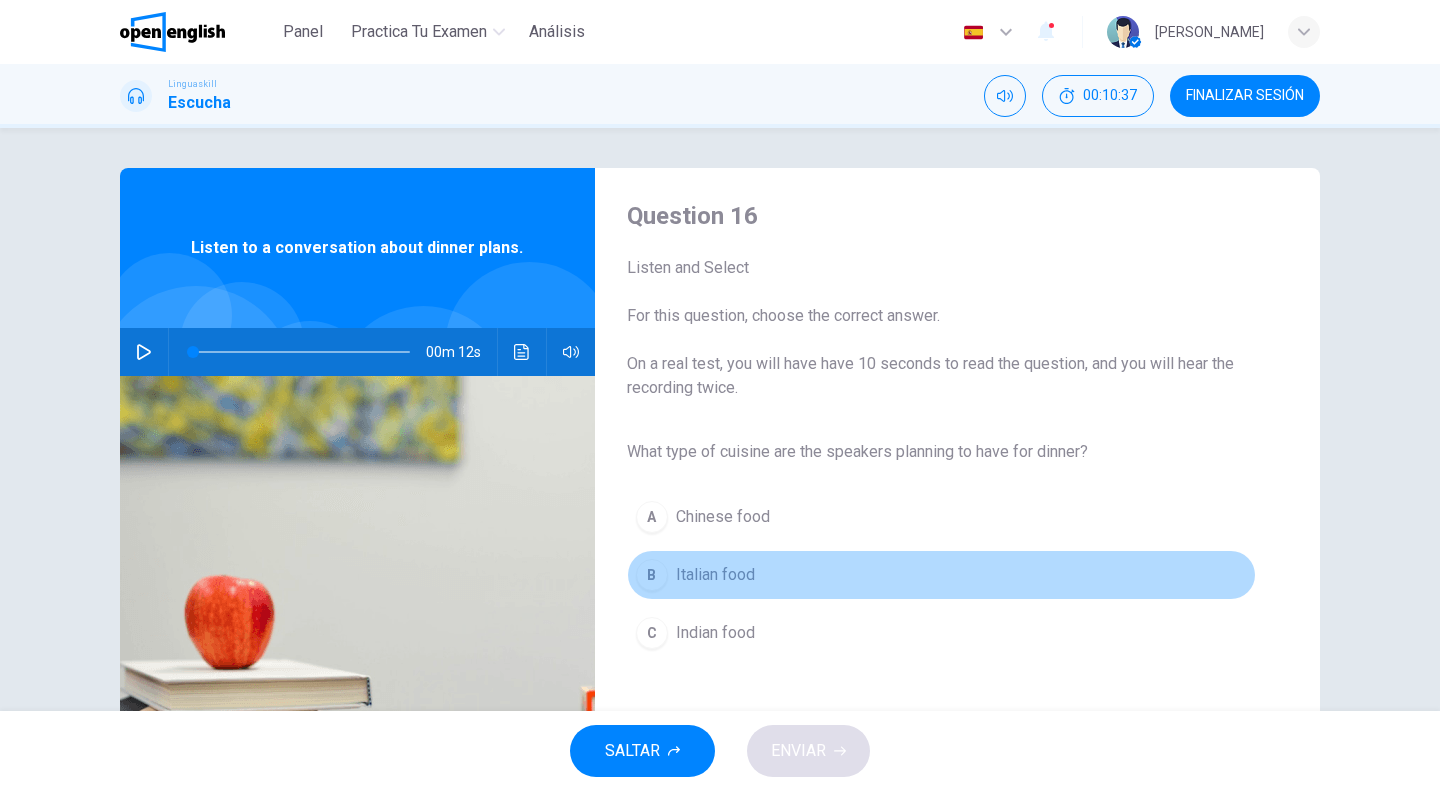 click on "Italian food" at bounding box center (715, 575) 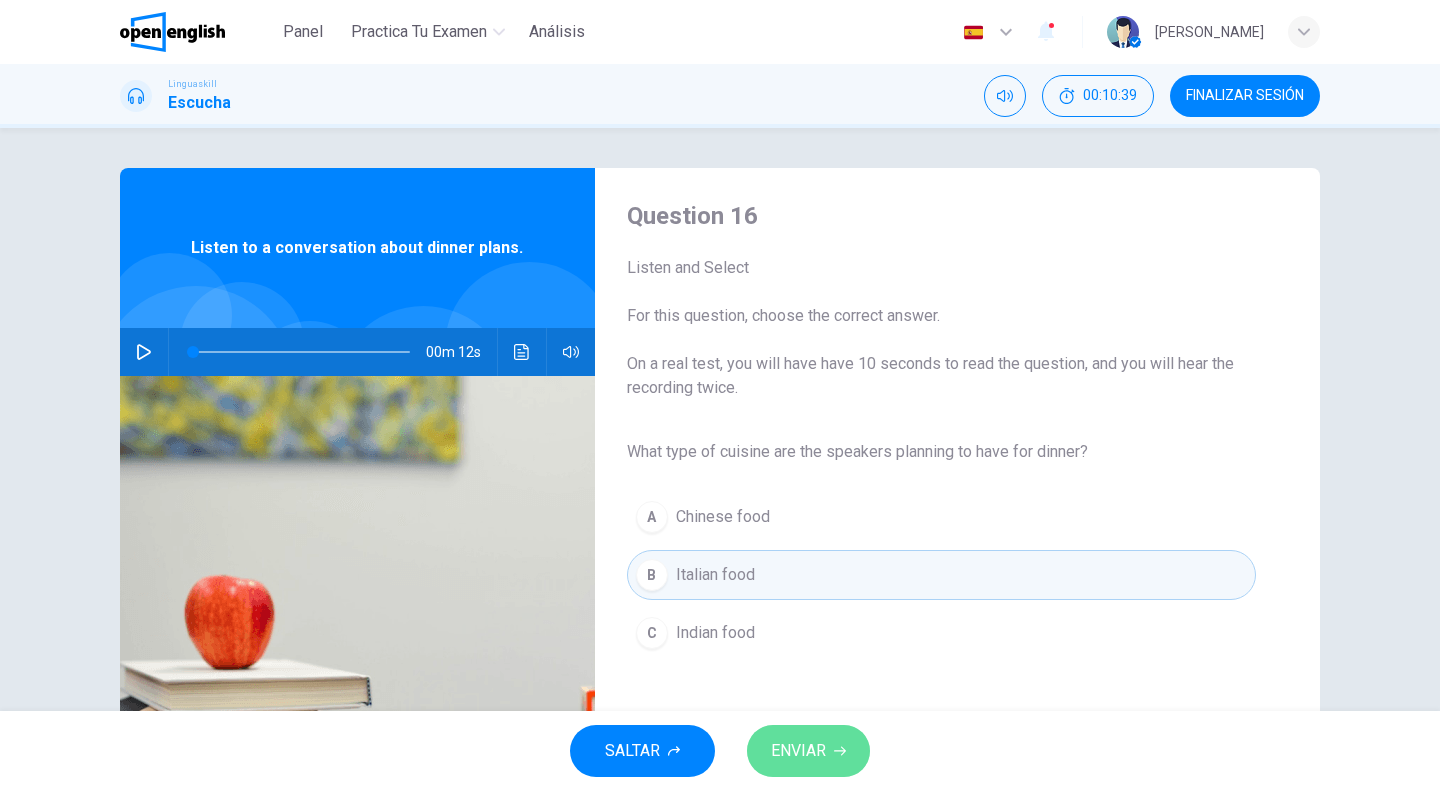 click on "ENVIAR" at bounding box center (798, 751) 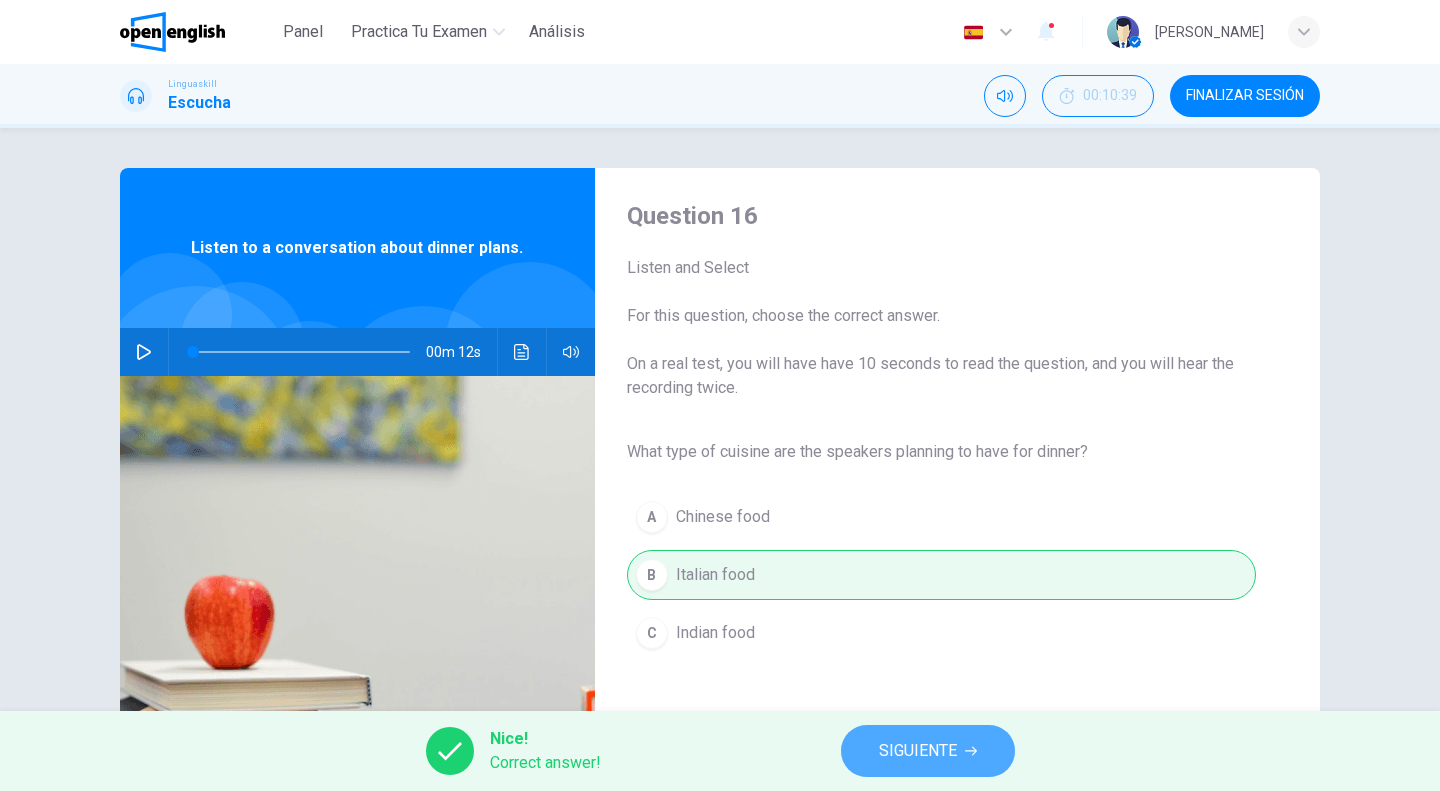 click on "SIGUIENTE" at bounding box center [918, 751] 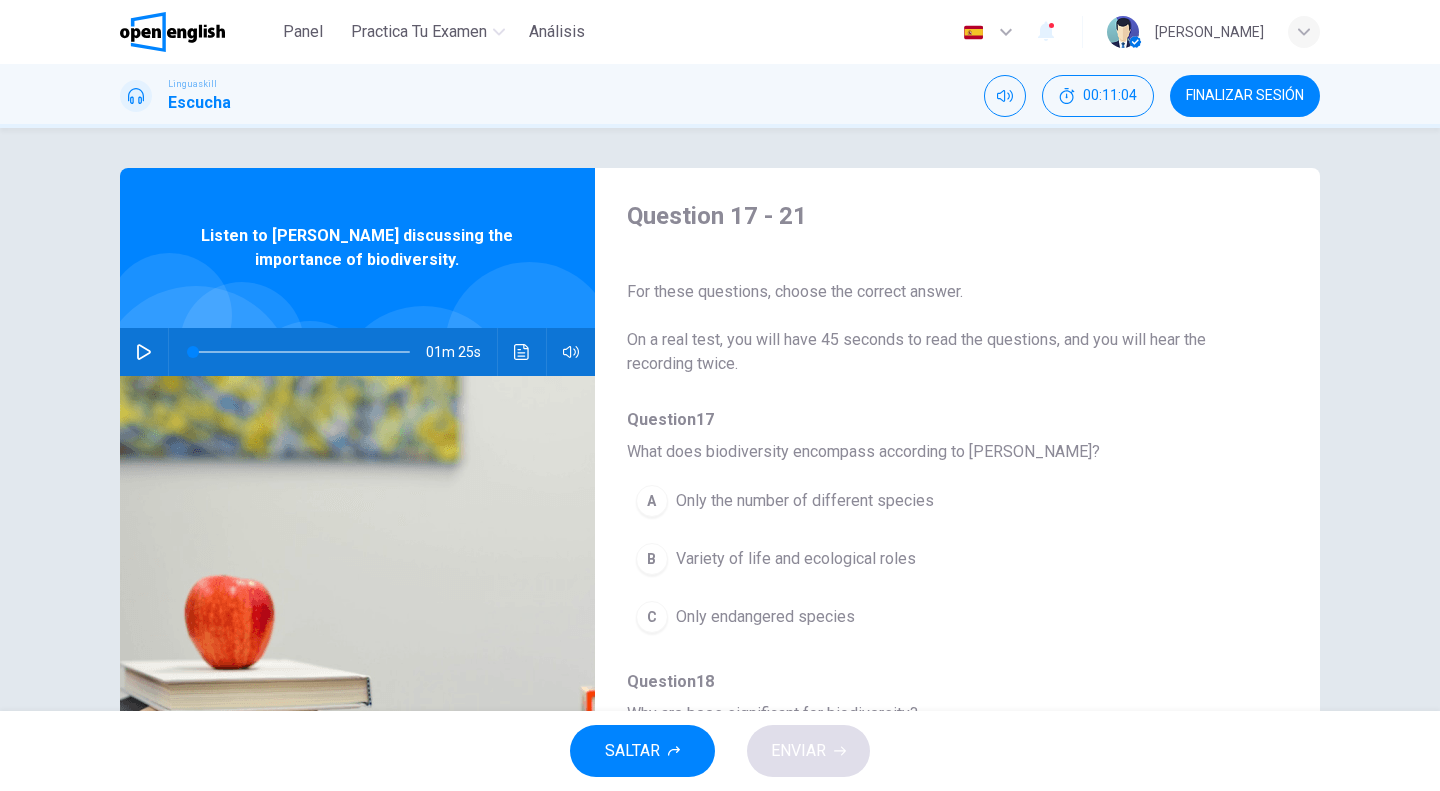 click at bounding box center [144, 352] 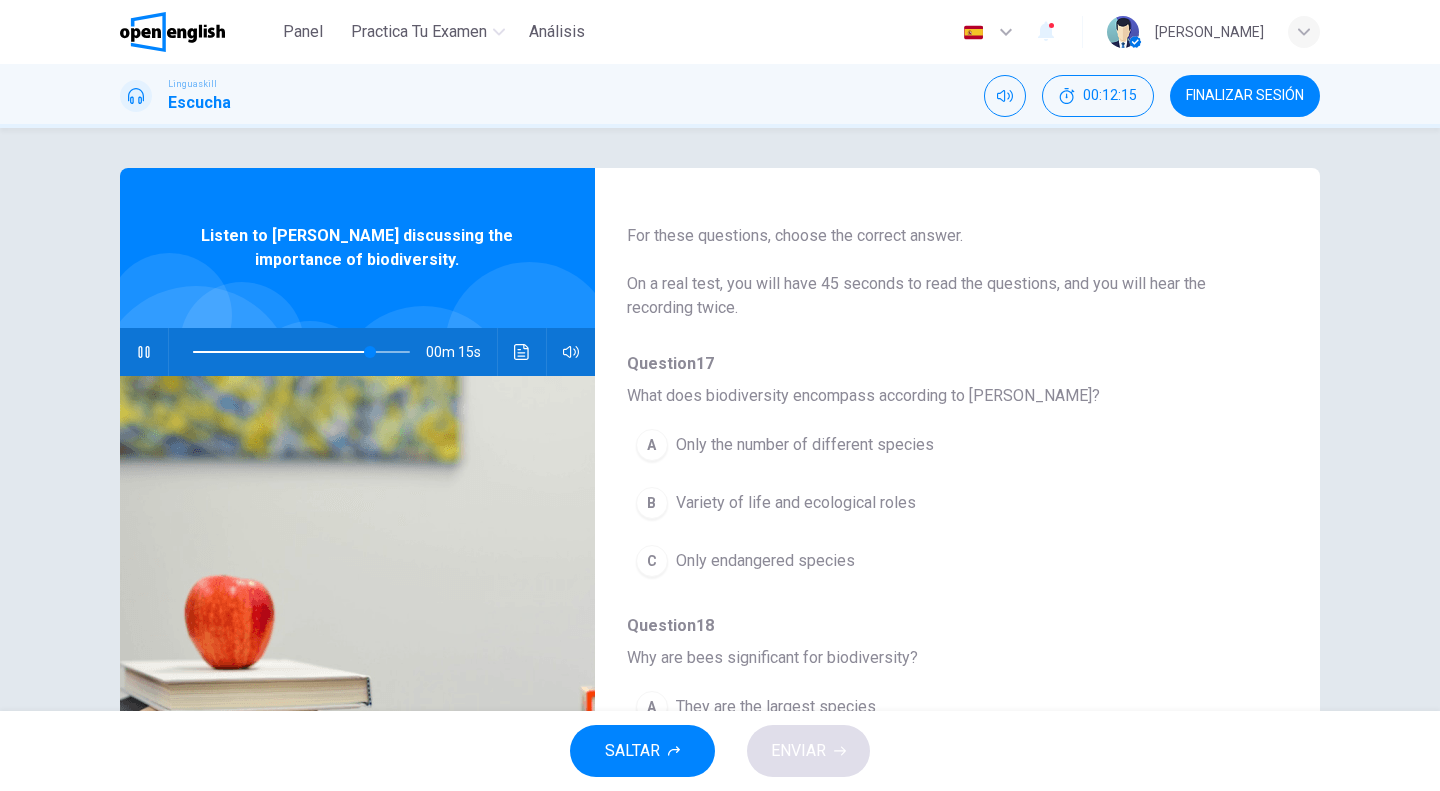 scroll, scrollTop: 0, scrollLeft: 0, axis: both 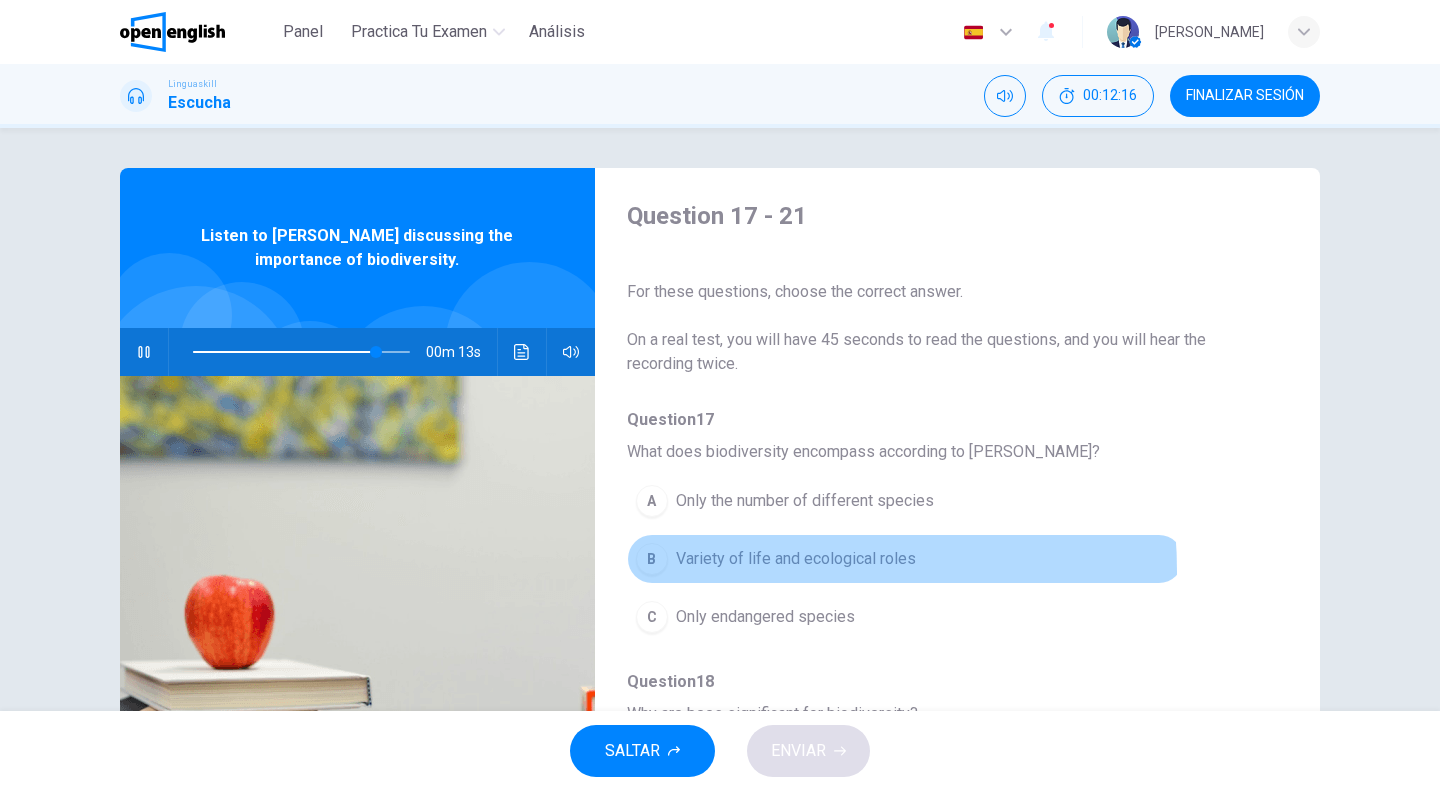click on "B Variety of life and ecological roles" at bounding box center (905, 559) 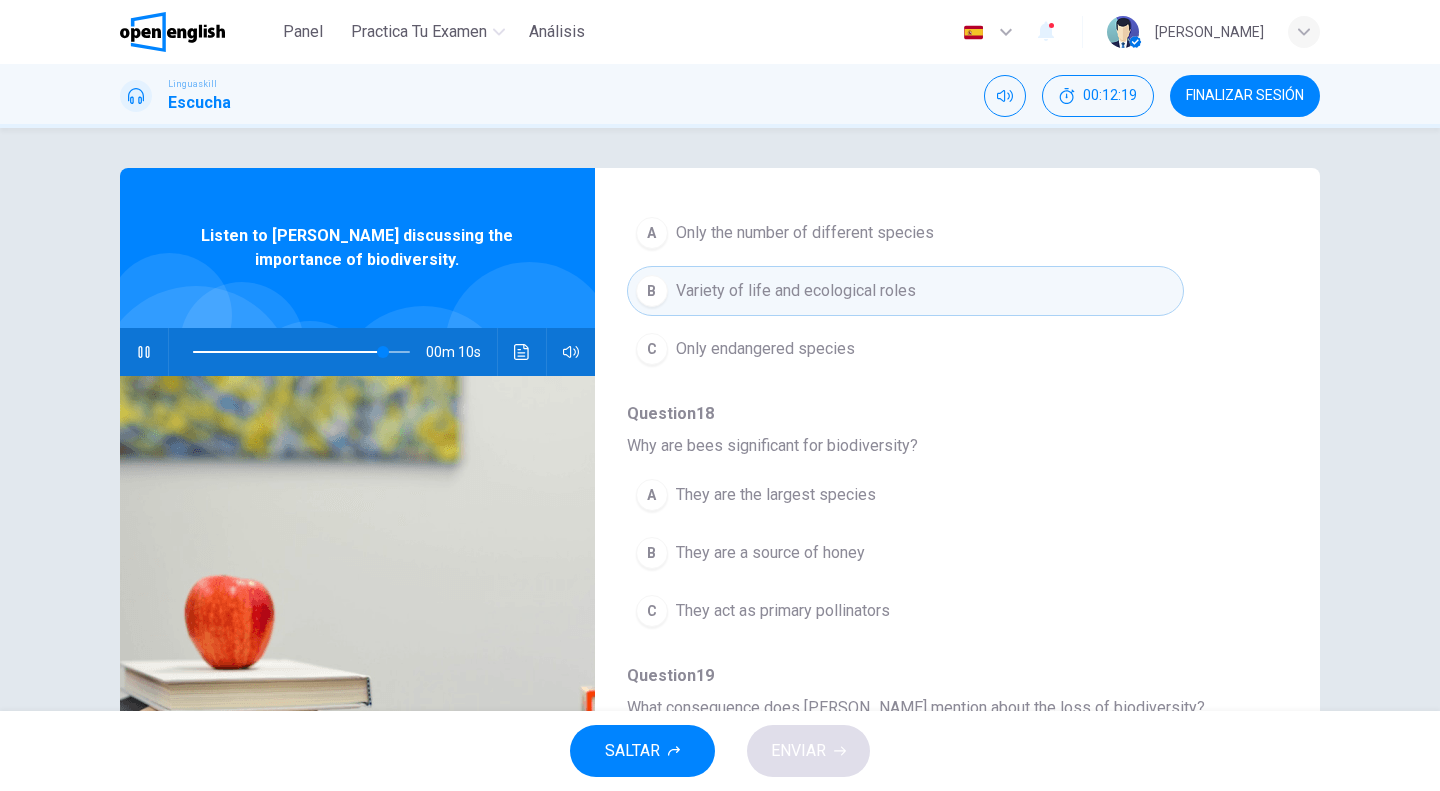 scroll, scrollTop: 300, scrollLeft: 0, axis: vertical 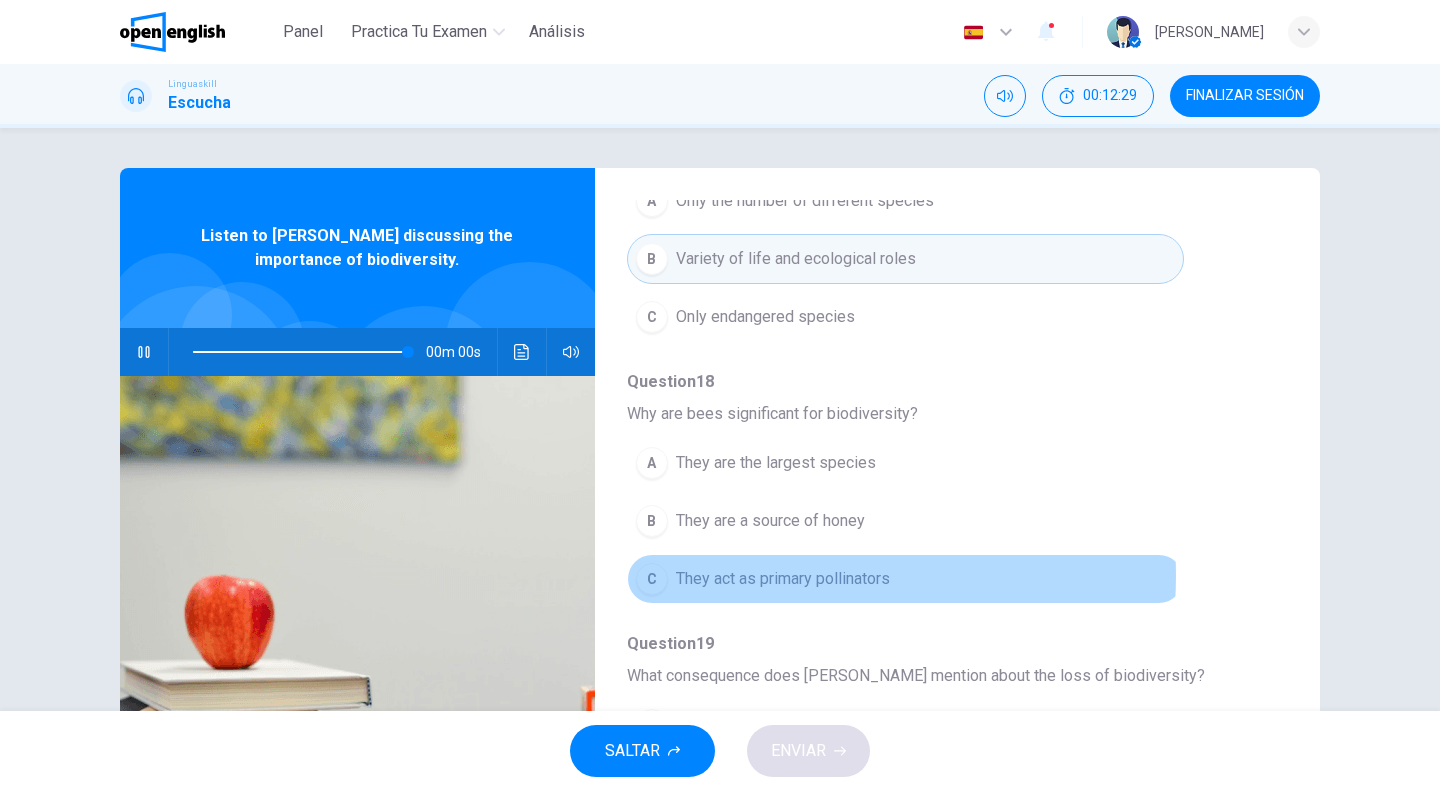 click on "They act as primary pollinators" at bounding box center [783, 579] 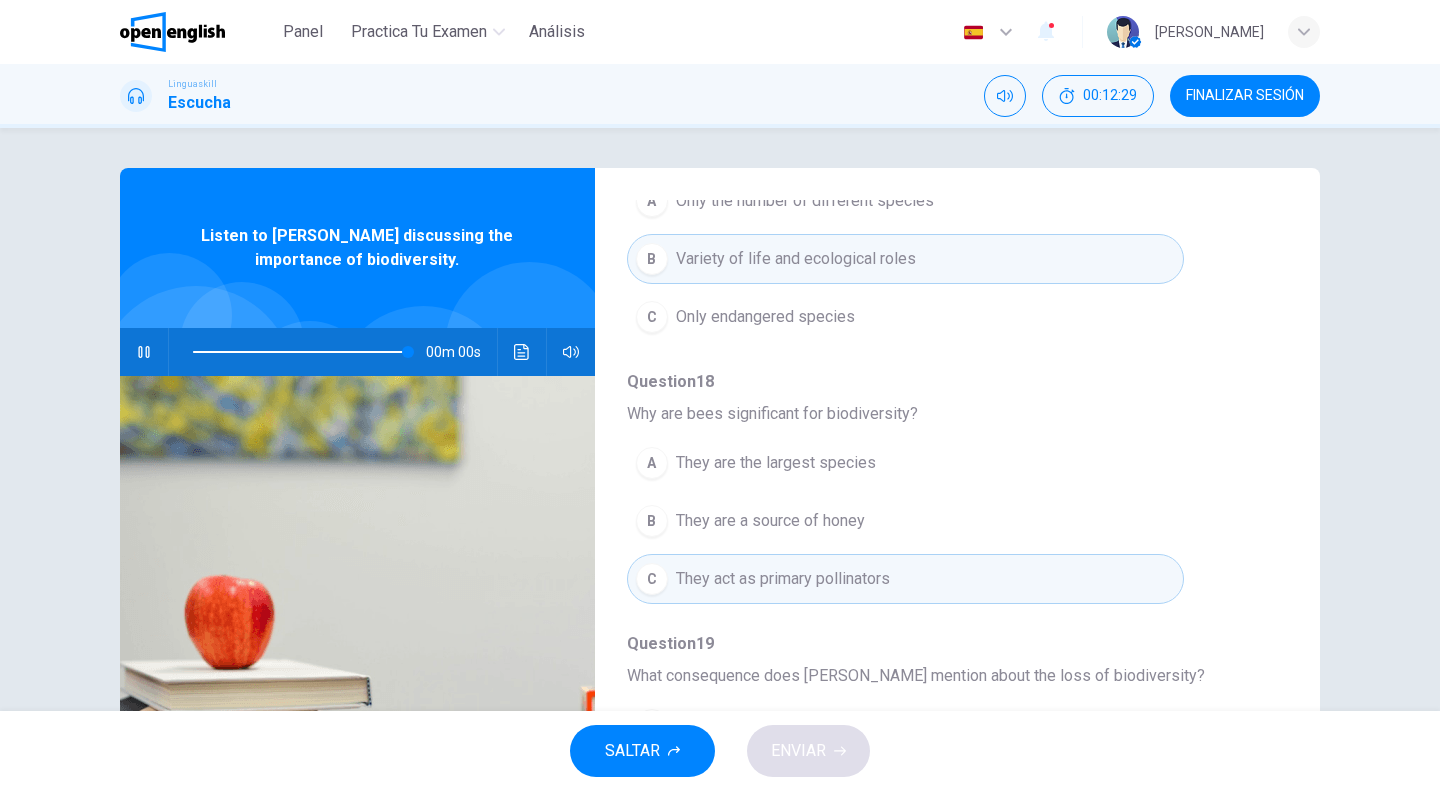 type on "*" 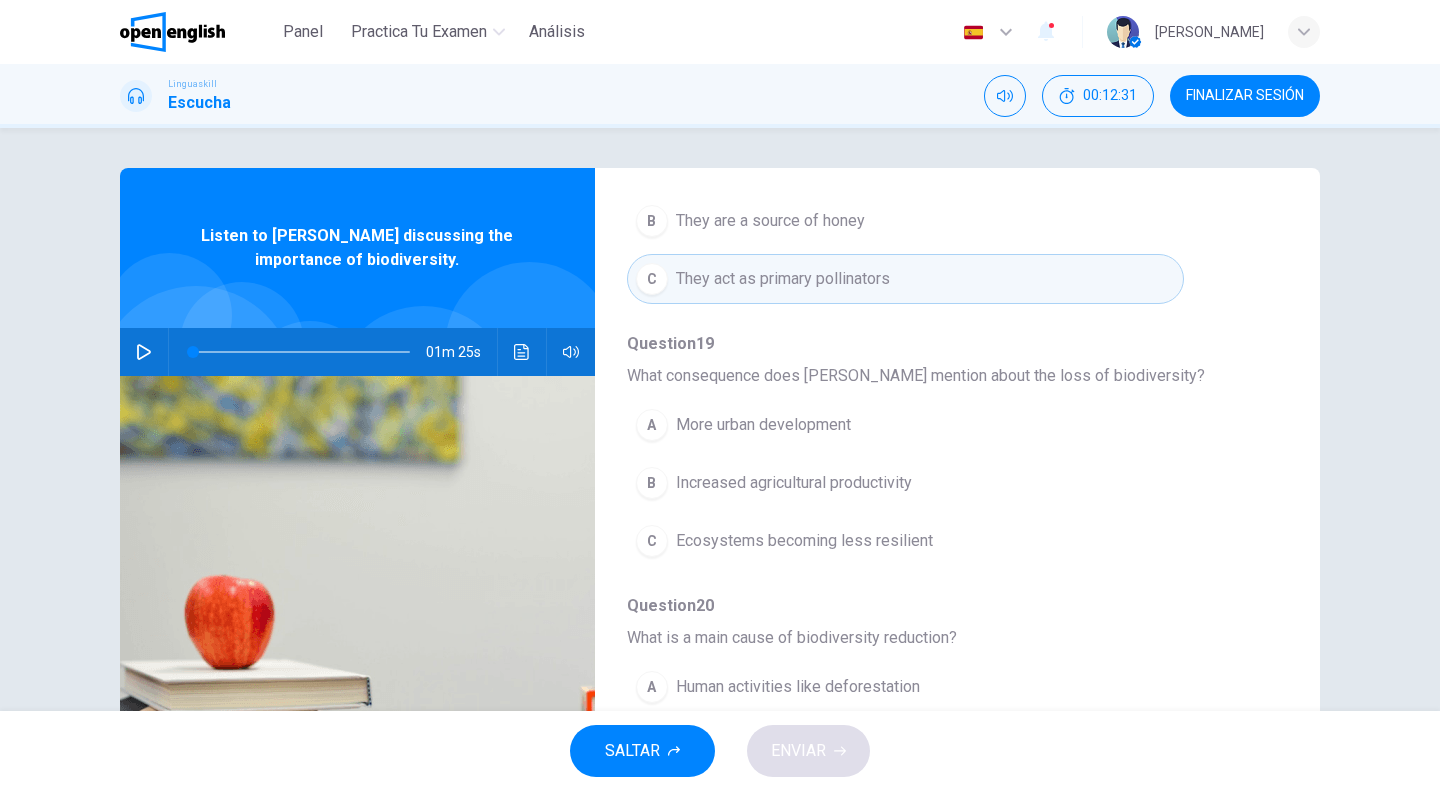scroll, scrollTop: 700, scrollLeft: 0, axis: vertical 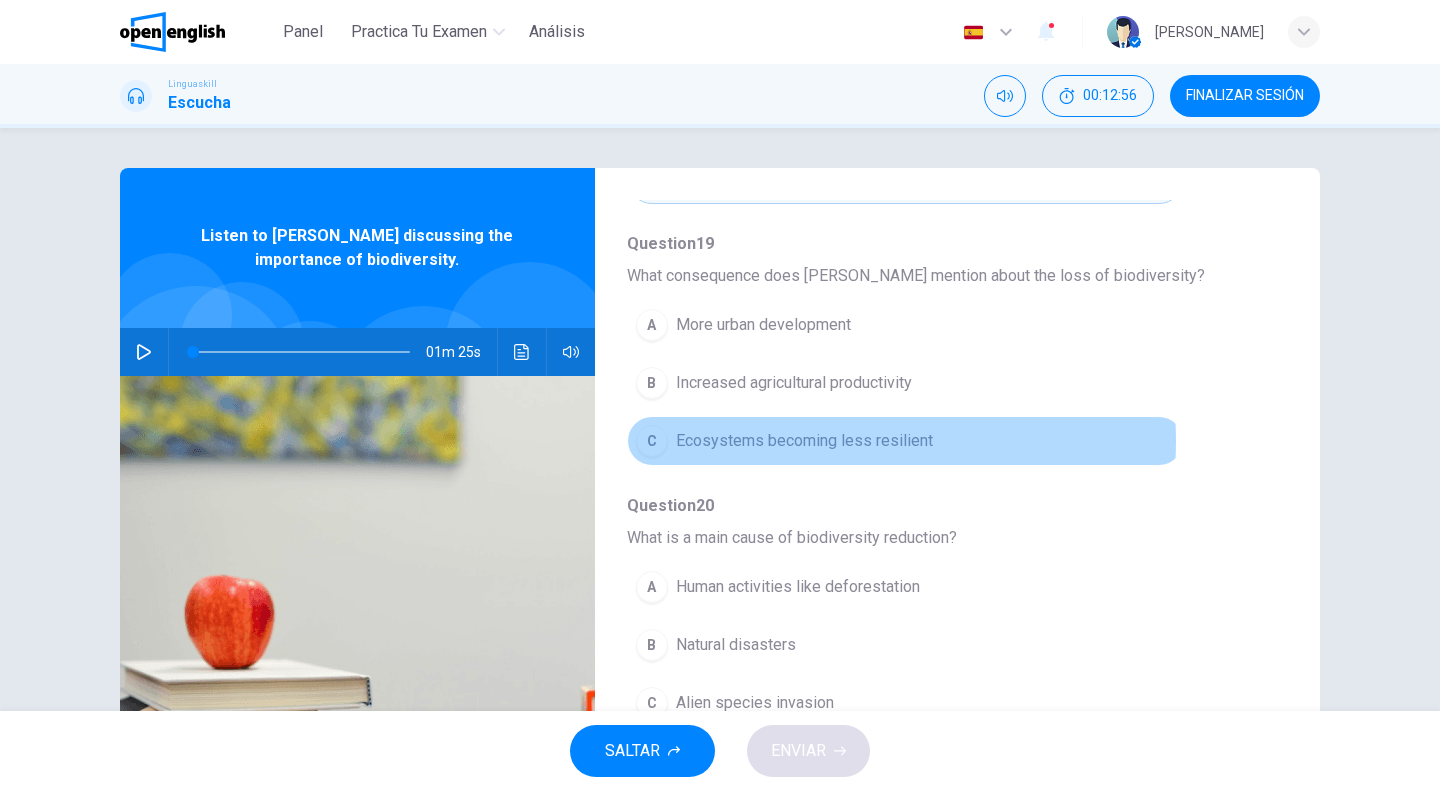 click on "Ecosystems becoming less resilient" at bounding box center (804, 441) 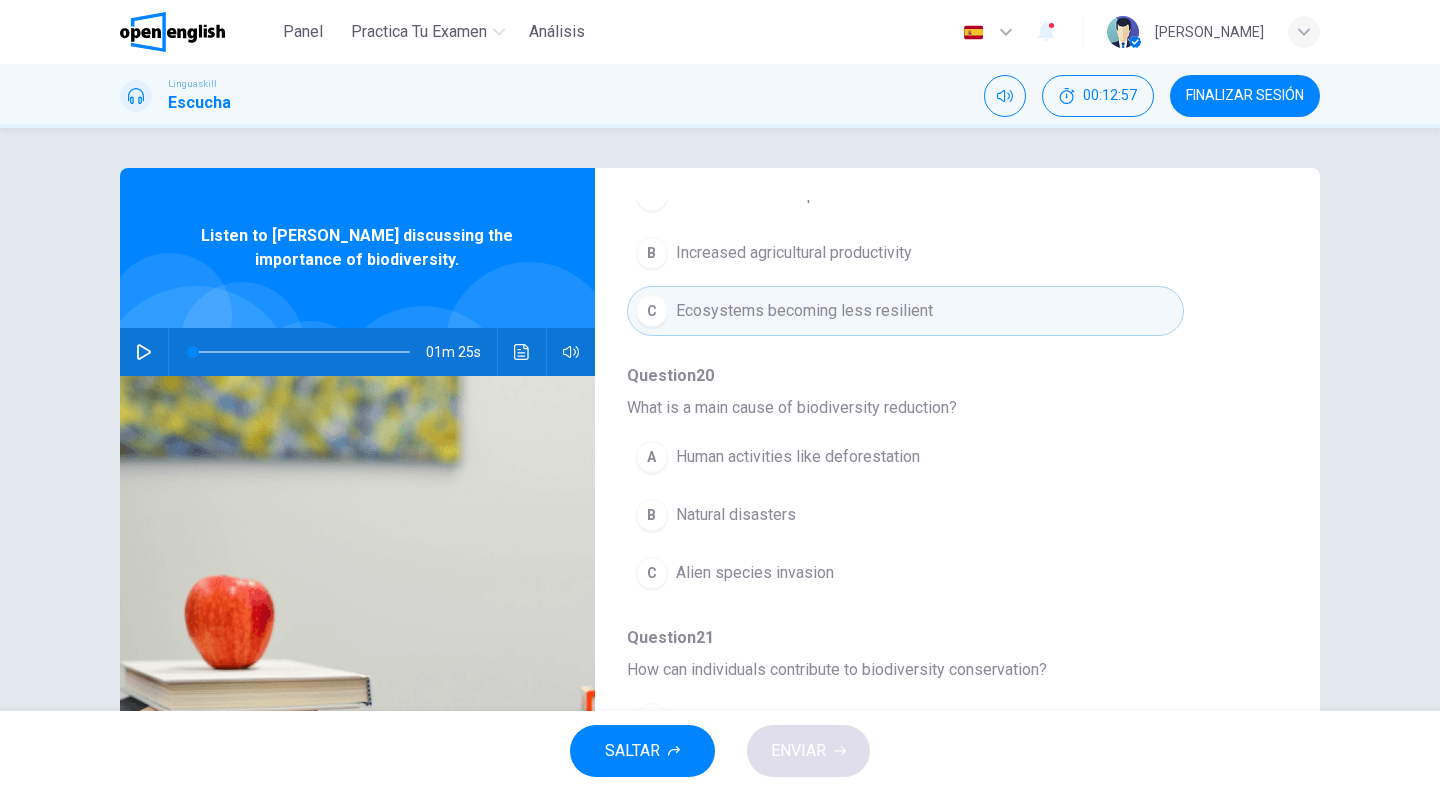 scroll, scrollTop: 852, scrollLeft: 0, axis: vertical 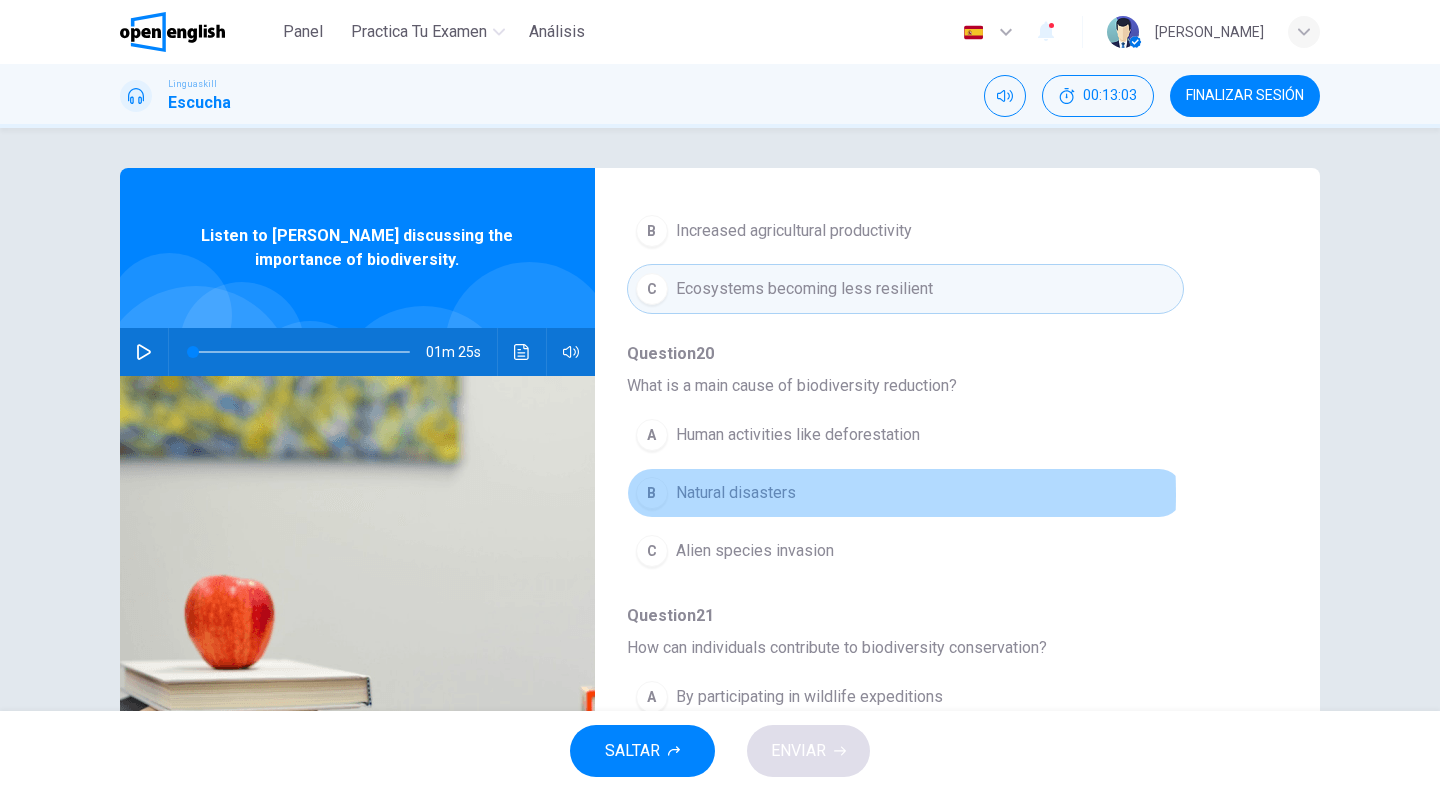 click on "Natural disasters" at bounding box center (736, 493) 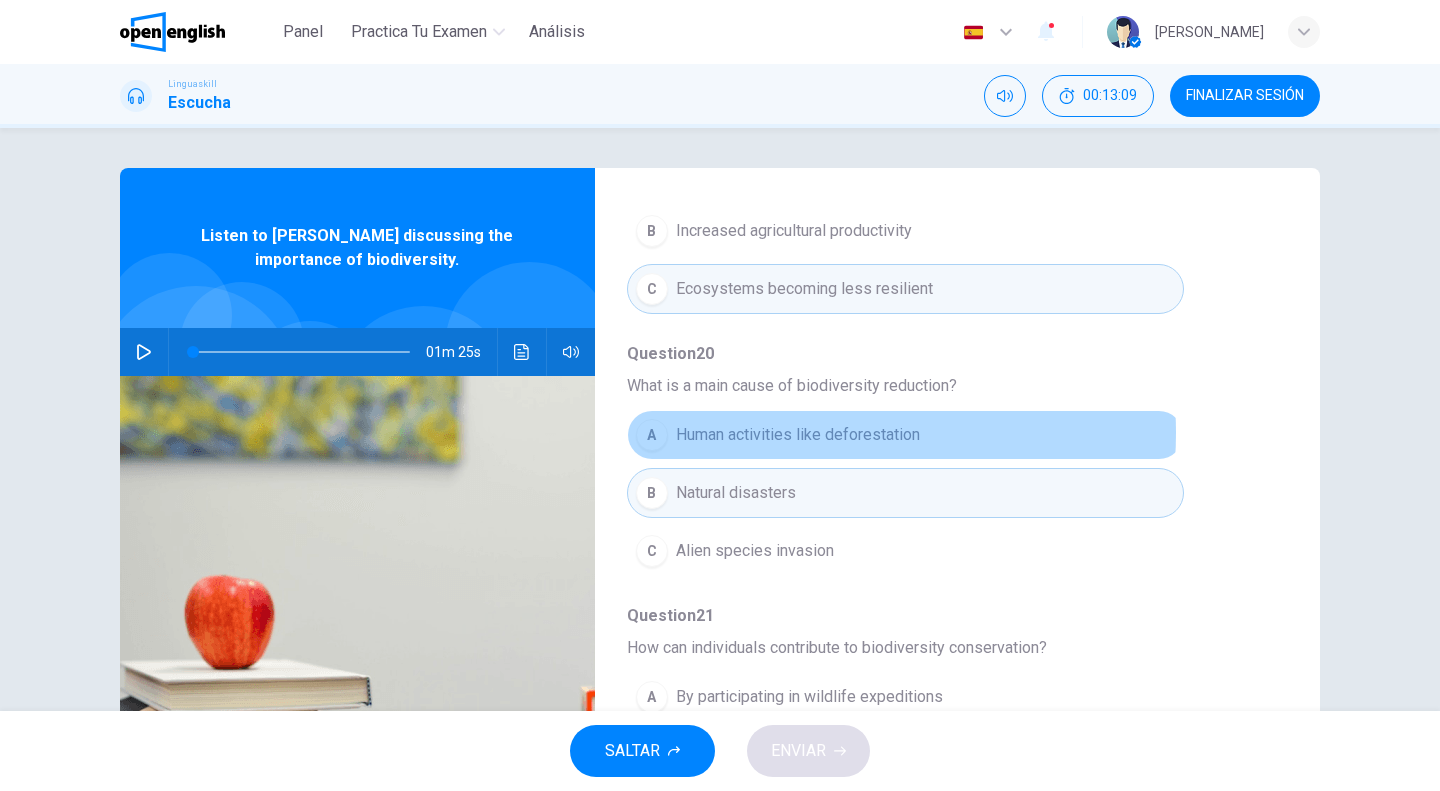 click on "Human activities like deforestation" at bounding box center (798, 435) 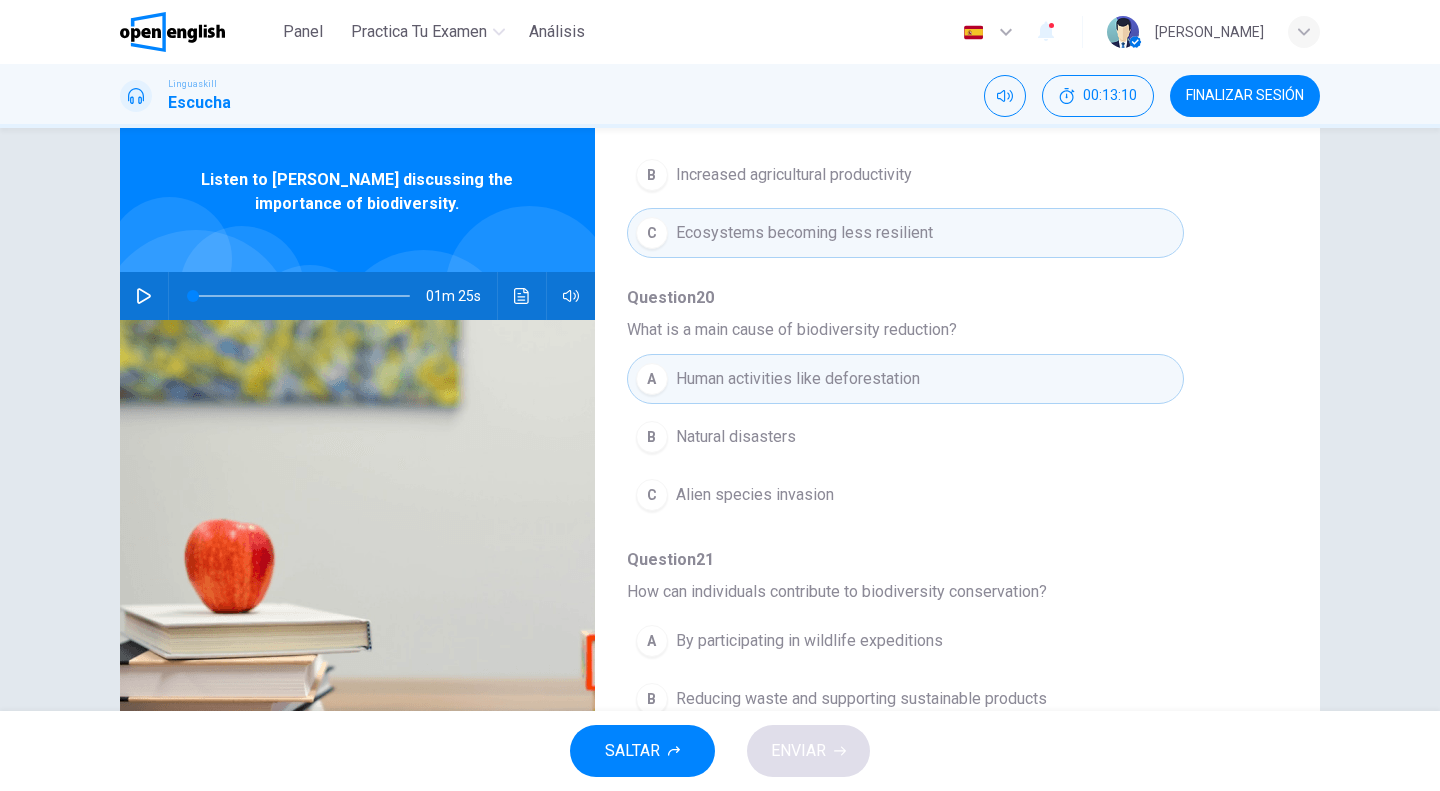 scroll, scrollTop: 192, scrollLeft: 0, axis: vertical 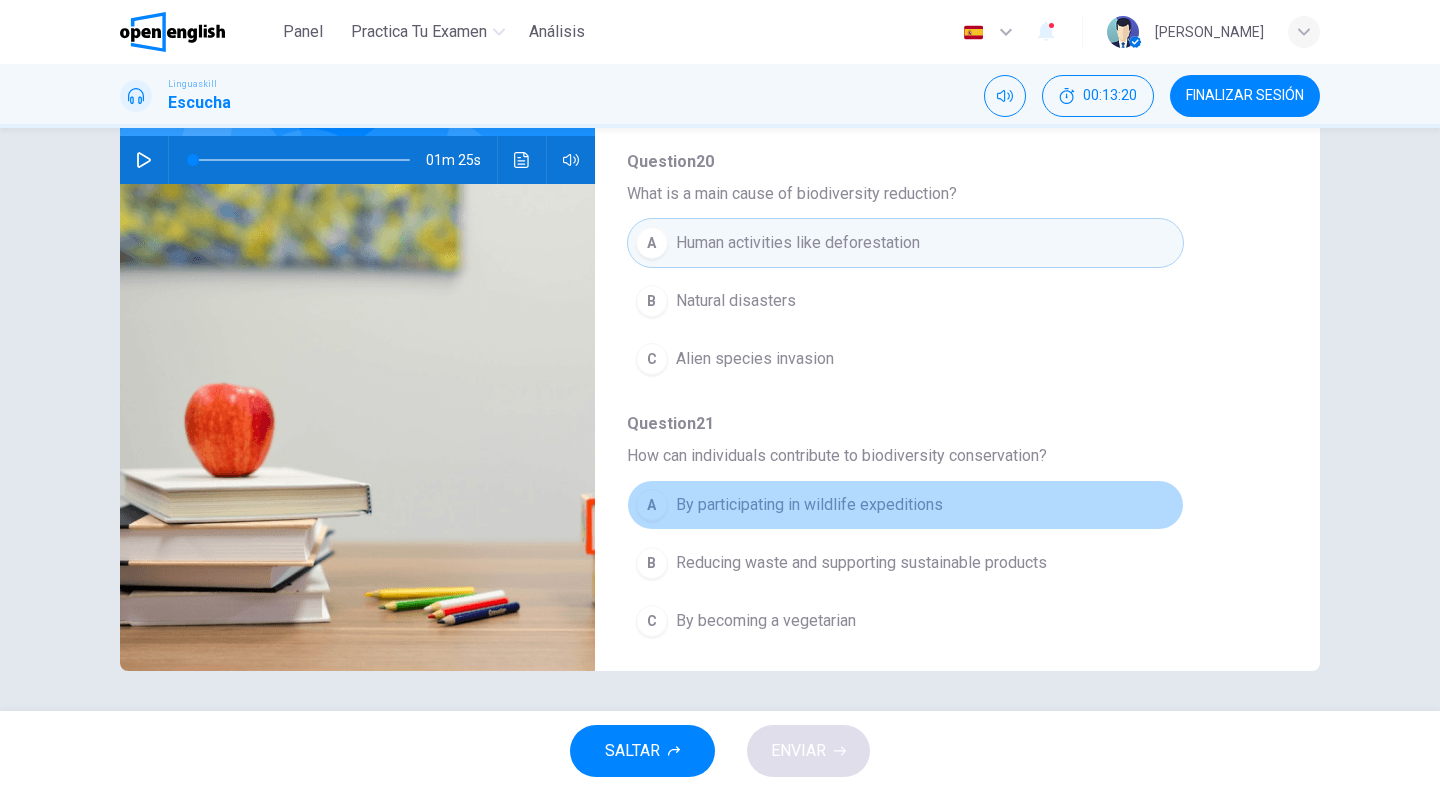 click on "By participating in wildlife expeditions" at bounding box center [809, 505] 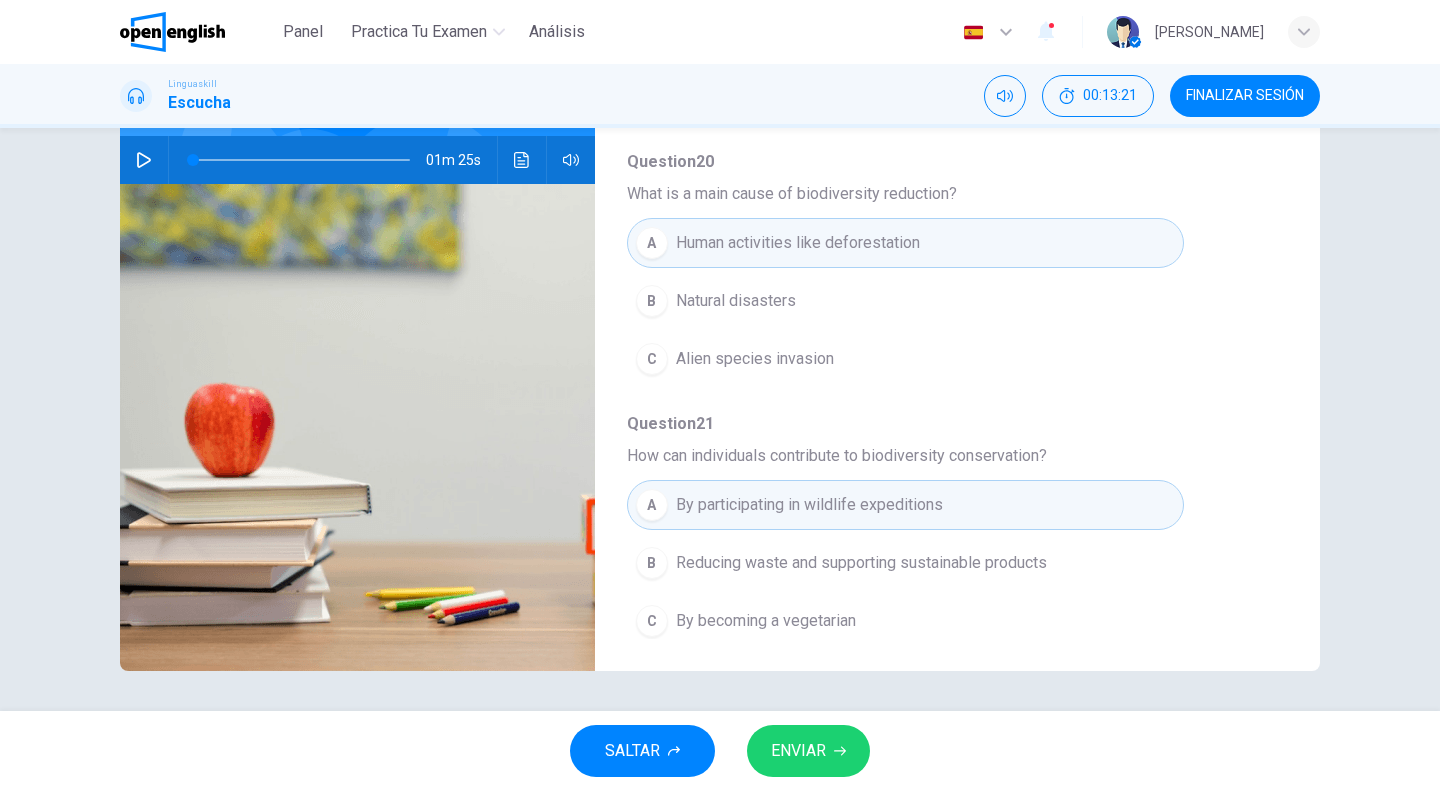 click on "ENVIAR" at bounding box center [808, 751] 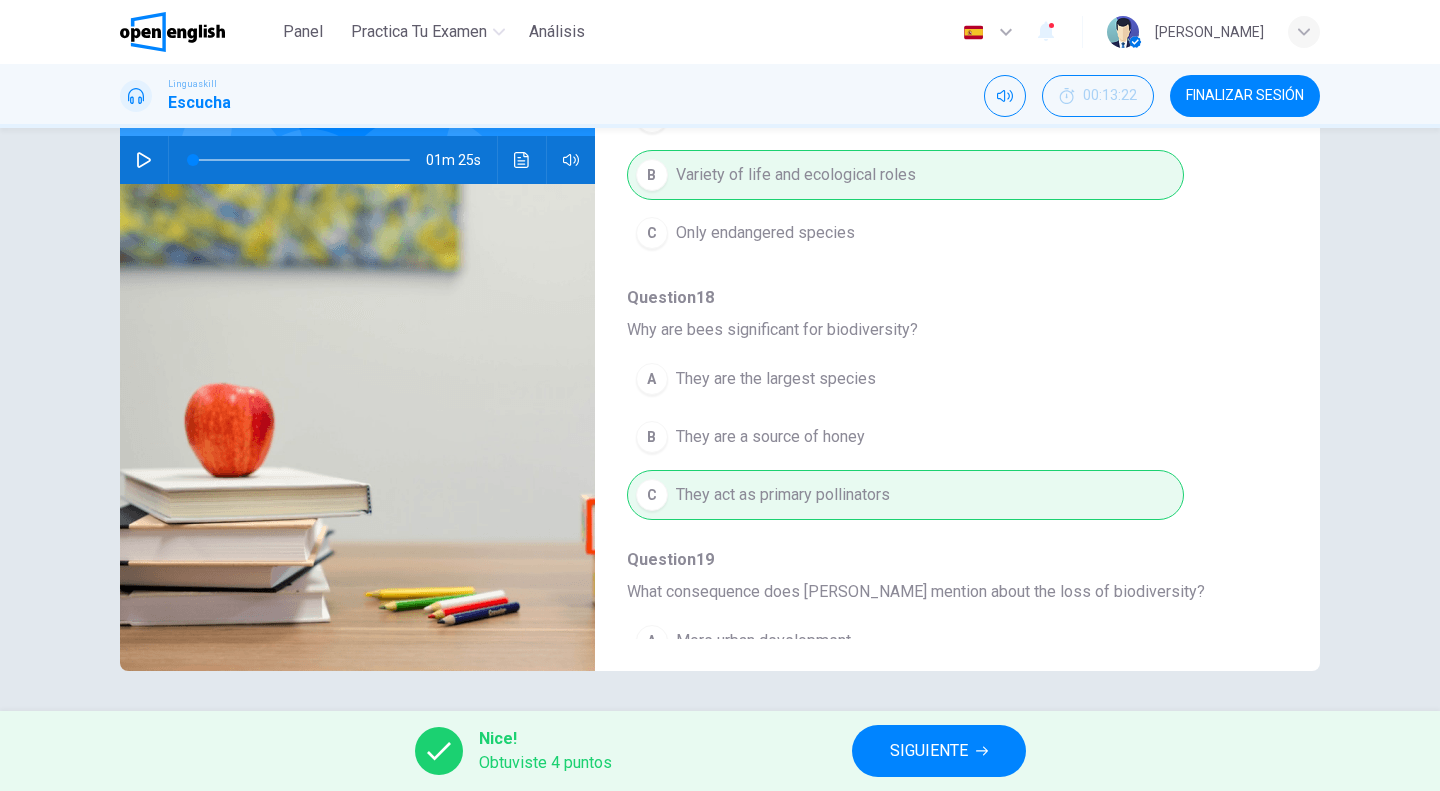 scroll, scrollTop: 0, scrollLeft: 0, axis: both 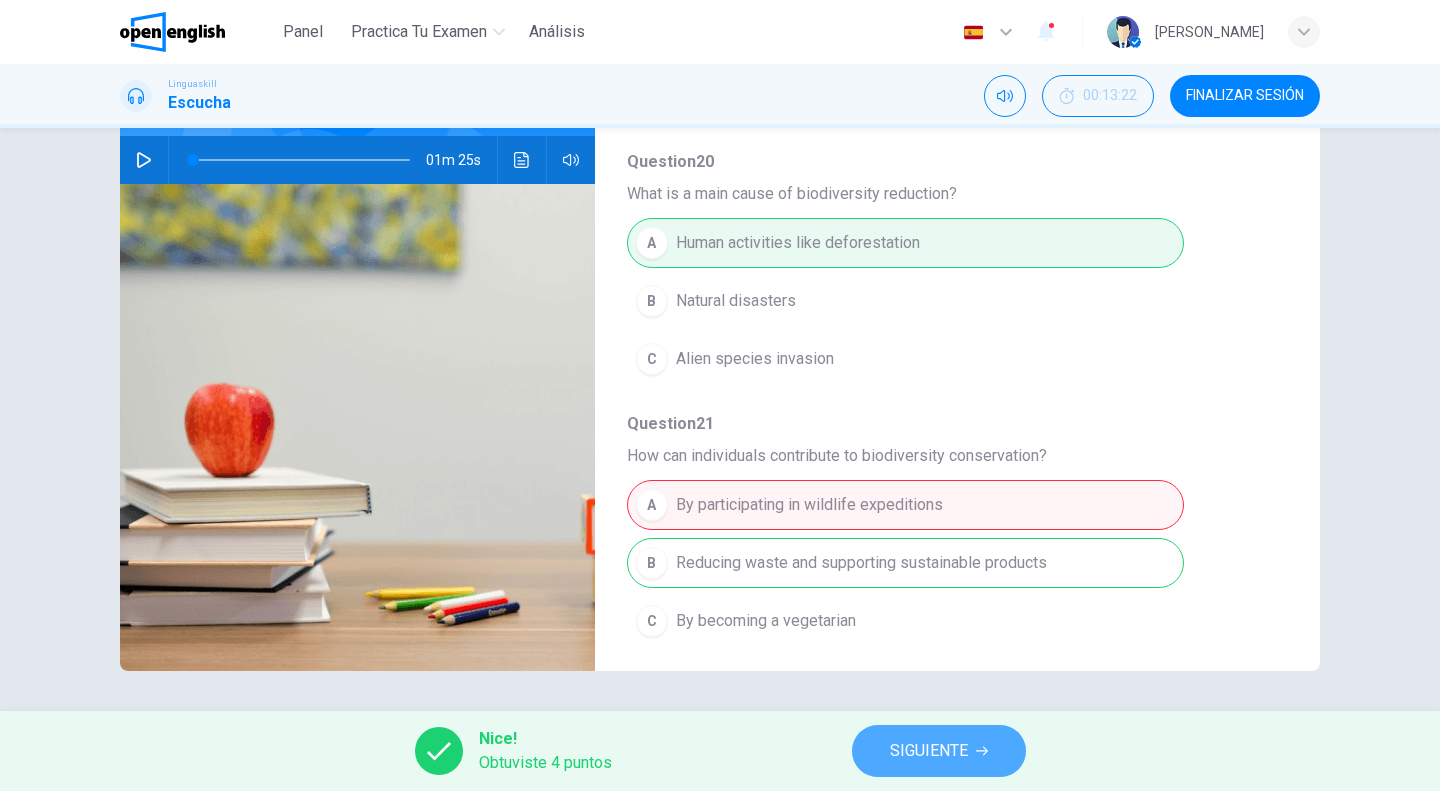 click on "SIGUIENTE" at bounding box center (929, 751) 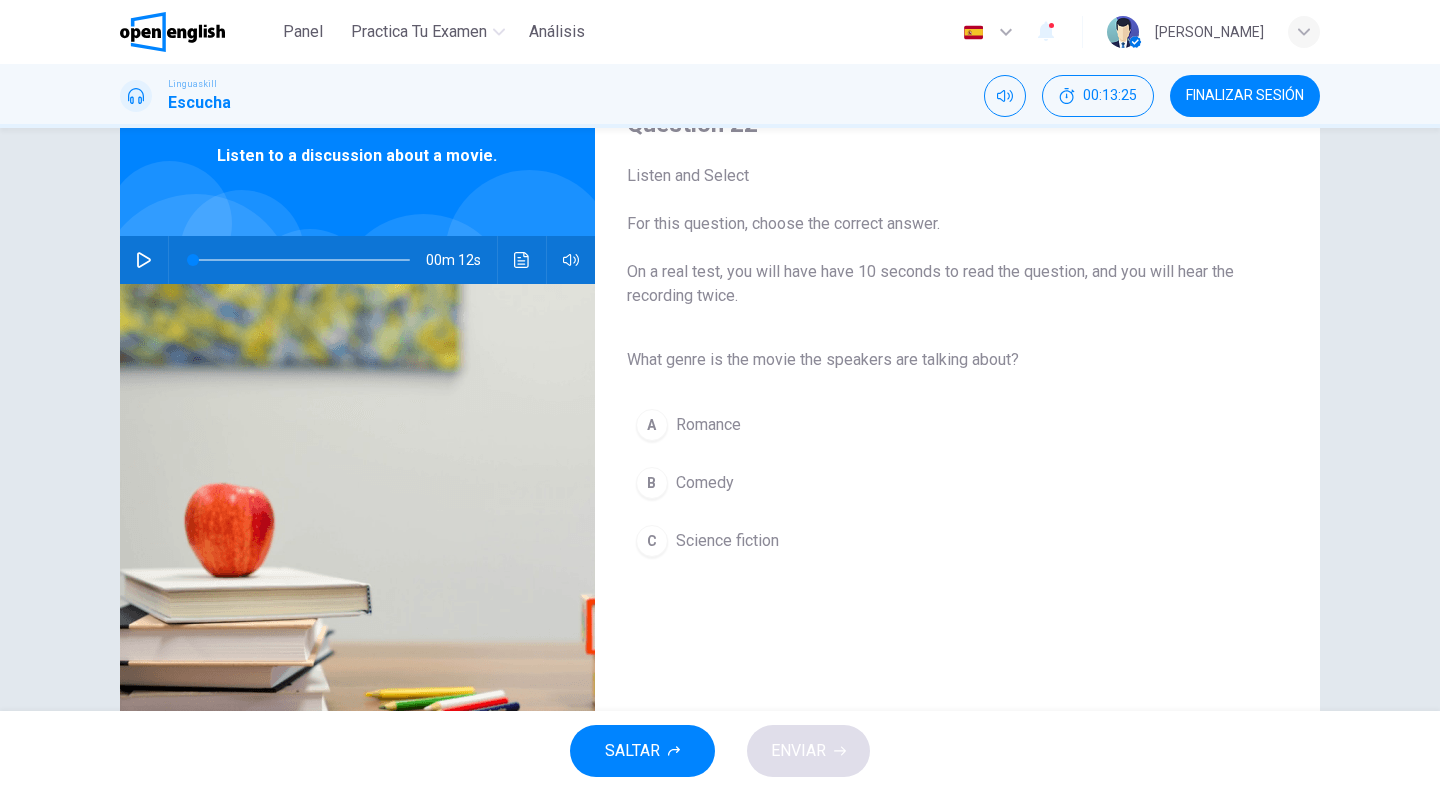 scroll, scrollTop: 0, scrollLeft: 0, axis: both 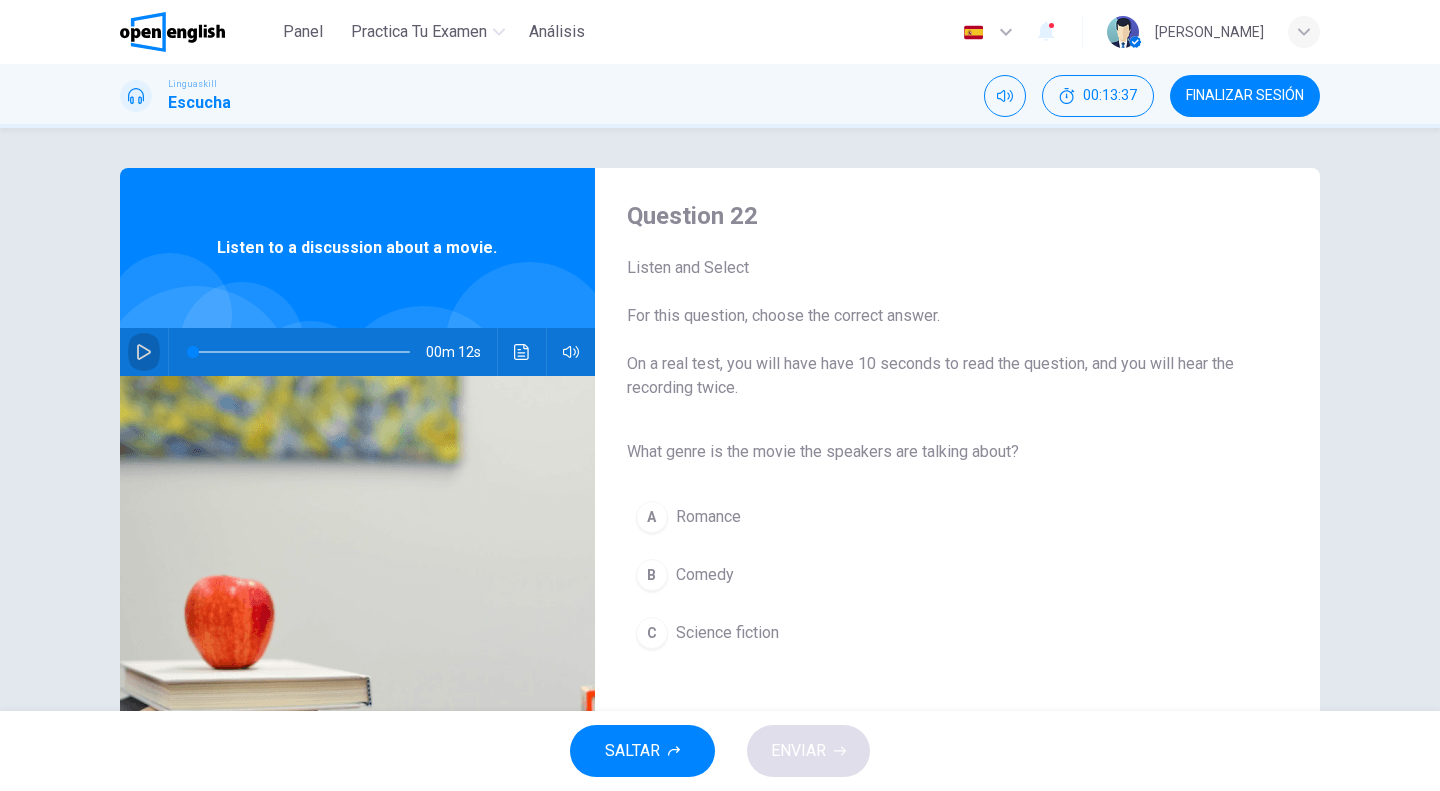 click at bounding box center [144, 352] 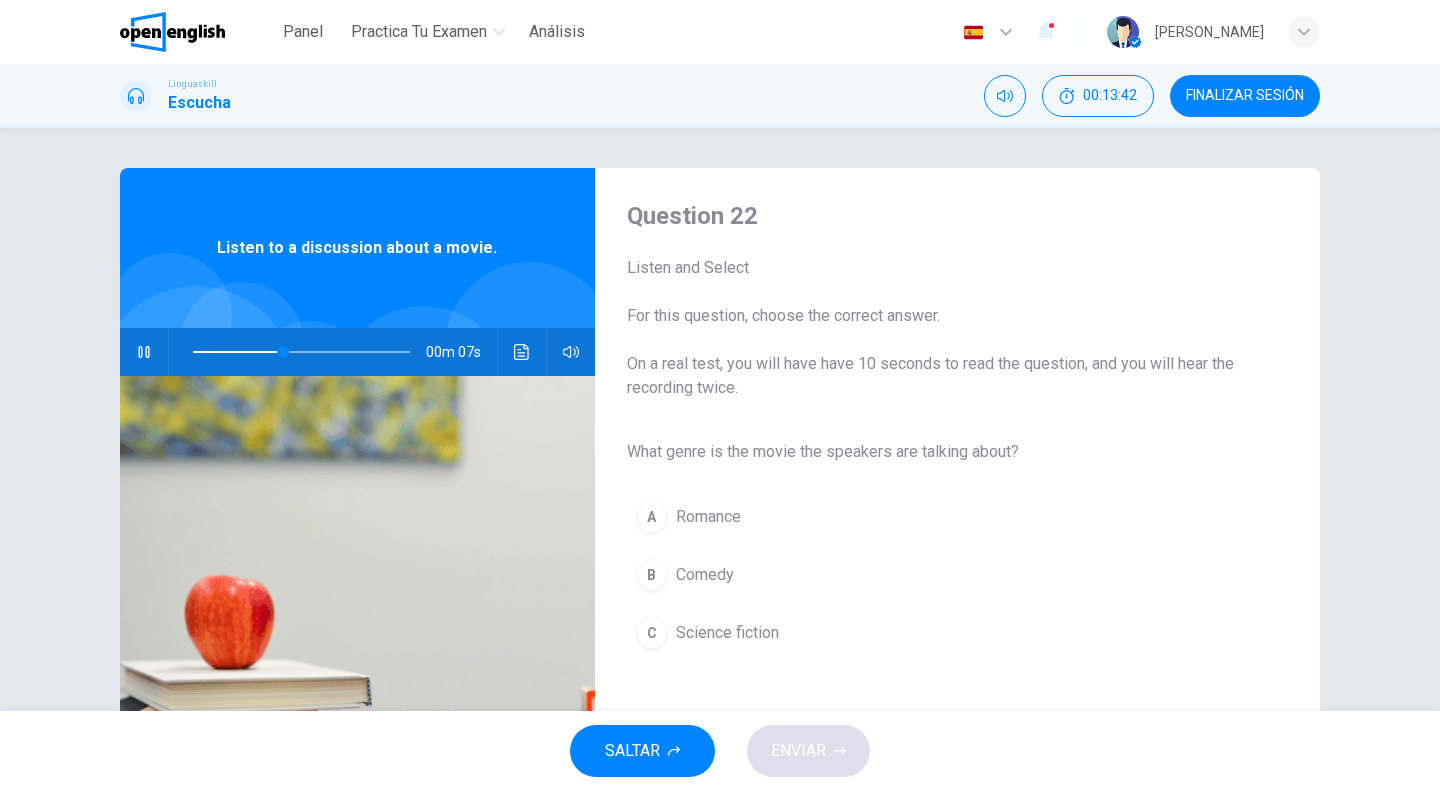 click on "Science fiction" at bounding box center (727, 633) 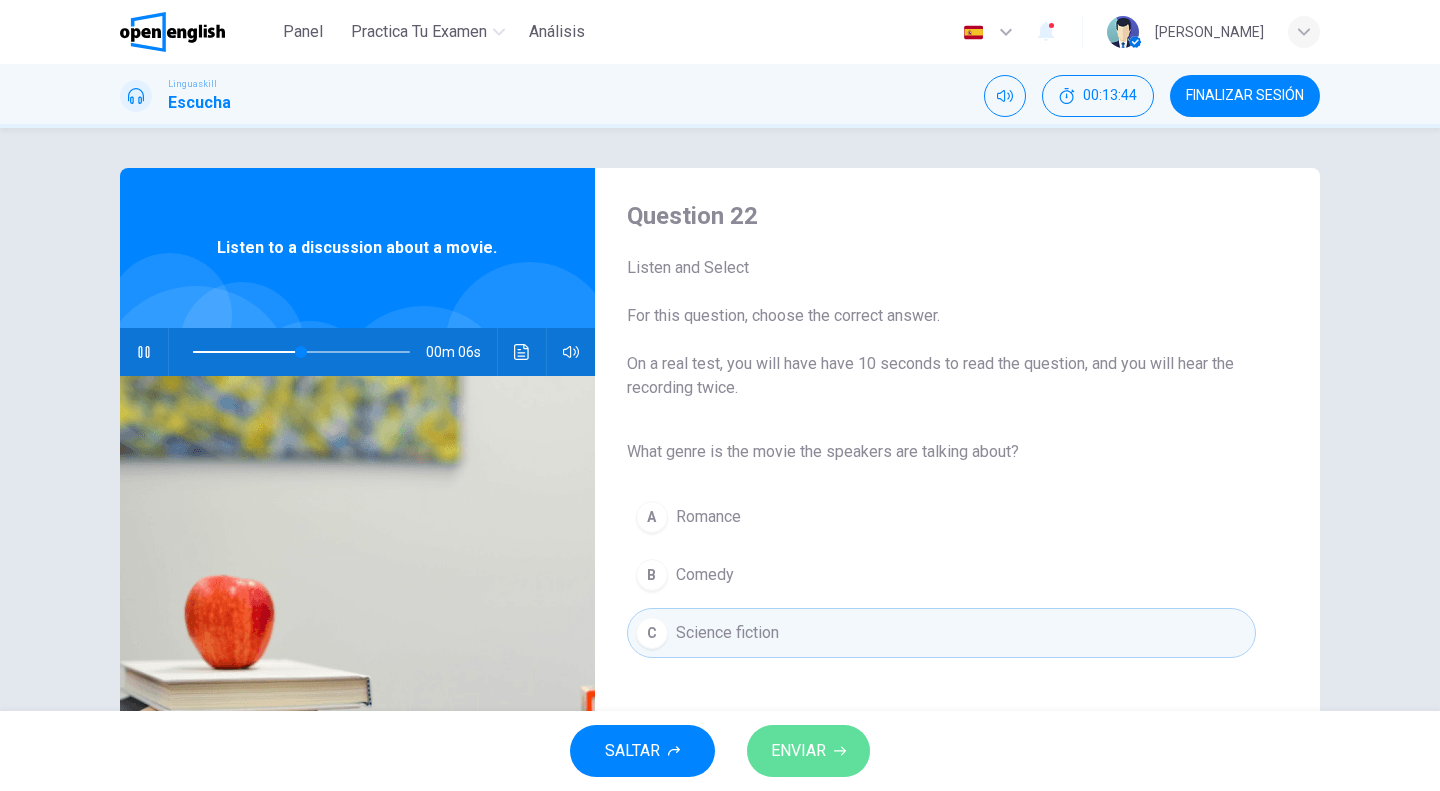 click on "ENVIAR" at bounding box center [798, 751] 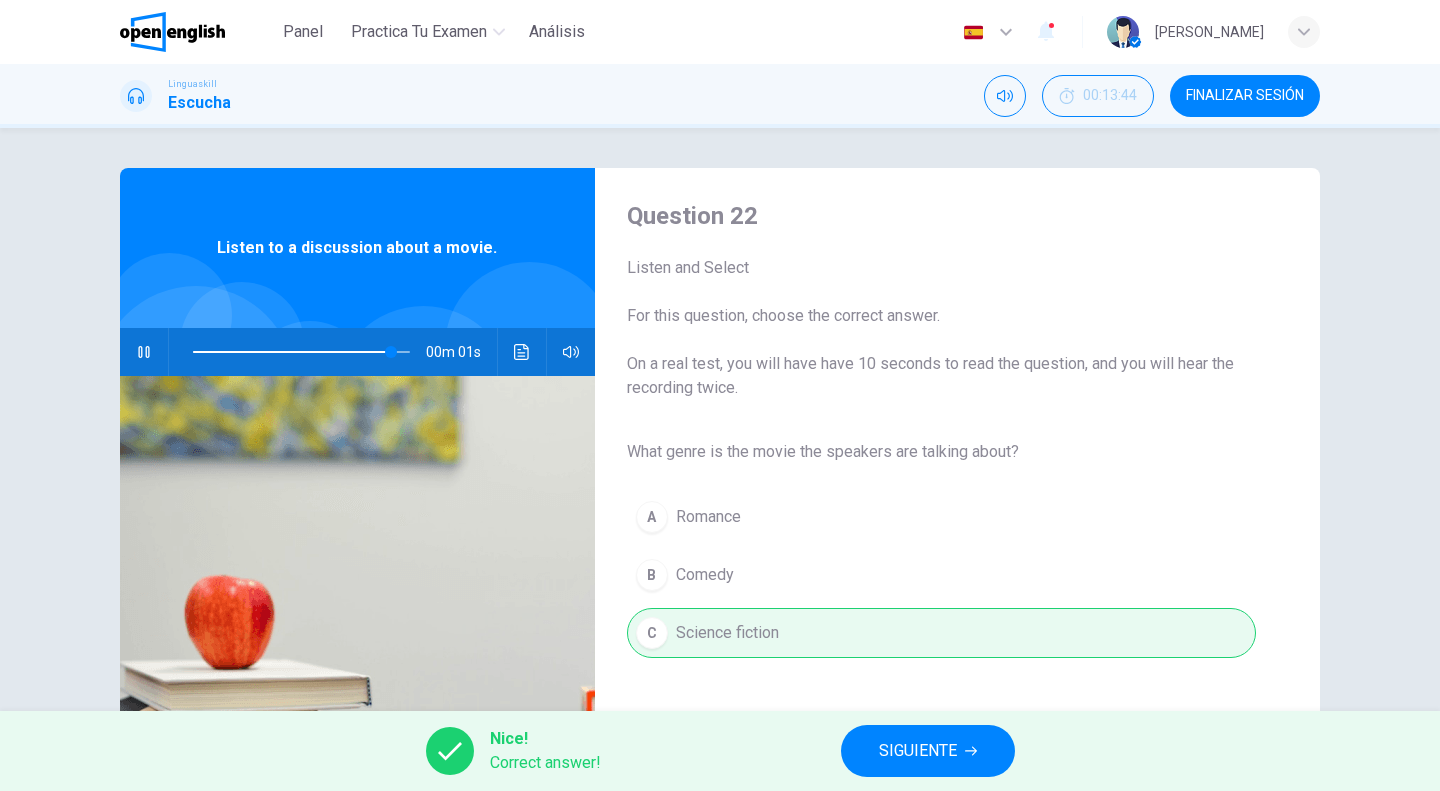 type on "*" 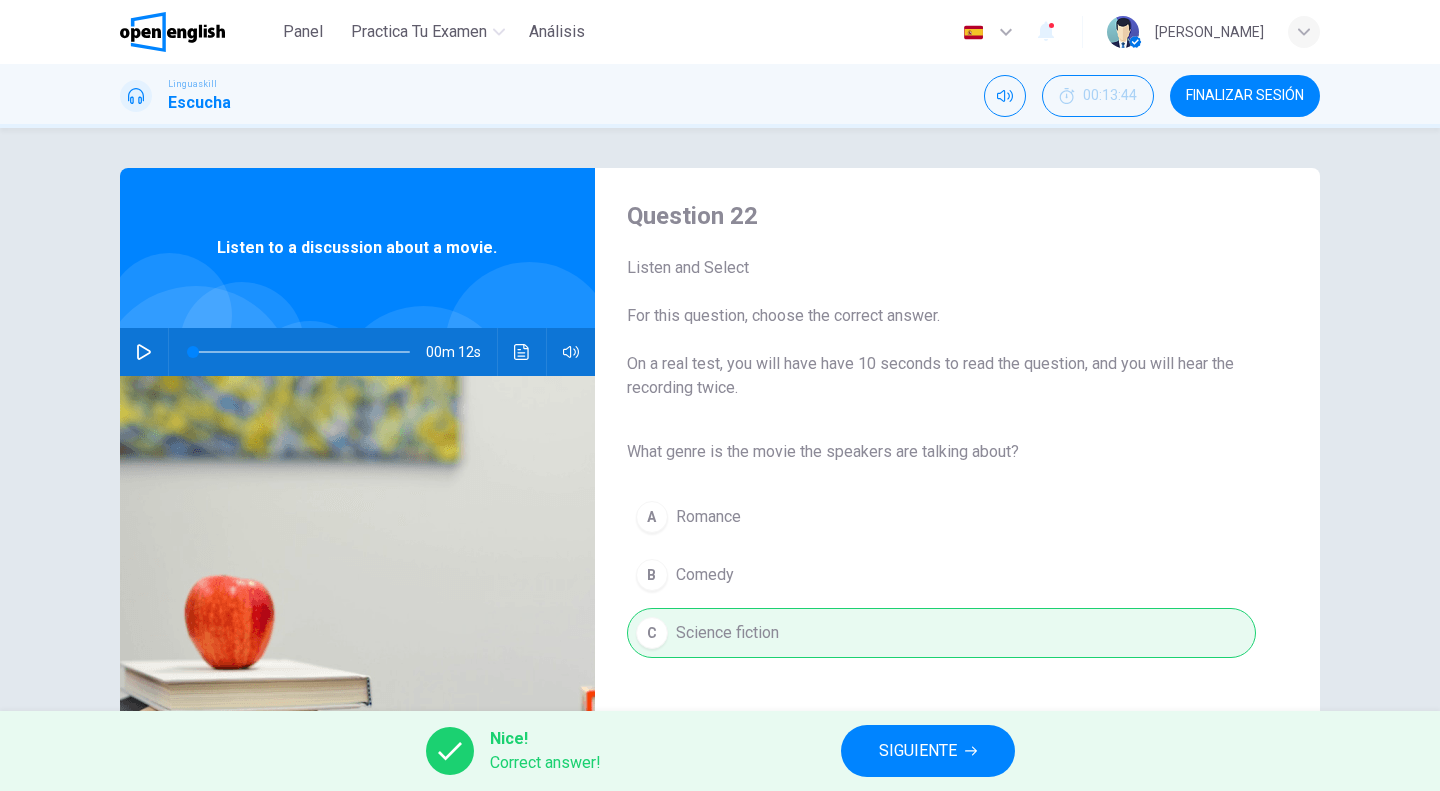 click on "SIGUIENTE" at bounding box center (918, 751) 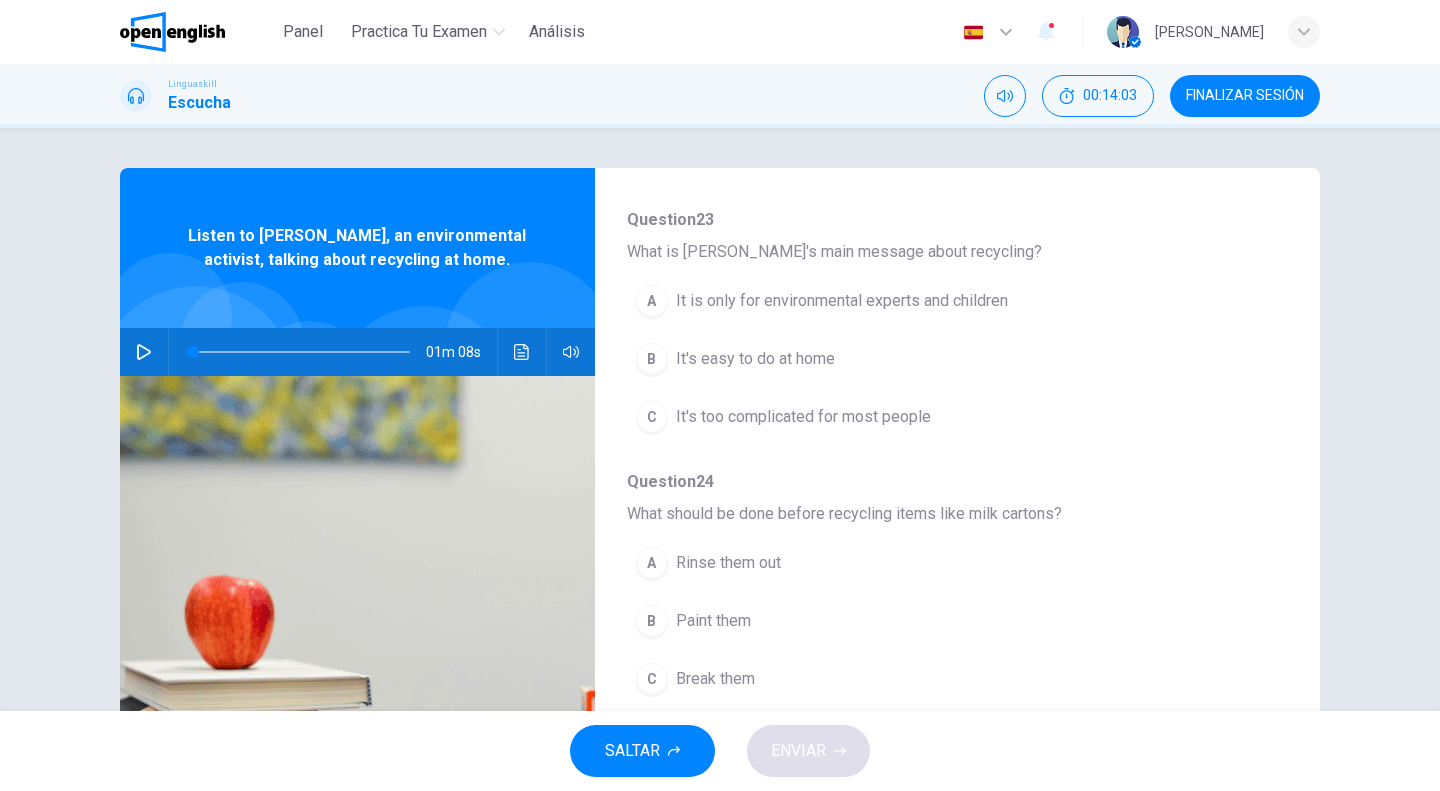 scroll, scrollTop: 300, scrollLeft: 0, axis: vertical 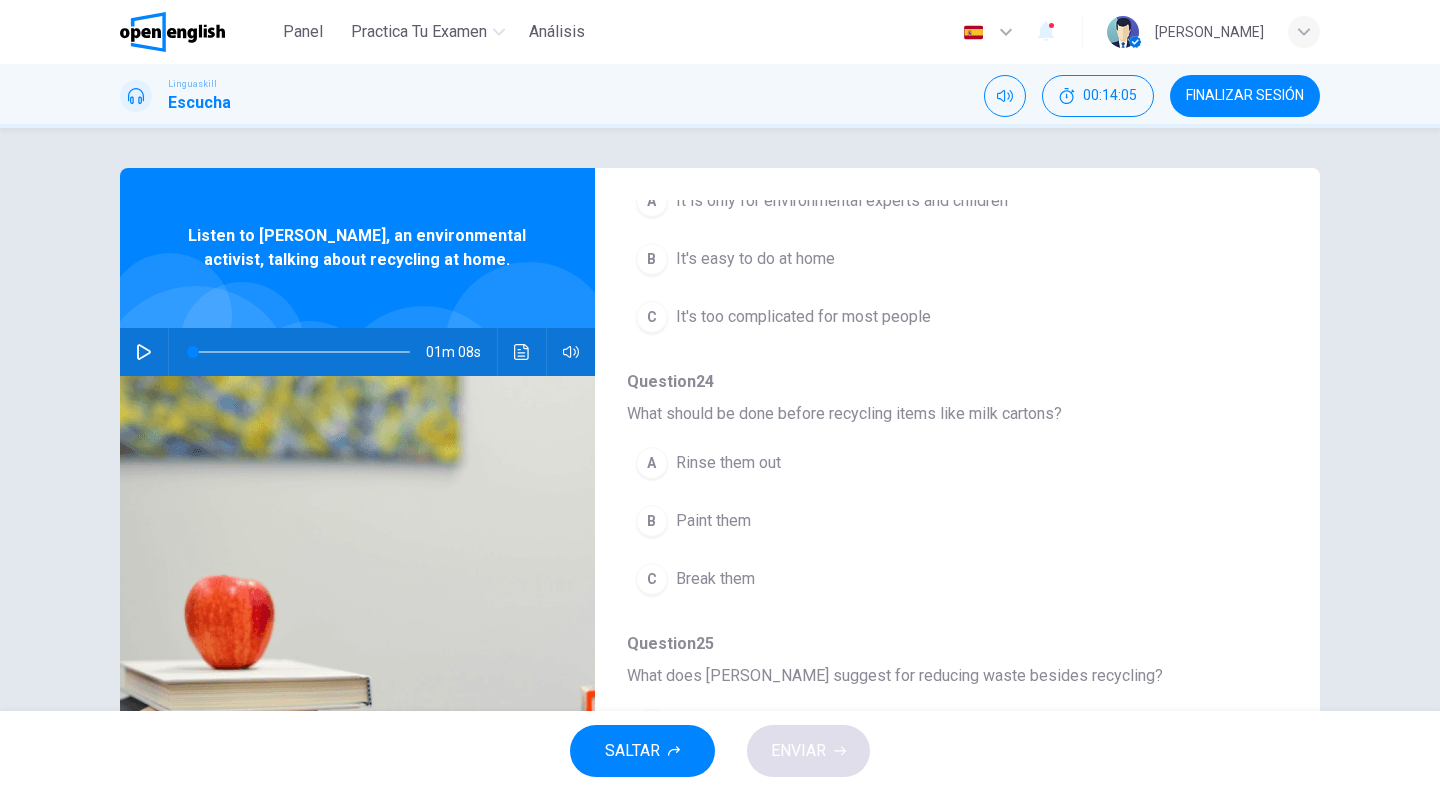 click at bounding box center [144, 352] 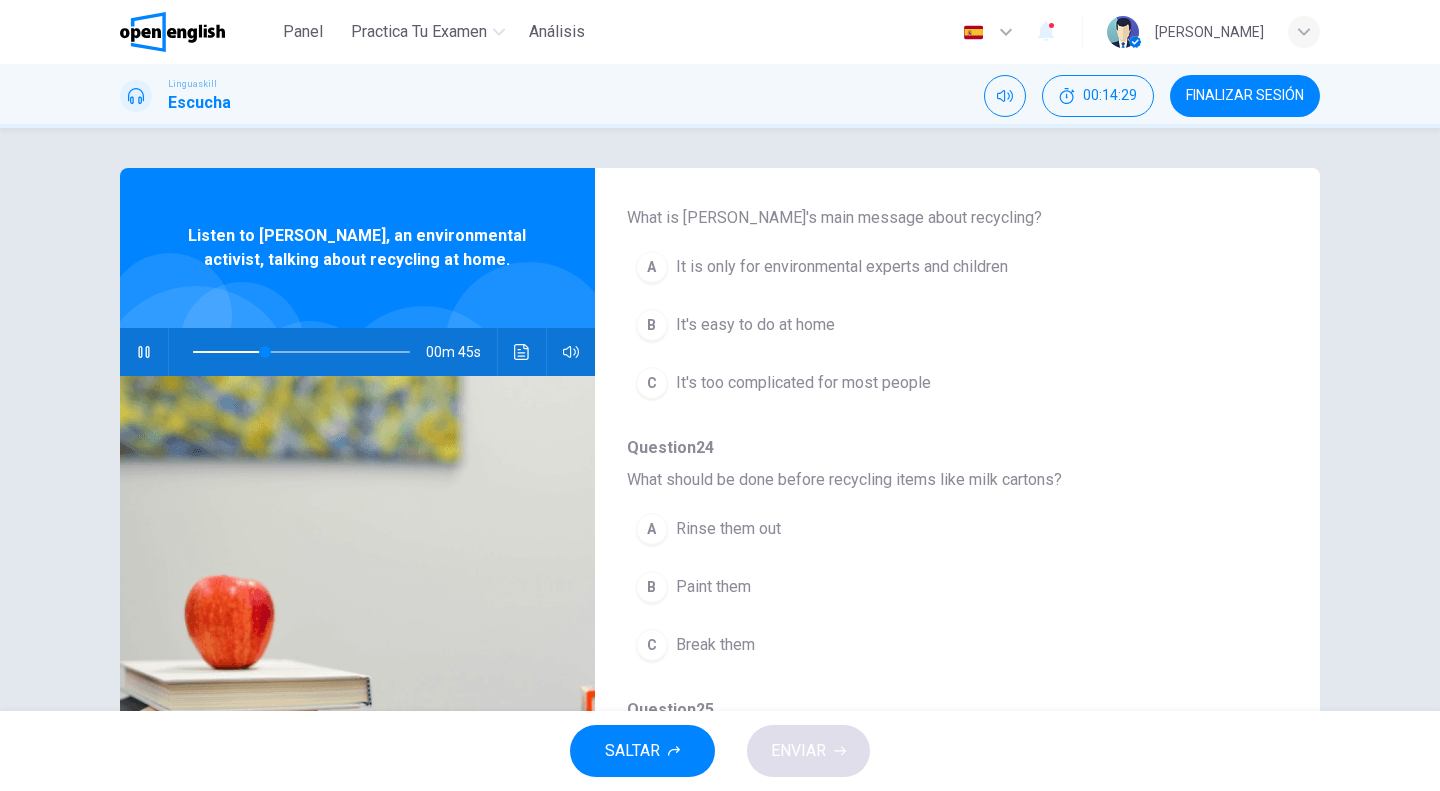 scroll, scrollTop: 200, scrollLeft: 0, axis: vertical 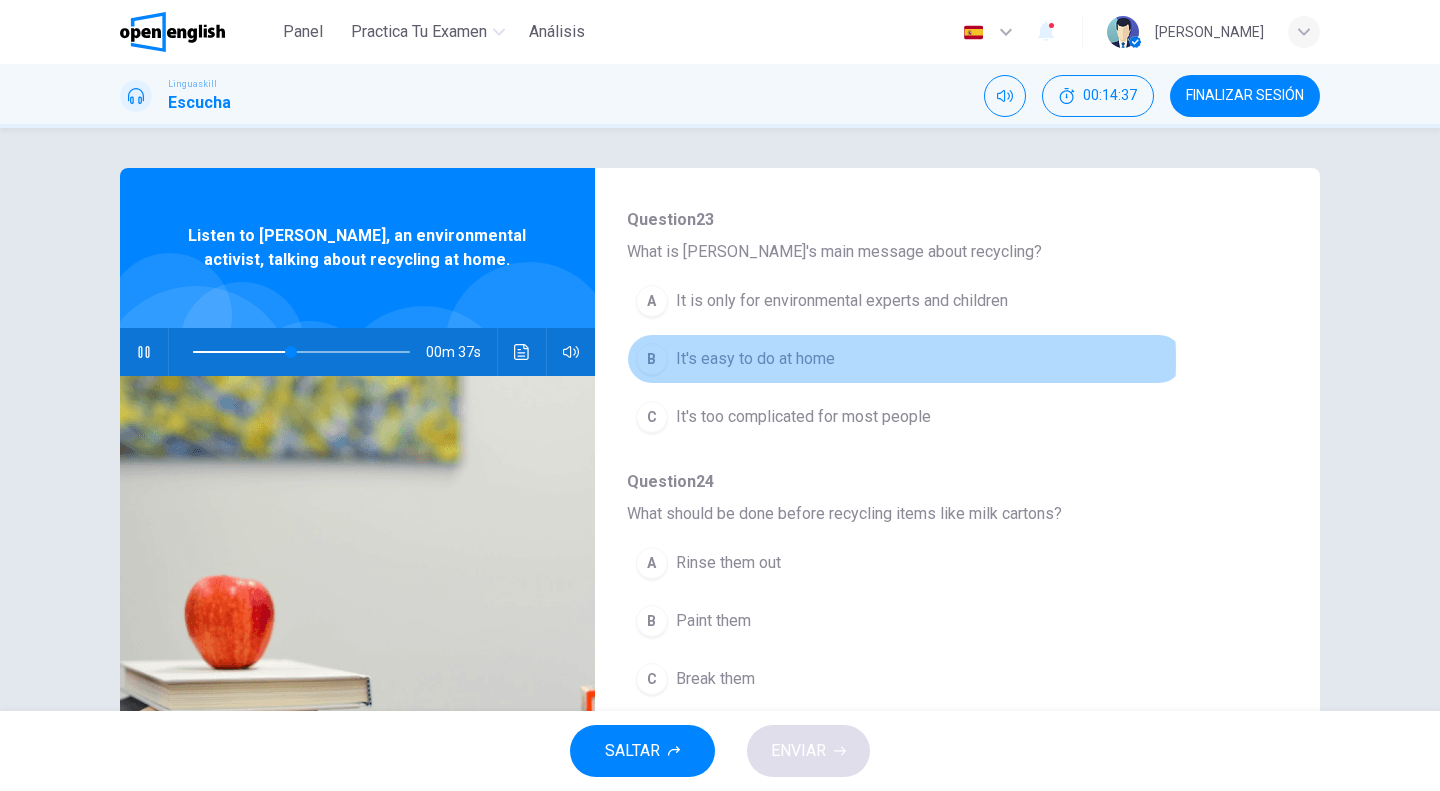 click on "It's easy to do at home" at bounding box center (755, 359) 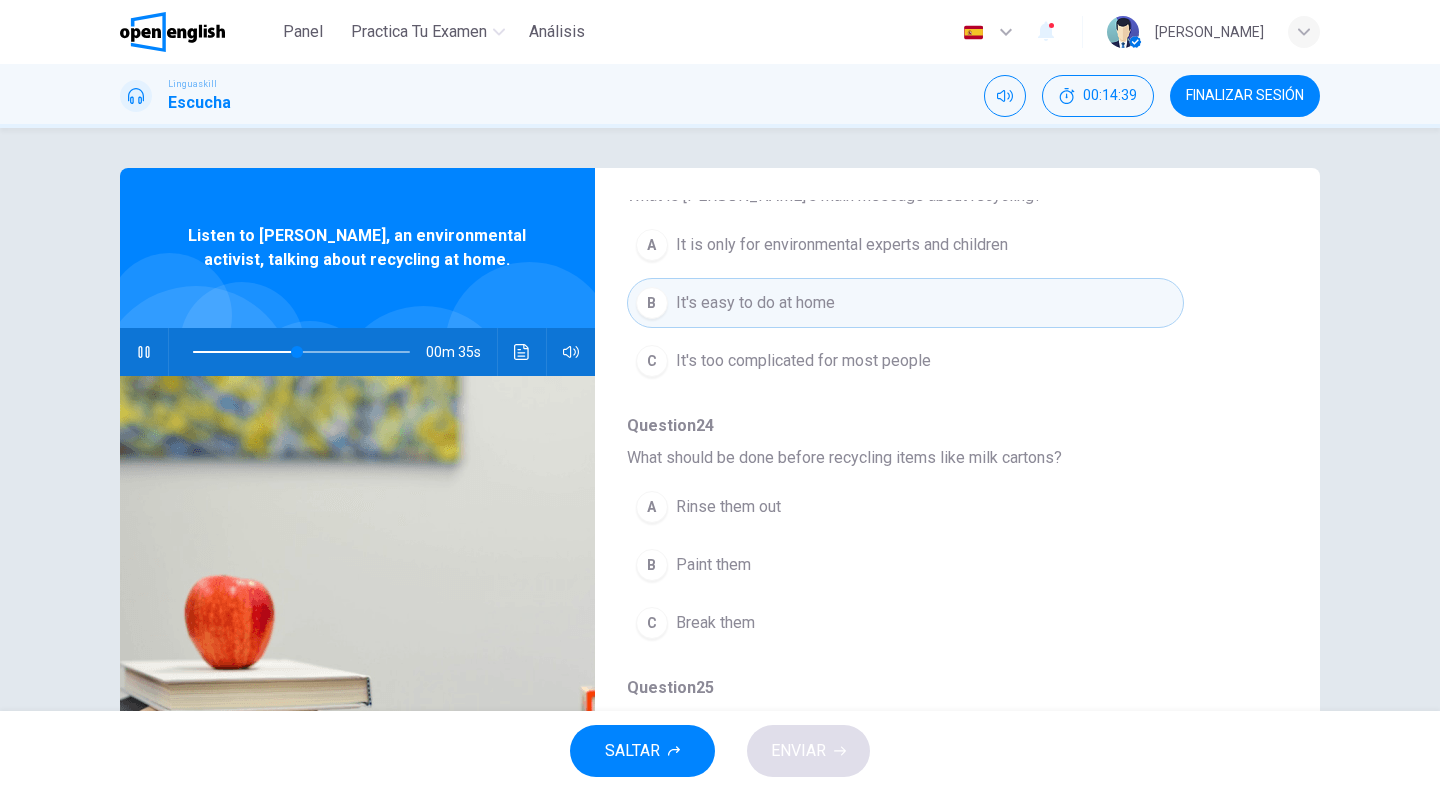 scroll, scrollTop: 300, scrollLeft: 0, axis: vertical 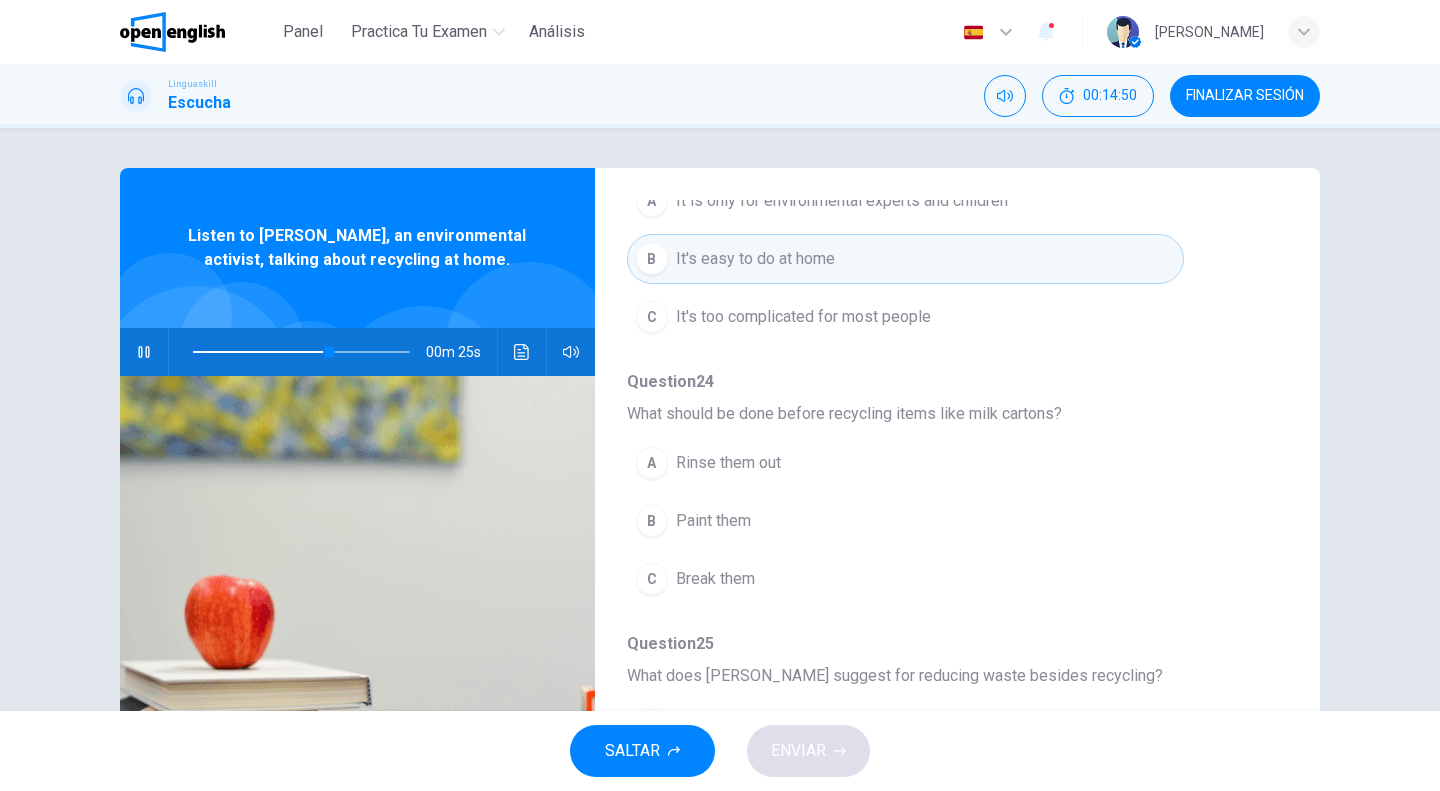 click on "Rinse them out" at bounding box center [728, 463] 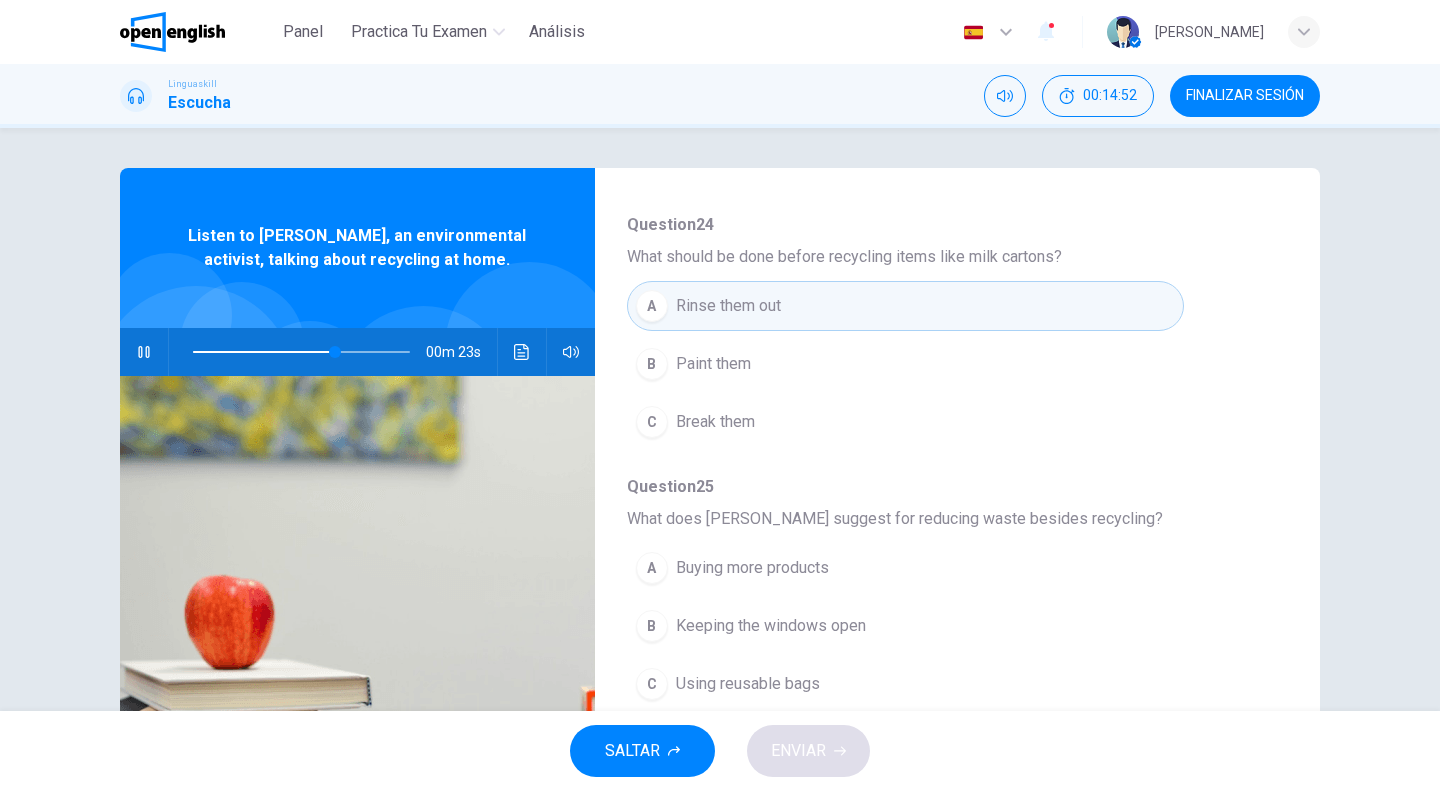 scroll, scrollTop: 500, scrollLeft: 0, axis: vertical 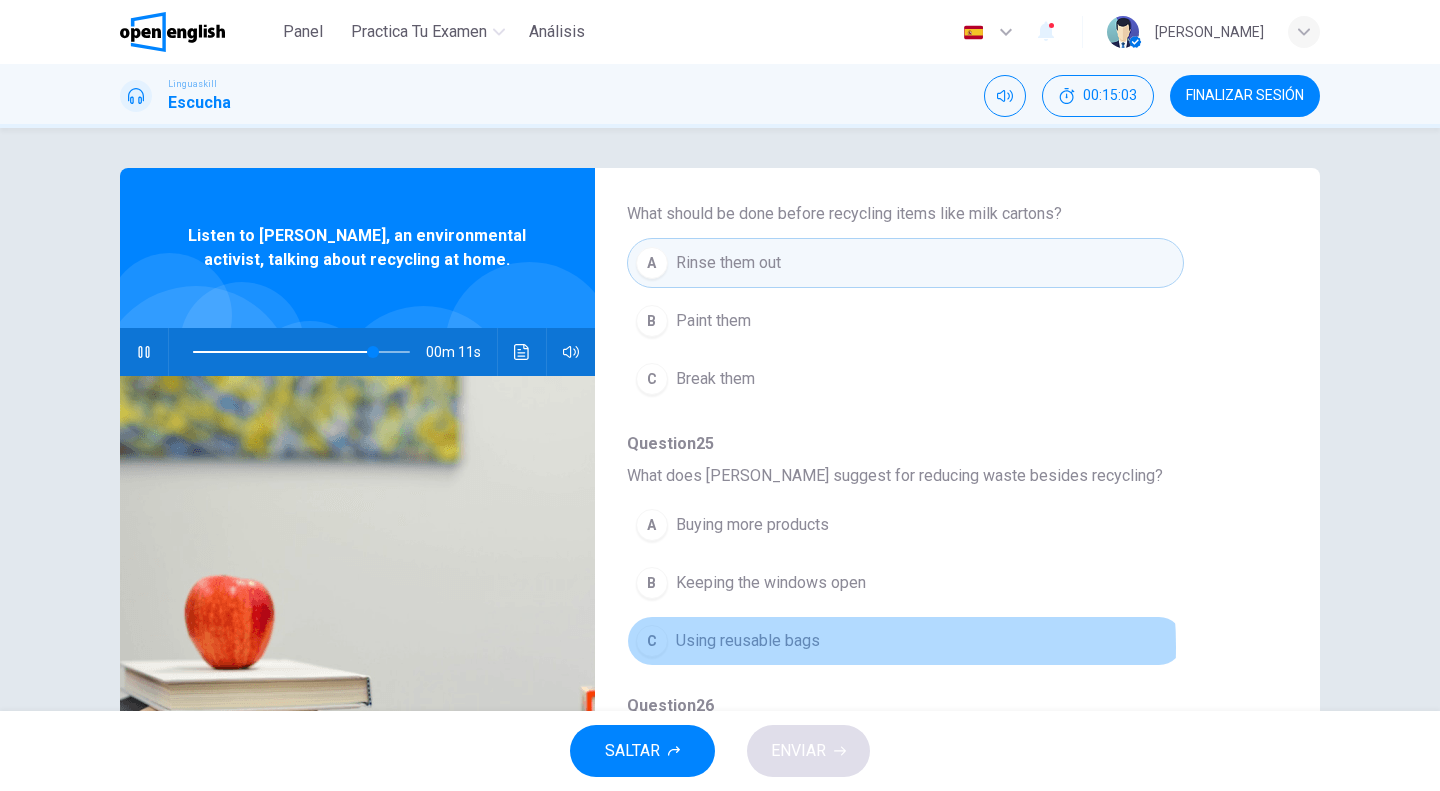 click on "Using reusable bags" at bounding box center [748, 641] 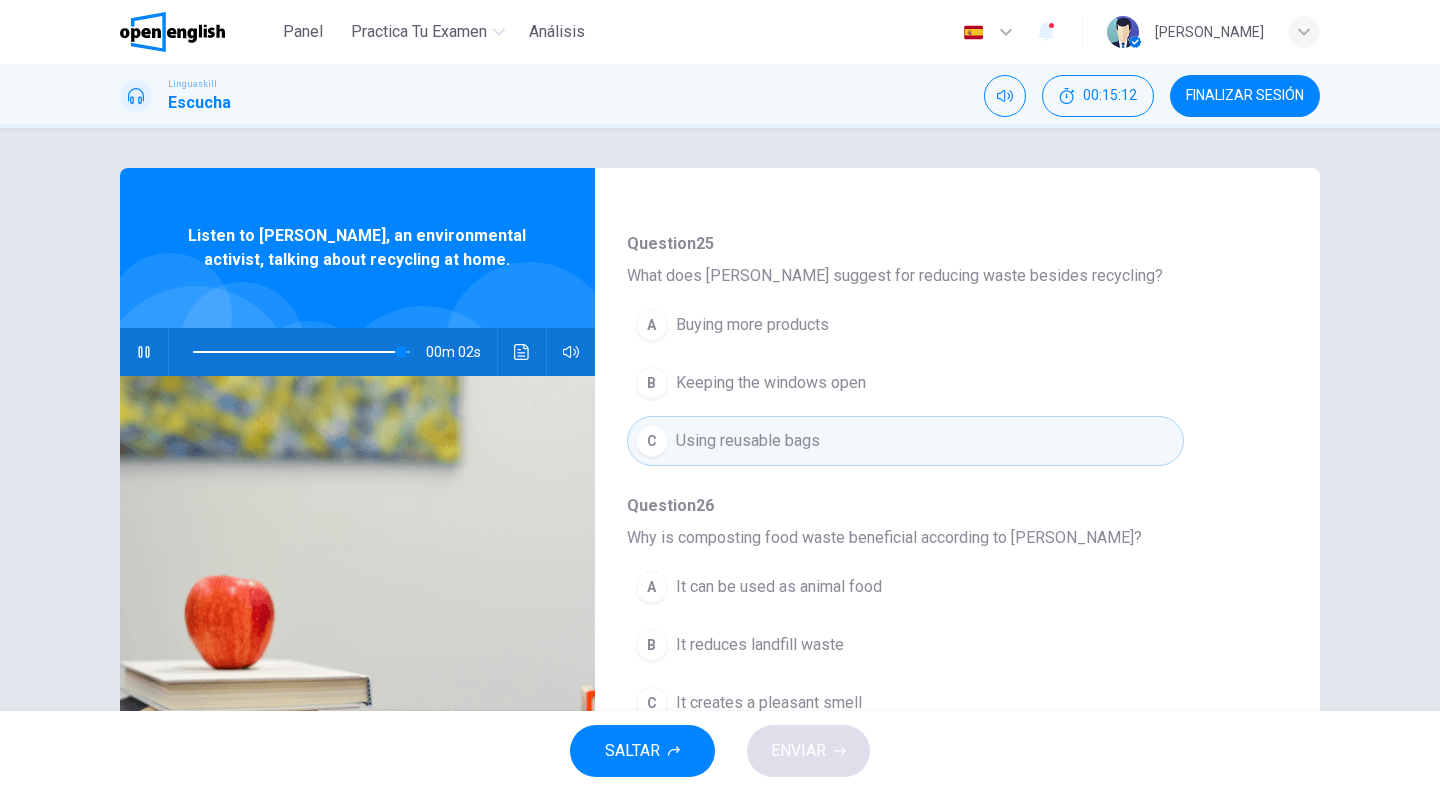 scroll, scrollTop: 800, scrollLeft: 0, axis: vertical 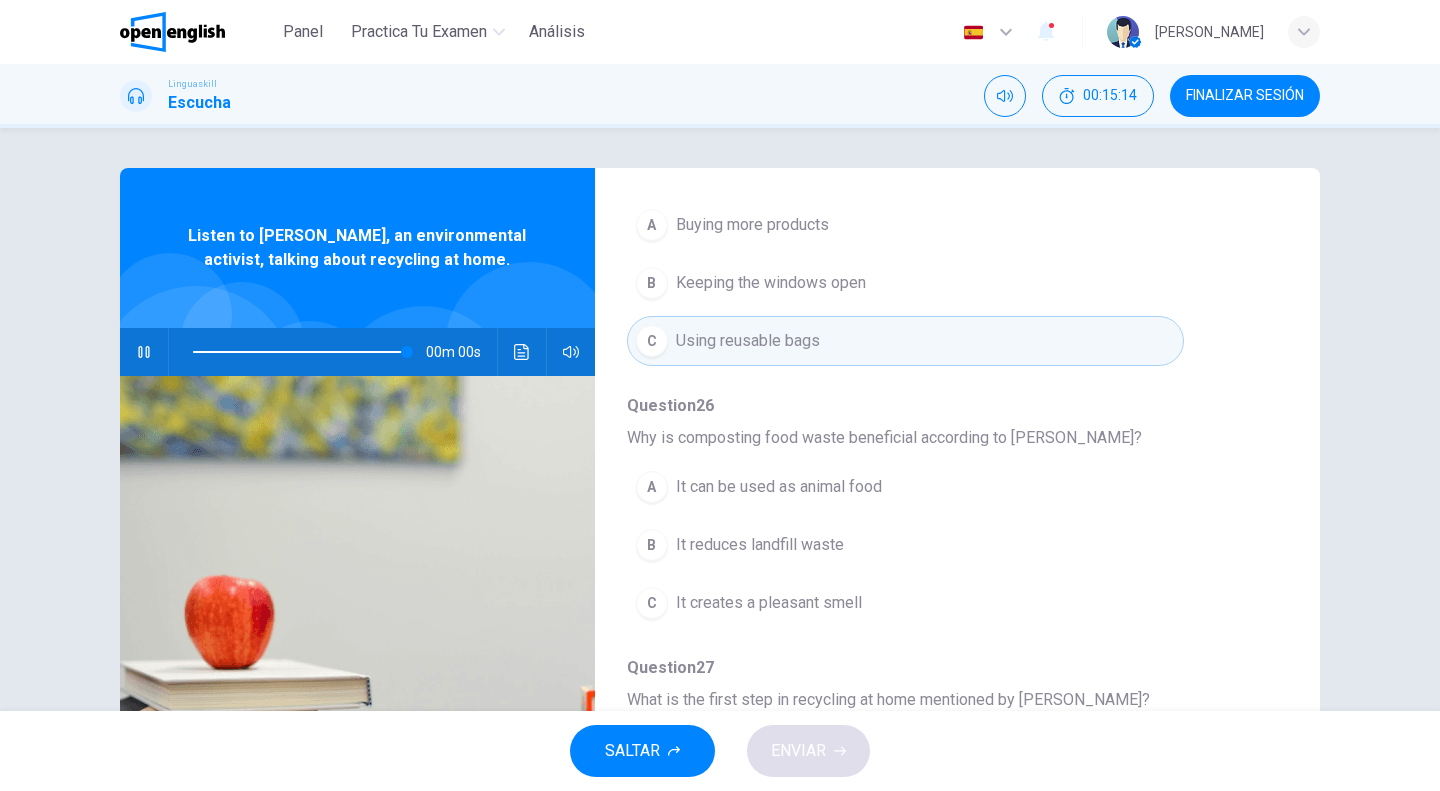 type on "*" 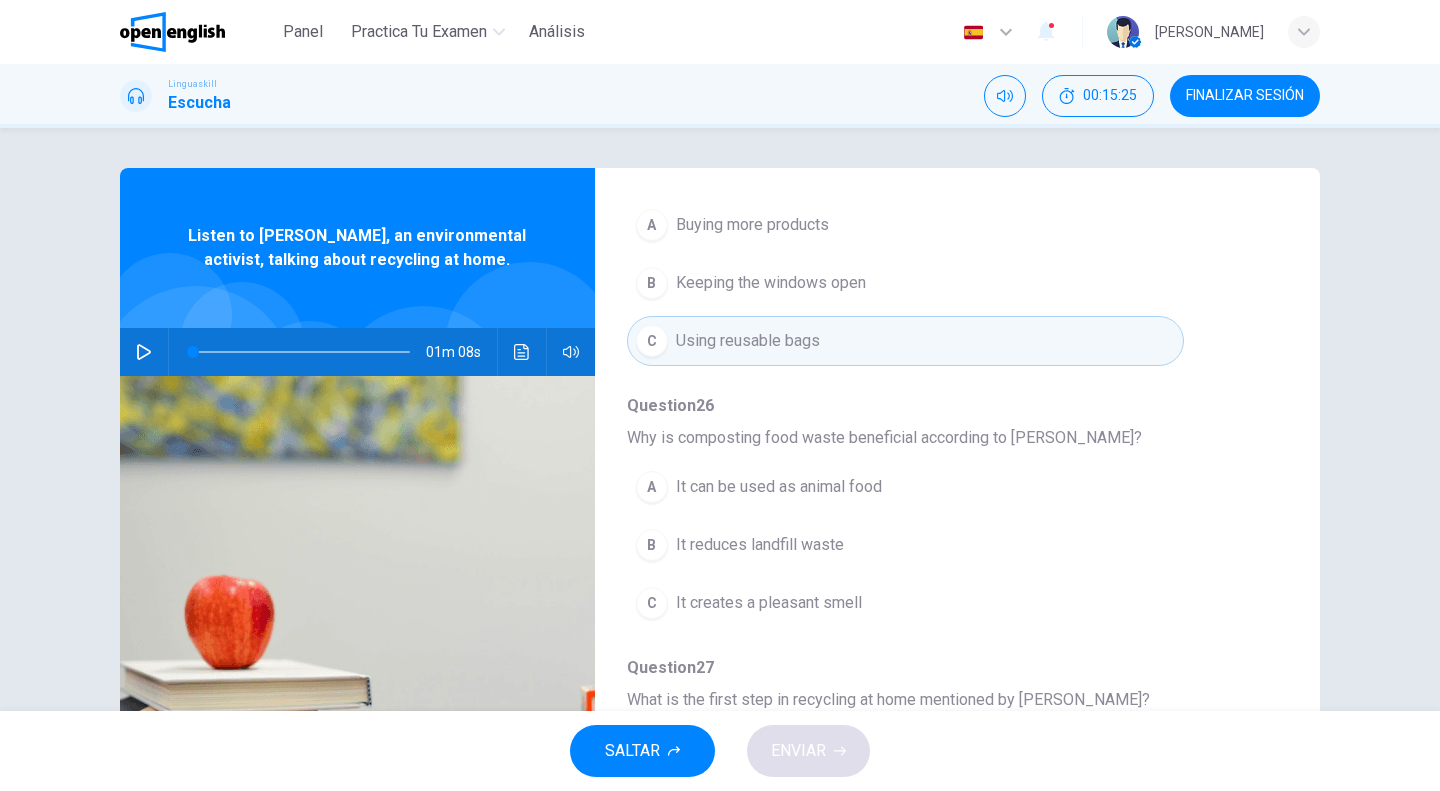scroll, scrollTop: 852, scrollLeft: 0, axis: vertical 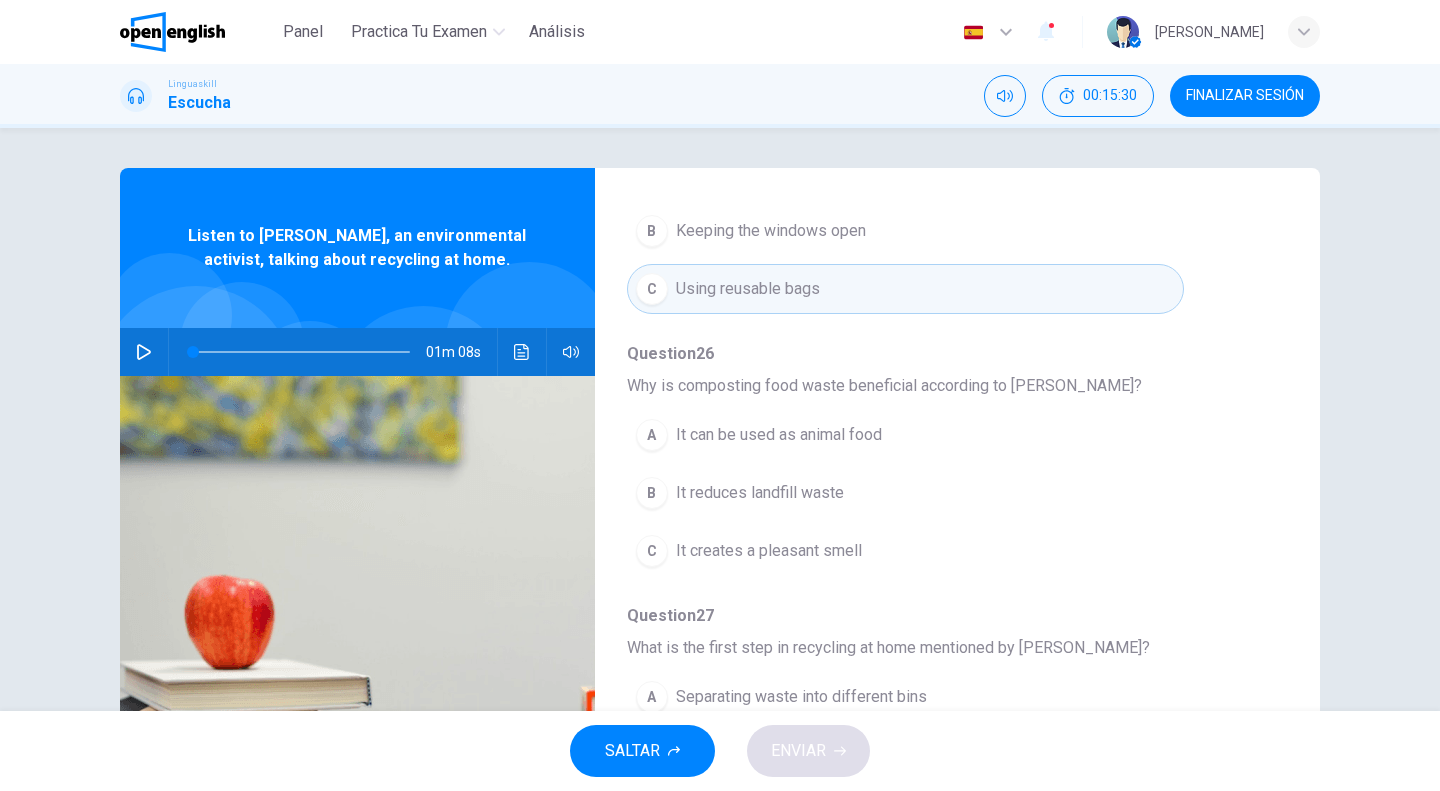 click on "It reduces landfill waste" at bounding box center (760, 493) 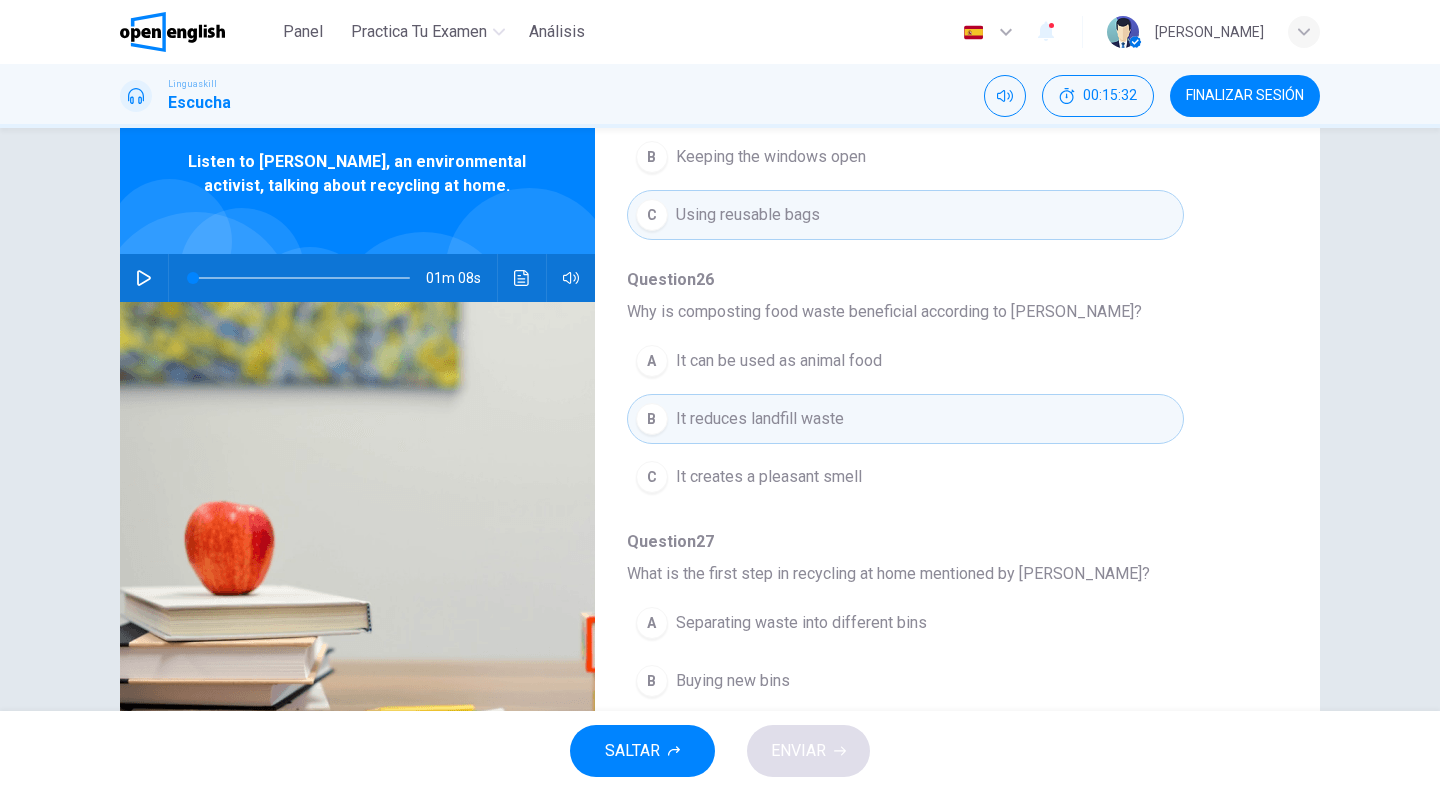 scroll, scrollTop: 192, scrollLeft: 0, axis: vertical 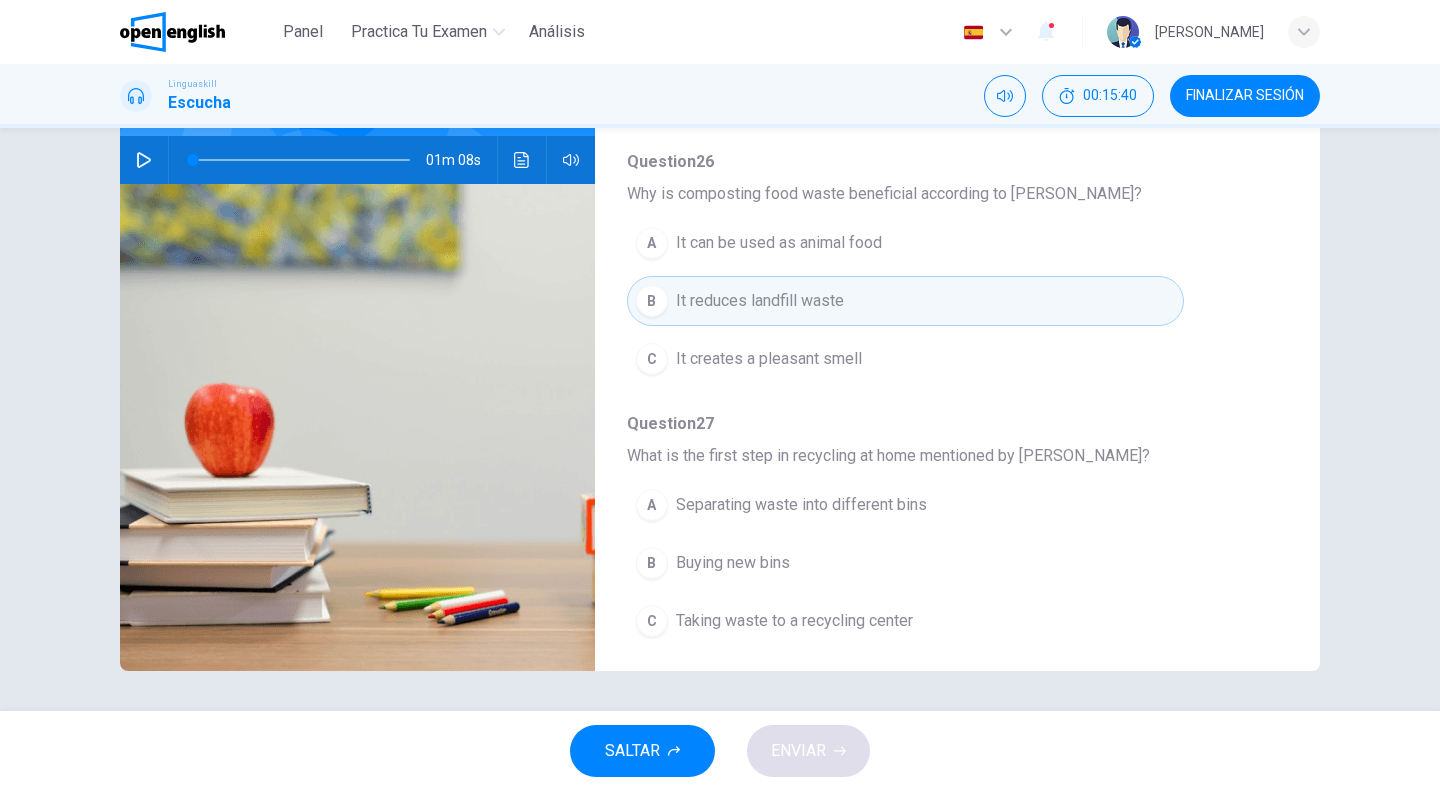 click on "Separating waste into different bins" at bounding box center [801, 505] 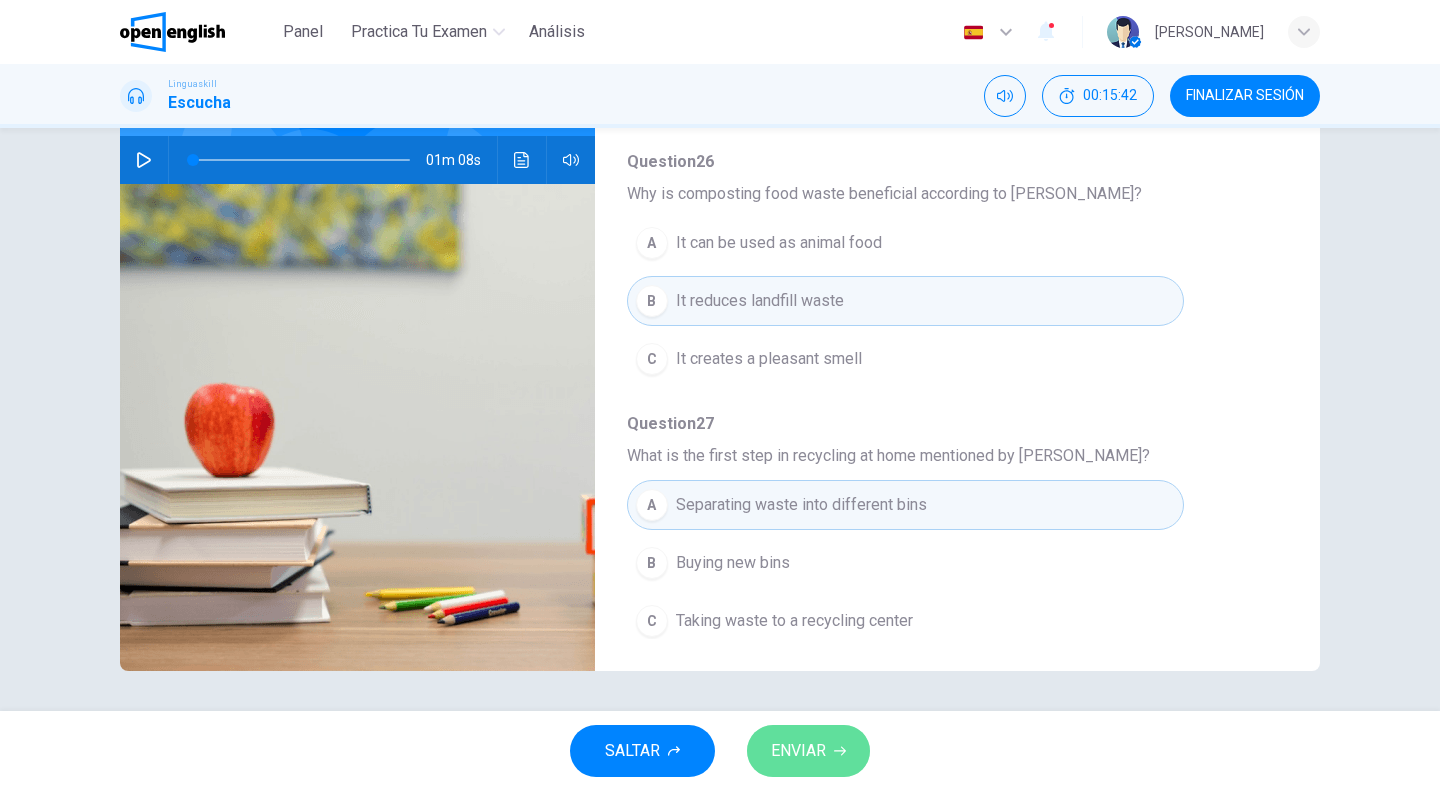 click on "ENVIAR" at bounding box center (808, 751) 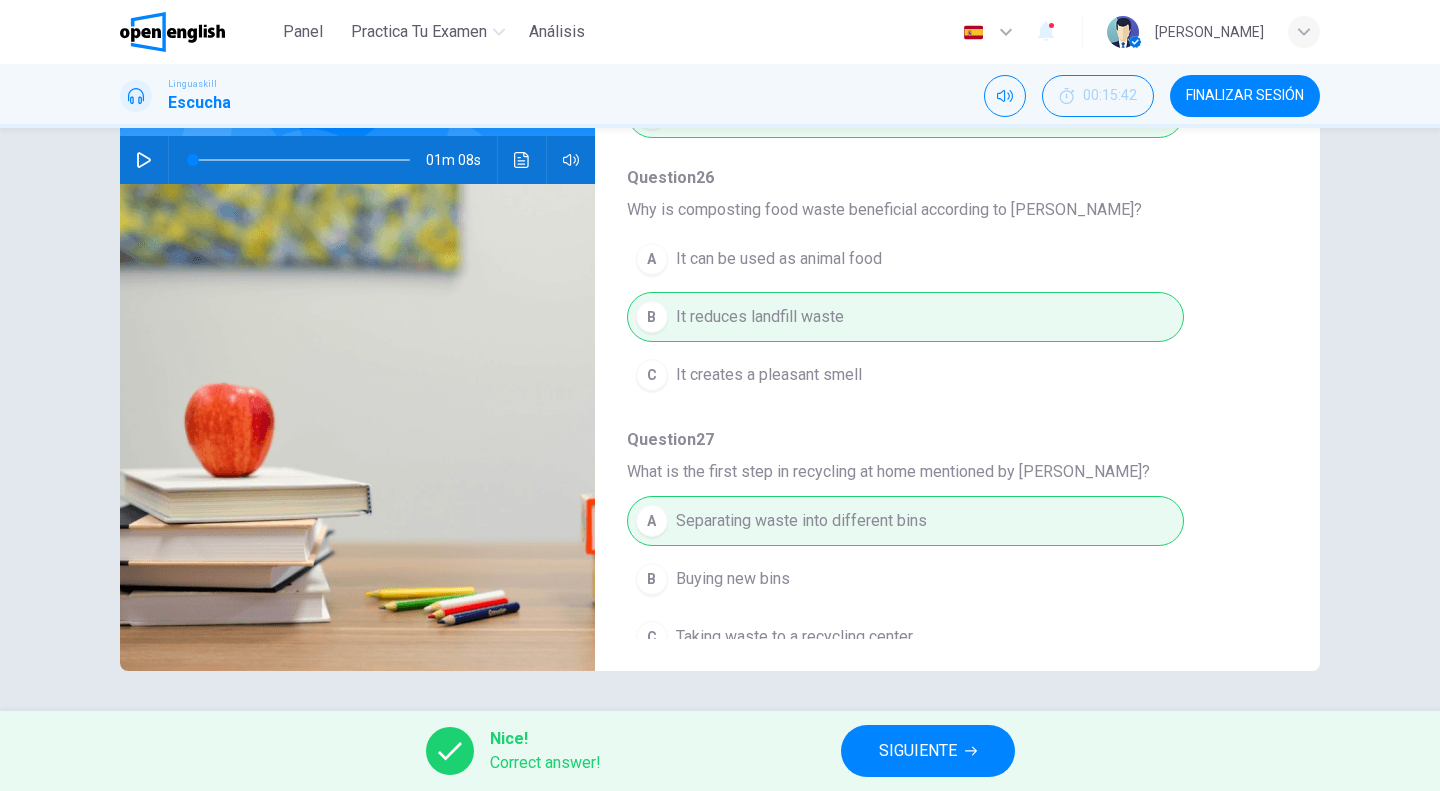 scroll, scrollTop: 852, scrollLeft: 0, axis: vertical 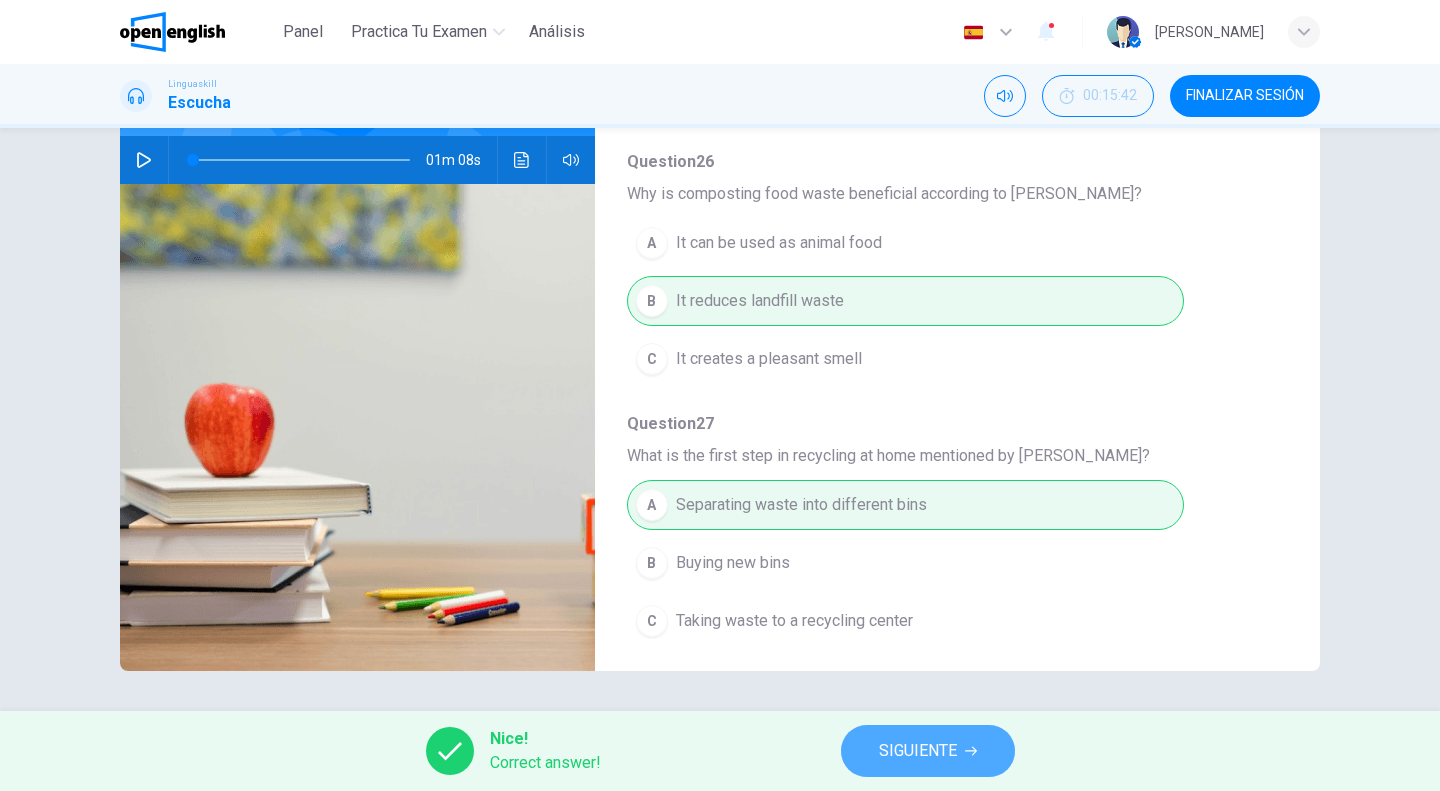 click on "SIGUIENTE" at bounding box center [918, 751] 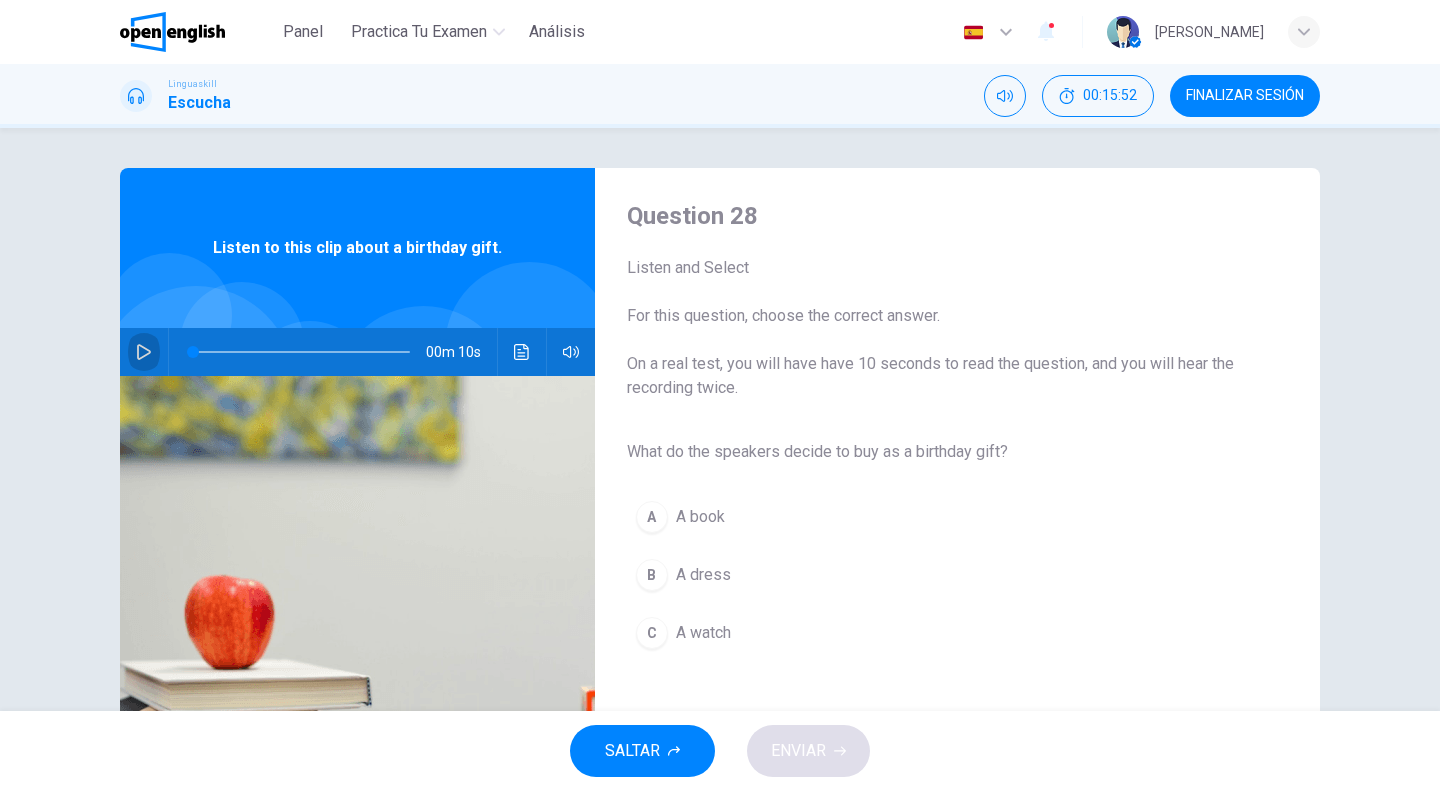 click 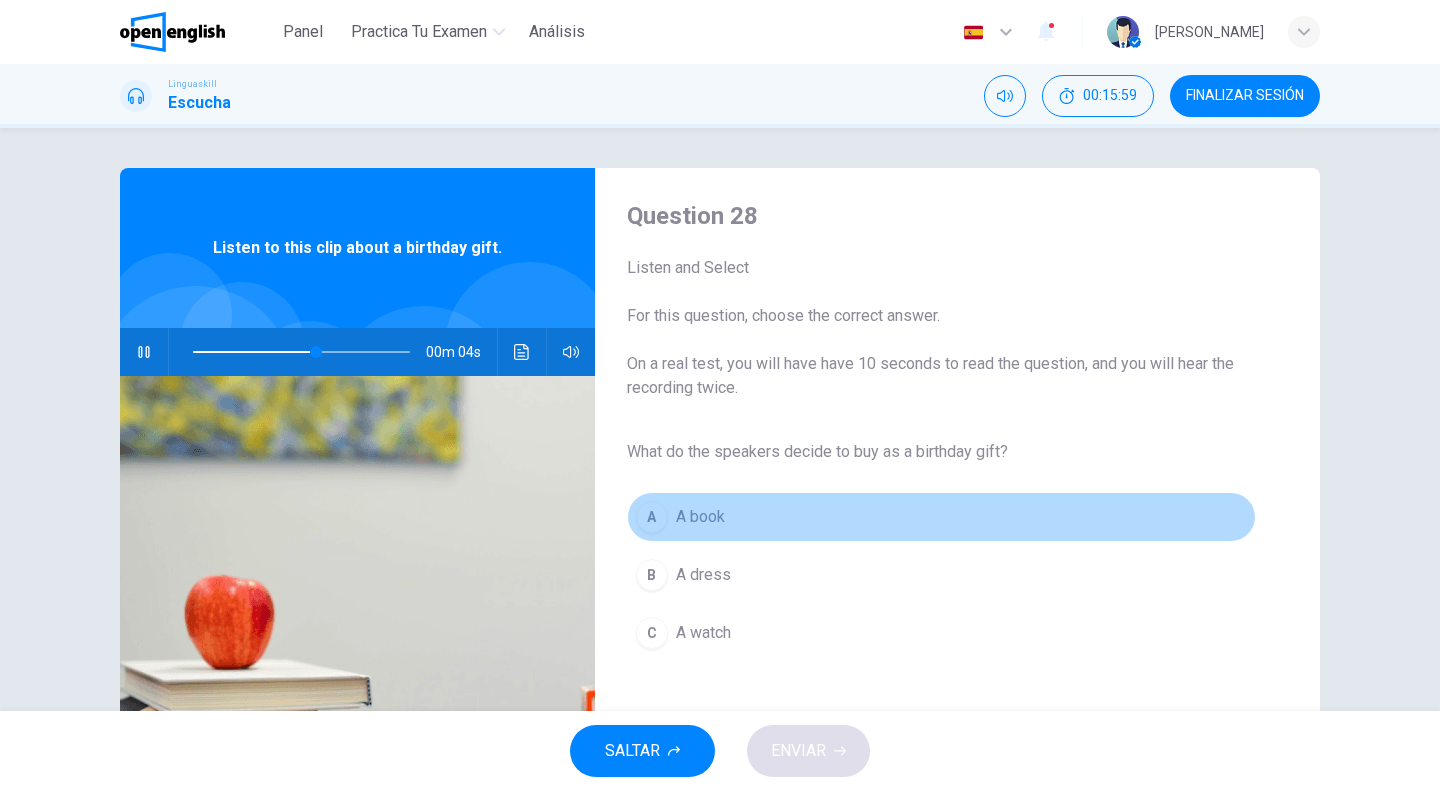 click on "A A book" at bounding box center (941, 517) 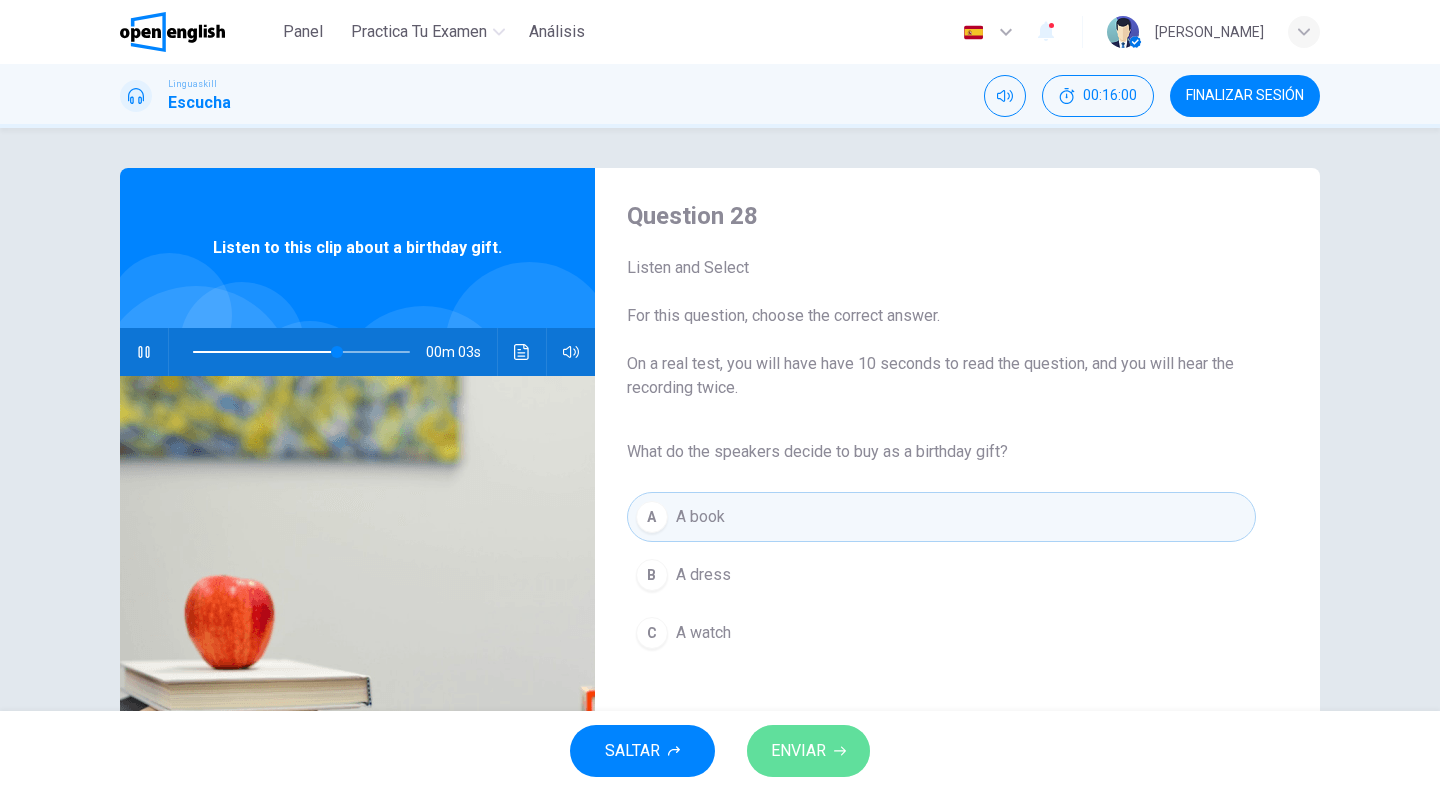 click on "ENVIAR" at bounding box center [808, 751] 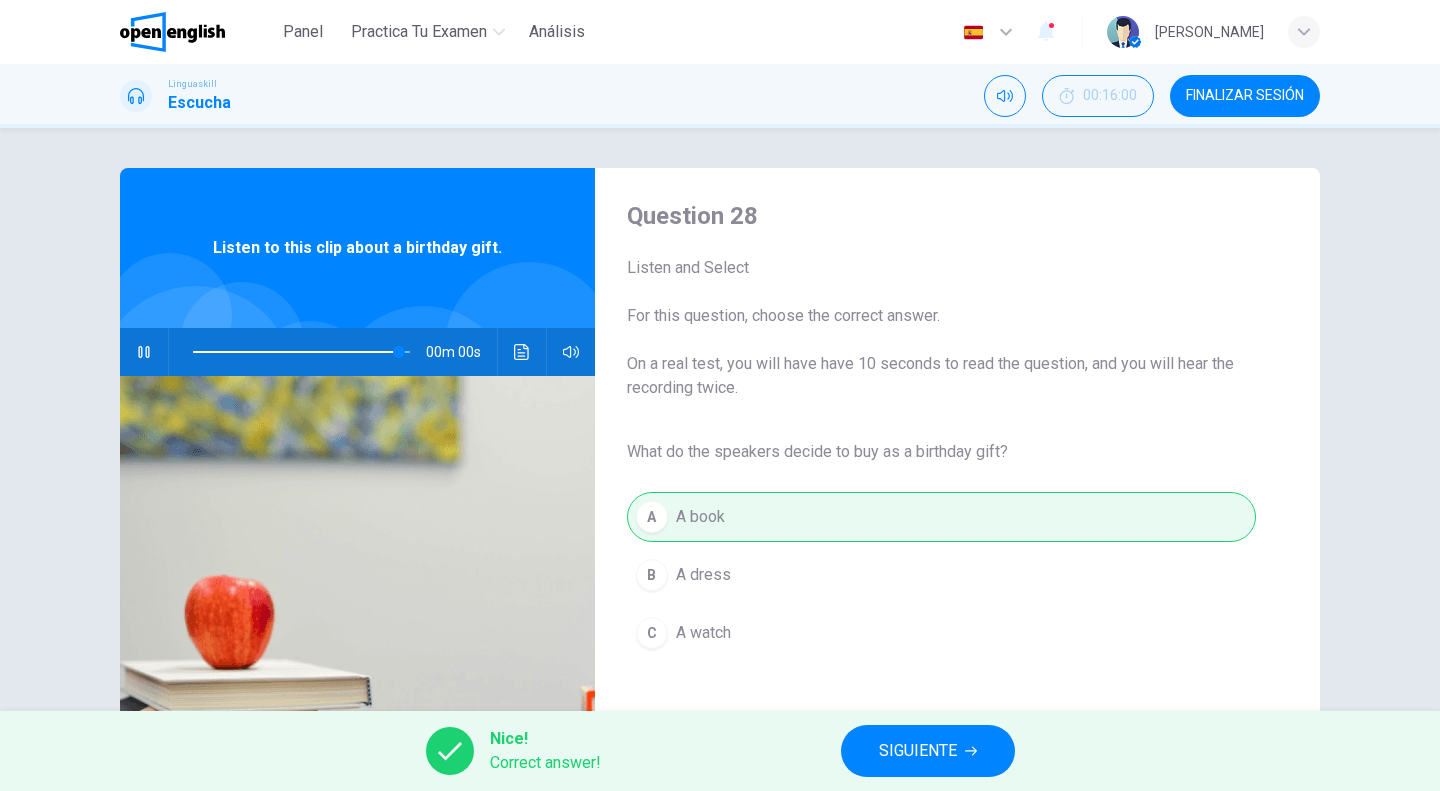 type on "*" 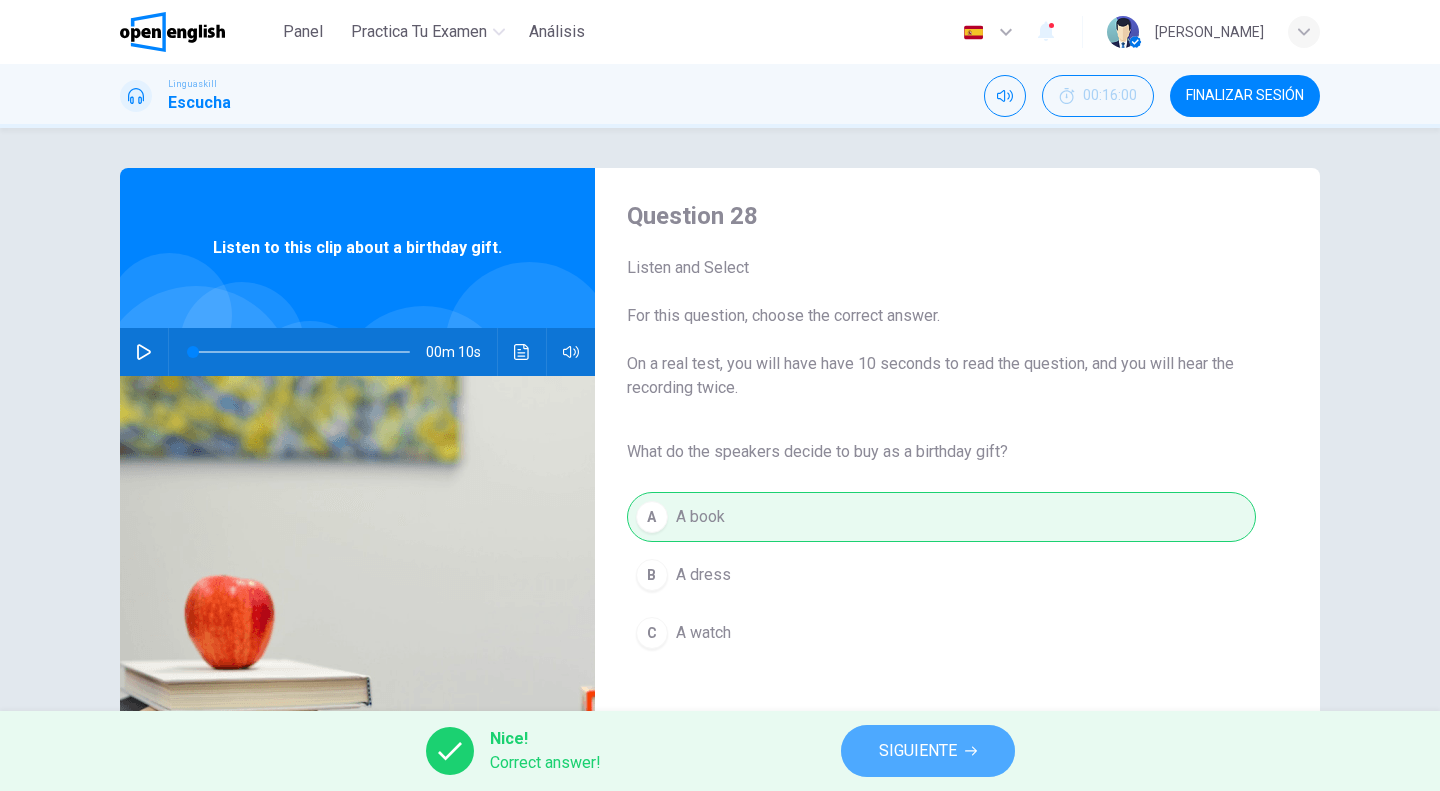 click on "SIGUIENTE" at bounding box center (928, 751) 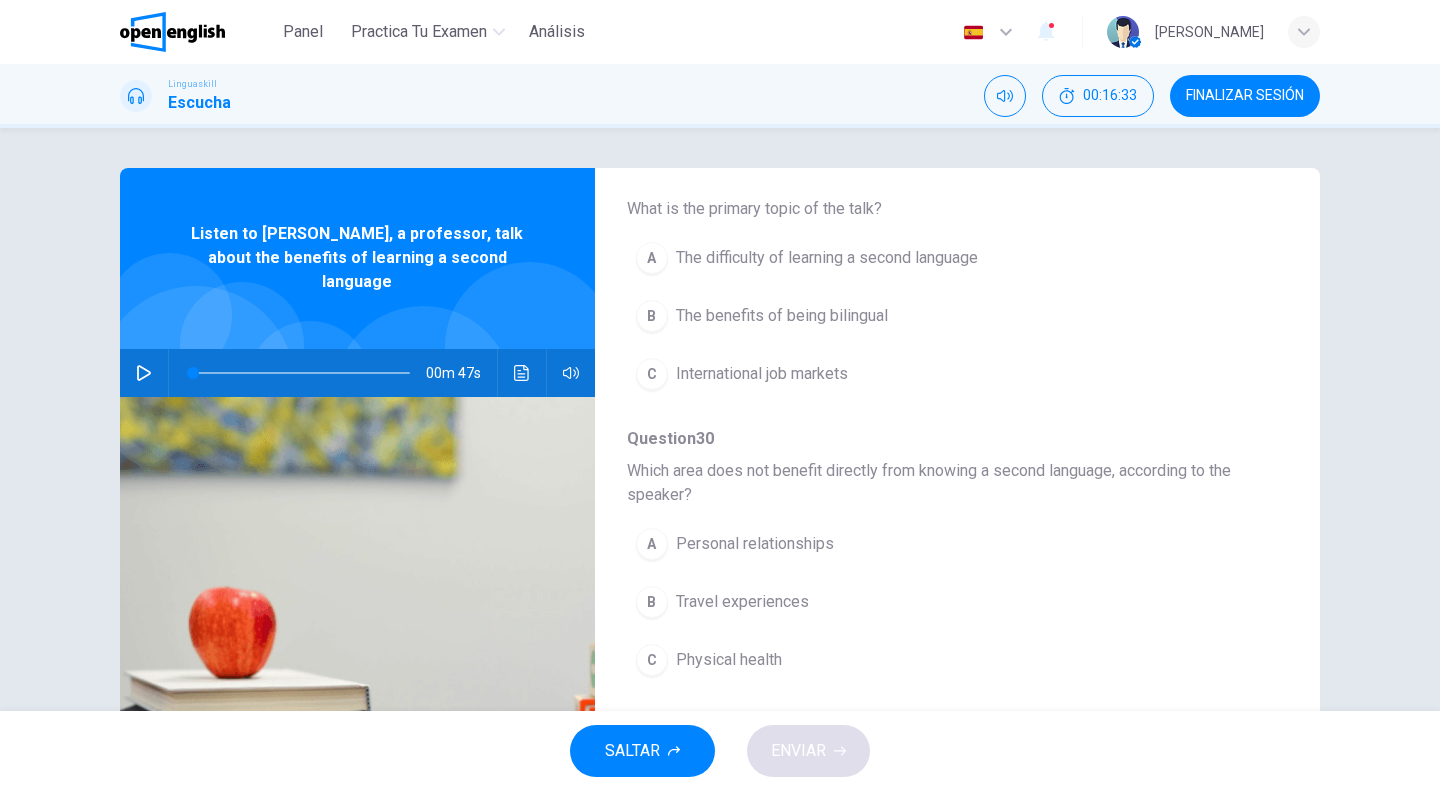 scroll, scrollTop: 0, scrollLeft: 0, axis: both 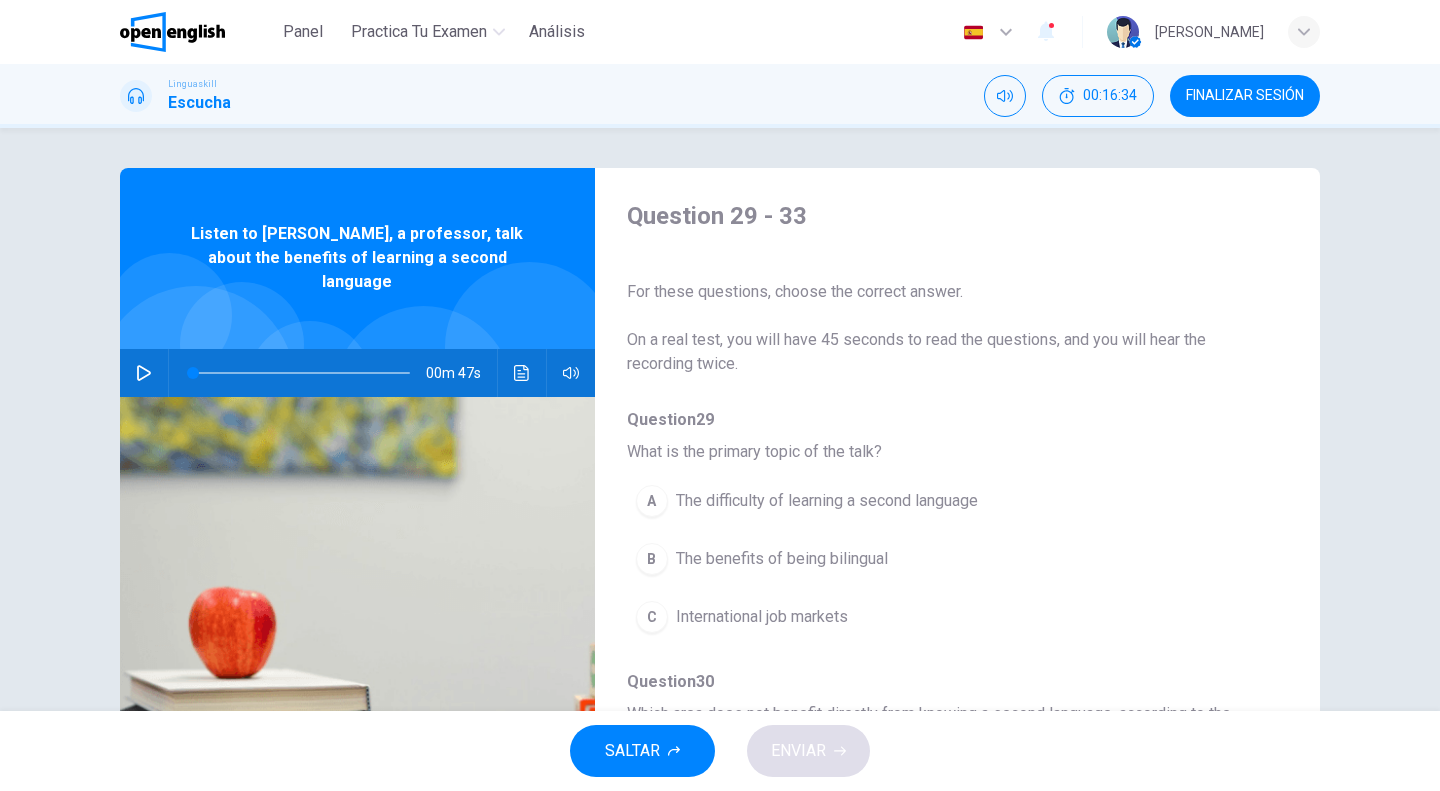 click at bounding box center (144, 373) 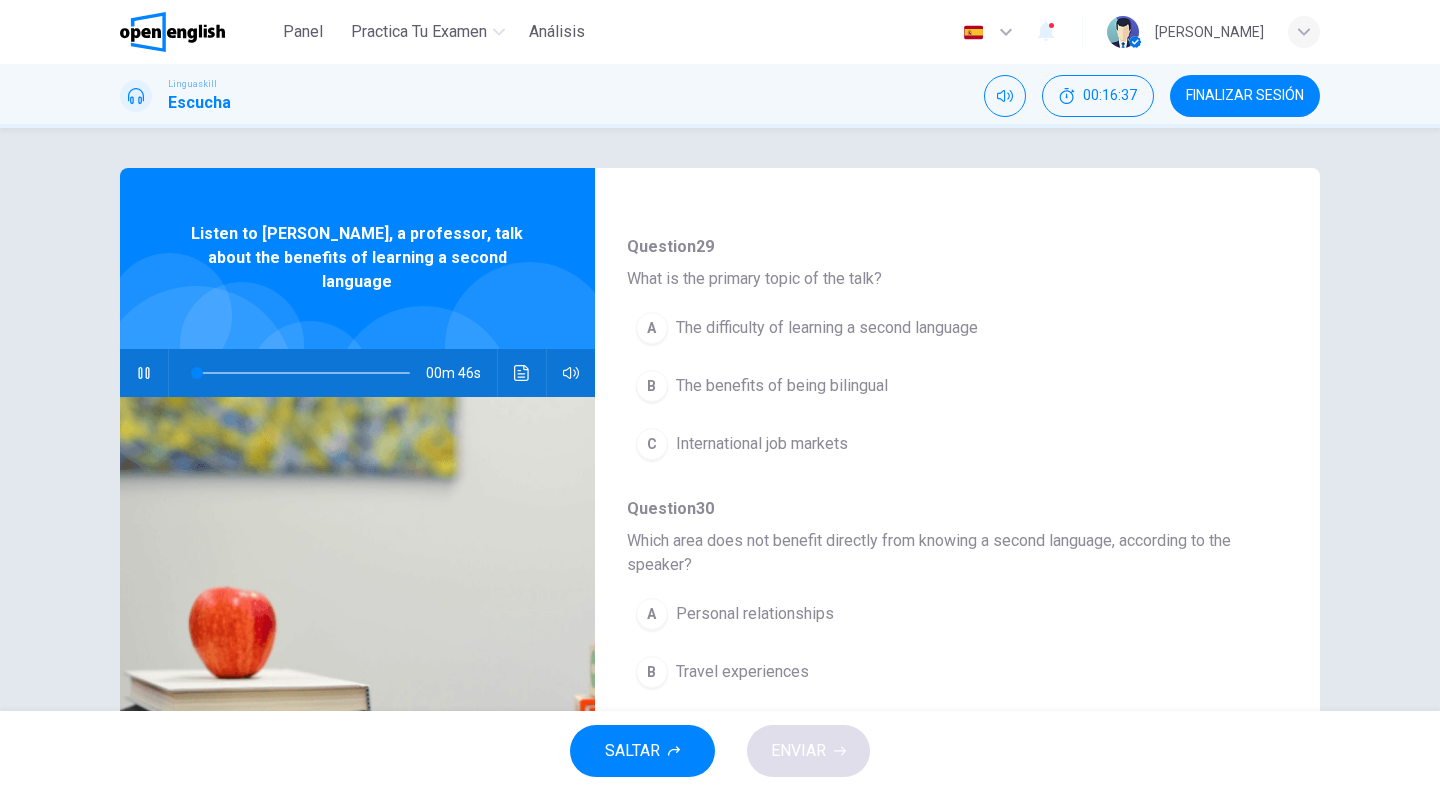 scroll, scrollTop: 200, scrollLeft: 0, axis: vertical 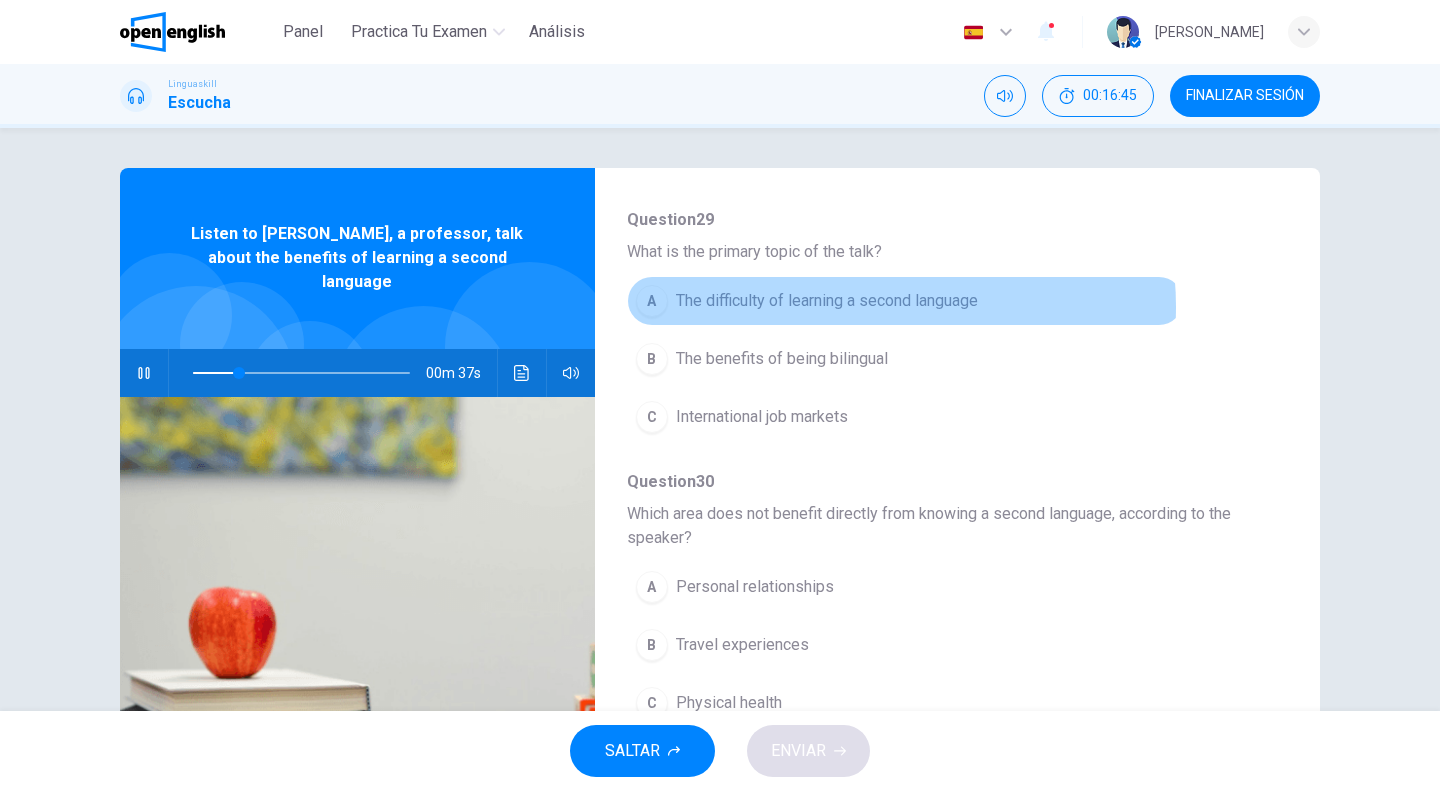 click on "The difficulty of learning a second language" at bounding box center [827, 301] 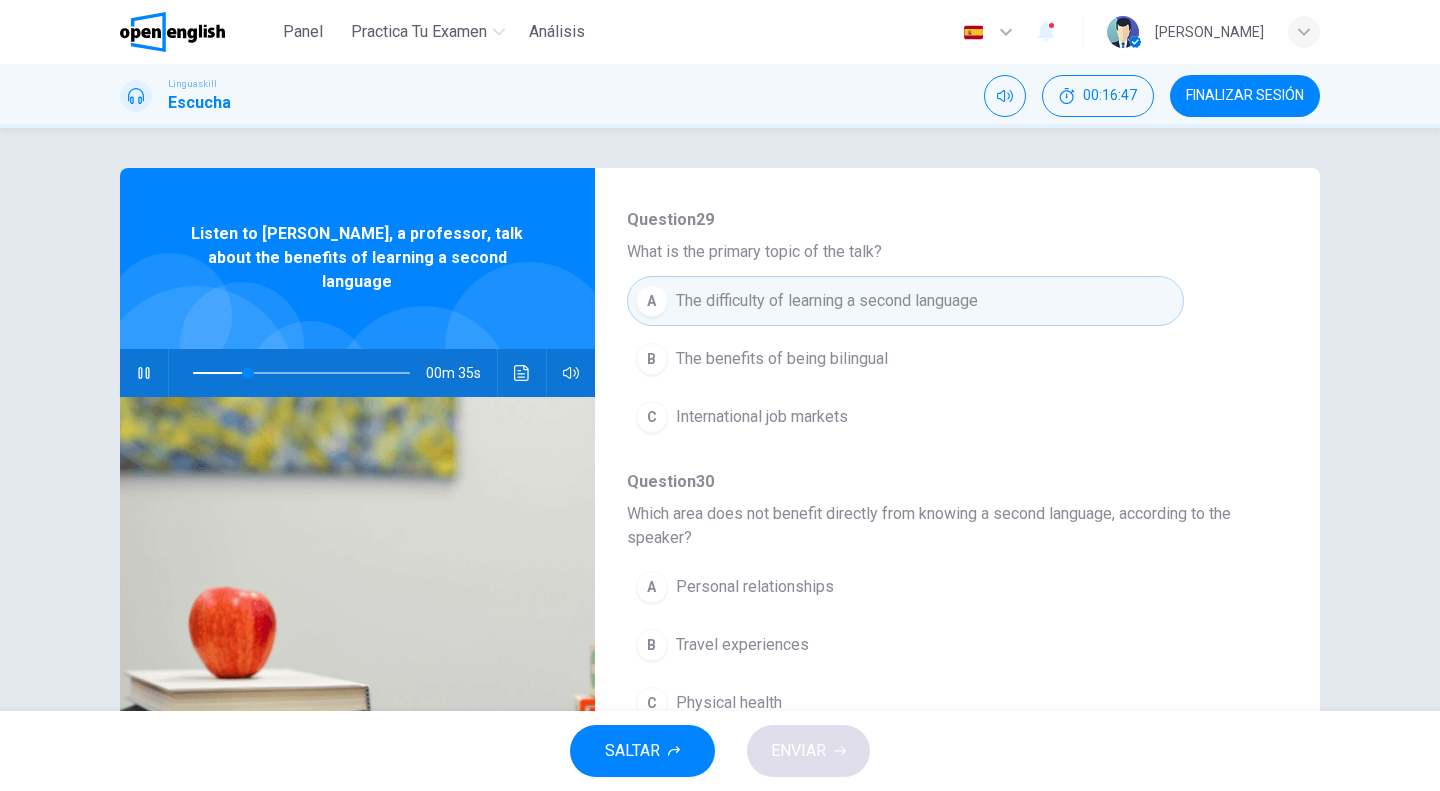 scroll, scrollTop: 300, scrollLeft: 0, axis: vertical 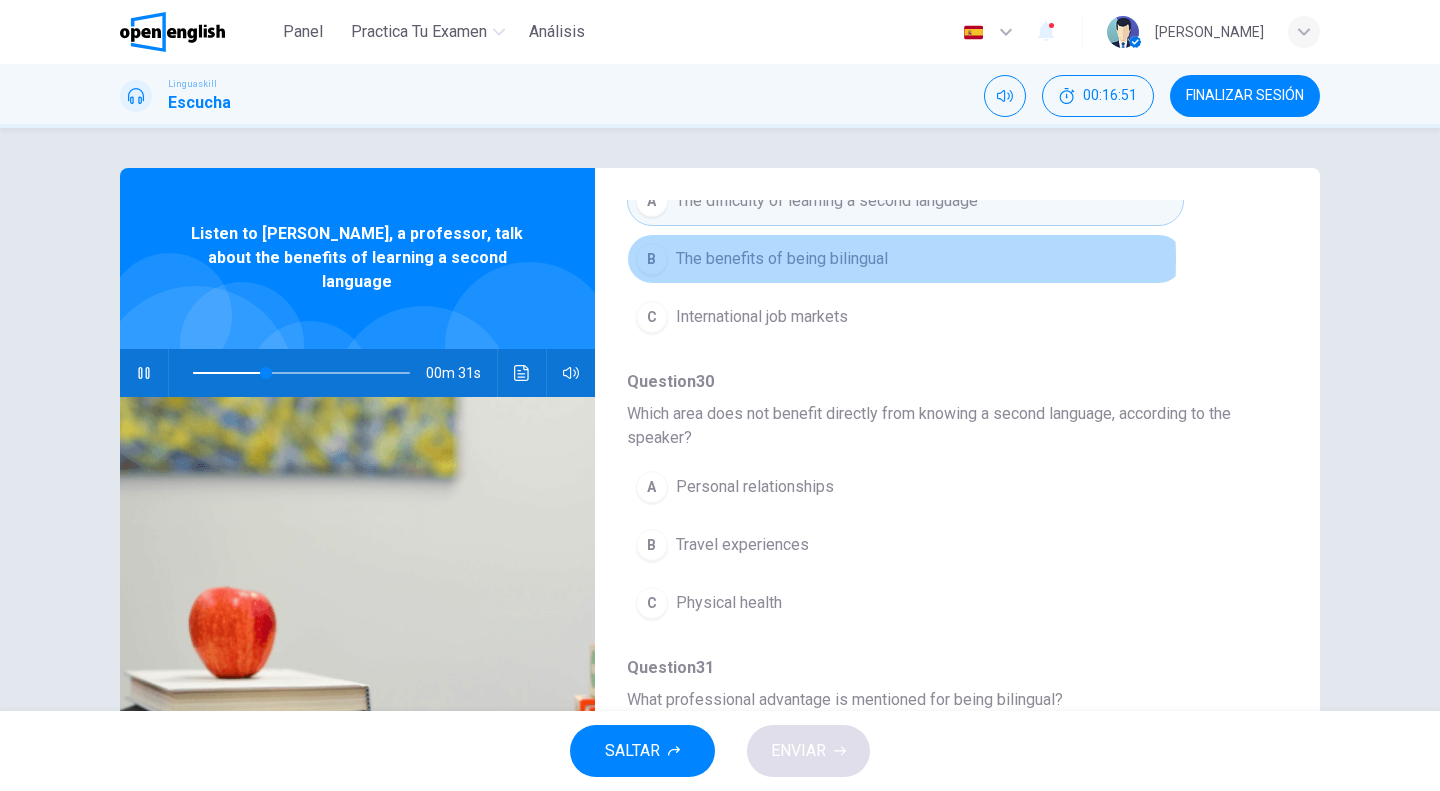 click on "The benefits of being bilingual" at bounding box center (782, 259) 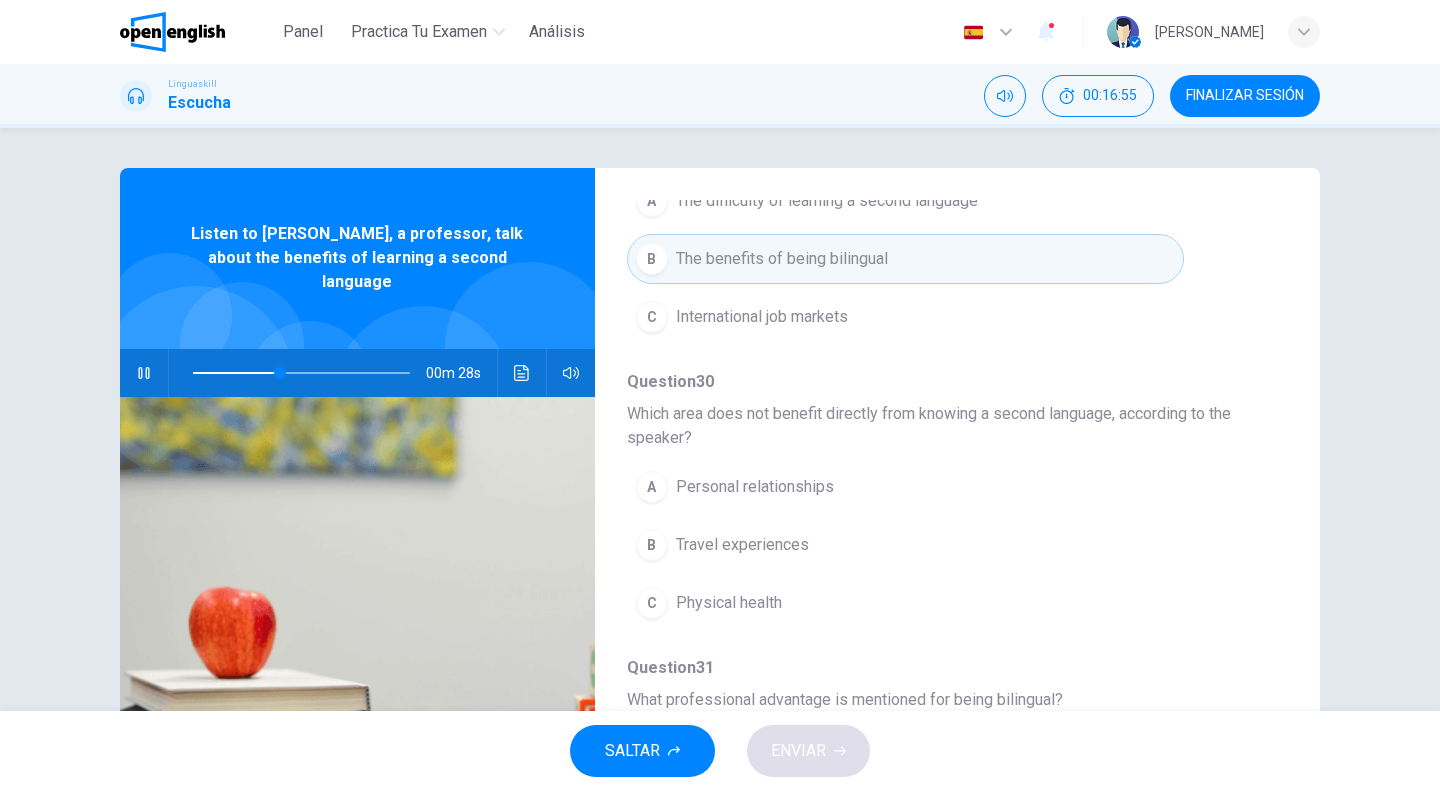 click on "Travel experiences" at bounding box center [742, 545] 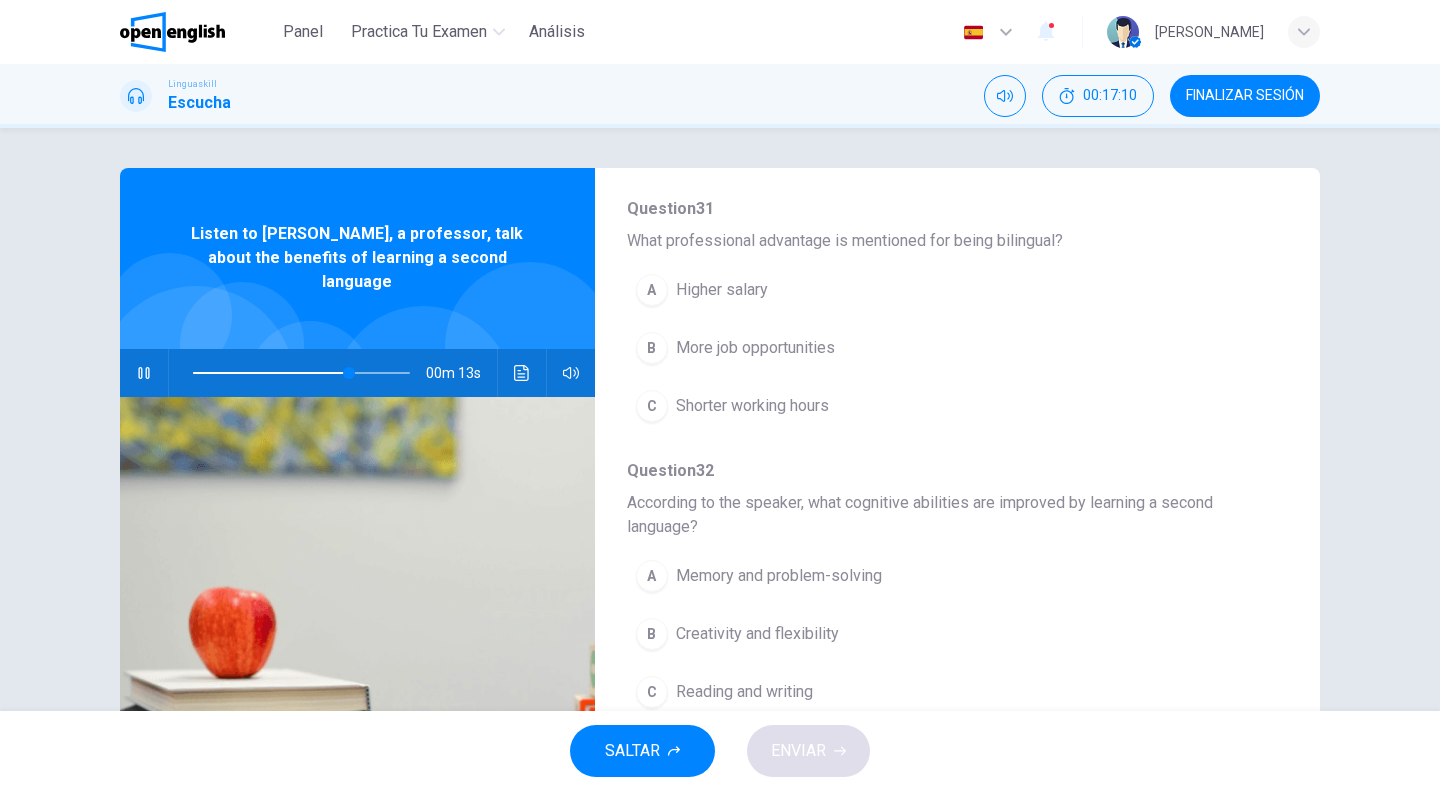 scroll, scrollTop: 800, scrollLeft: 0, axis: vertical 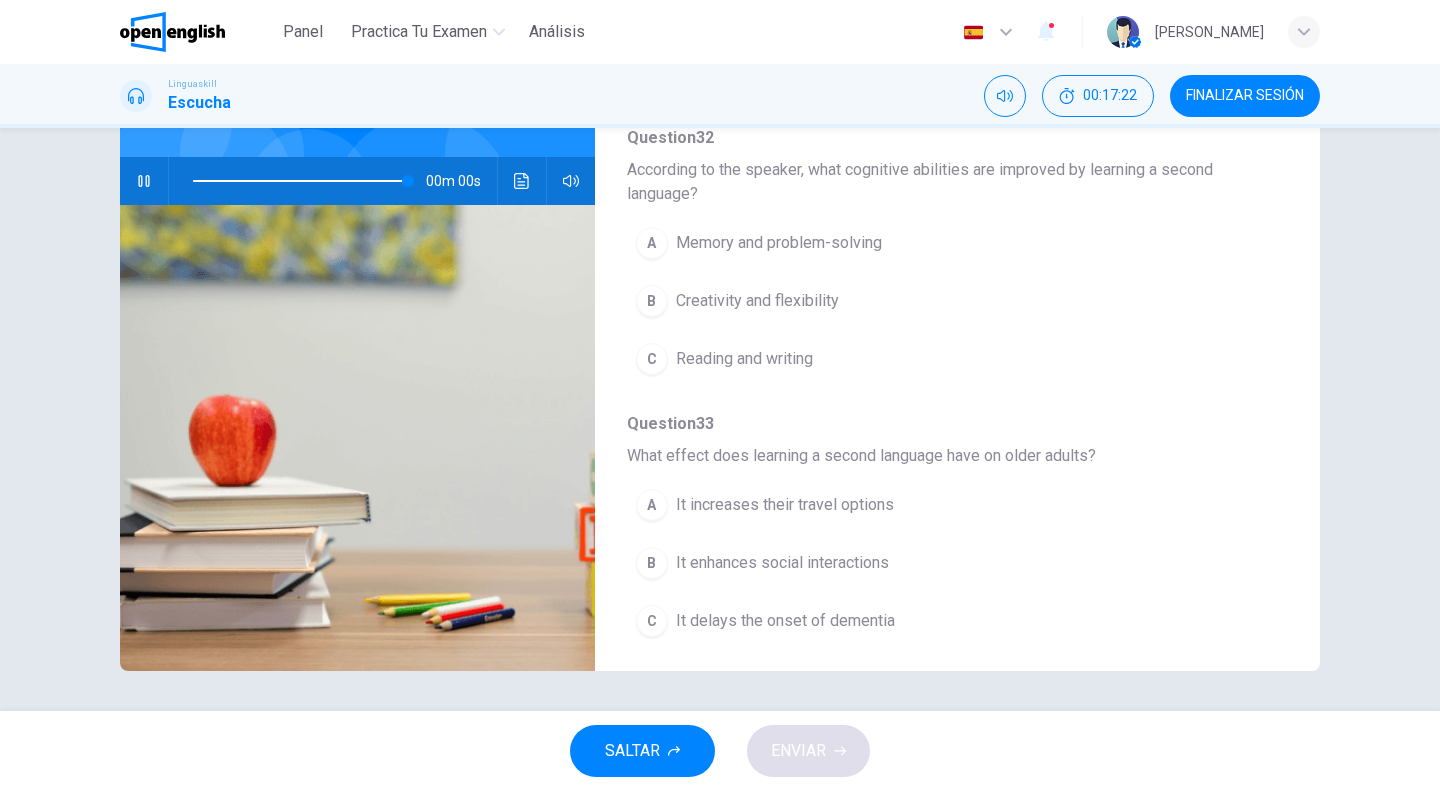 type on "*" 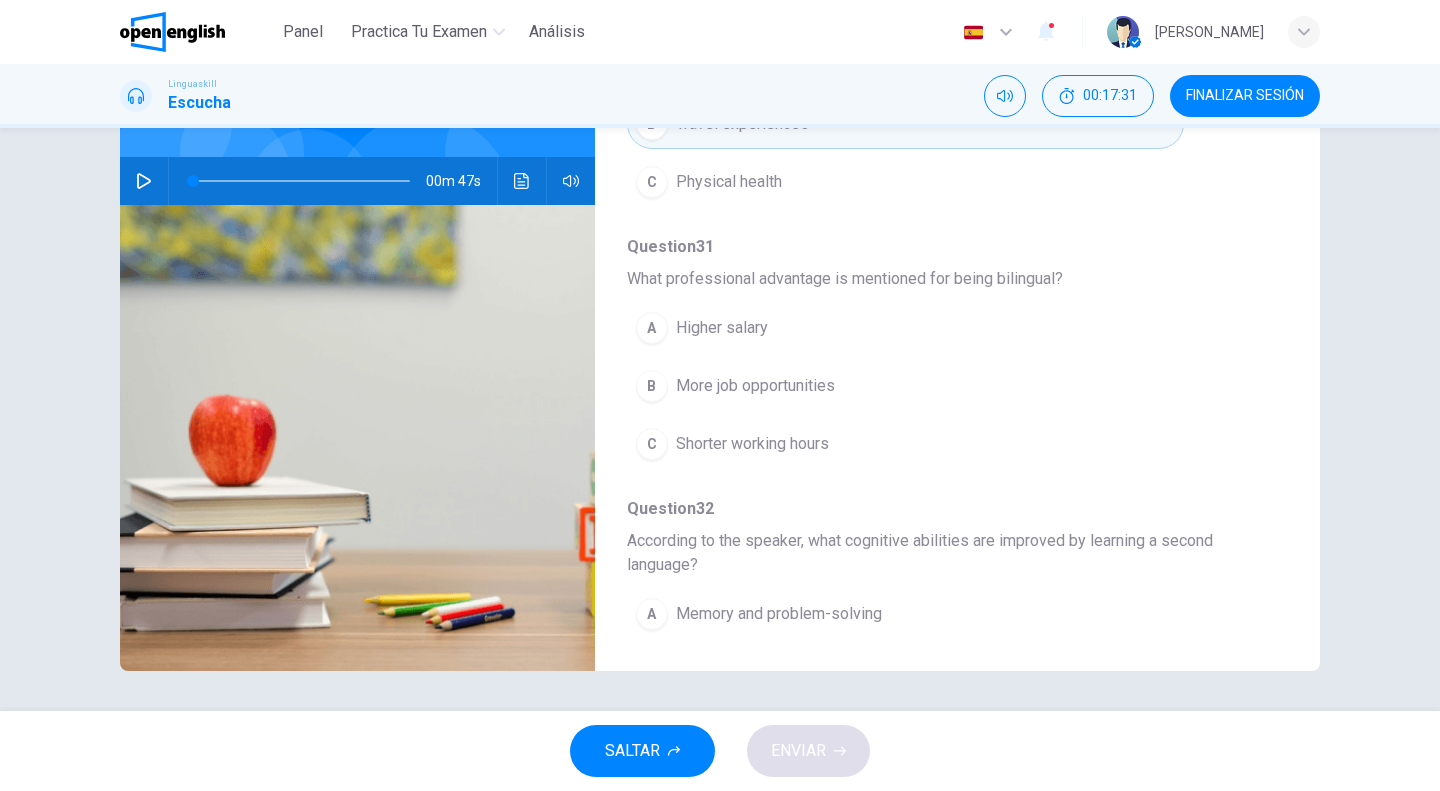 scroll, scrollTop: 500, scrollLeft: 0, axis: vertical 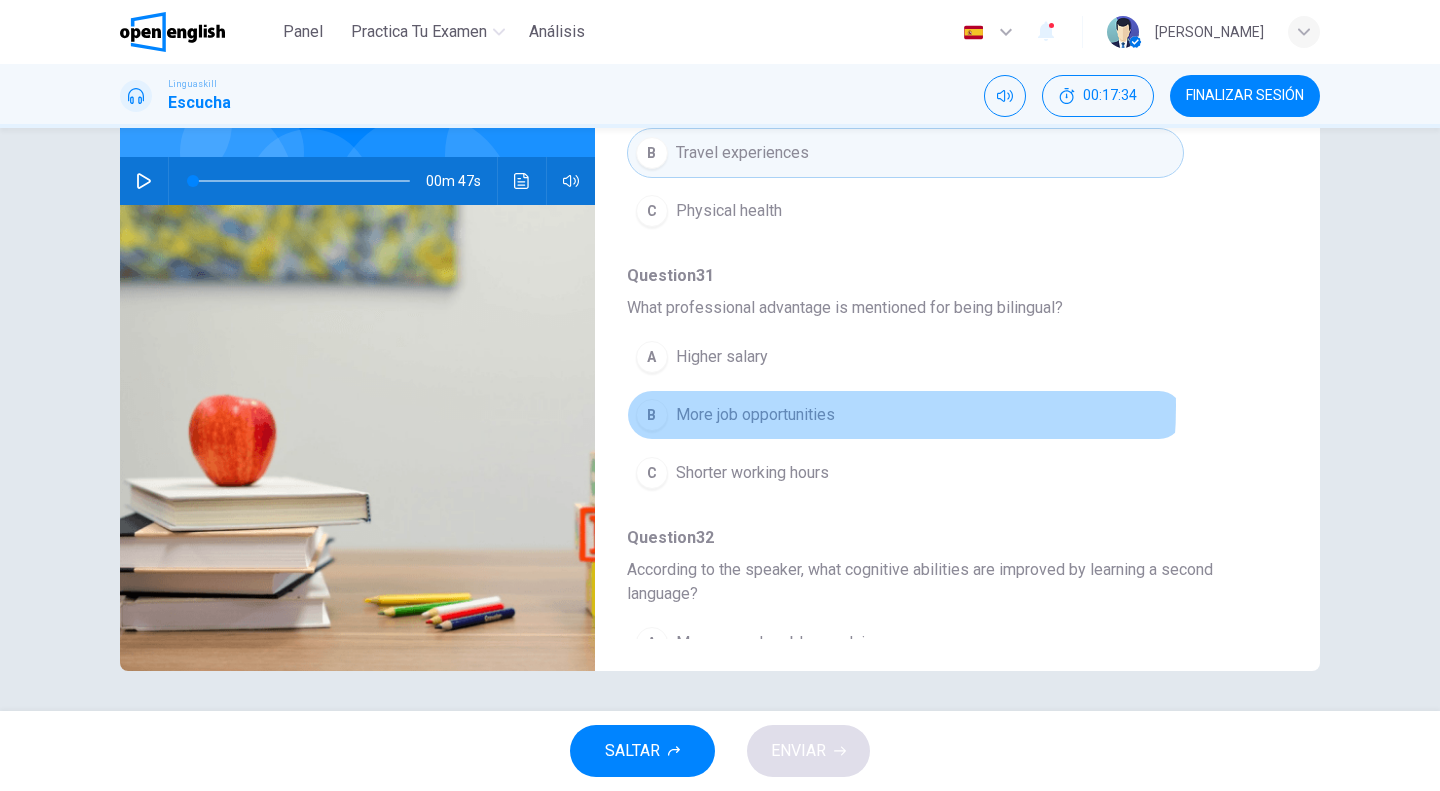 click on "More job opportunities" at bounding box center [755, 415] 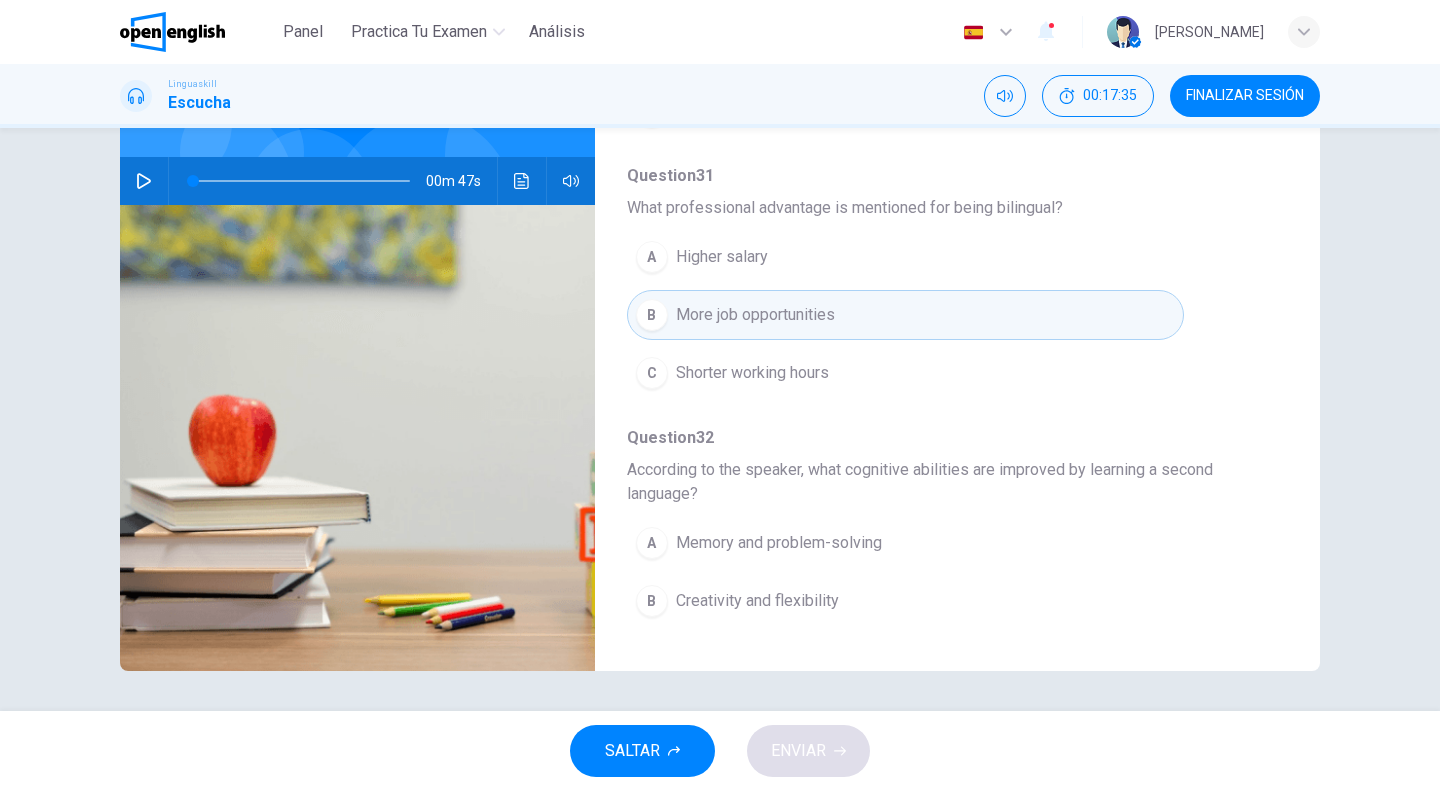 scroll, scrollTop: 700, scrollLeft: 0, axis: vertical 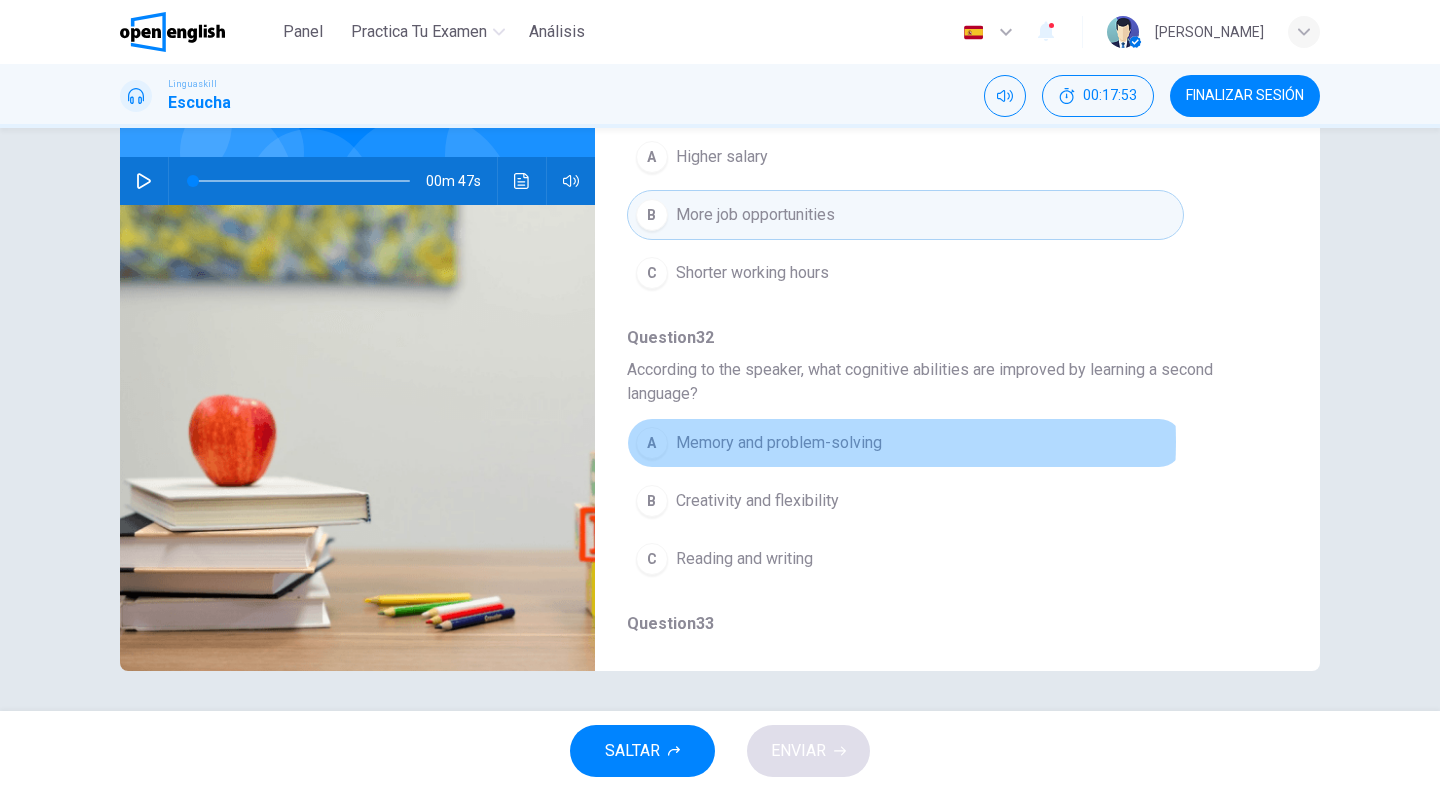 click on "Memory and problem-solving" at bounding box center [779, 443] 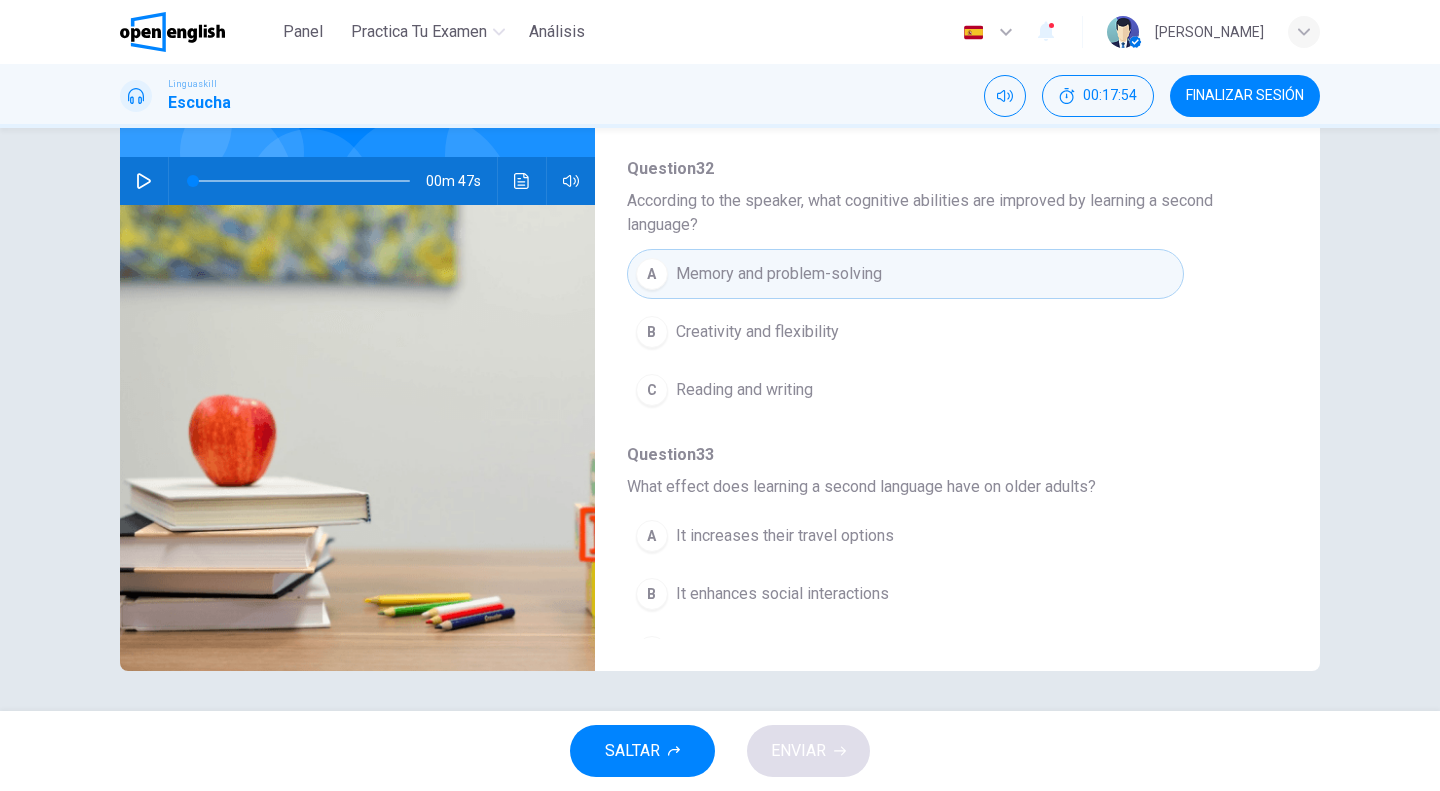 scroll, scrollTop: 900, scrollLeft: 0, axis: vertical 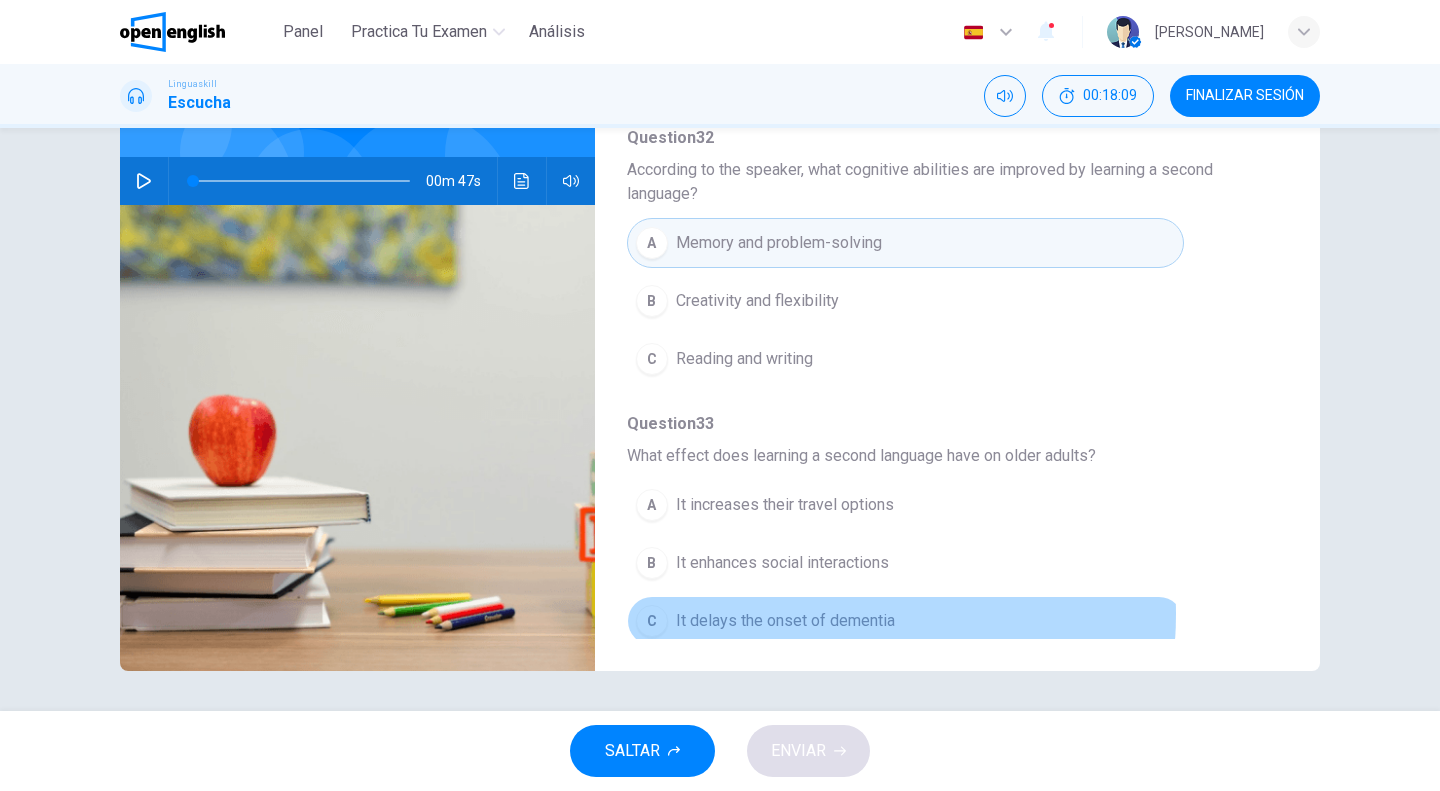 click on "It delays the onset of dementia" at bounding box center (785, 621) 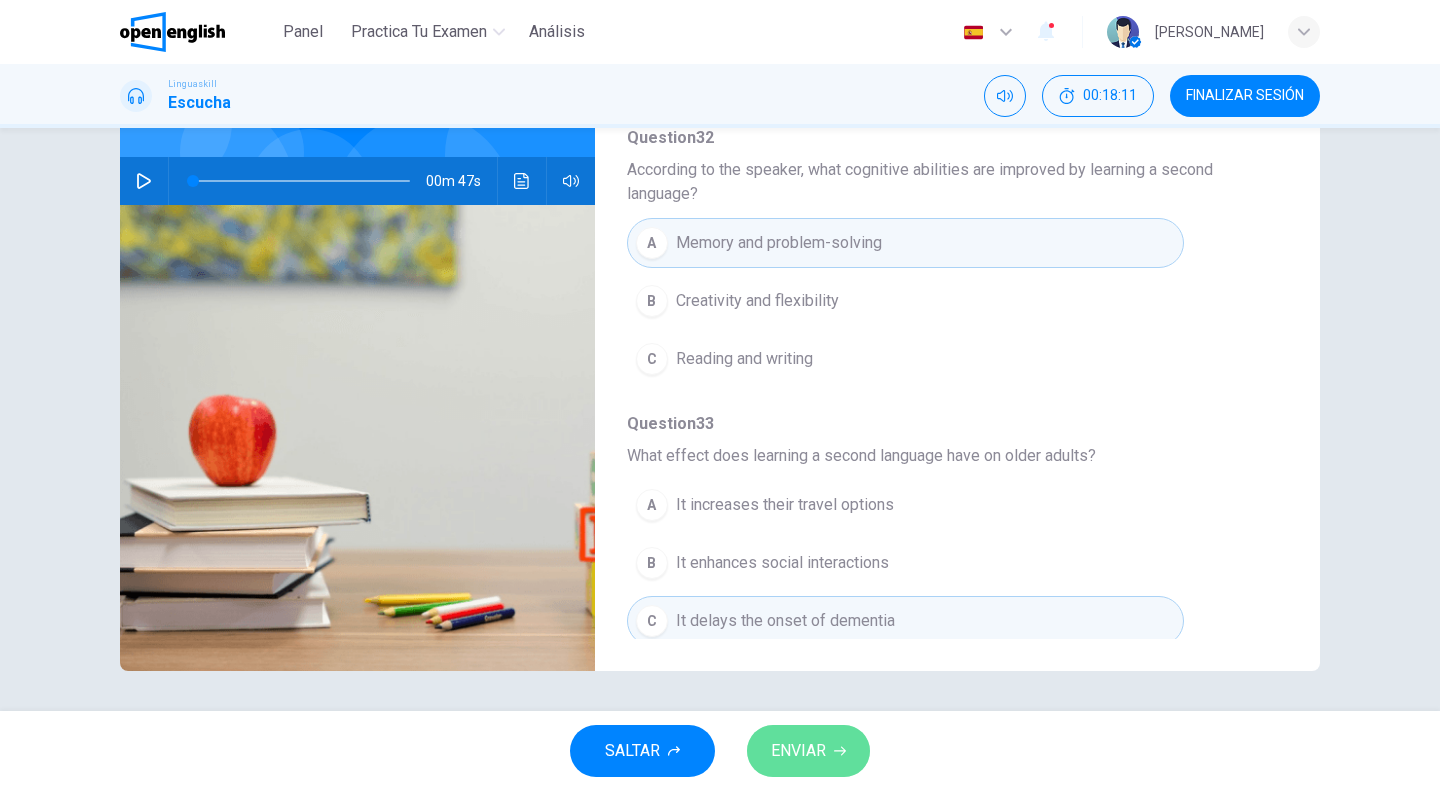 click on "ENVIAR" at bounding box center (808, 751) 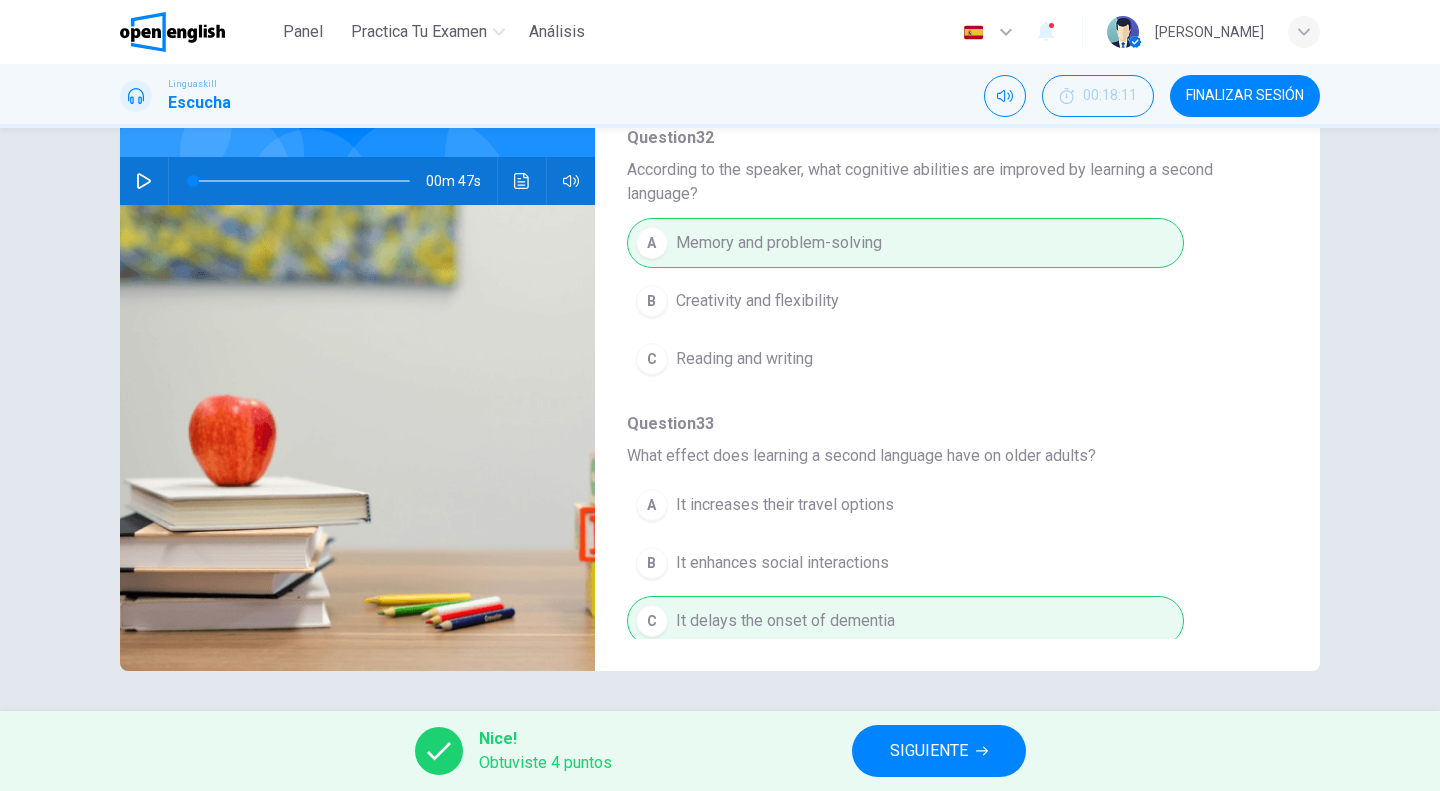 scroll, scrollTop: 0, scrollLeft: 0, axis: both 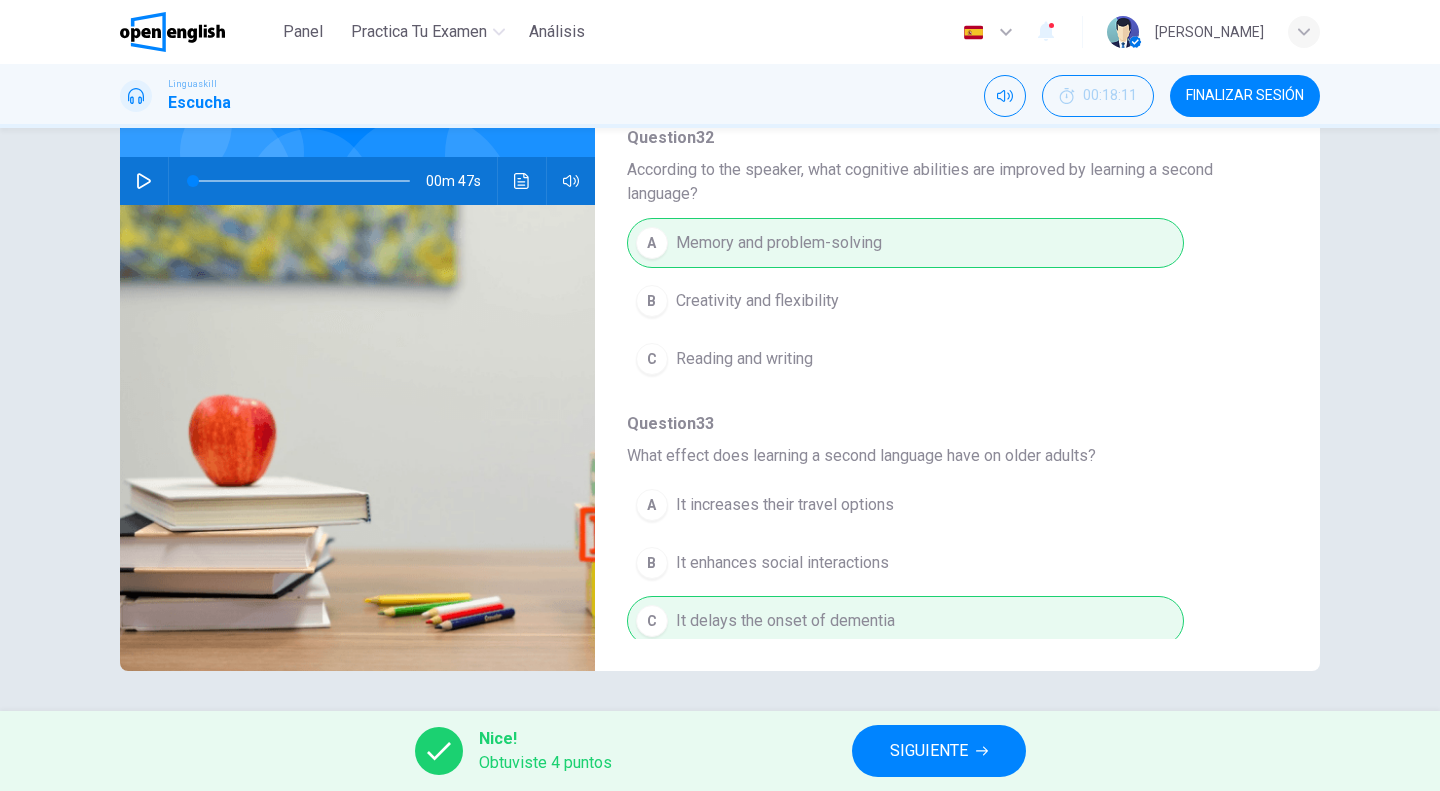 click on "SIGUIENTE" at bounding box center [939, 751] 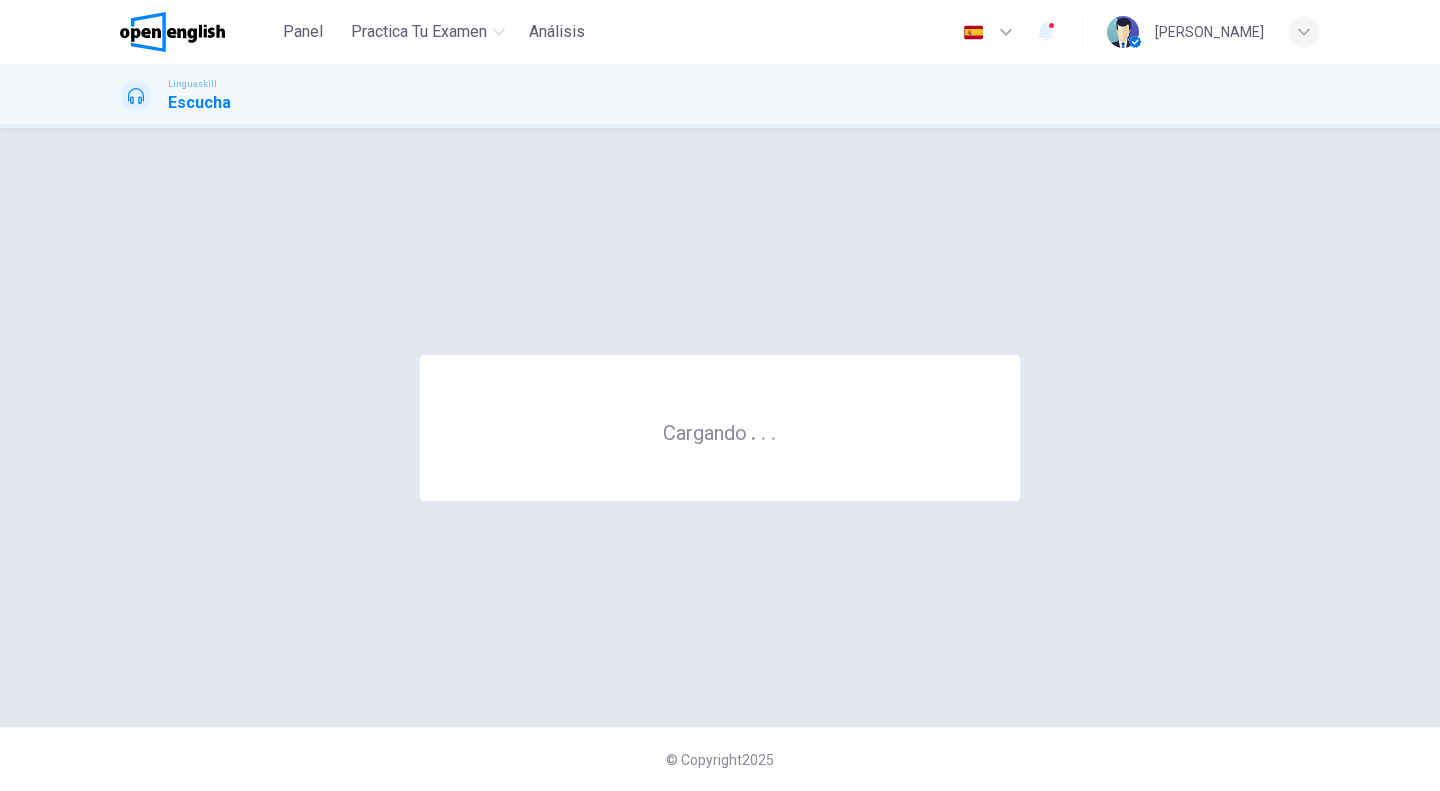 scroll, scrollTop: 0, scrollLeft: 0, axis: both 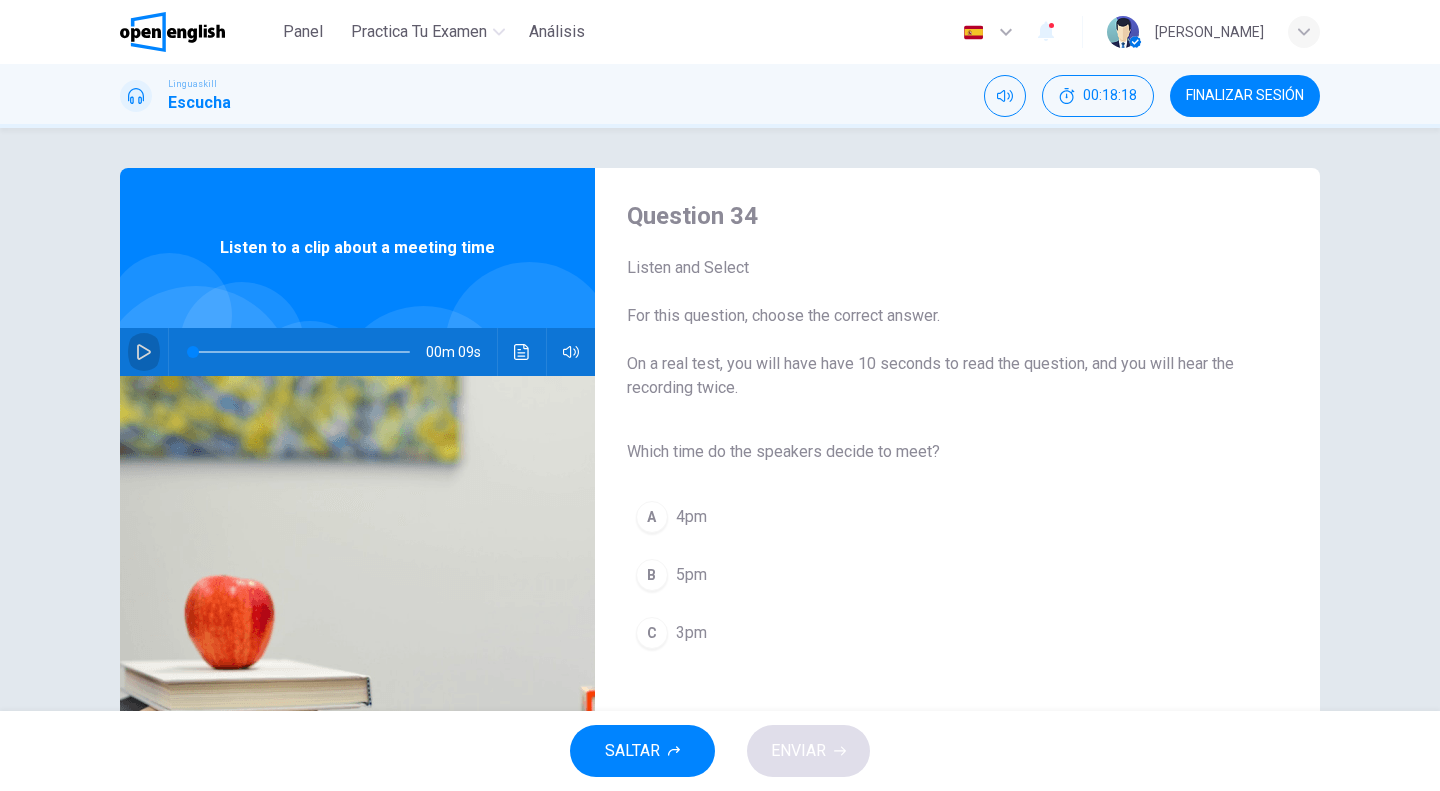 click 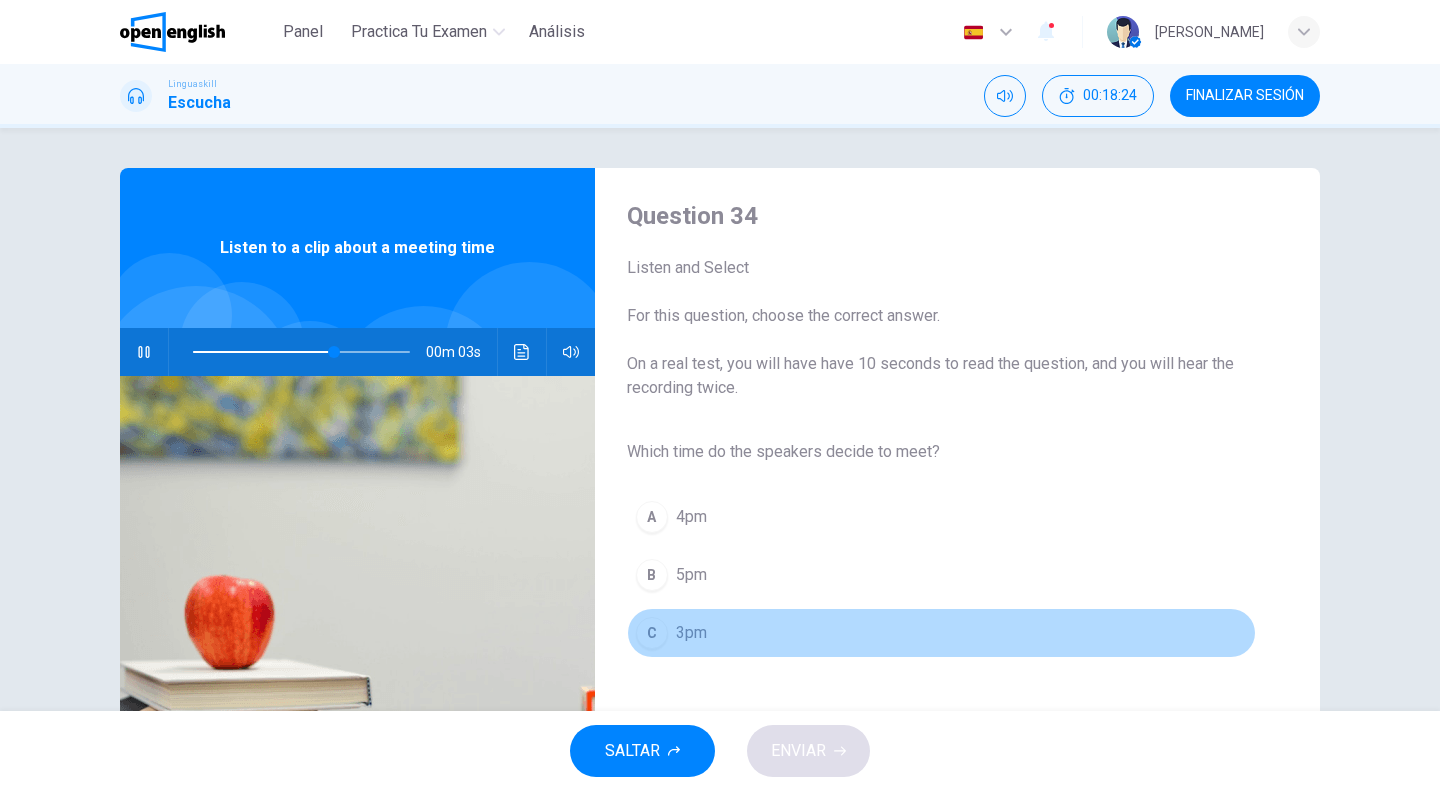 click on "3pm" at bounding box center (691, 633) 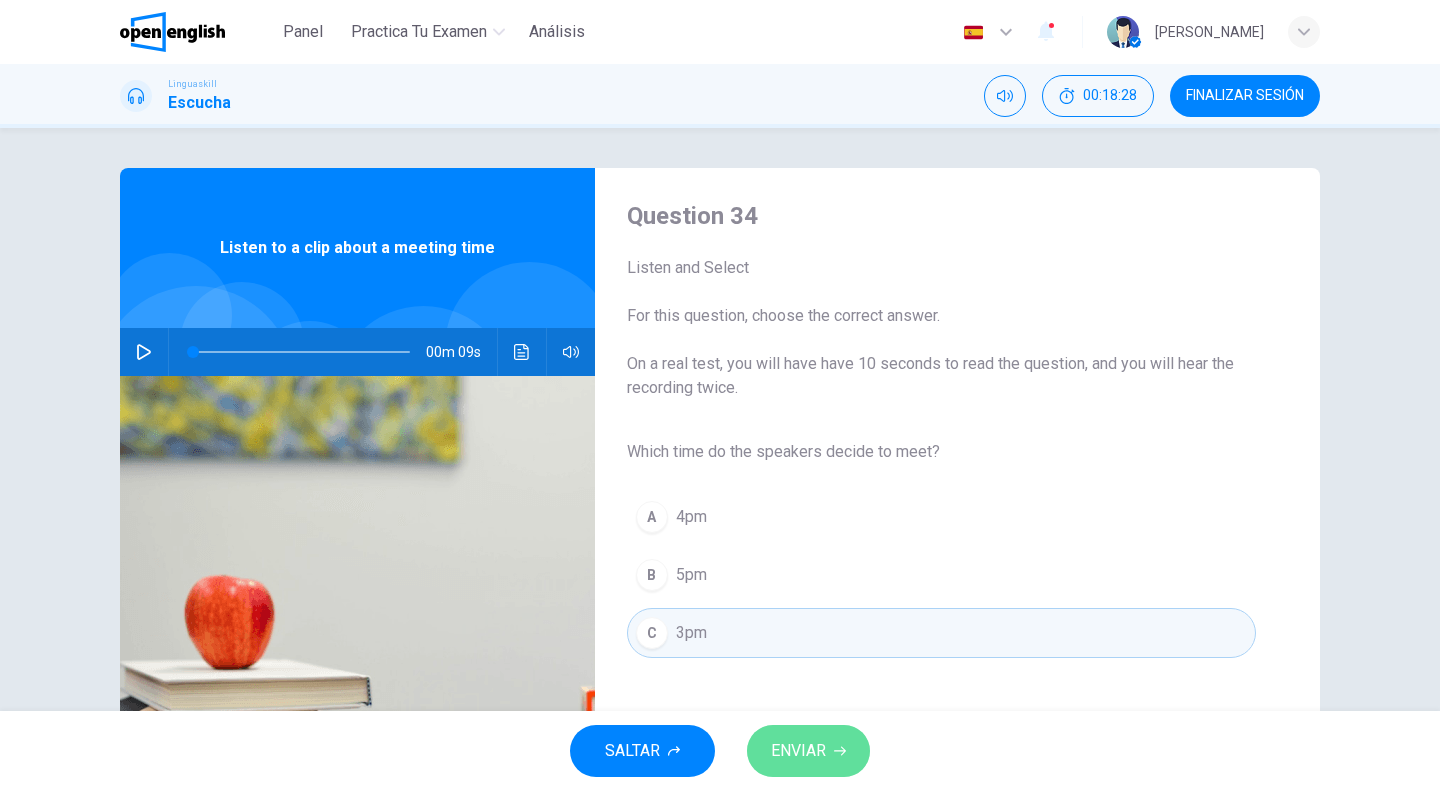 click on "ENVIAR" at bounding box center [798, 751] 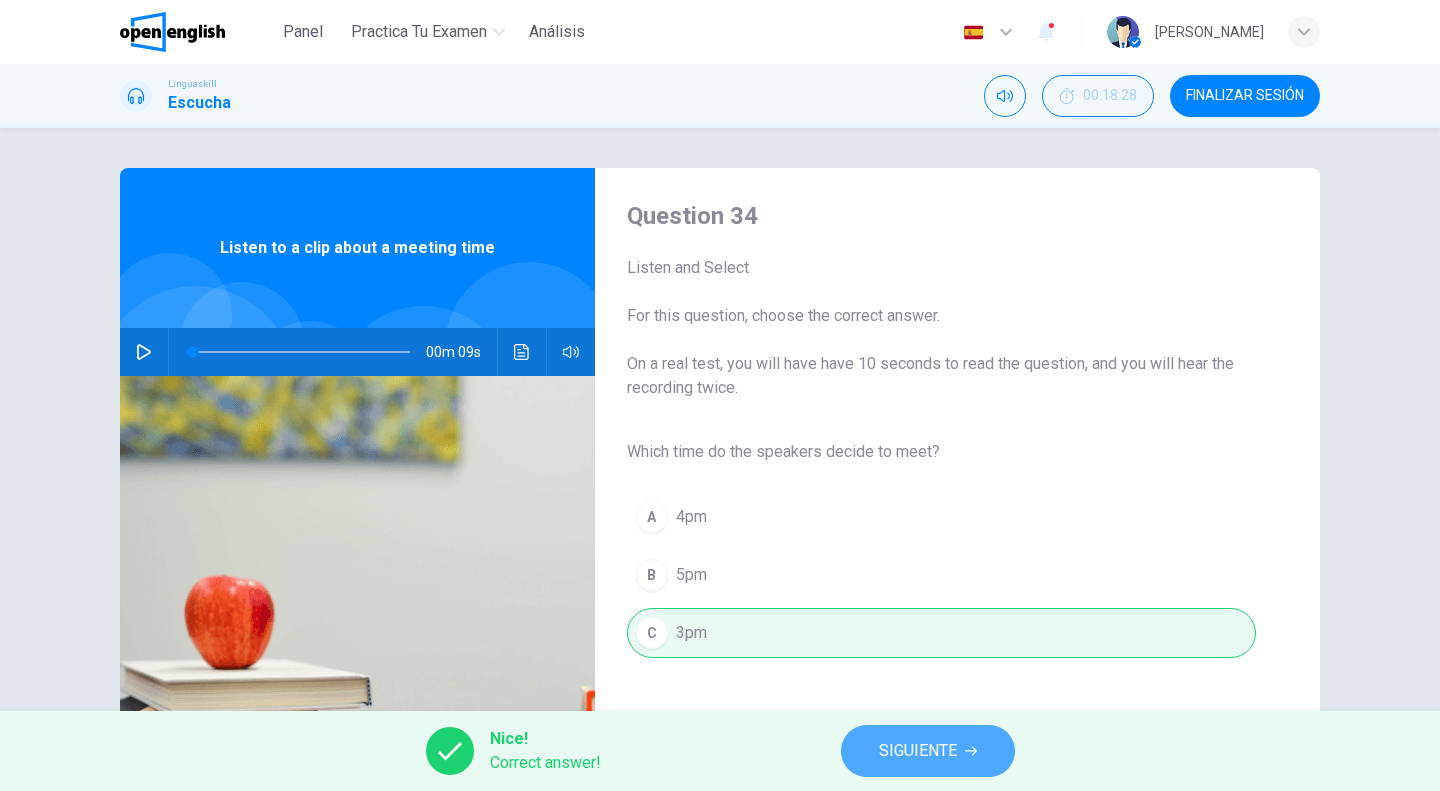 click on "SIGUIENTE" at bounding box center (918, 751) 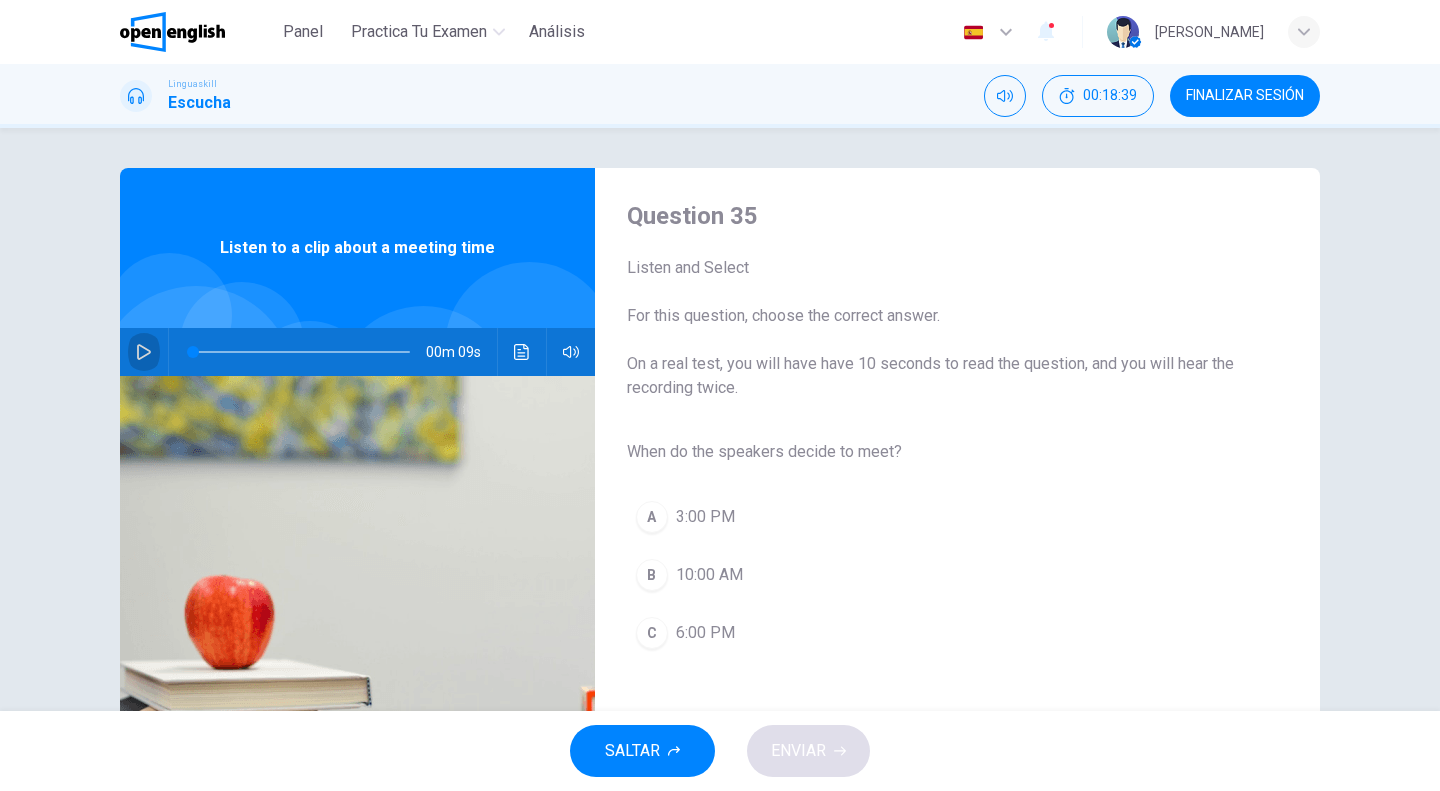 click 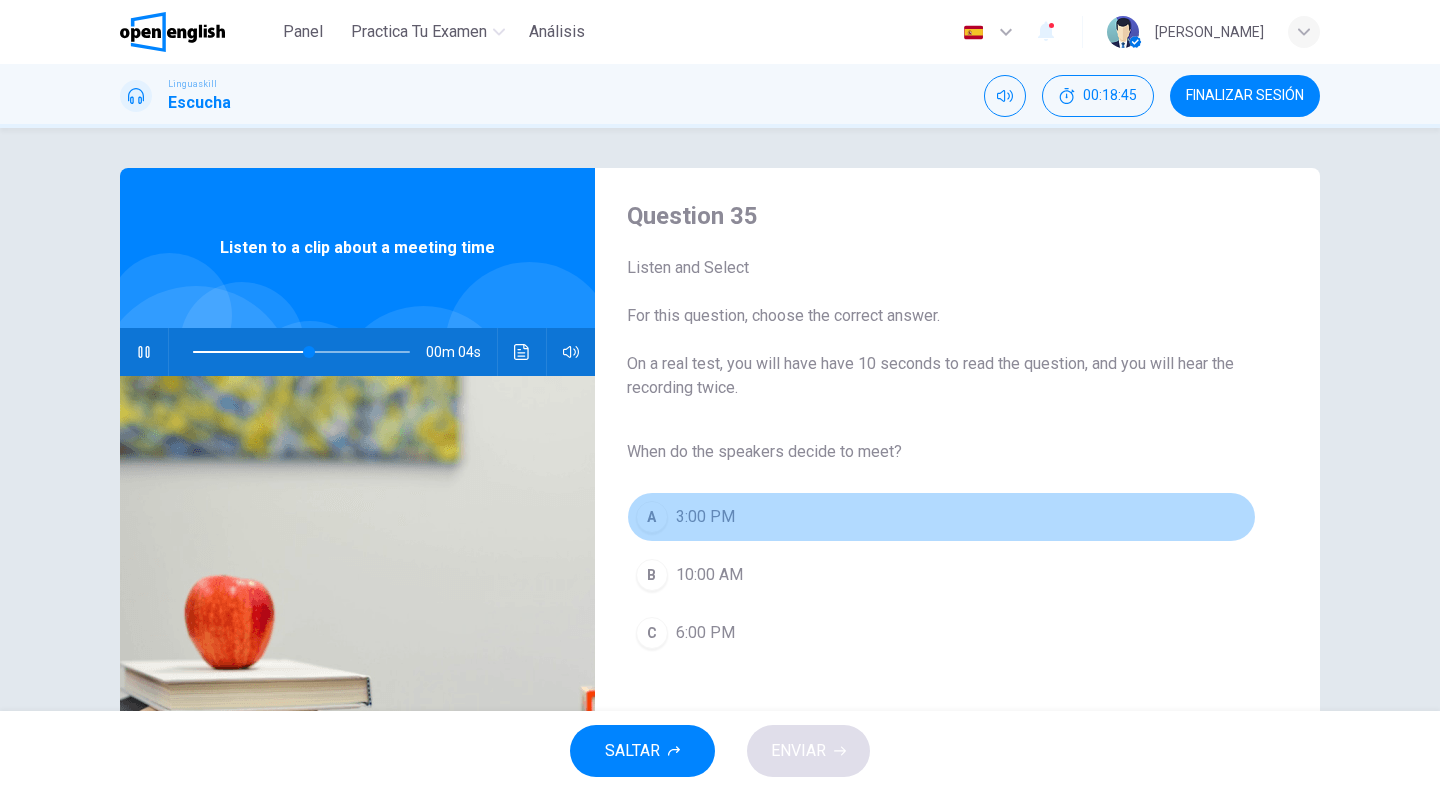 click on "3:00 PM" at bounding box center [705, 517] 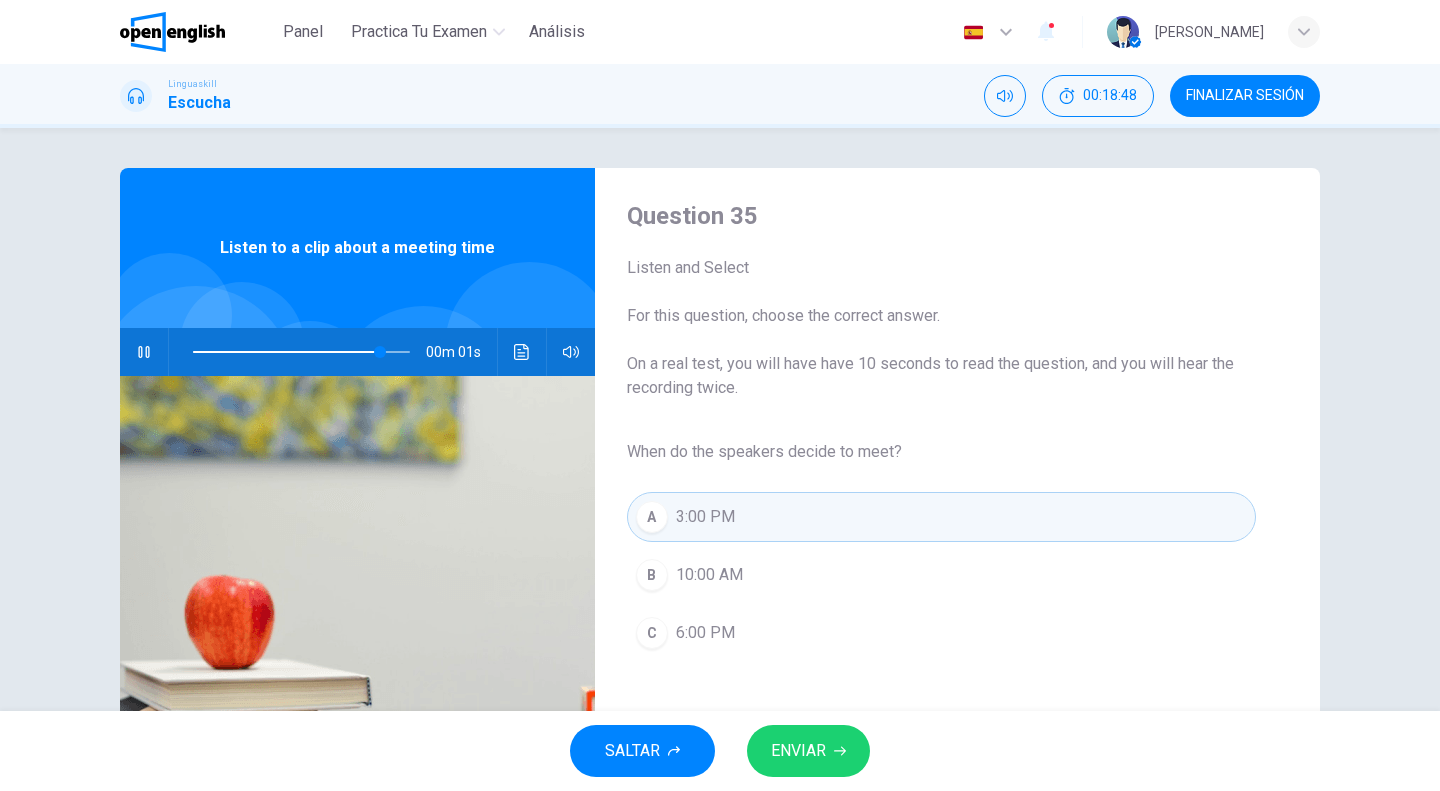 click on "3:00 PM" at bounding box center [705, 517] 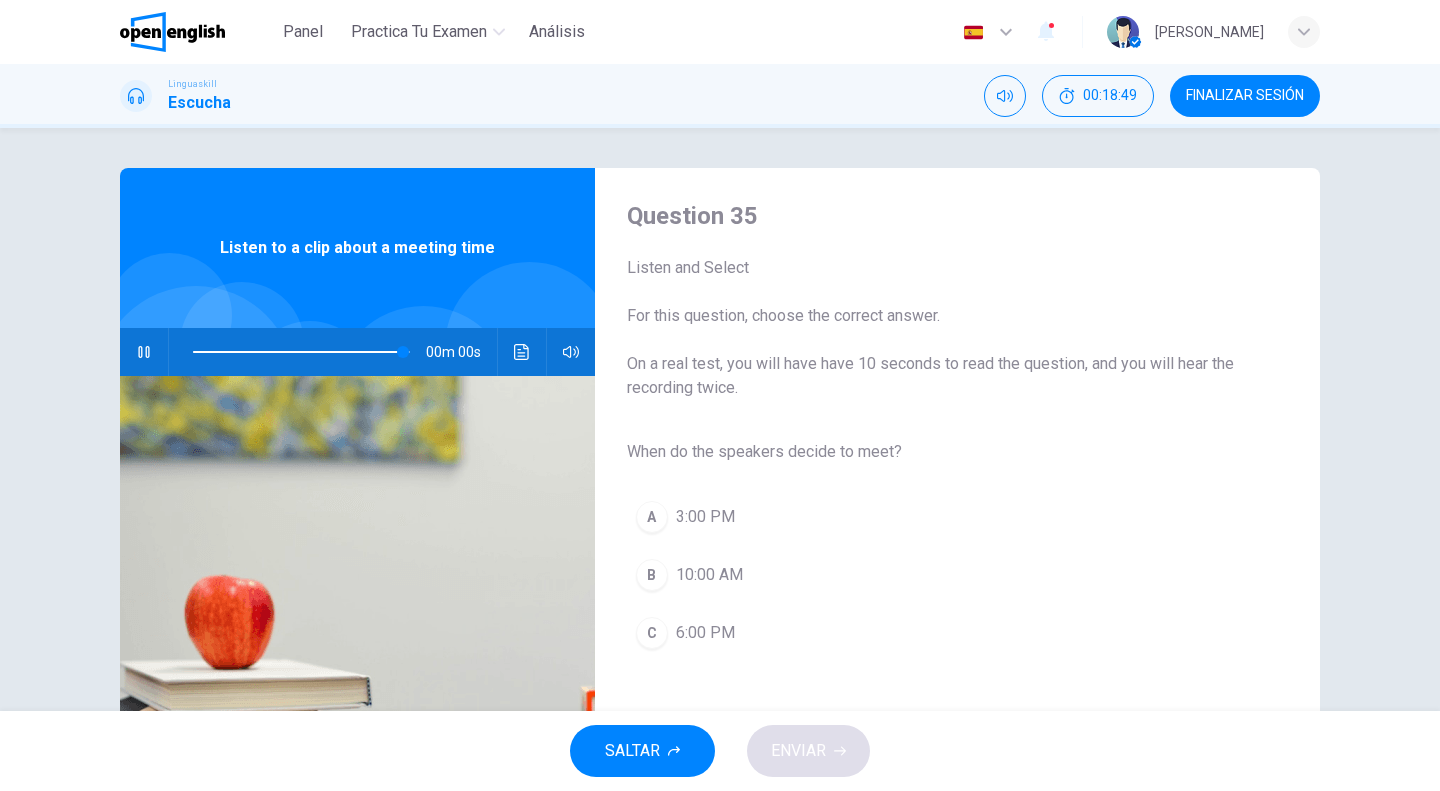 type on "*" 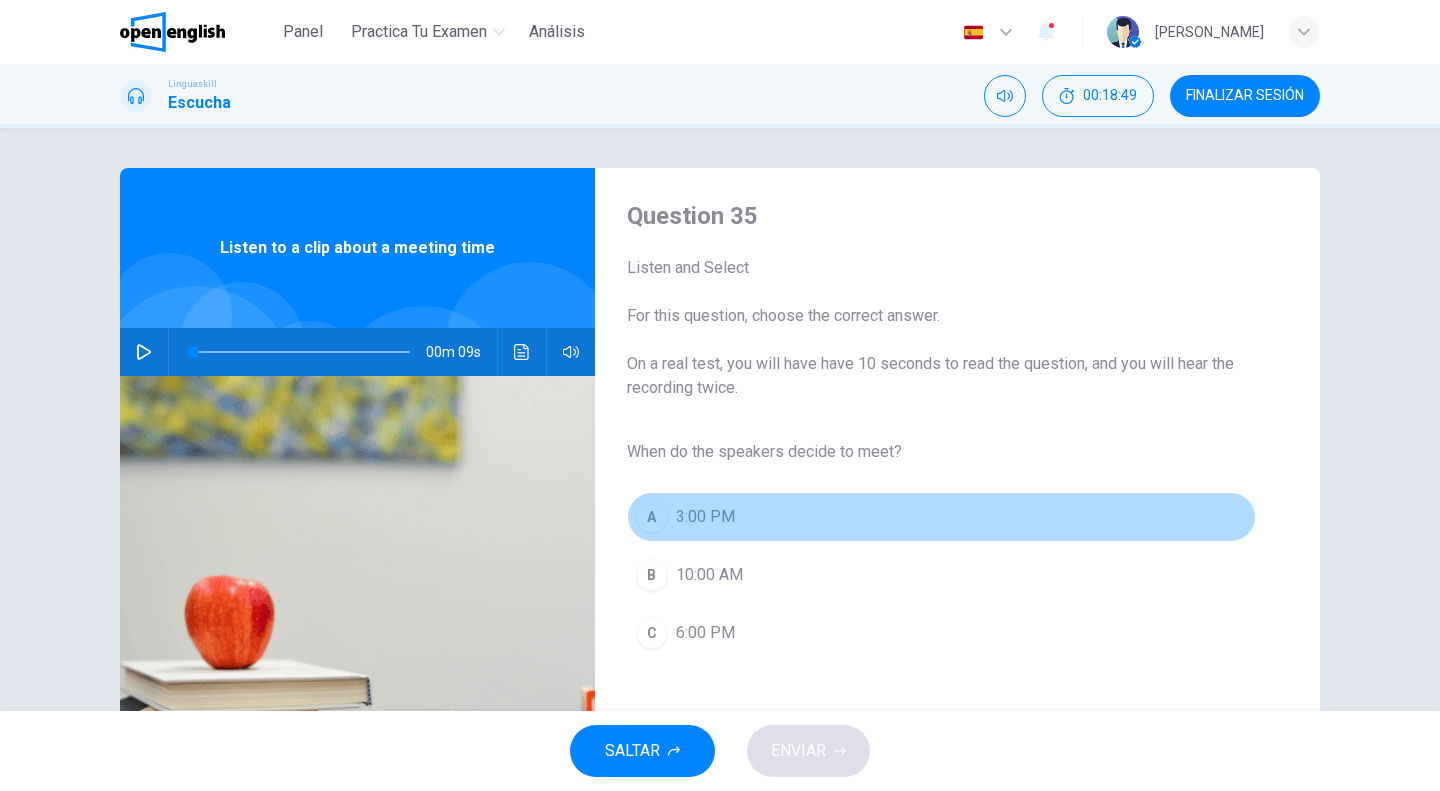 click on "A 3:00 PM" at bounding box center [941, 517] 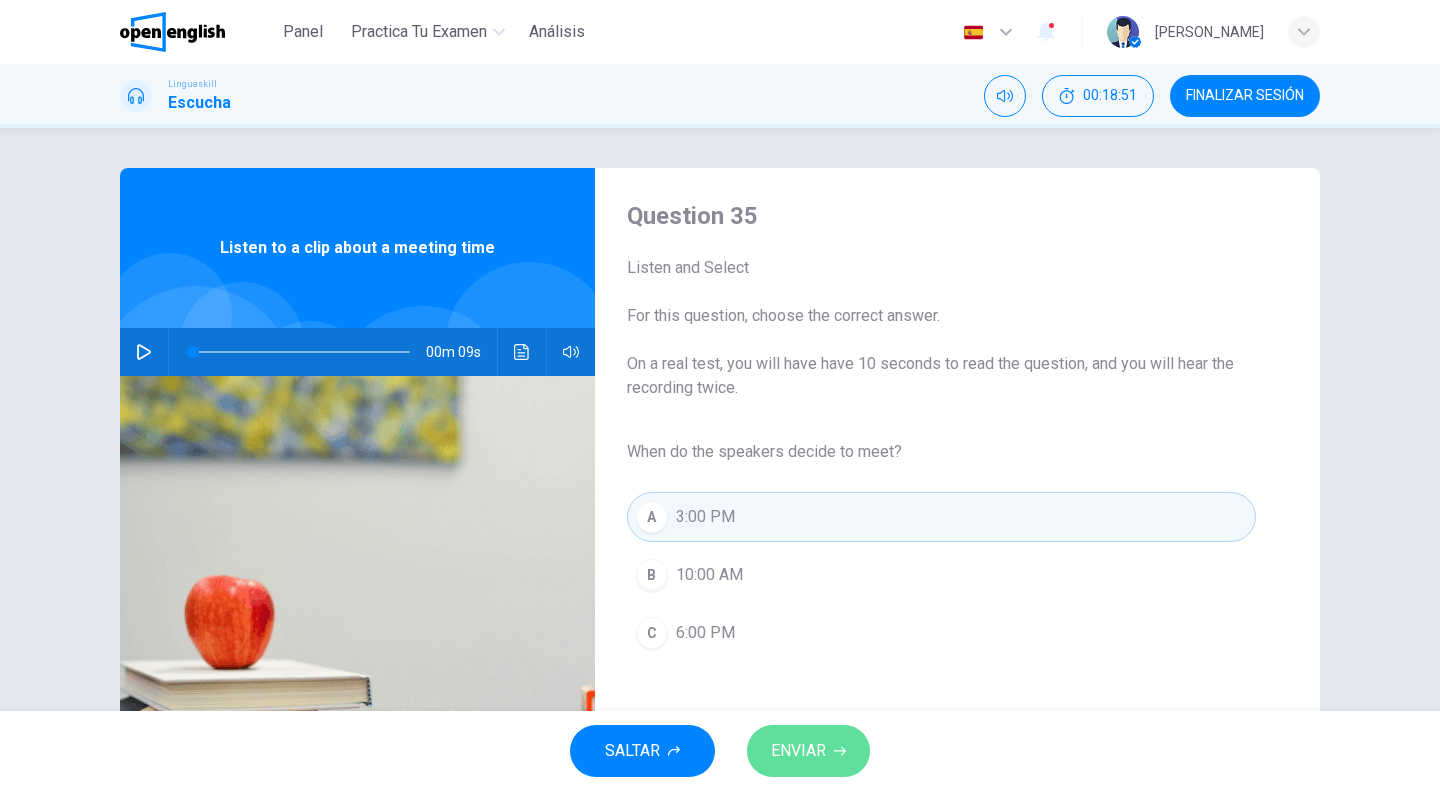 click on "ENVIAR" at bounding box center [798, 751] 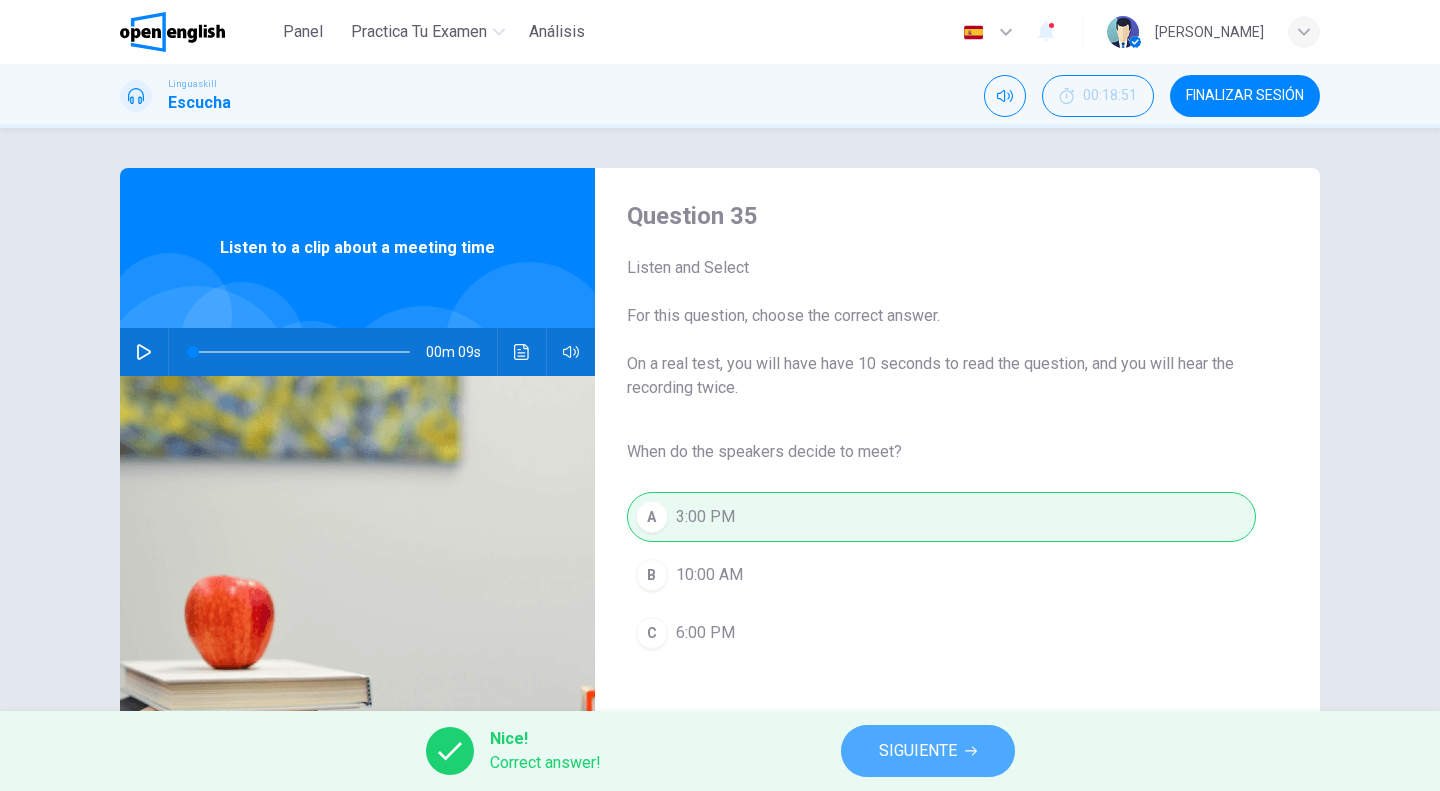 click on "SIGUIENTE" at bounding box center (918, 751) 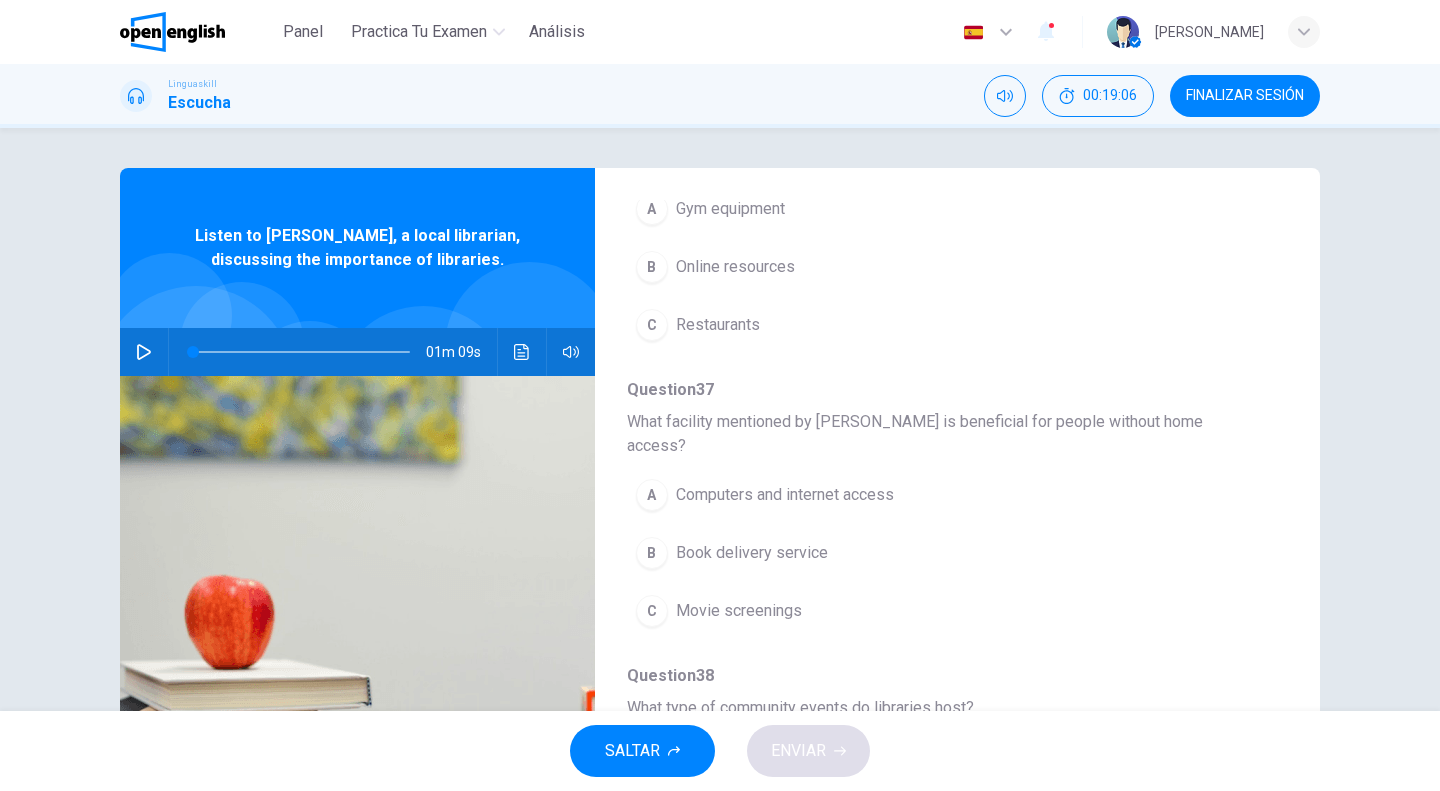 scroll, scrollTop: 300, scrollLeft: 0, axis: vertical 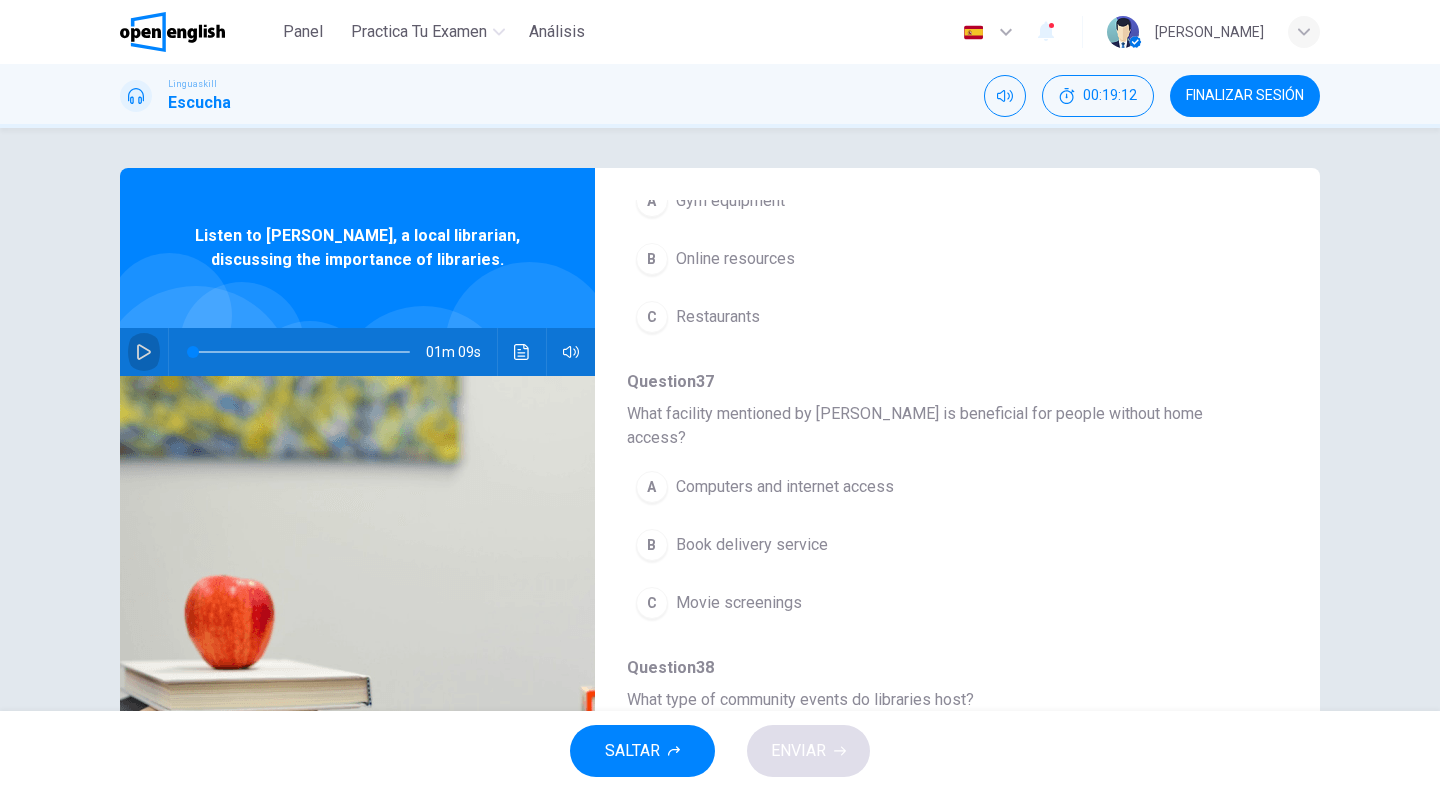 click 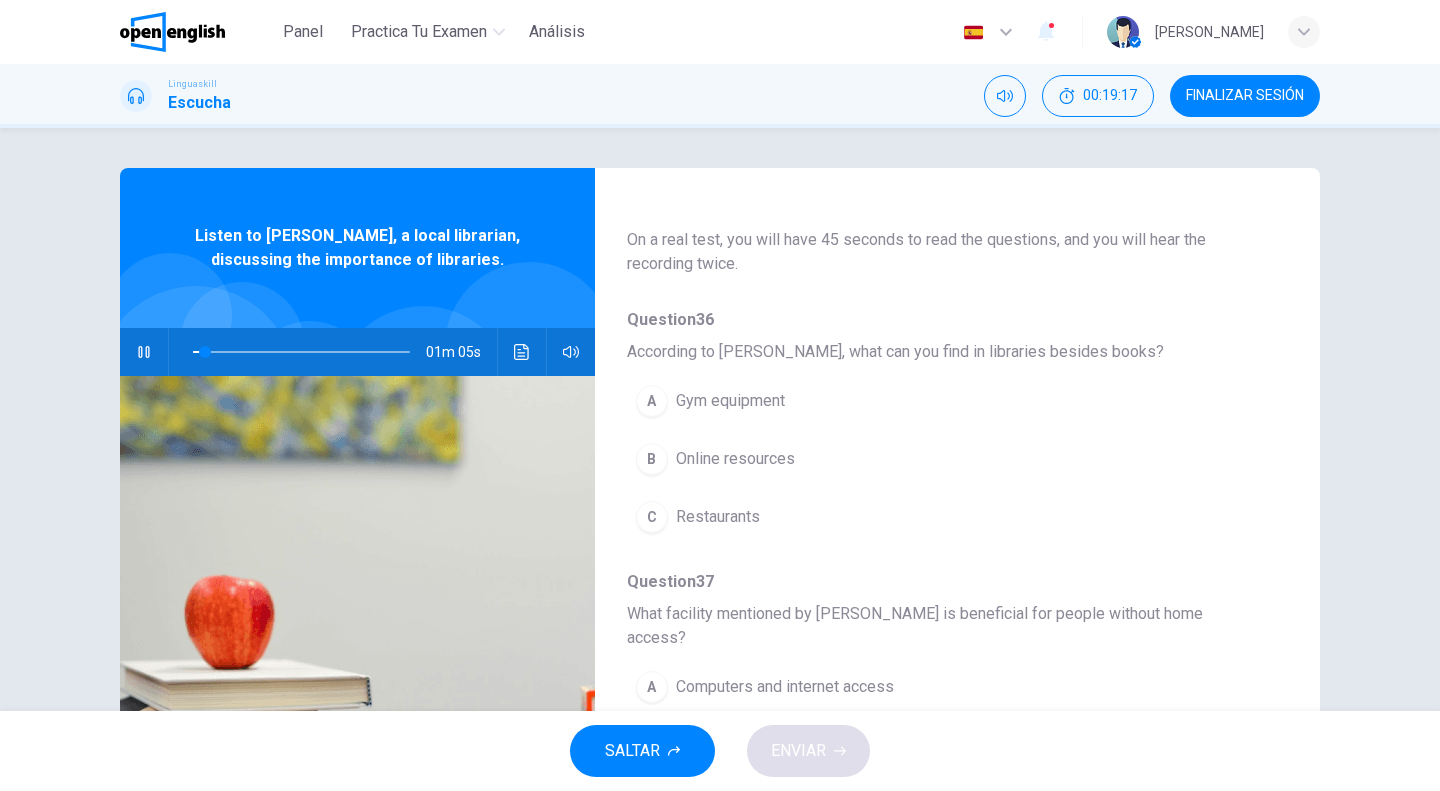 scroll, scrollTop: 200, scrollLeft: 0, axis: vertical 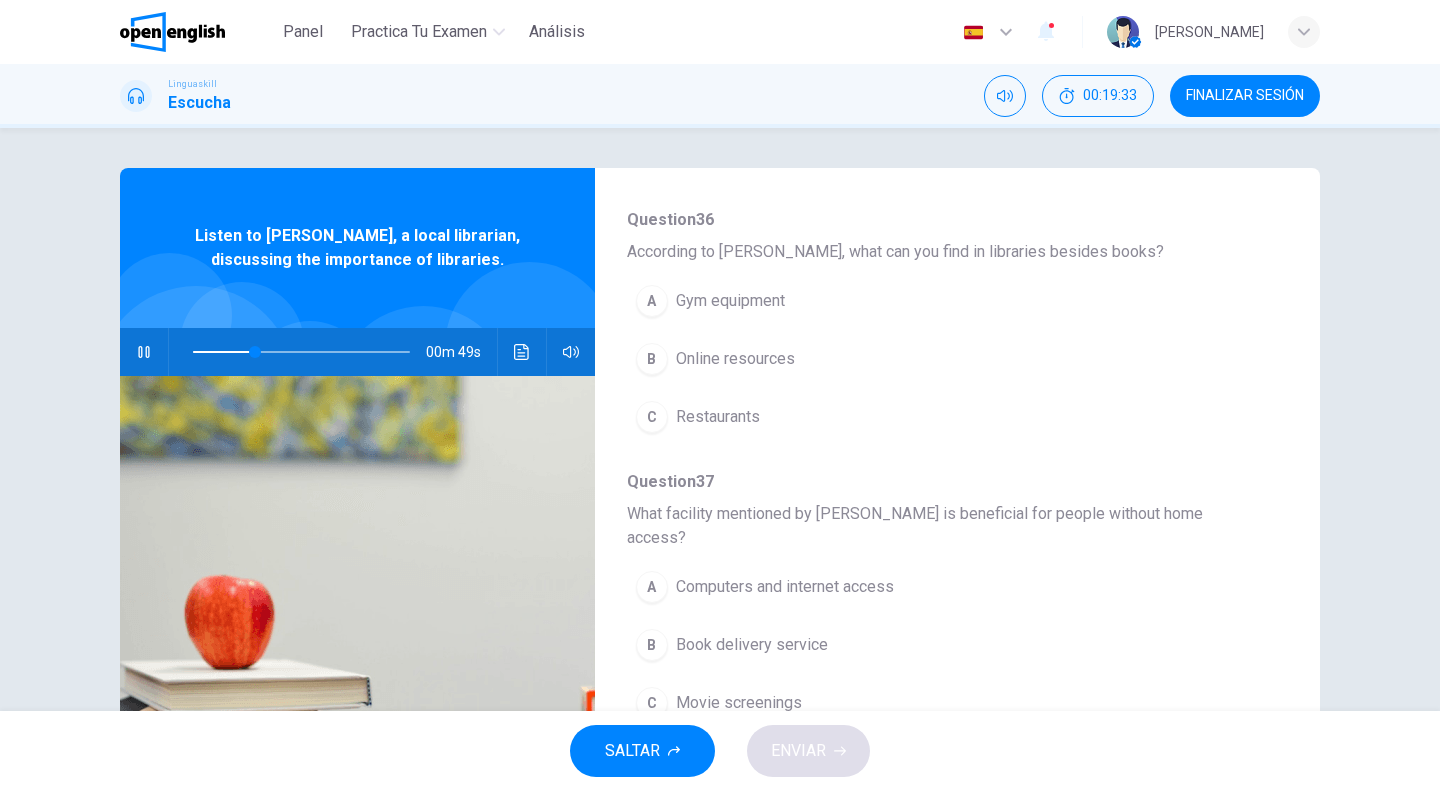 click on "Online resources" at bounding box center [735, 359] 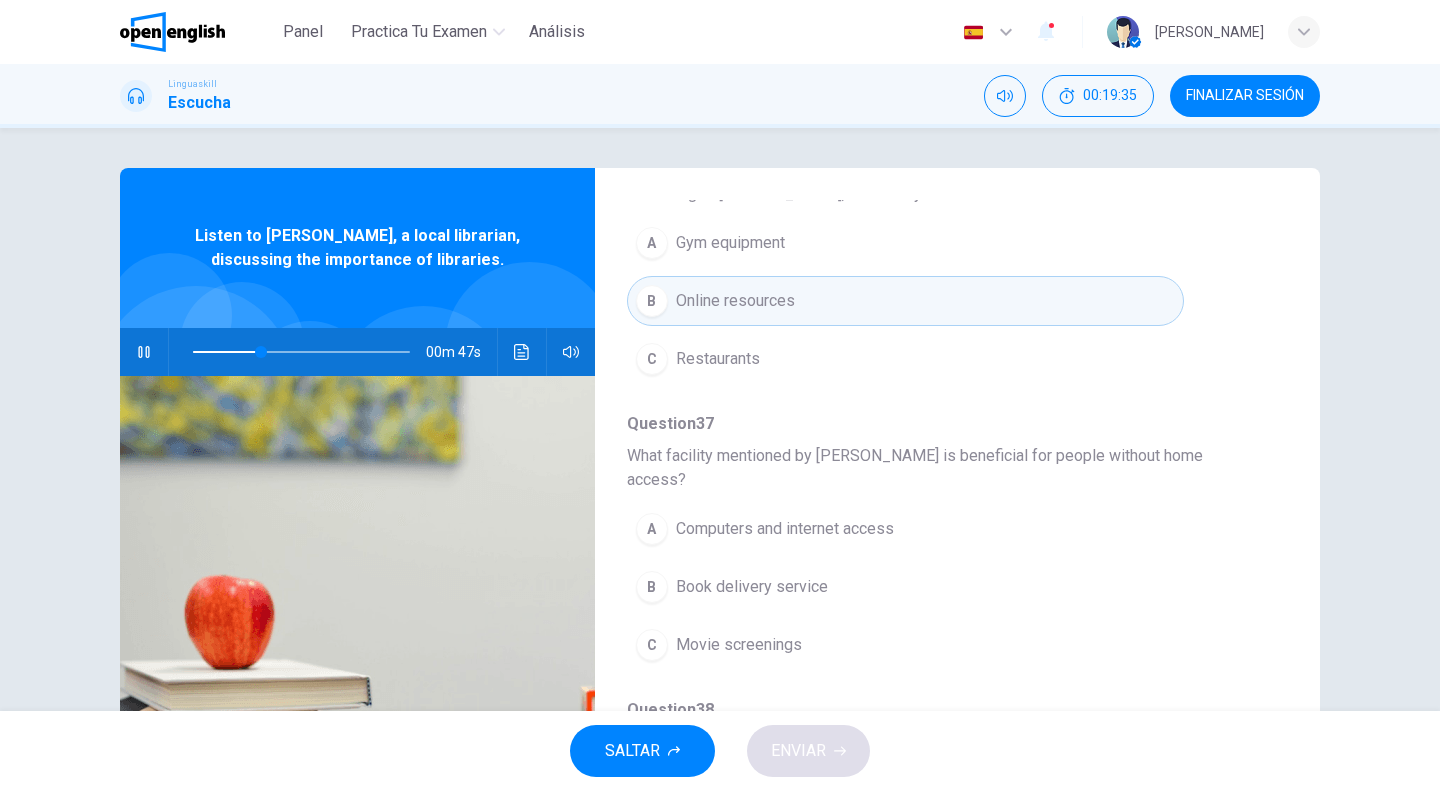 scroll, scrollTop: 300, scrollLeft: 0, axis: vertical 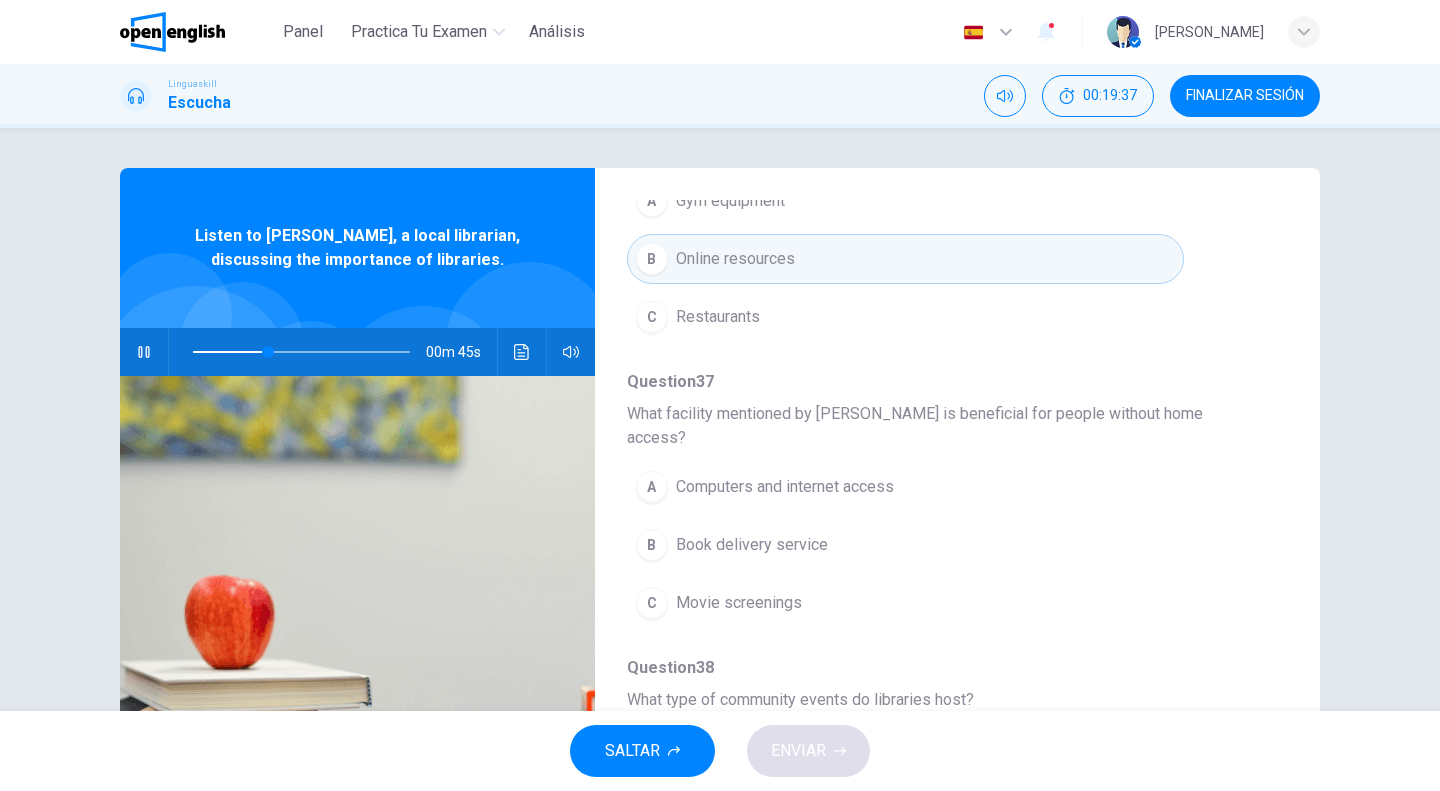 click on "Computers and internet access" at bounding box center (785, 487) 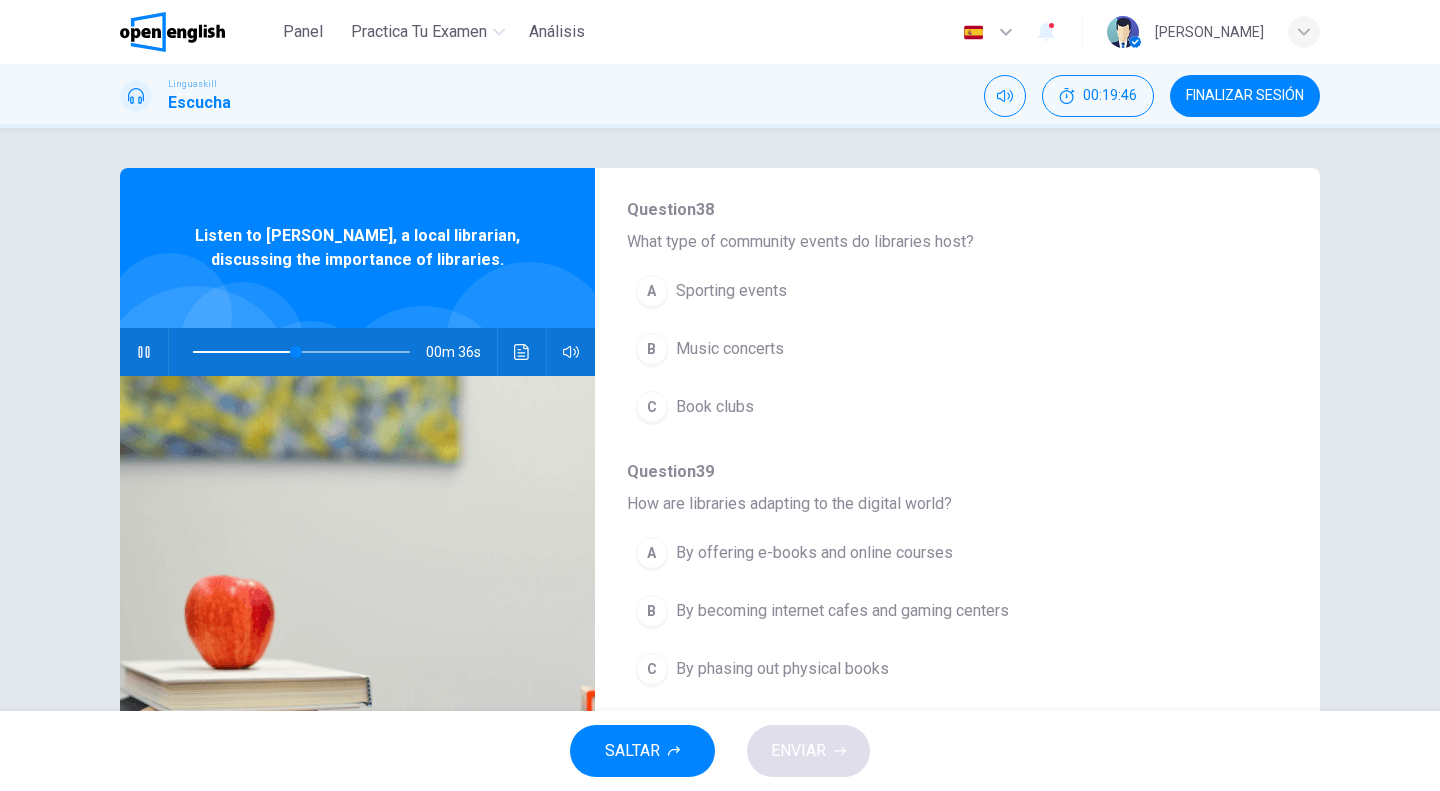 scroll, scrollTop: 800, scrollLeft: 0, axis: vertical 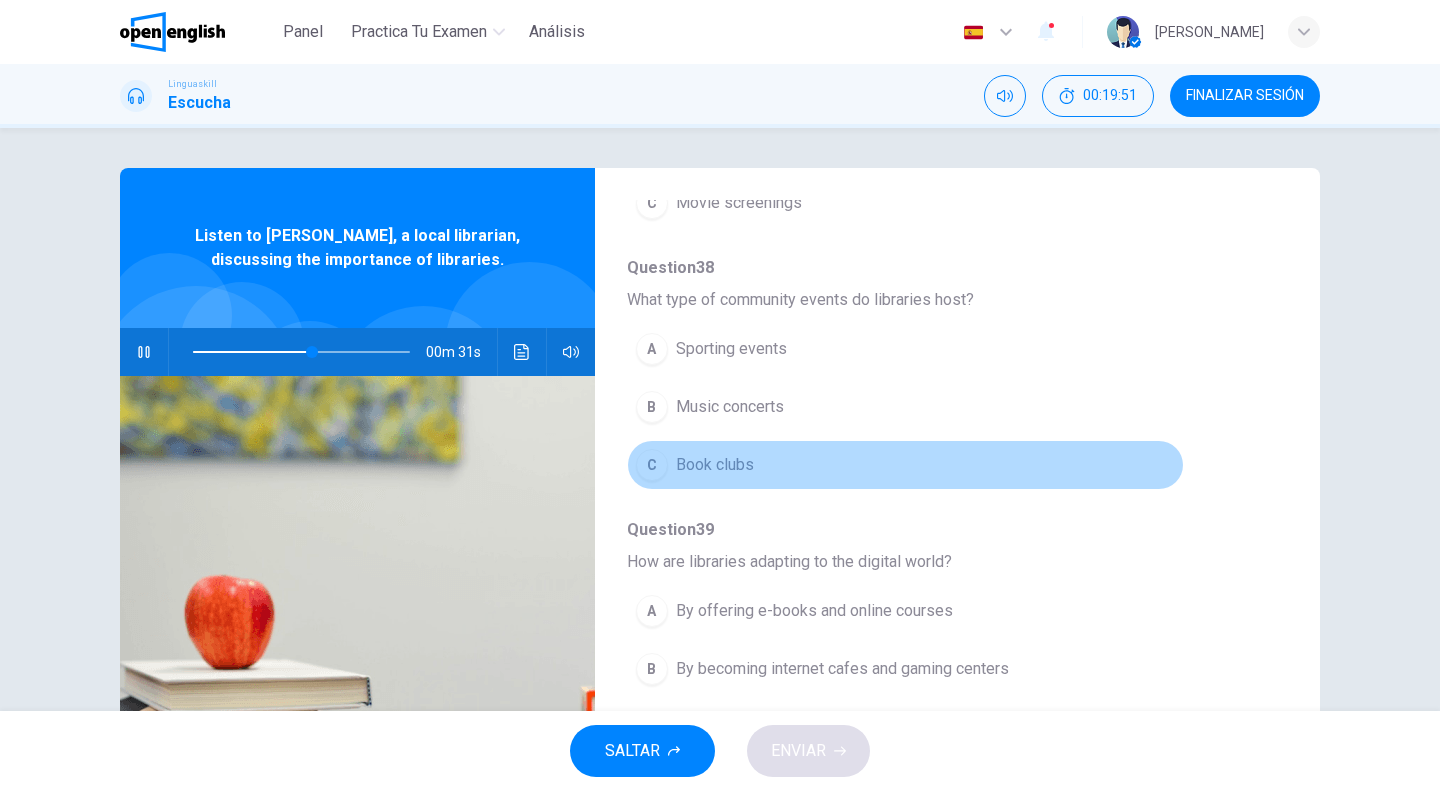 click on "C Book clubs" at bounding box center (905, 465) 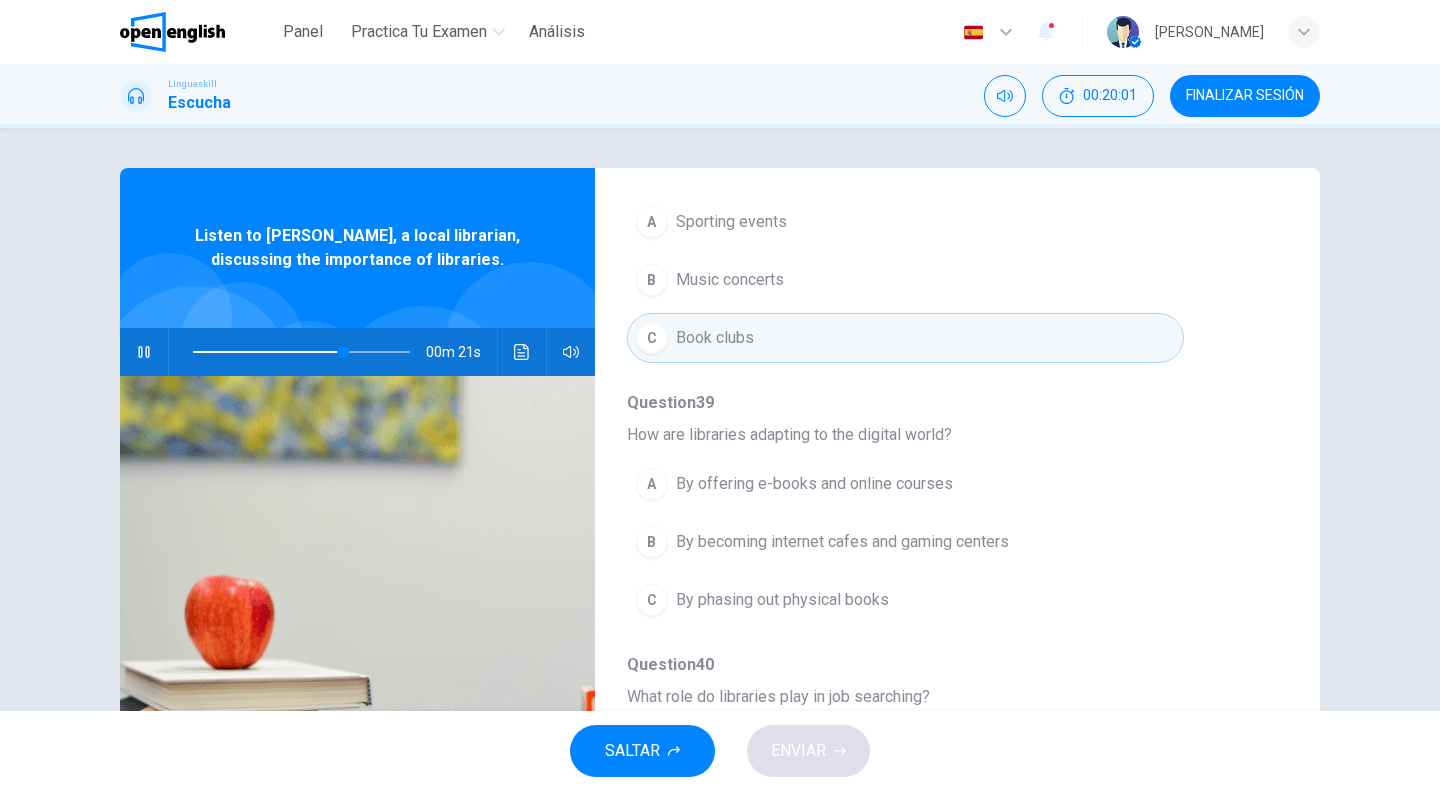 scroll, scrollTop: 852, scrollLeft: 0, axis: vertical 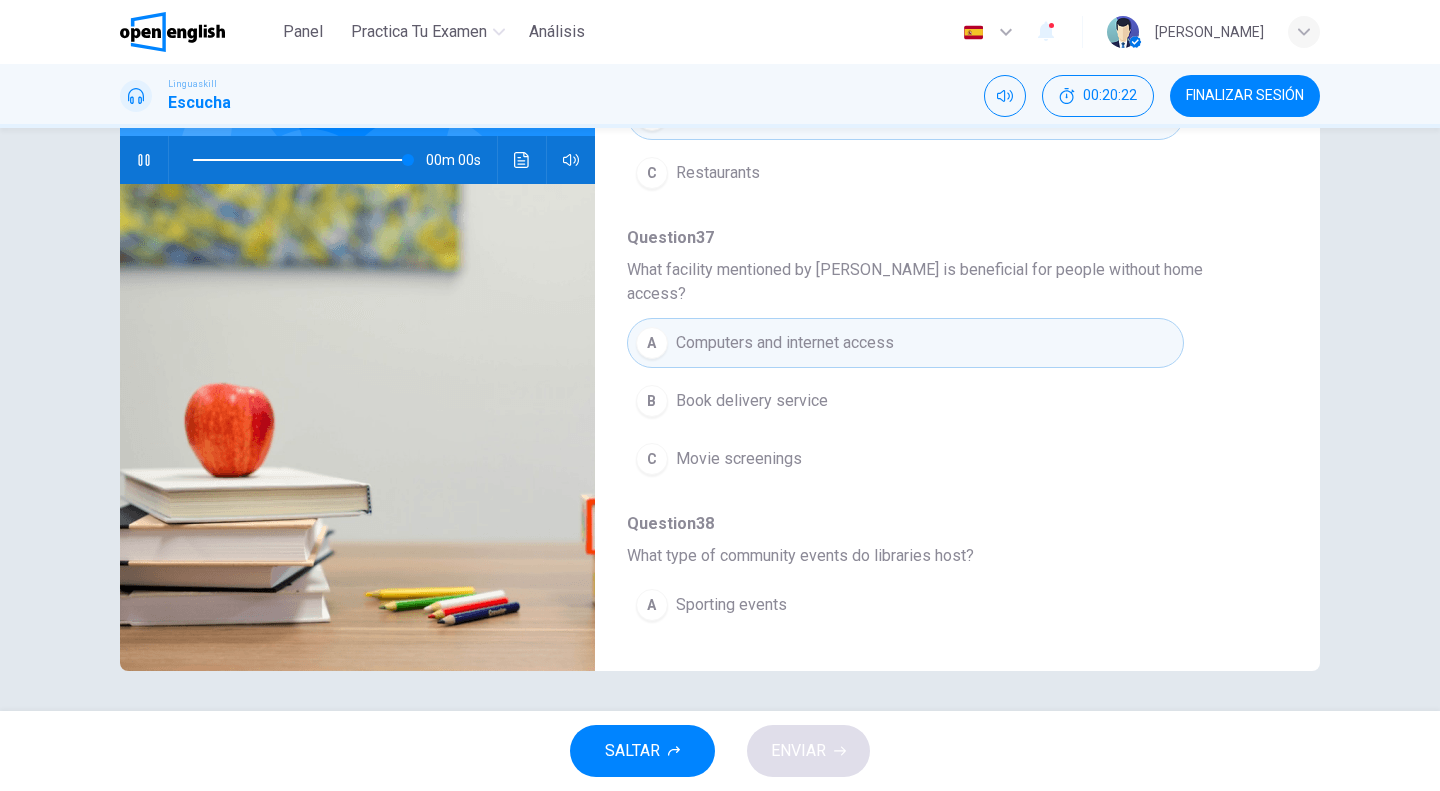 type on "*" 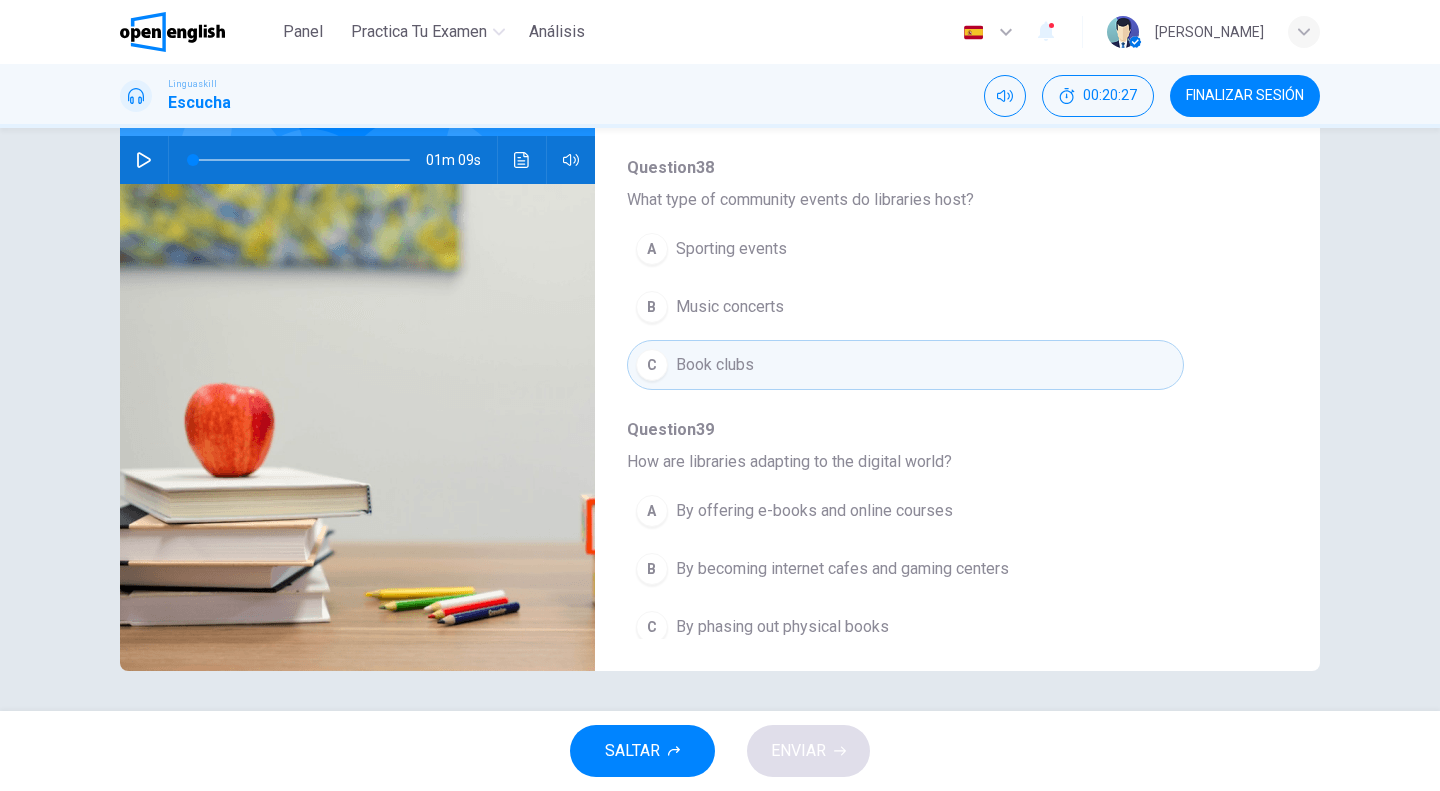 scroll, scrollTop: 652, scrollLeft: 0, axis: vertical 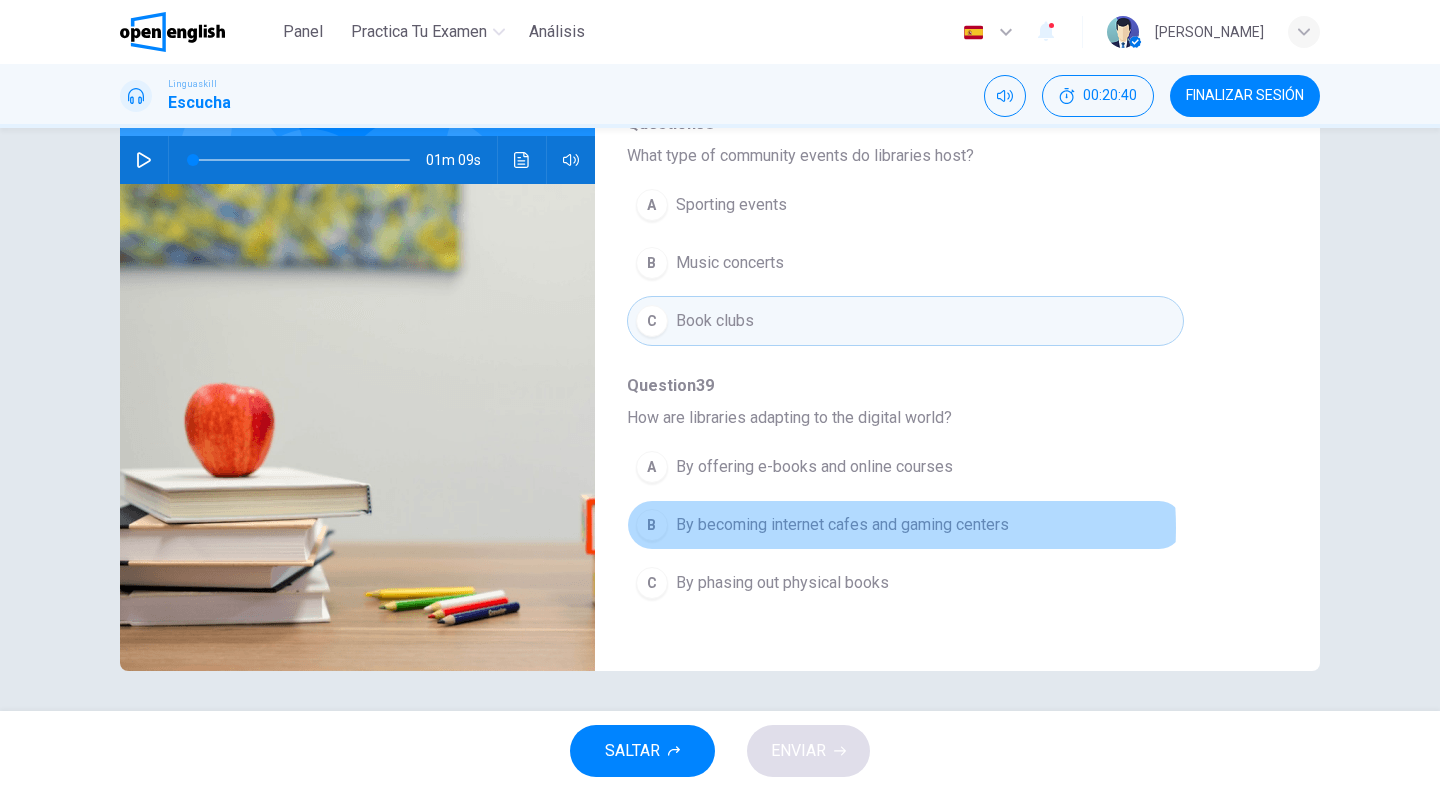 click on "By becoming internet cafes and gaming centers" at bounding box center [842, 525] 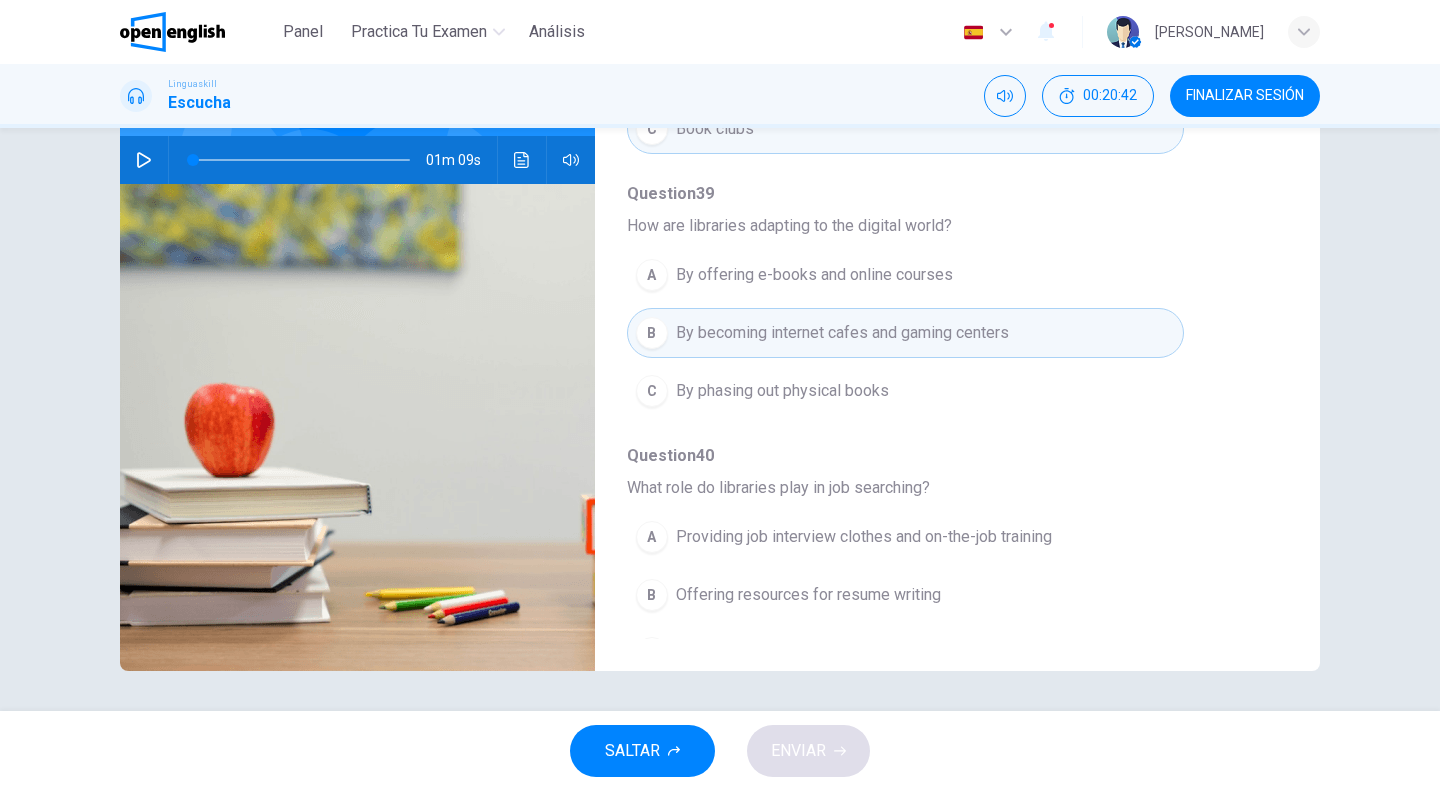 scroll, scrollTop: 852, scrollLeft: 0, axis: vertical 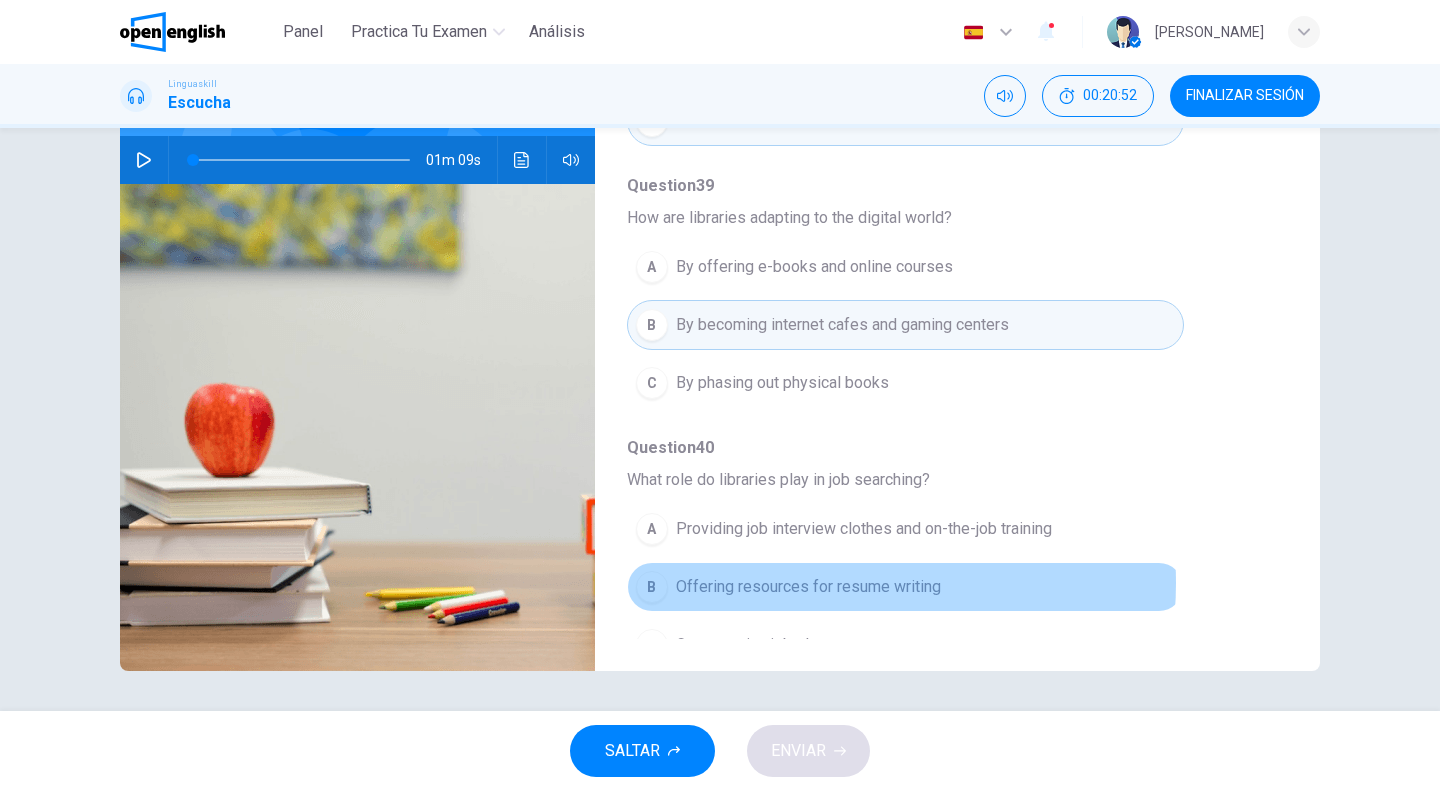 click on "Offering resources for resume writing" at bounding box center (808, 587) 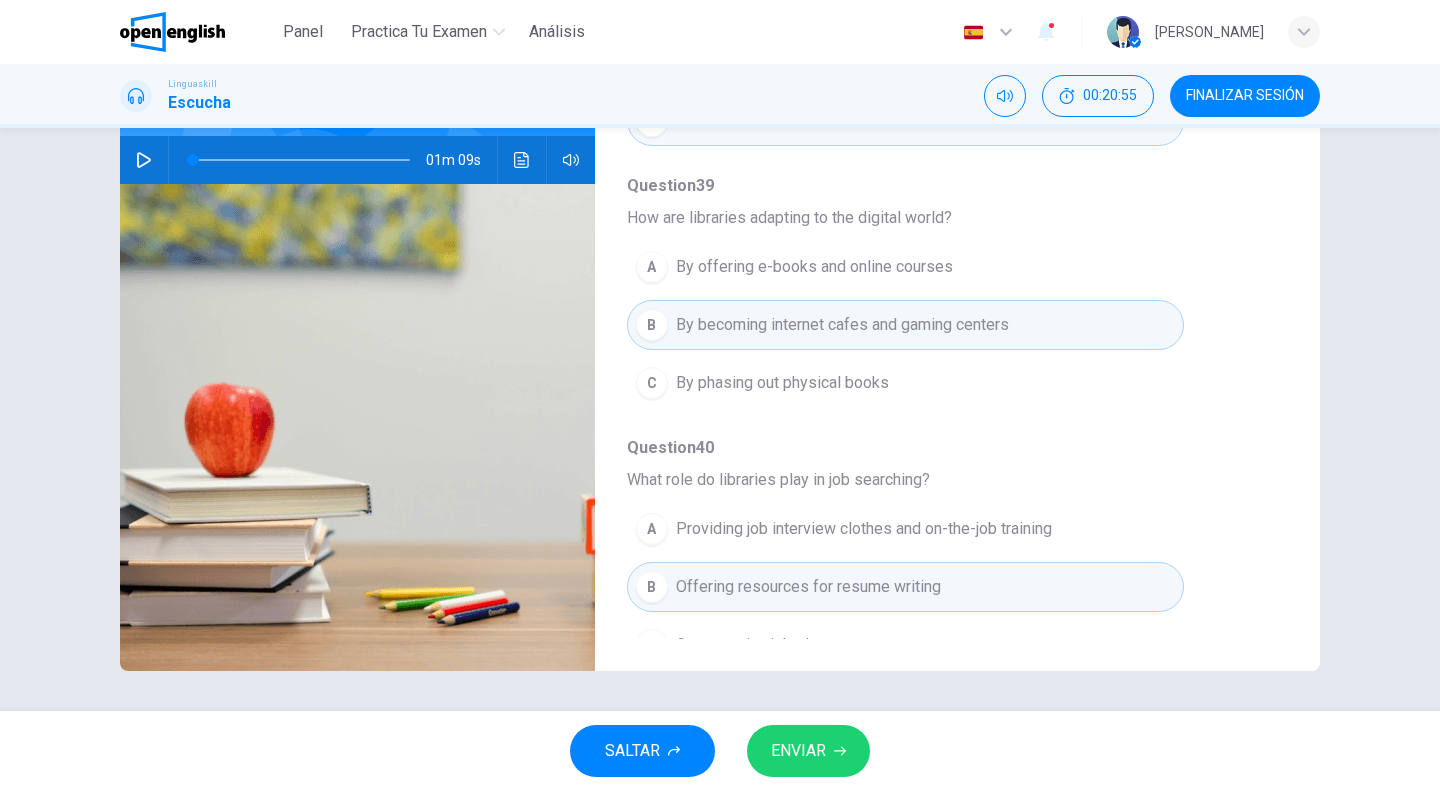 click on "ENVIAR" at bounding box center (798, 751) 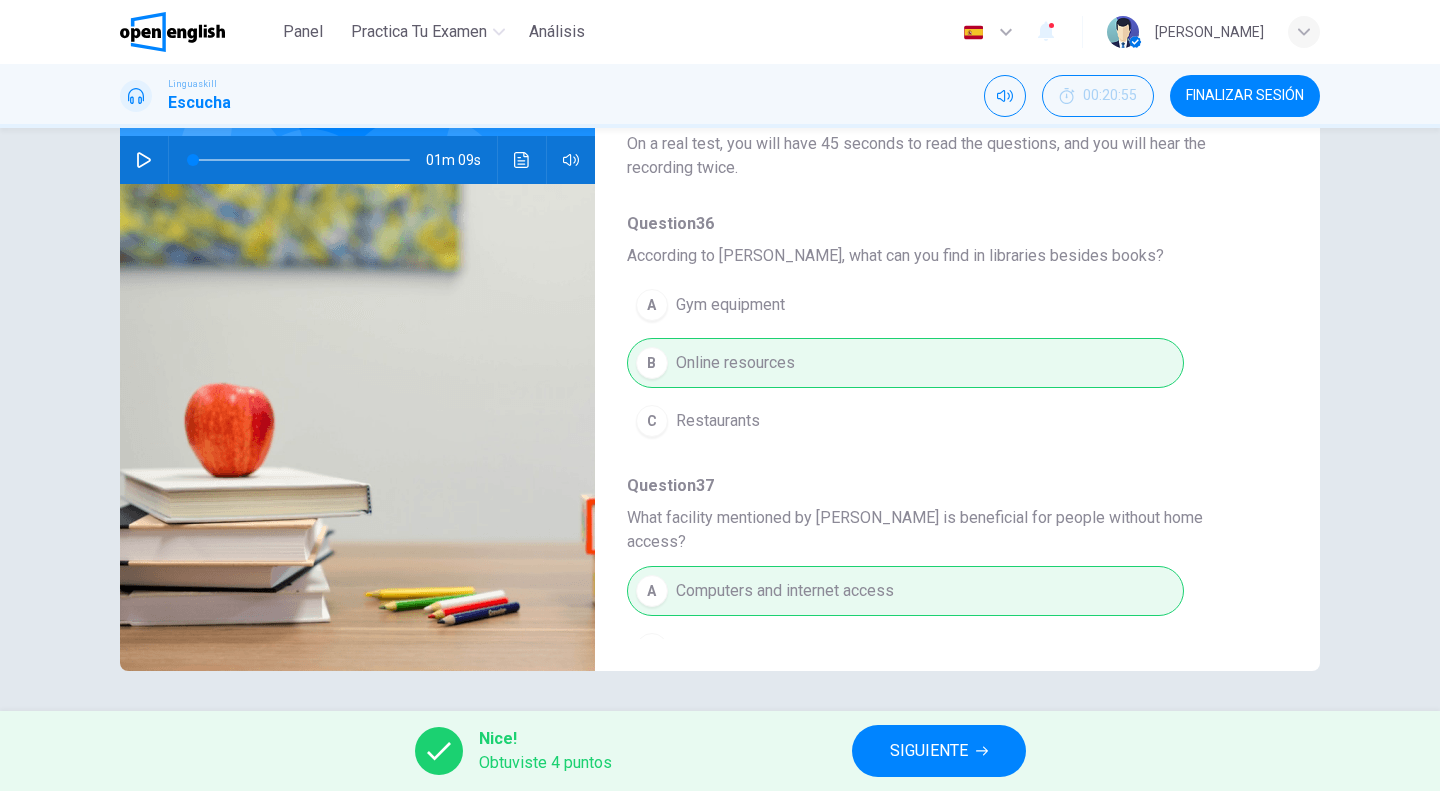 scroll, scrollTop: 0, scrollLeft: 0, axis: both 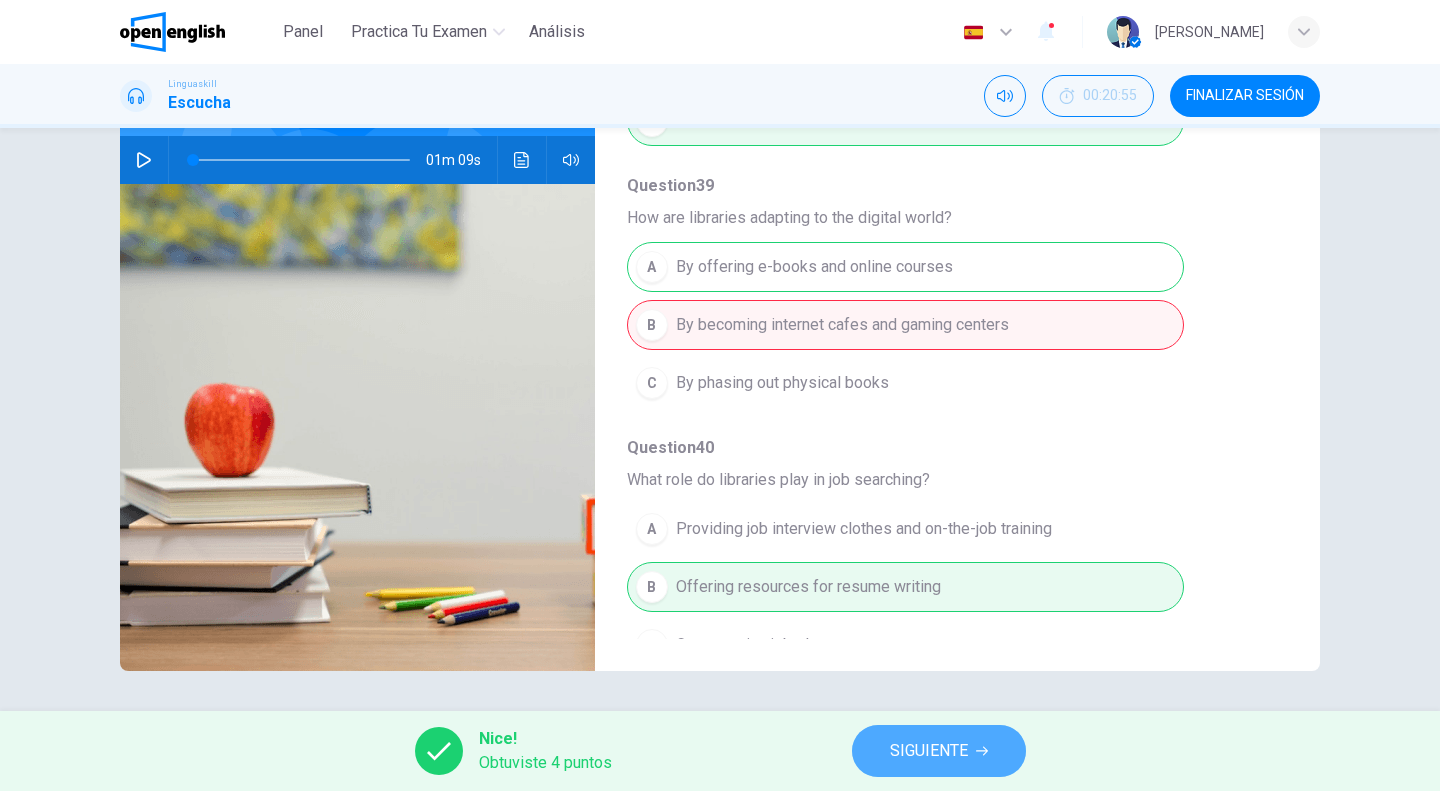 click on "SIGUIENTE" at bounding box center (929, 751) 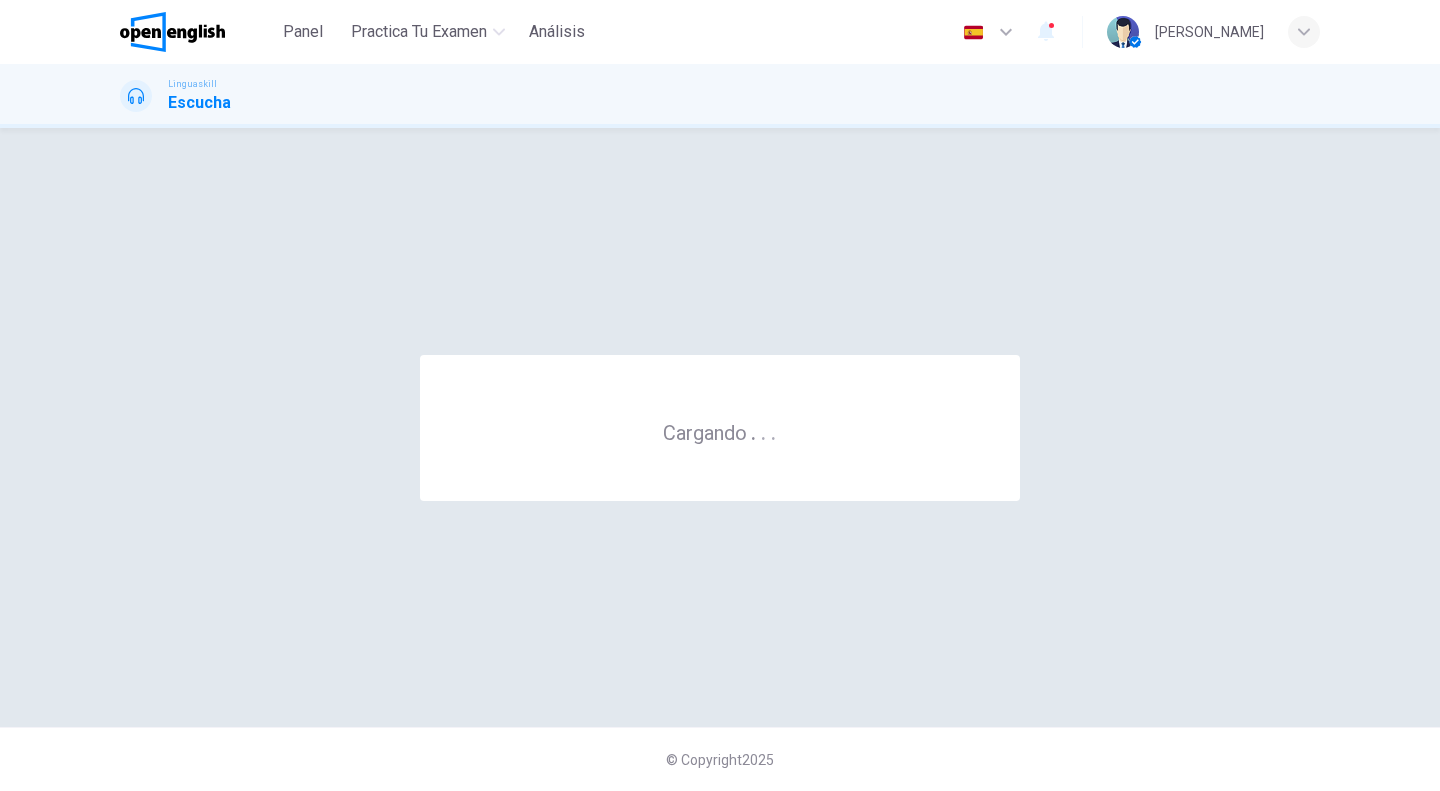 scroll, scrollTop: 0, scrollLeft: 0, axis: both 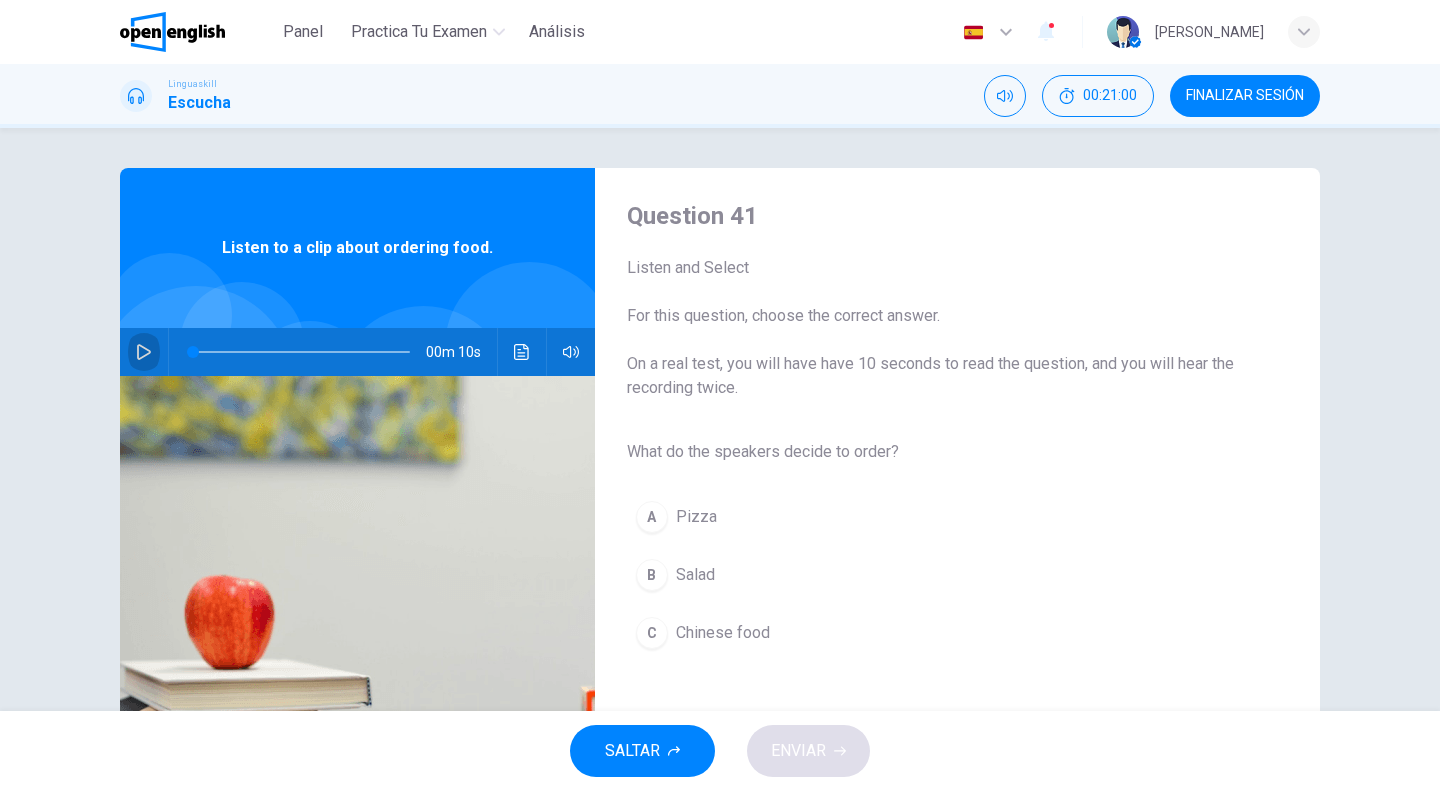 click 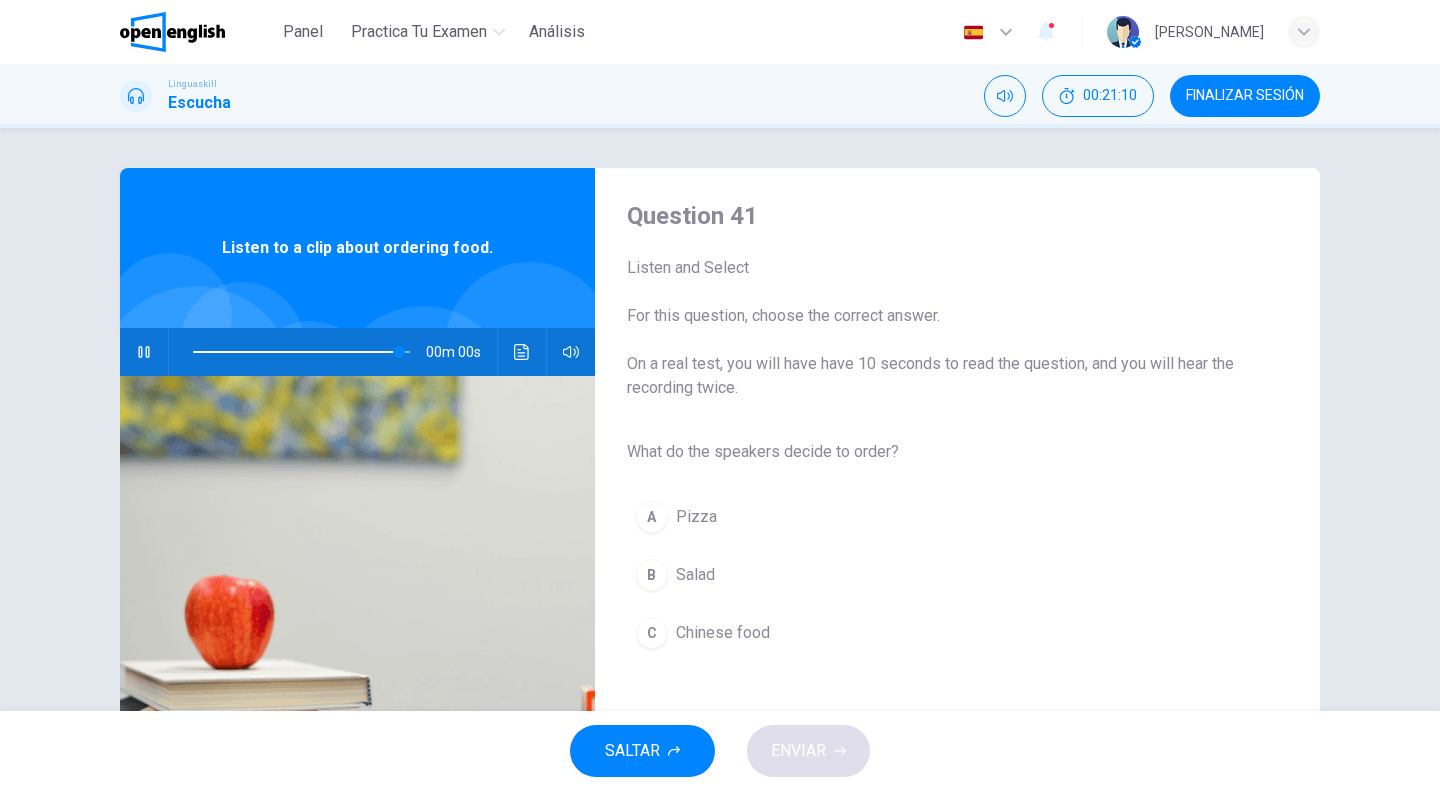 type on "*" 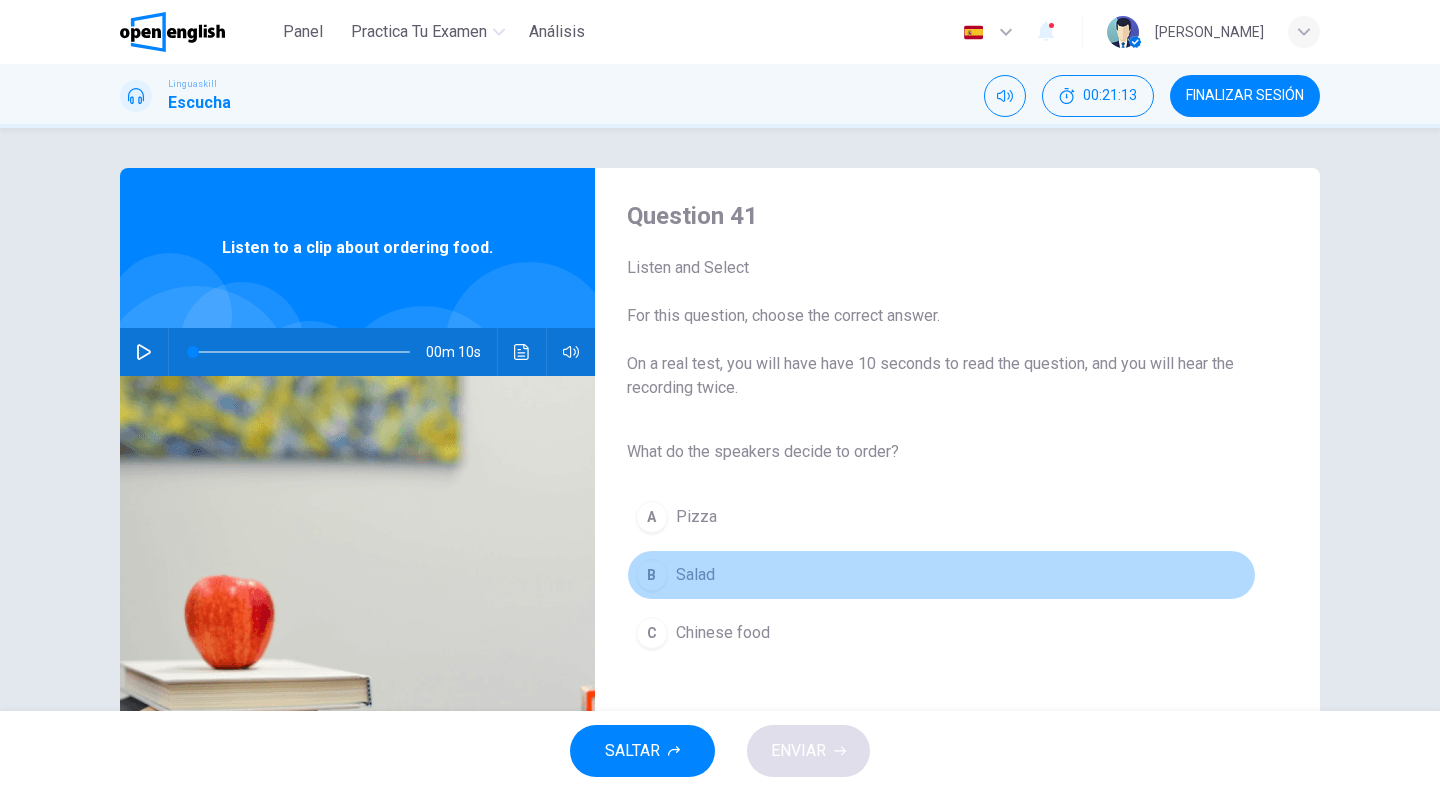 click on "Salad" at bounding box center (695, 575) 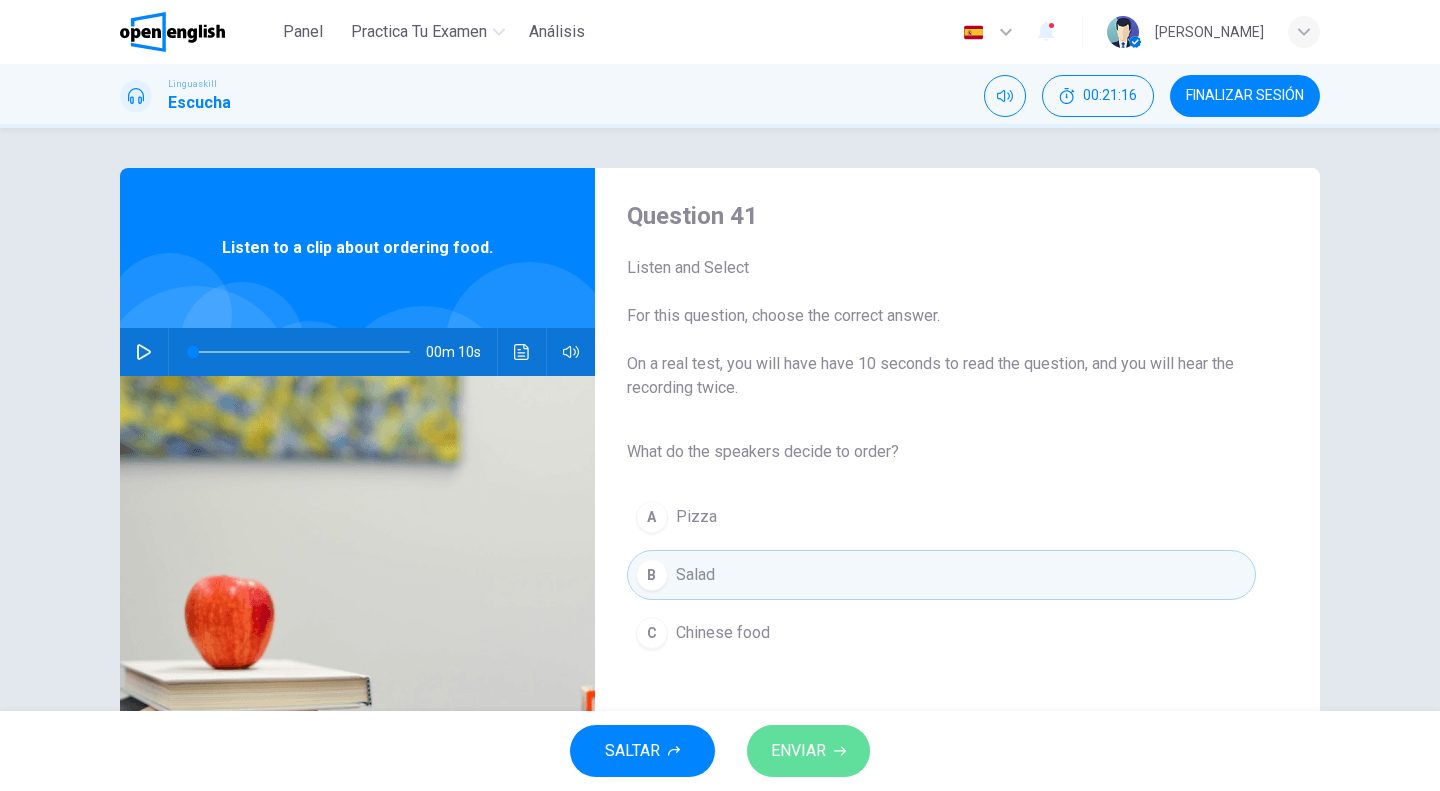 click on "ENVIAR" at bounding box center [798, 751] 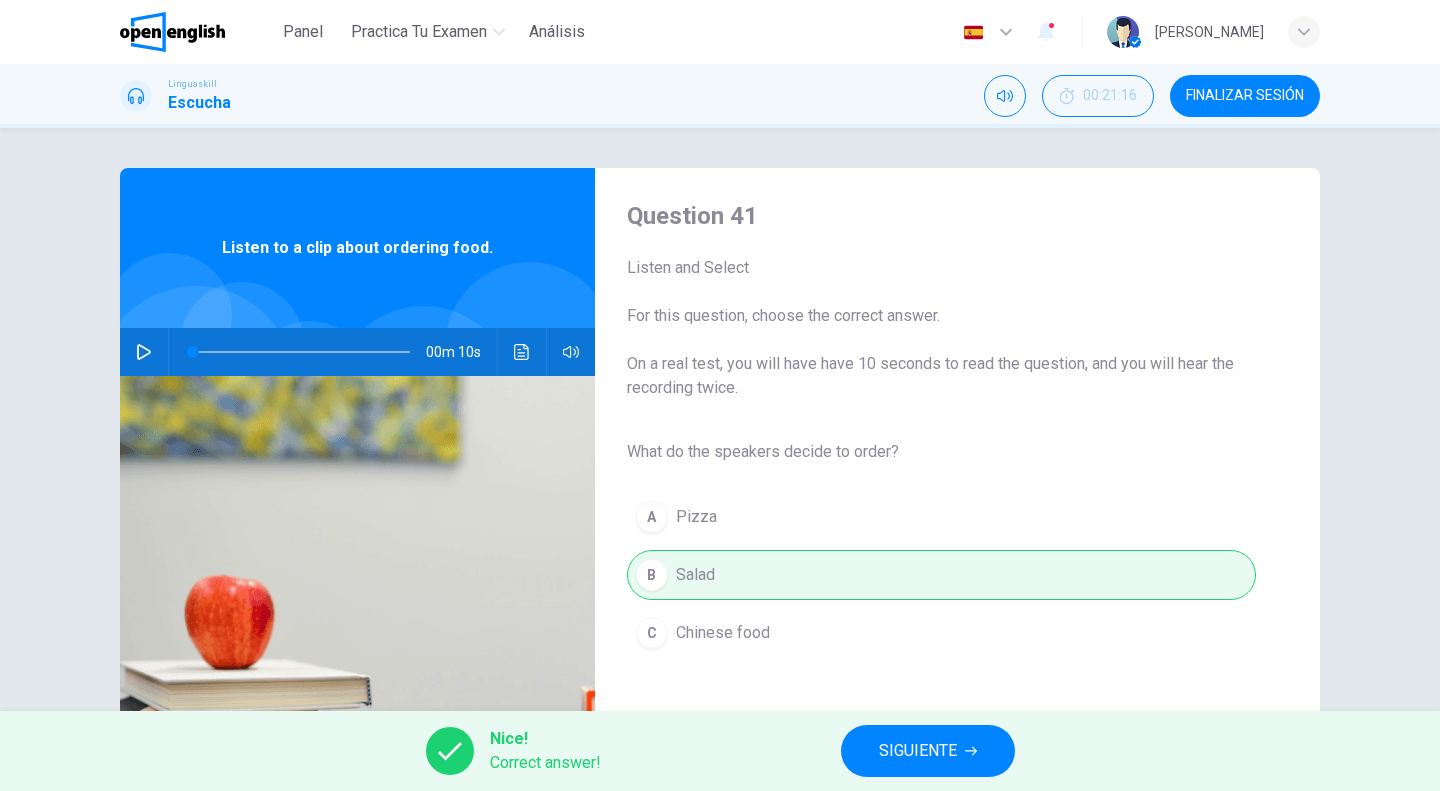 click on "SIGUIENTE" at bounding box center (918, 751) 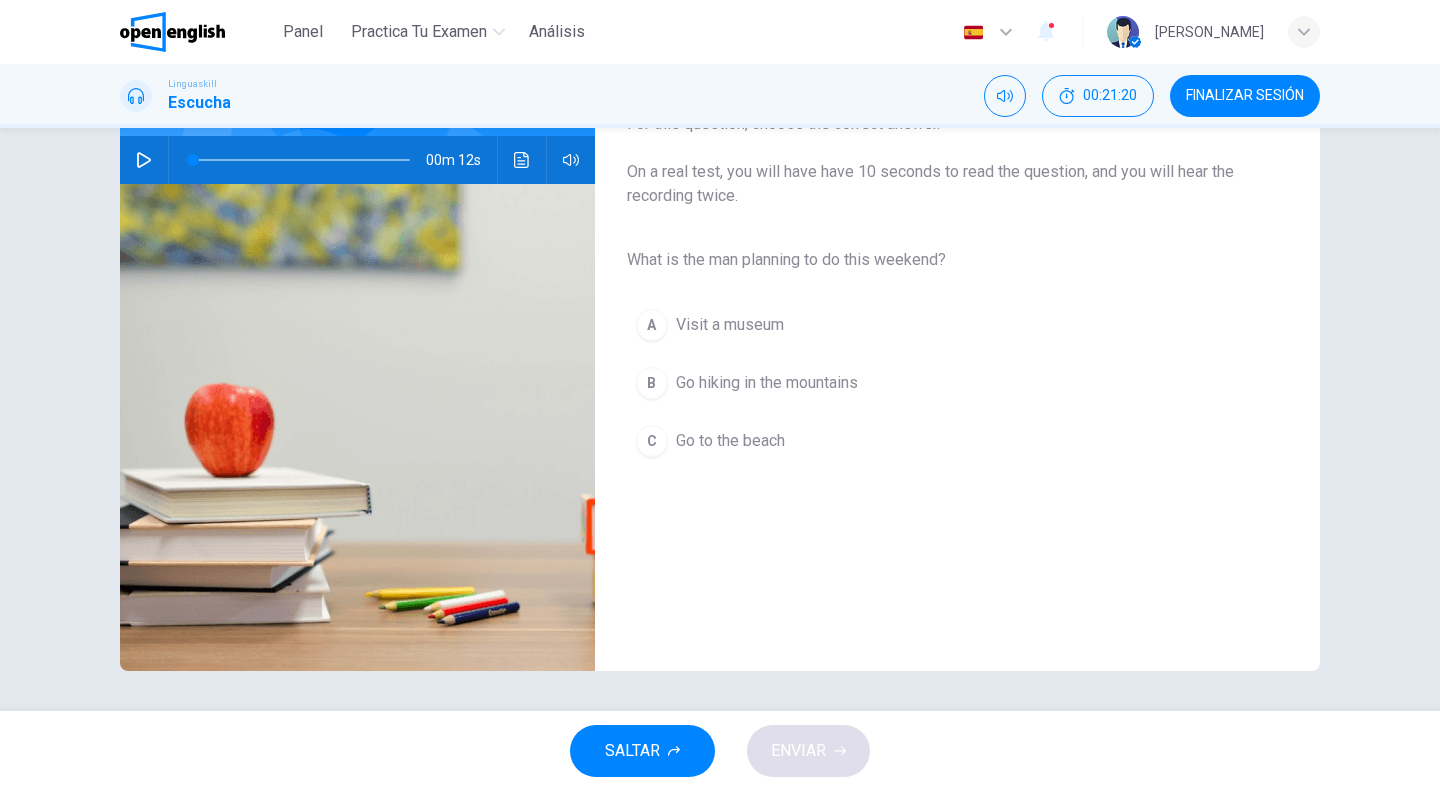 scroll, scrollTop: 0, scrollLeft: 0, axis: both 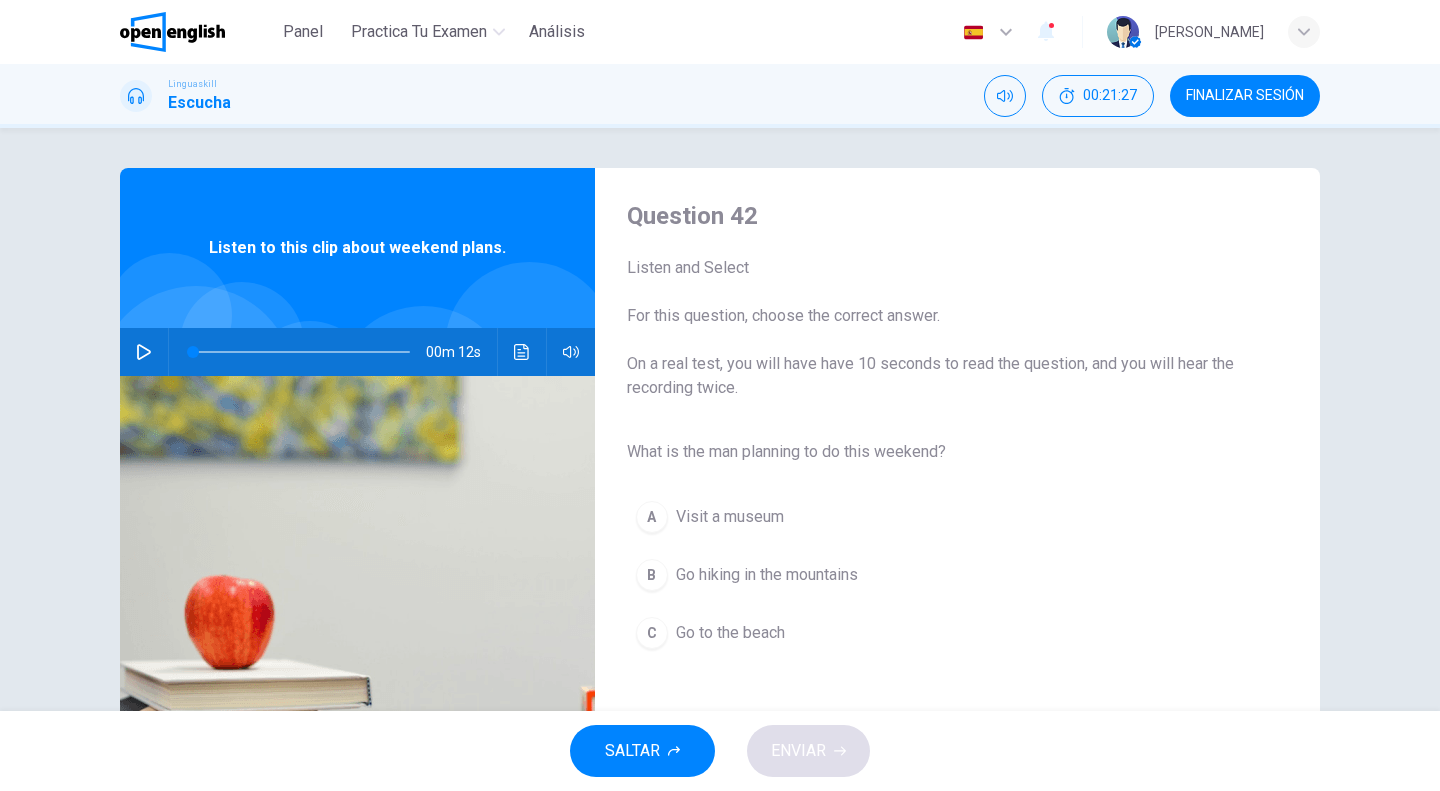 click at bounding box center (144, 352) 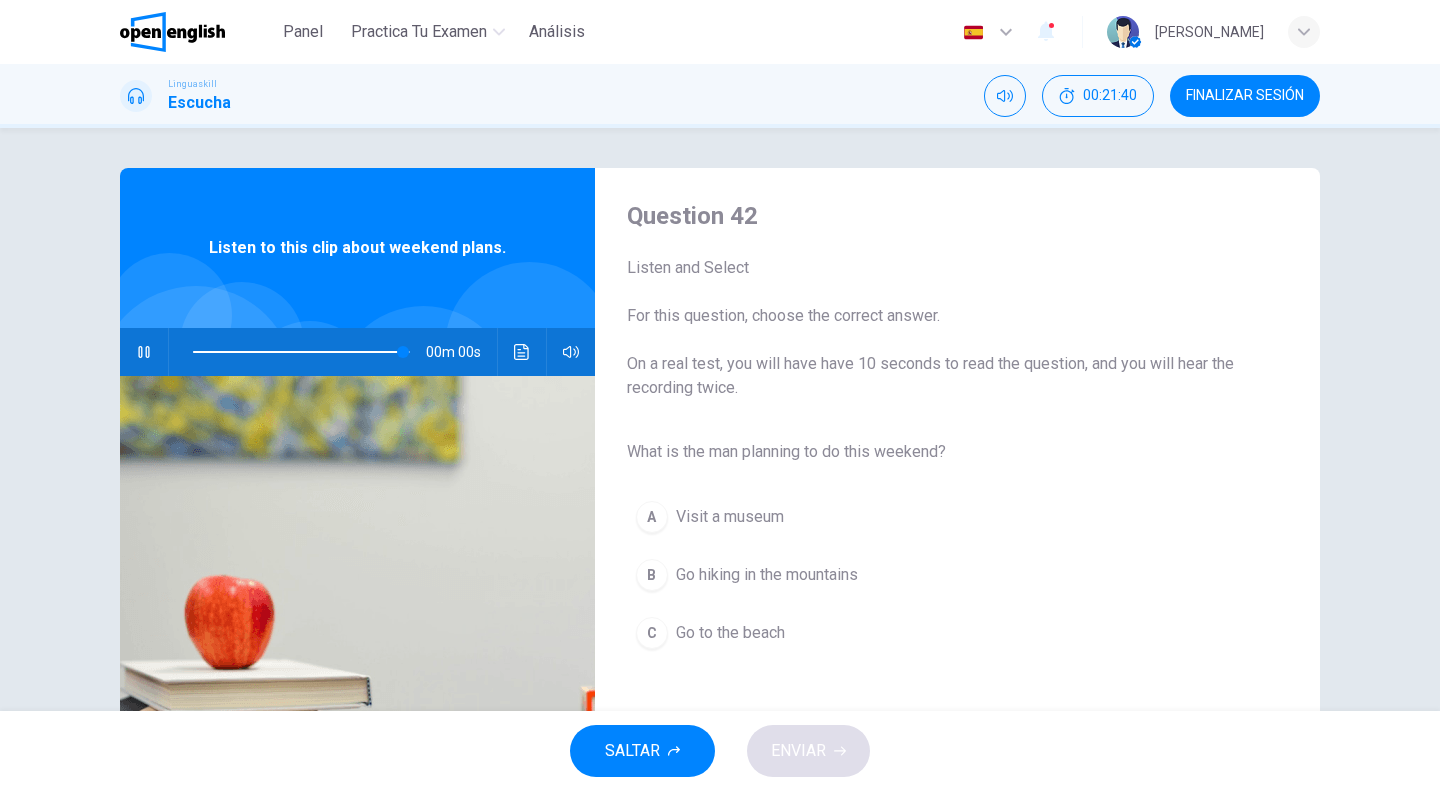 type on "*" 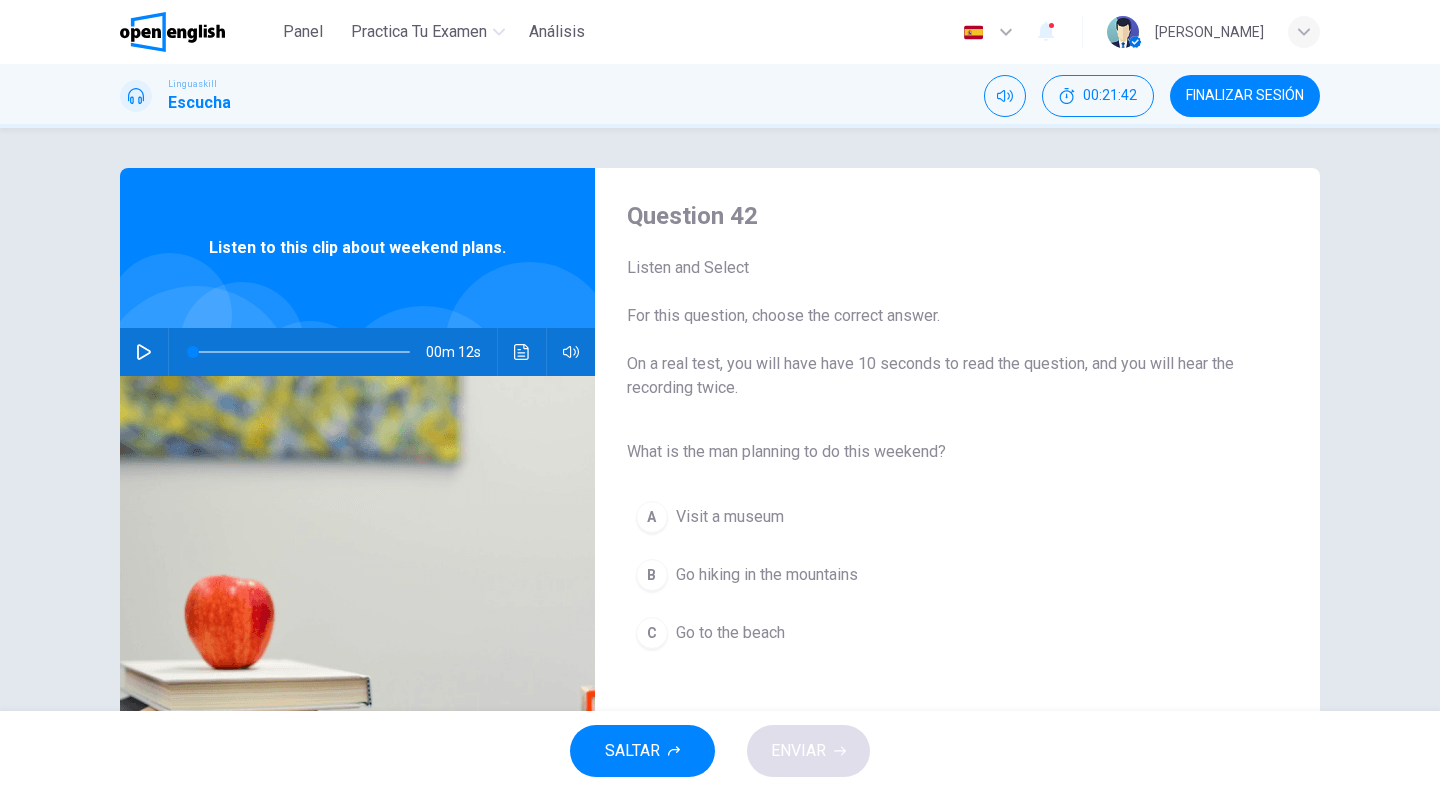 click on "Go hiking in the mountains" at bounding box center [767, 575] 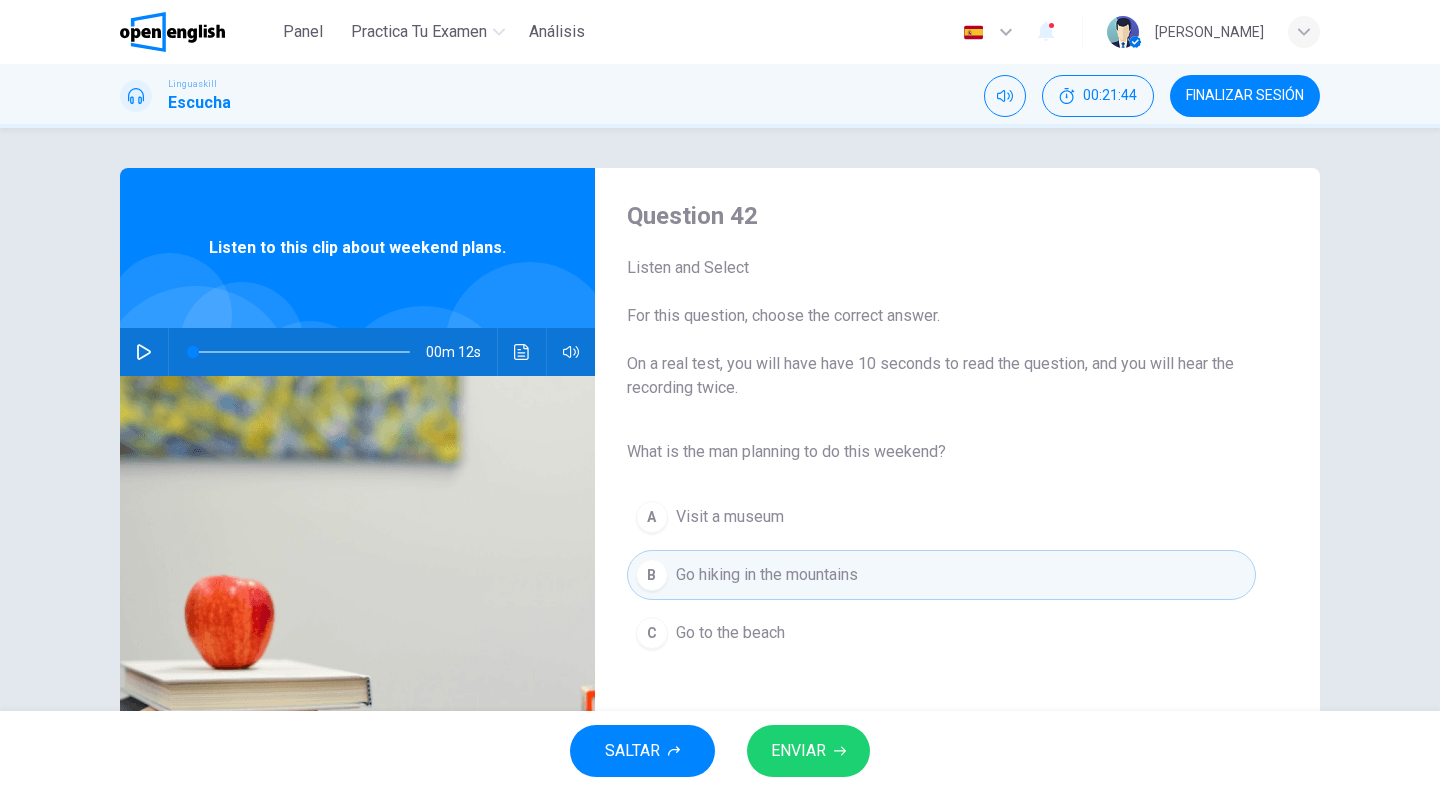 click on "ENVIAR" at bounding box center (798, 751) 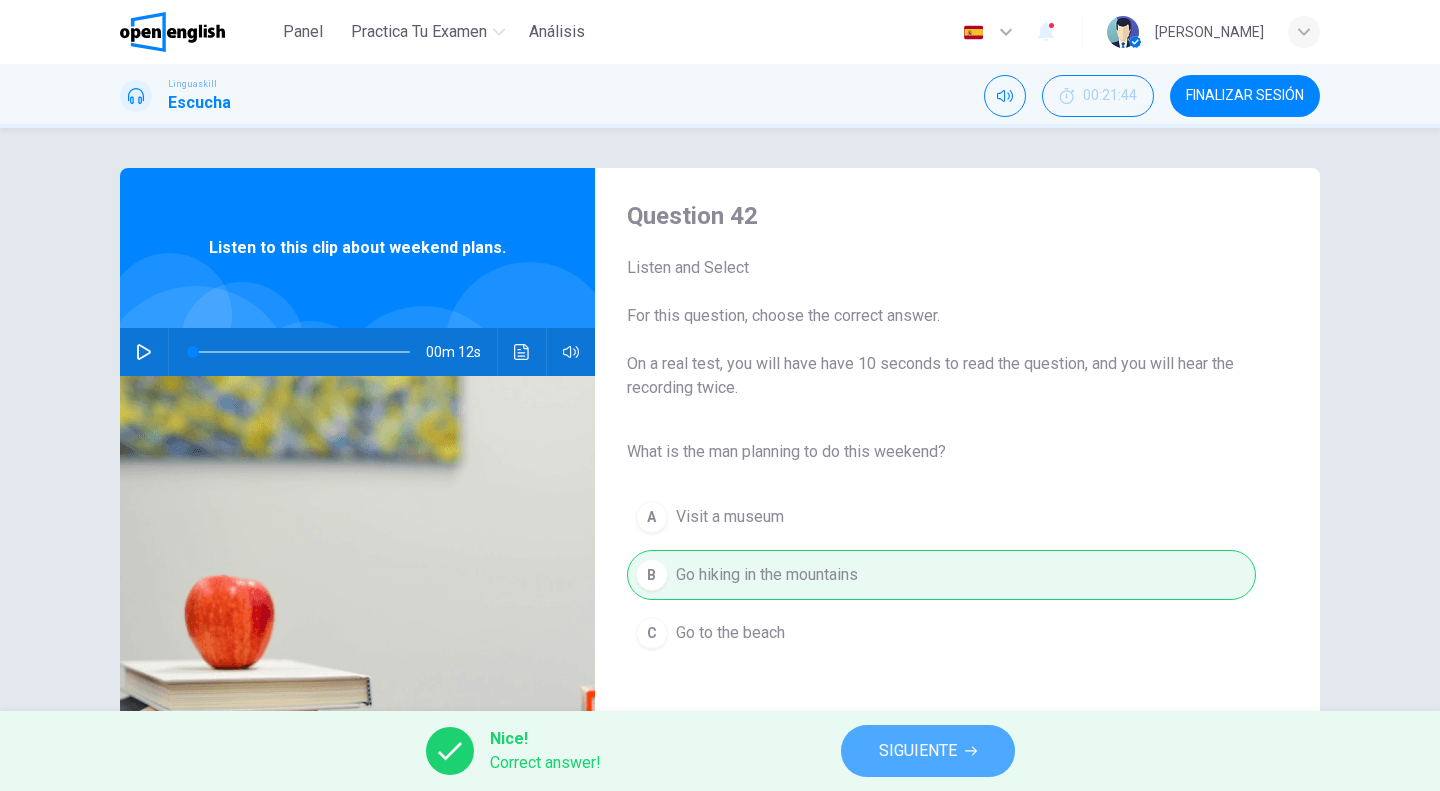 click on "SIGUIENTE" at bounding box center [918, 751] 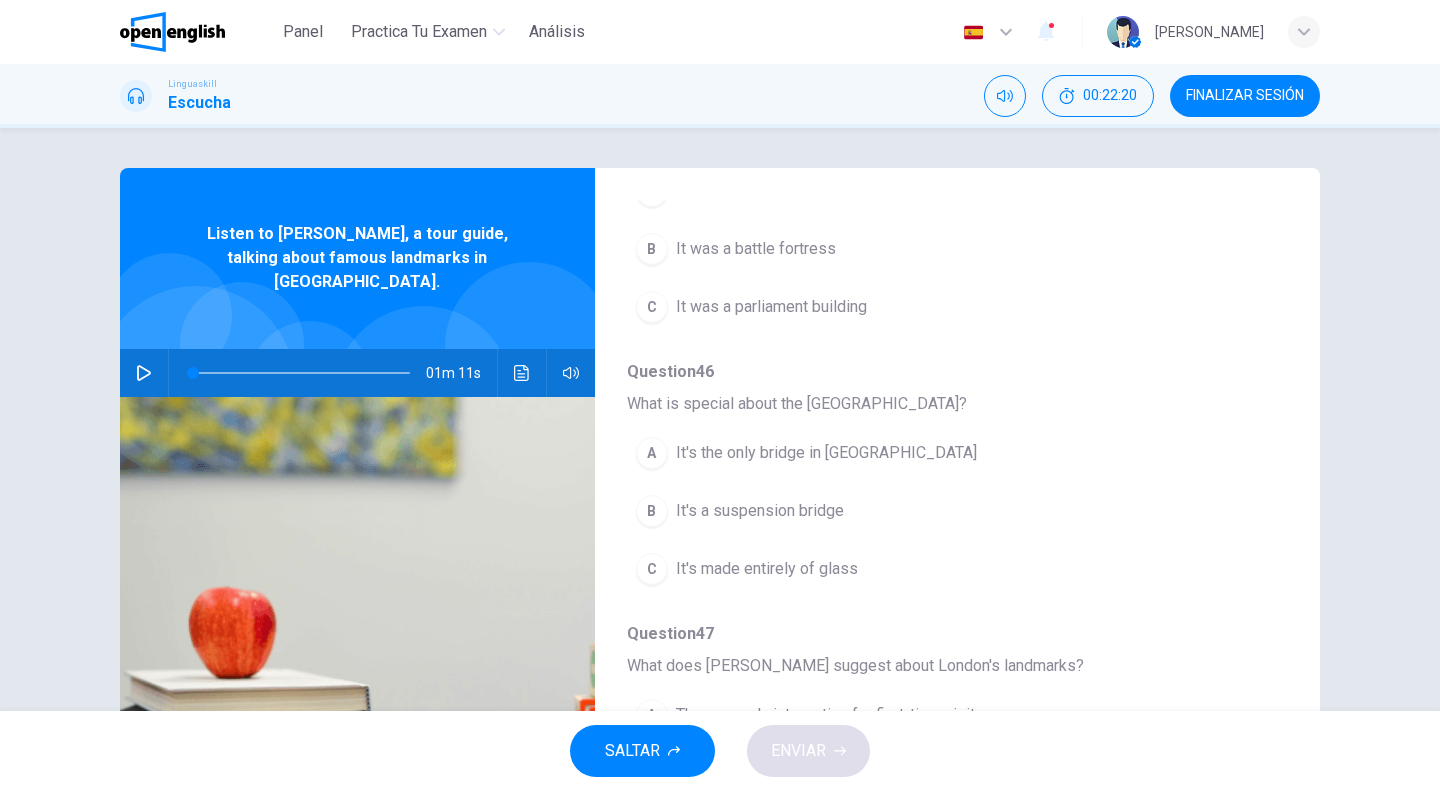 scroll, scrollTop: 852, scrollLeft: 0, axis: vertical 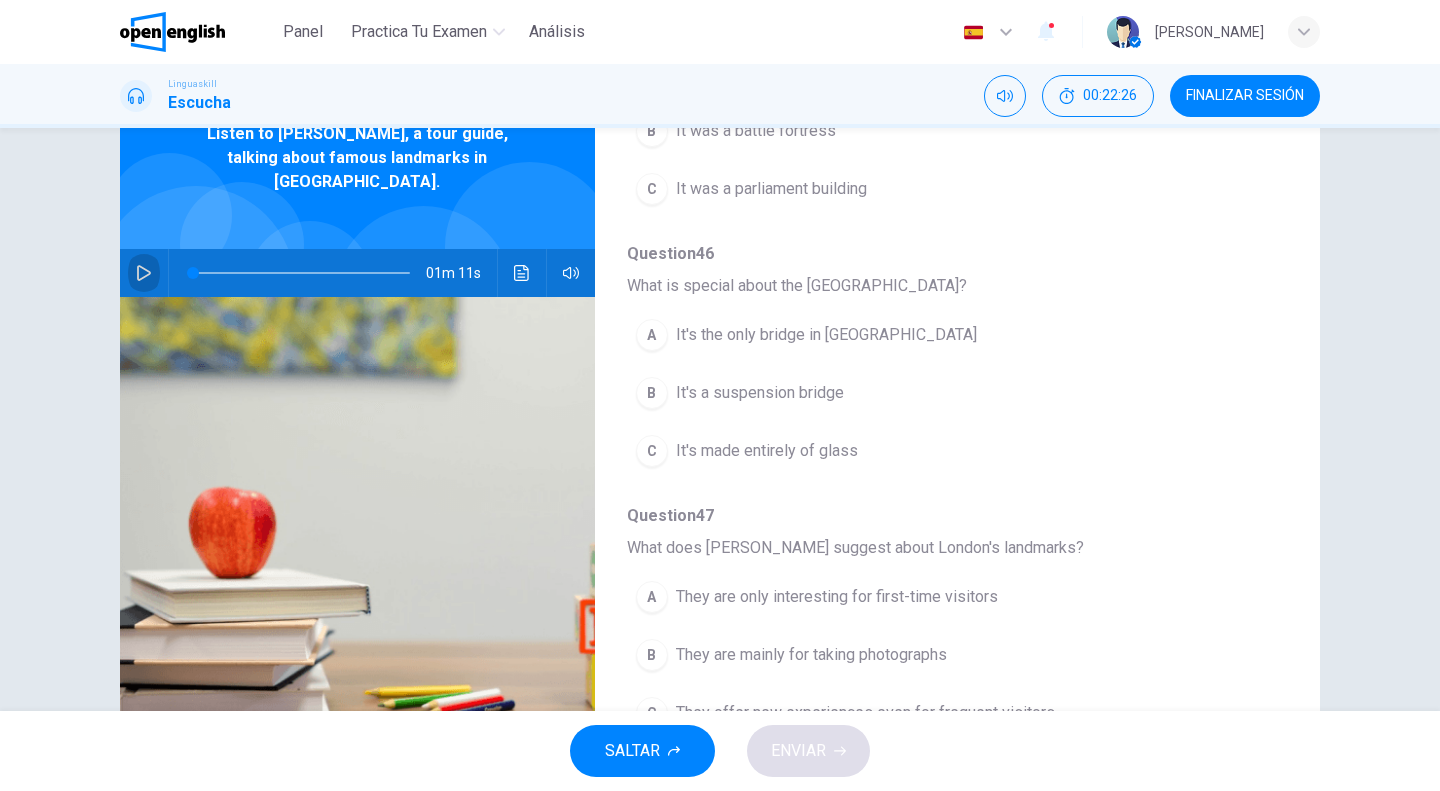click 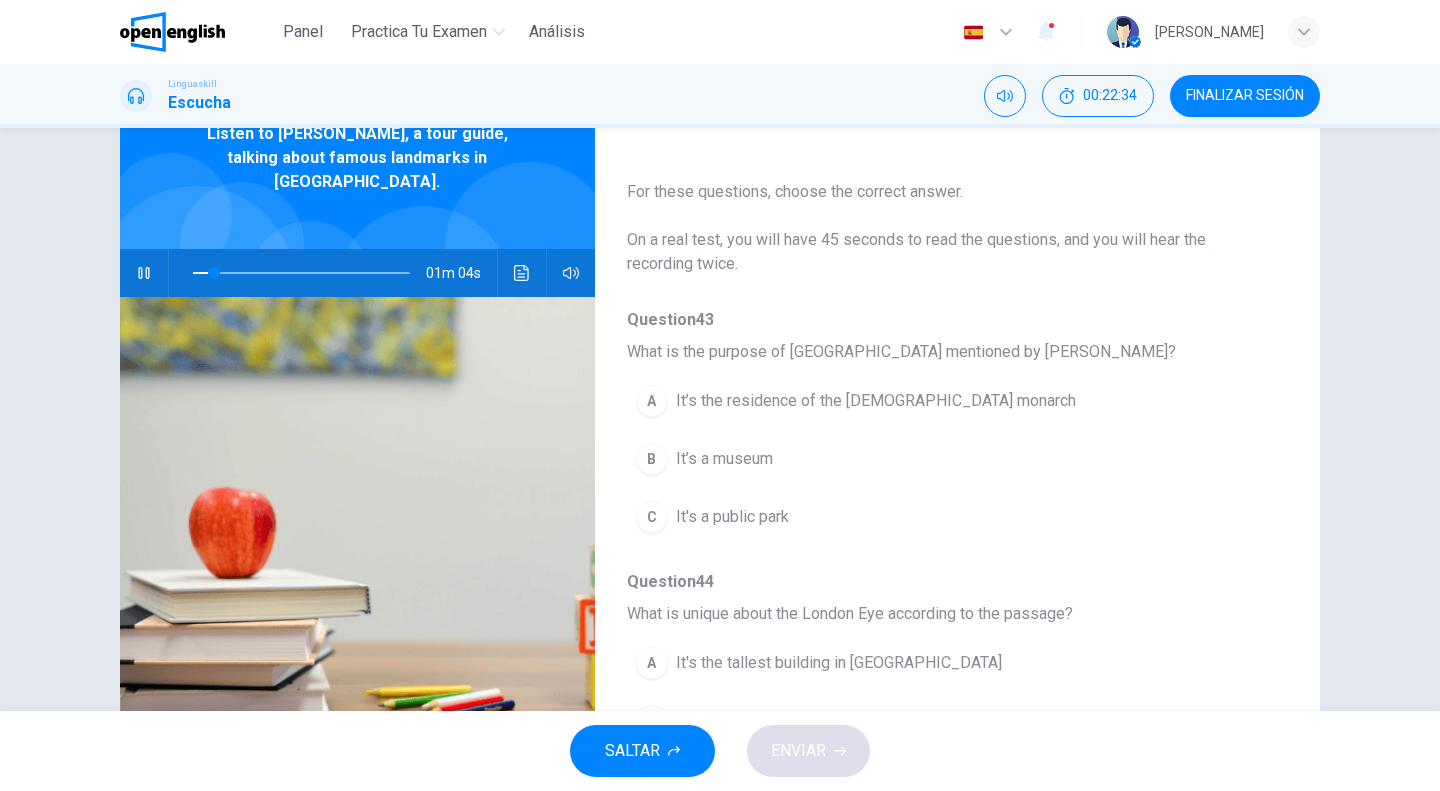 scroll, scrollTop: 100, scrollLeft: 0, axis: vertical 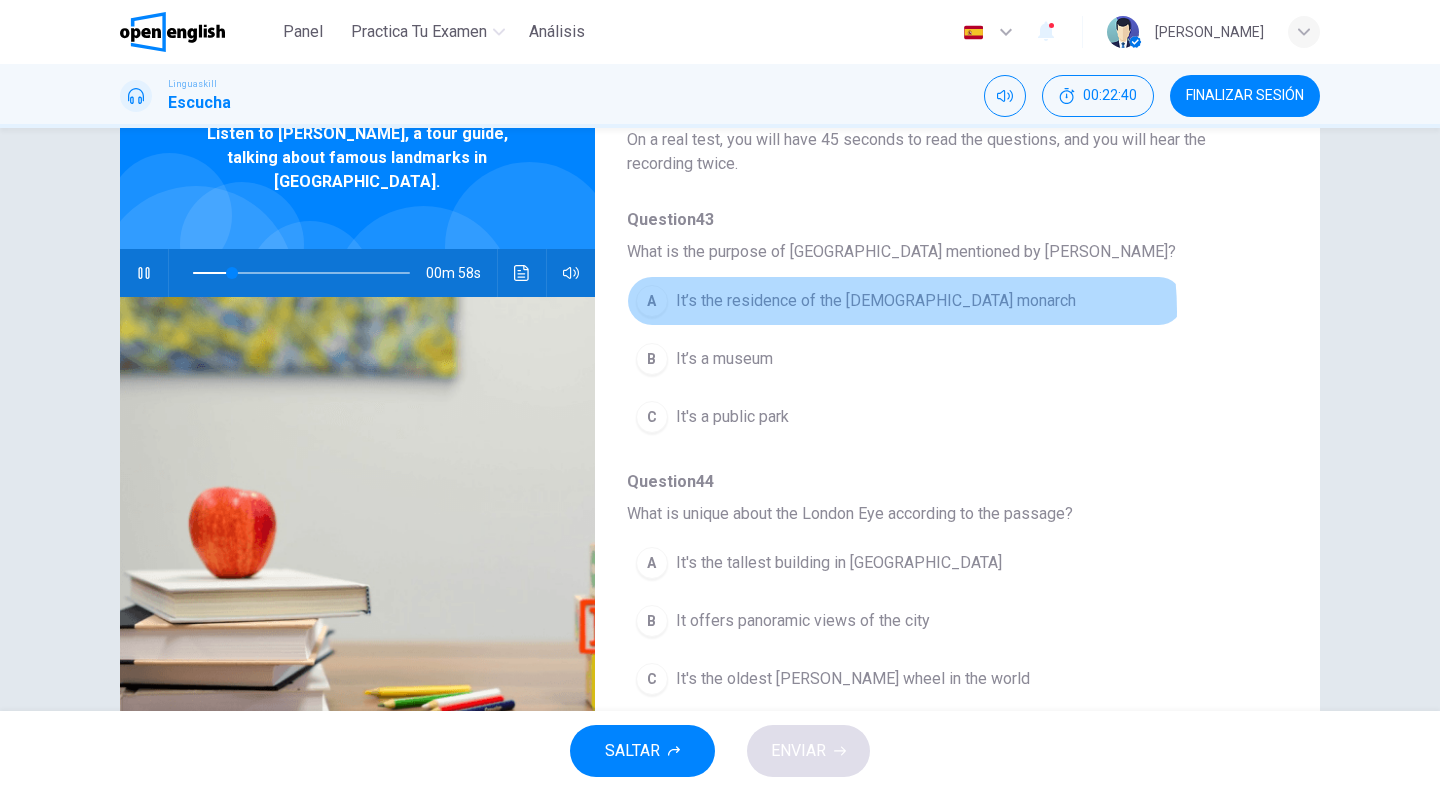 click on "It’s the residence of the British monarch" at bounding box center (876, 301) 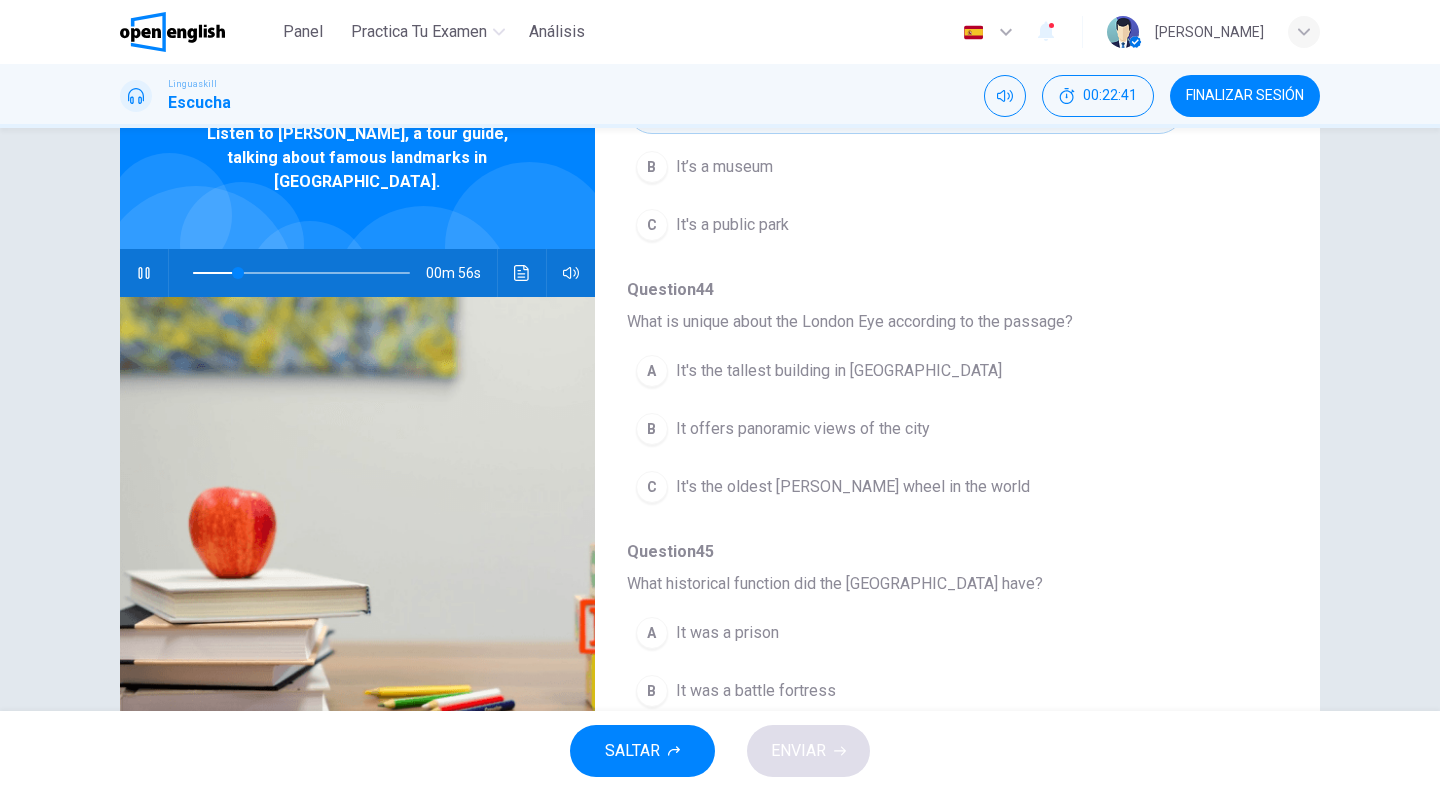 scroll, scrollTop: 300, scrollLeft: 0, axis: vertical 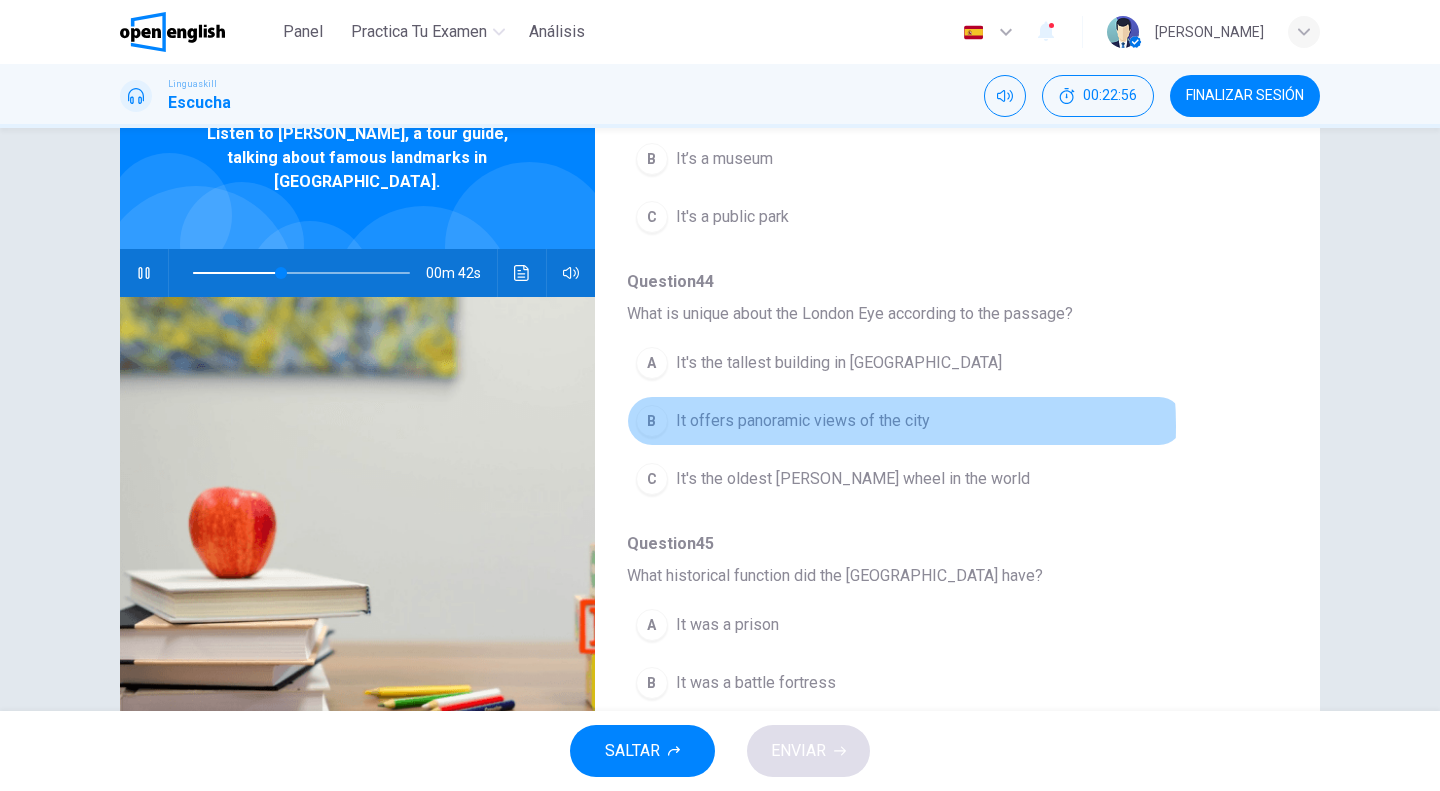 click on "It offers panoramic views of the city" at bounding box center (803, 421) 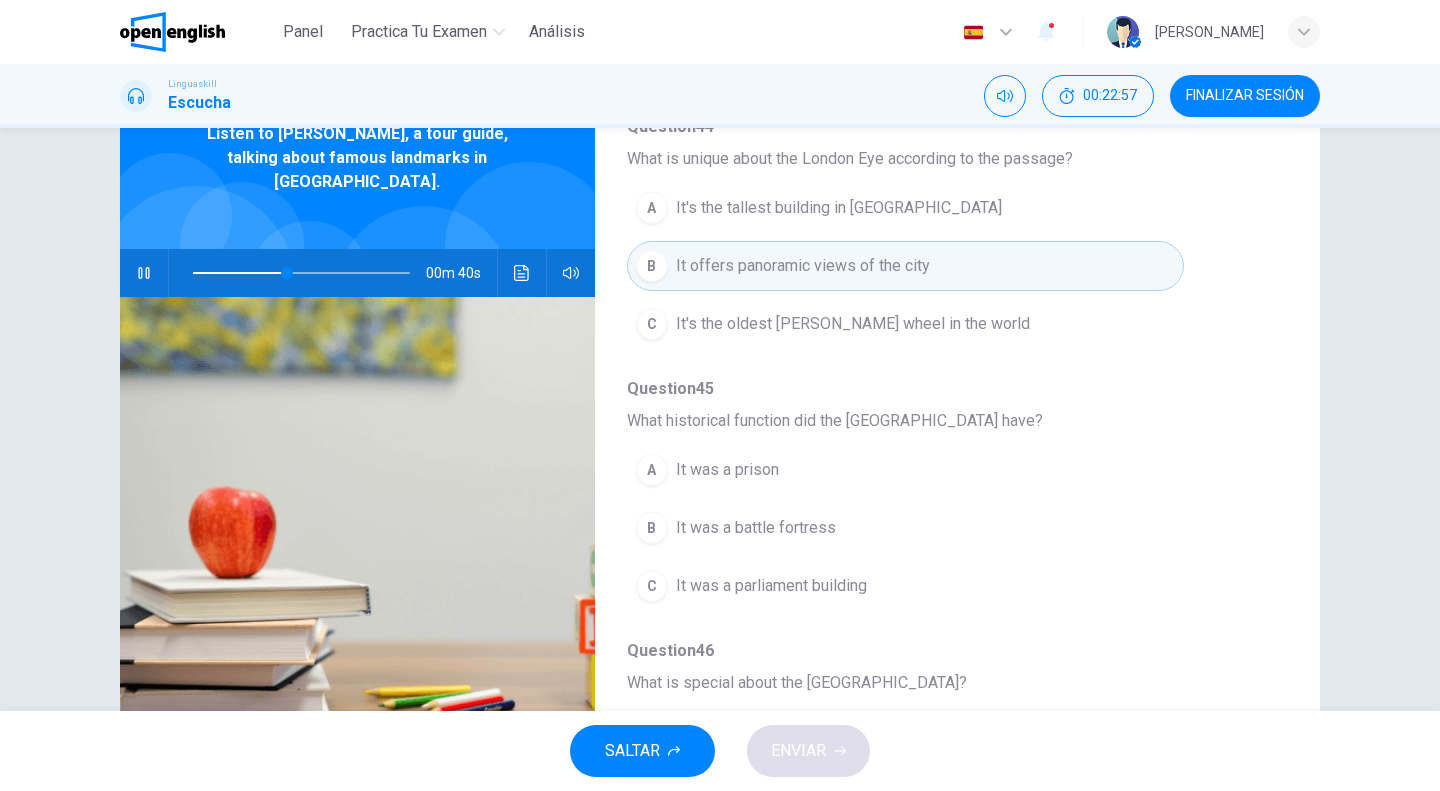 scroll, scrollTop: 500, scrollLeft: 0, axis: vertical 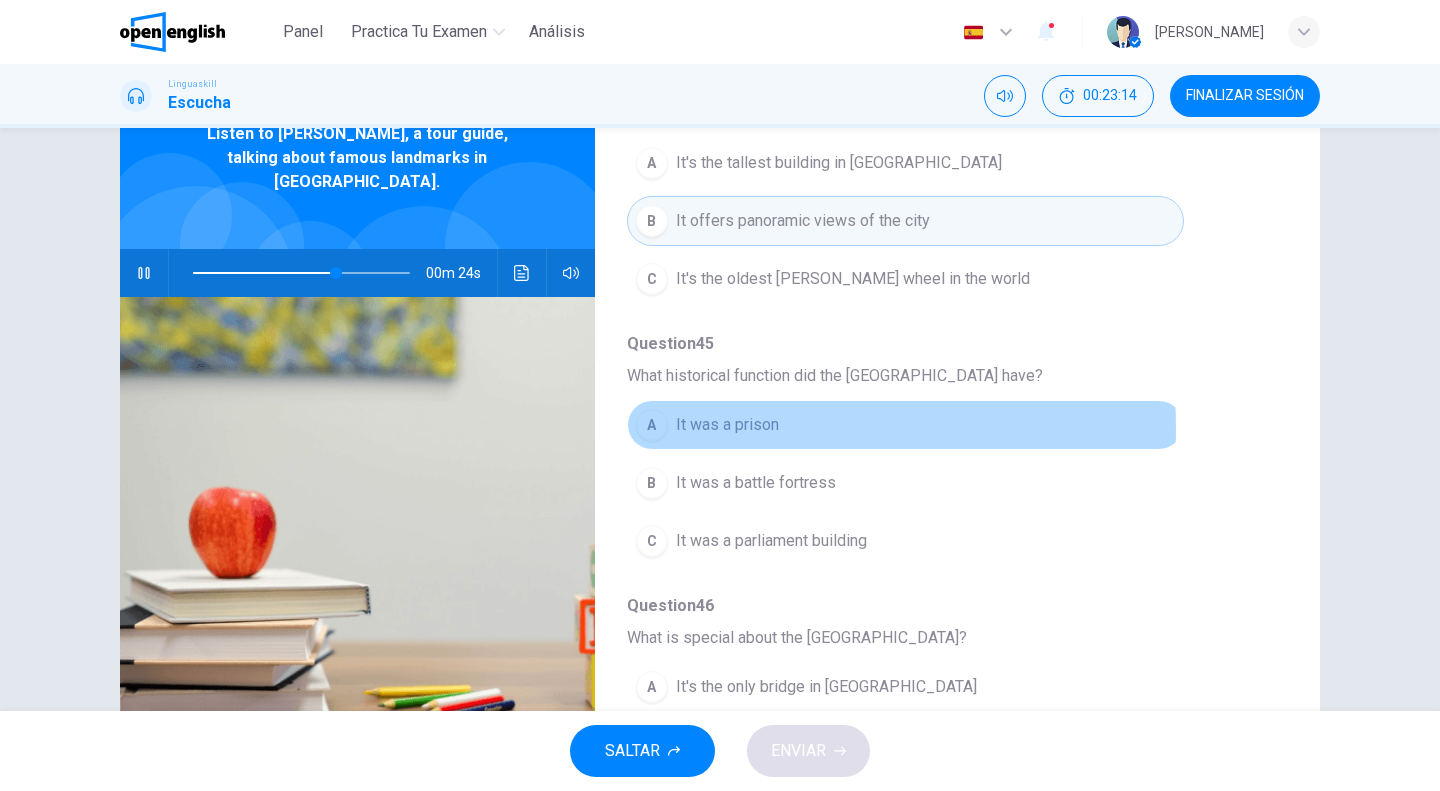 click on "It was a prison" at bounding box center [727, 425] 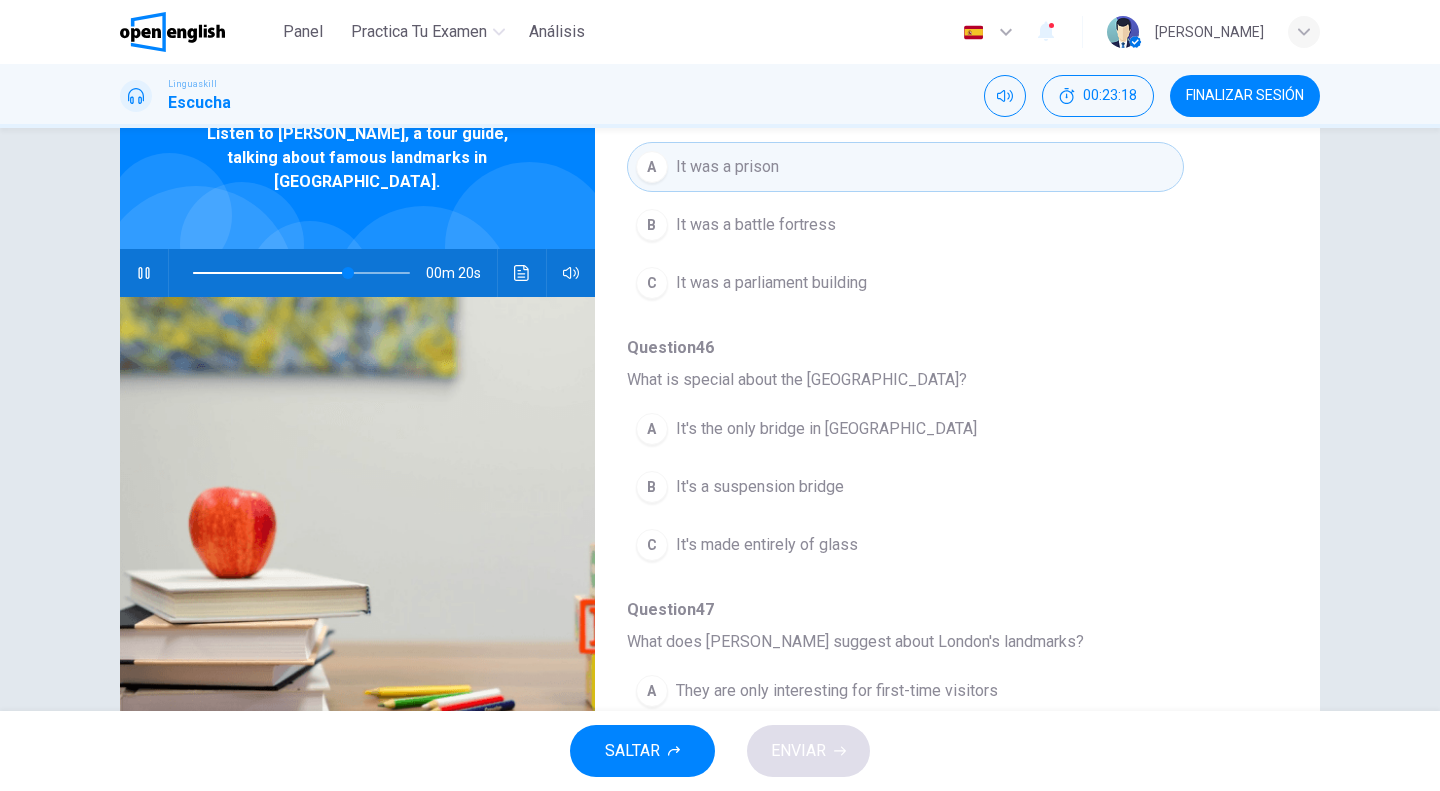 scroll, scrollTop: 800, scrollLeft: 0, axis: vertical 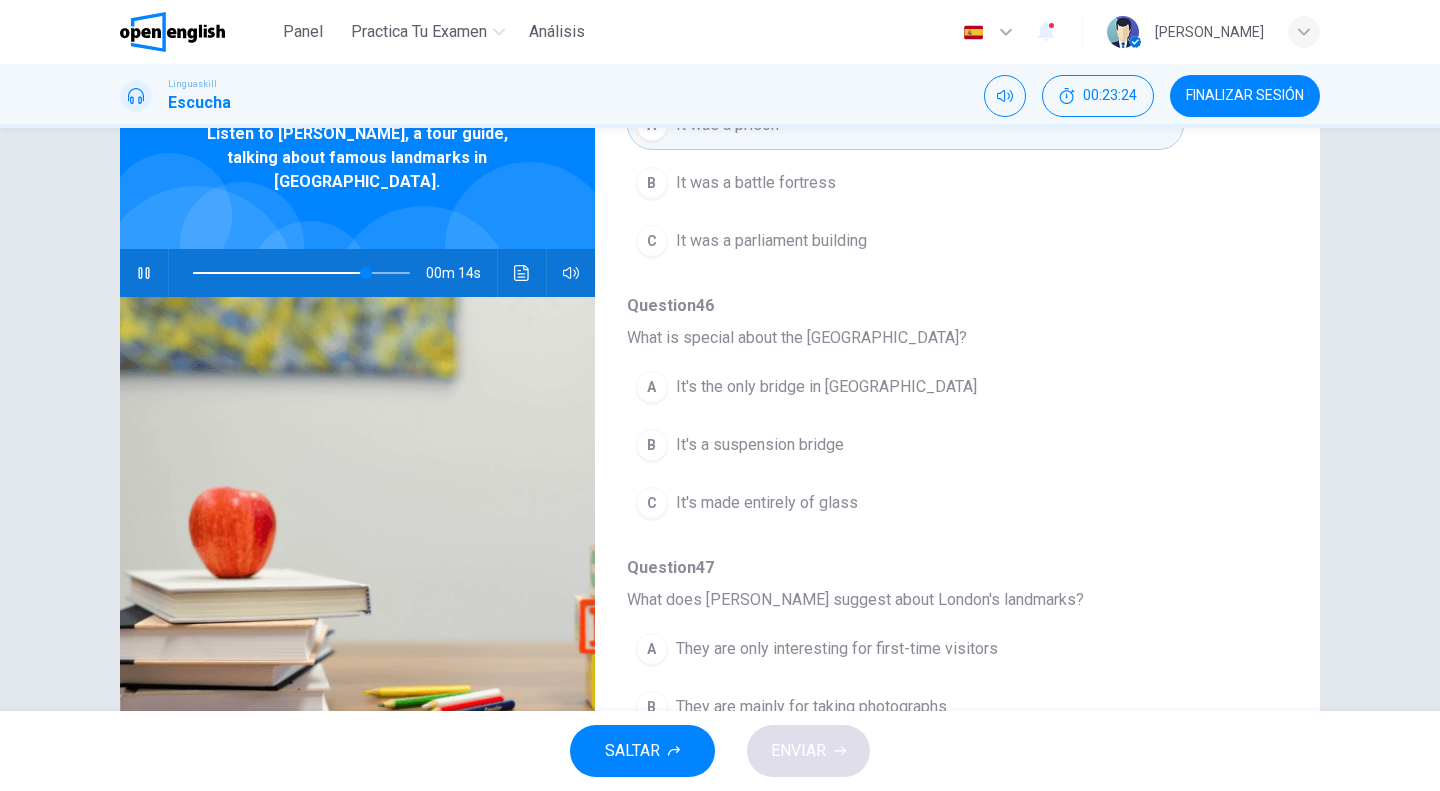 click on "It's the only bridge in London" at bounding box center (826, 387) 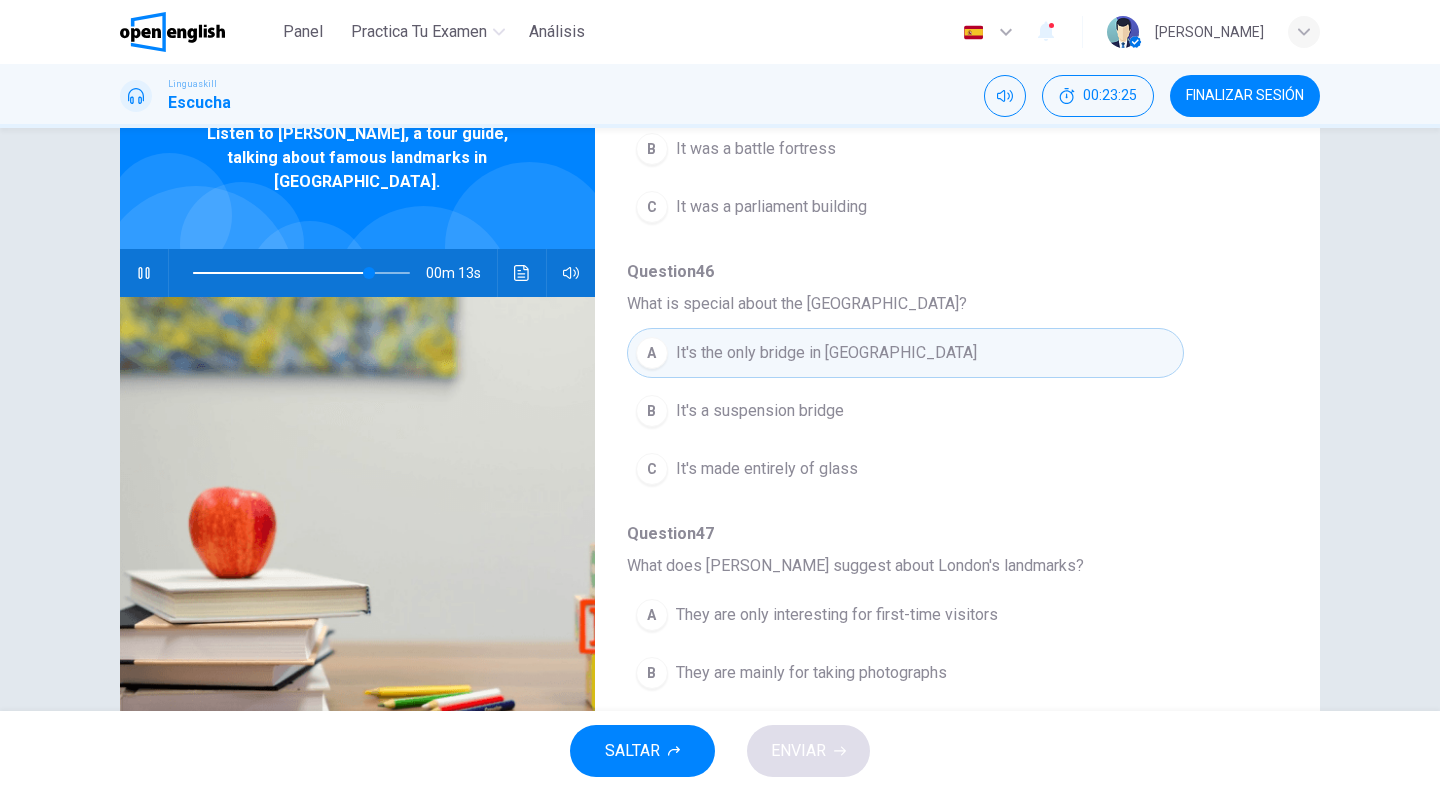 scroll, scrollTop: 852, scrollLeft: 0, axis: vertical 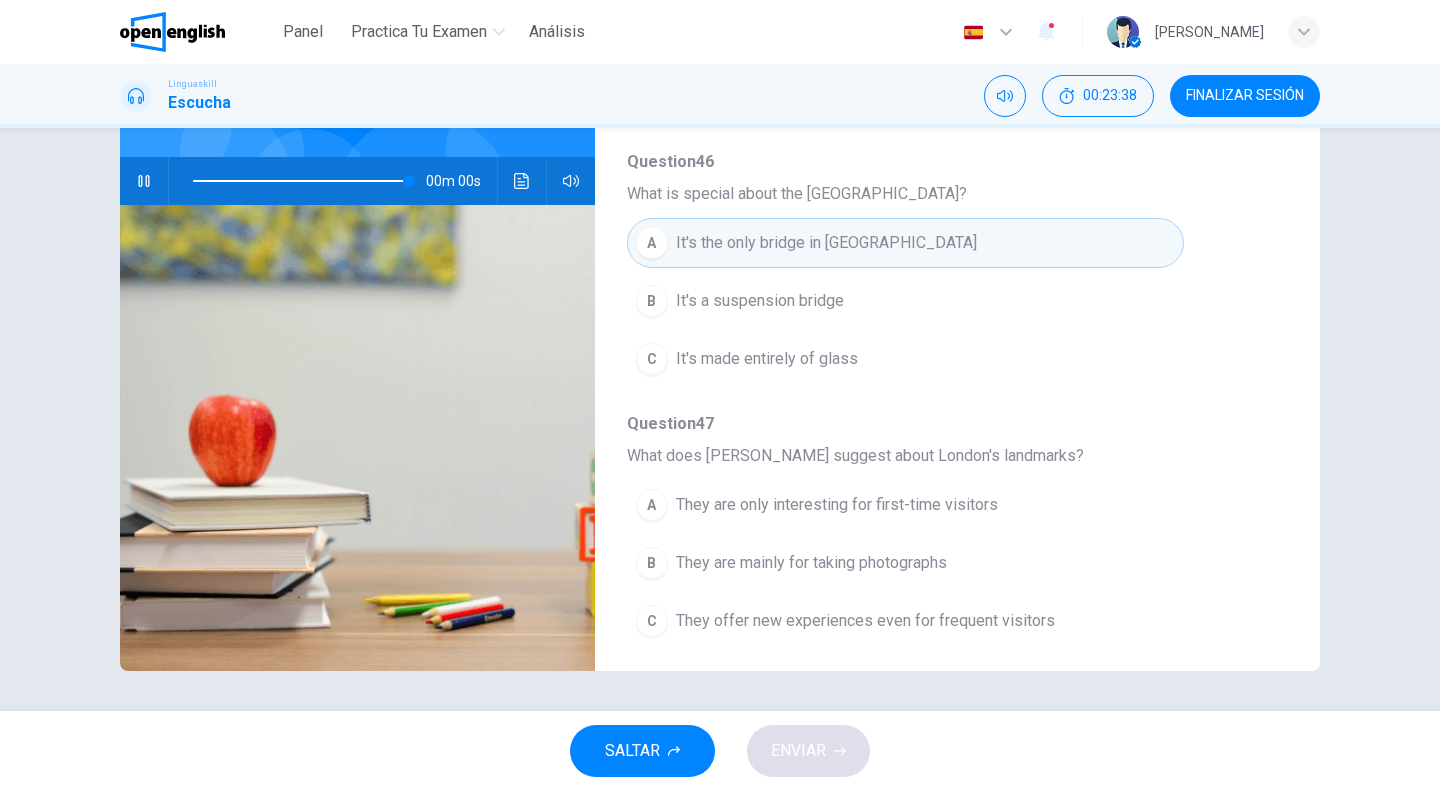 type on "*" 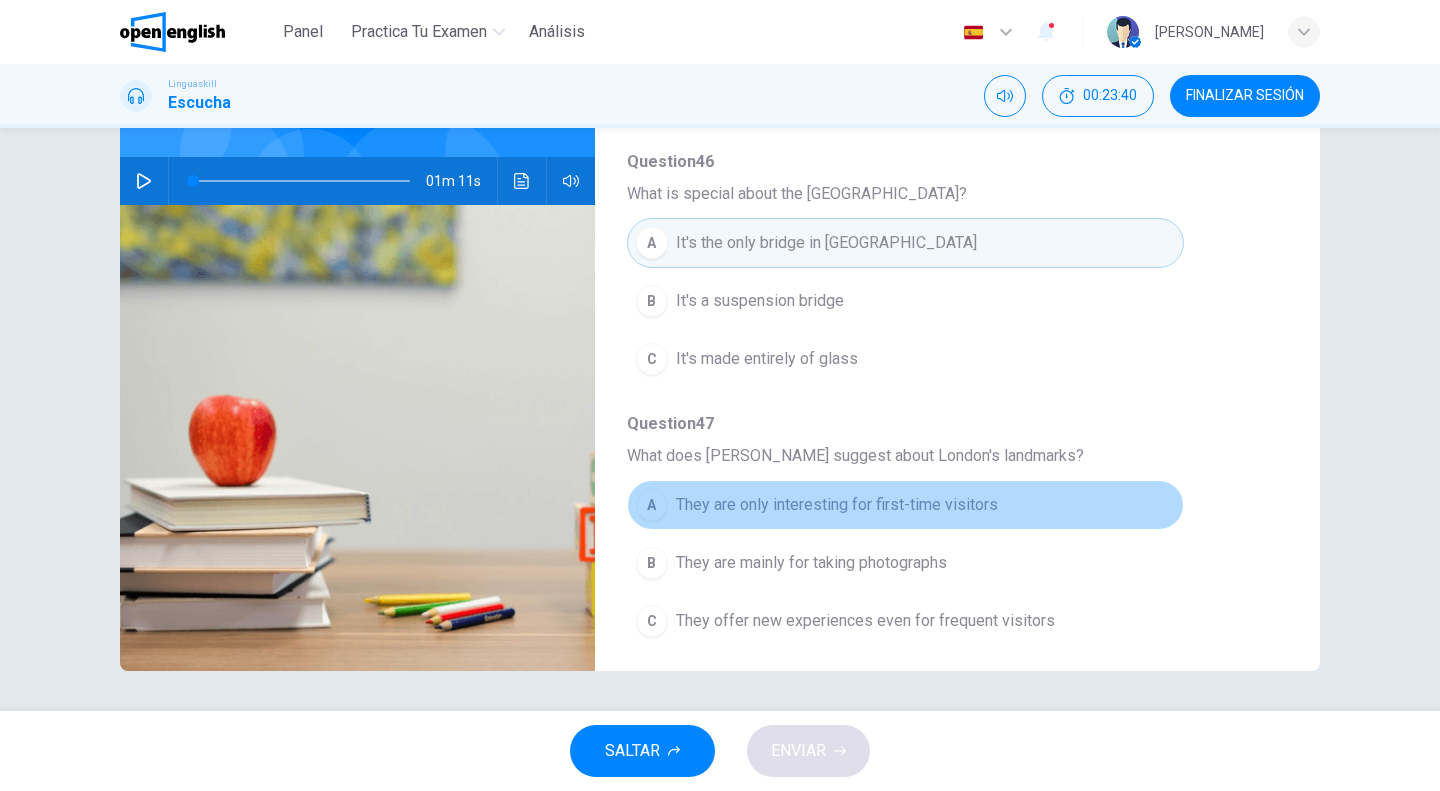 click on "They are only interesting for first-time visitors" at bounding box center [837, 505] 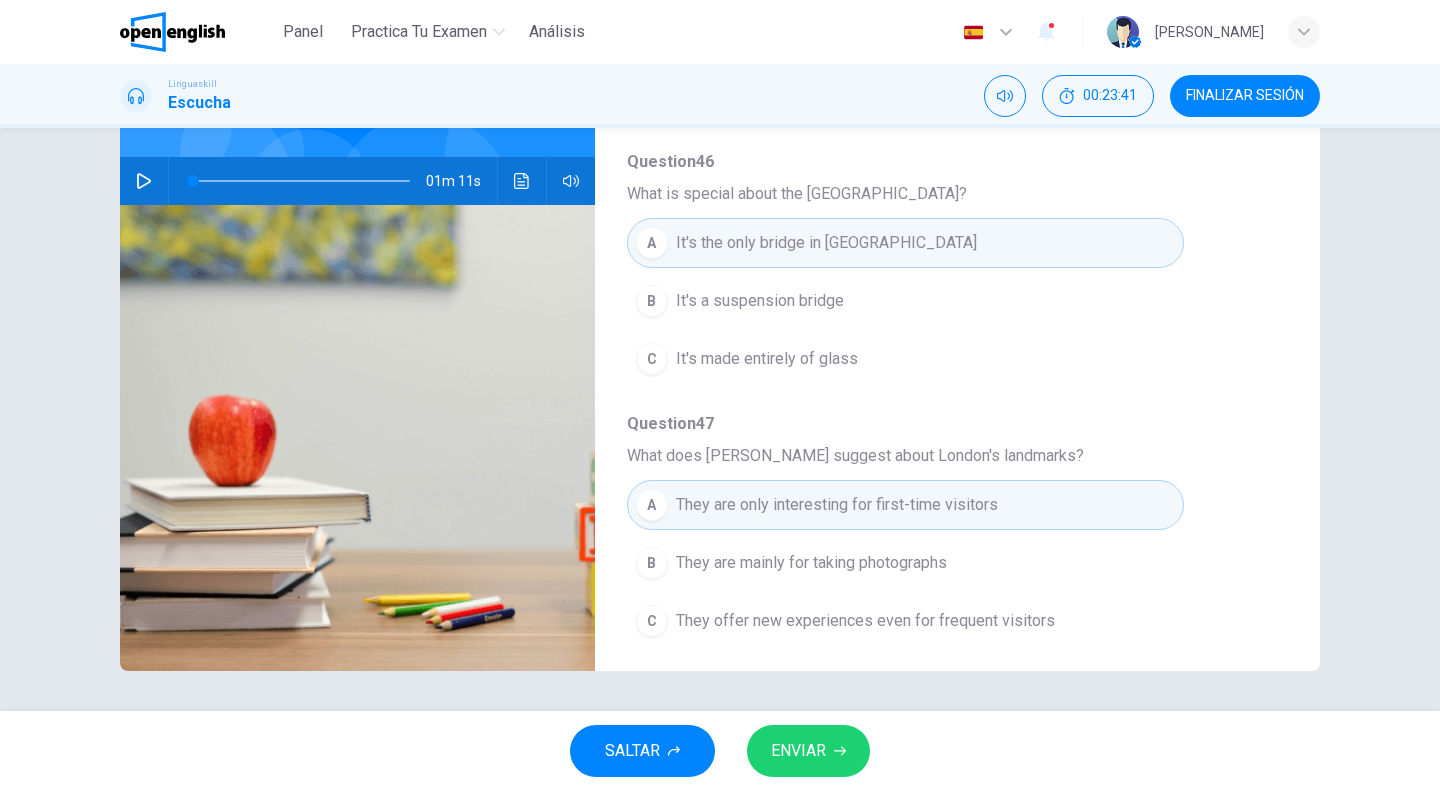 click on "ENVIAR" at bounding box center (798, 751) 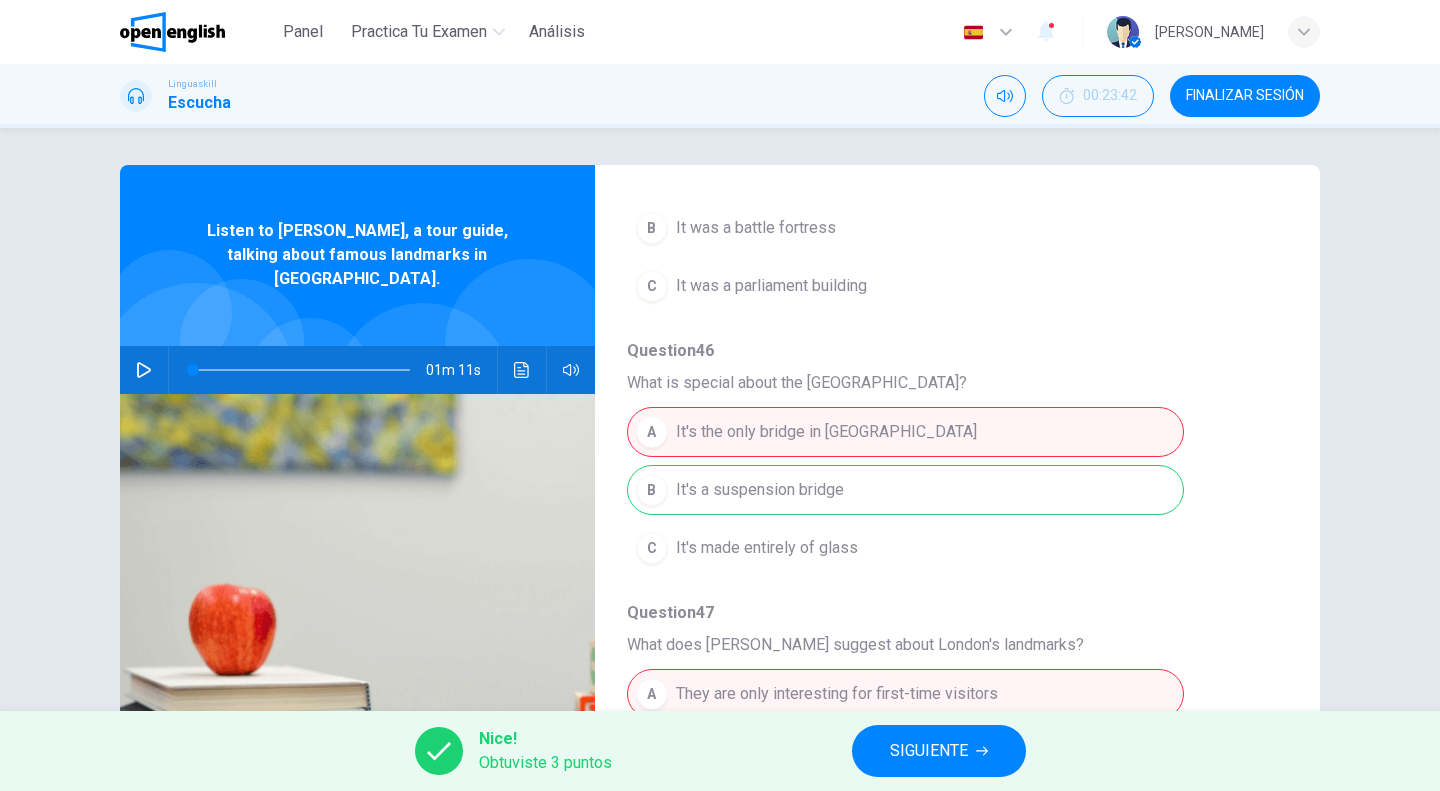 scroll, scrollTop: 0, scrollLeft: 0, axis: both 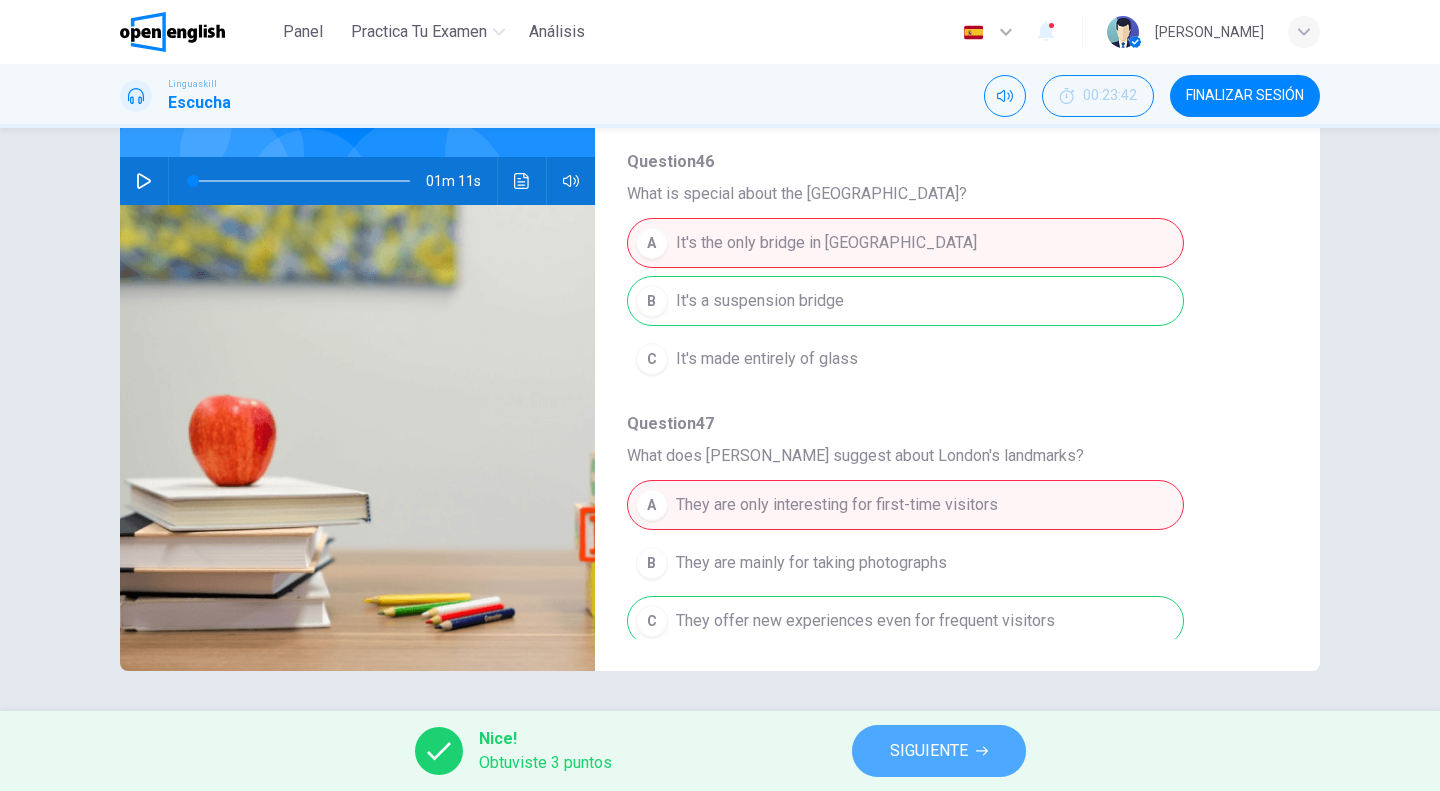 click on "SIGUIENTE" at bounding box center [939, 751] 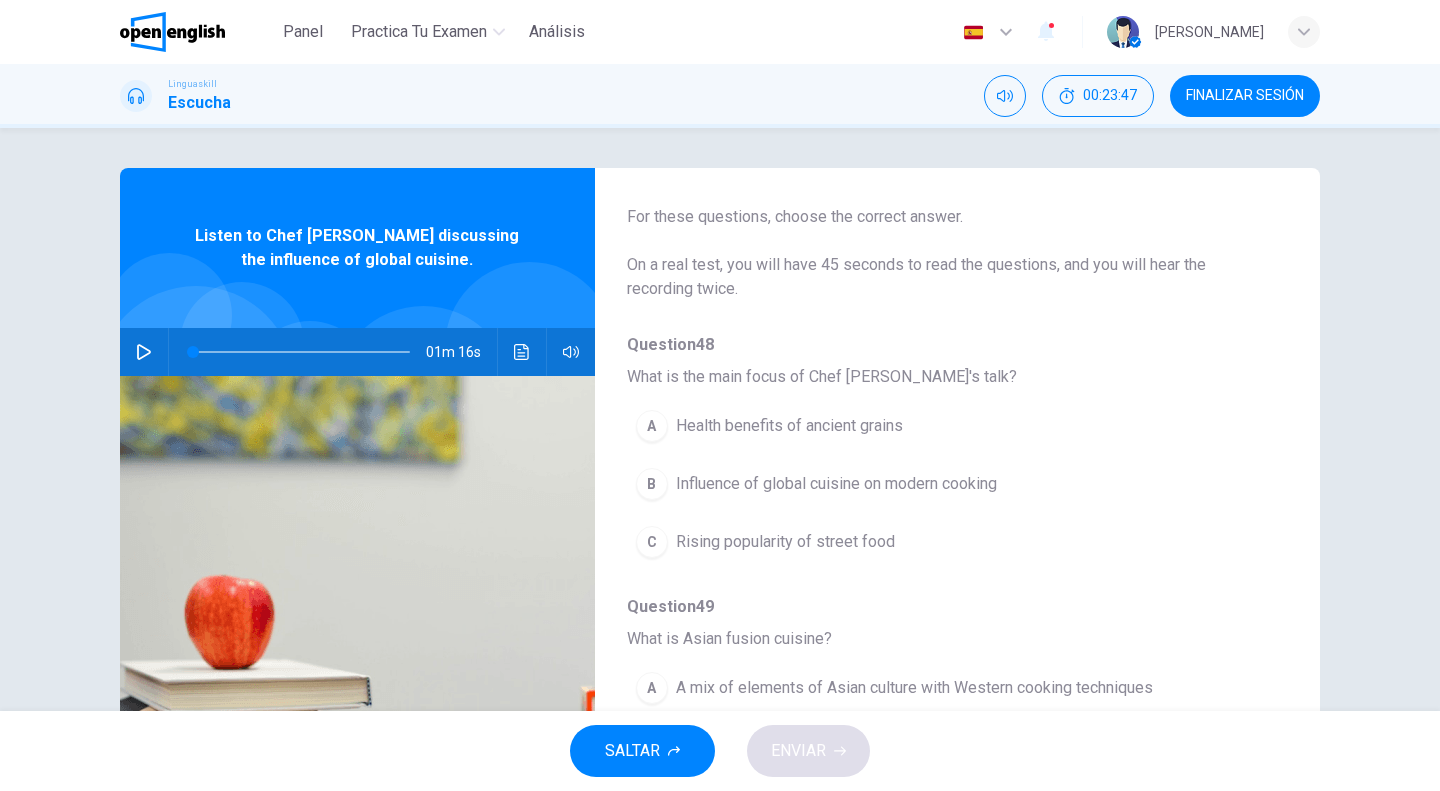 scroll, scrollTop: 100, scrollLeft: 0, axis: vertical 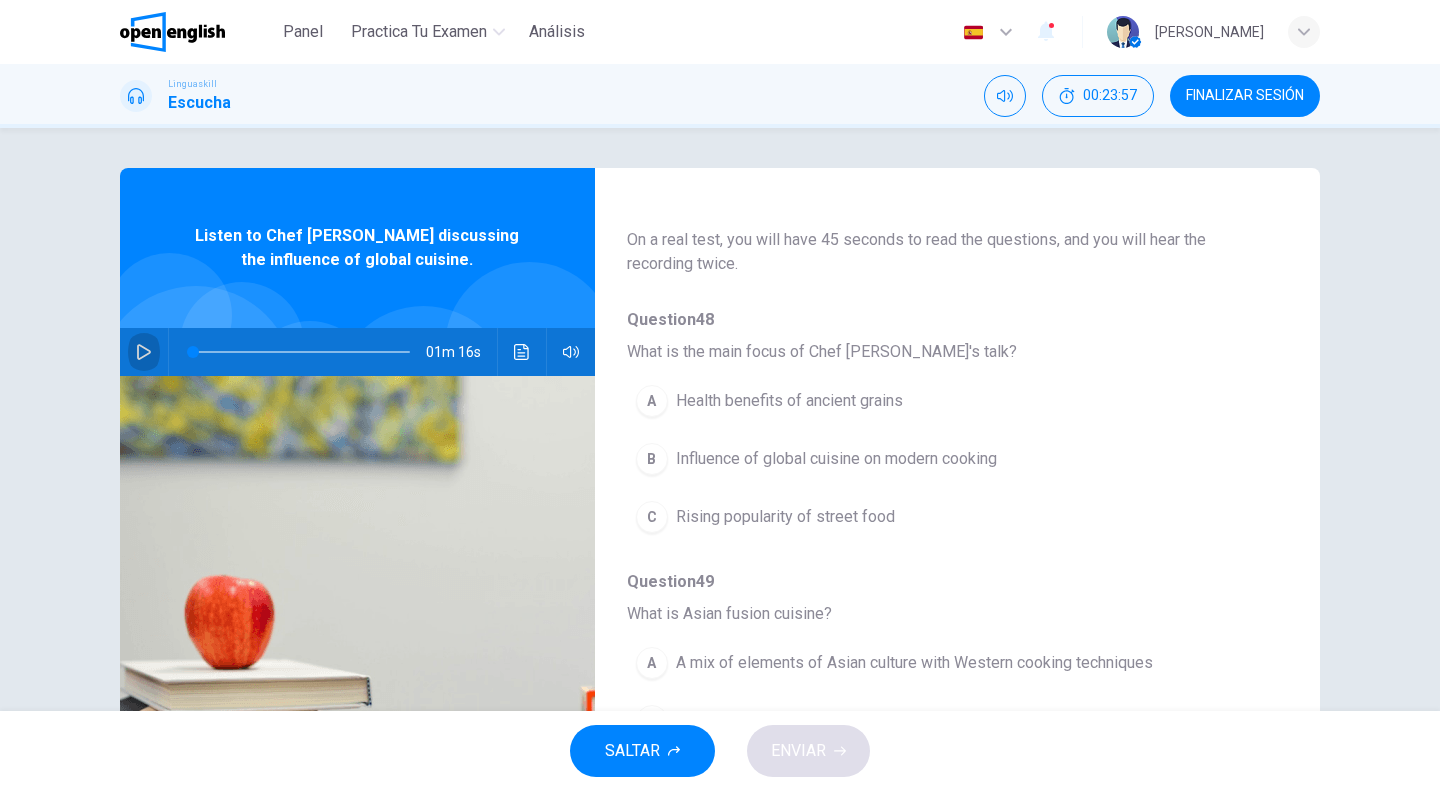 click 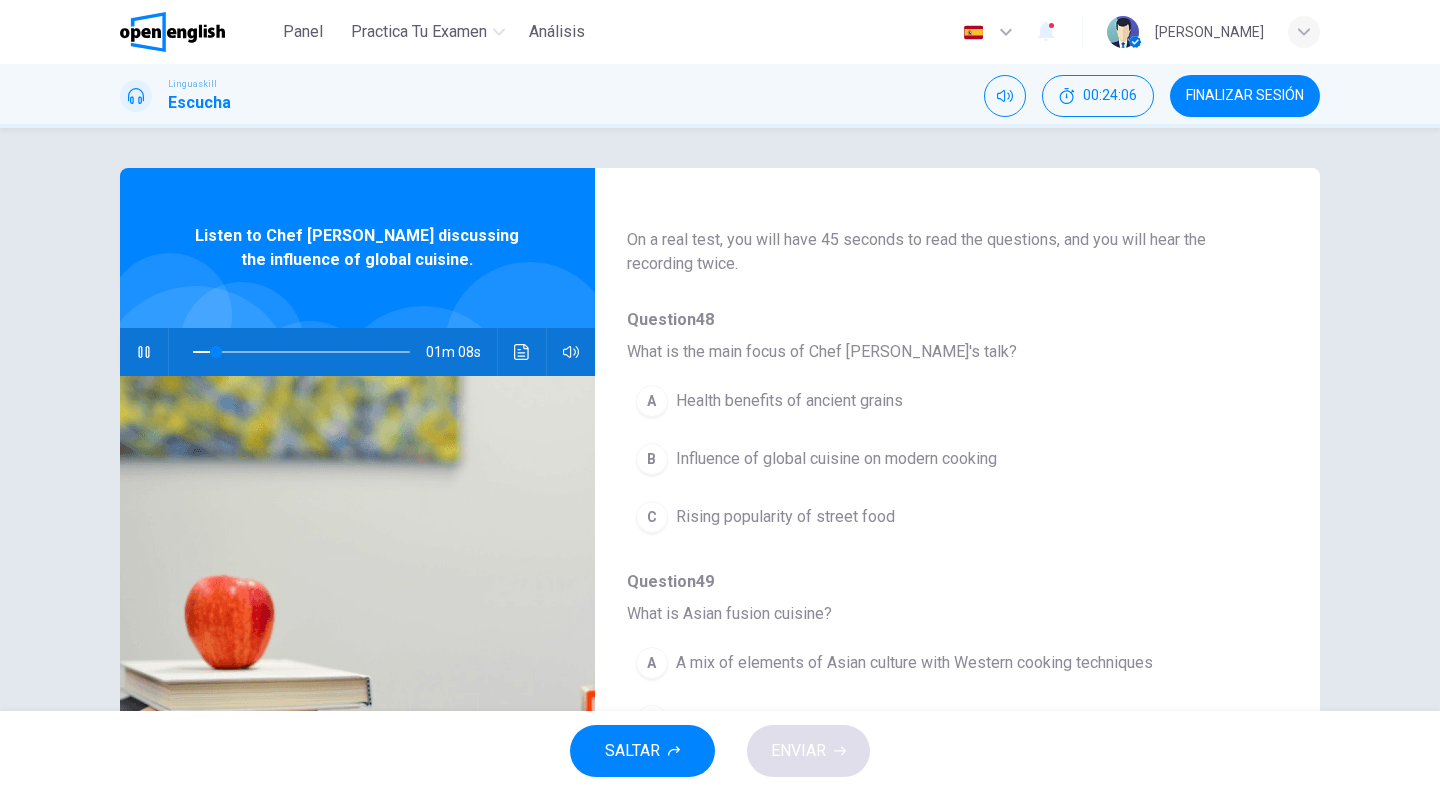 click on "Influence of global cuisine on modern cooking" at bounding box center (836, 459) 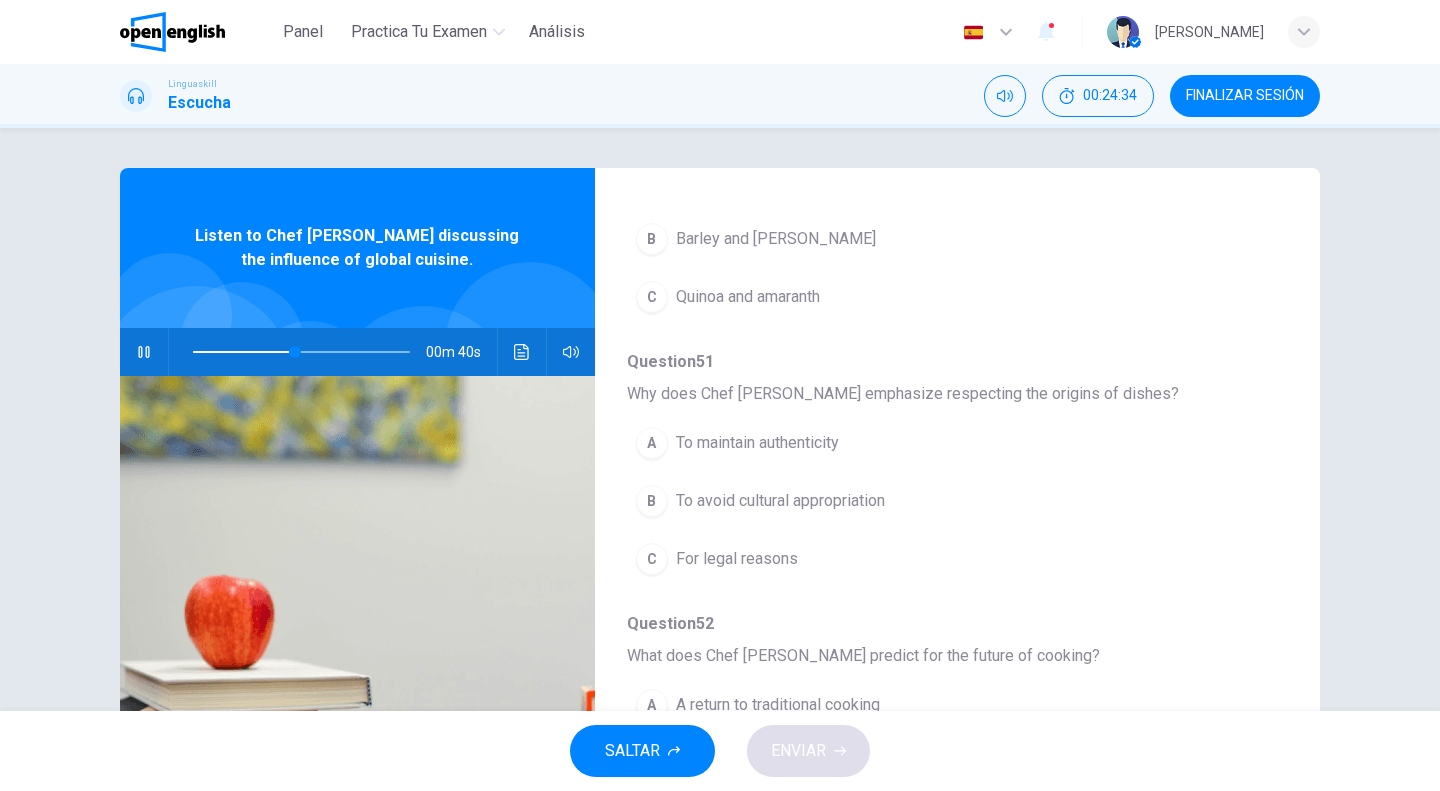 scroll, scrollTop: 852, scrollLeft: 0, axis: vertical 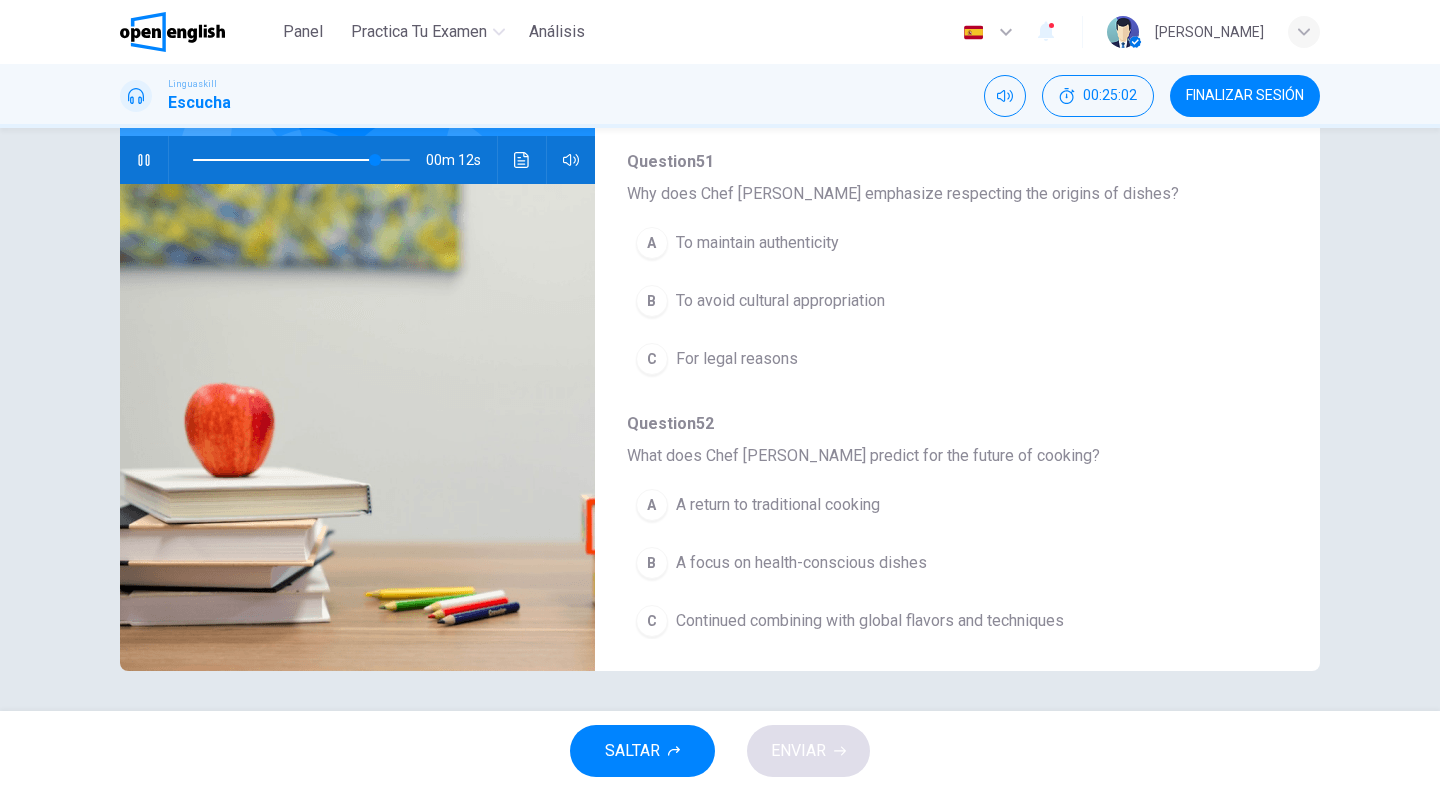 click on "To avoid cultural appropriation" at bounding box center [780, 301] 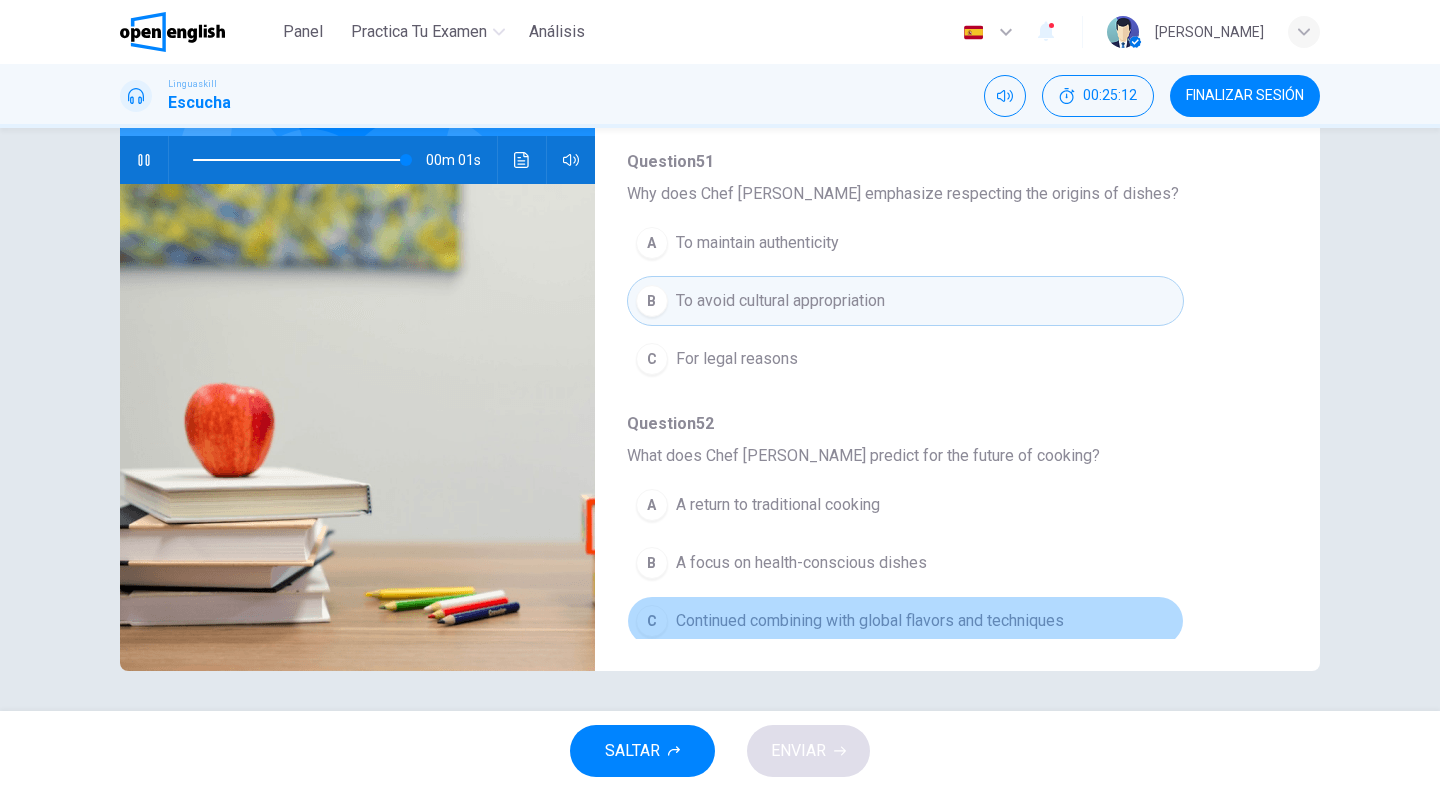 click on "Continued combining with global flavors and techniques" at bounding box center (870, 621) 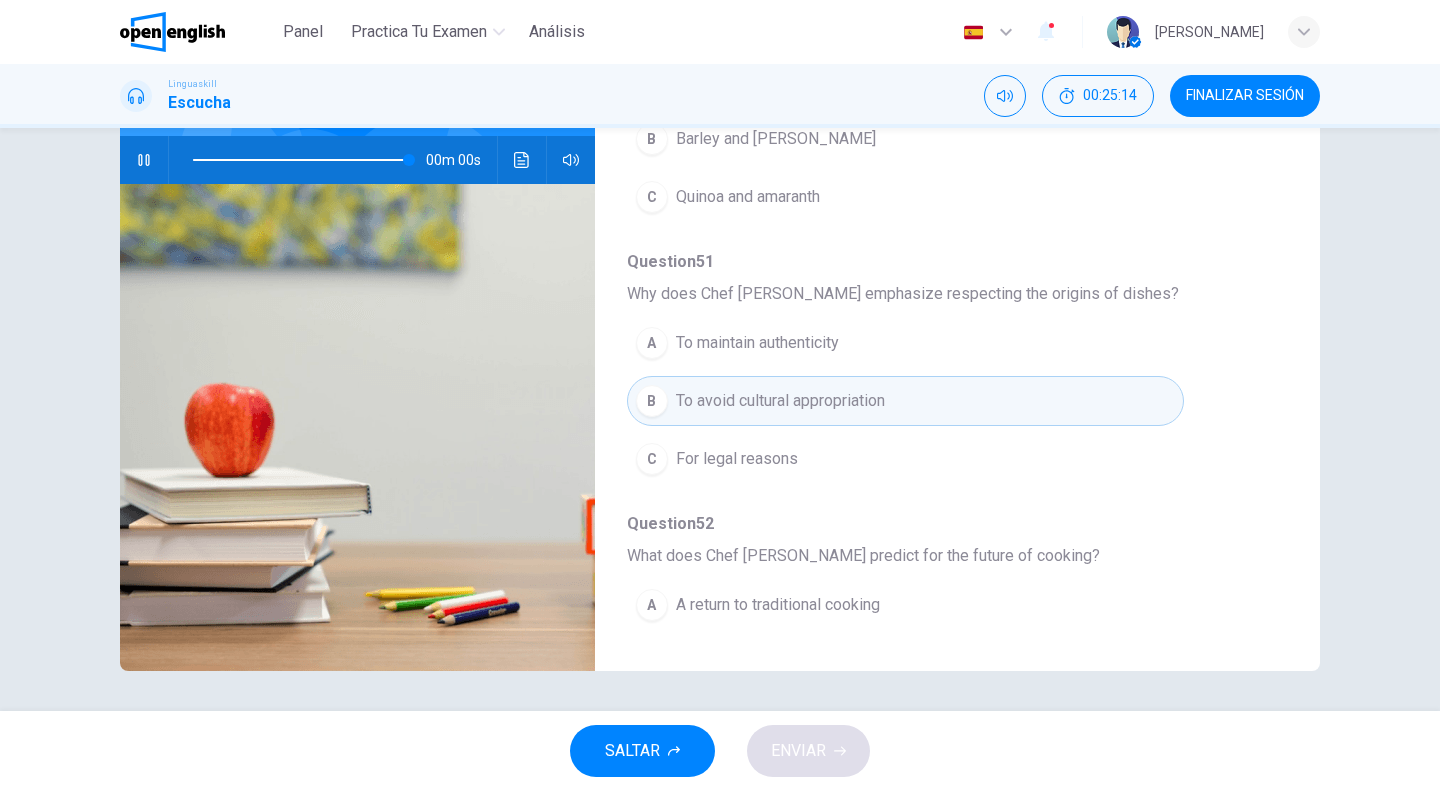 type on "*" 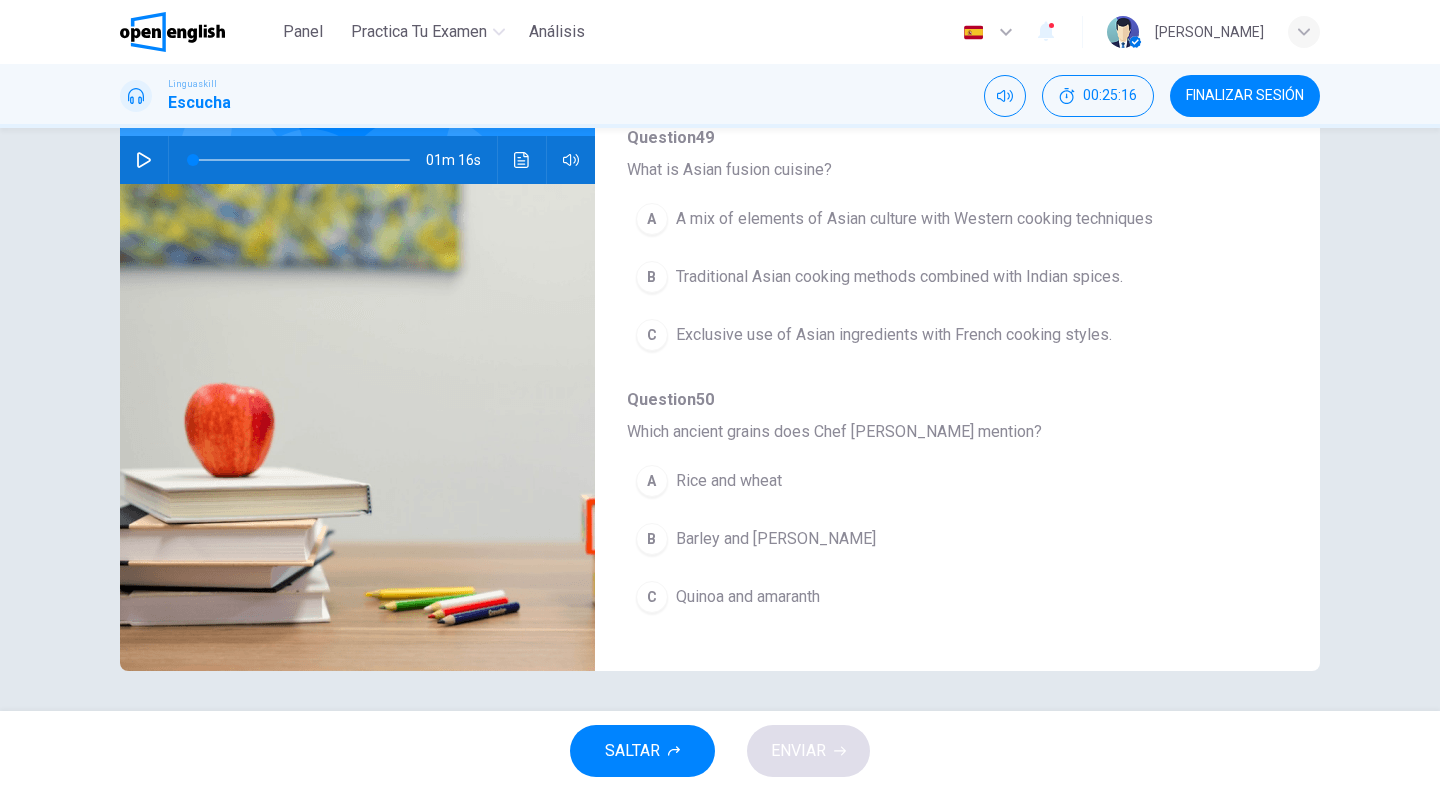 scroll, scrollTop: 252, scrollLeft: 0, axis: vertical 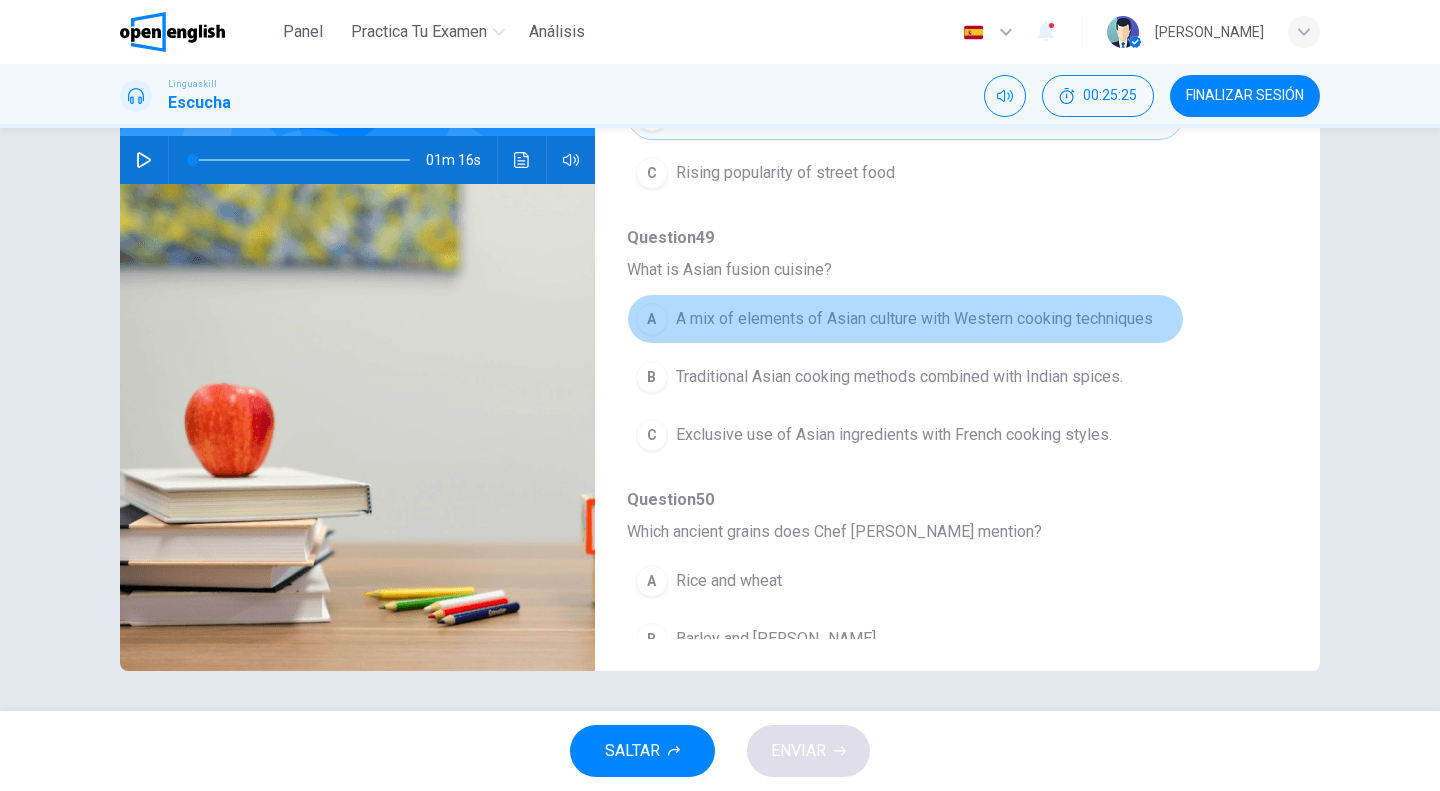click on "A mix of elements of Asian culture with Western cooking techniques" at bounding box center [914, 319] 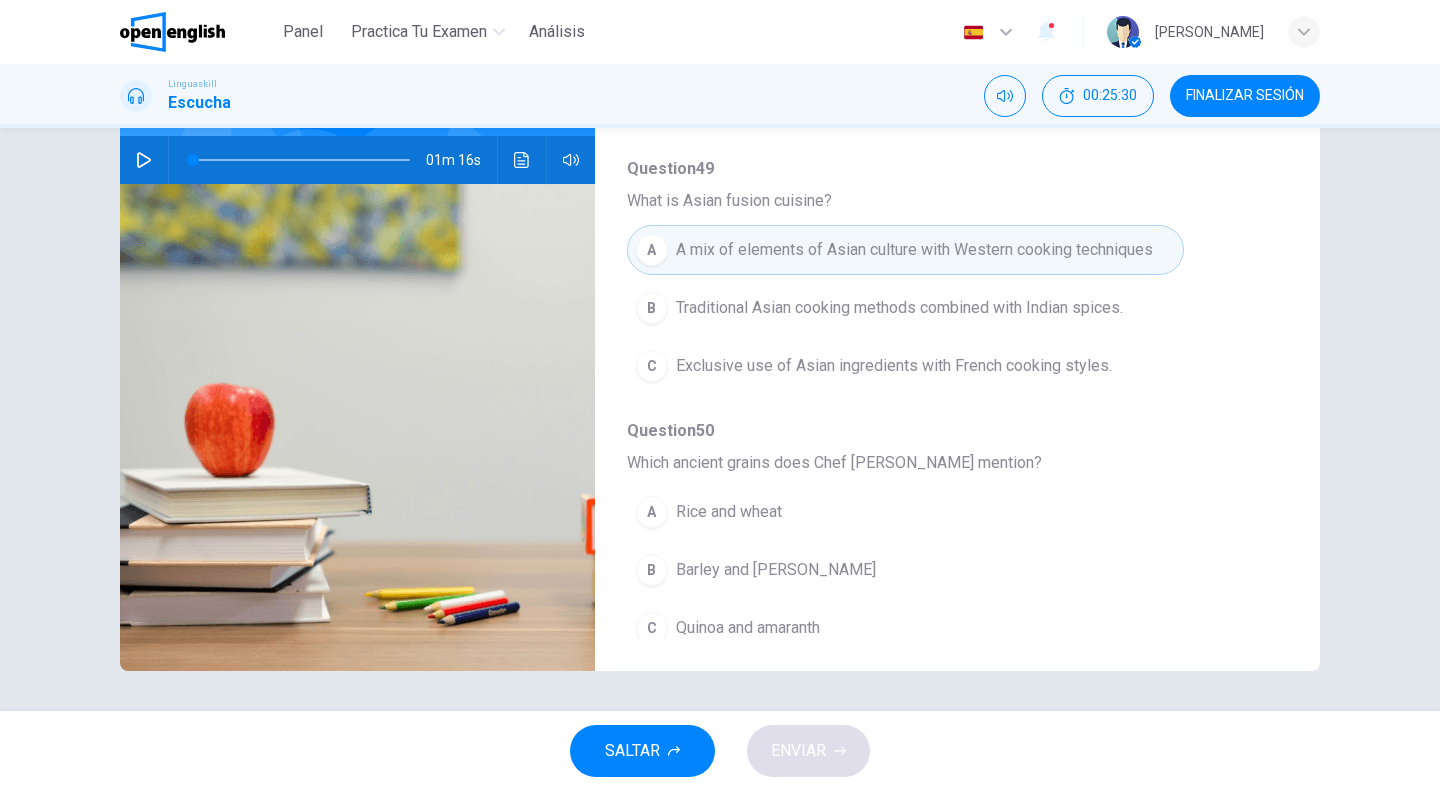 scroll, scrollTop: 352, scrollLeft: 0, axis: vertical 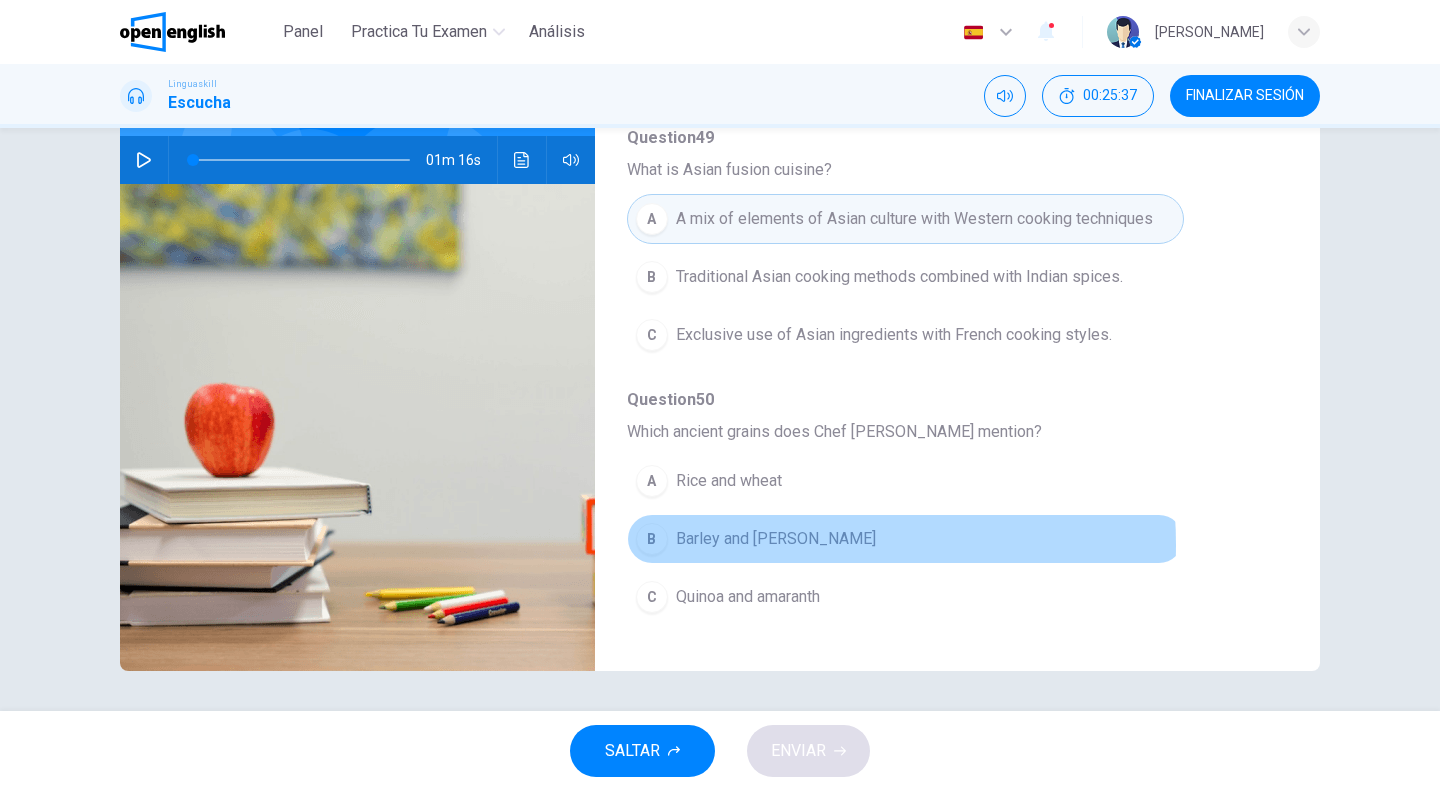 click on "Barley and millet" at bounding box center [776, 539] 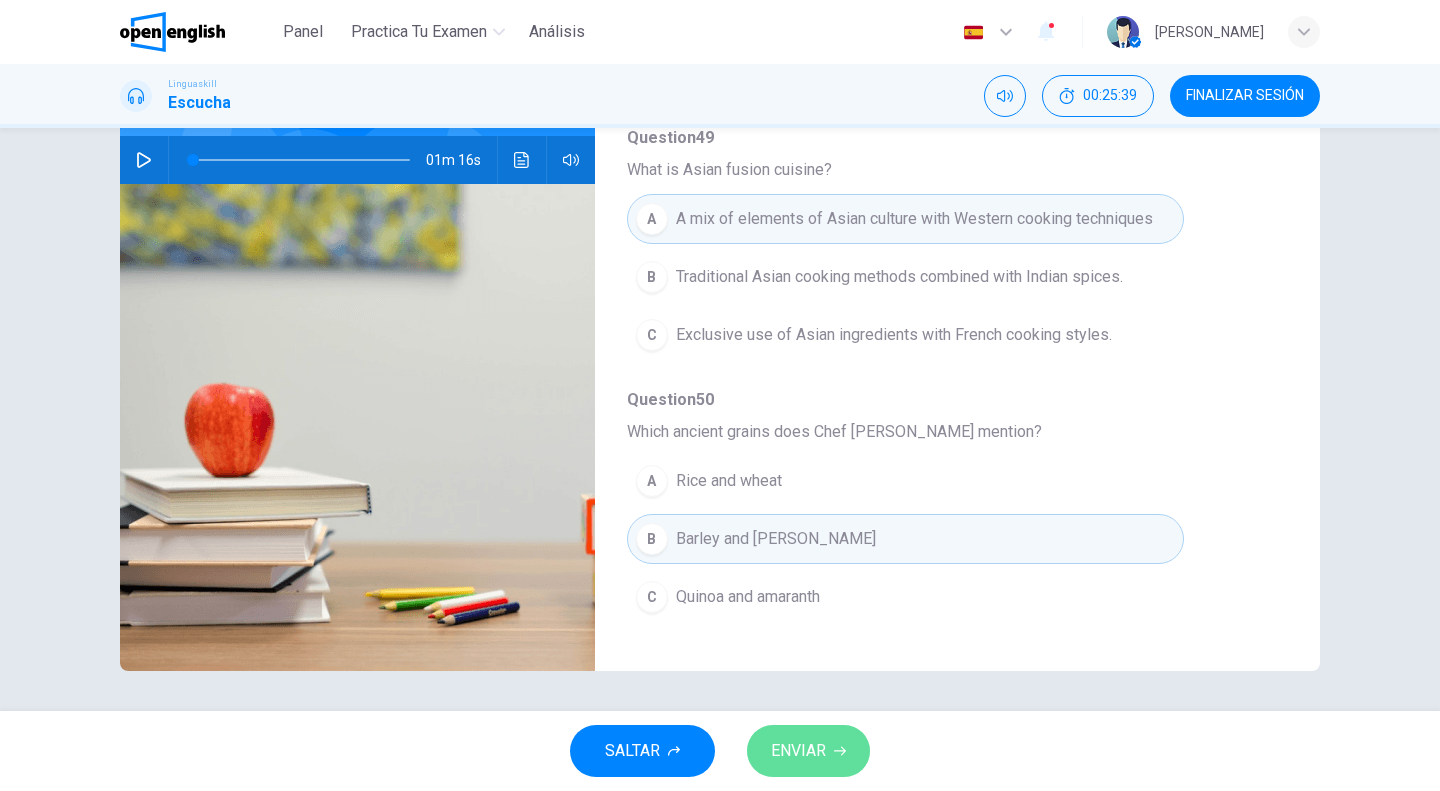 click on "ENVIAR" at bounding box center (798, 751) 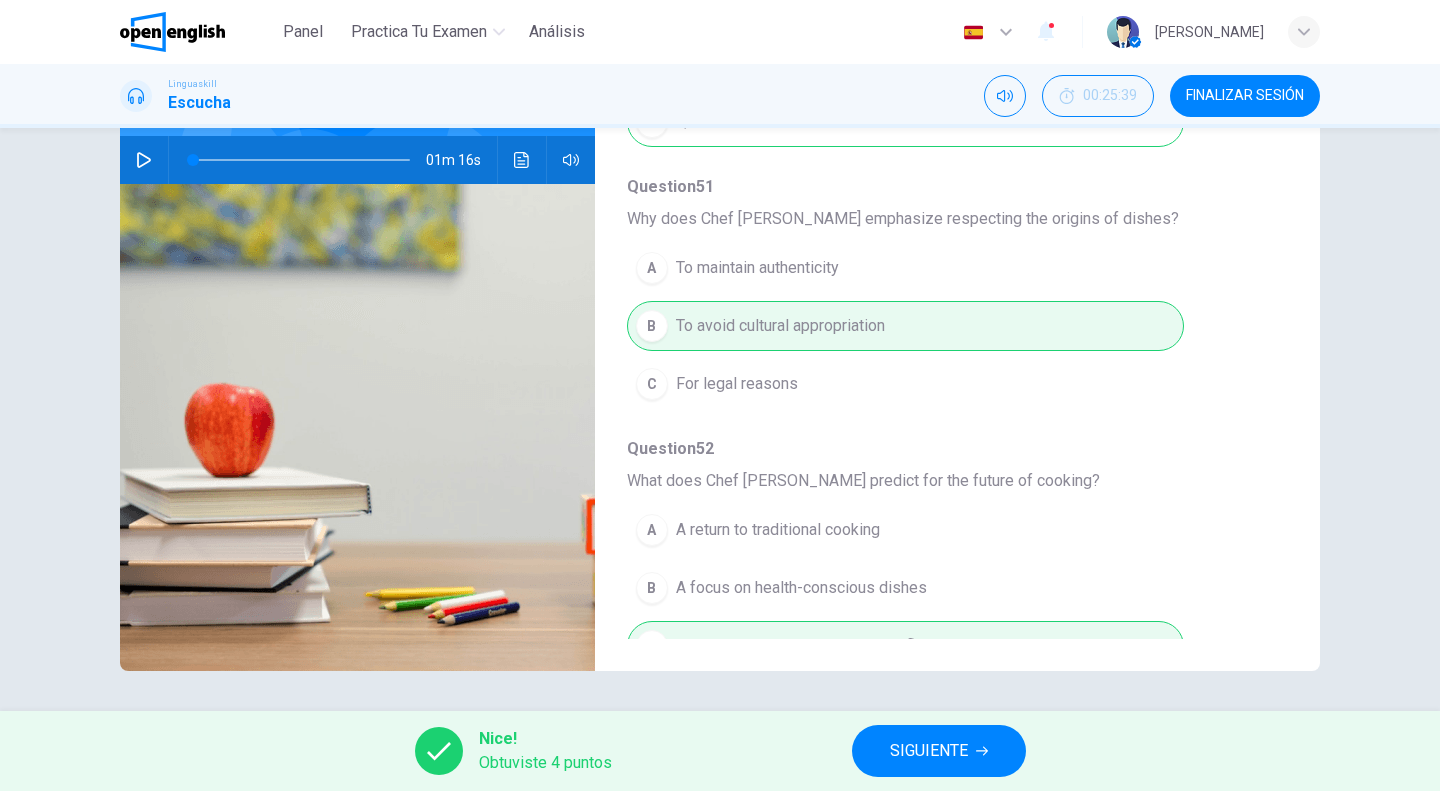 scroll, scrollTop: 852, scrollLeft: 0, axis: vertical 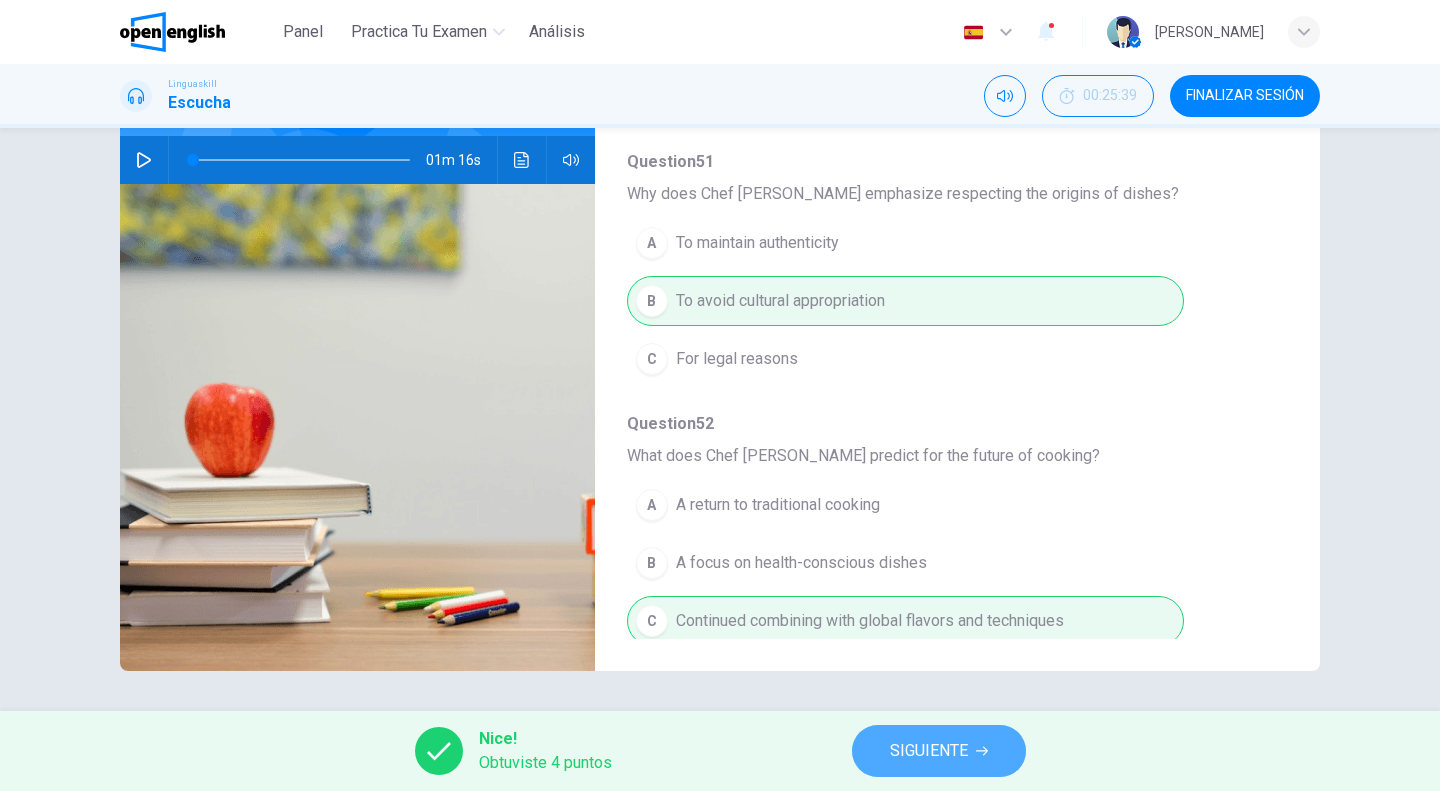 click 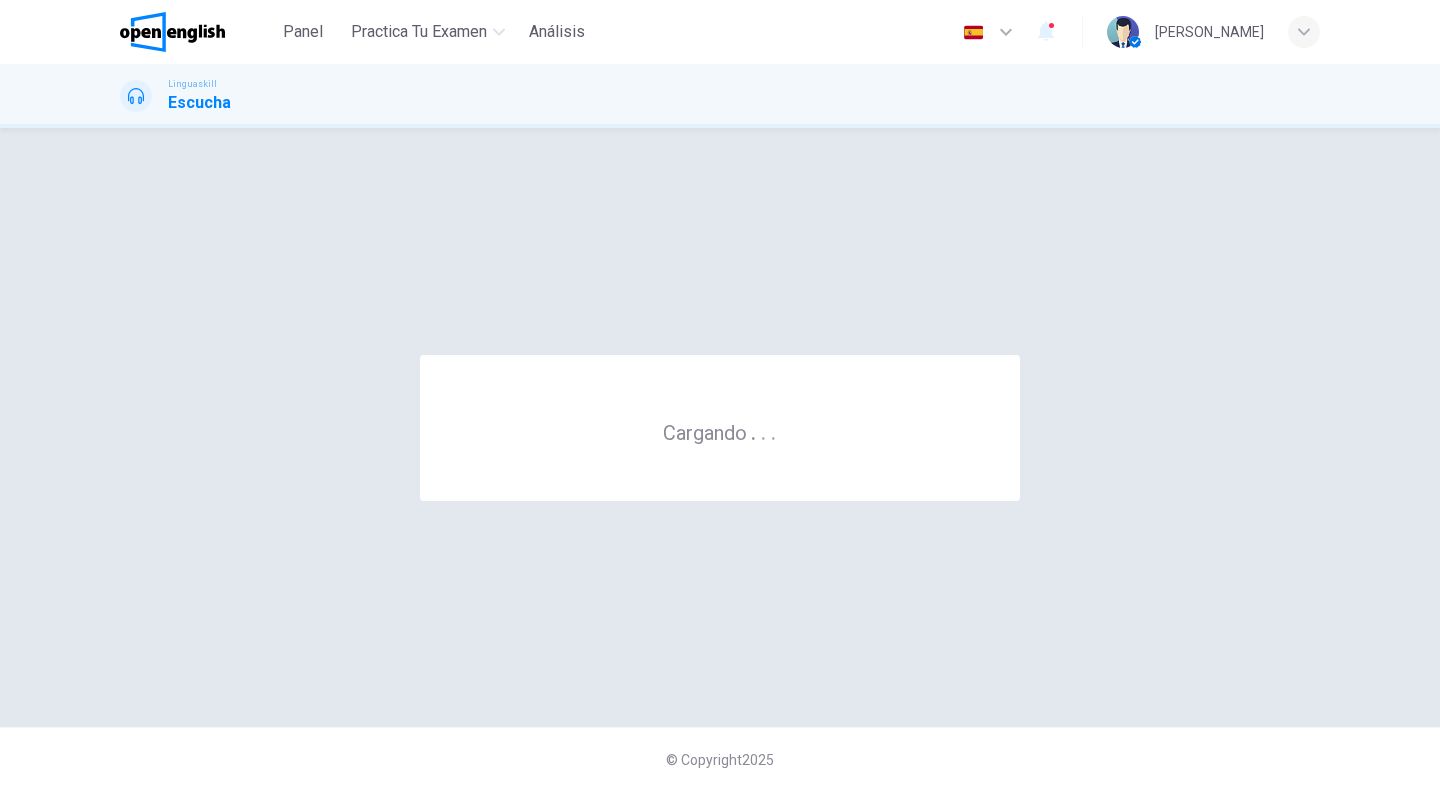 scroll, scrollTop: 0, scrollLeft: 0, axis: both 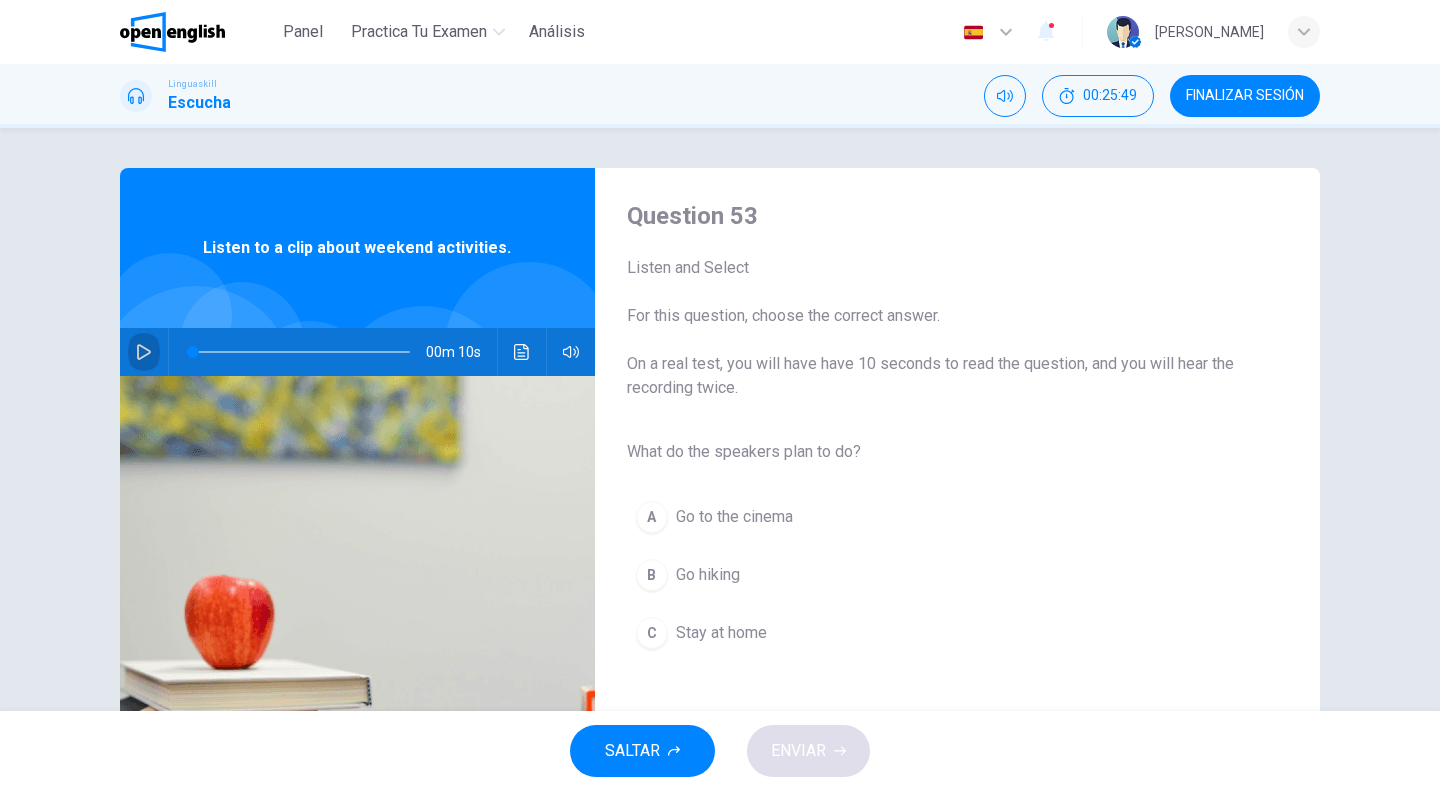 click 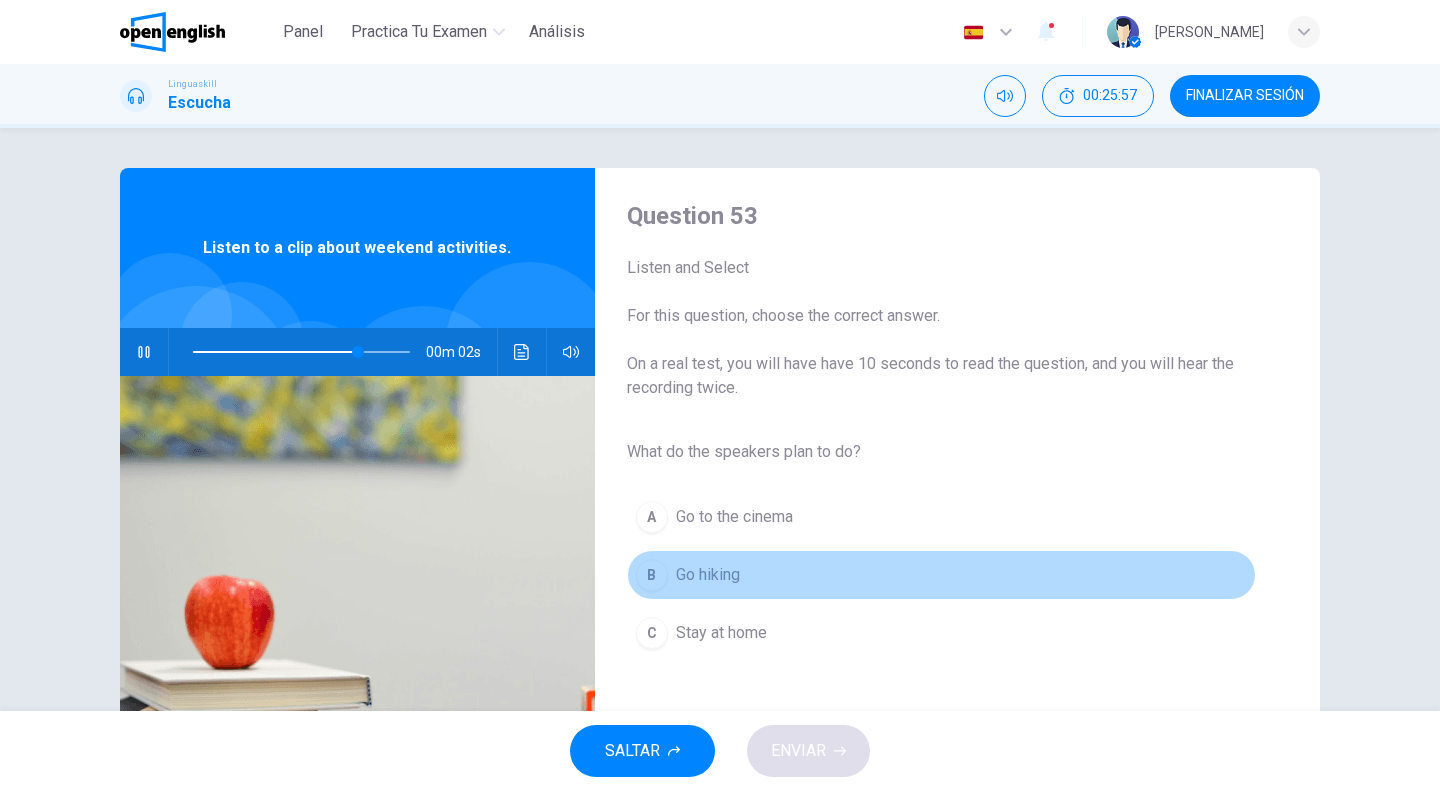 click on "Go hiking" at bounding box center [708, 575] 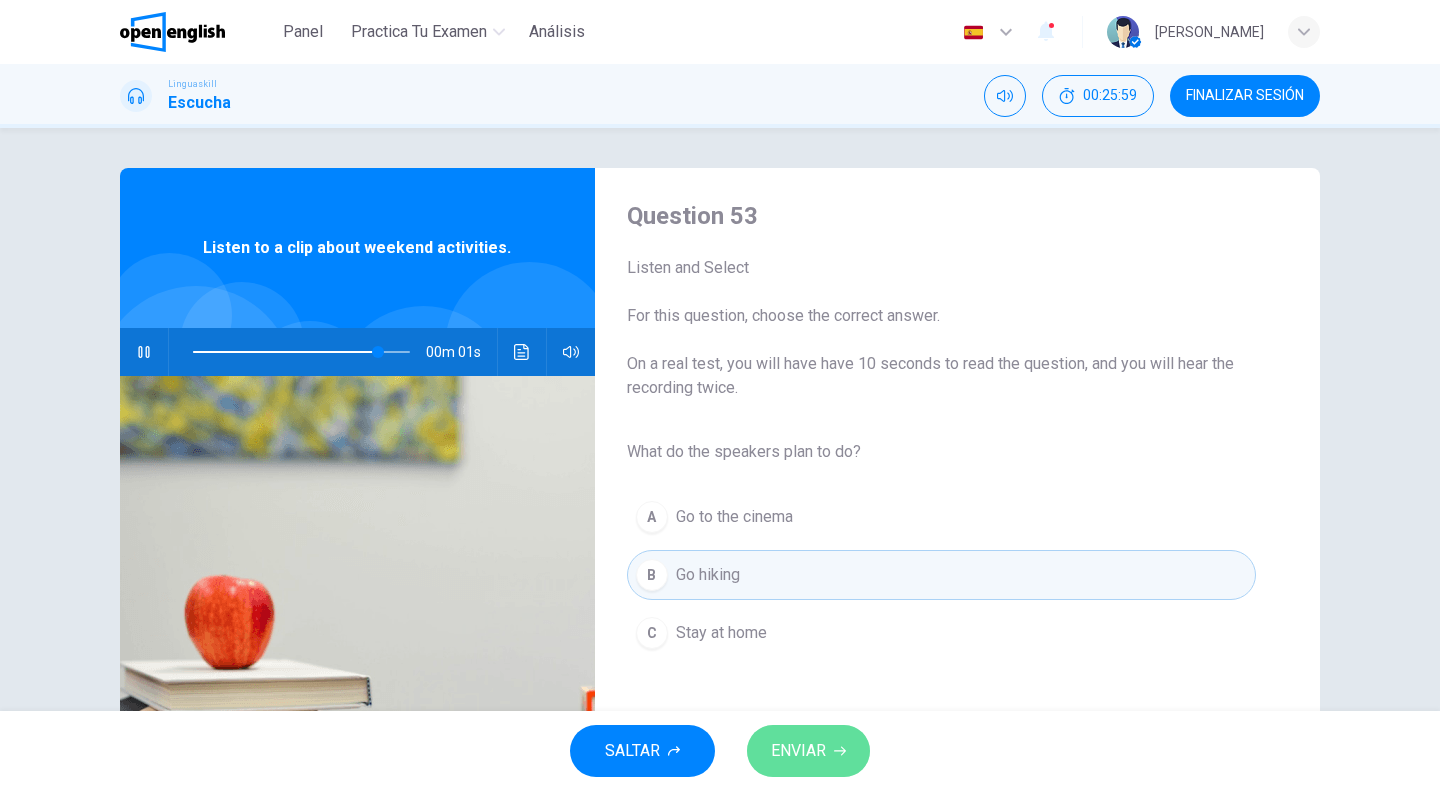 click on "ENVIAR" at bounding box center (798, 751) 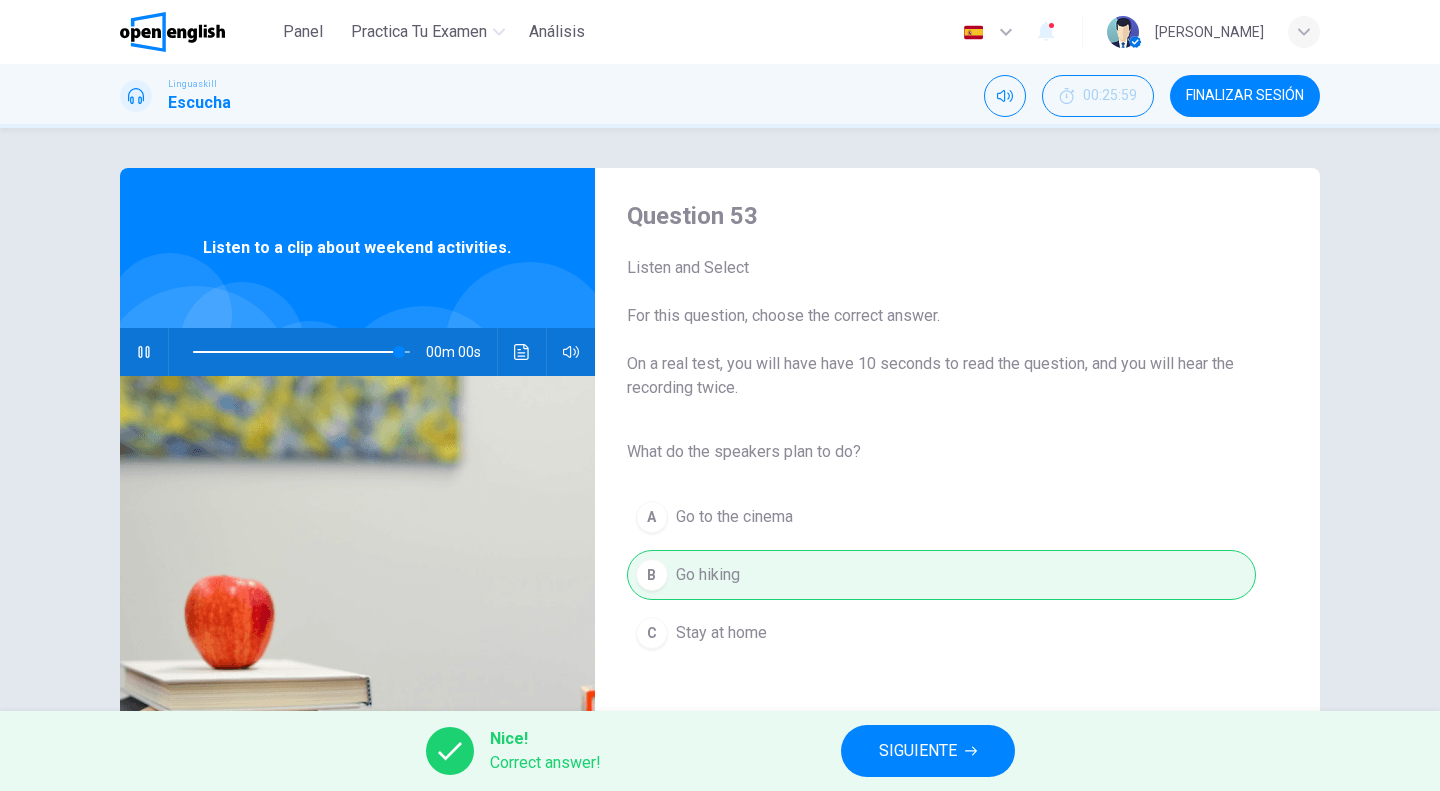 type on "*" 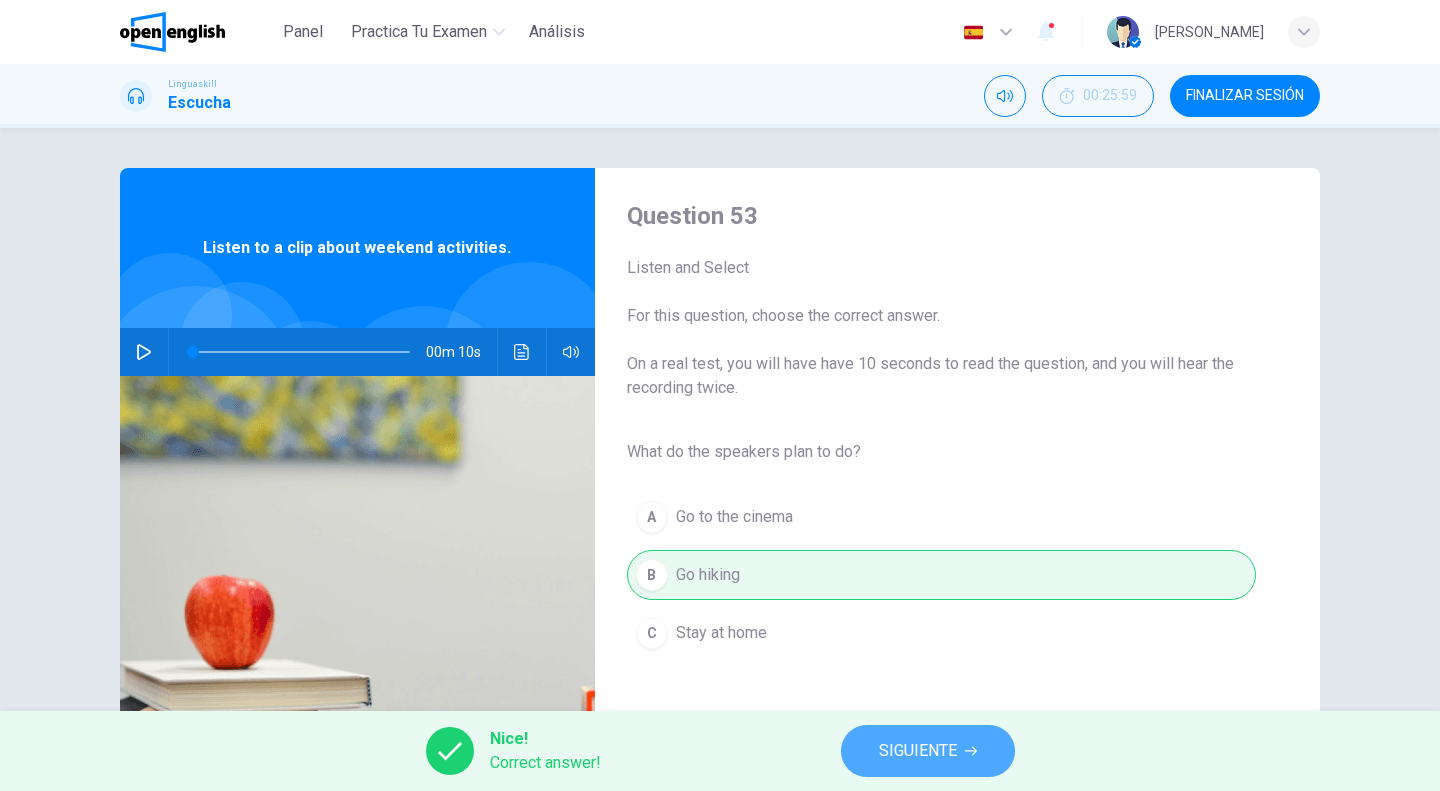 click on "SIGUIENTE" at bounding box center (918, 751) 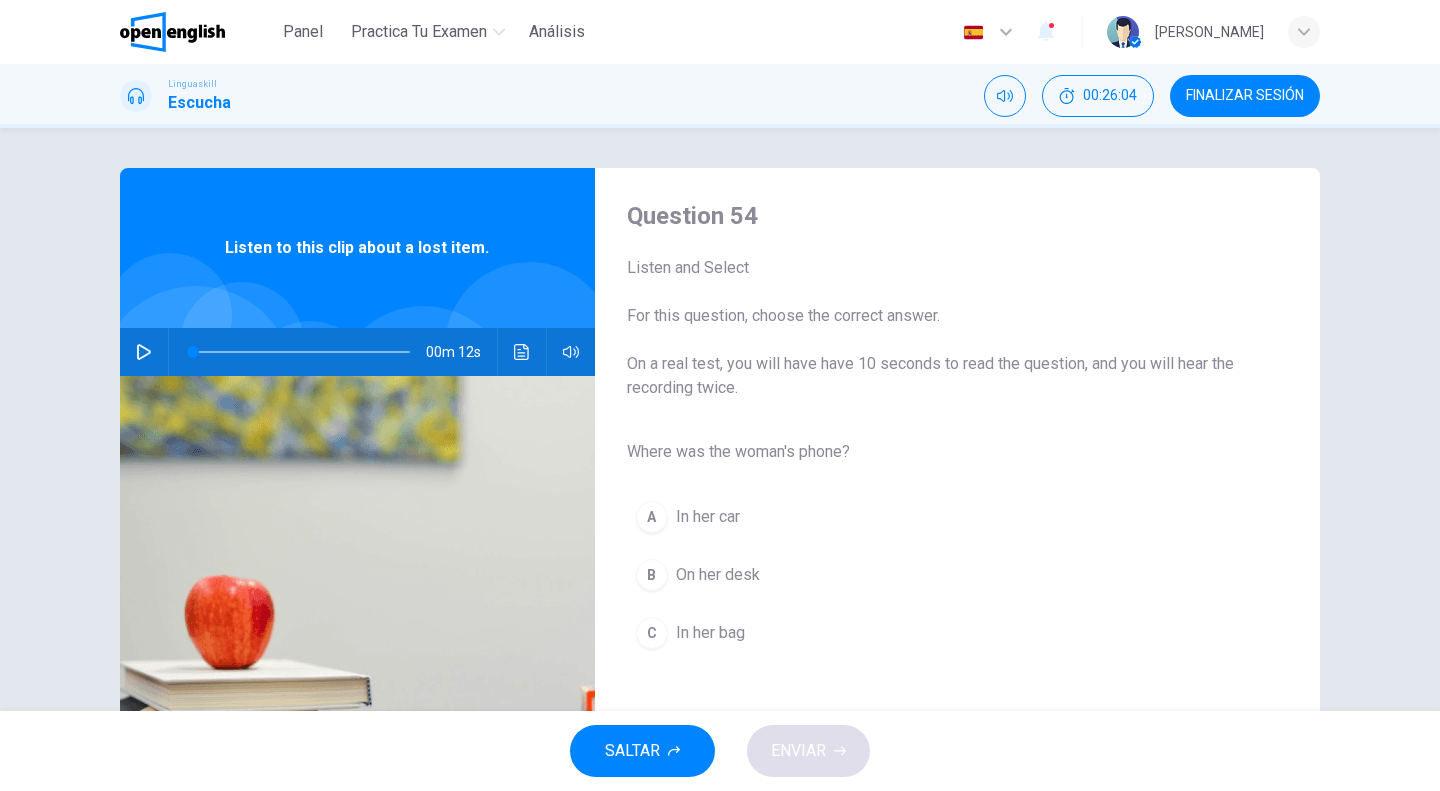 click 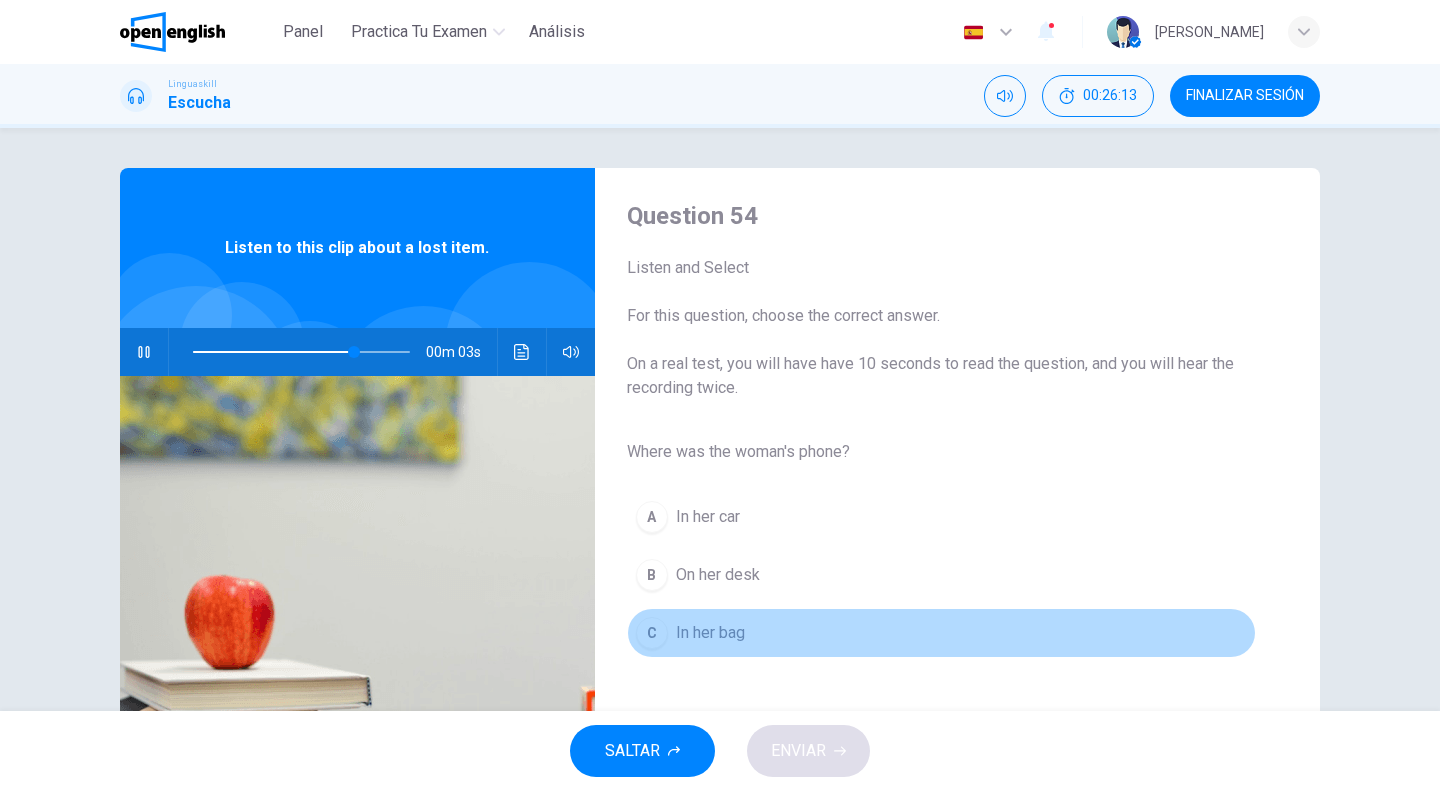 click on "In her bag" at bounding box center (710, 633) 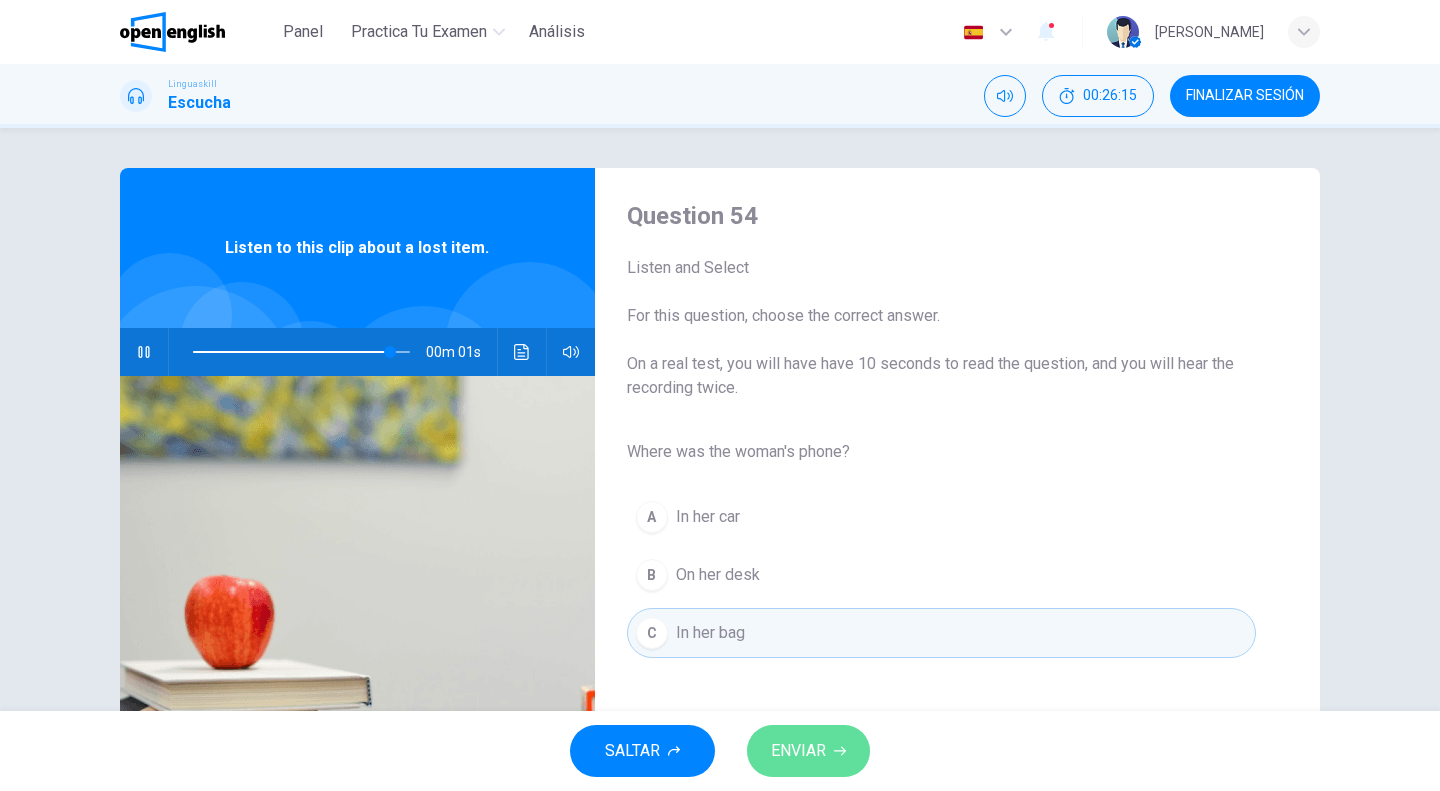 click on "ENVIAR" at bounding box center (808, 751) 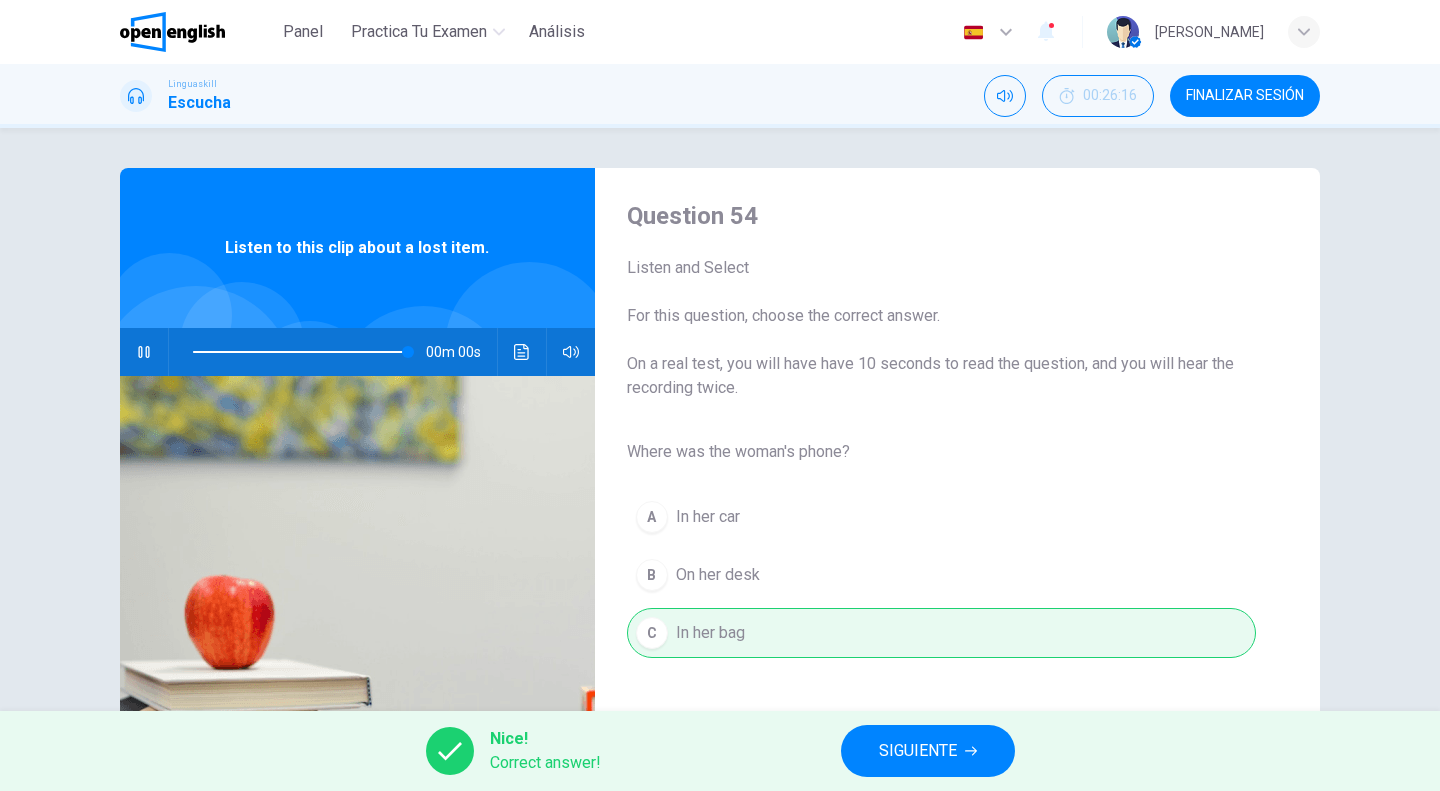 type on "*" 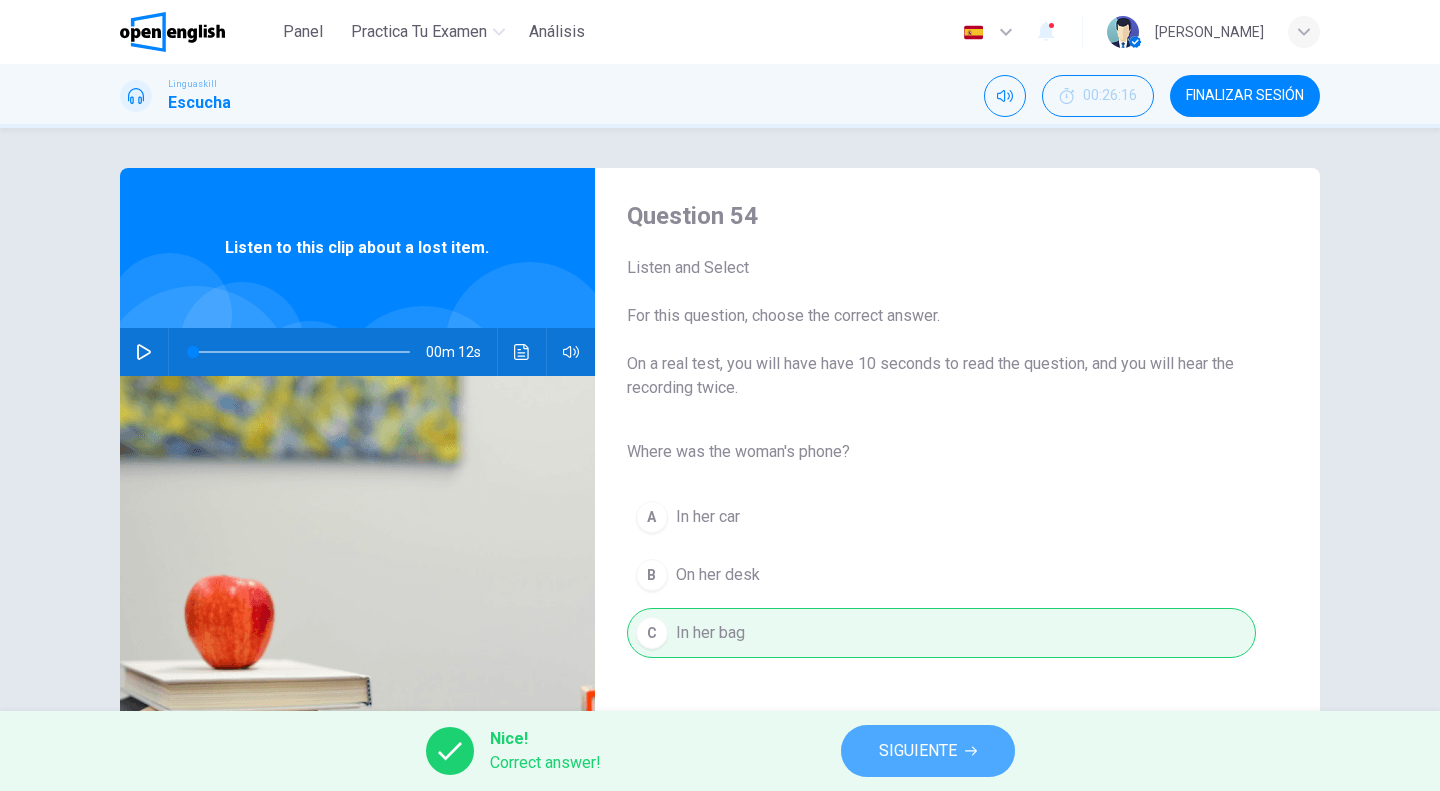 click on "SIGUIENTE" at bounding box center [918, 751] 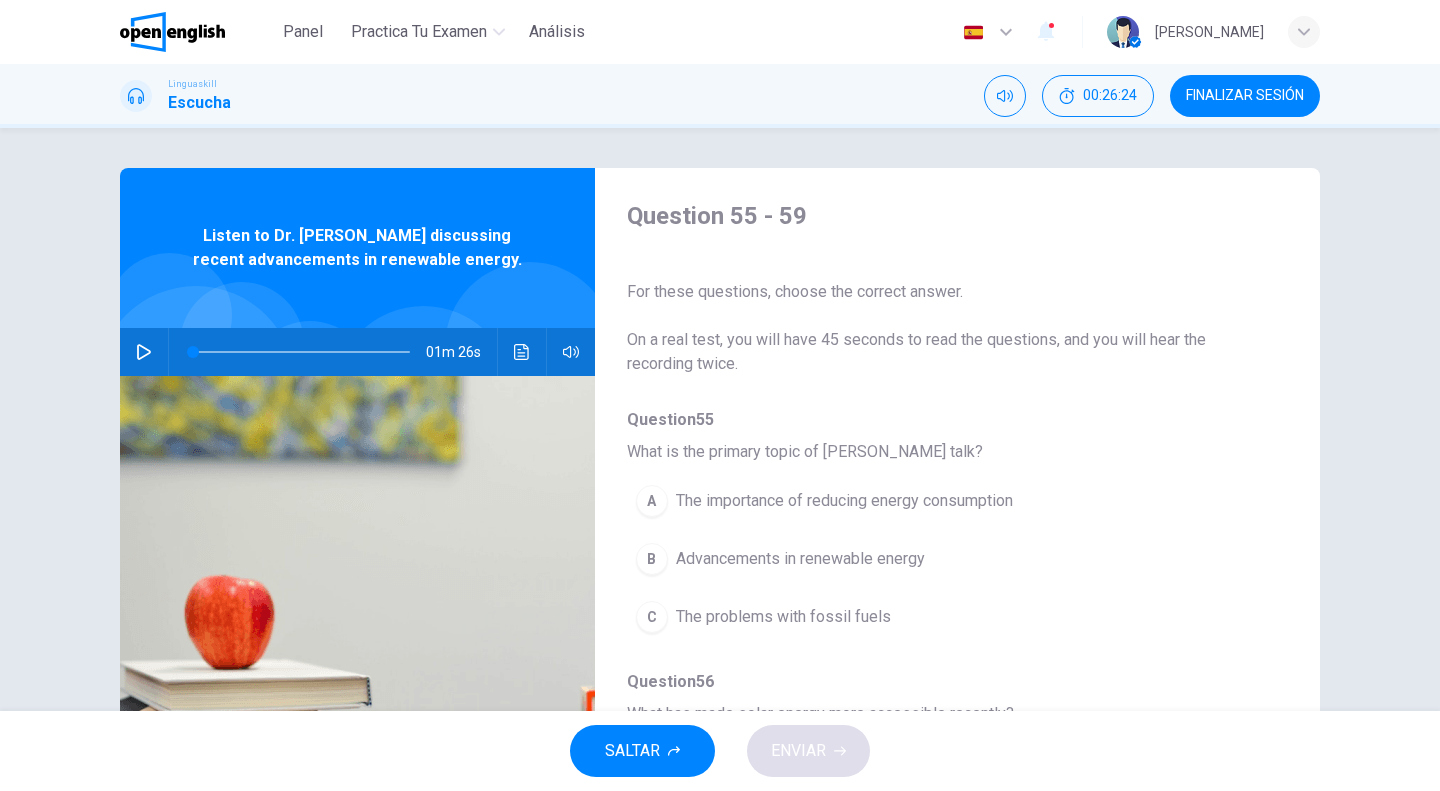 click at bounding box center (144, 352) 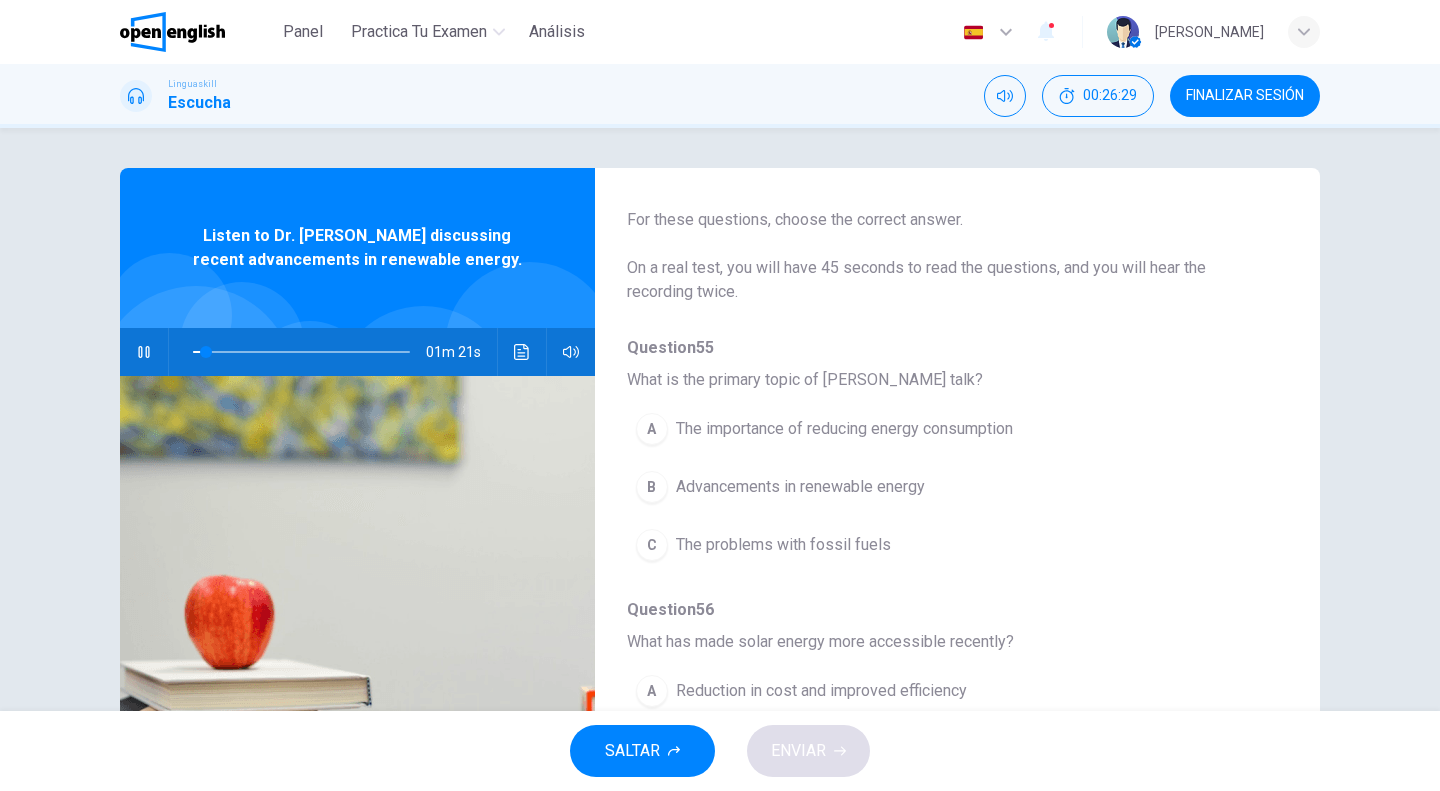scroll, scrollTop: 100, scrollLeft: 0, axis: vertical 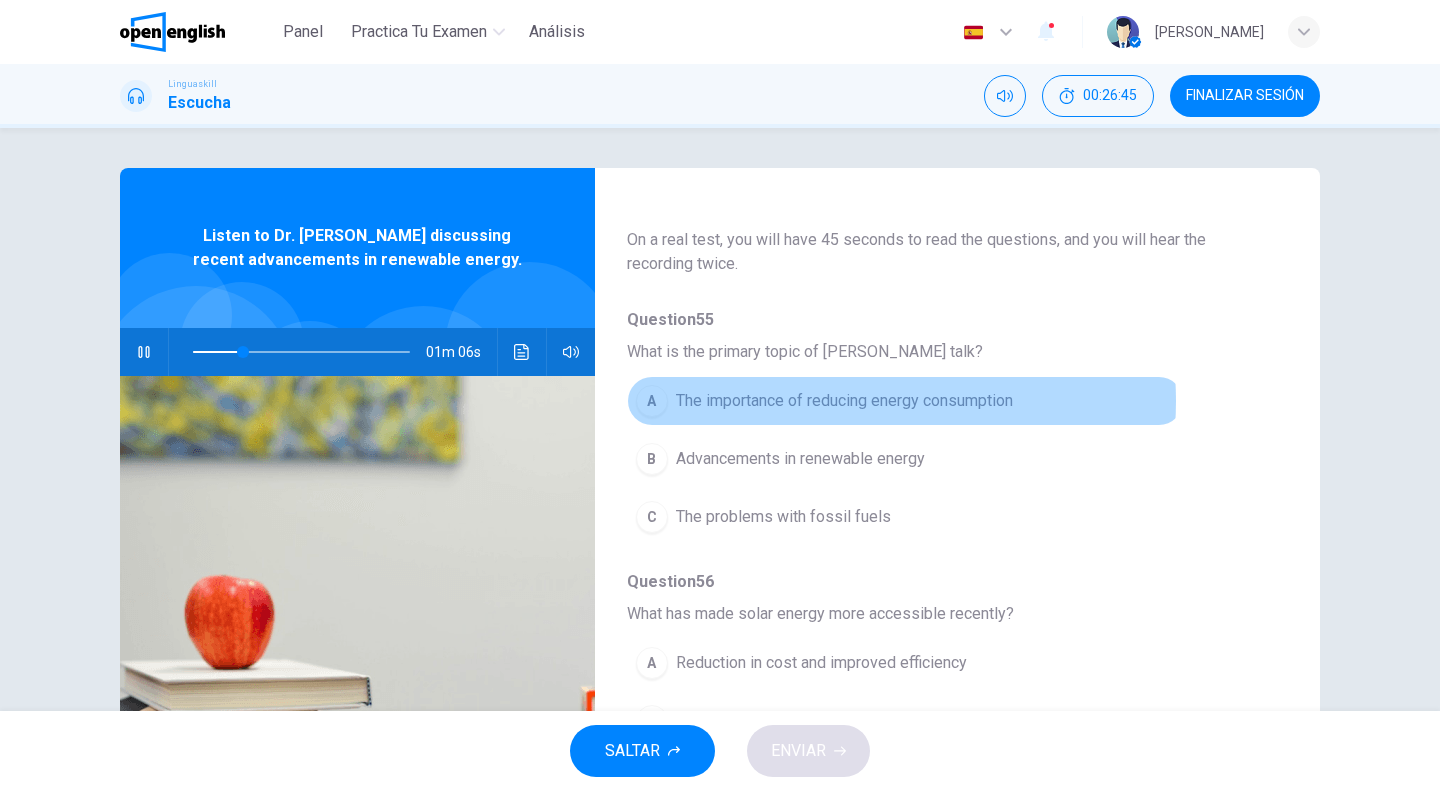 click on "The importance of reducing energy consumption" at bounding box center (844, 401) 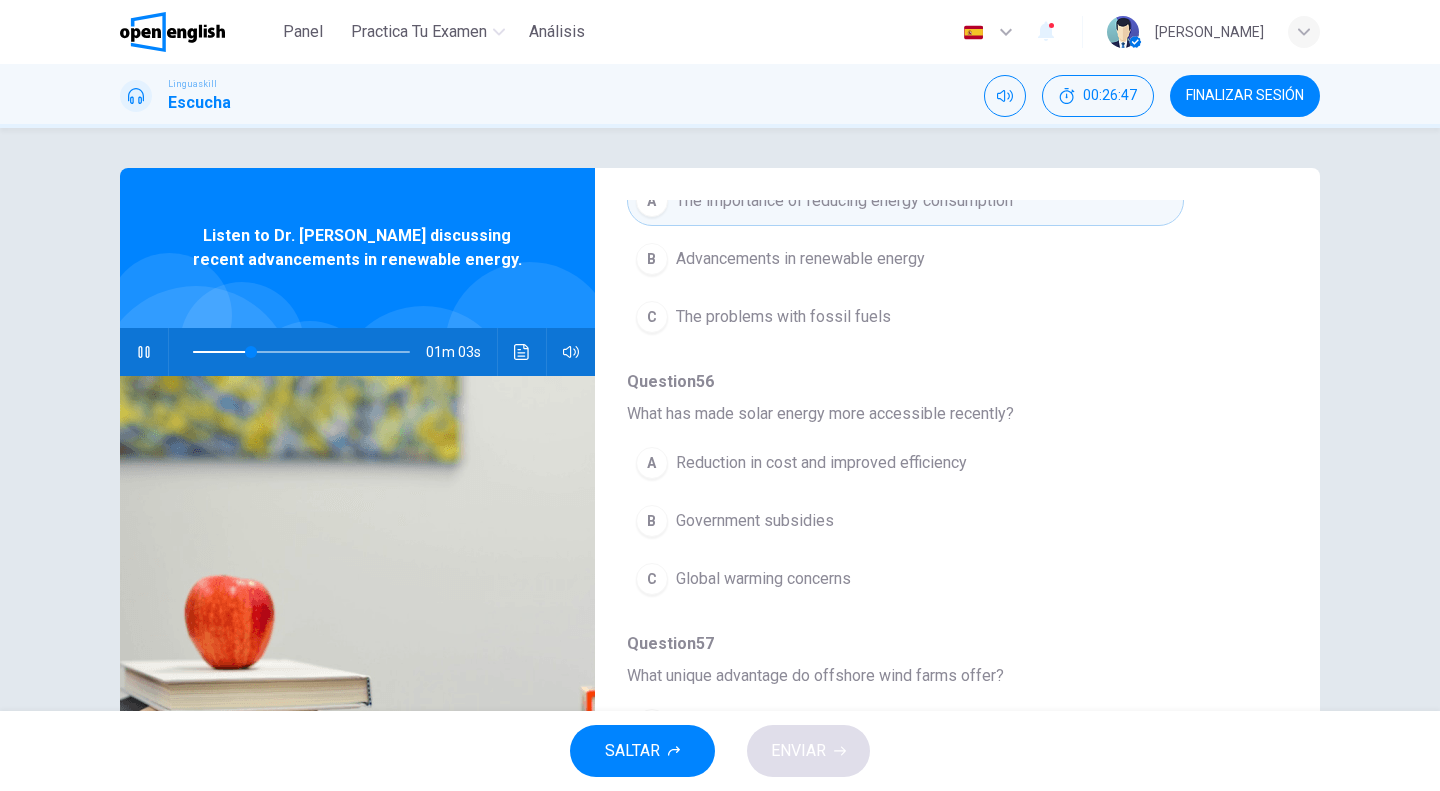 scroll, scrollTop: 400, scrollLeft: 0, axis: vertical 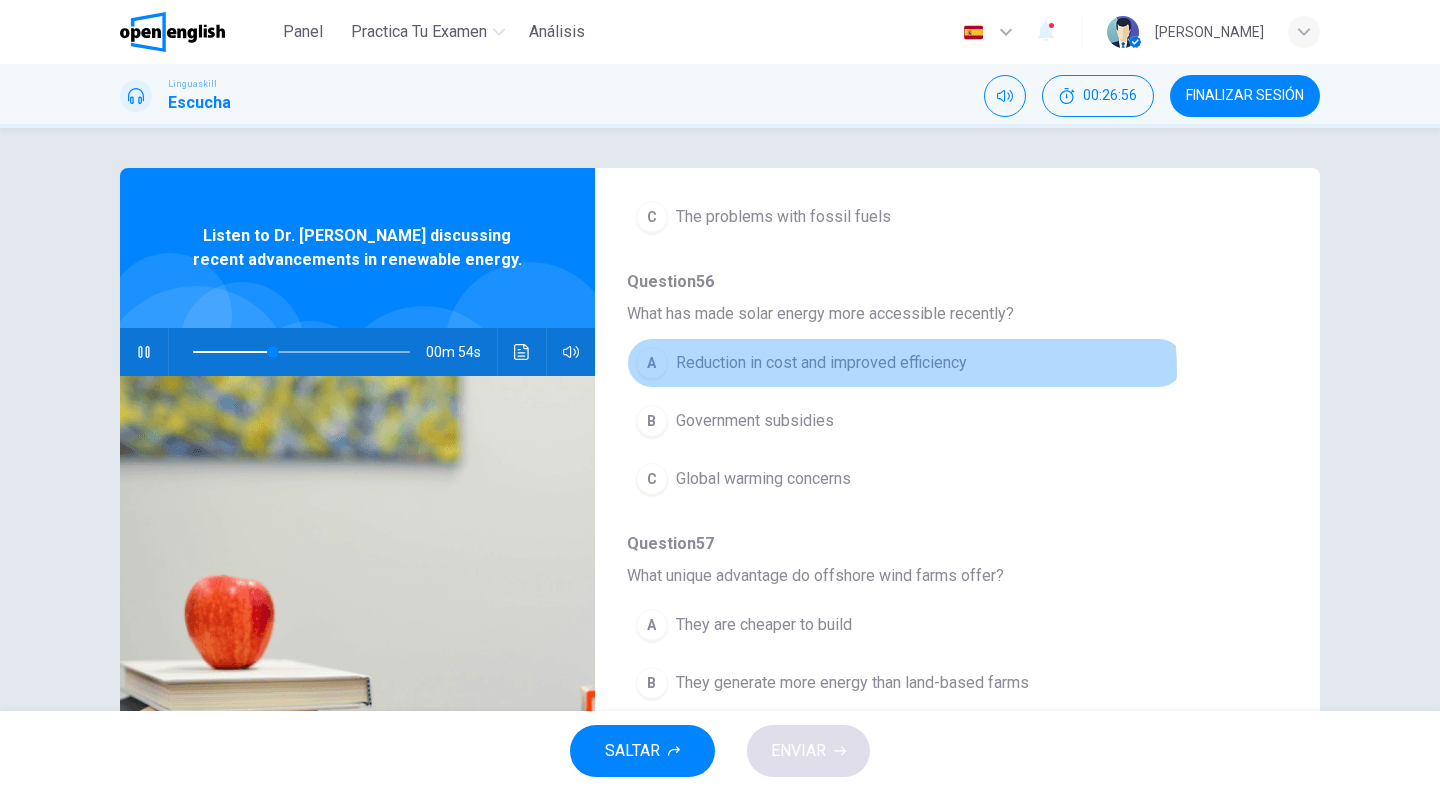 click on "Reduction in cost and improved efficiency" at bounding box center (821, 363) 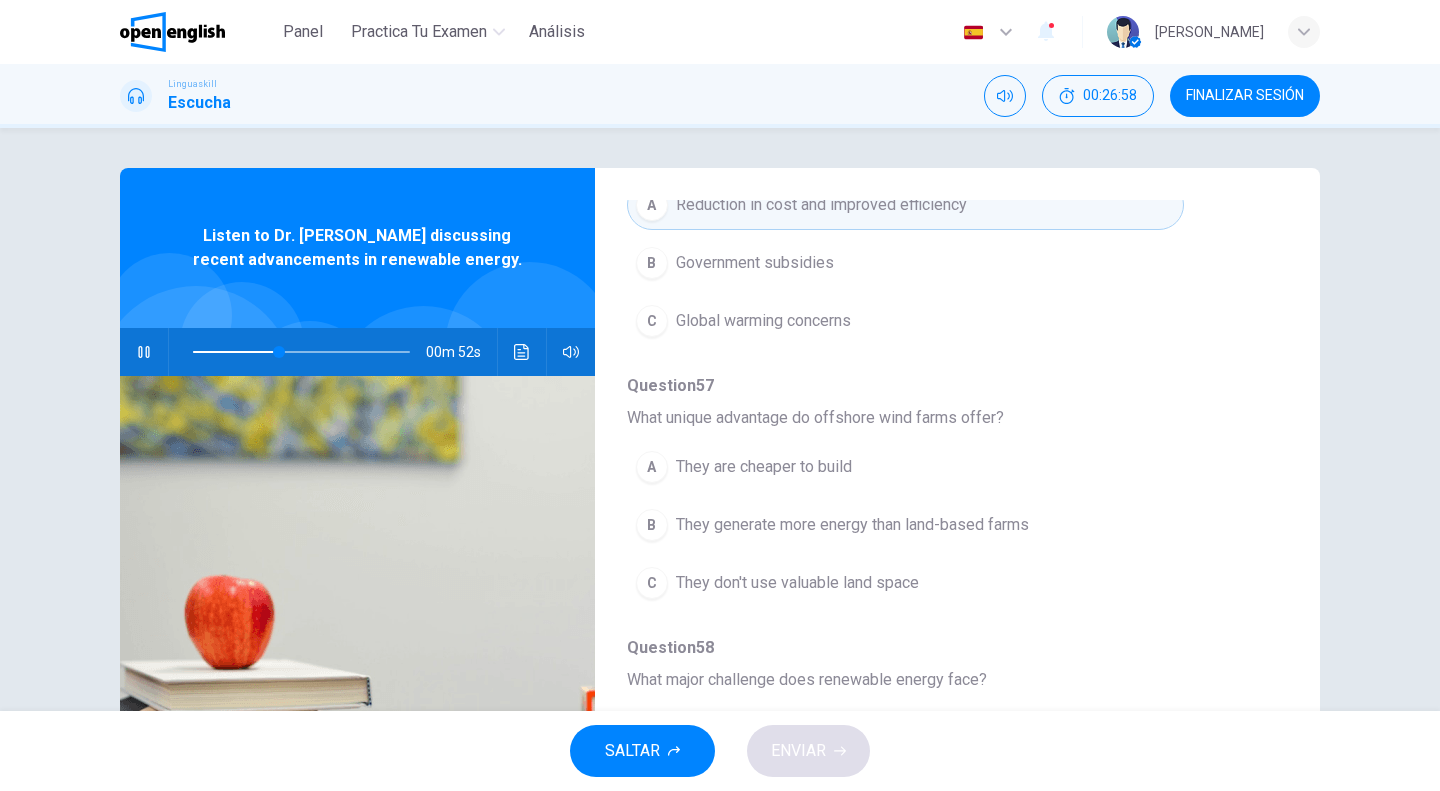 scroll, scrollTop: 600, scrollLeft: 0, axis: vertical 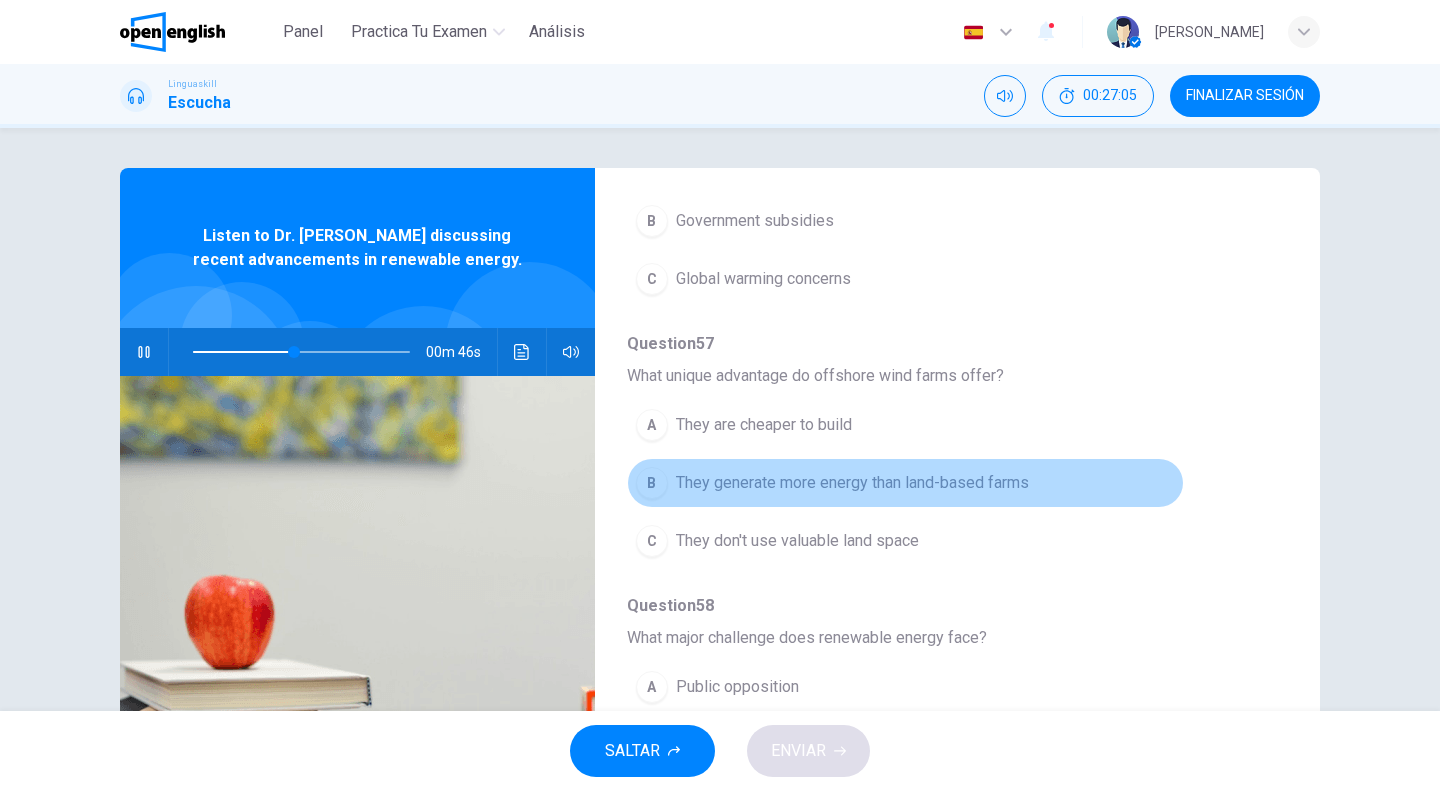 click on "They generate more energy than land-based farms" at bounding box center [852, 483] 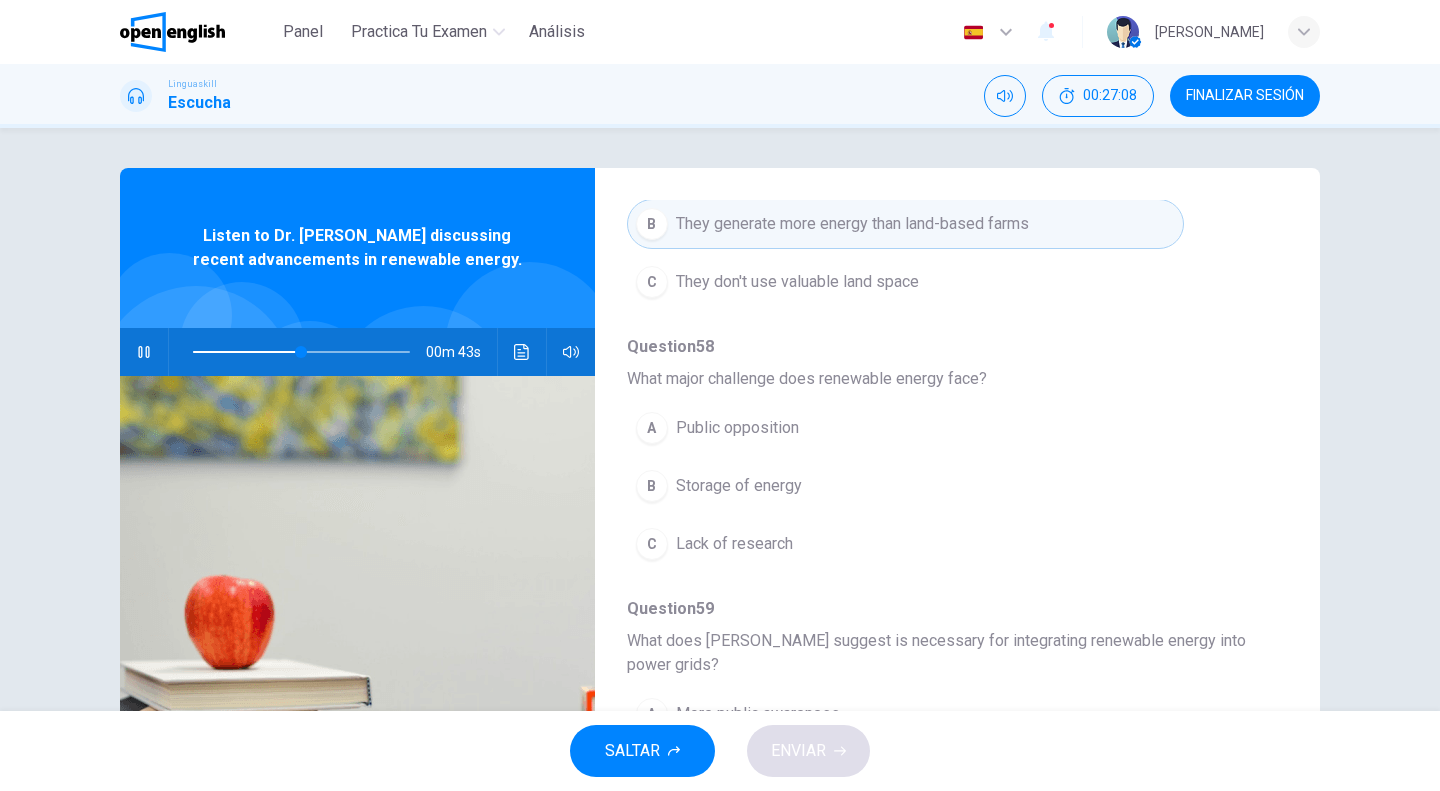 scroll, scrollTop: 876, scrollLeft: 0, axis: vertical 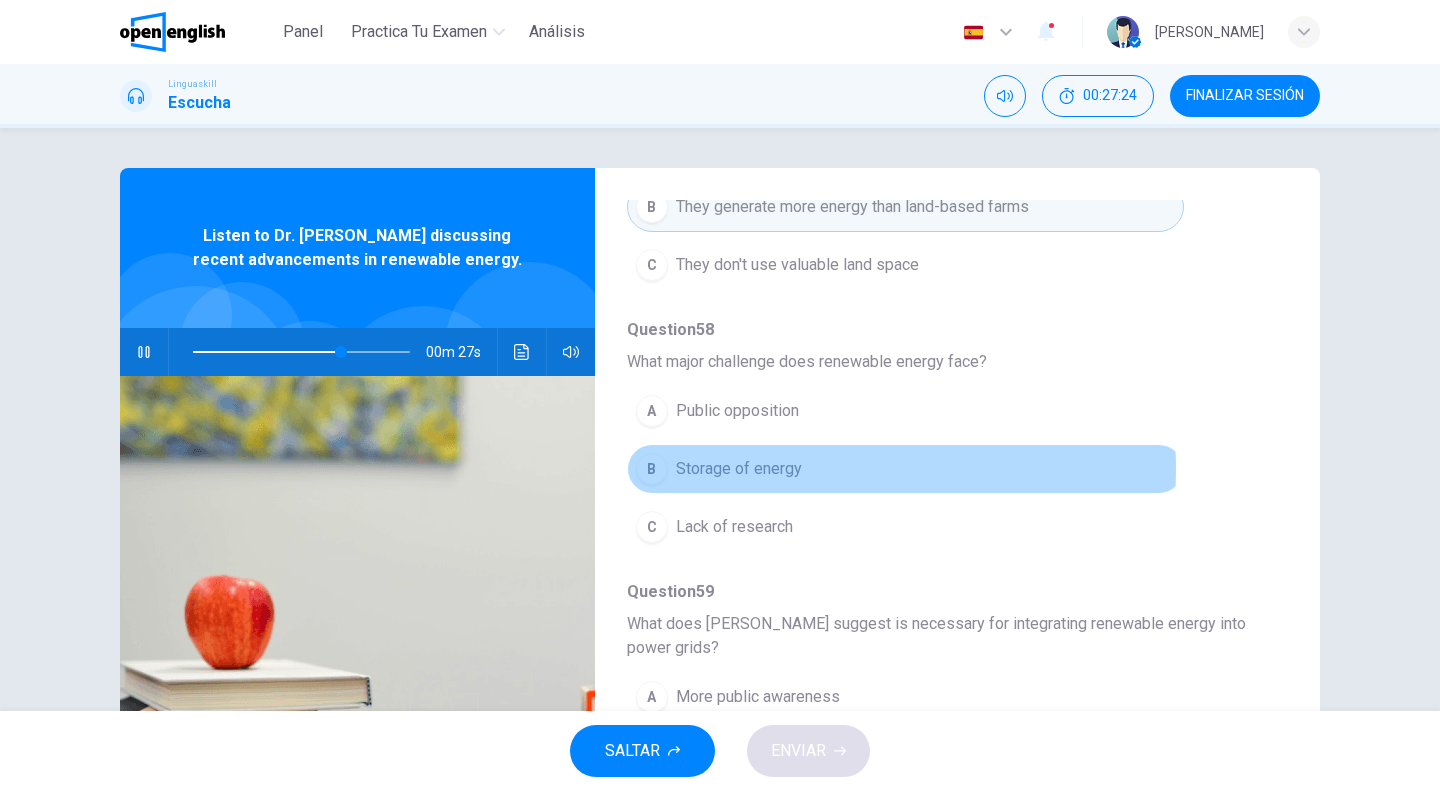 click on "Storage of energy" at bounding box center [739, 469] 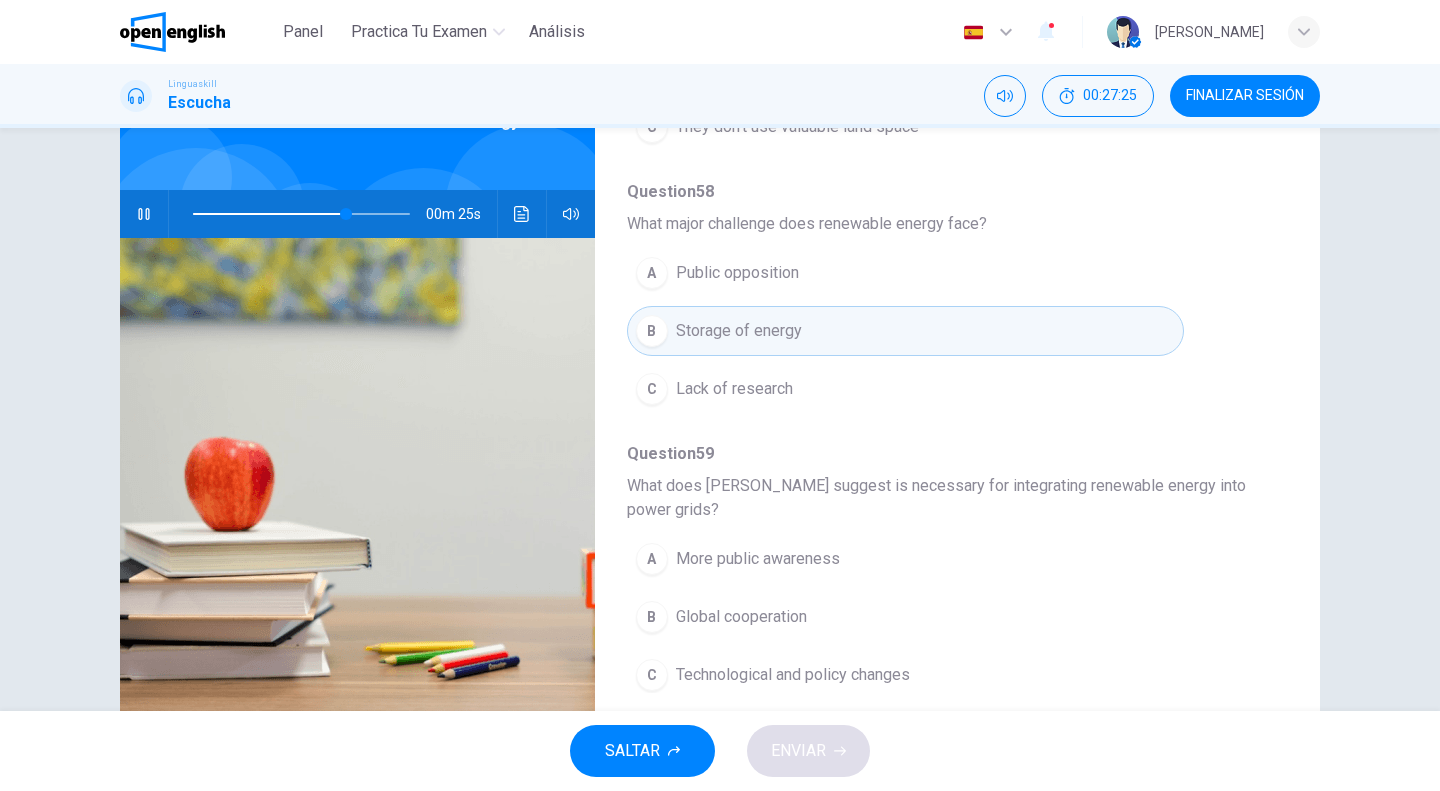 scroll, scrollTop: 192, scrollLeft: 0, axis: vertical 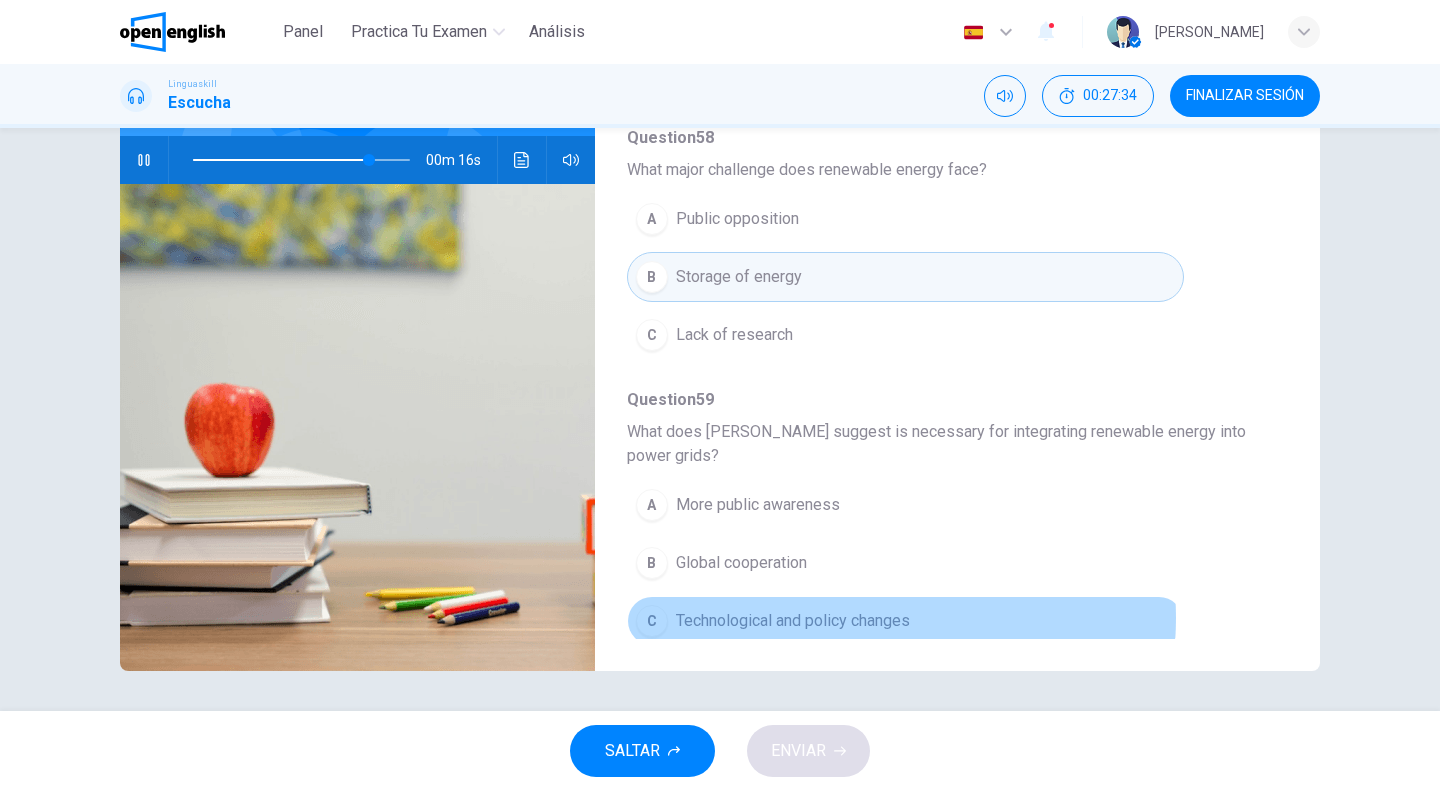 click on "Technological and policy changes" at bounding box center [793, 621] 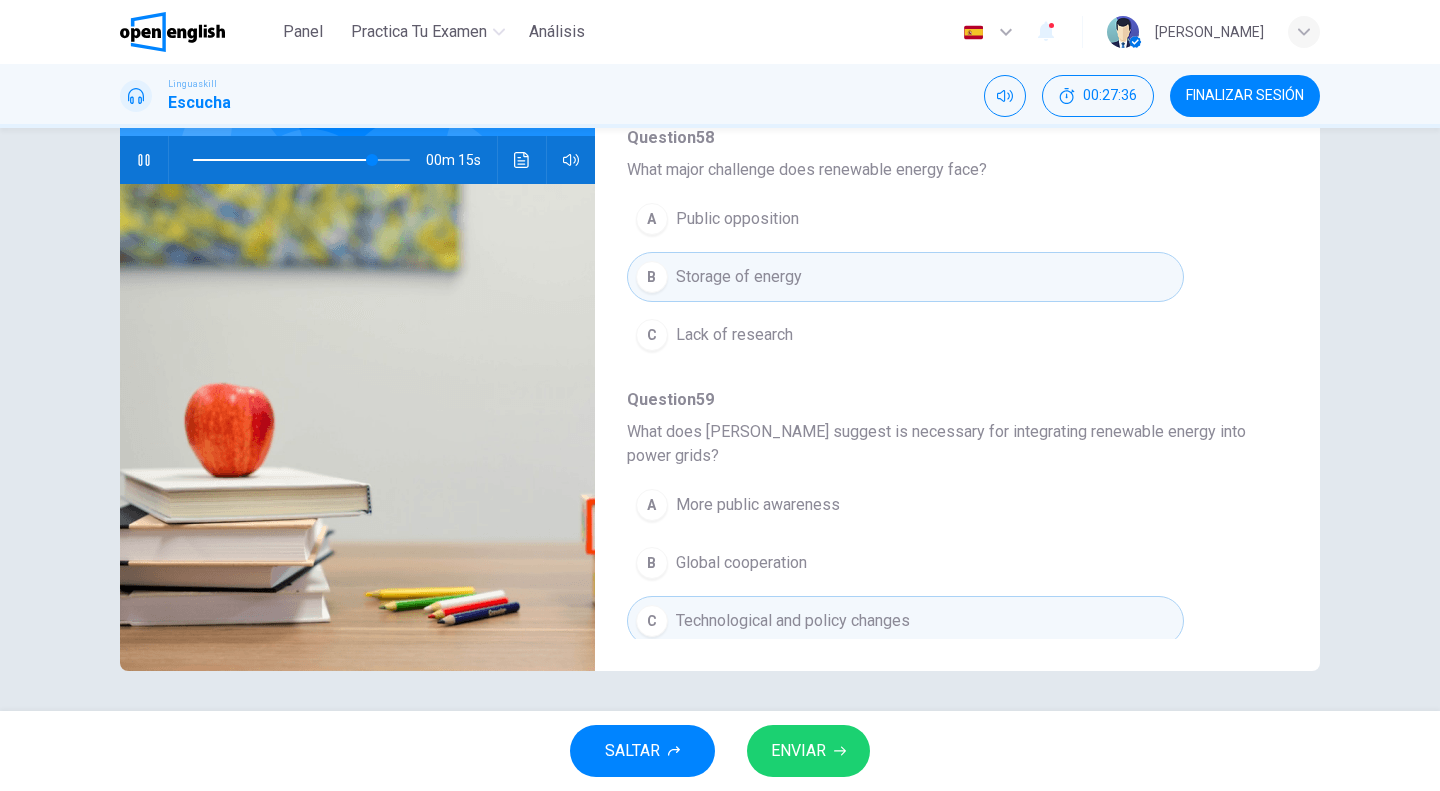 click on "ENVIAR" at bounding box center (798, 751) 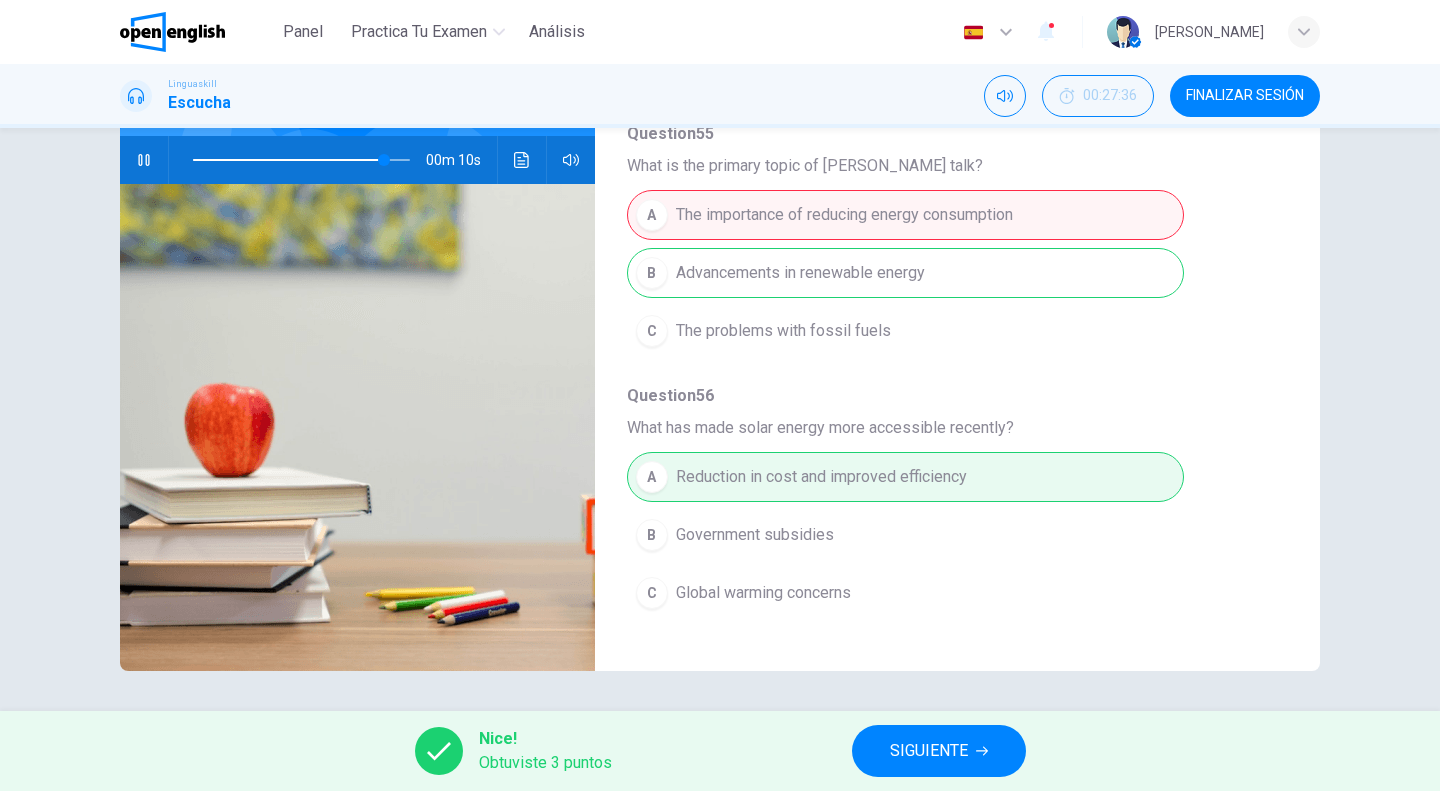 scroll, scrollTop: 0, scrollLeft: 0, axis: both 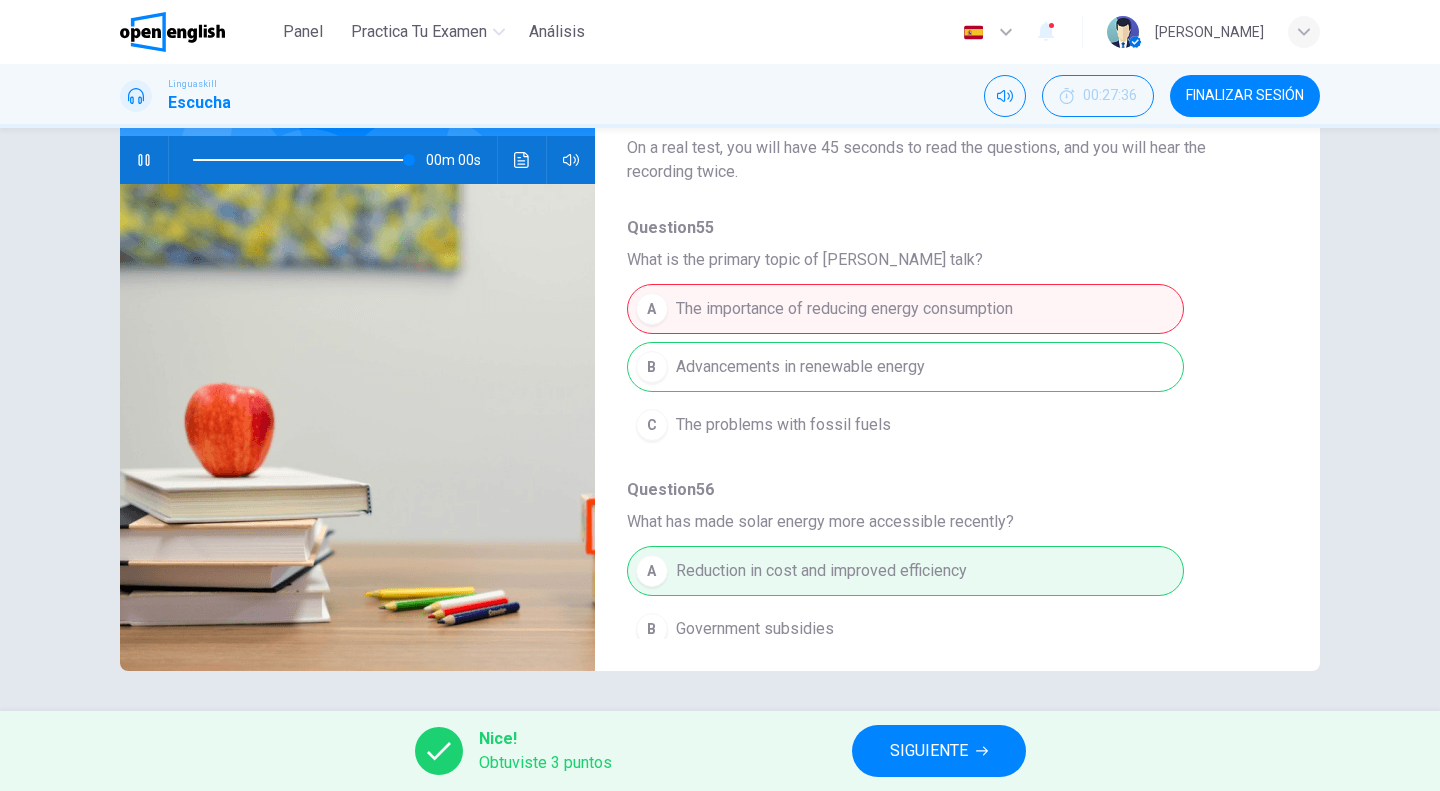 type on "*" 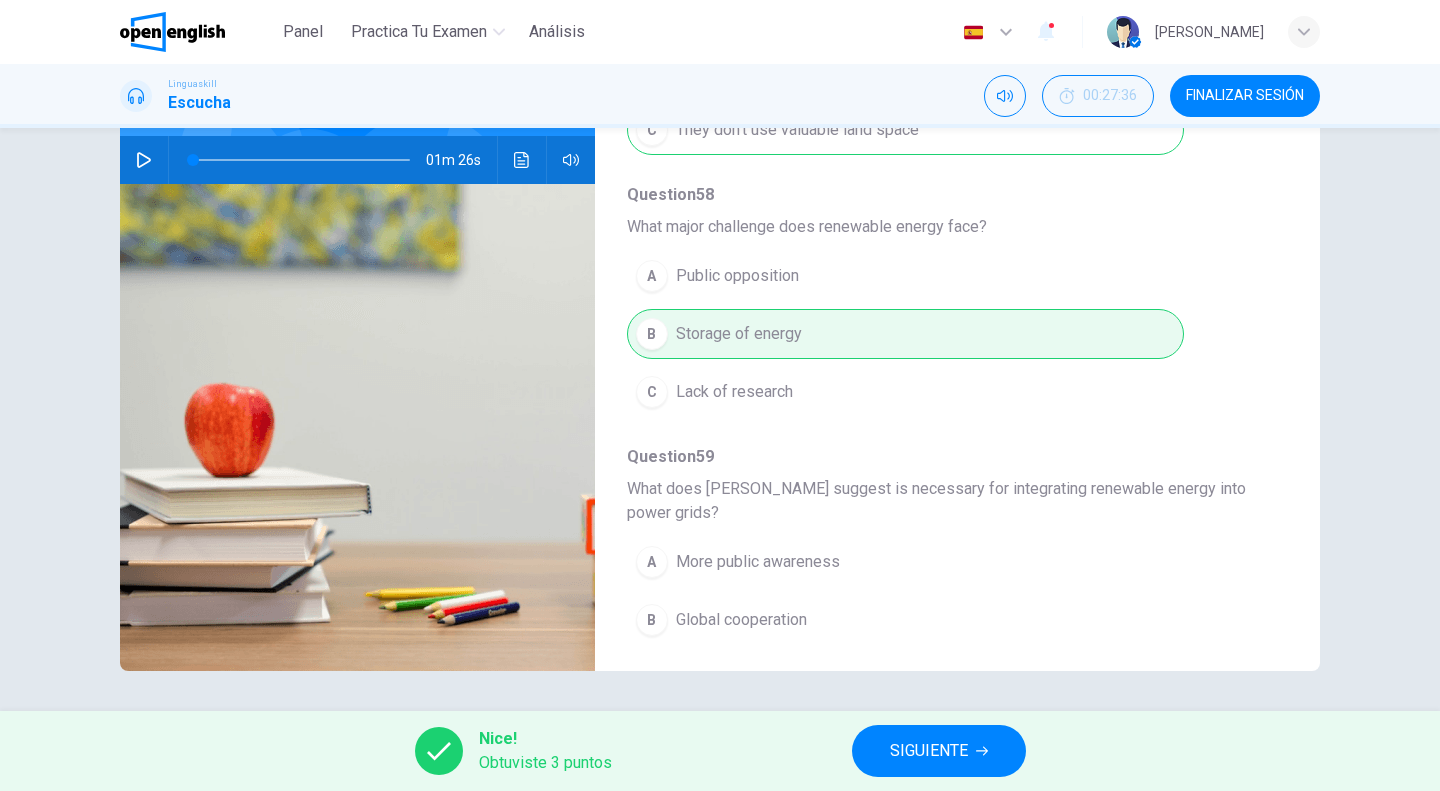 scroll, scrollTop: 876, scrollLeft: 0, axis: vertical 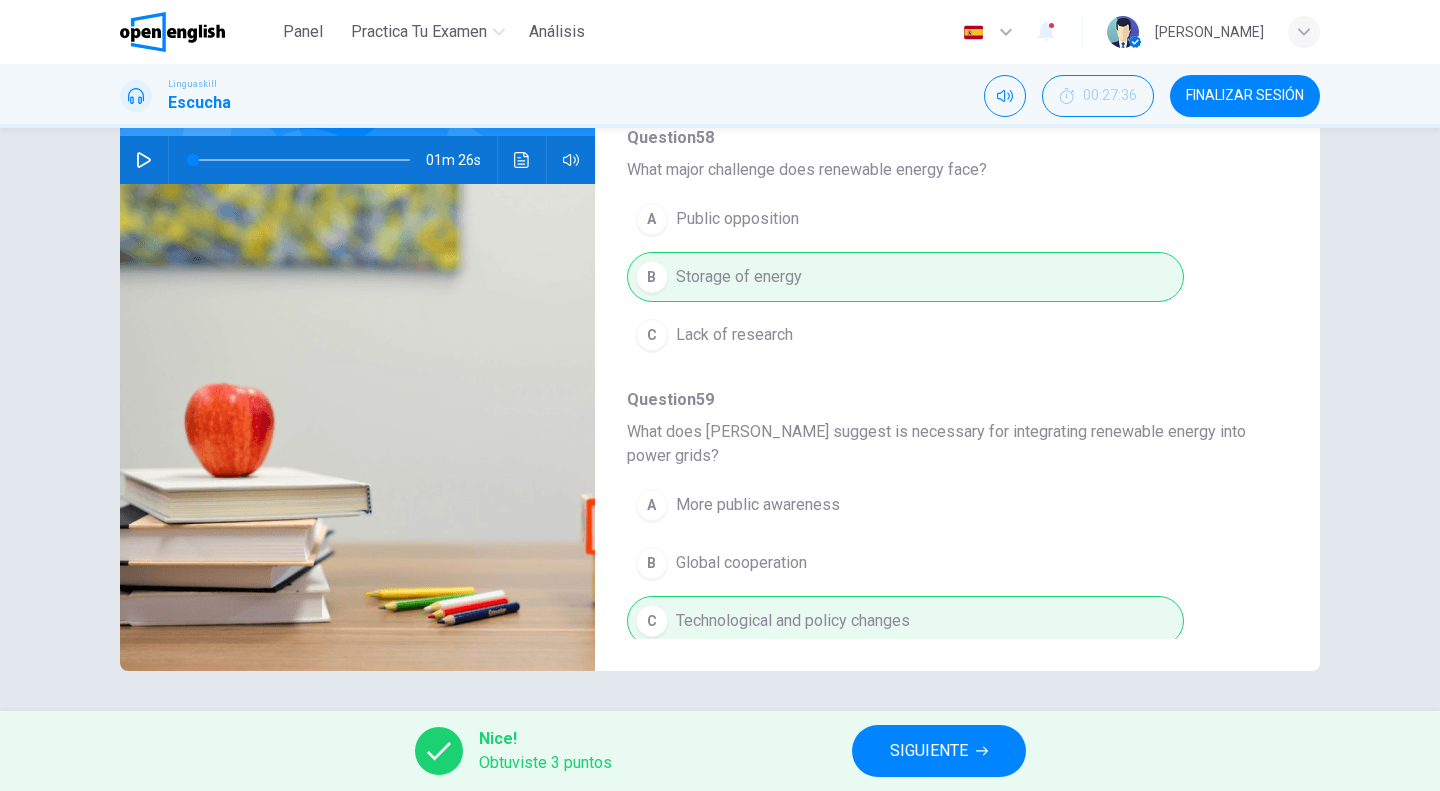 click on "Nice! Obtuviste 3
puntos SIGUIENTE" at bounding box center (720, 751) 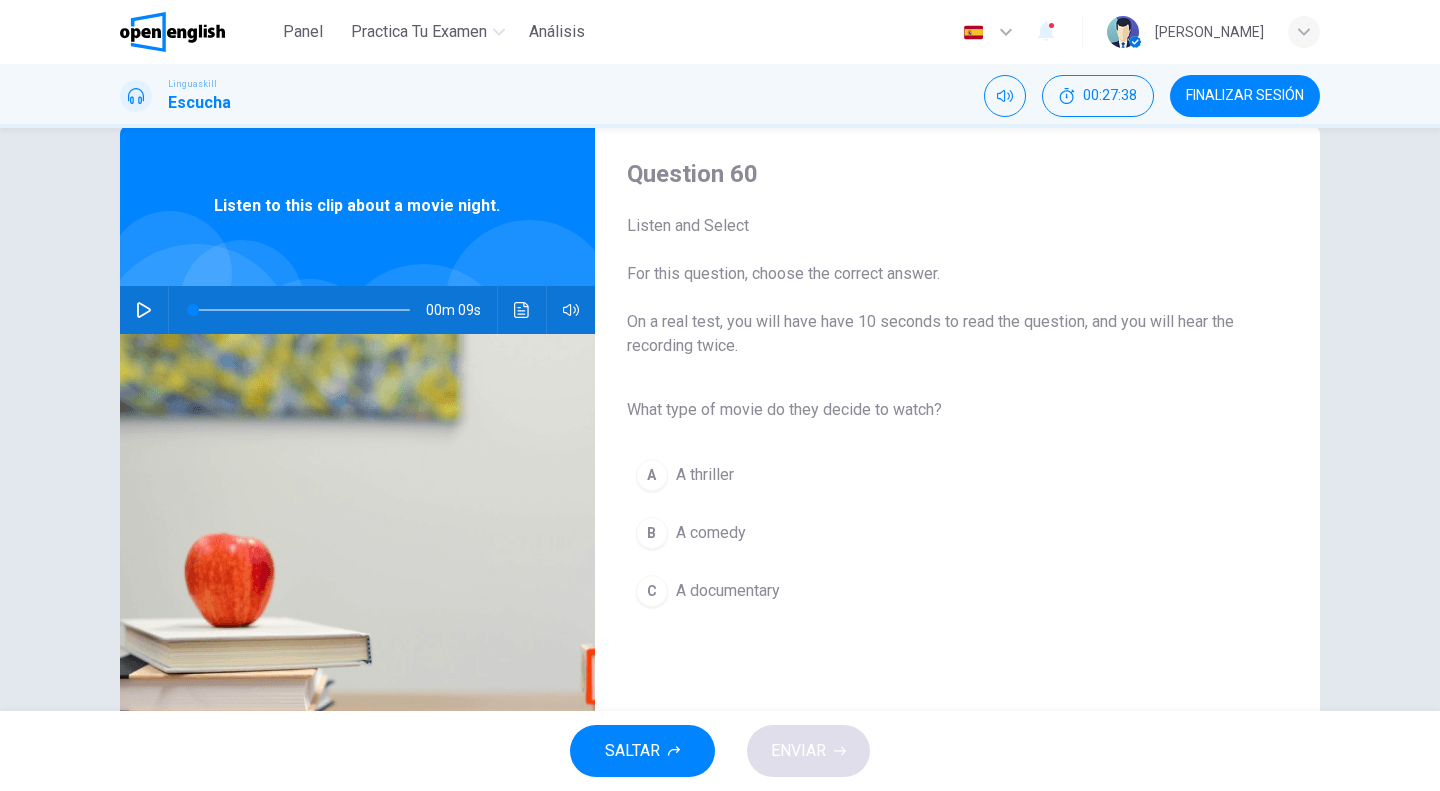 scroll, scrollTop: 0, scrollLeft: 0, axis: both 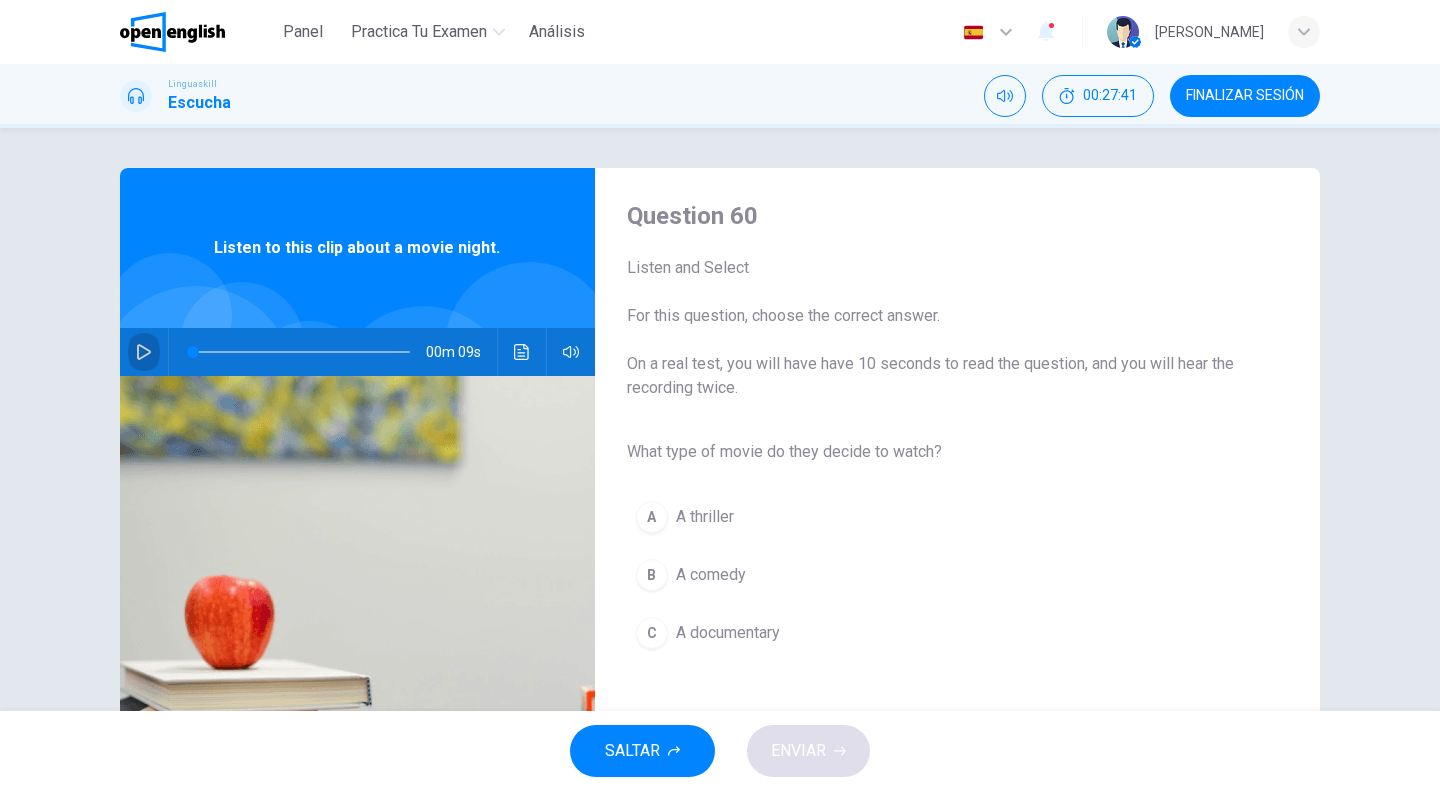 click 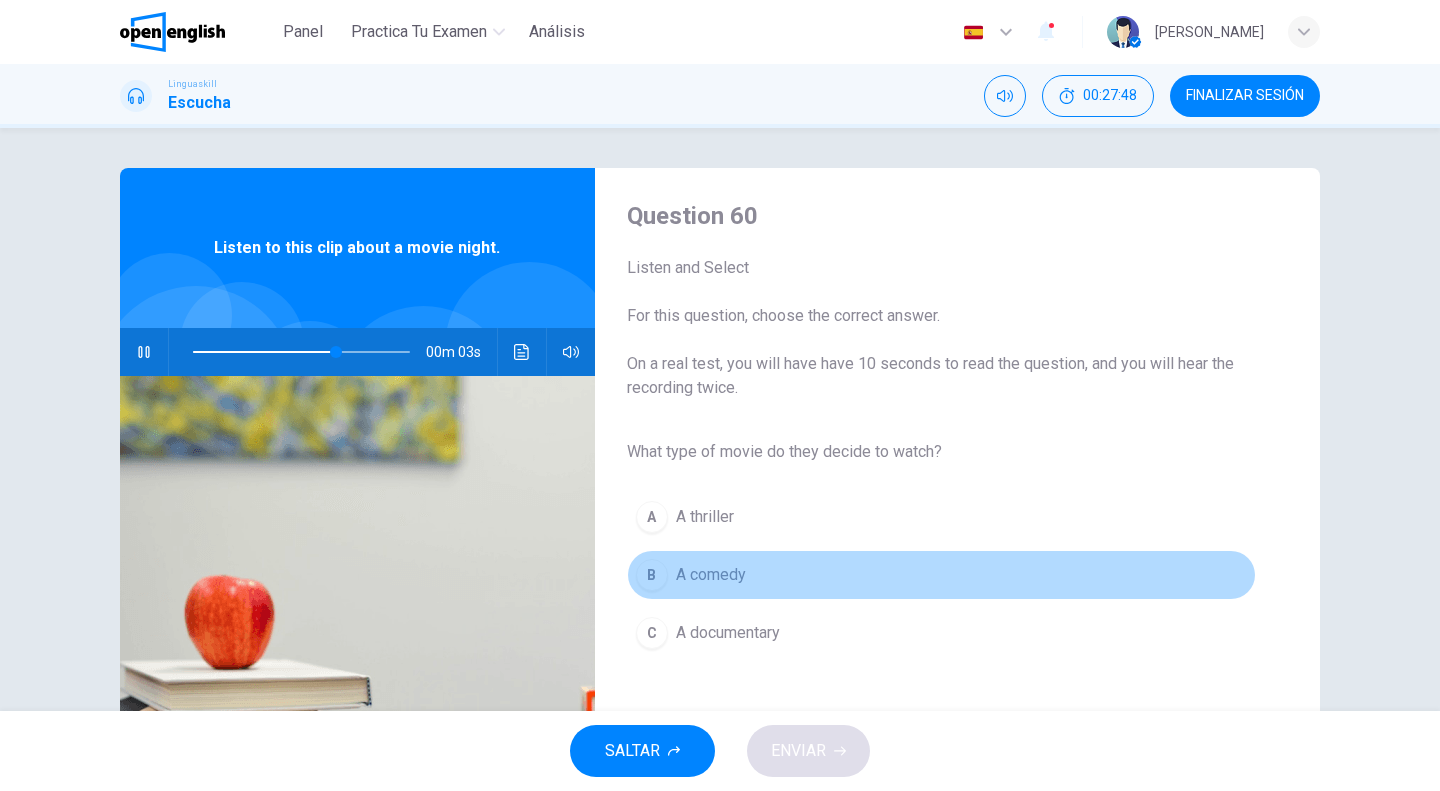 click on "A comedy" at bounding box center [711, 575] 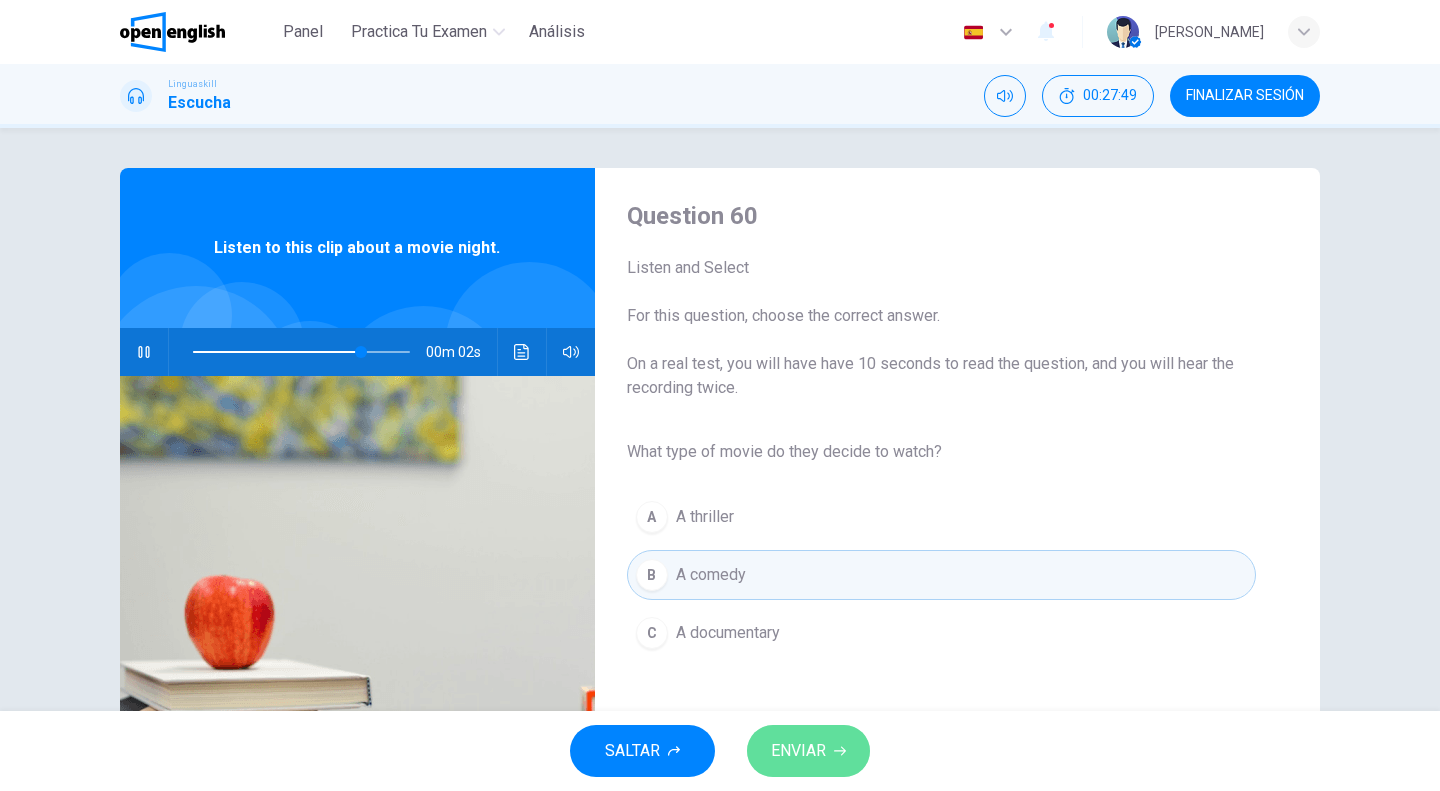 click on "ENVIAR" at bounding box center [798, 751] 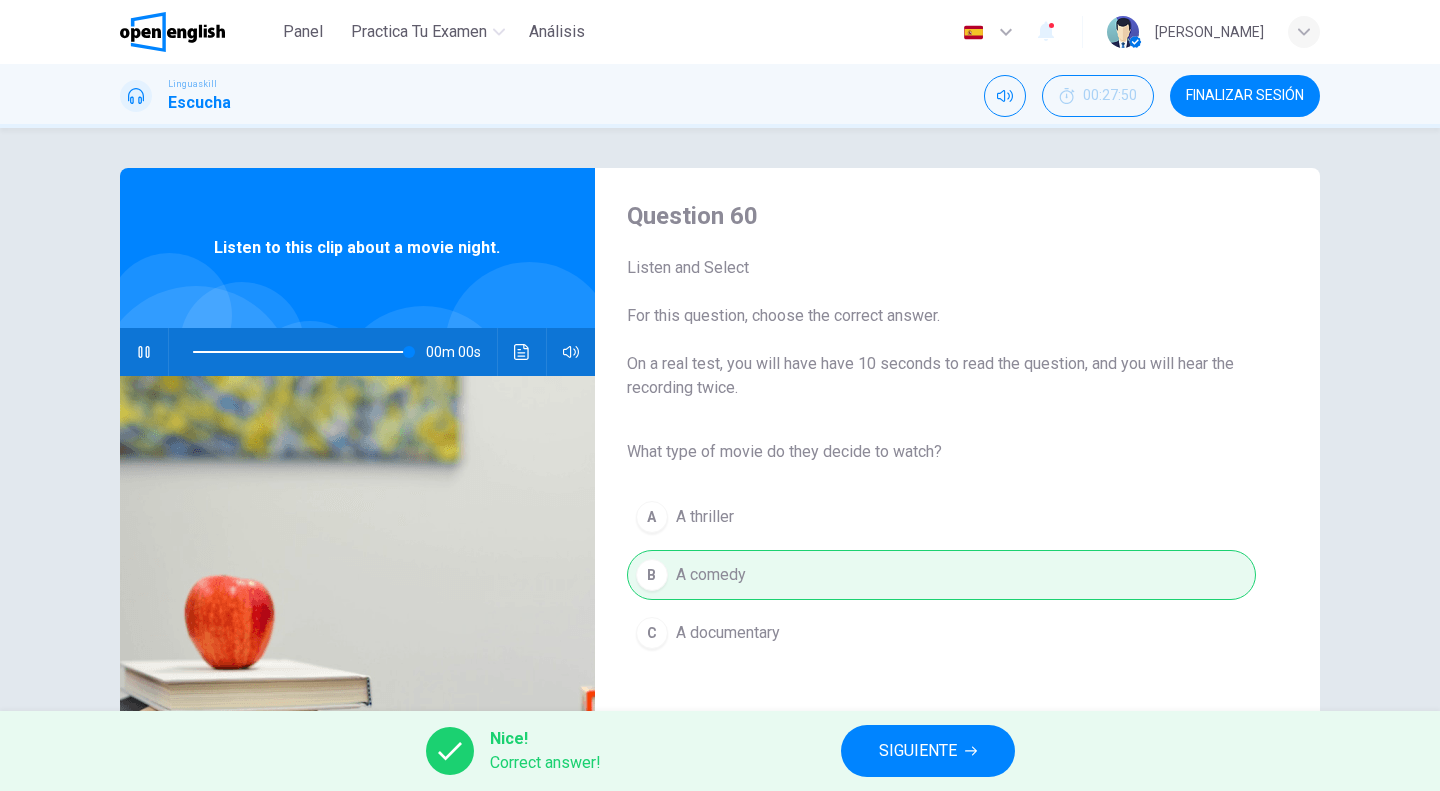 type on "*" 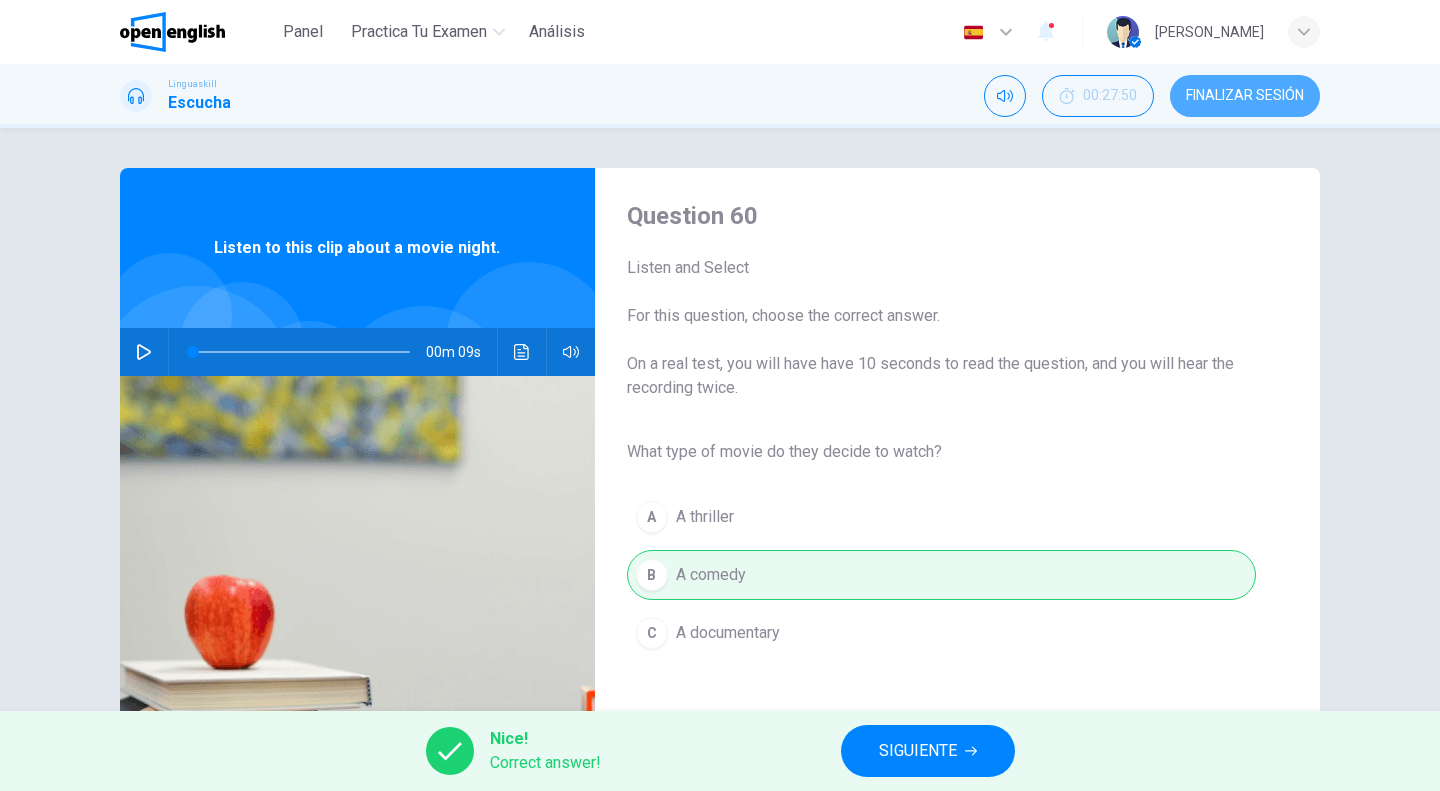 click on "FINALIZAR SESIÓN" at bounding box center [1245, 96] 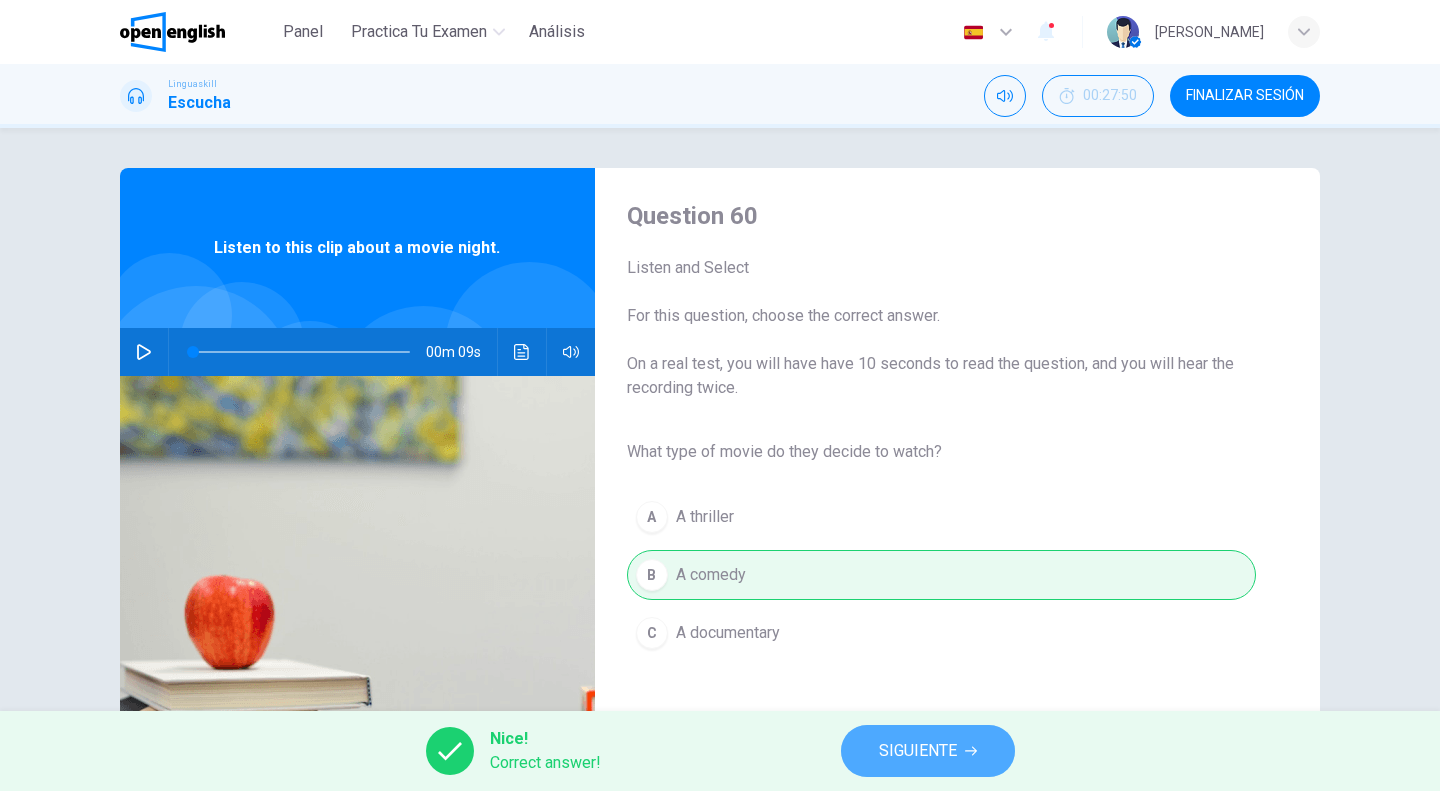 click on "SIGUIENTE" at bounding box center (918, 751) 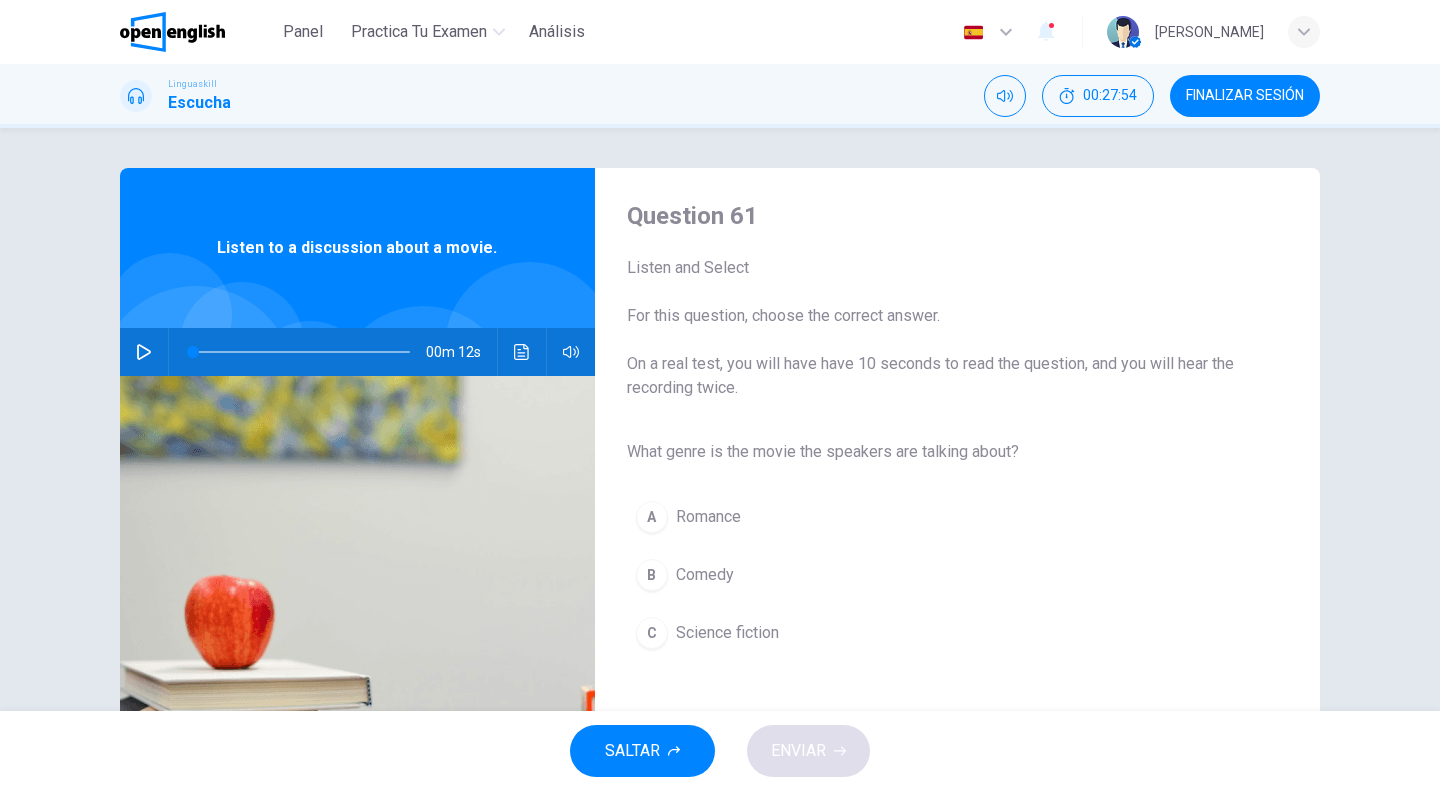 click at bounding box center (144, 352) 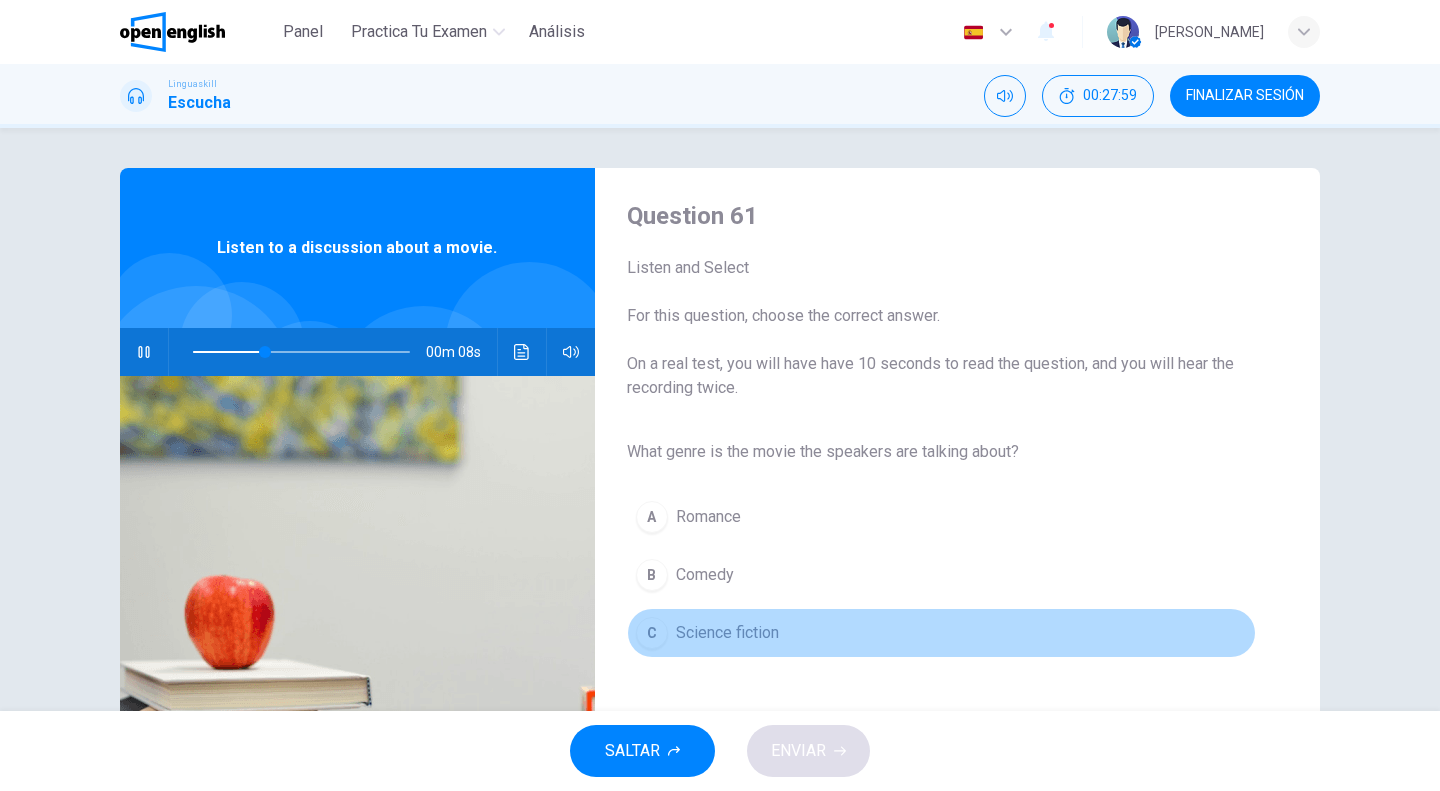 click on "Science fiction" at bounding box center [727, 633] 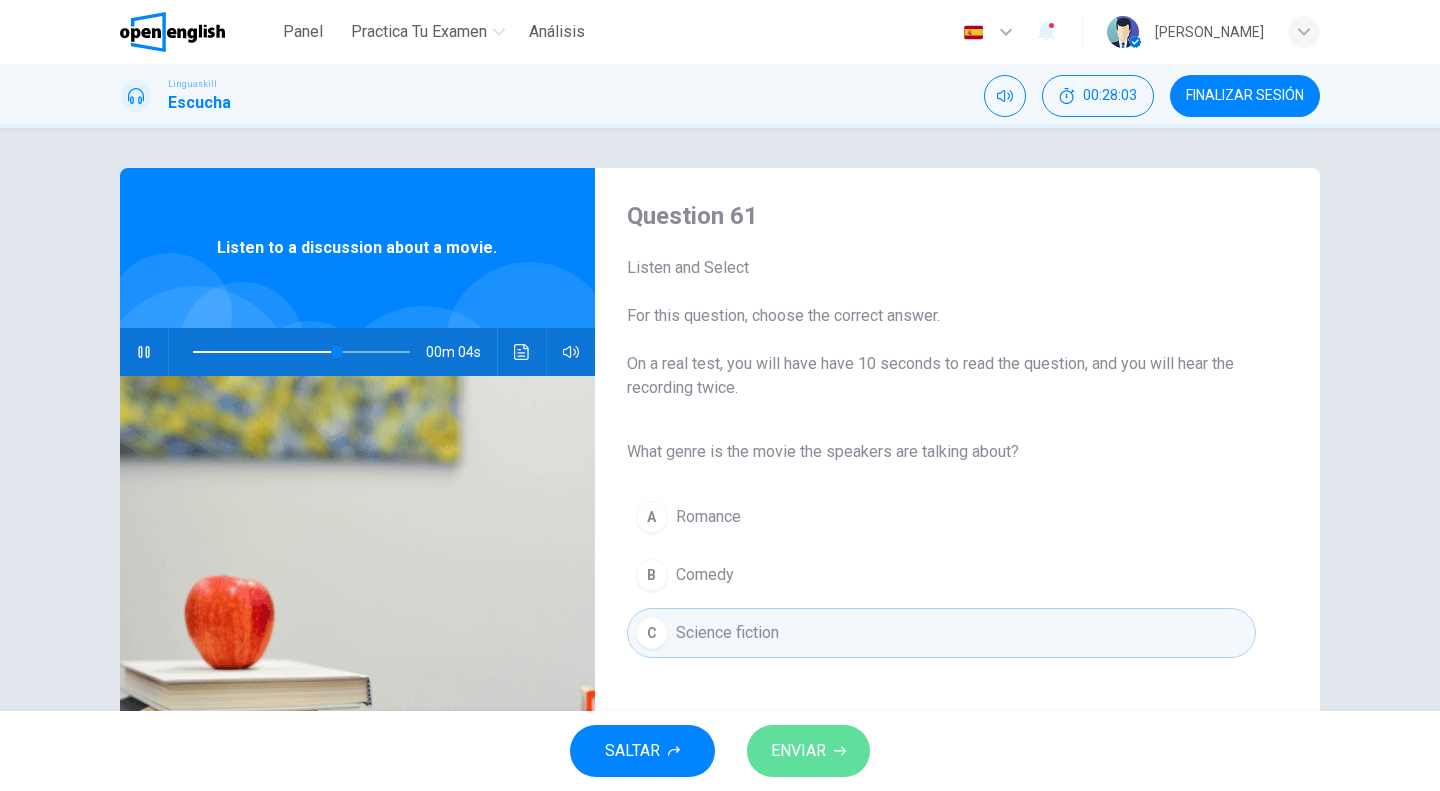 click on "ENVIAR" at bounding box center (798, 751) 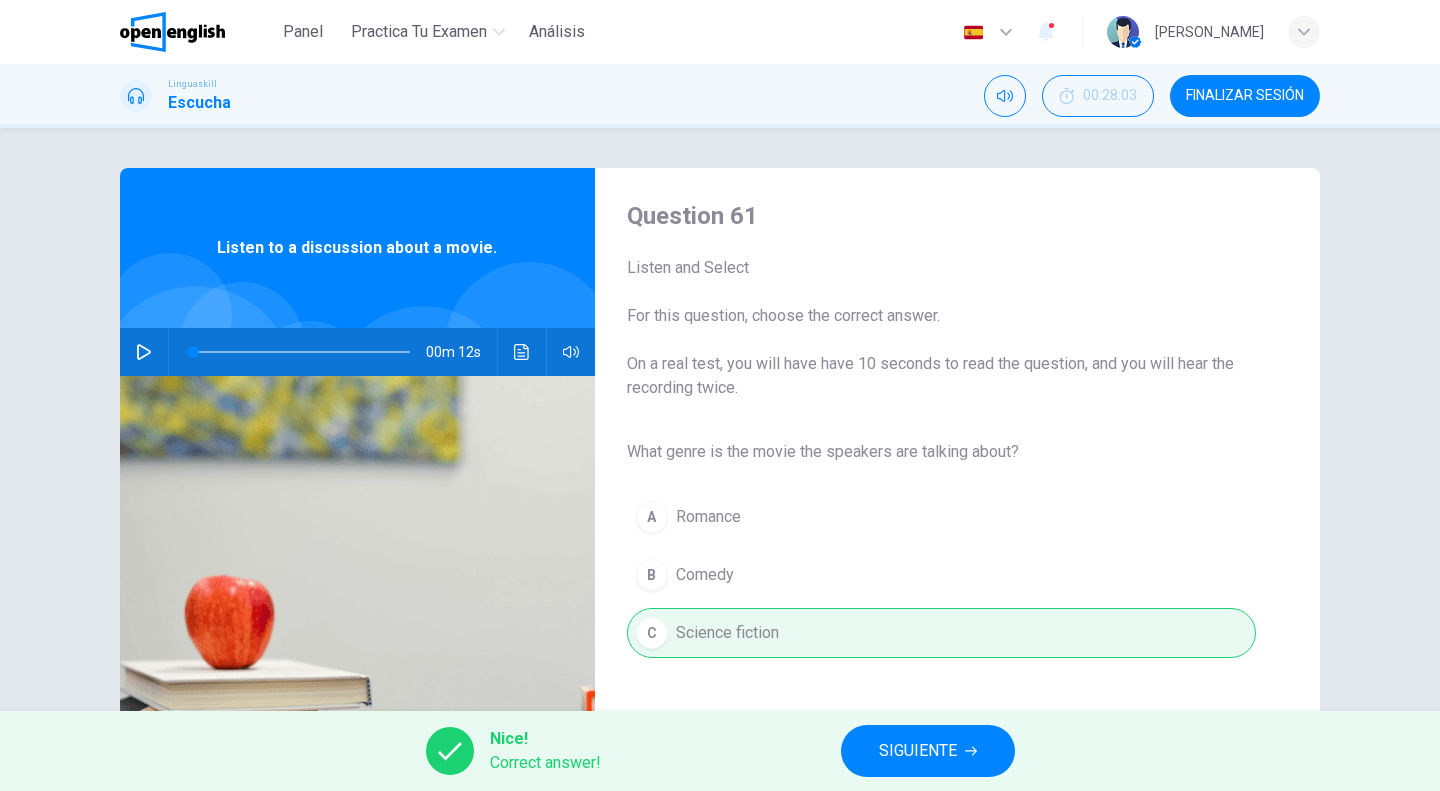 type on "*" 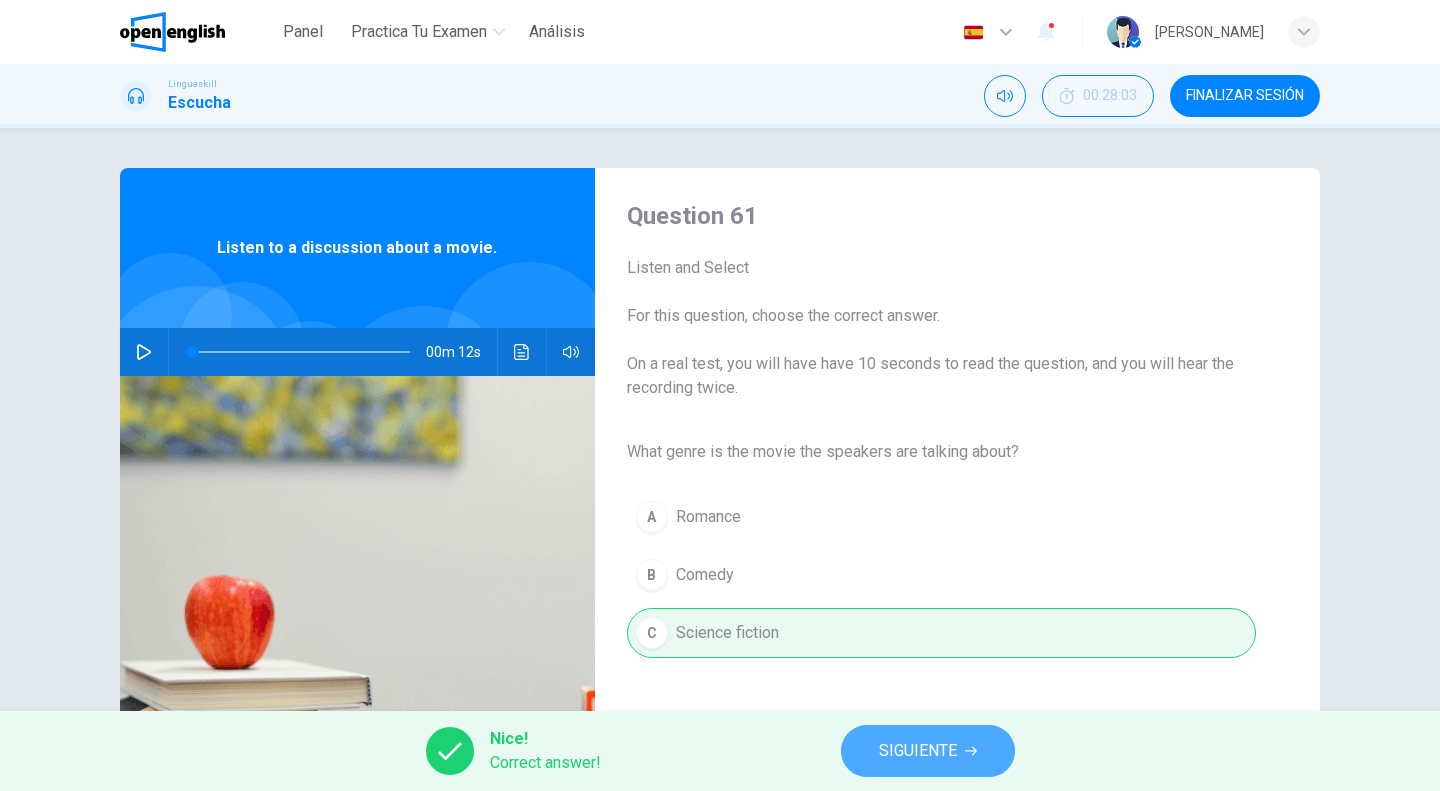 click on "SIGUIENTE" at bounding box center [918, 751] 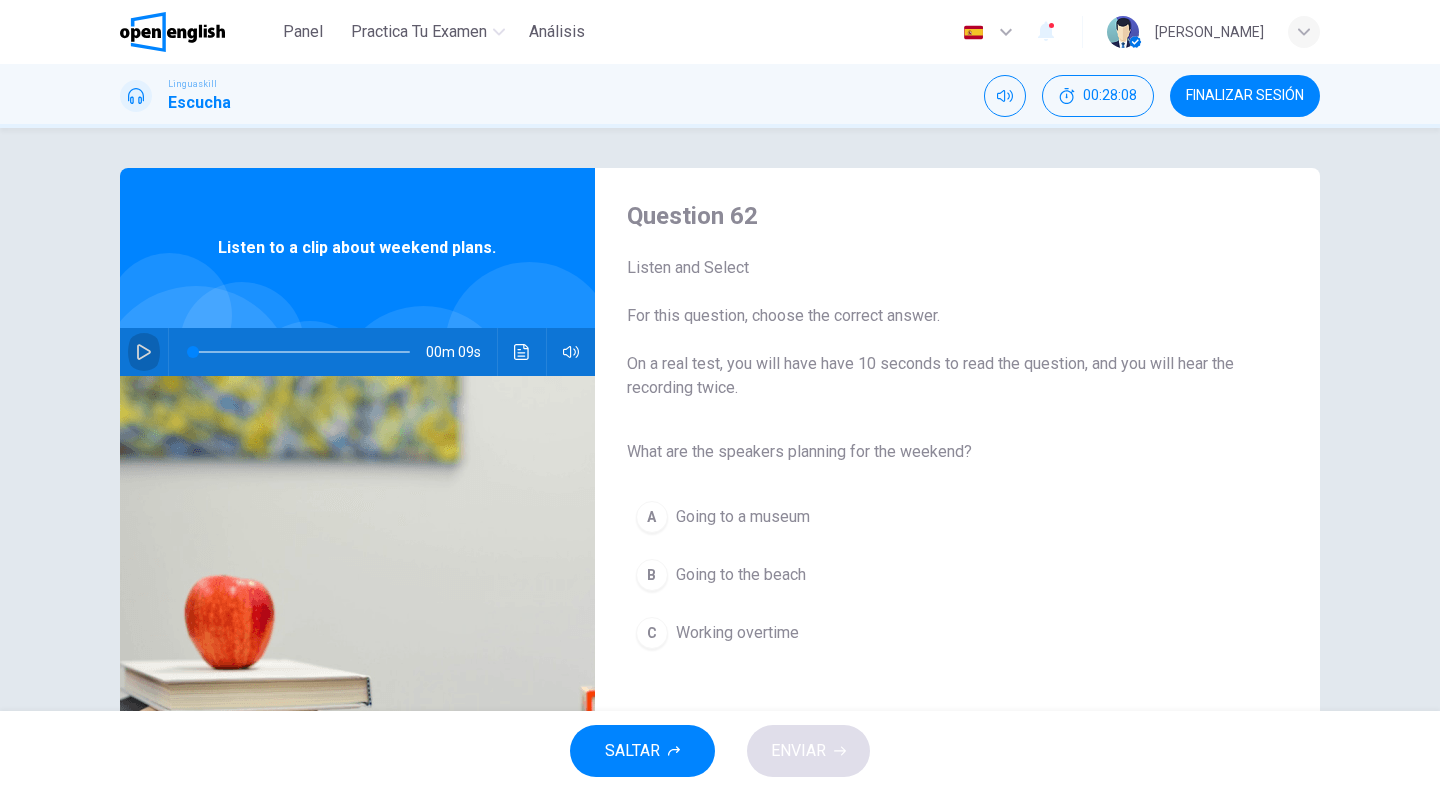 click at bounding box center [144, 352] 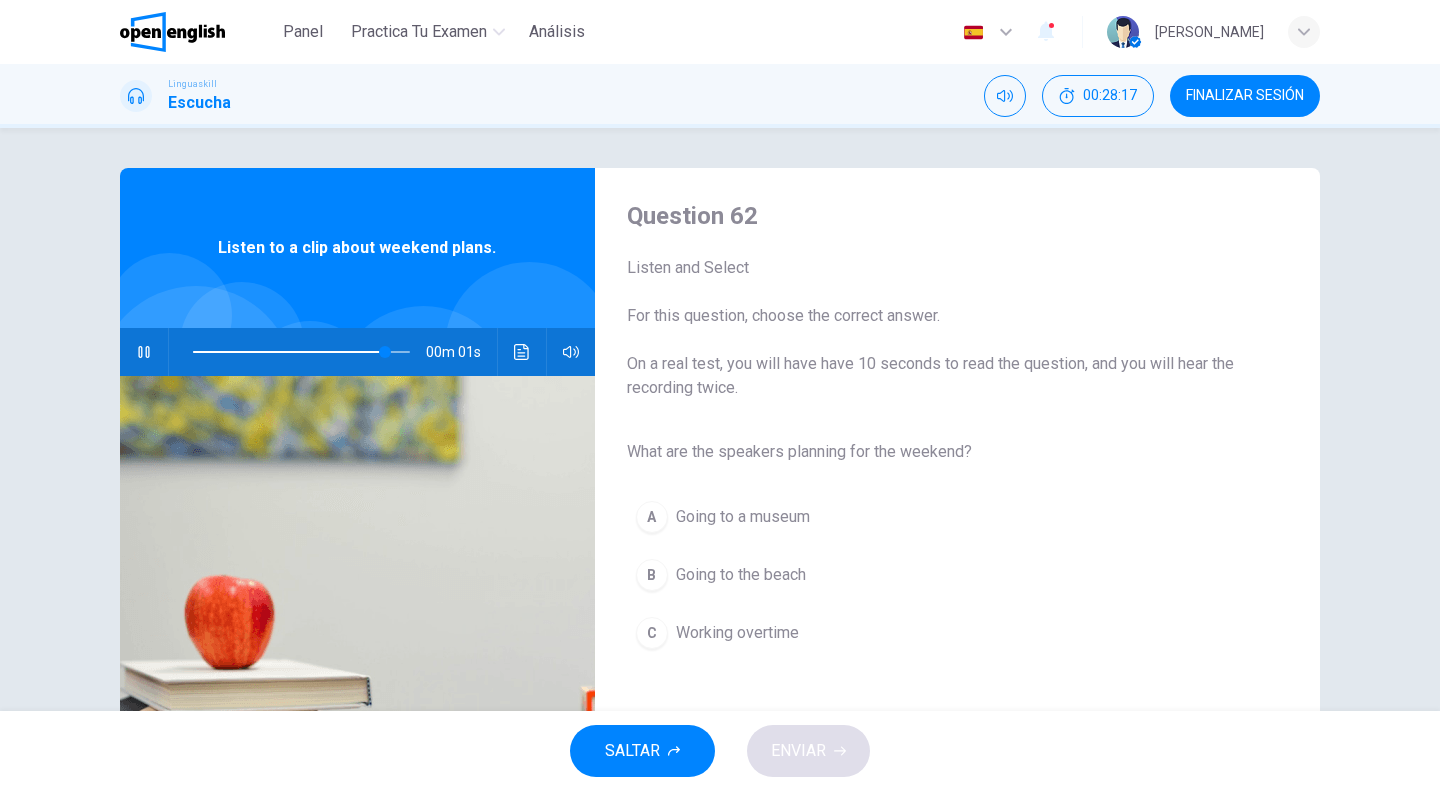 click on "Going to the beach" at bounding box center (741, 575) 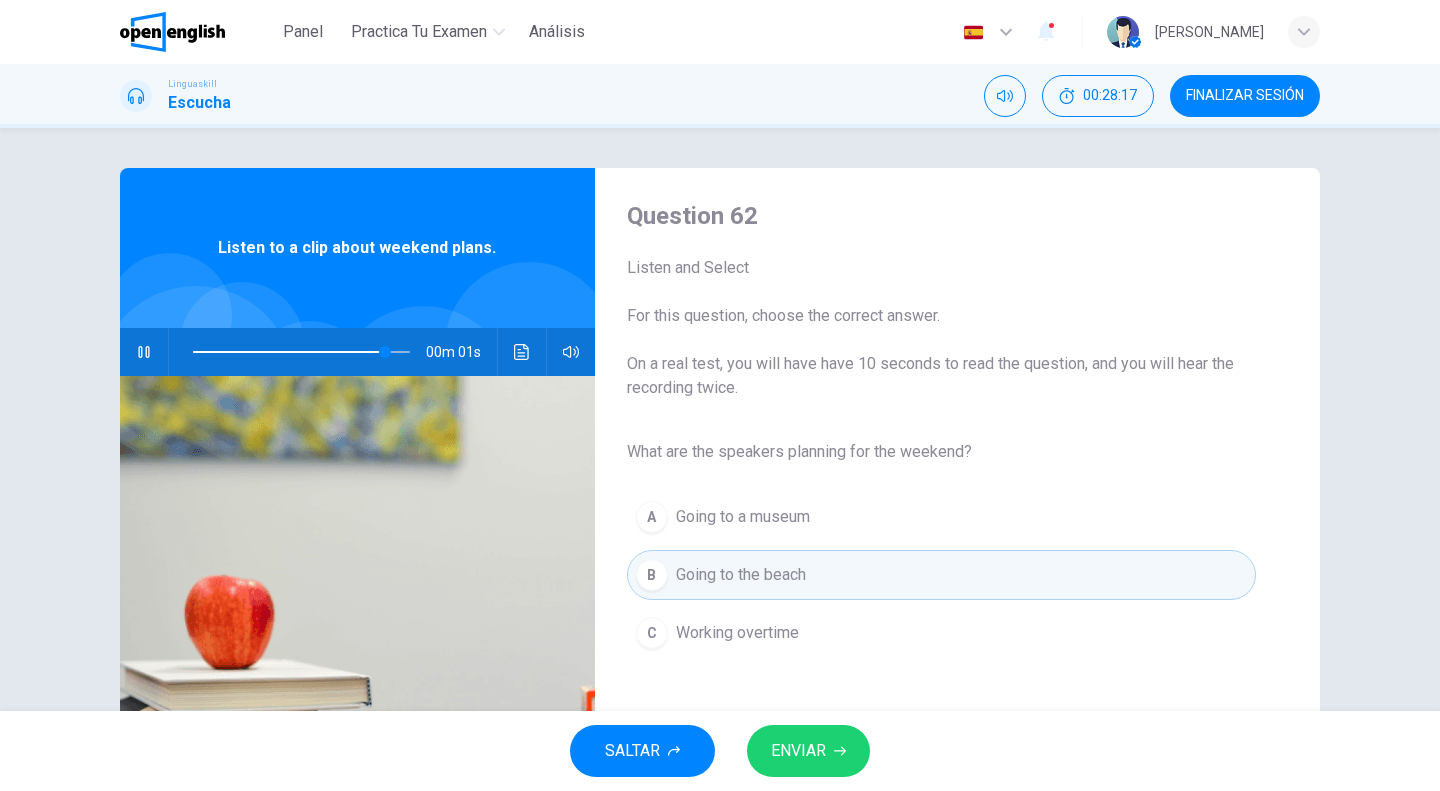 type on "*" 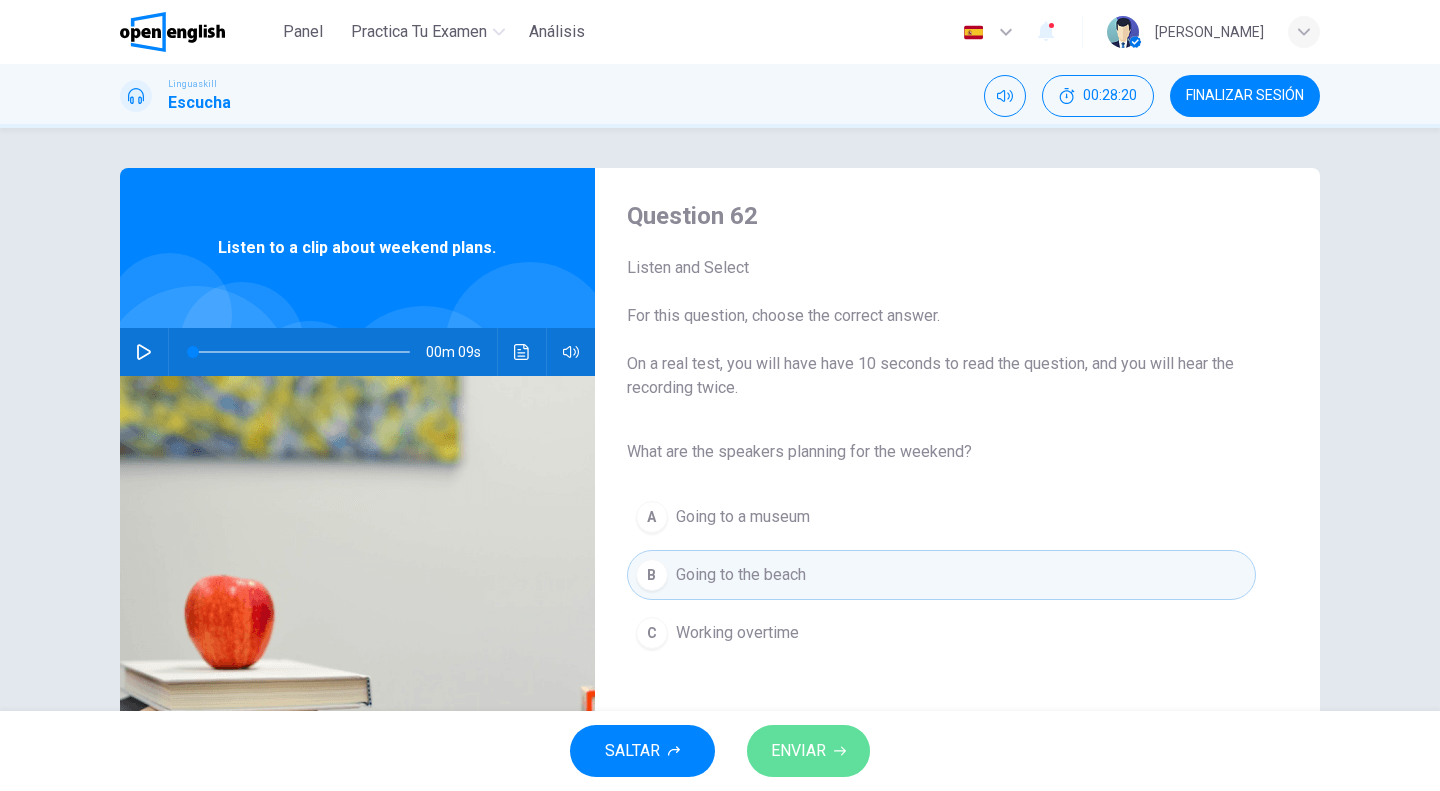click on "ENVIAR" at bounding box center (798, 751) 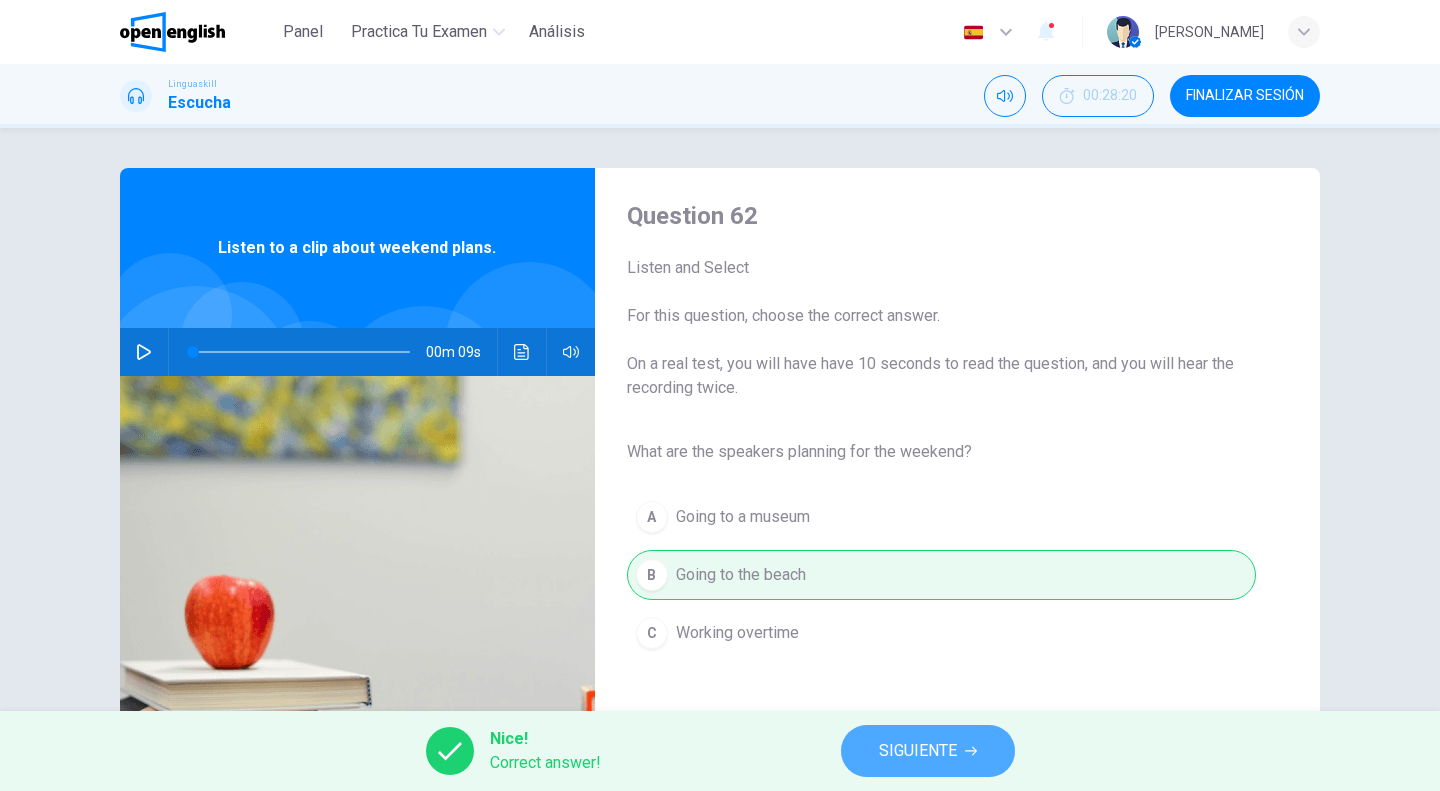 click on "SIGUIENTE" at bounding box center [918, 751] 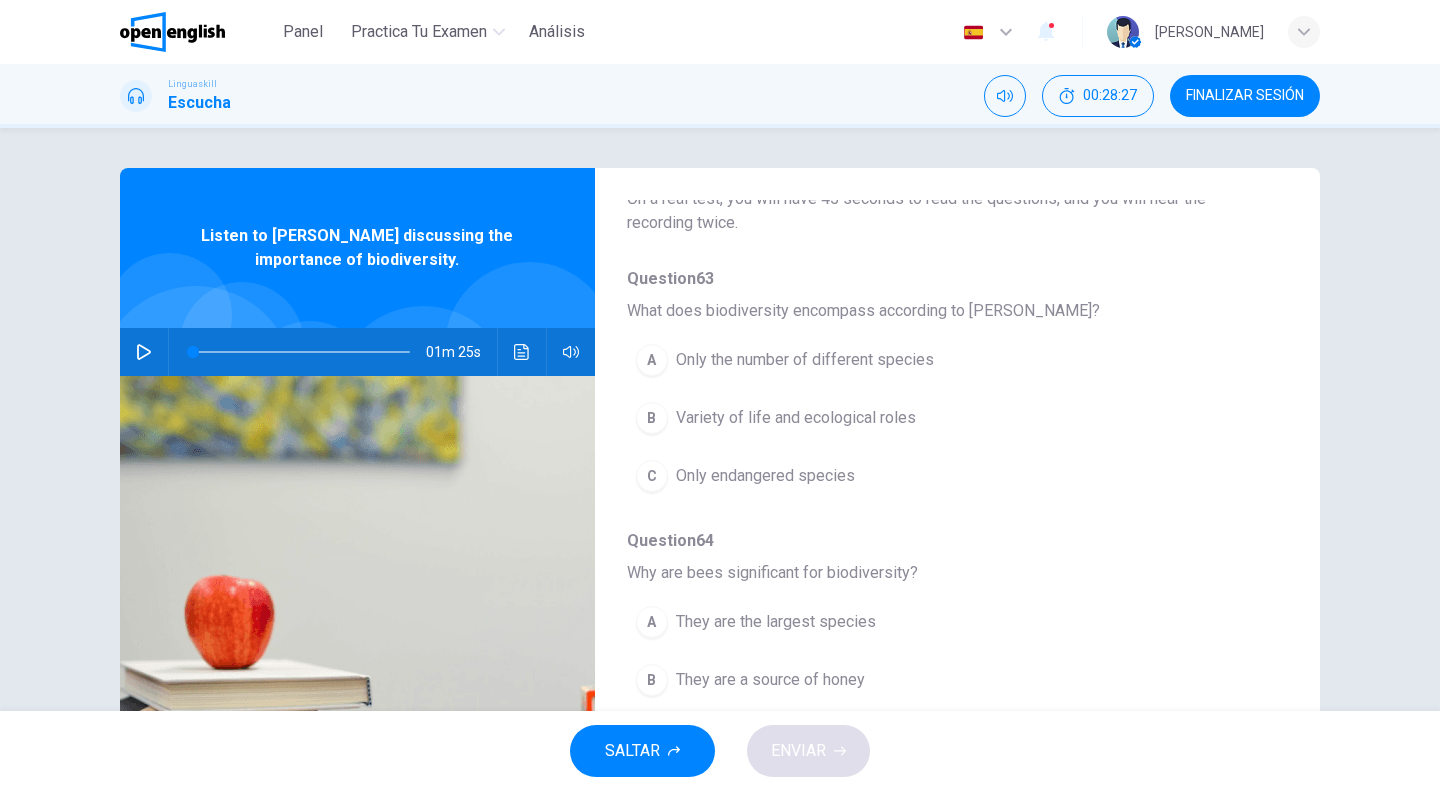scroll, scrollTop: 200, scrollLeft: 0, axis: vertical 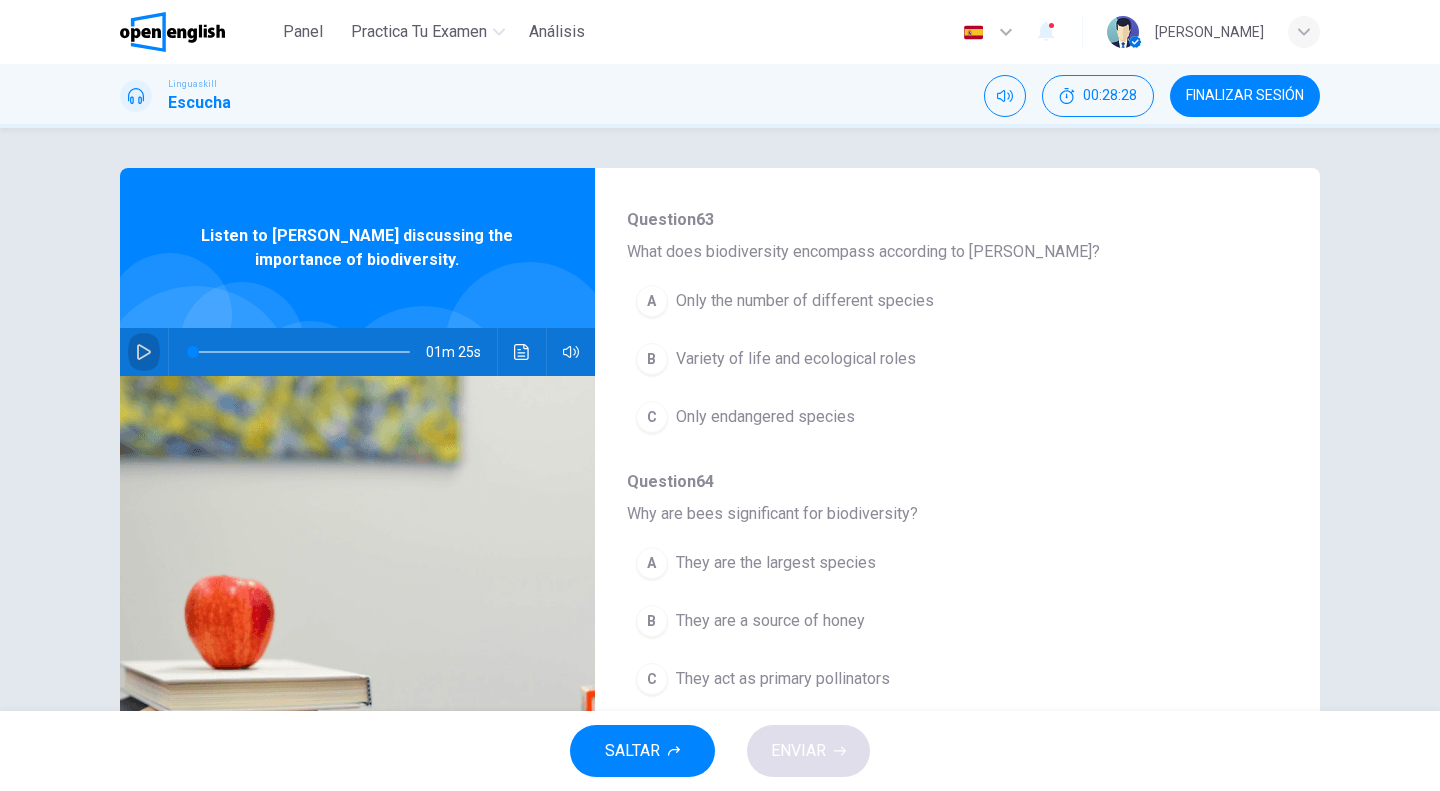 click 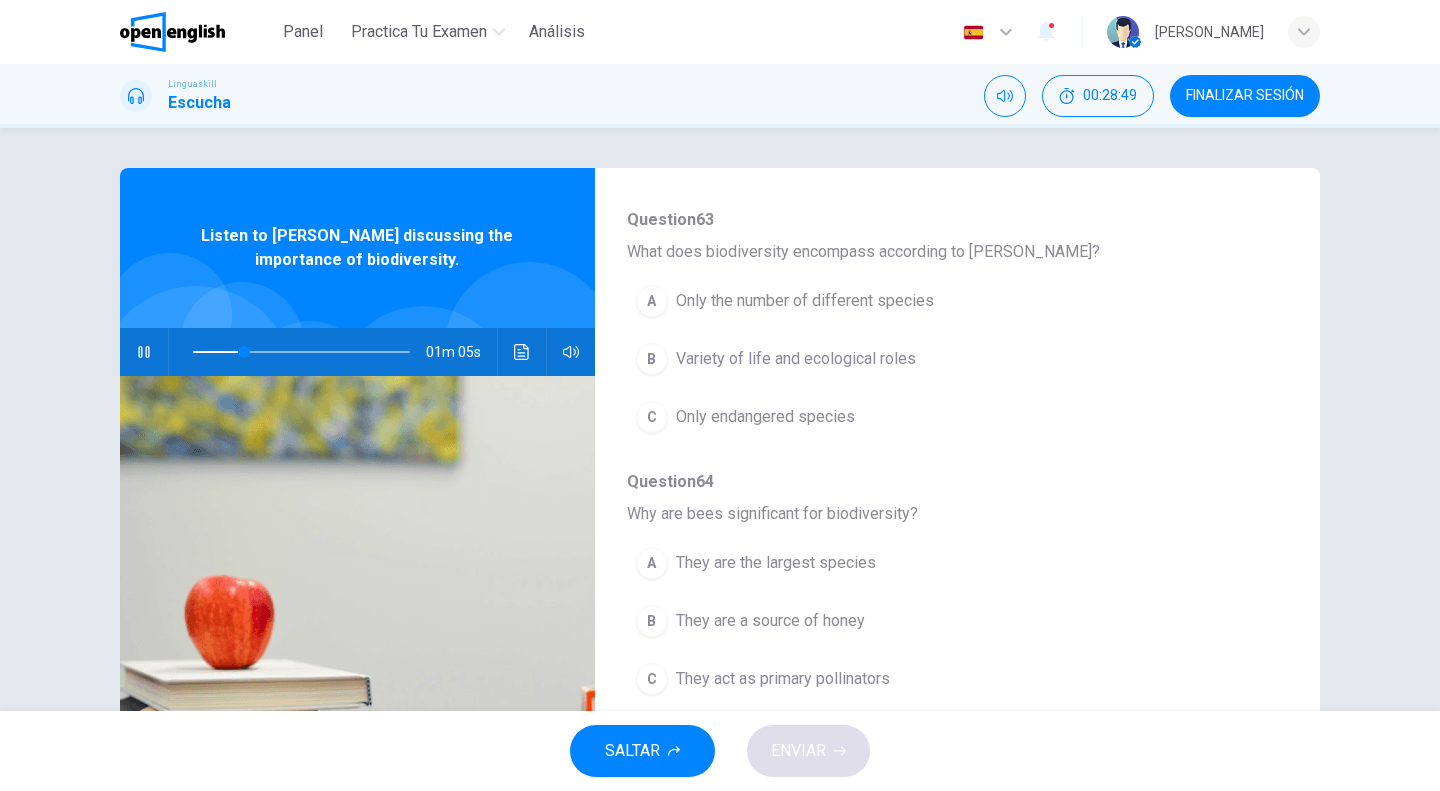 click on "Only the number of different species" at bounding box center (805, 301) 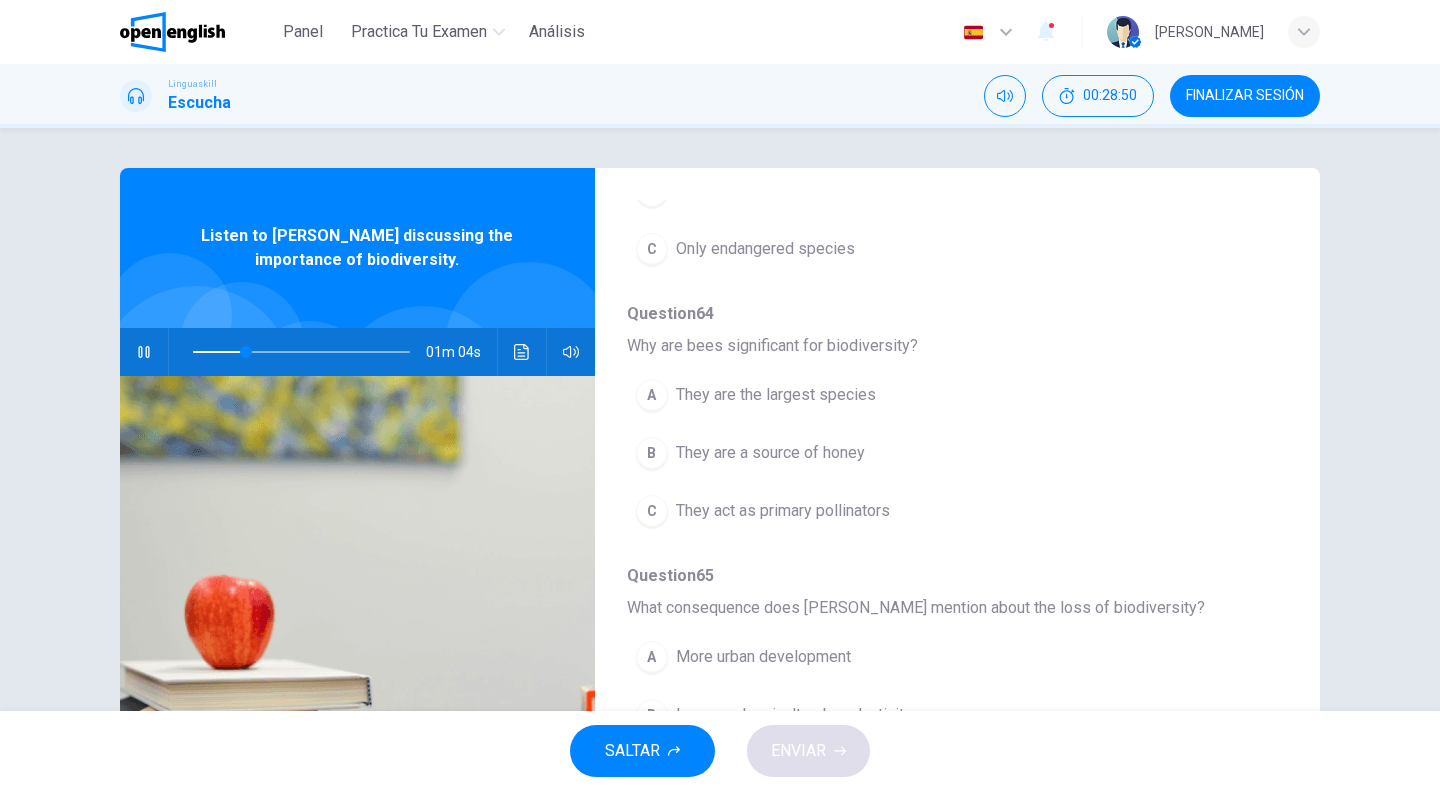 scroll, scrollTop: 400, scrollLeft: 0, axis: vertical 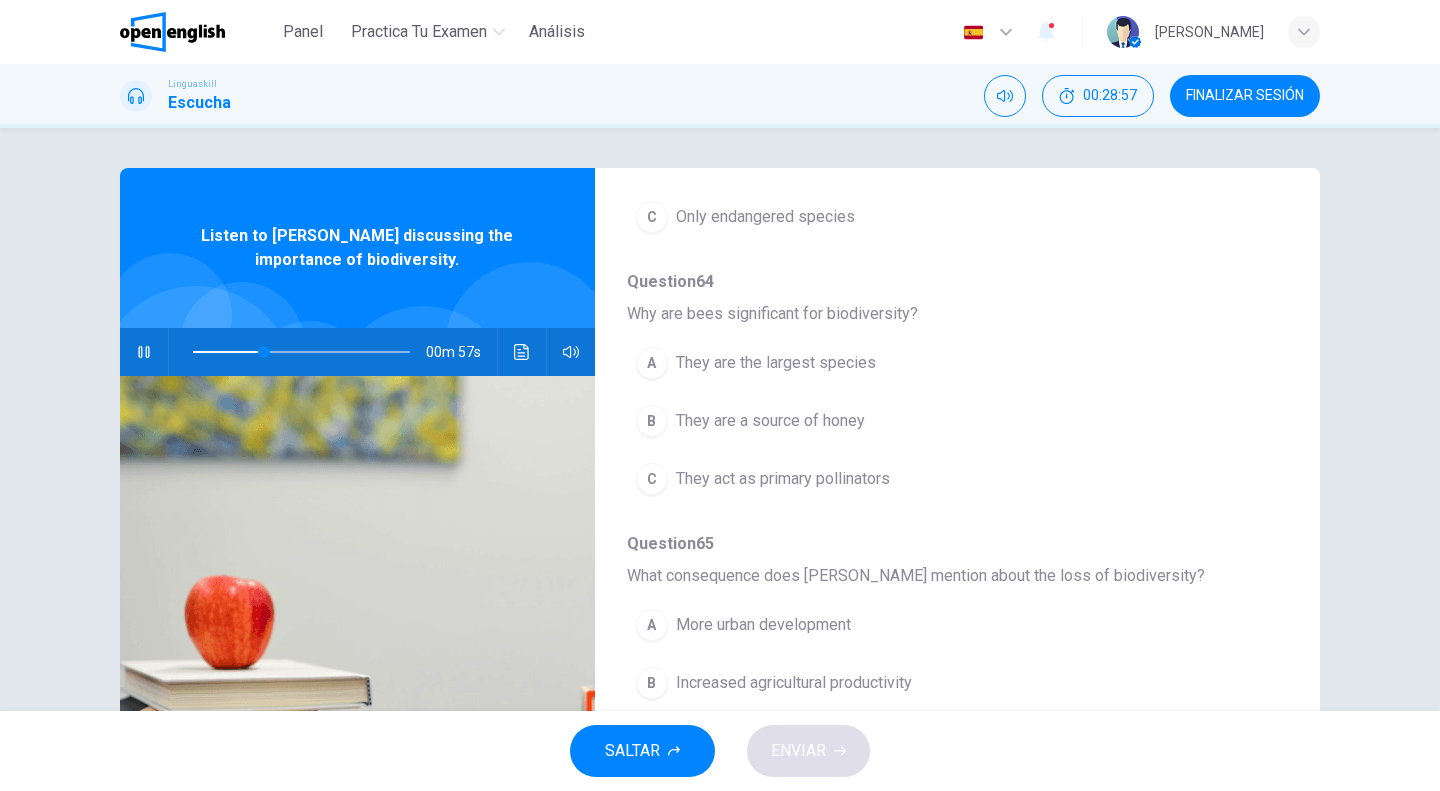 click on "They act as primary pollinators" at bounding box center [783, 479] 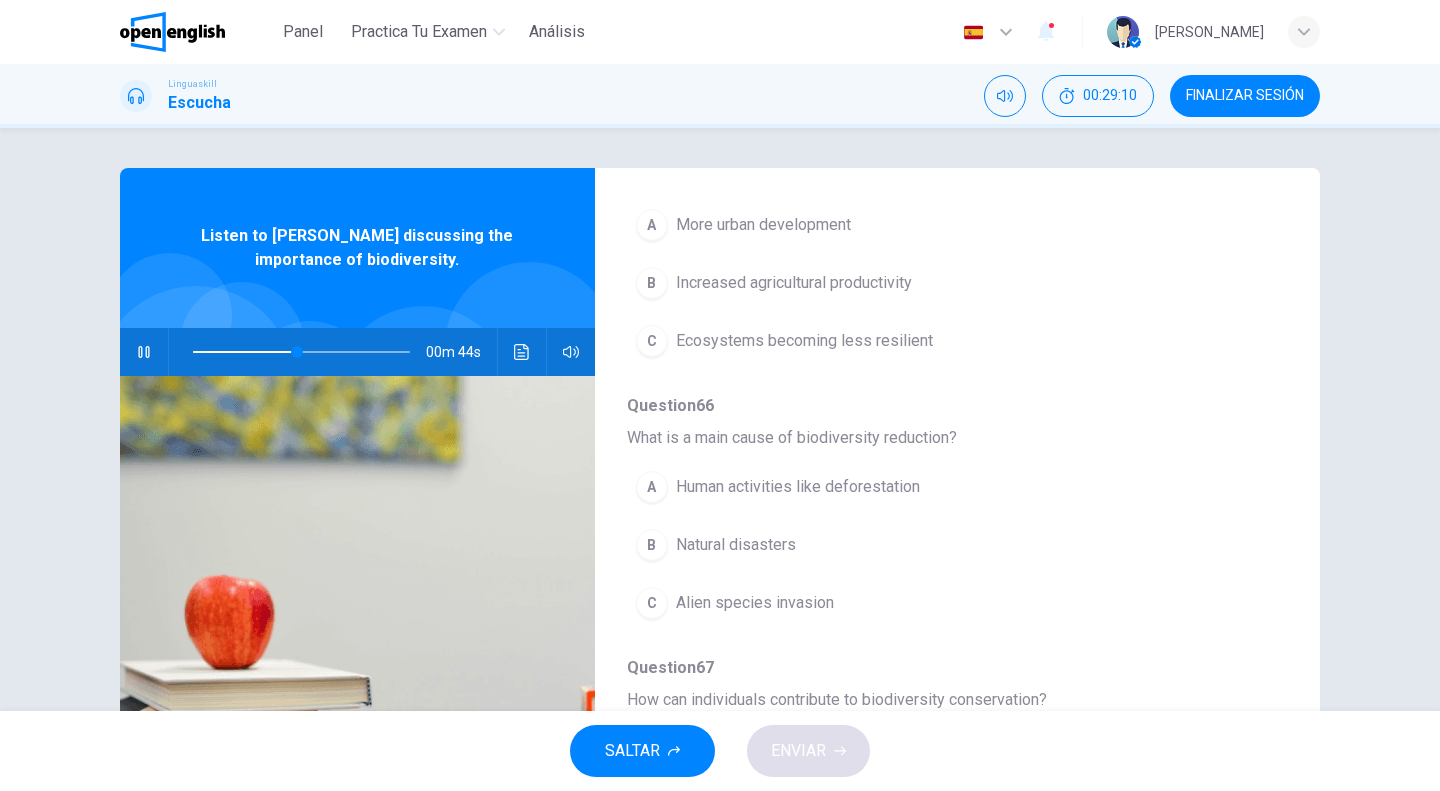 scroll, scrollTop: 700, scrollLeft: 0, axis: vertical 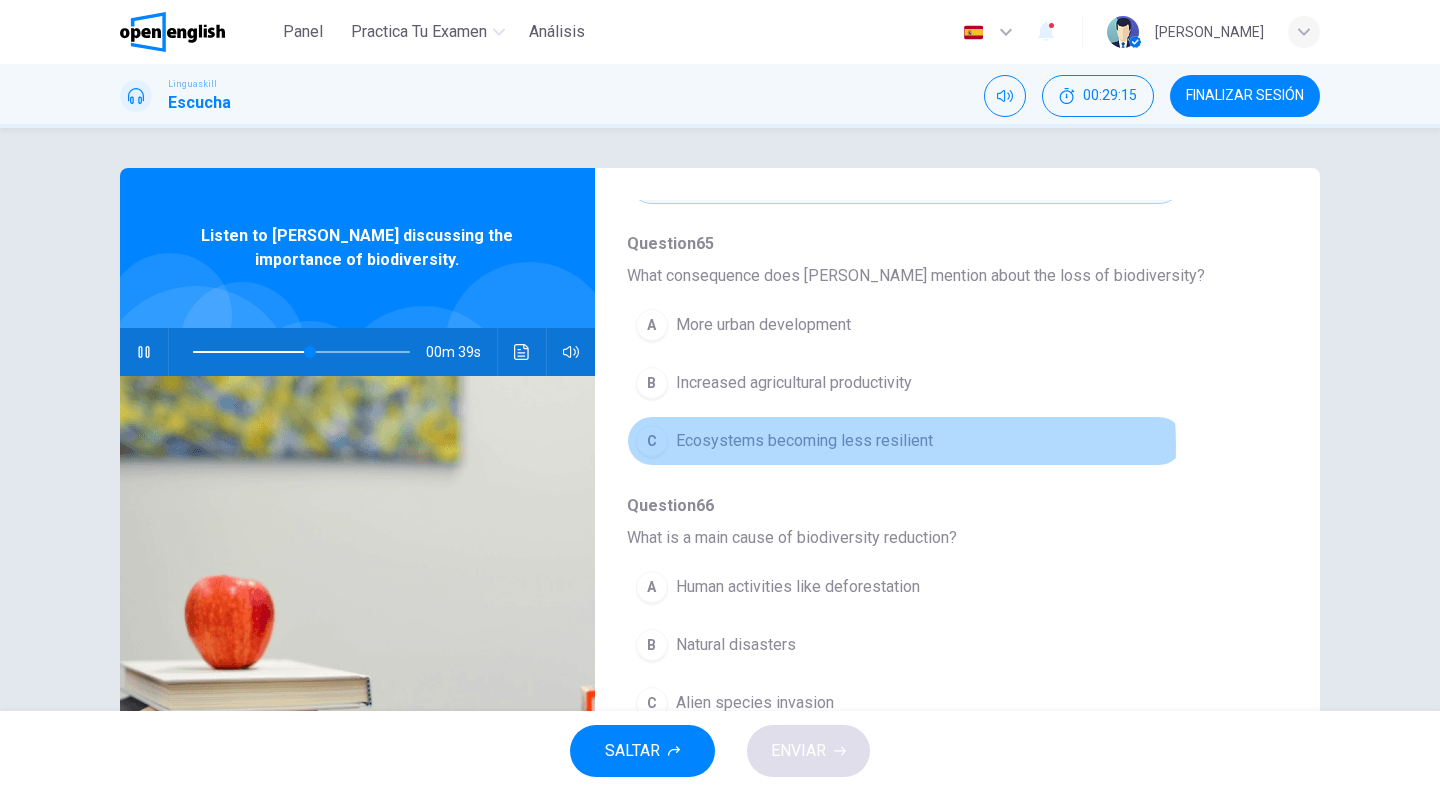 click on "Ecosystems becoming less resilient" at bounding box center [804, 441] 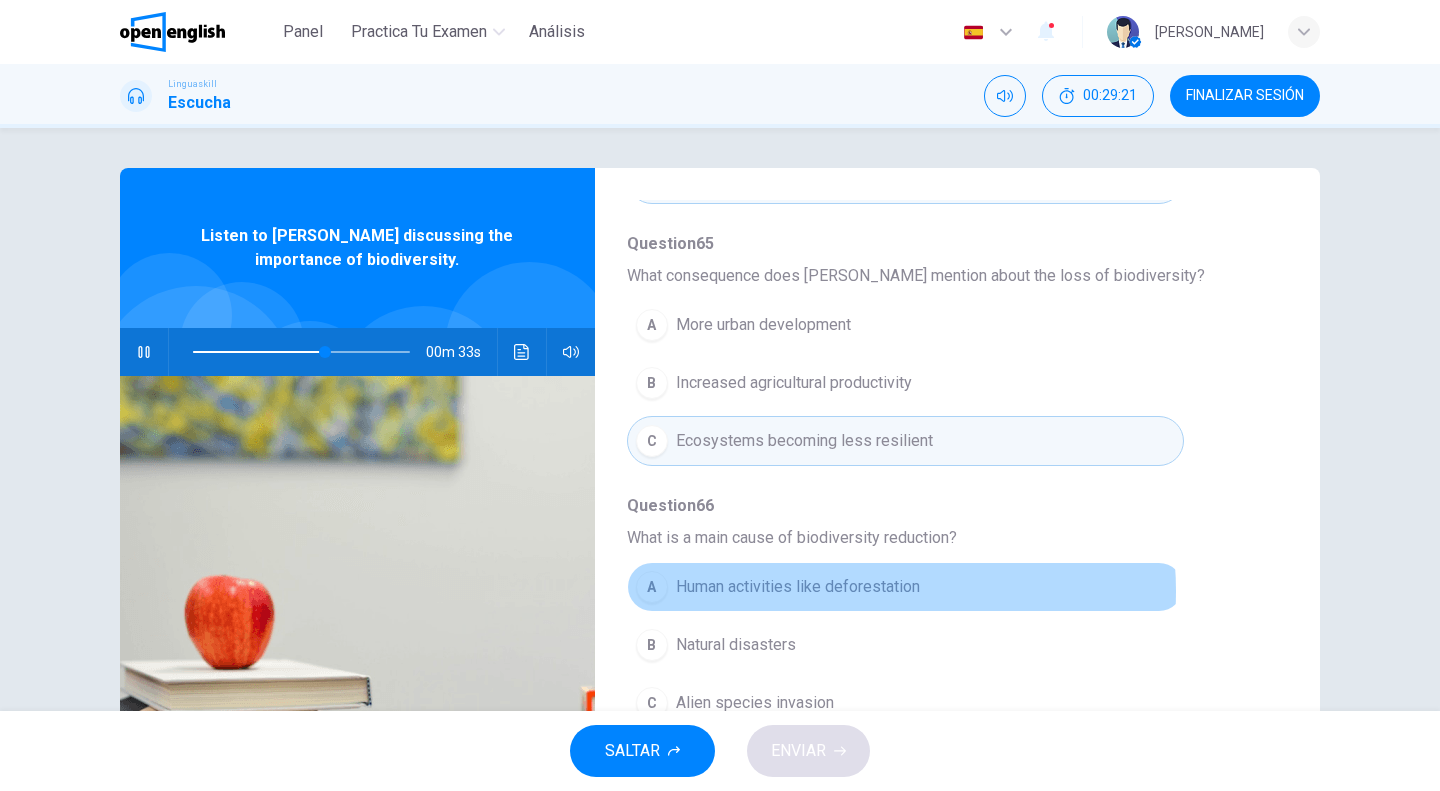 click on "Human activities like deforestation" at bounding box center [798, 587] 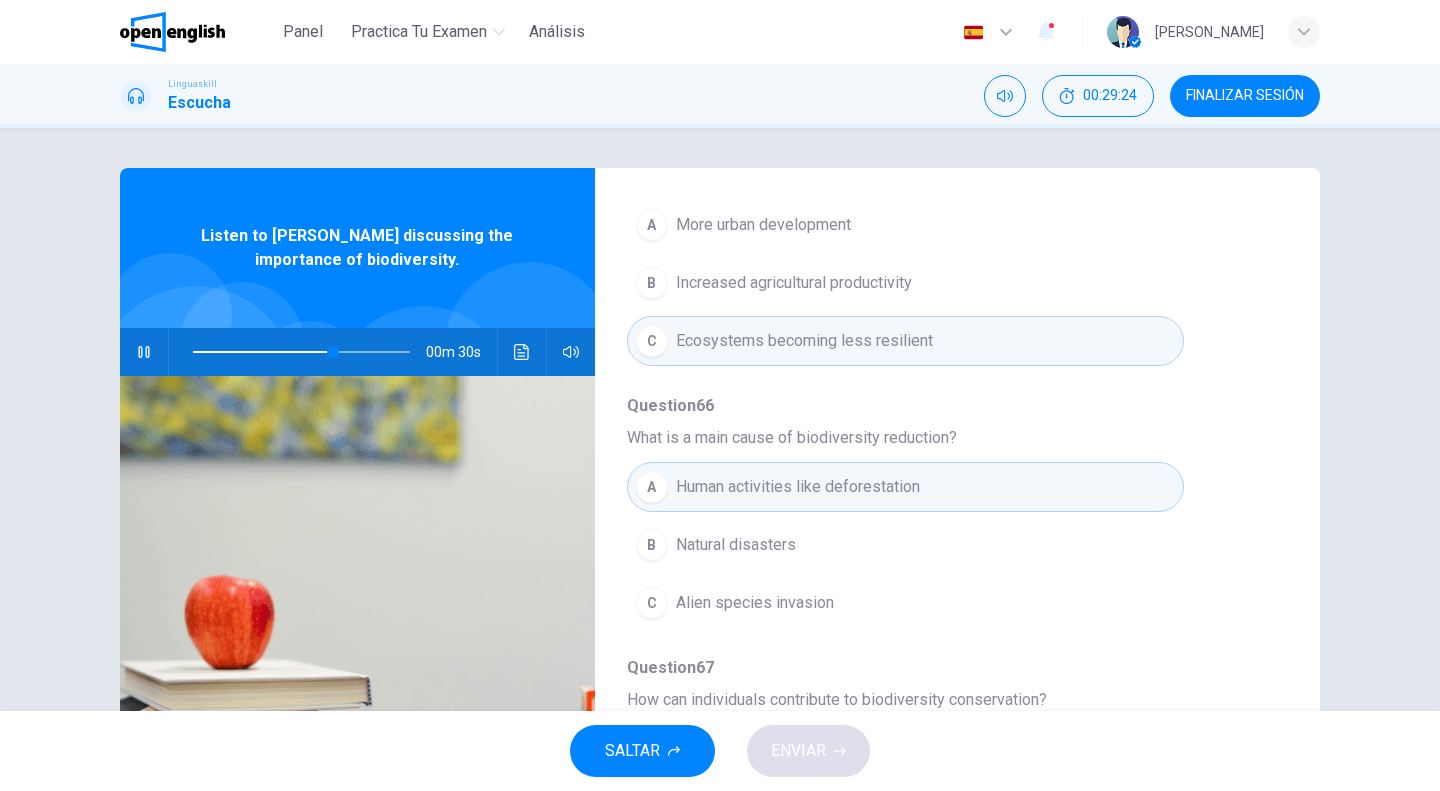 scroll, scrollTop: 852, scrollLeft: 0, axis: vertical 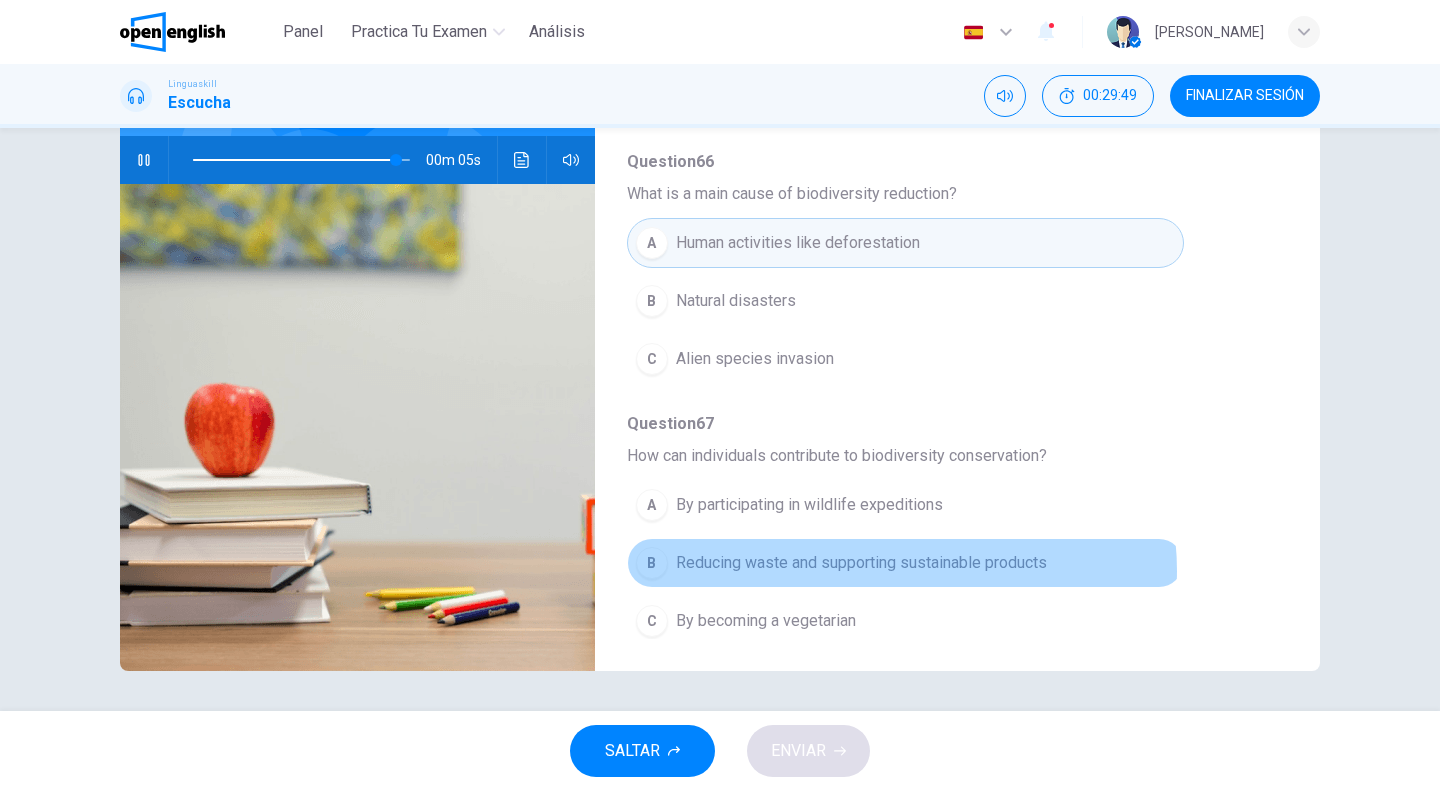 click on "Reducing waste and supporting sustainable products" at bounding box center (861, 563) 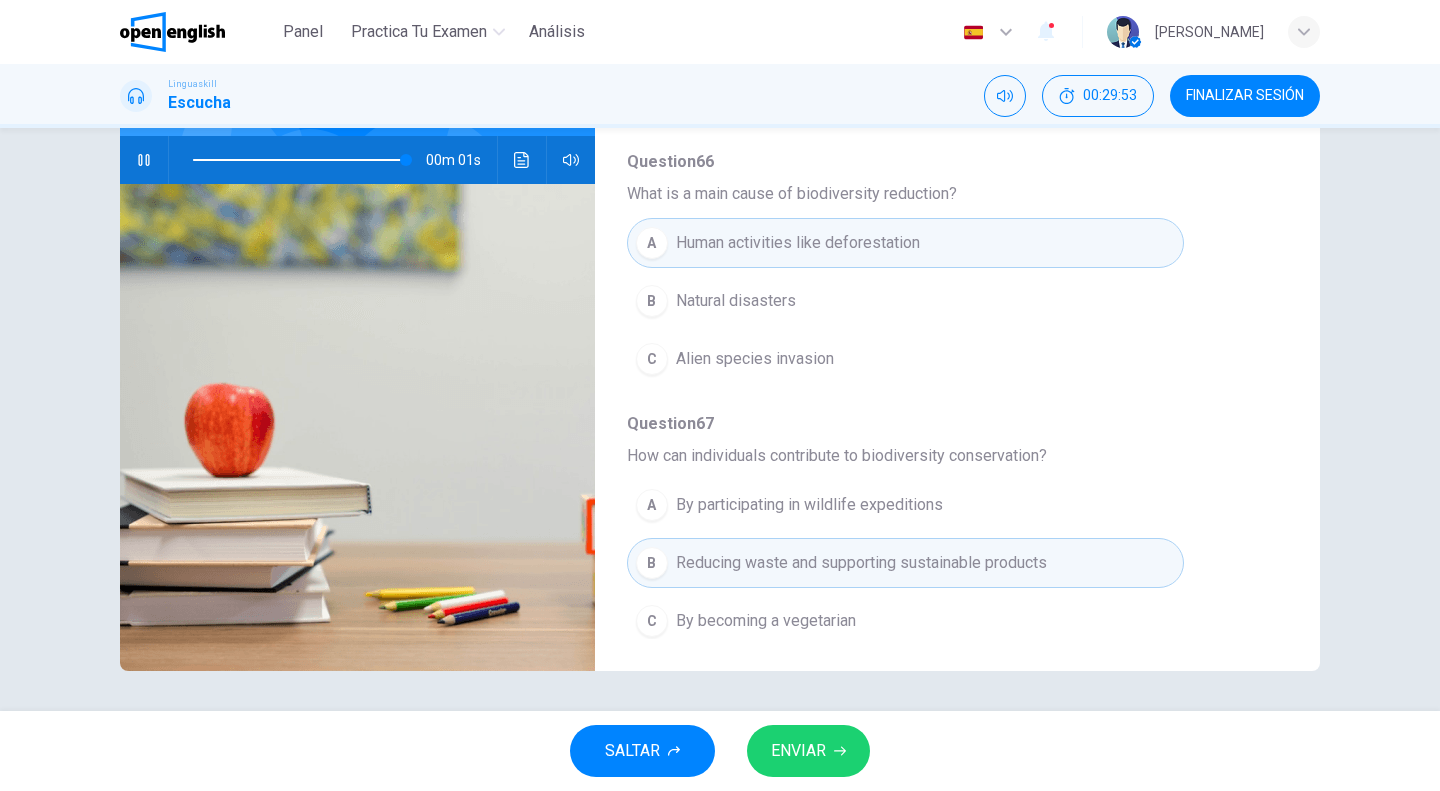 click on "ENVIAR" at bounding box center (798, 751) 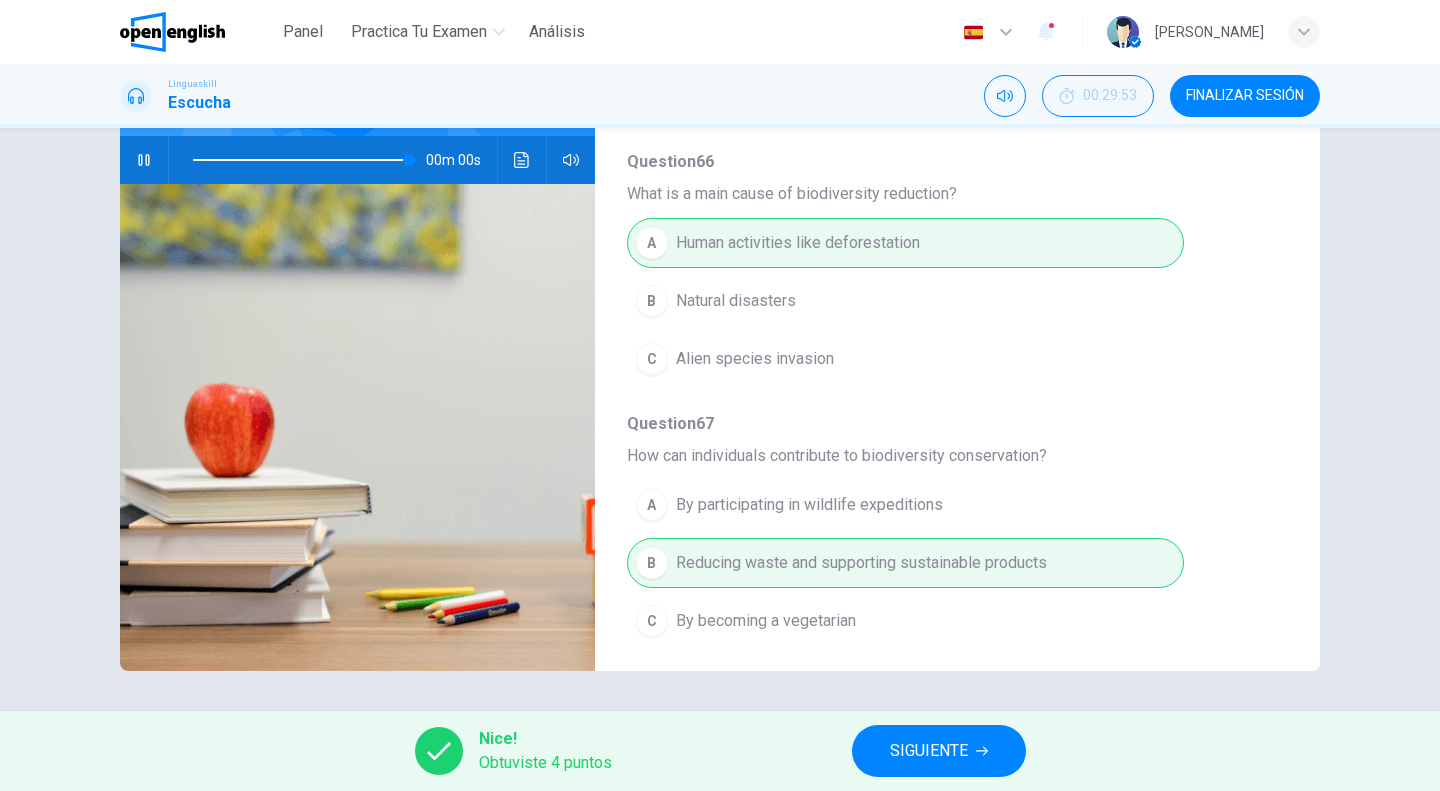 type on "*" 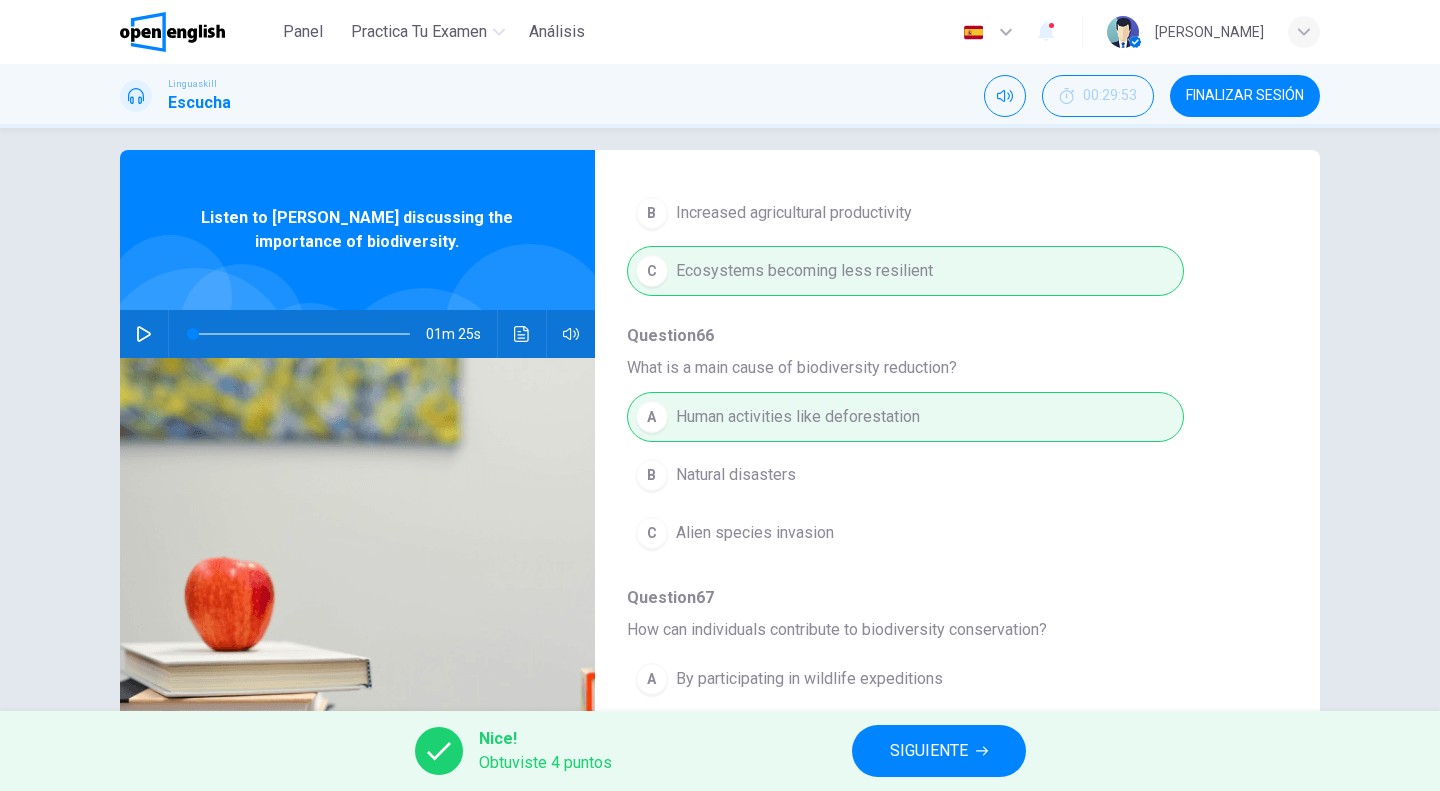 scroll, scrollTop: 0, scrollLeft: 0, axis: both 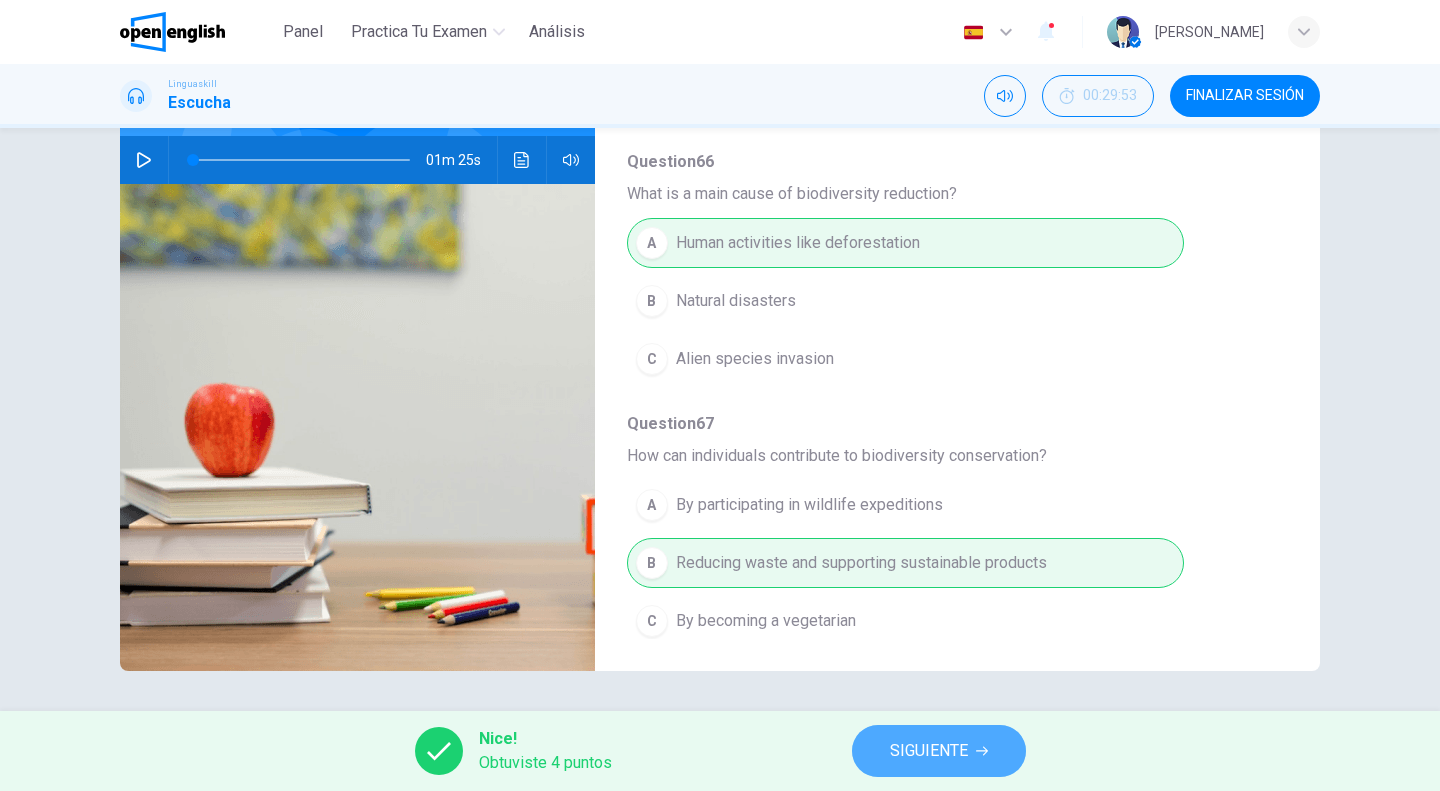 click on "SIGUIENTE" at bounding box center [929, 751] 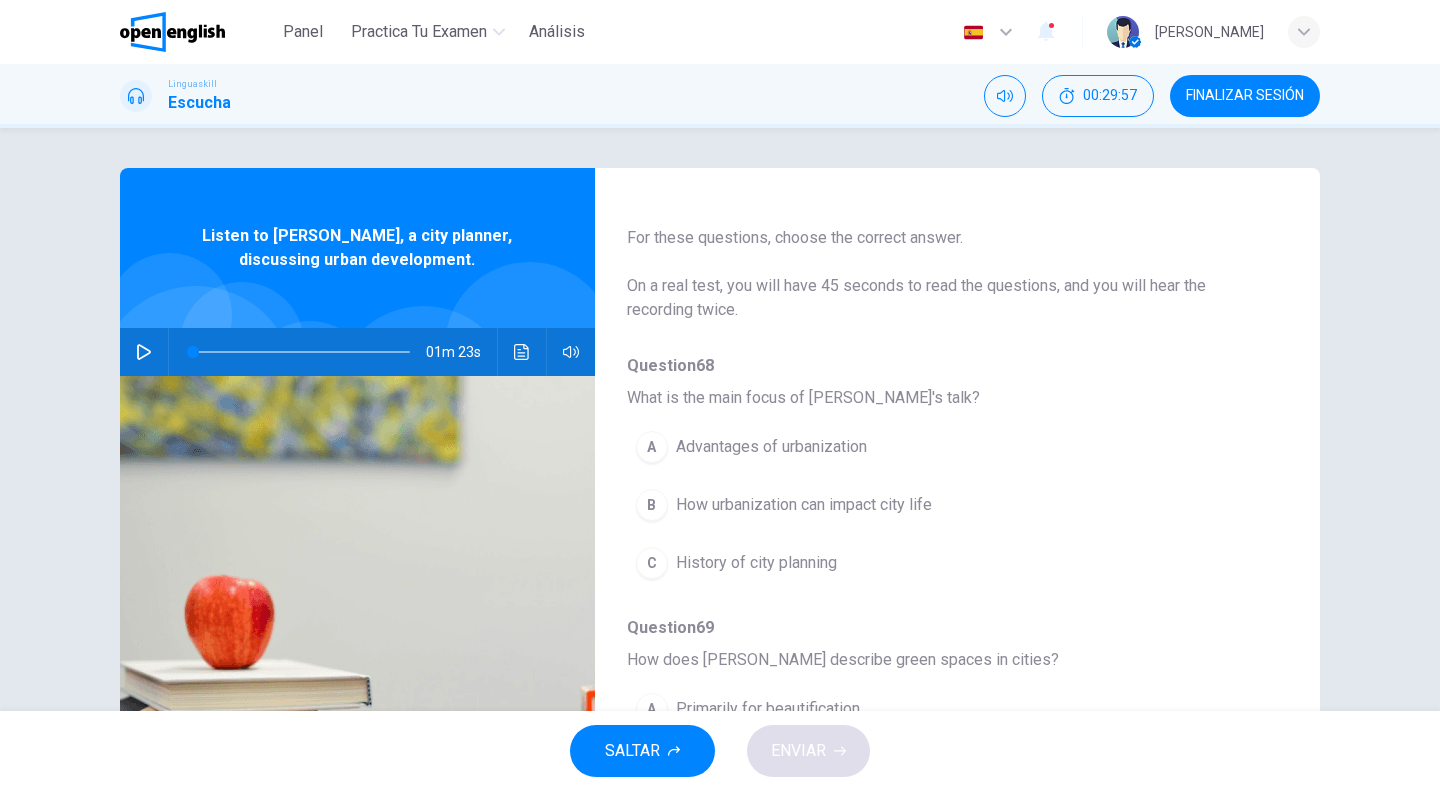 scroll, scrollTop: 100, scrollLeft: 0, axis: vertical 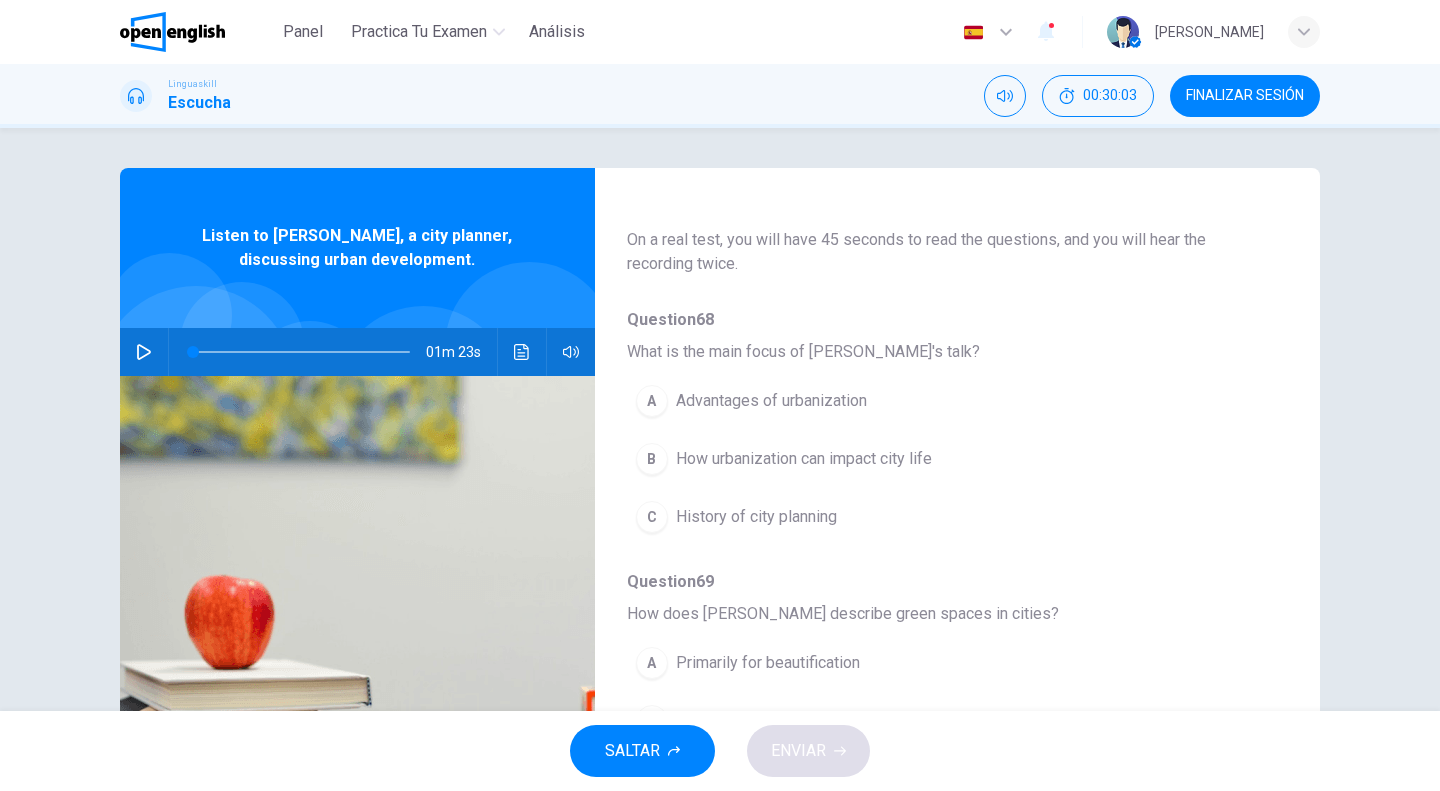 click 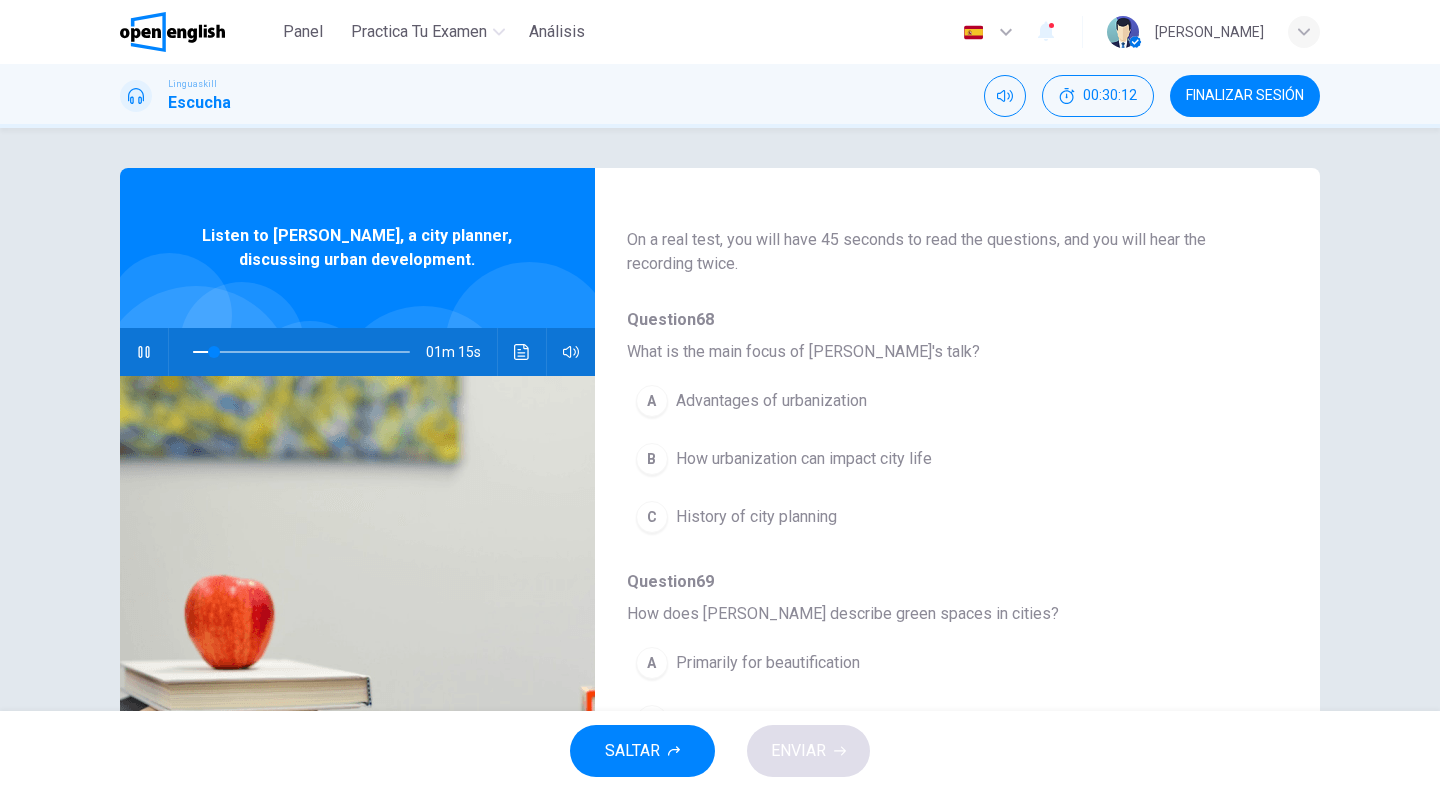 click on "How urbanization can impact city life" at bounding box center (804, 459) 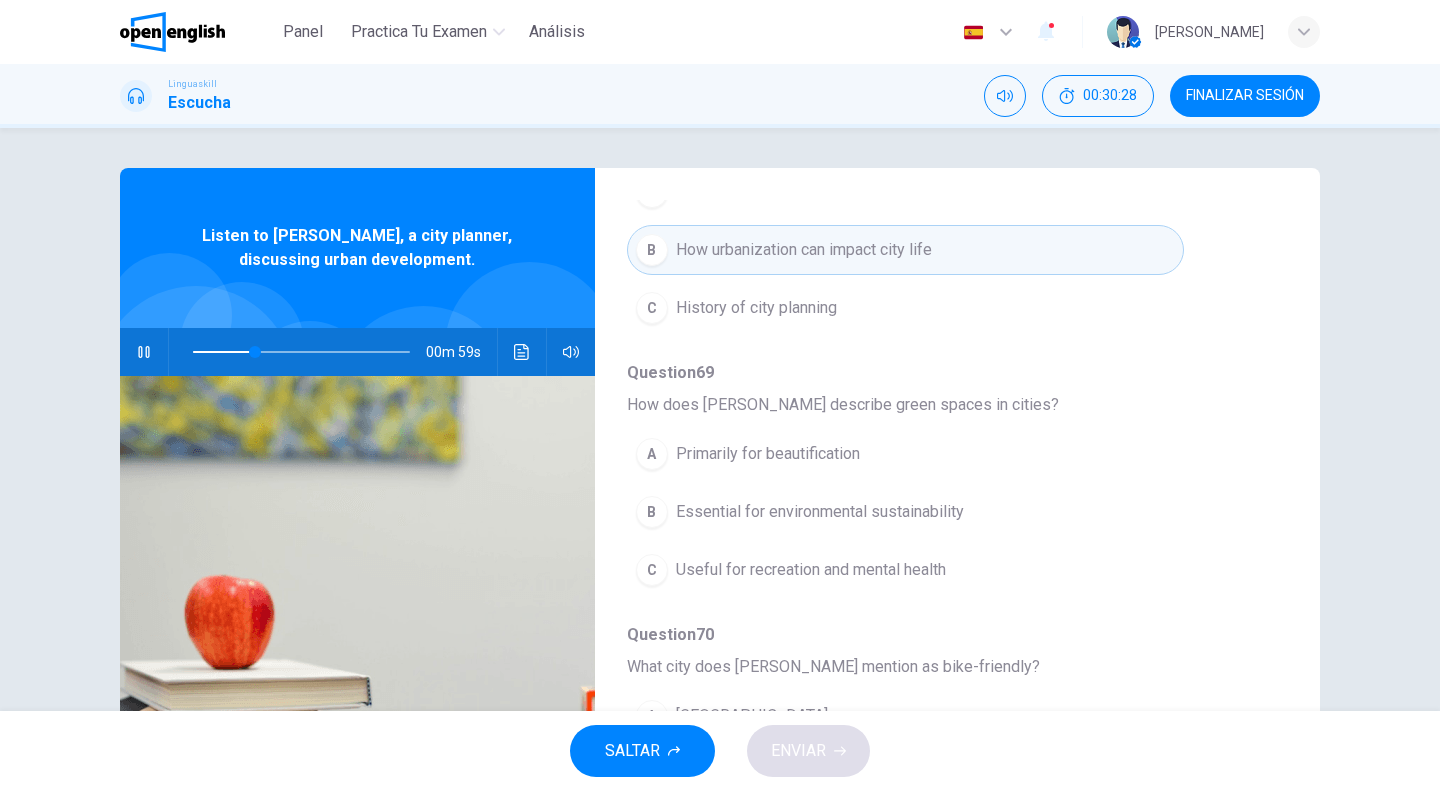 scroll, scrollTop: 300, scrollLeft: 0, axis: vertical 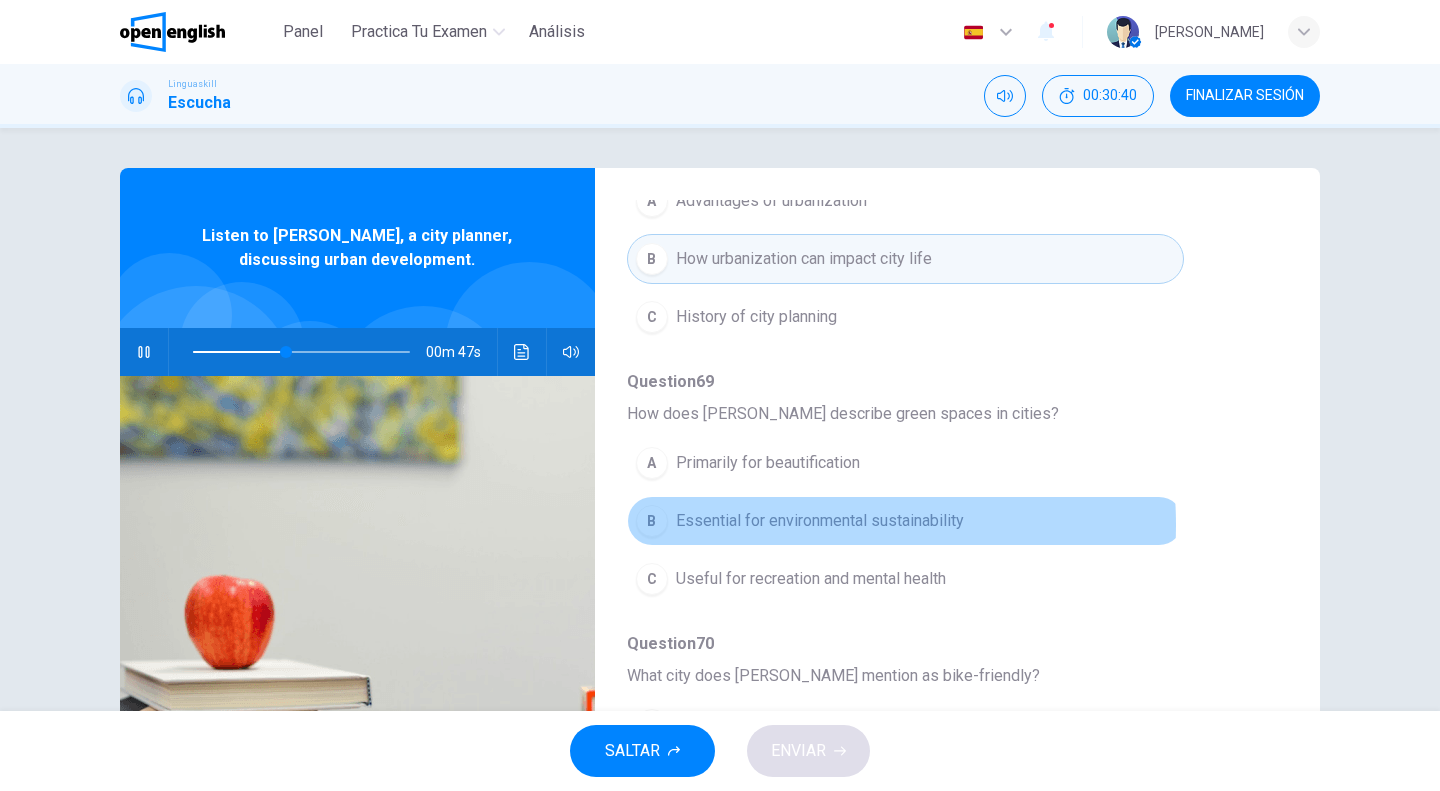 click on "Essential for environmental sustainability" at bounding box center [820, 521] 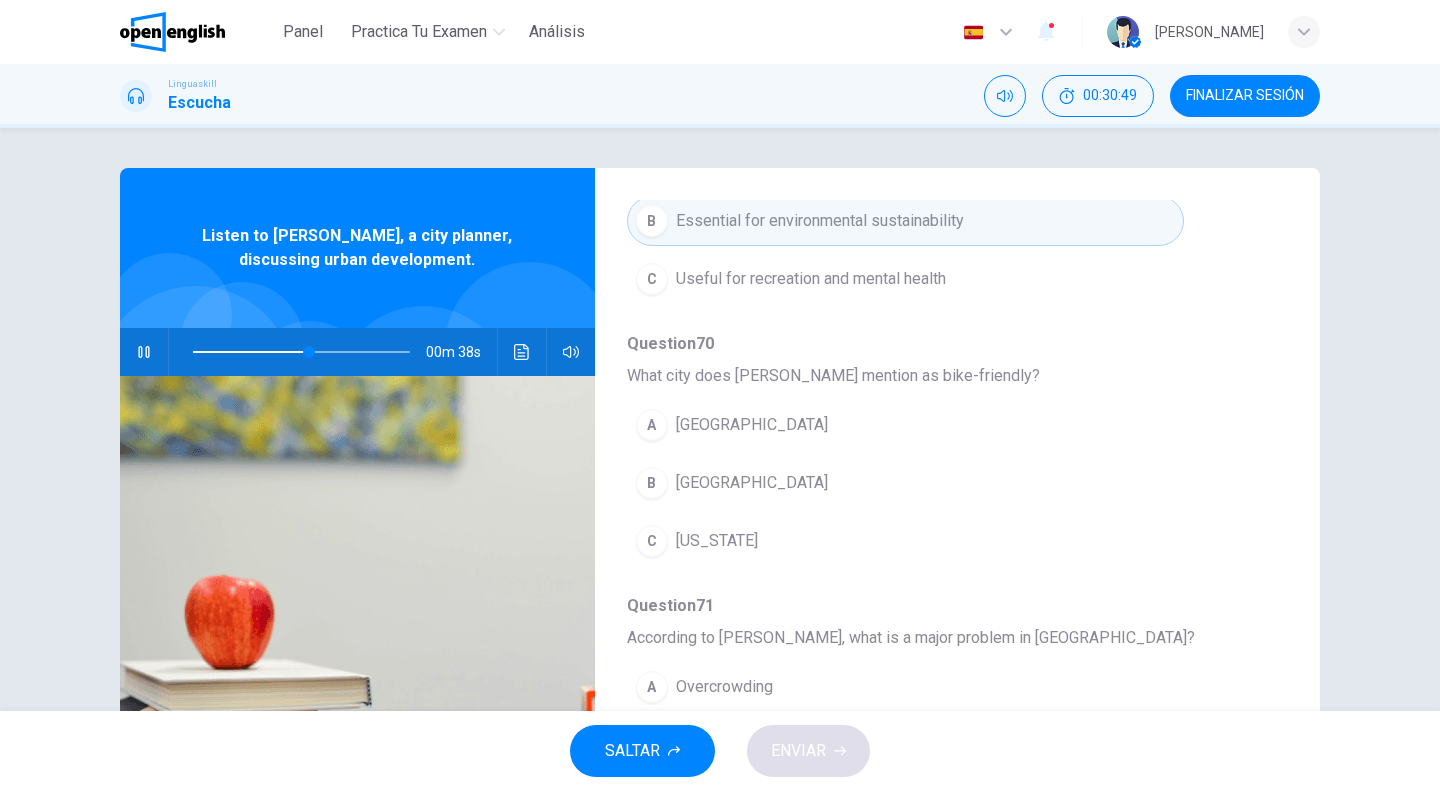 scroll, scrollTop: 700, scrollLeft: 0, axis: vertical 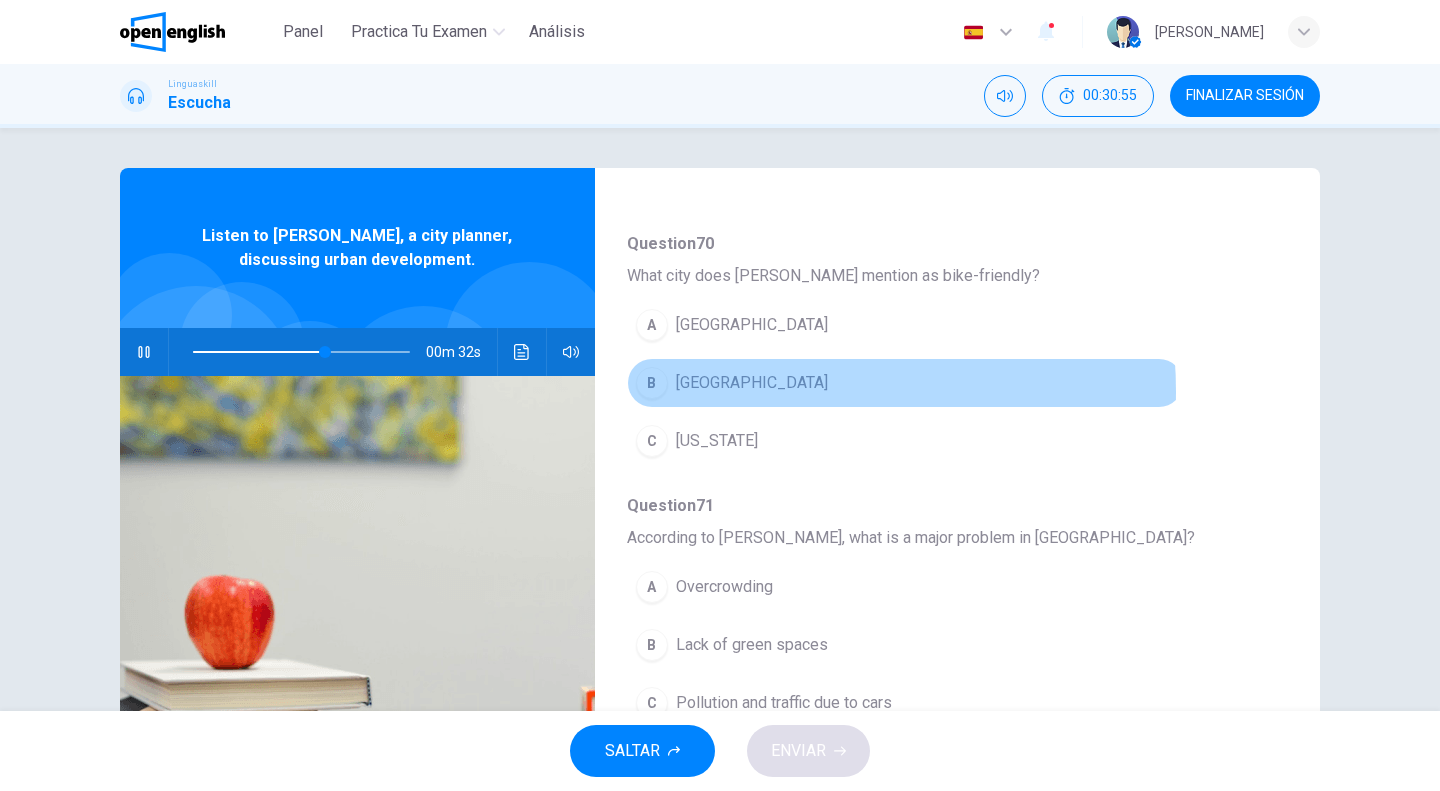 click on "Copenhagen" at bounding box center (752, 383) 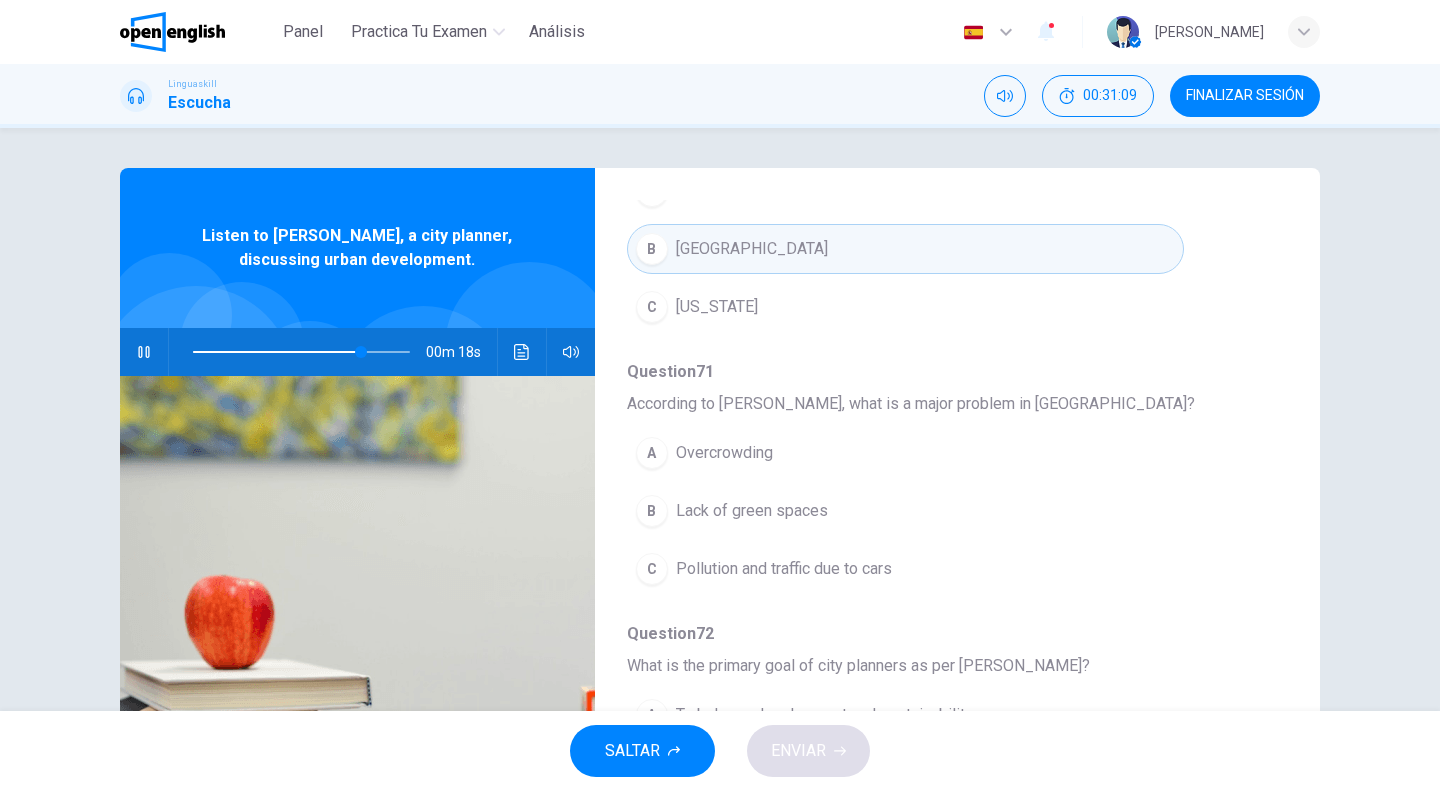 scroll, scrollTop: 852, scrollLeft: 0, axis: vertical 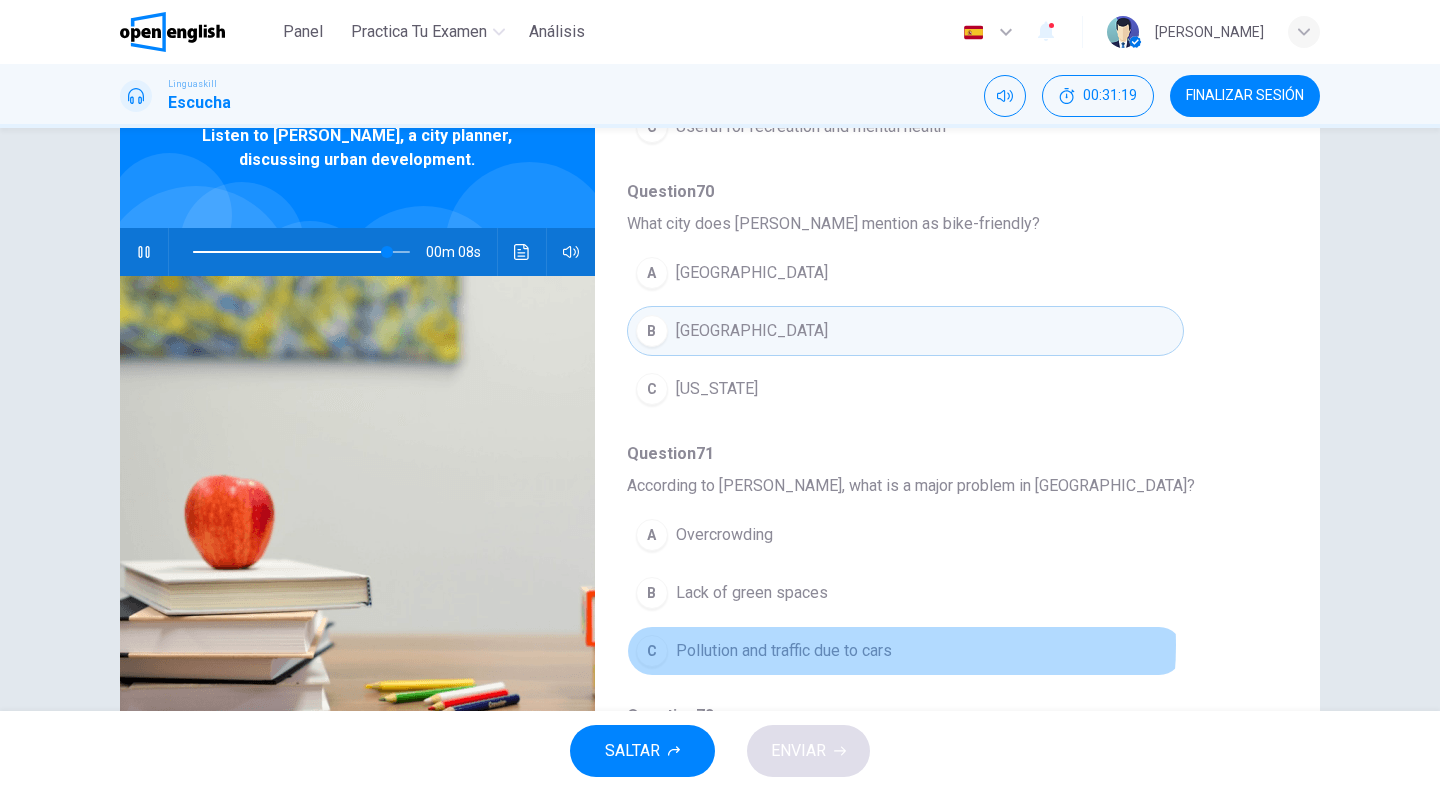 click on "Pollution and traffic due to cars" at bounding box center [784, 651] 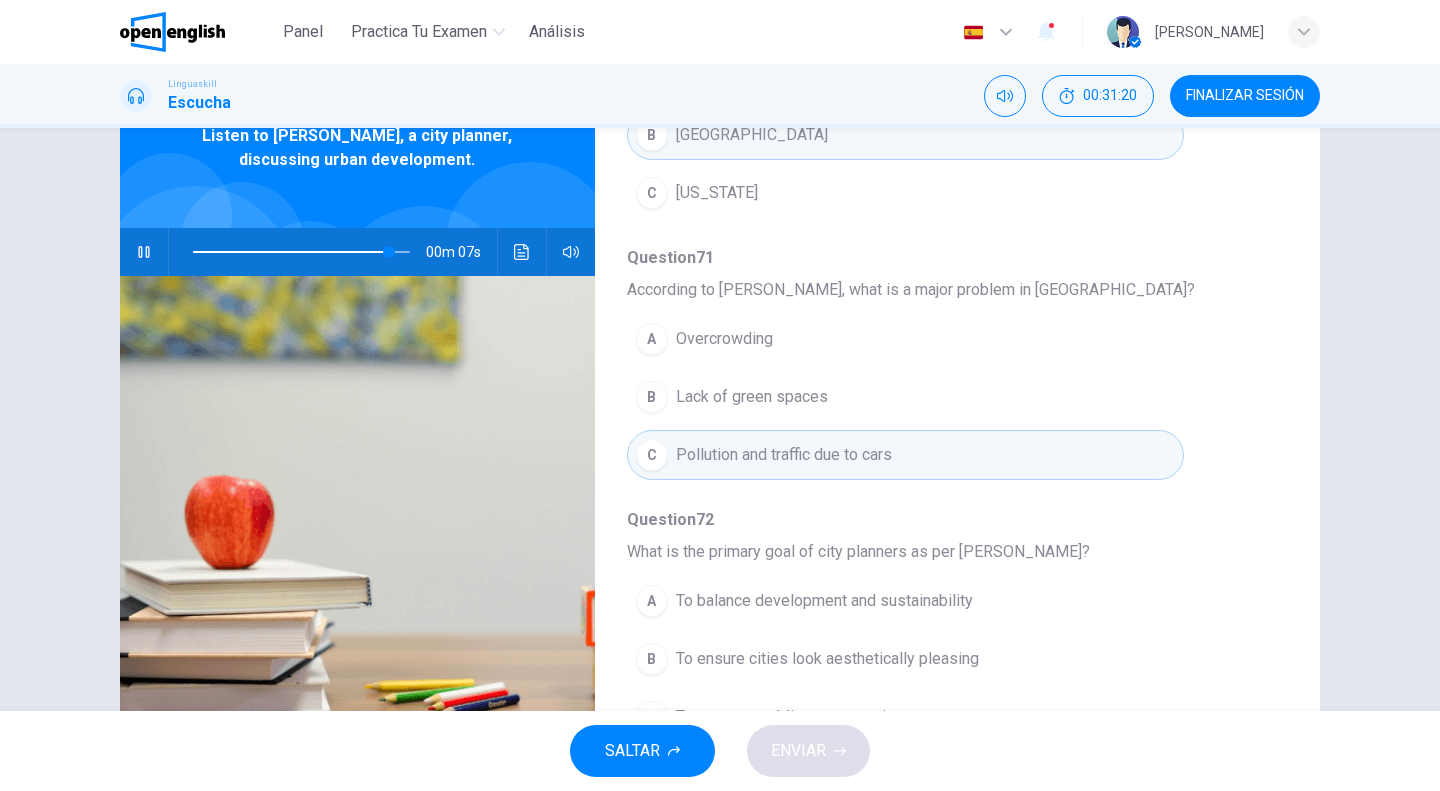 scroll, scrollTop: 852, scrollLeft: 0, axis: vertical 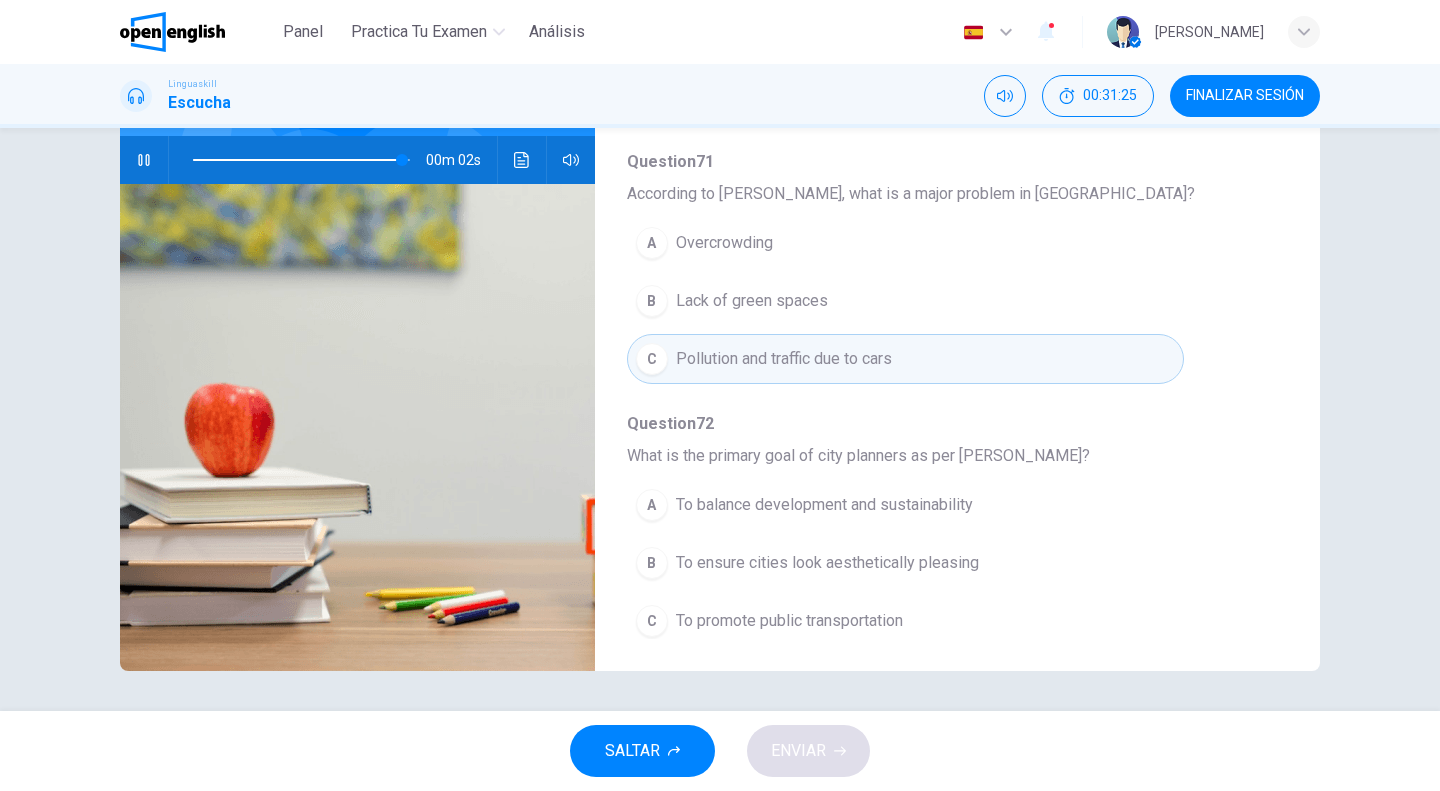 click on "A To balance development and sustainability" at bounding box center (905, 505) 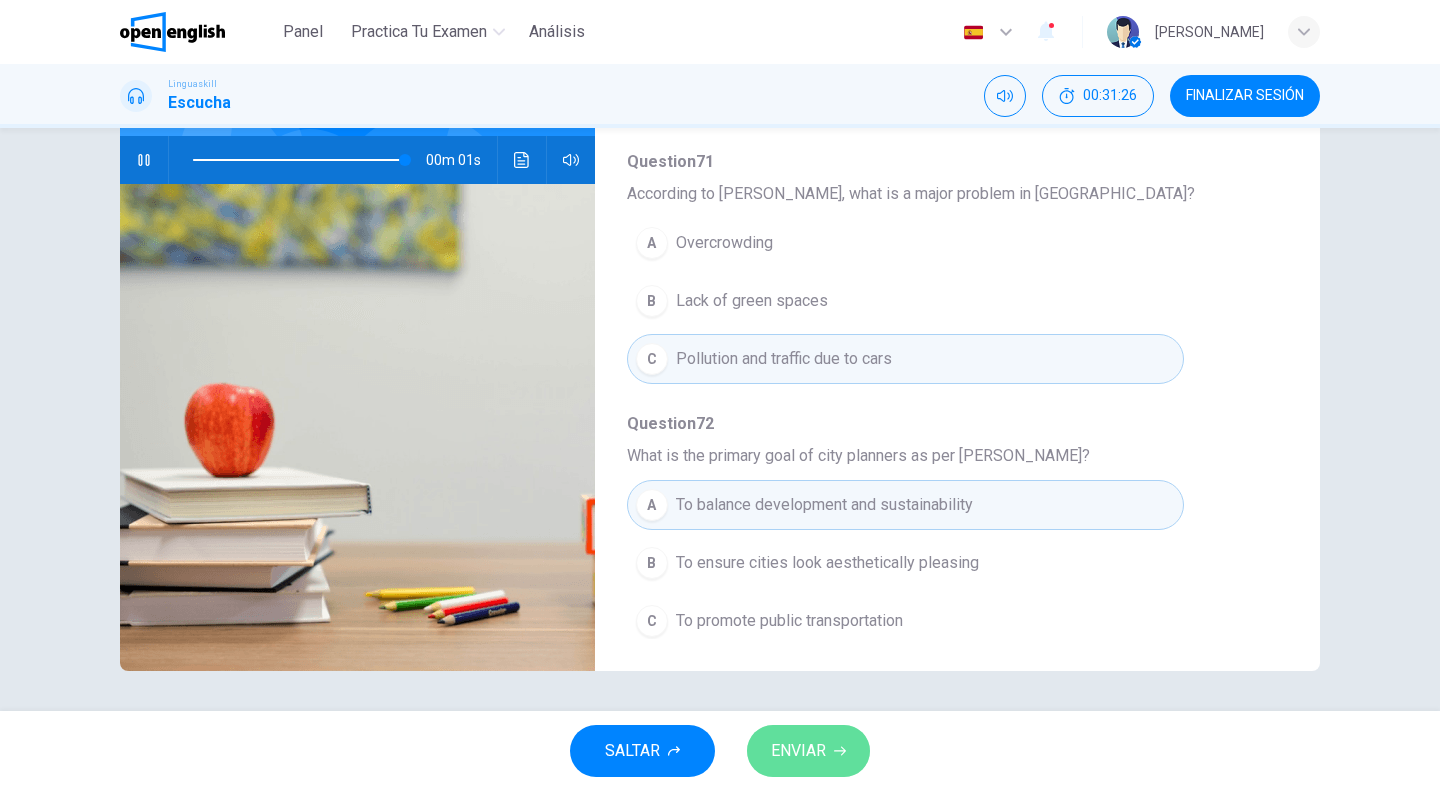 click on "ENVIAR" at bounding box center (798, 751) 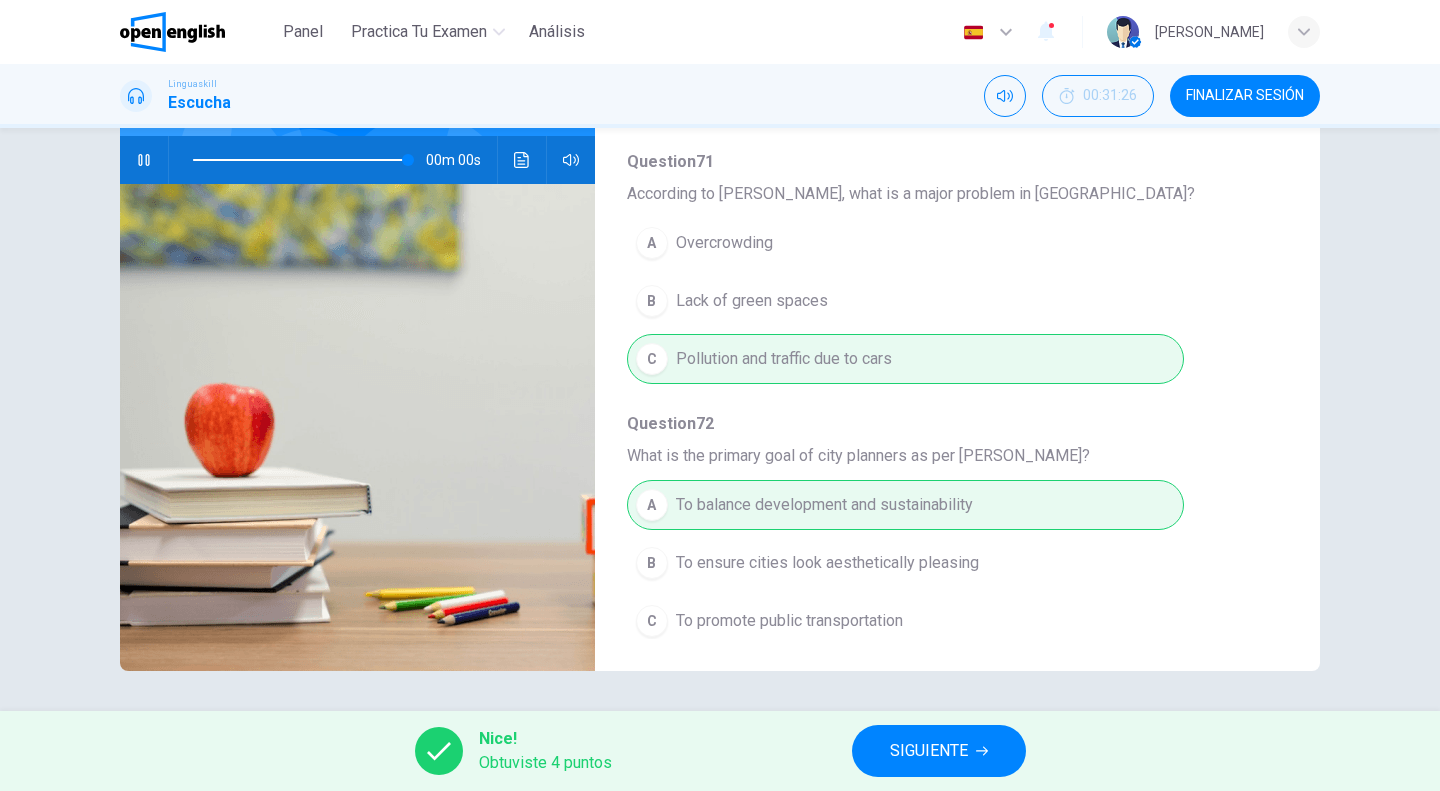 type on "*" 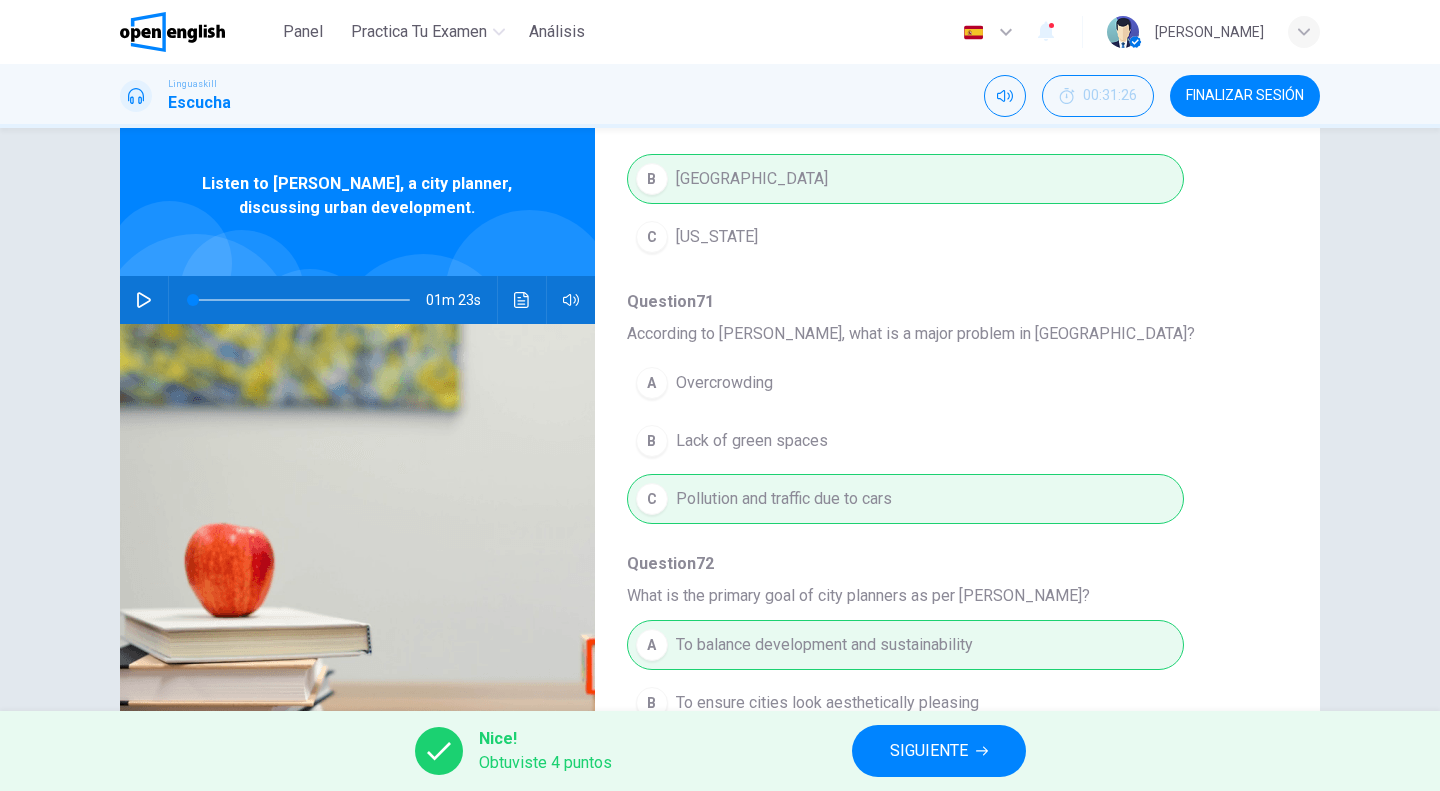scroll, scrollTop: 0, scrollLeft: 0, axis: both 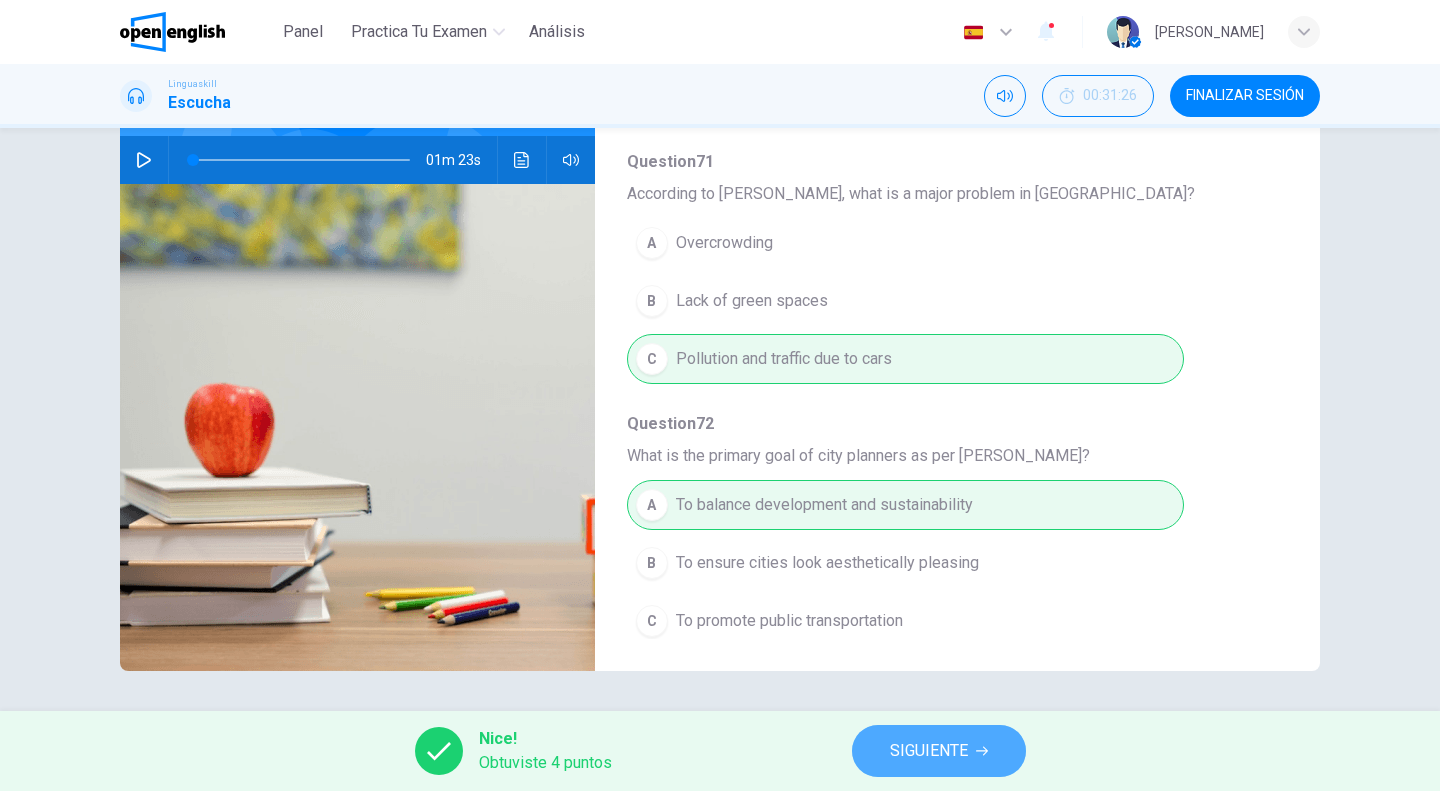 click on "SIGUIENTE" at bounding box center [929, 751] 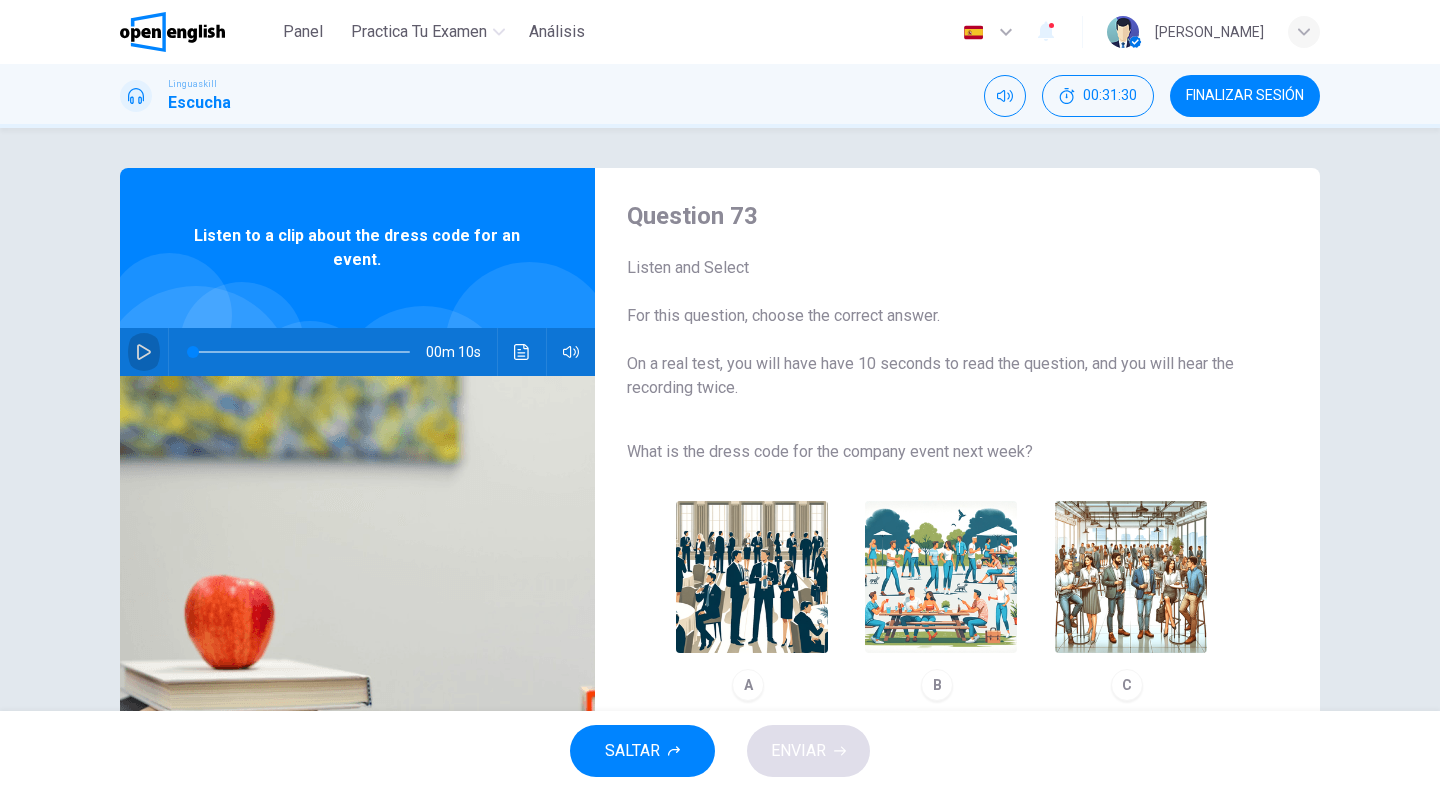 click at bounding box center [144, 352] 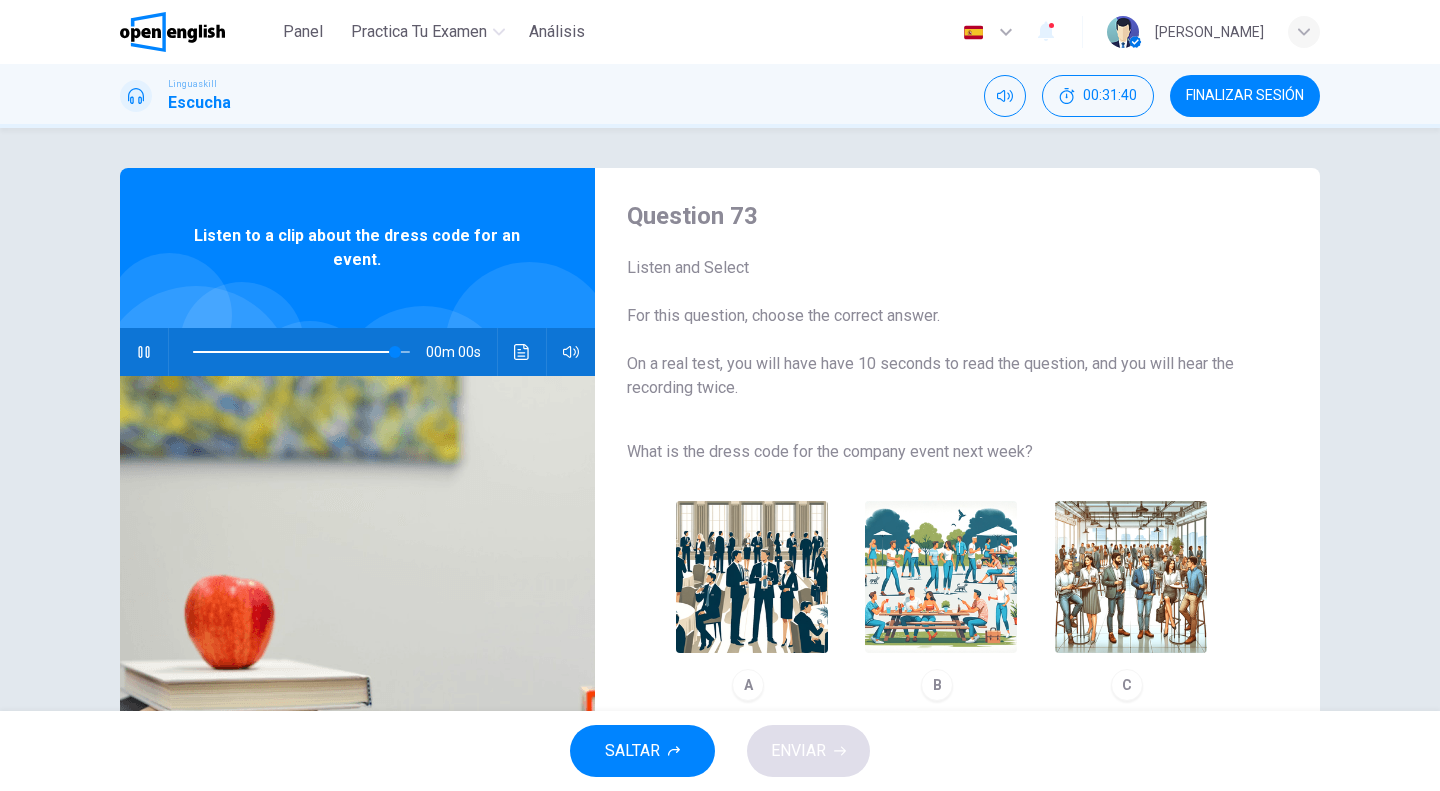 type on "*" 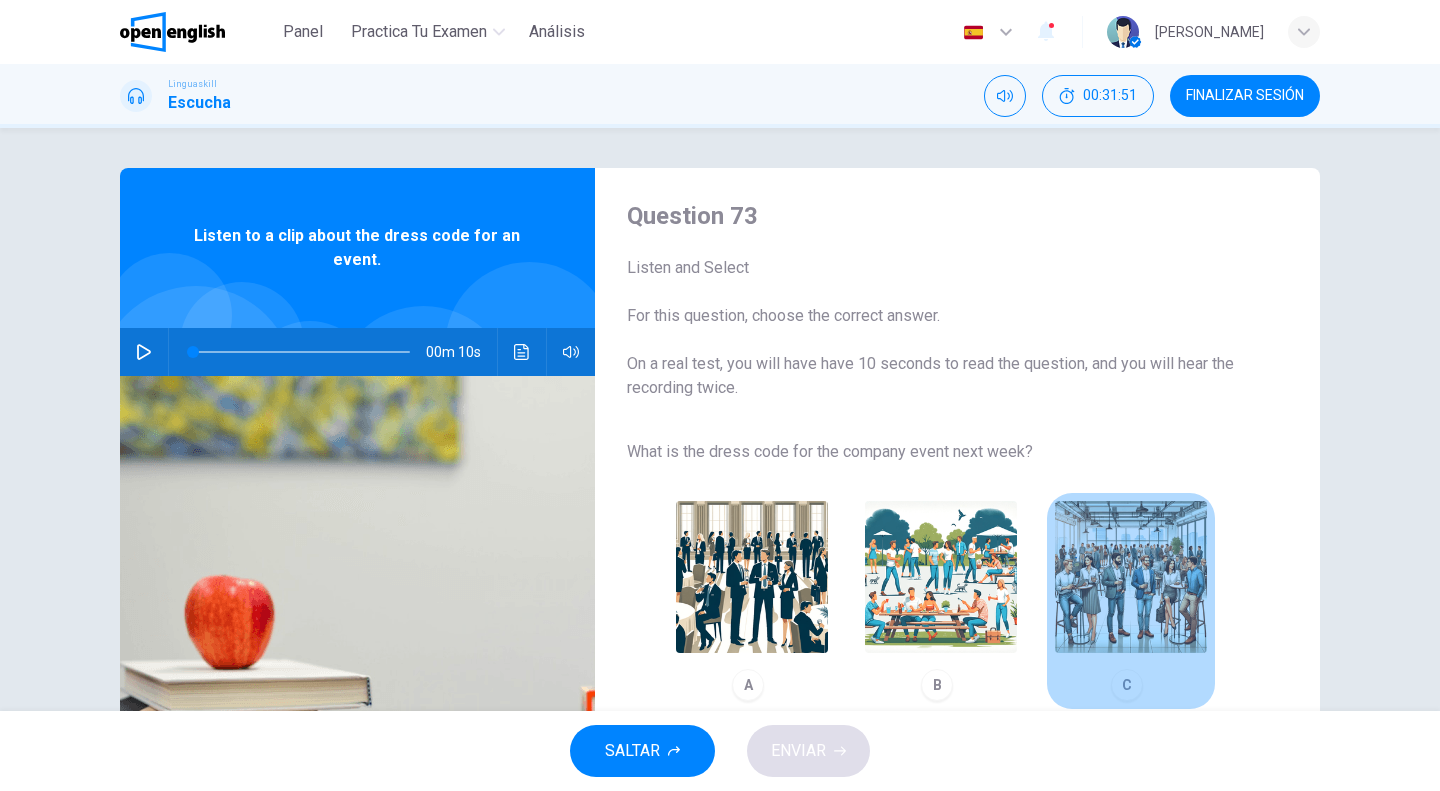 click at bounding box center [1131, 577] 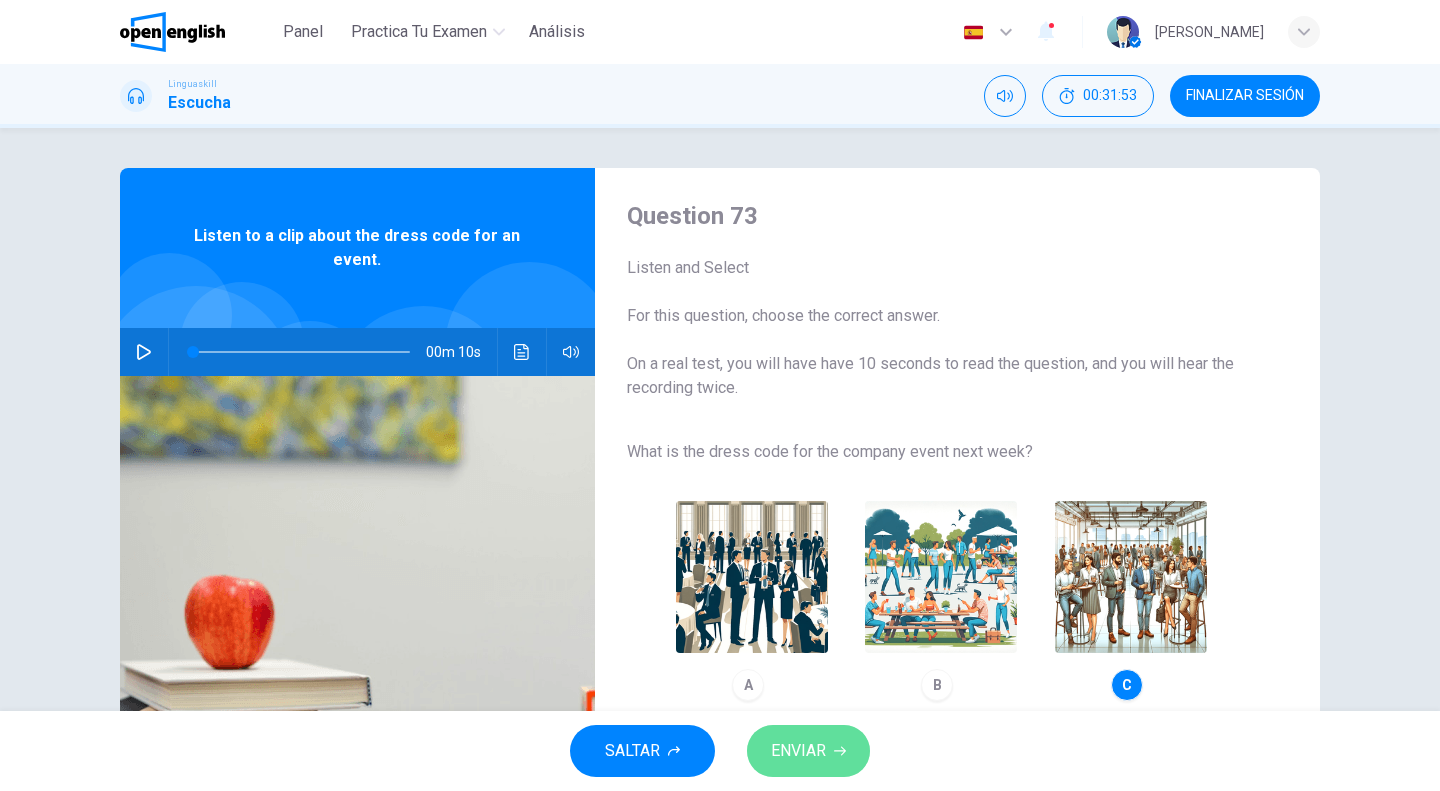 click on "ENVIAR" at bounding box center [798, 751] 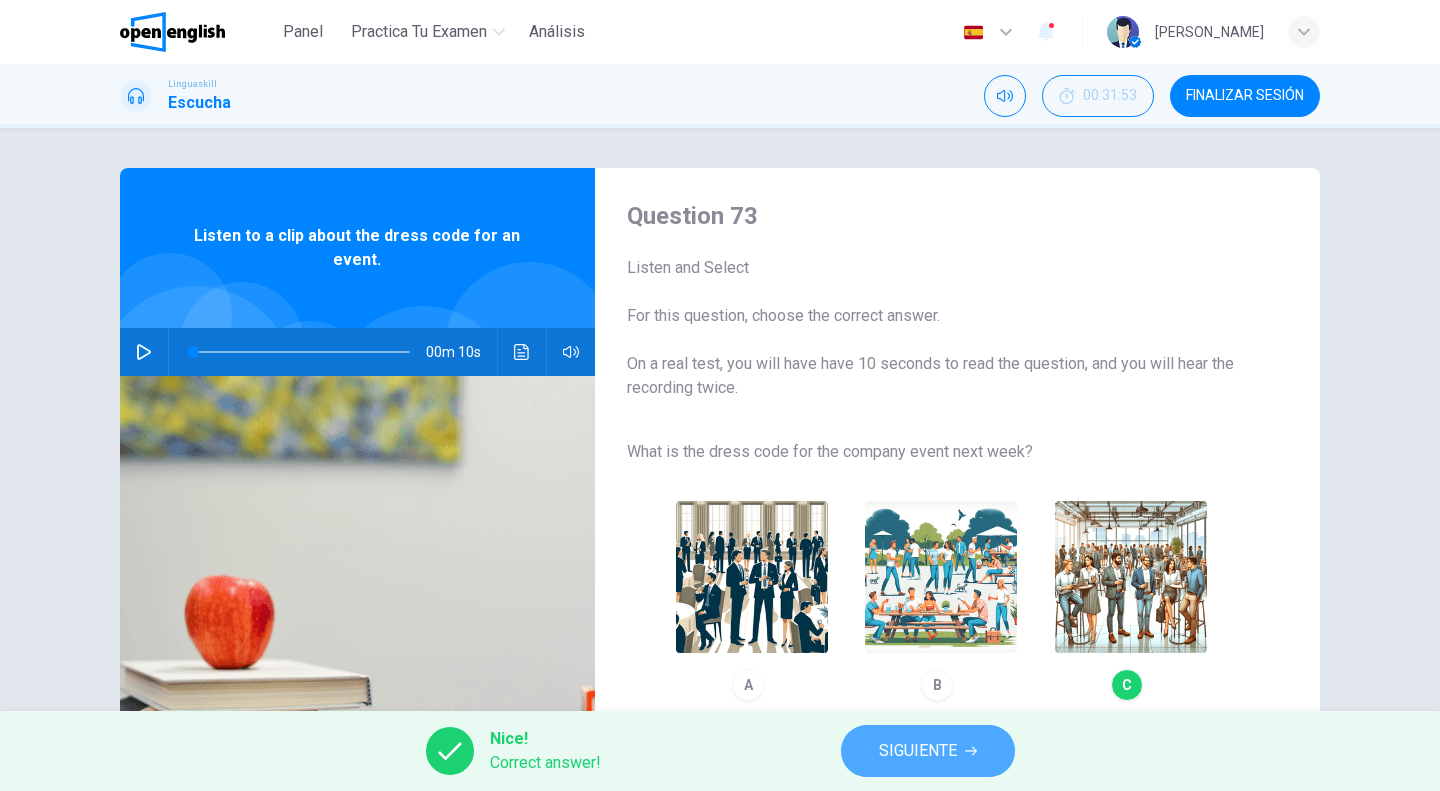 click on "SIGUIENTE" at bounding box center (918, 751) 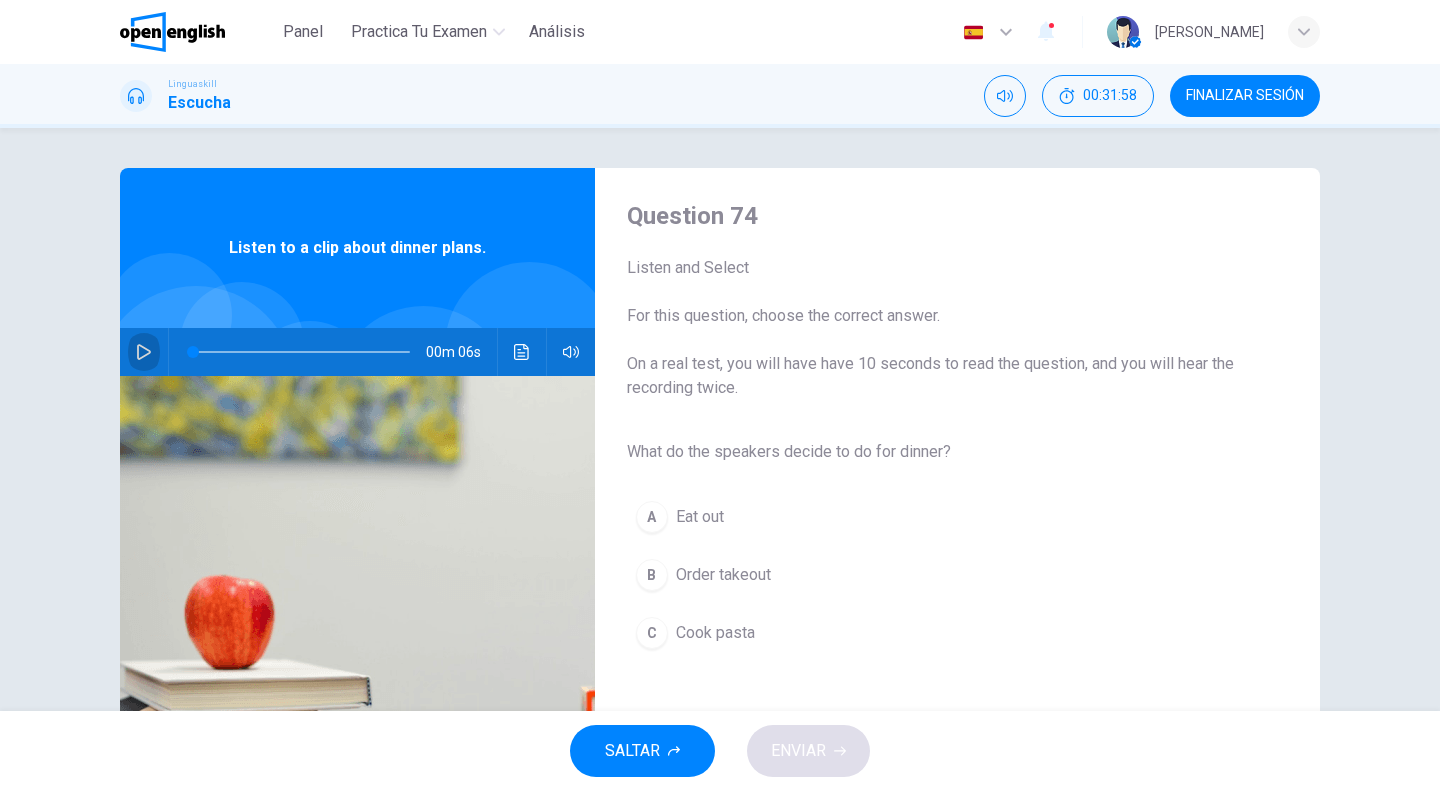 click at bounding box center (144, 352) 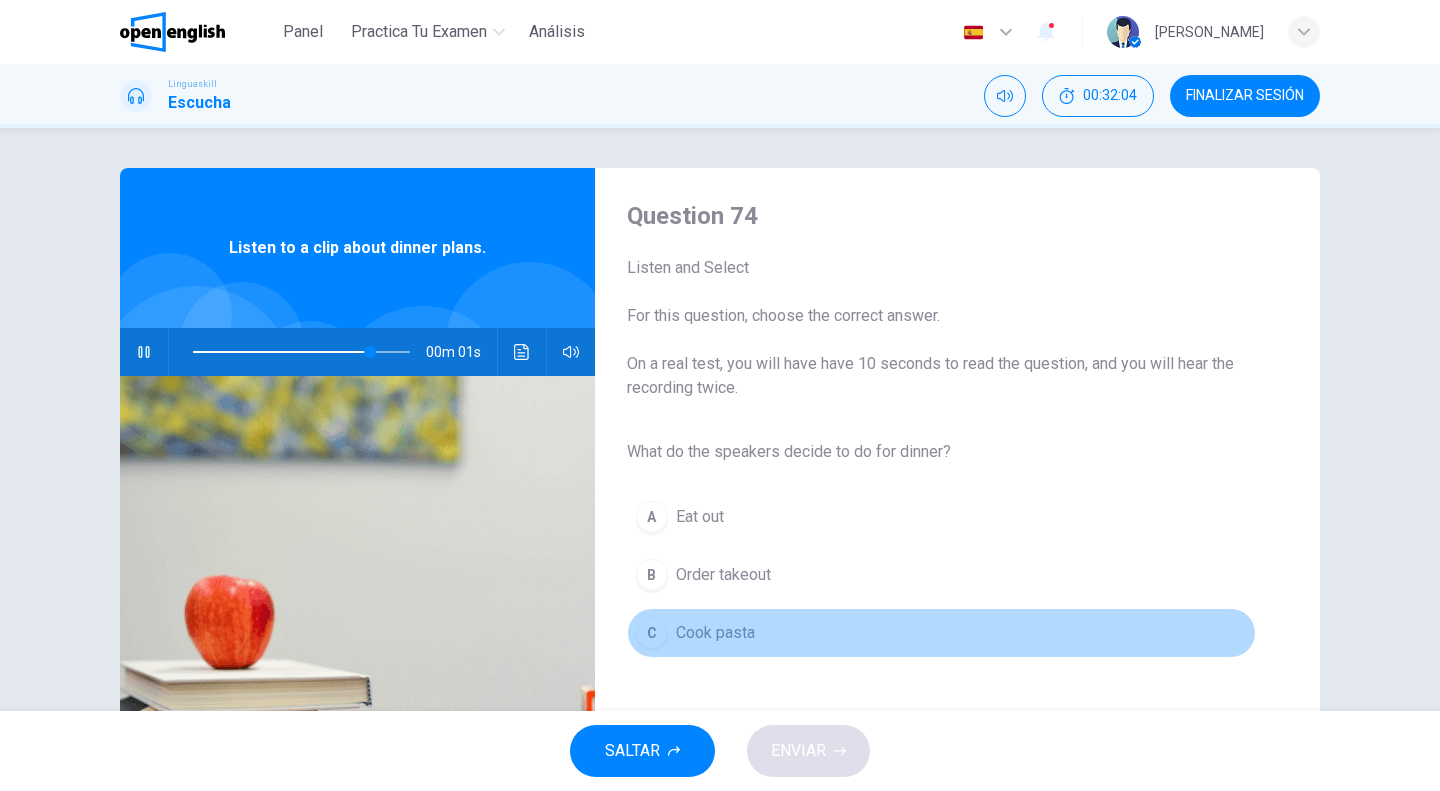 click on "Cook pasta" at bounding box center (715, 633) 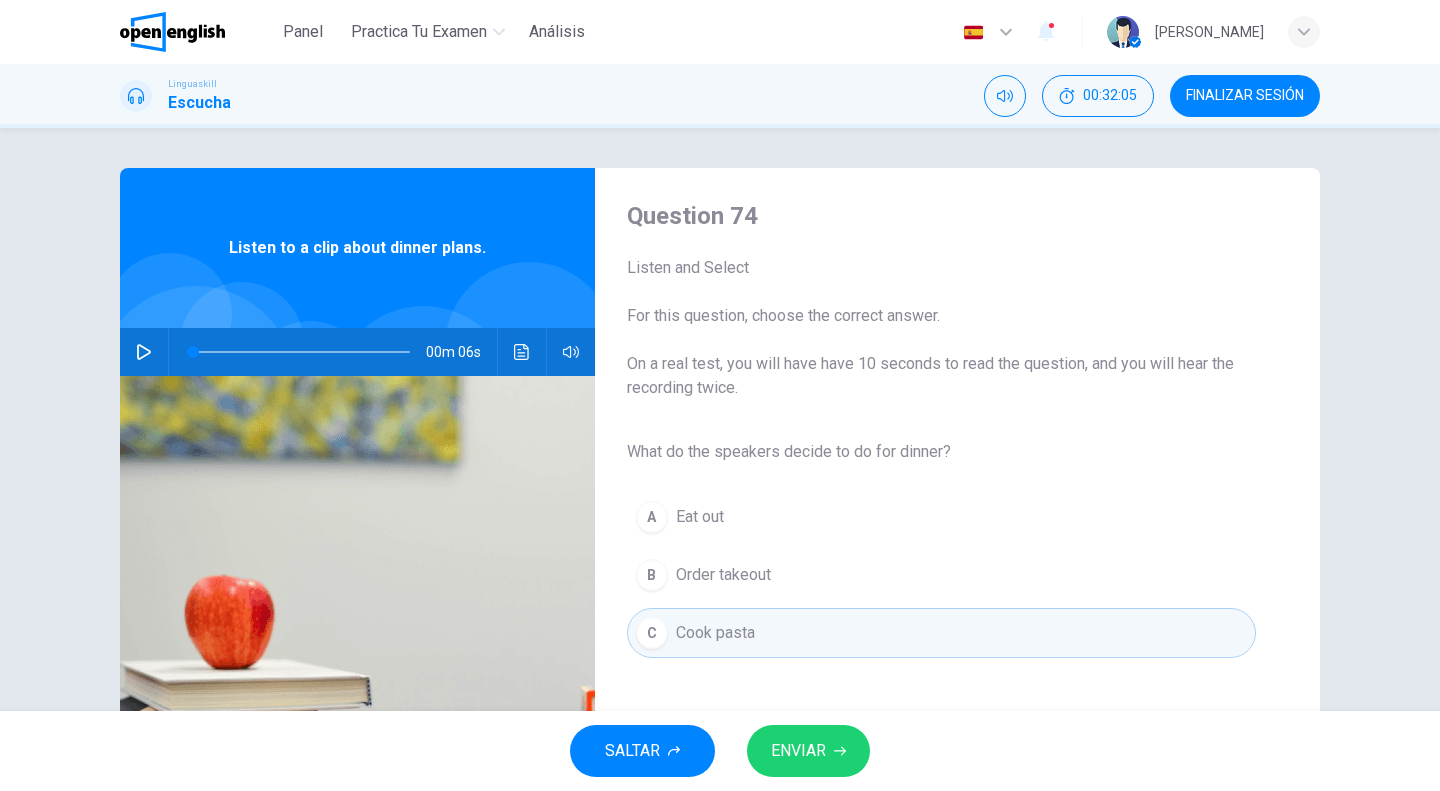 click on "ENVIAR" at bounding box center (798, 751) 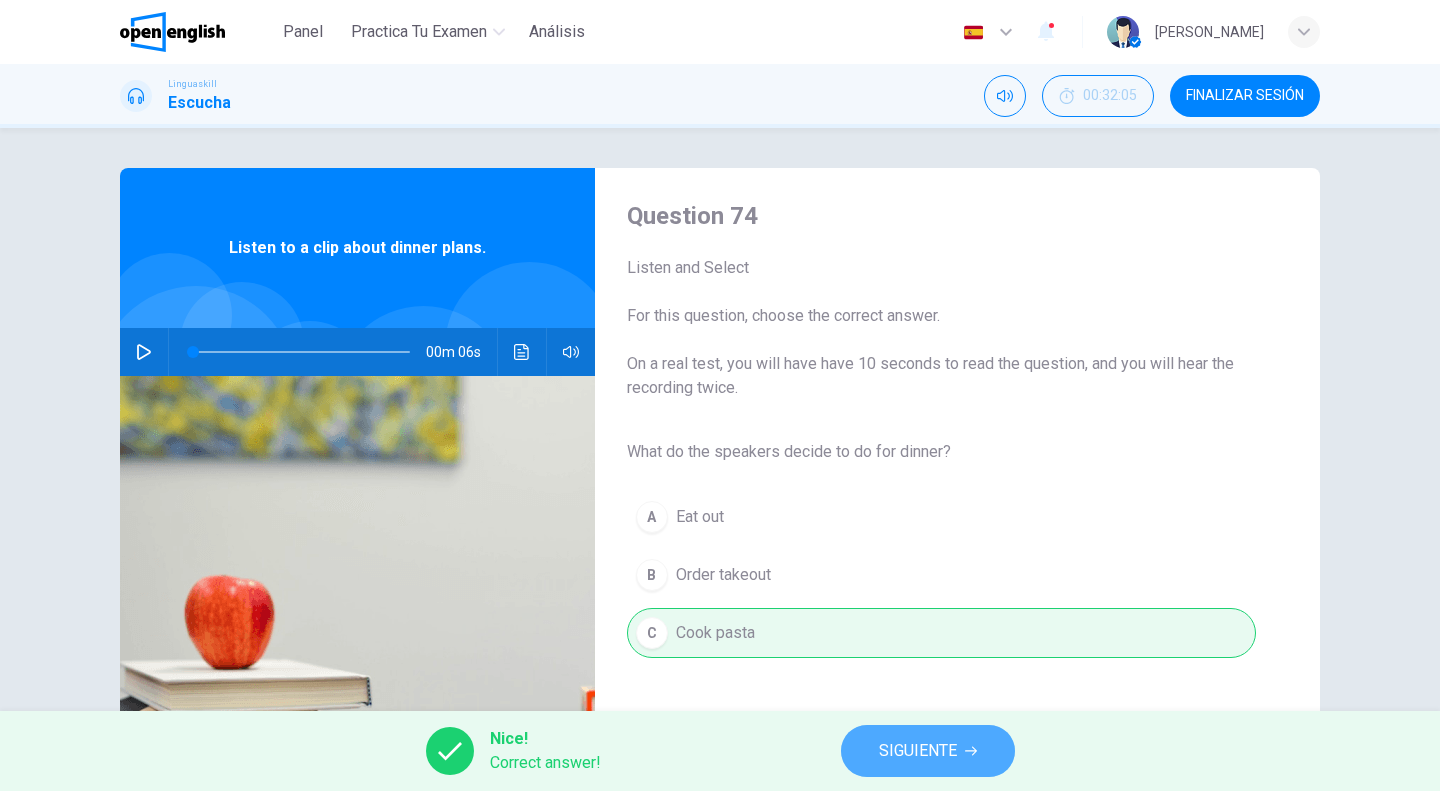 click on "SIGUIENTE" at bounding box center (918, 751) 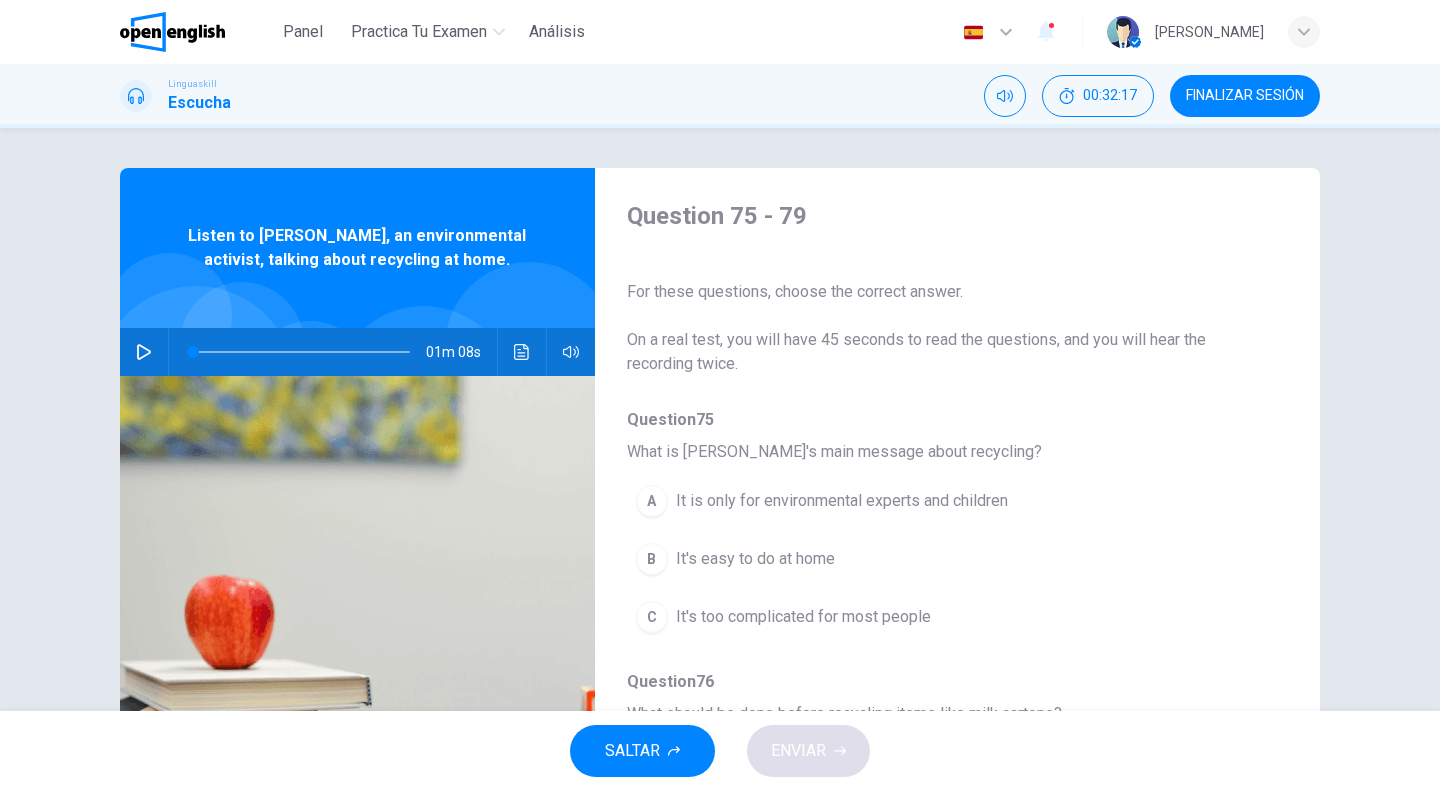 click at bounding box center (144, 352) 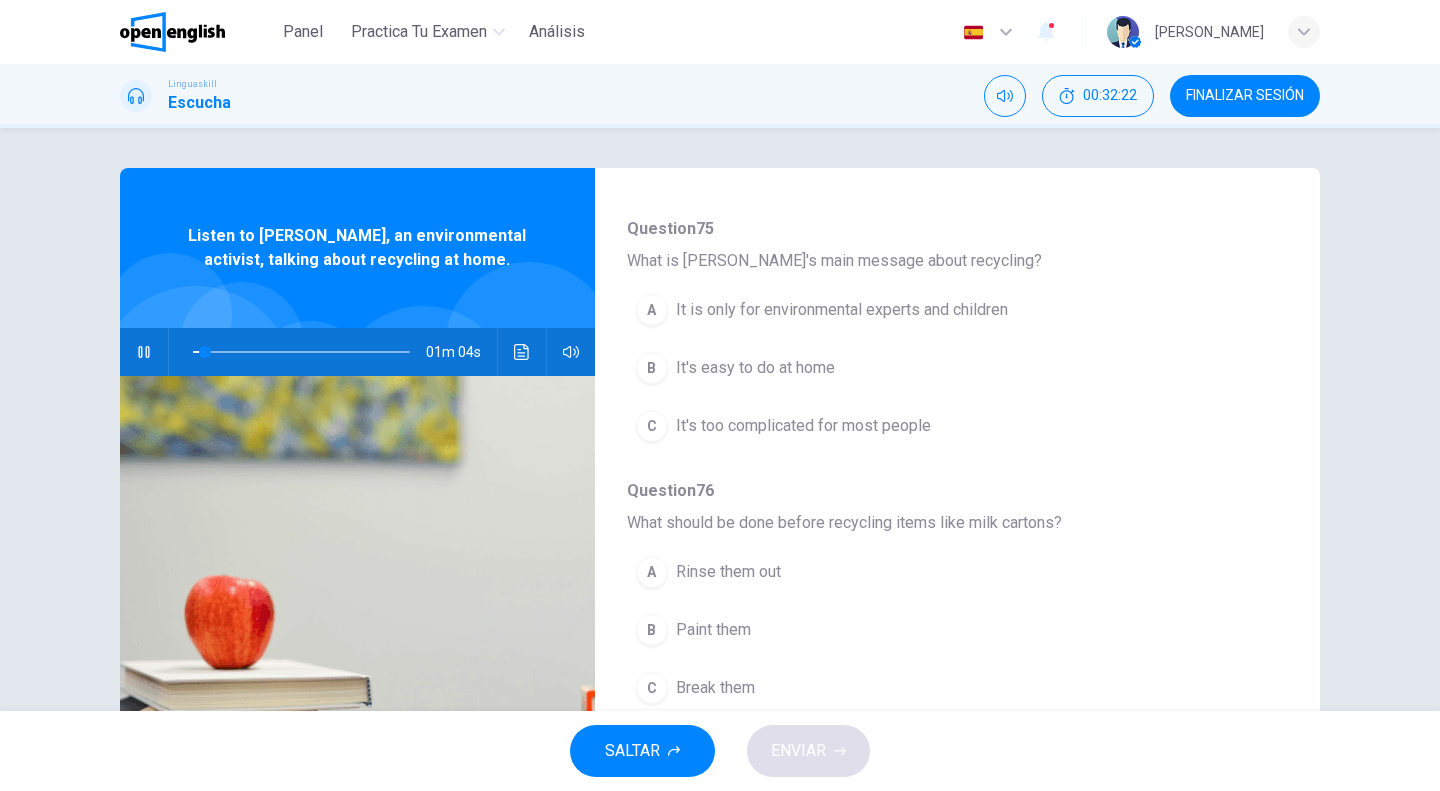 scroll, scrollTop: 200, scrollLeft: 0, axis: vertical 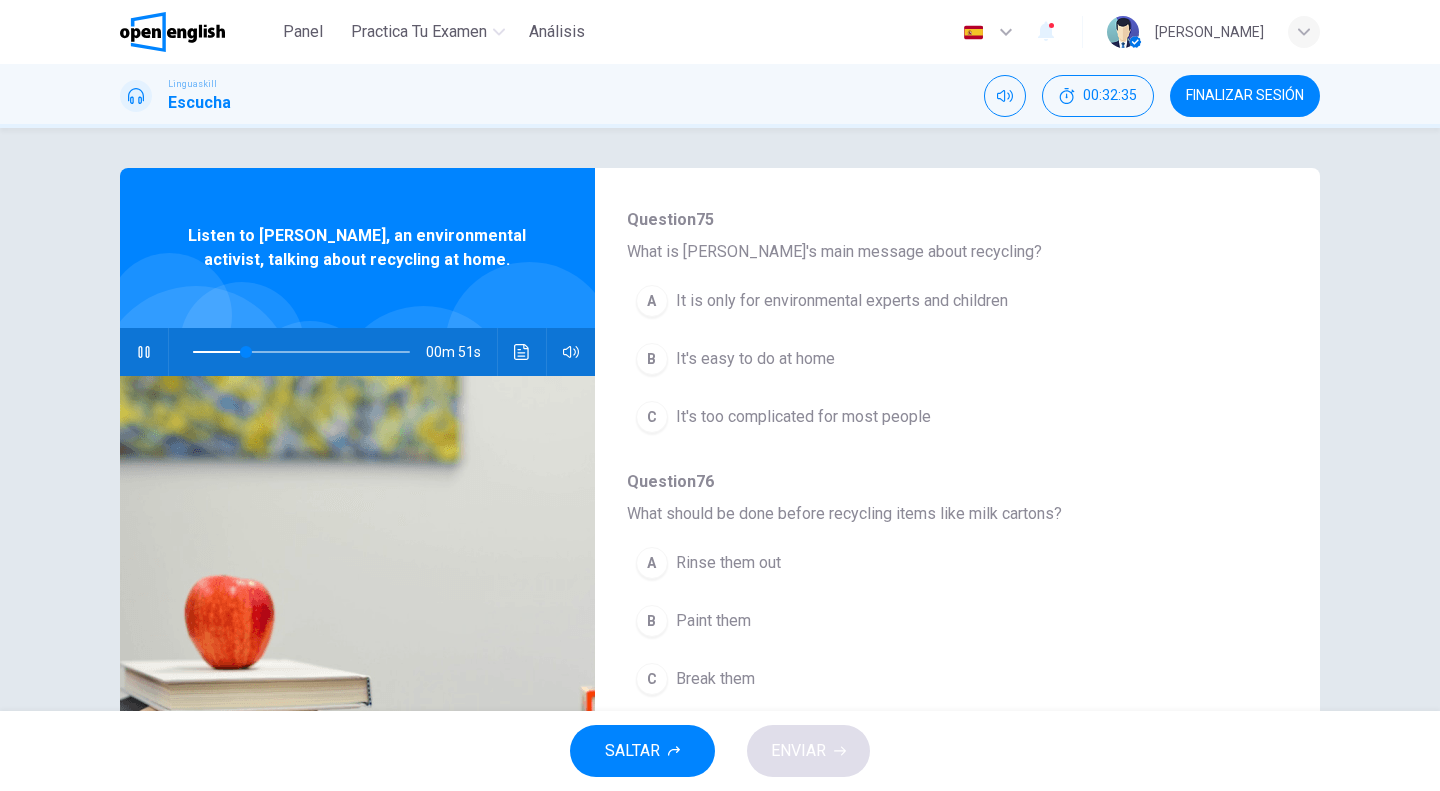 click on "It is only for environmental experts and children" at bounding box center [842, 301] 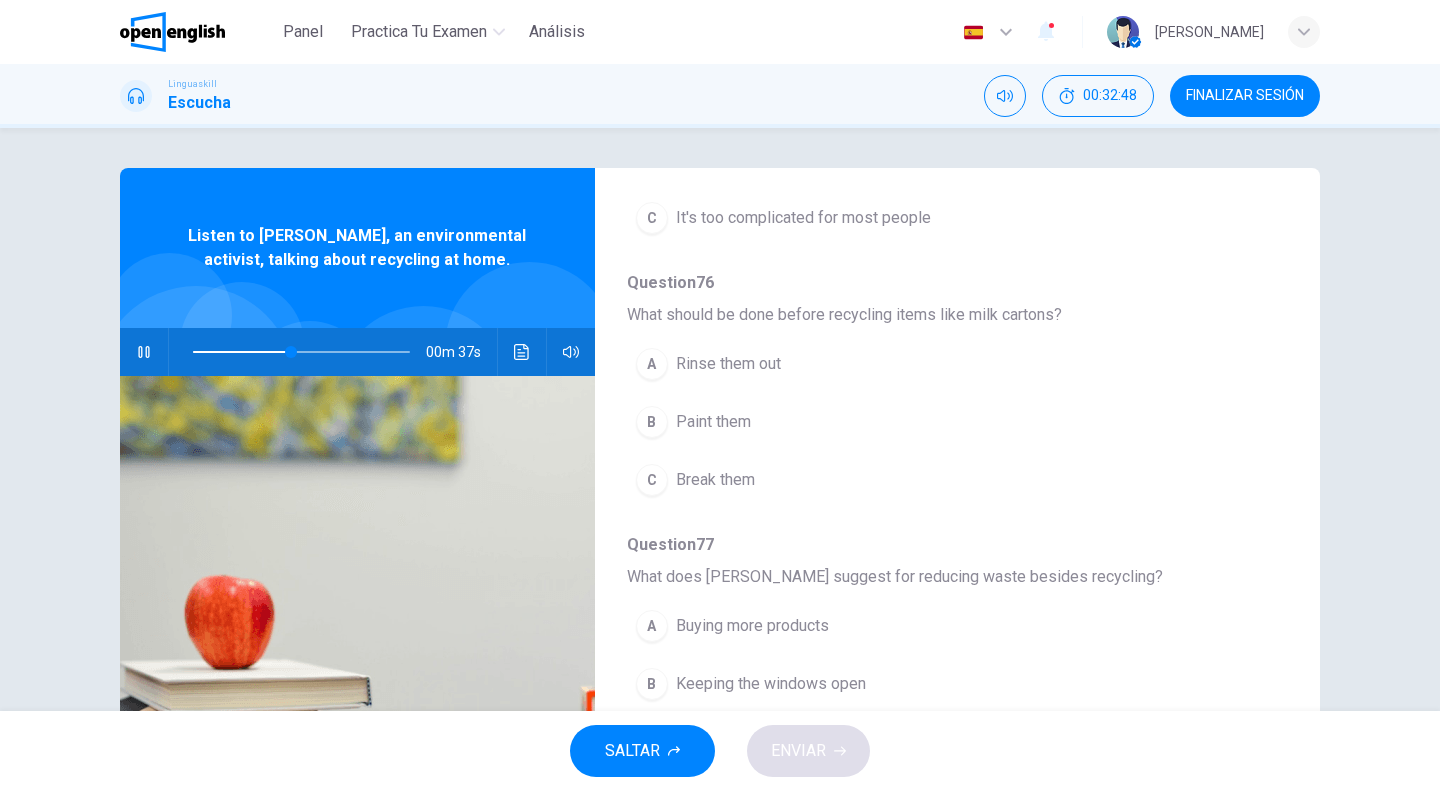 scroll, scrollTop: 400, scrollLeft: 0, axis: vertical 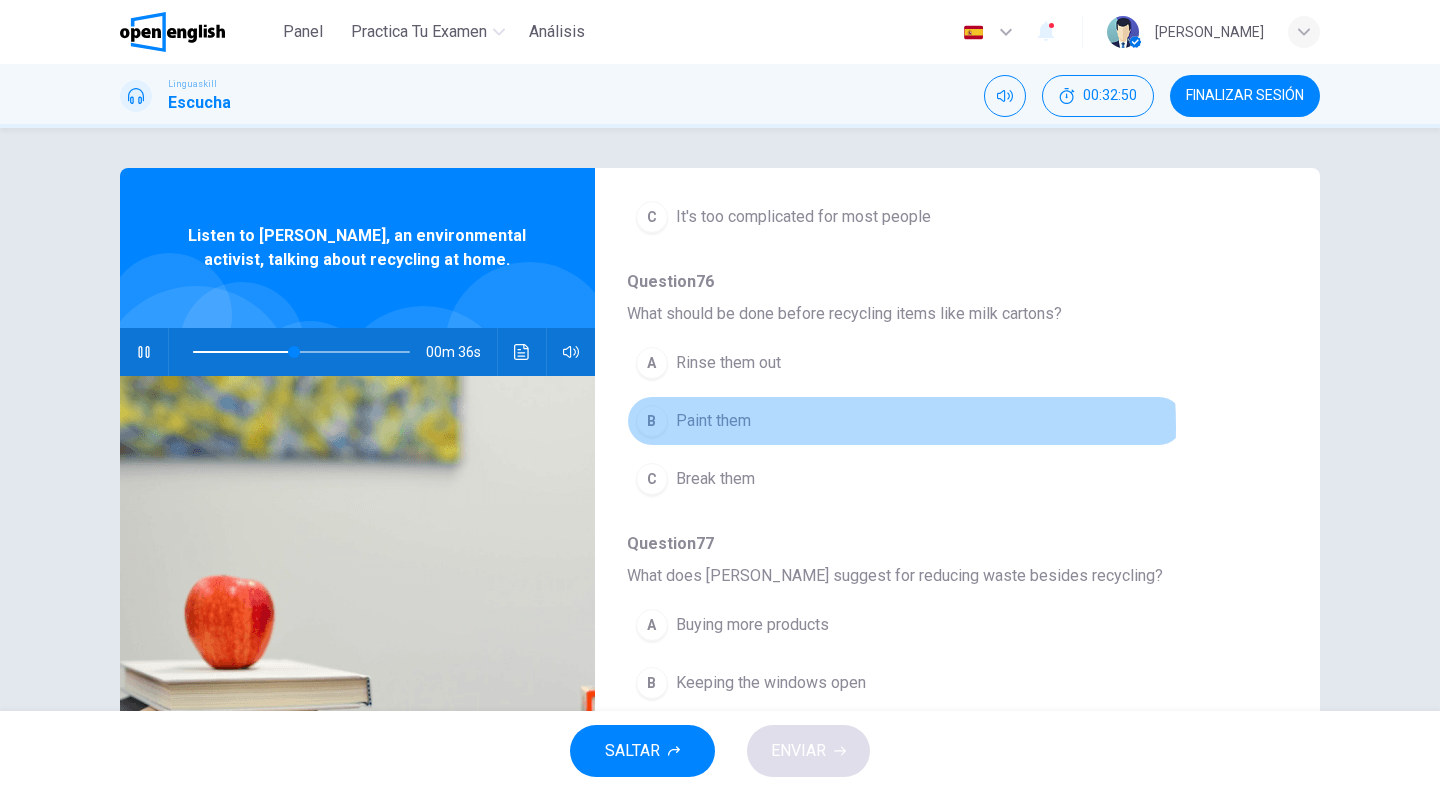 click on "Paint them" at bounding box center [713, 421] 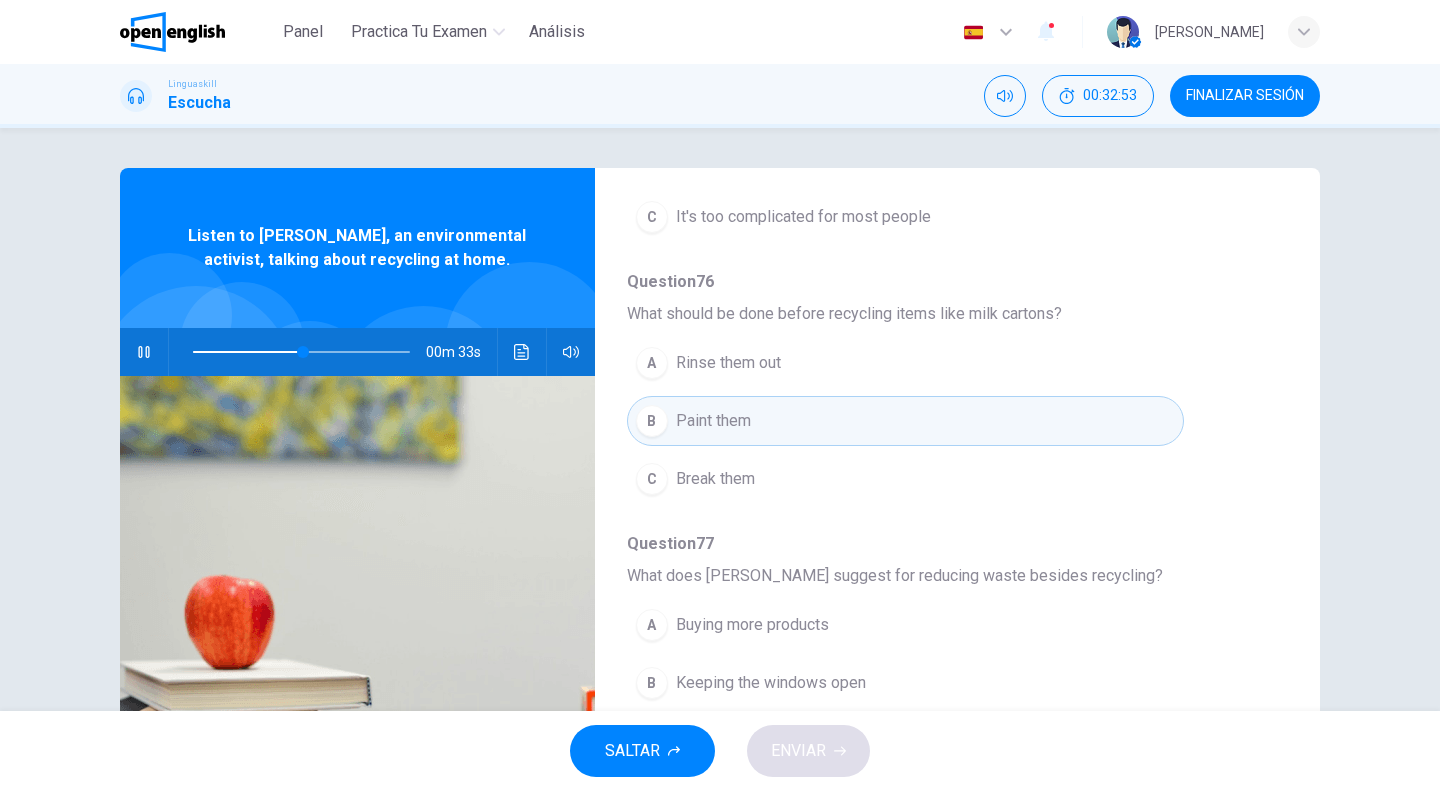 click on "Rinse them out" at bounding box center [728, 363] 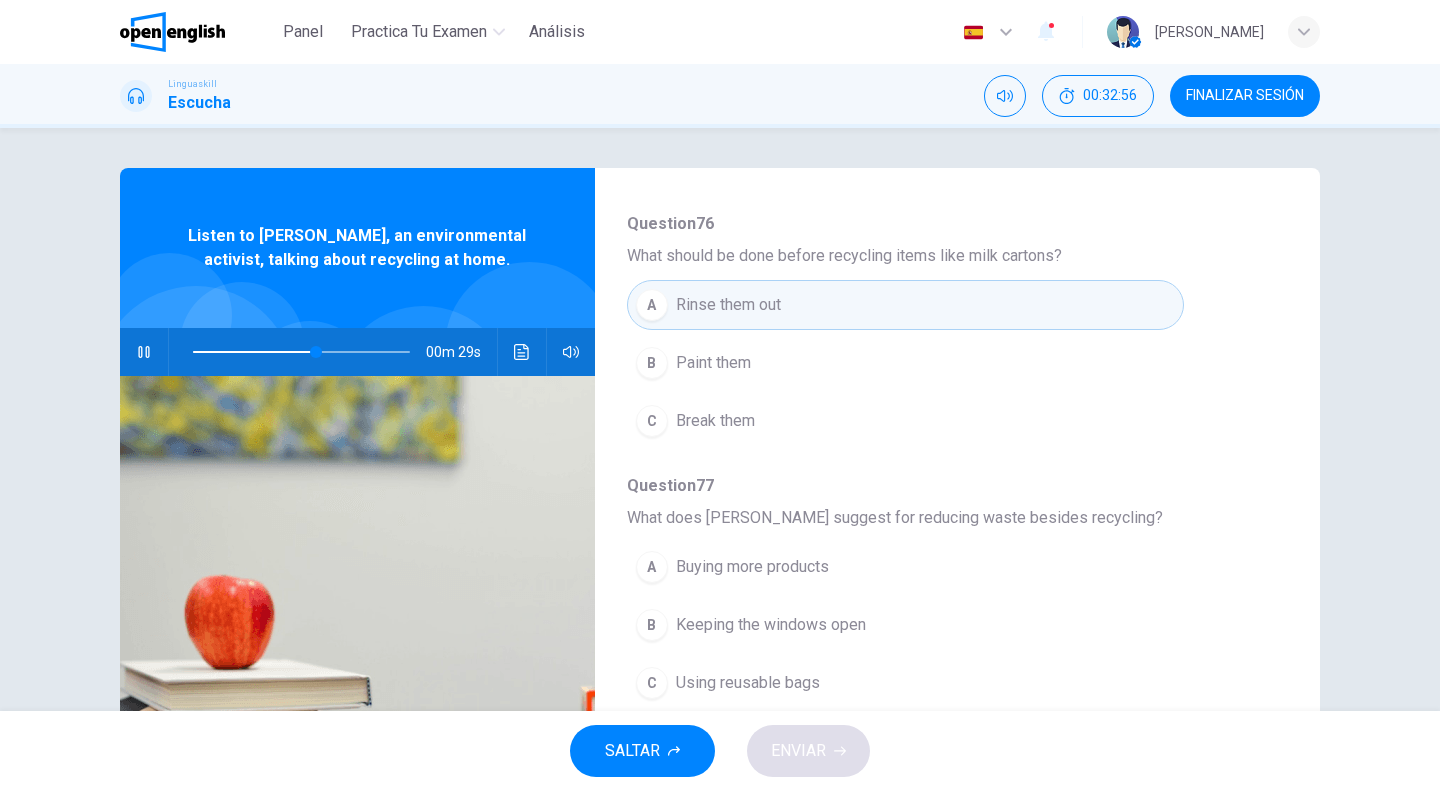 scroll, scrollTop: 500, scrollLeft: 0, axis: vertical 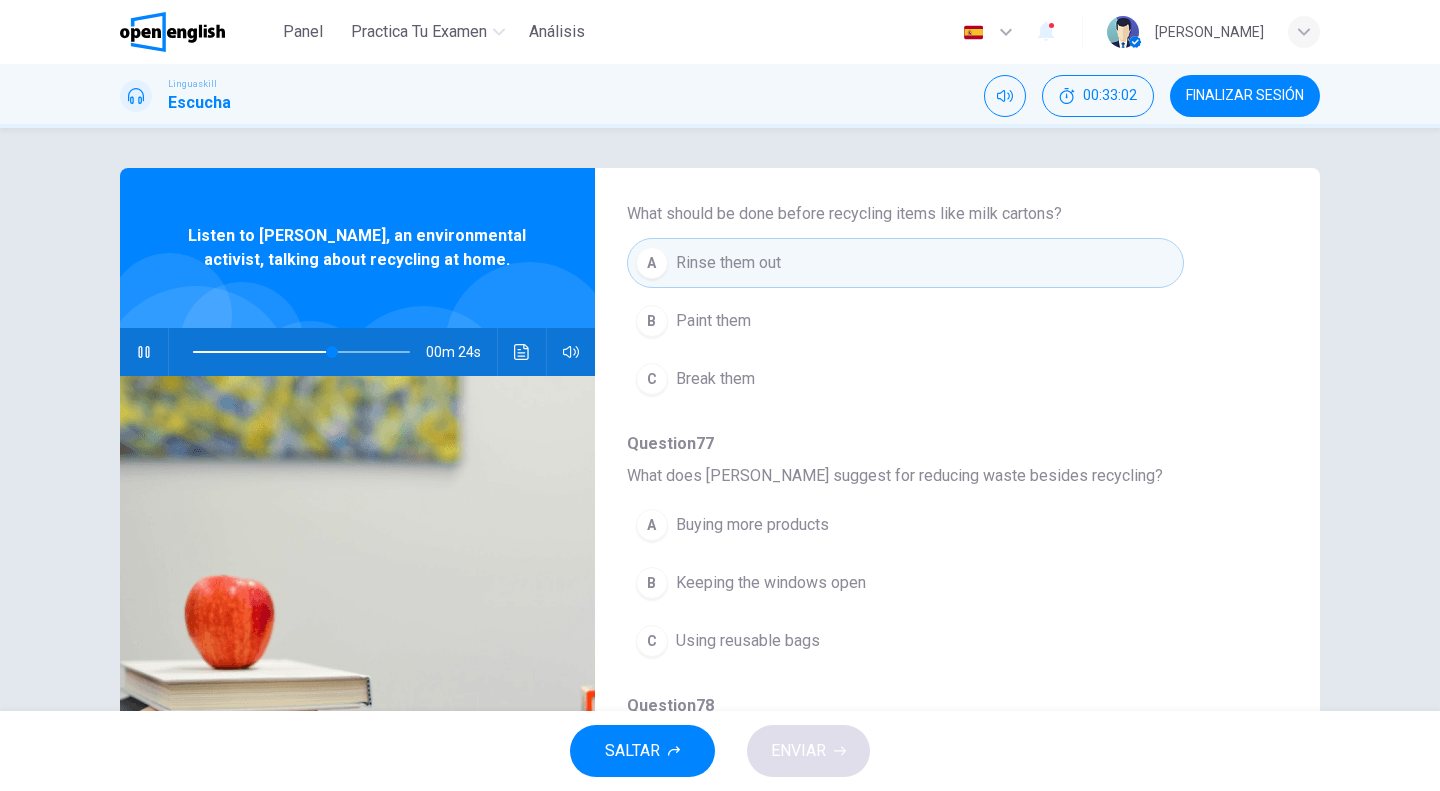 click on "Using reusable bags" at bounding box center [748, 641] 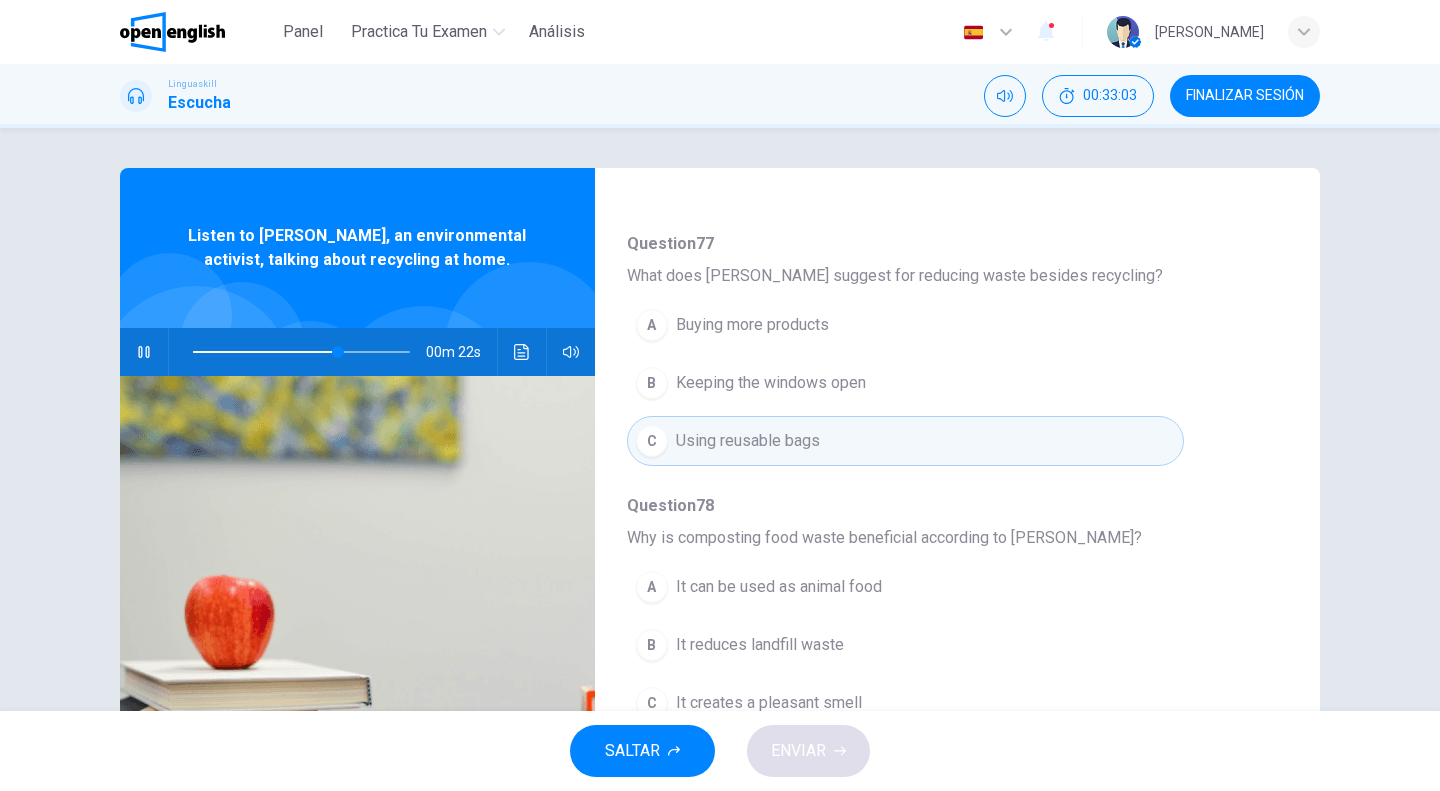 scroll, scrollTop: 852, scrollLeft: 0, axis: vertical 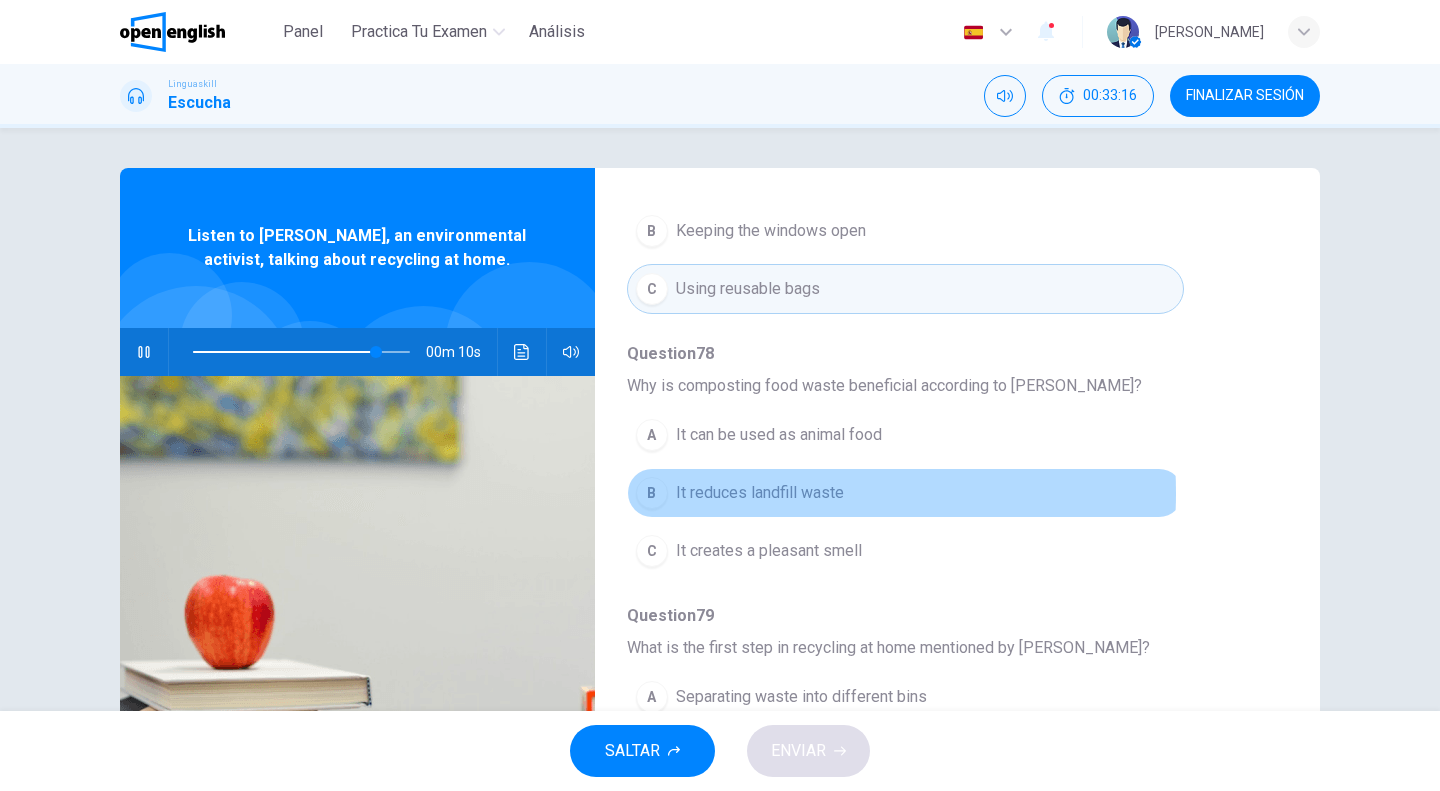 click on "It reduces landfill waste" at bounding box center [760, 493] 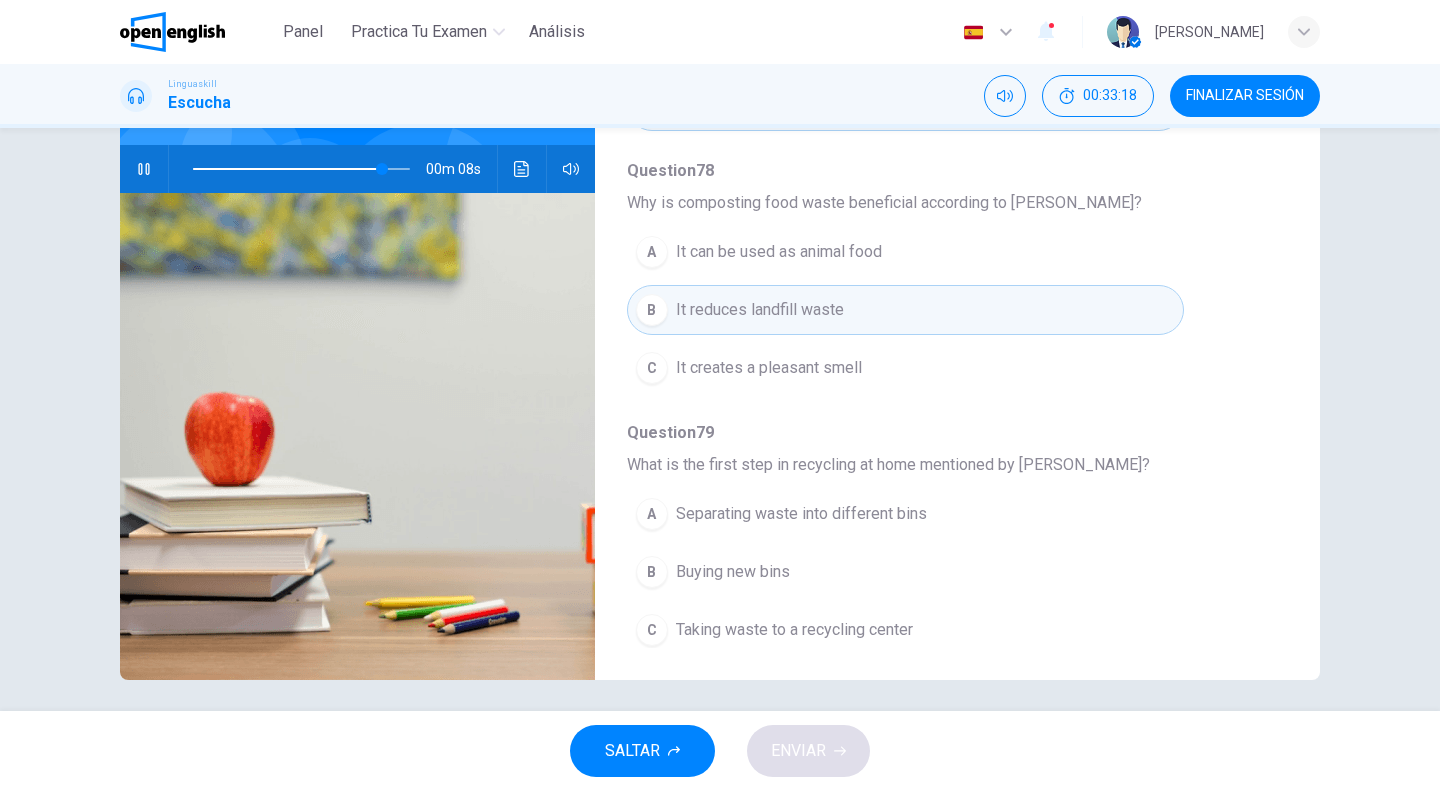 scroll, scrollTop: 192, scrollLeft: 0, axis: vertical 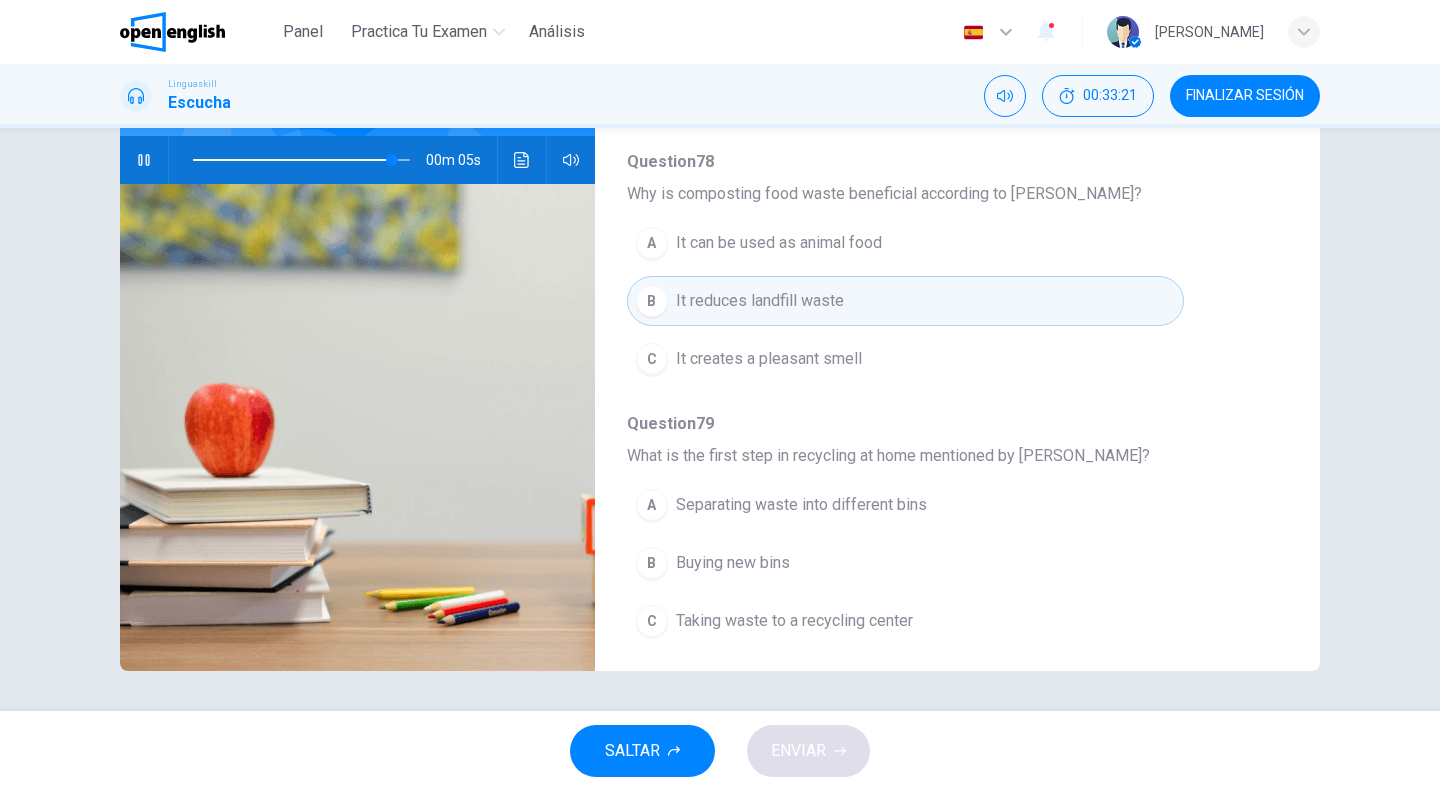 click on "Taking waste to a recycling center" at bounding box center [794, 621] 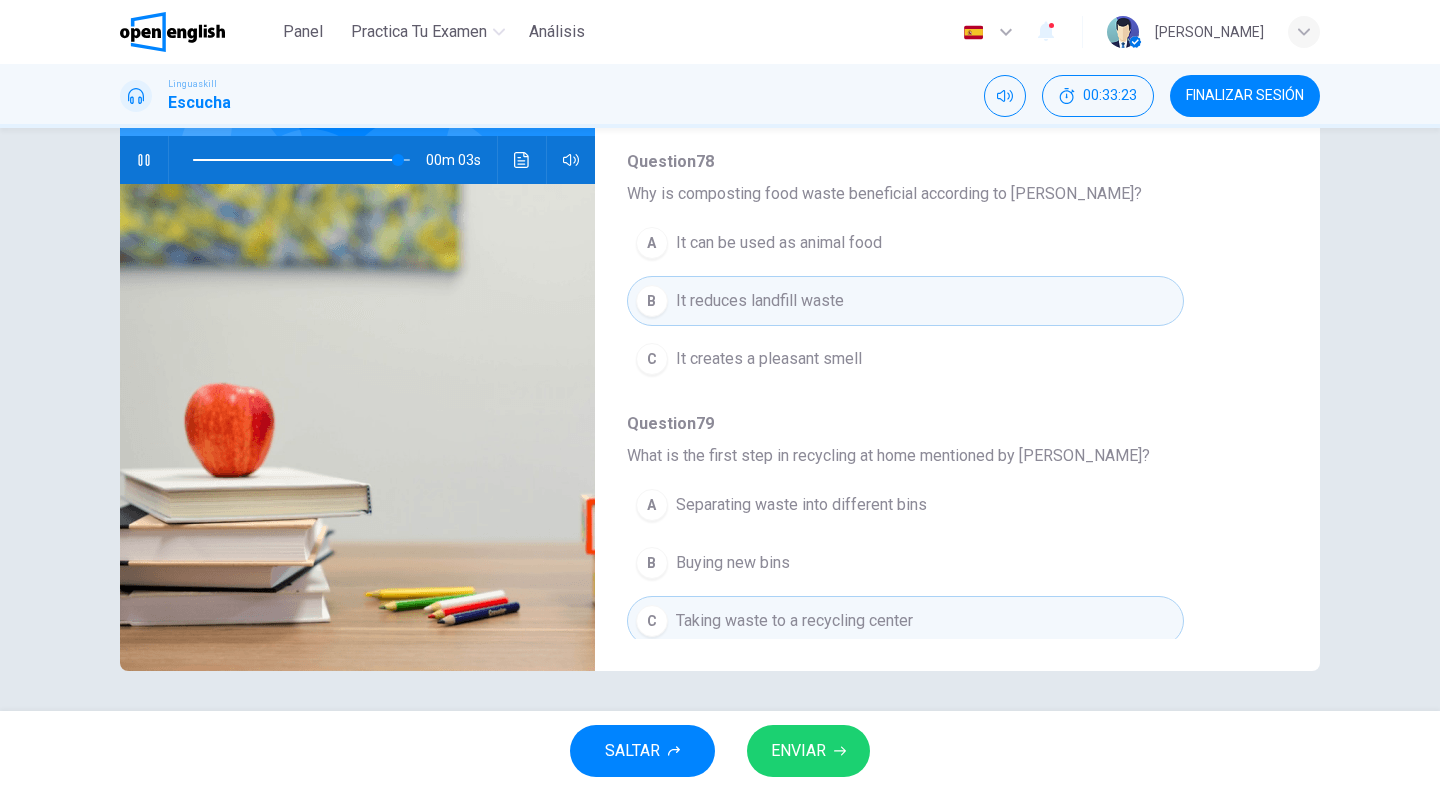 click on "ENVIAR" at bounding box center (798, 751) 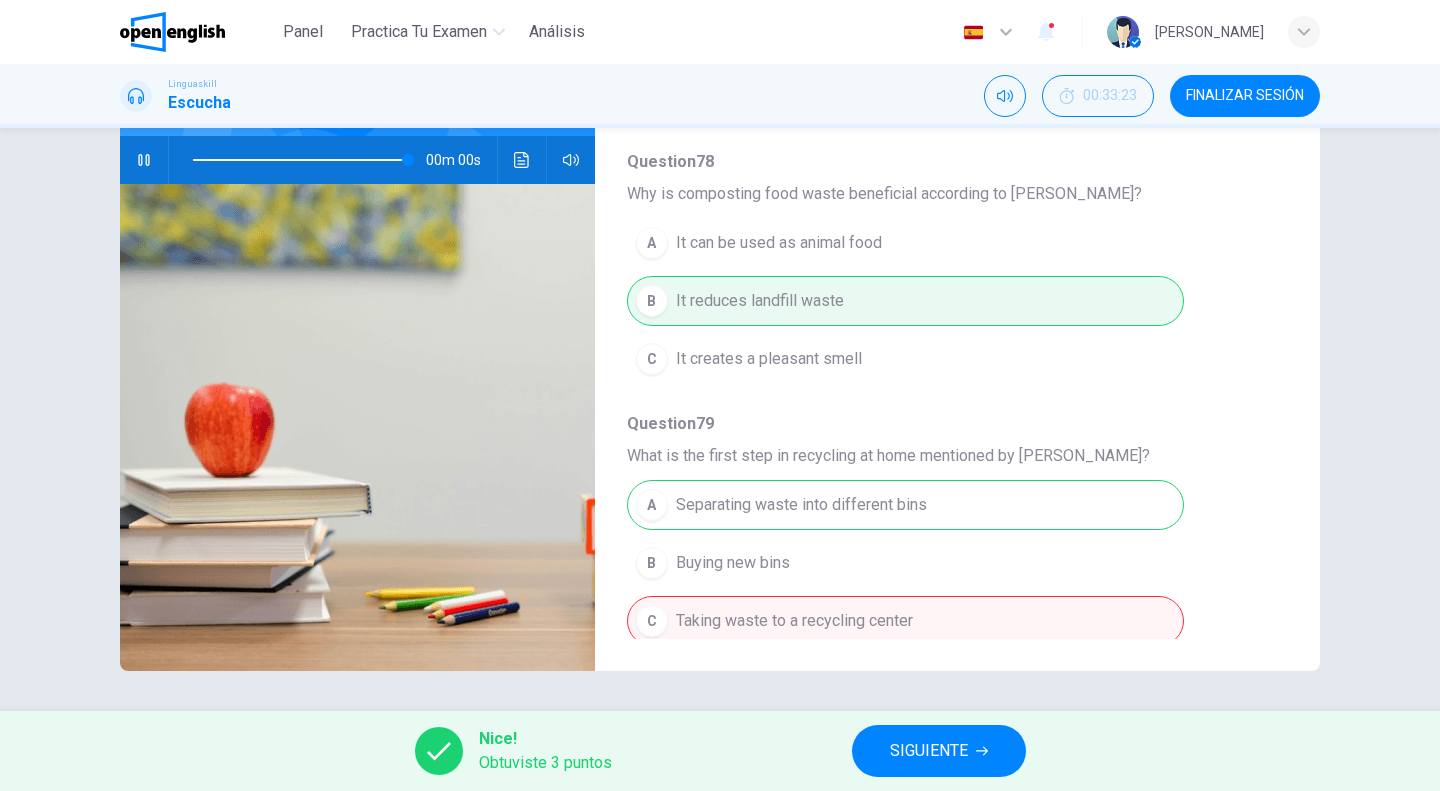 type on "*" 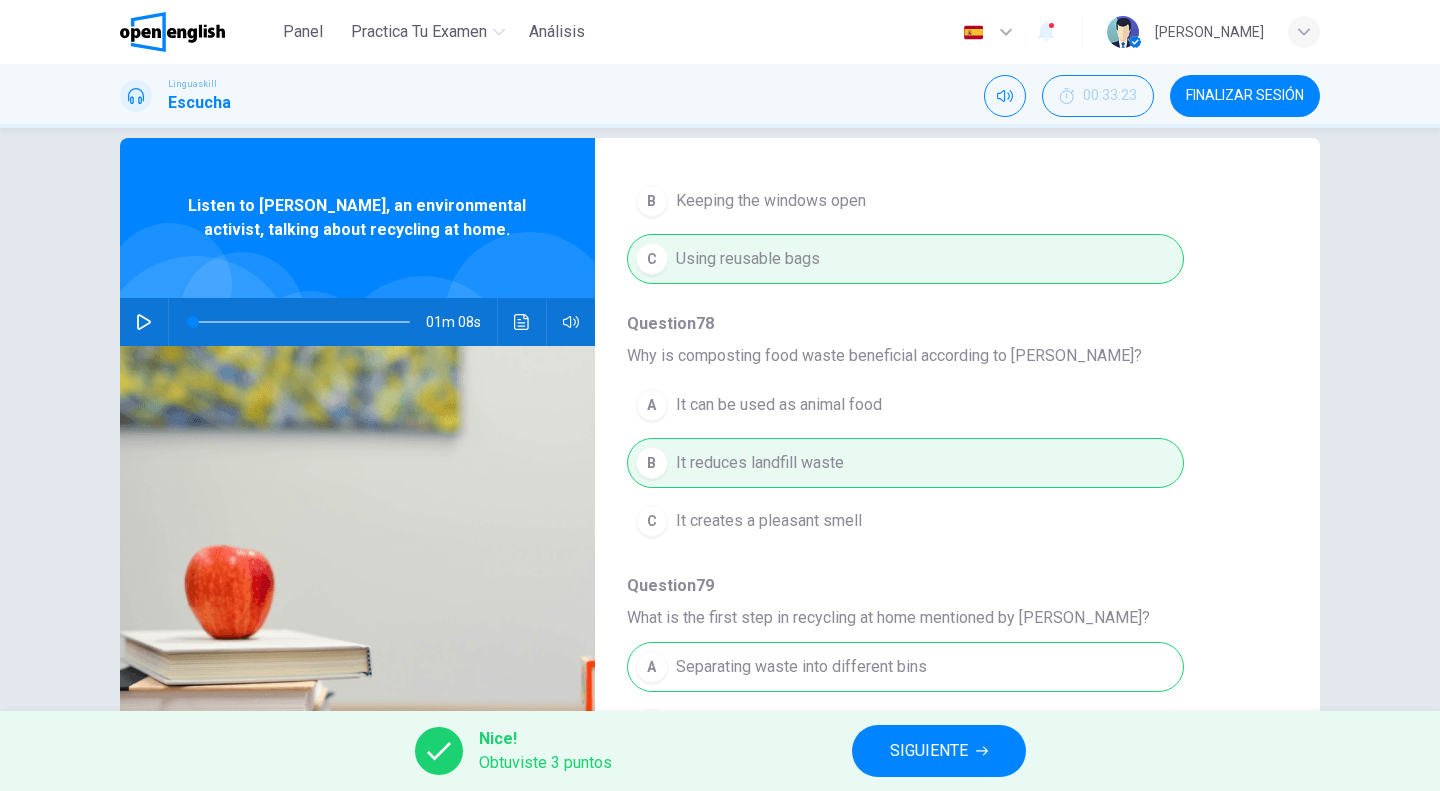 scroll, scrollTop: 0, scrollLeft: 0, axis: both 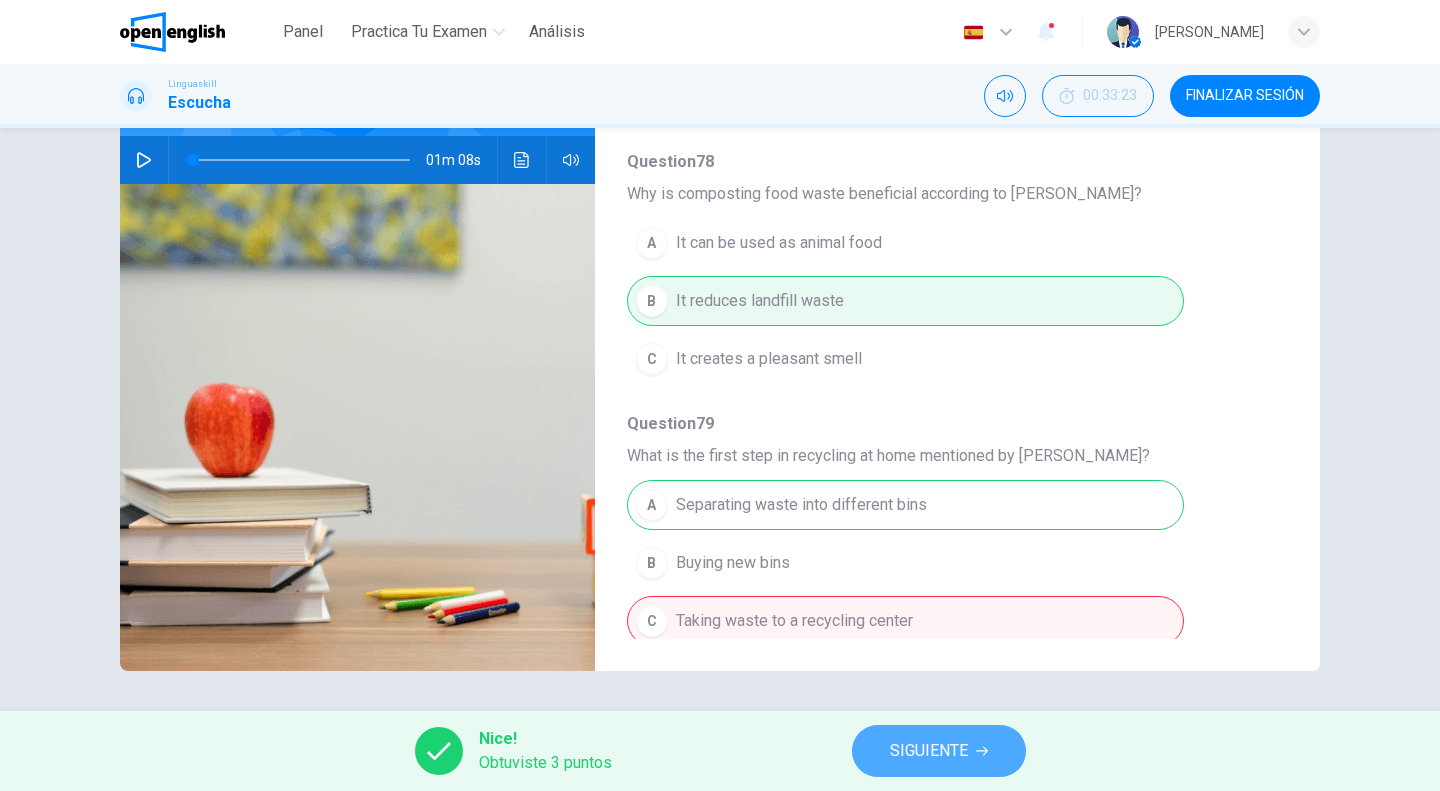 click on "SIGUIENTE" at bounding box center (929, 751) 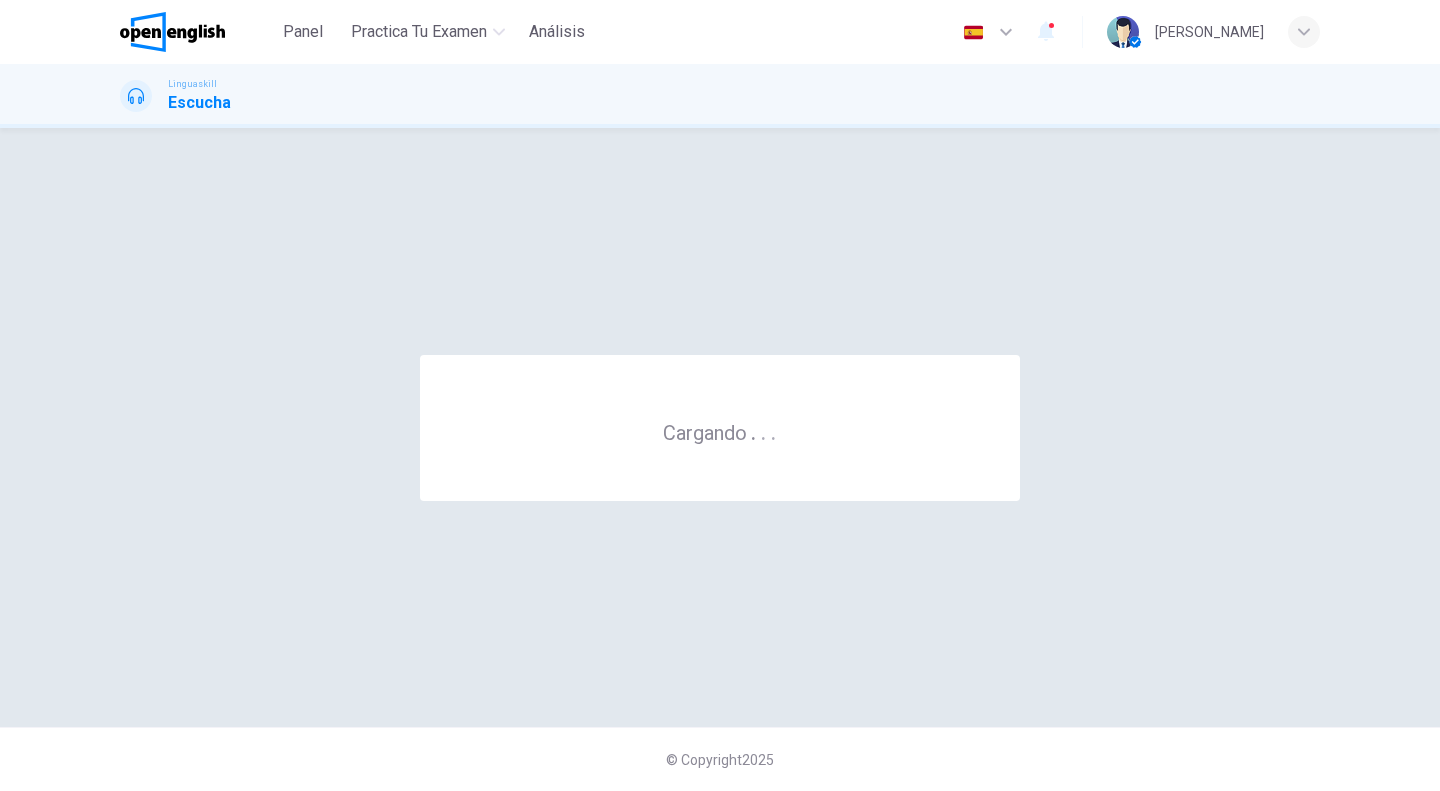 scroll, scrollTop: 0, scrollLeft: 0, axis: both 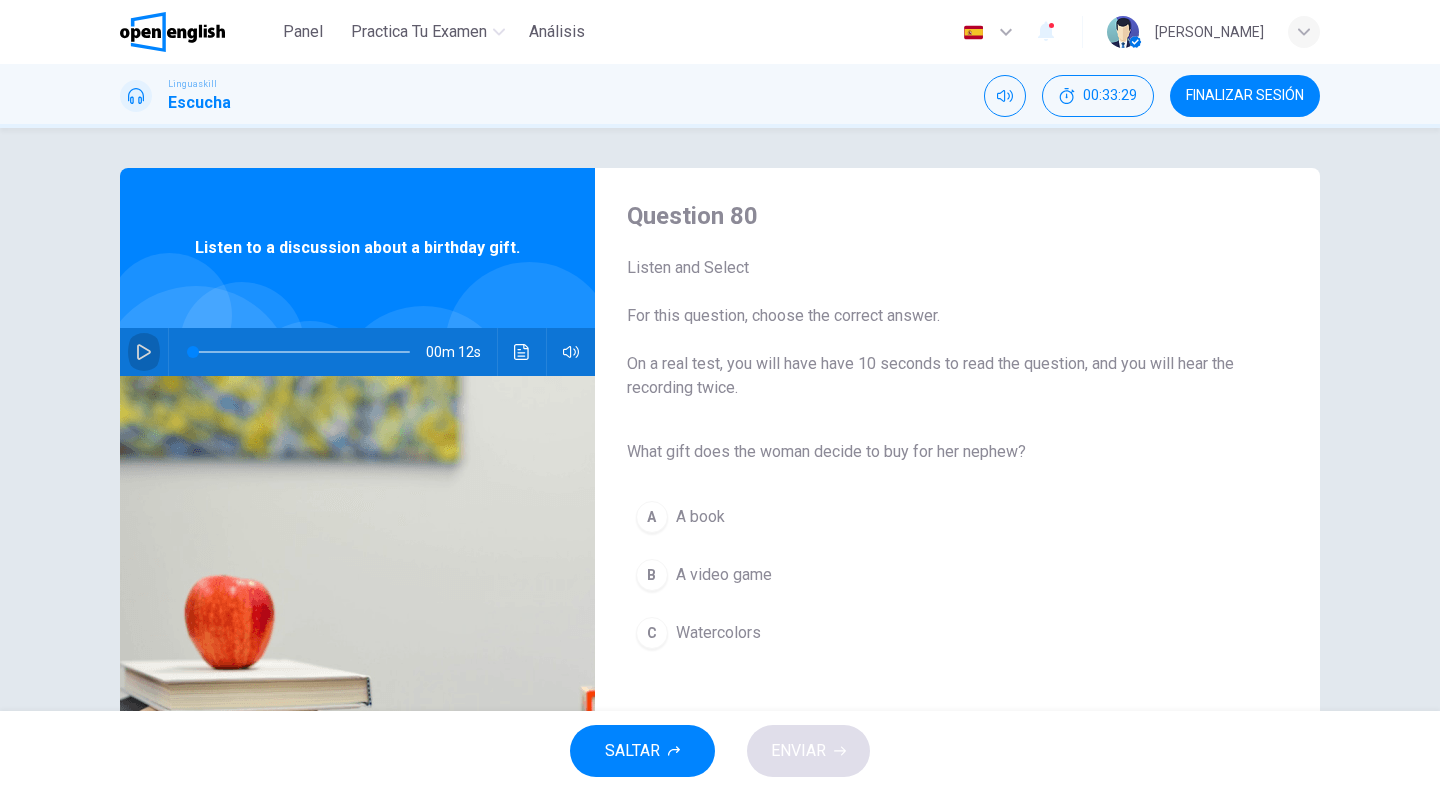 click at bounding box center (144, 352) 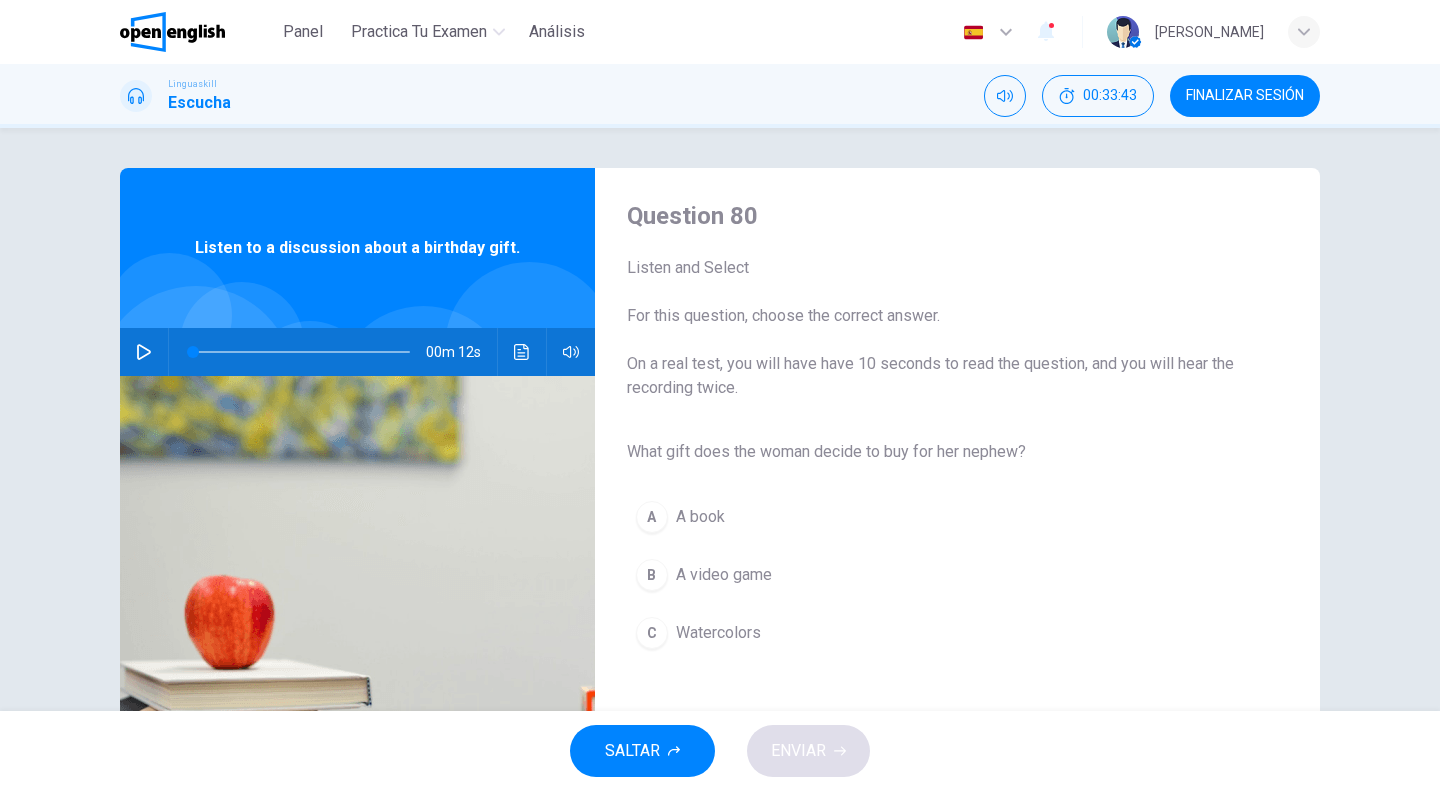click on "00m 12s" at bounding box center [357, 352] 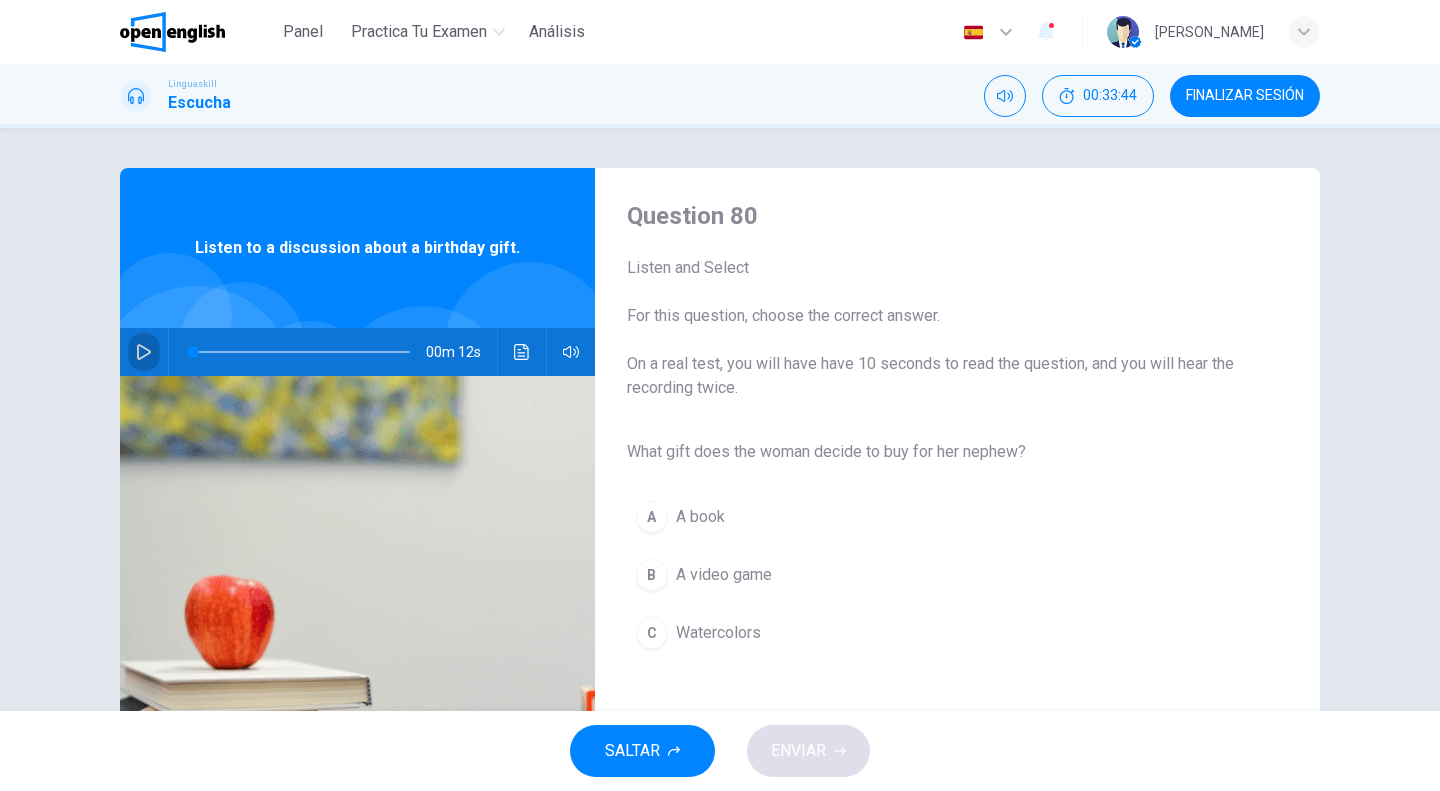 click at bounding box center (144, 352) 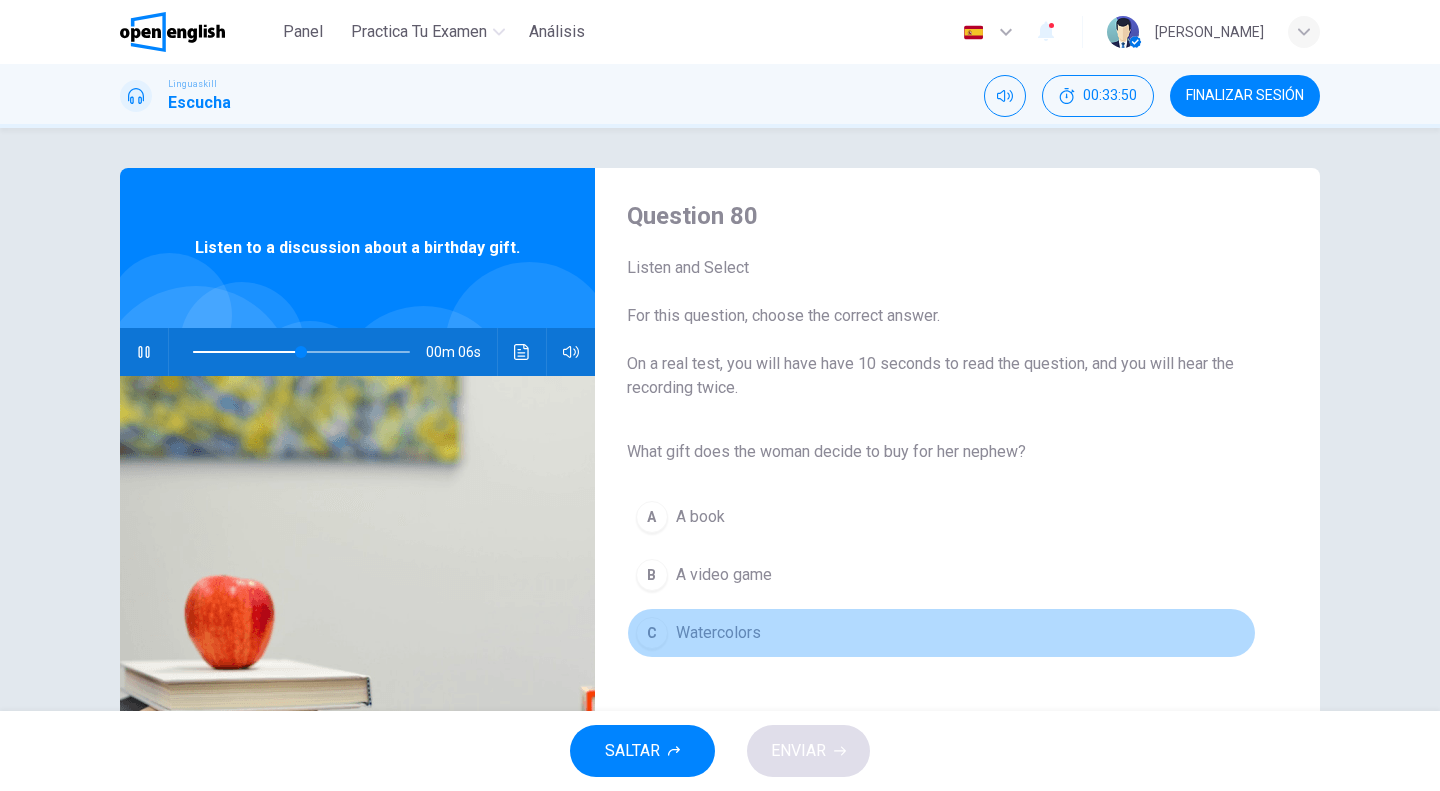 click on "Watercolors" at bounding box center (718, 633) 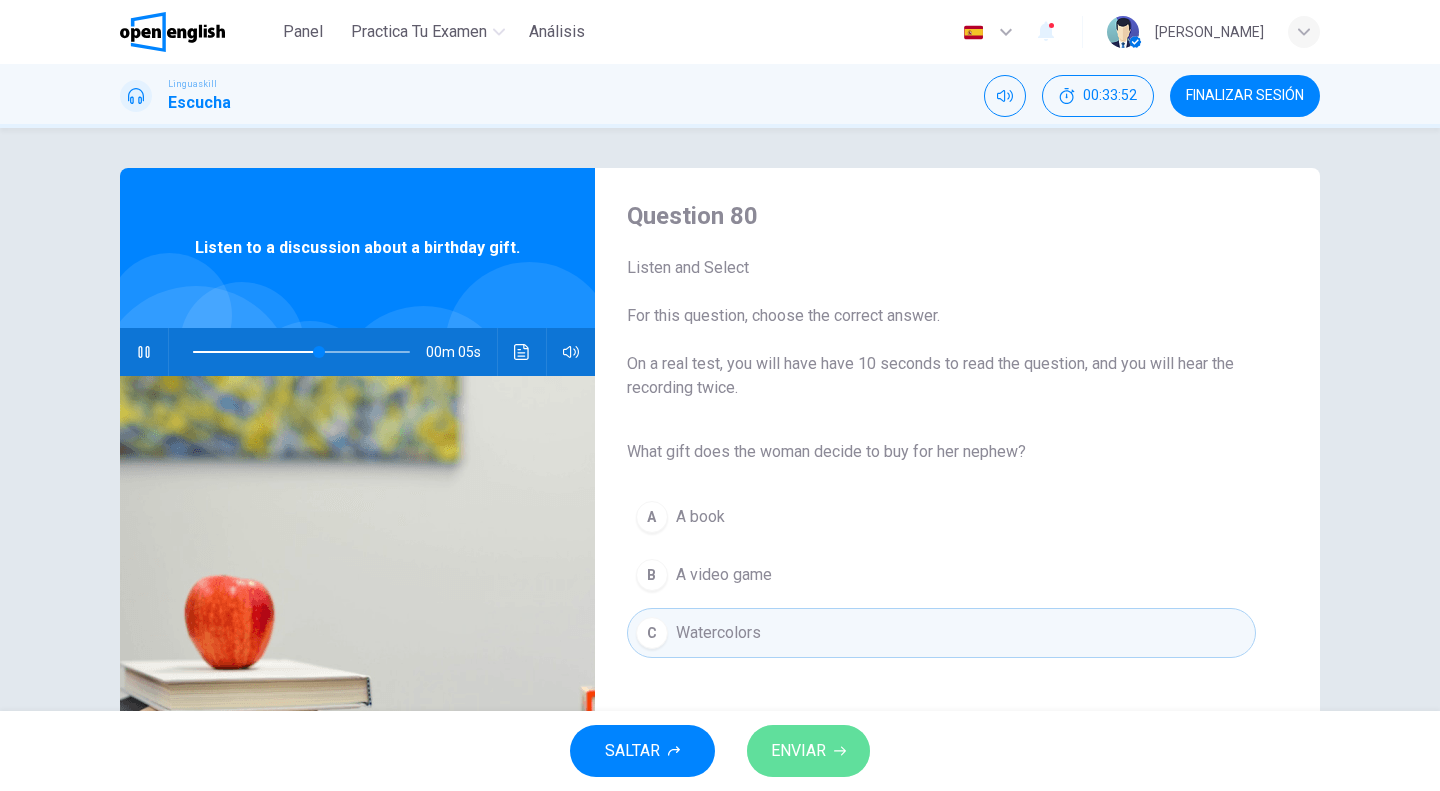 click on "ENVIAR" at bounding box center [798, 751] 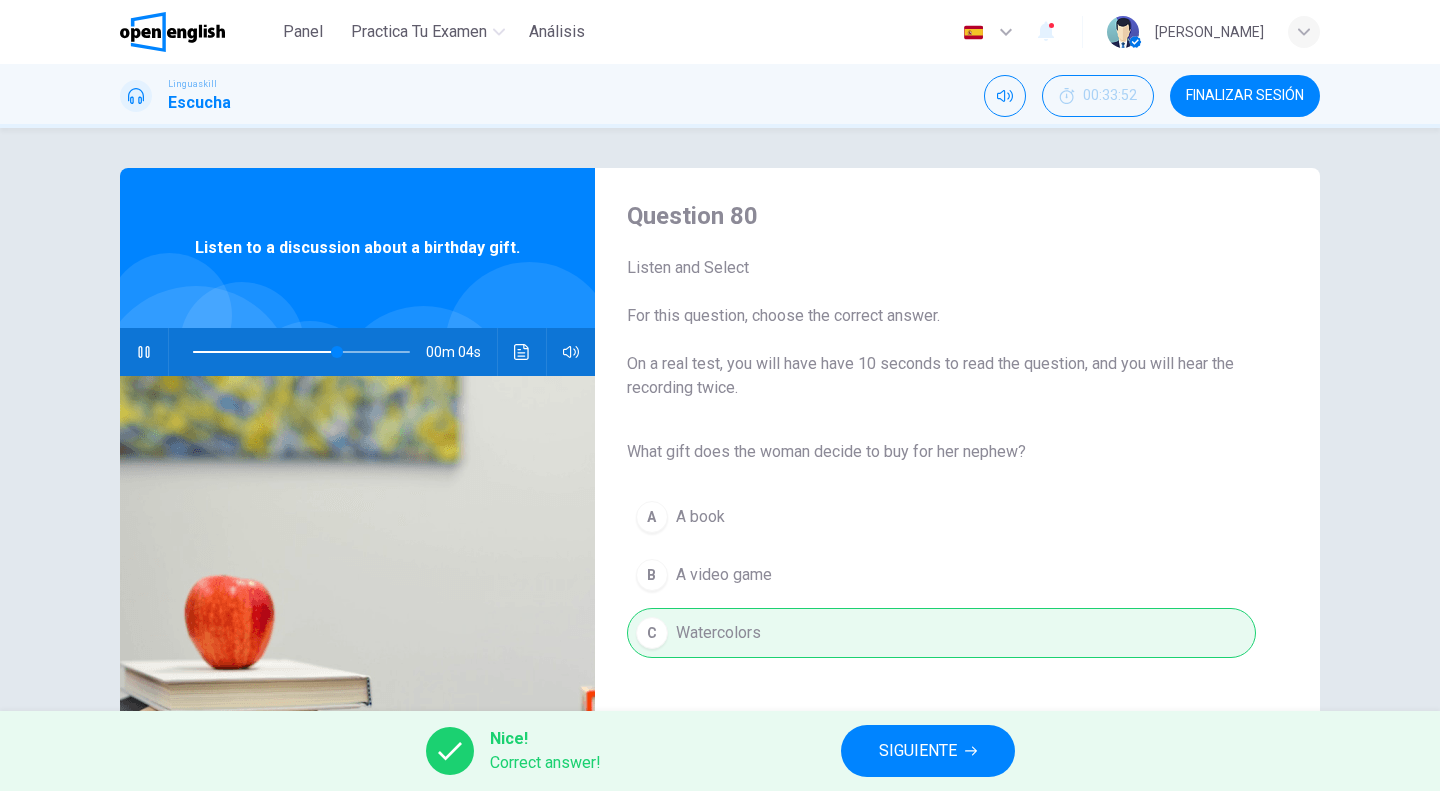 type on "**" 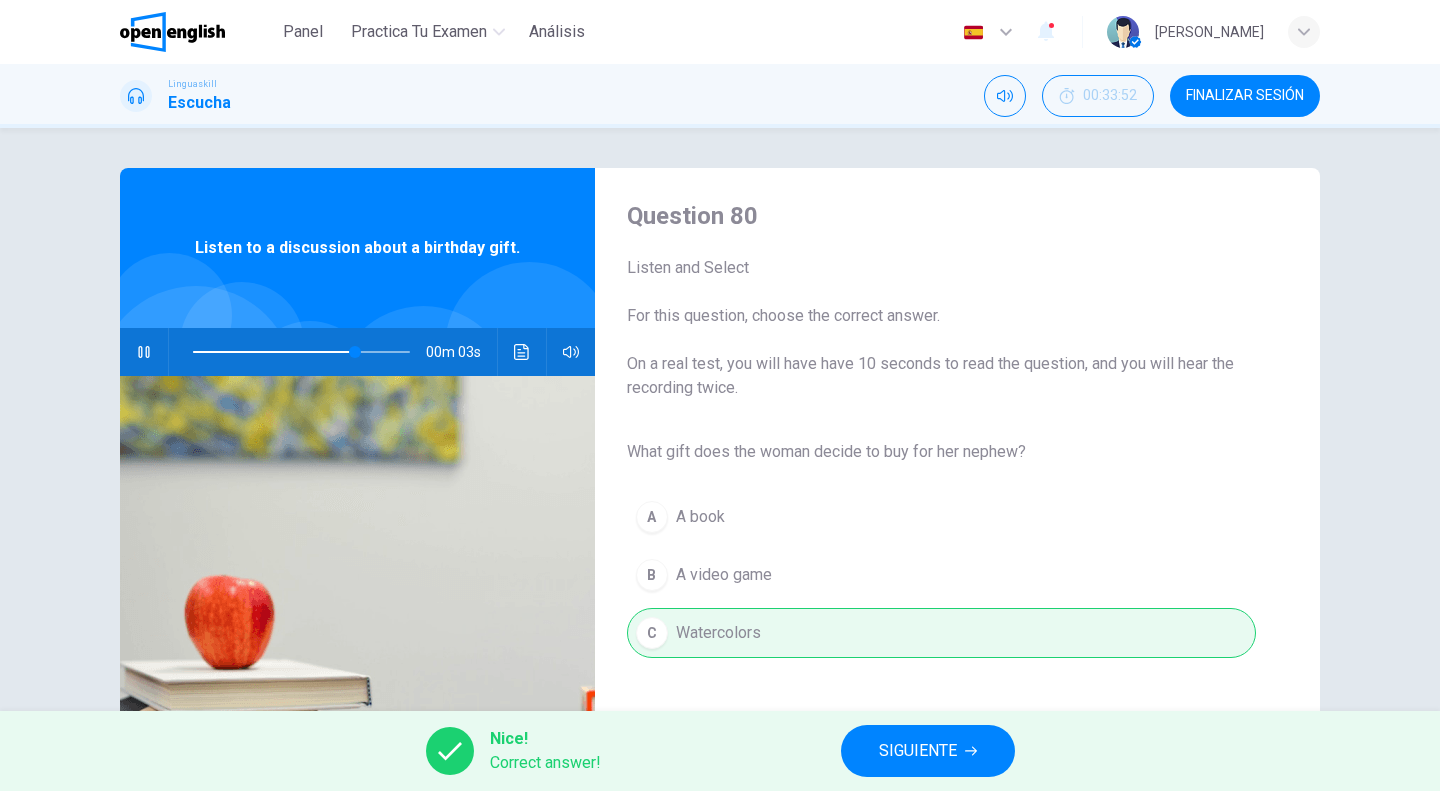 click on "SIGUIENTE" at bounding box center [918, 751] 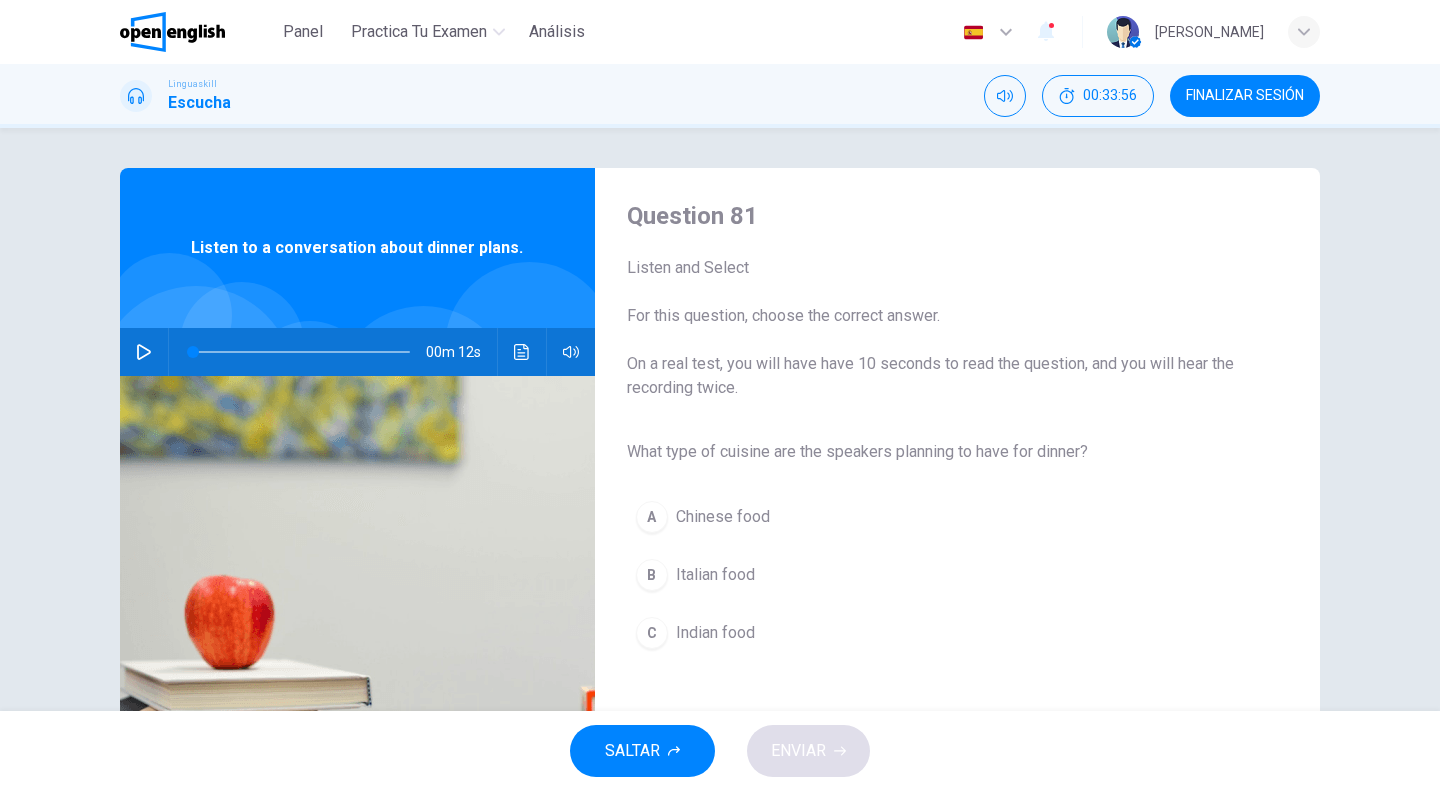 click on "FINALIZAR SESIÓN" at bounding box center [1245, 96] 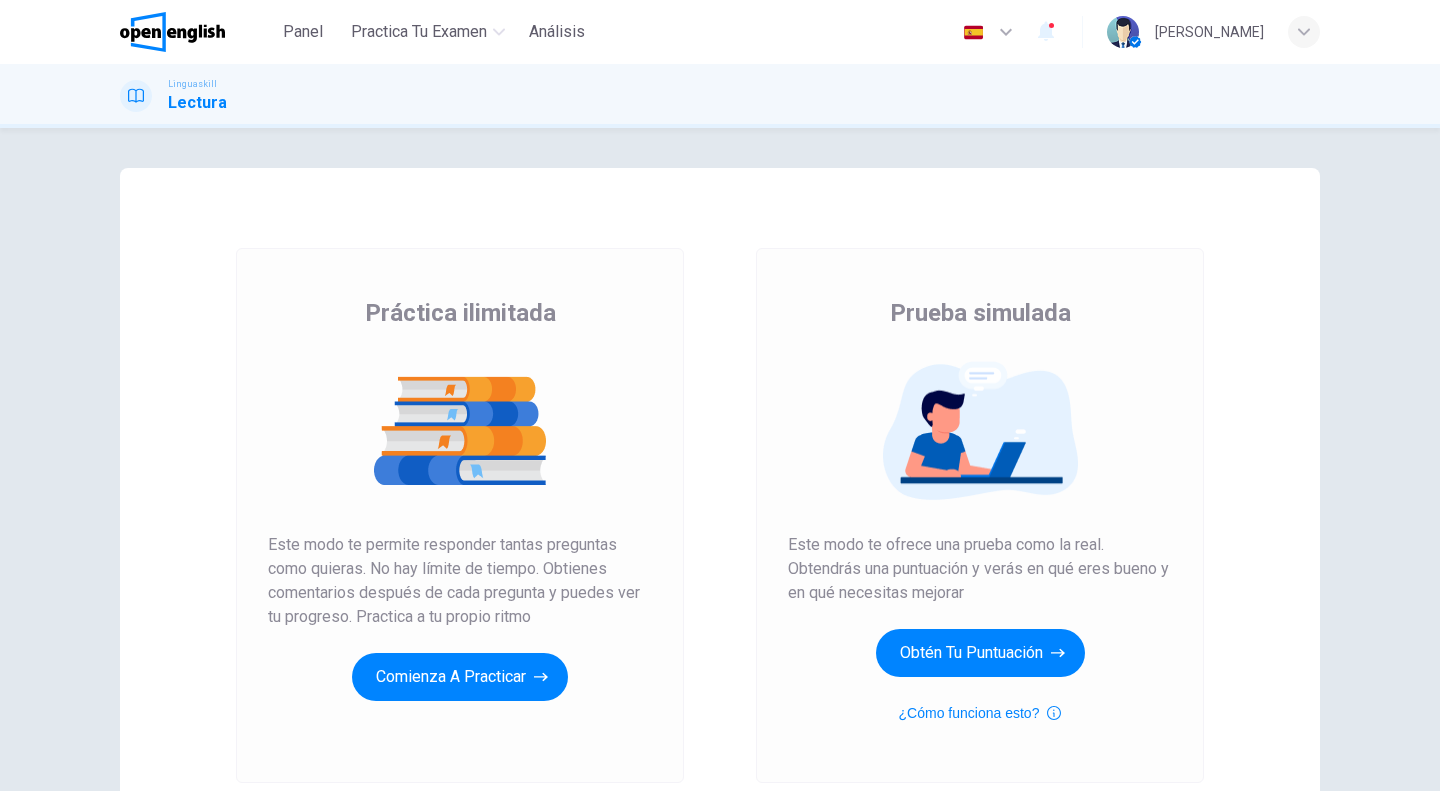 scroll, scrollTop: 0, scrollLeft: 0, axis: both 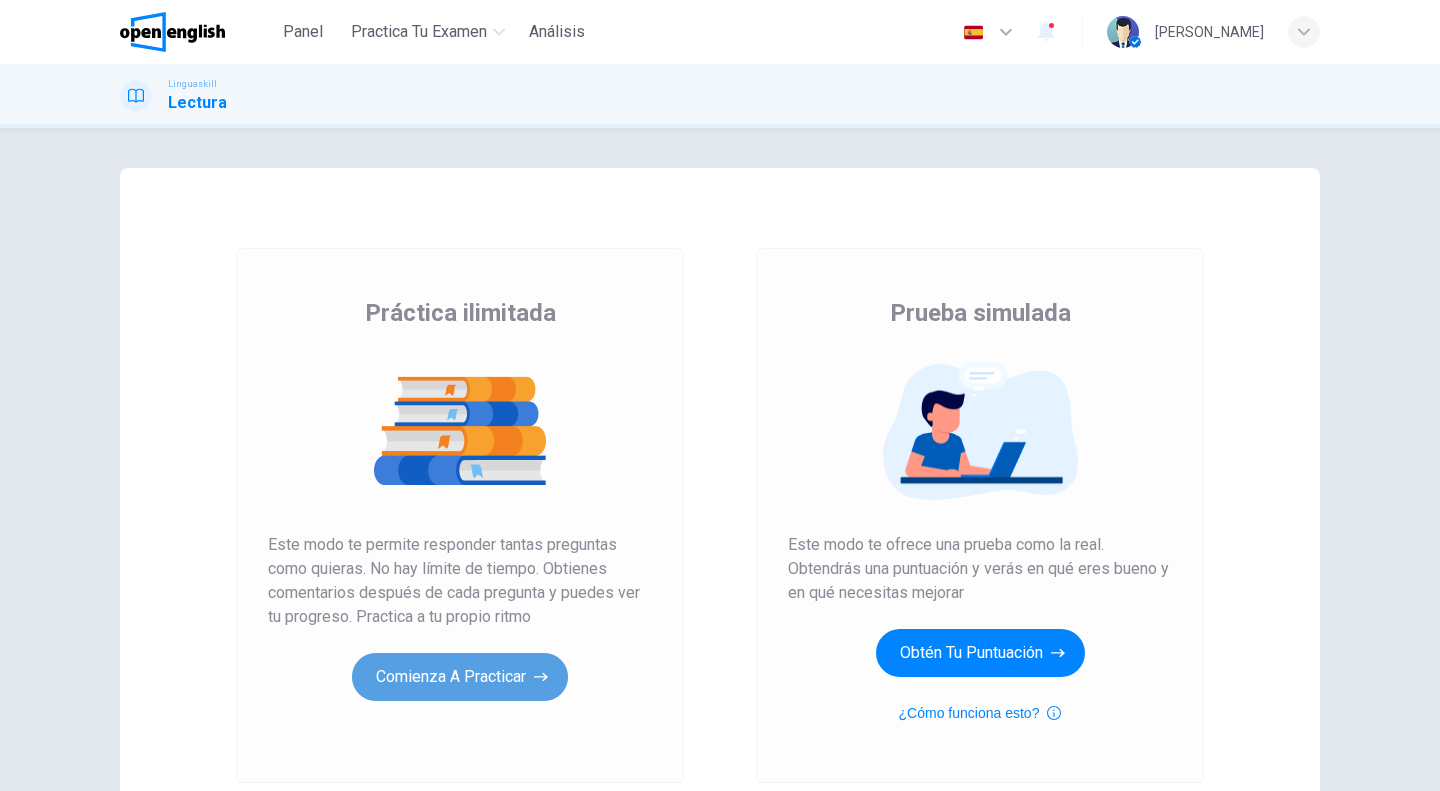 click on "Comienza a practicar" at bounding box center [460, 677] 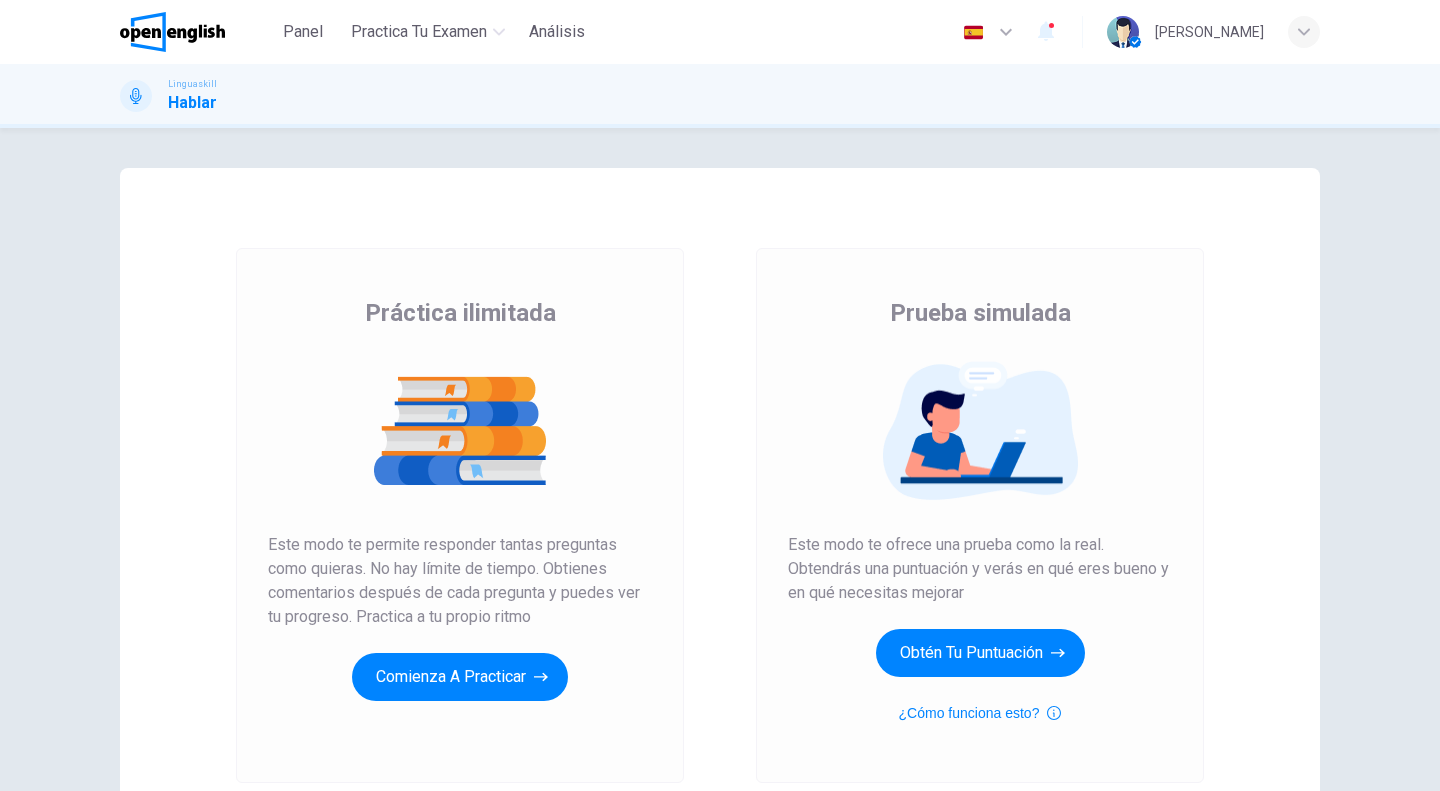scroll, scrollTop: 0, scrollLeft: 0, axis: both 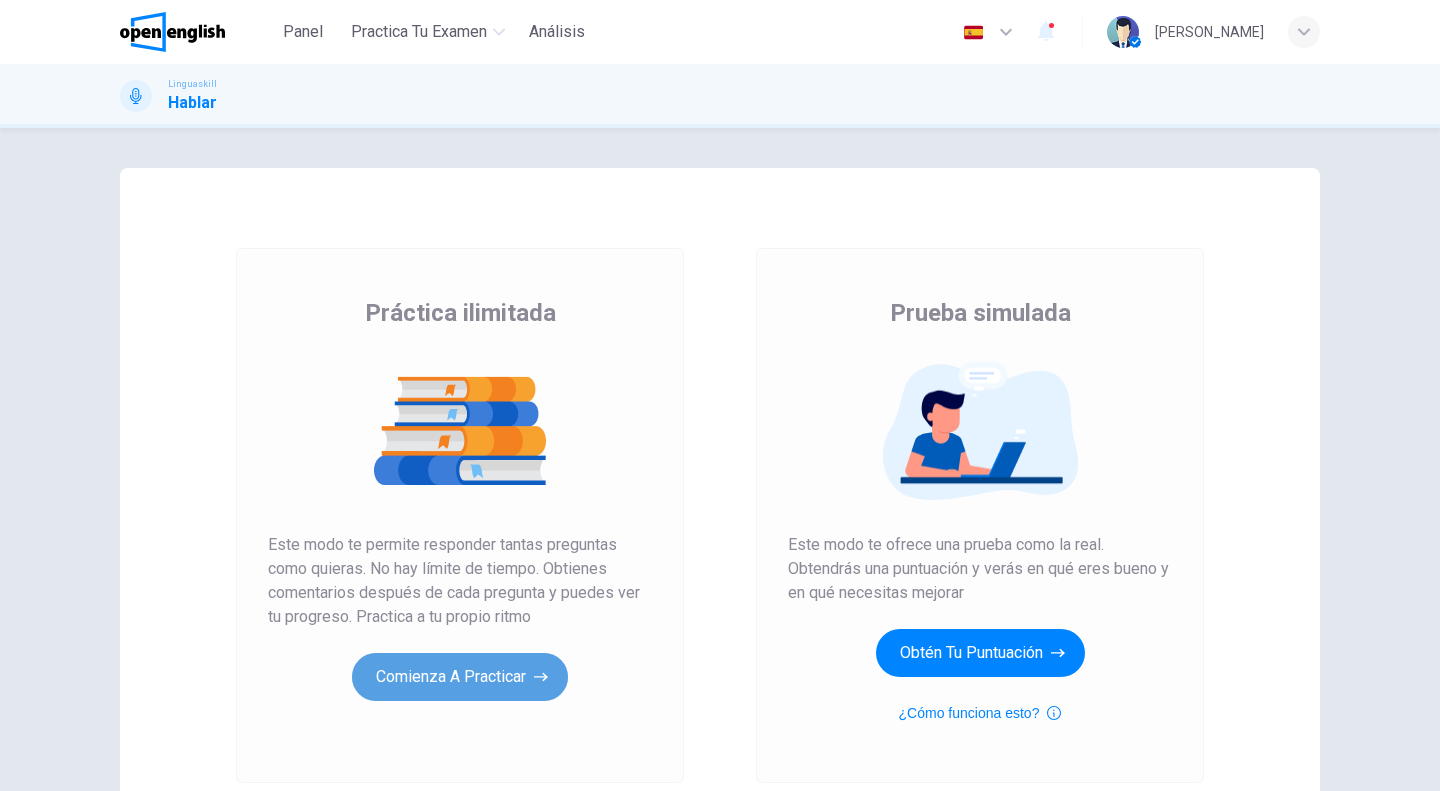 click on "Comienza a practicar" at bounding box center (460, 677) 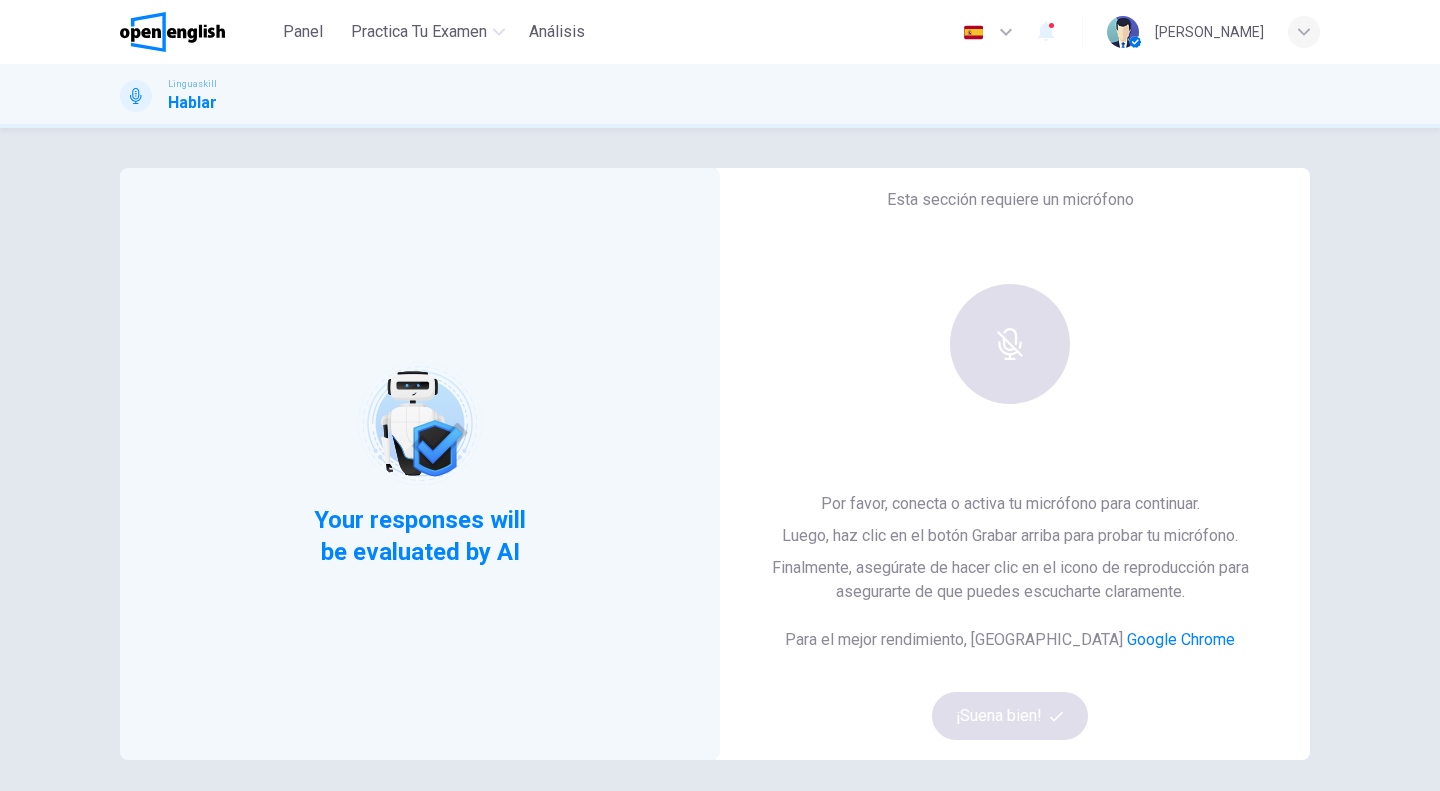 click at bounding box center [1010, 344] 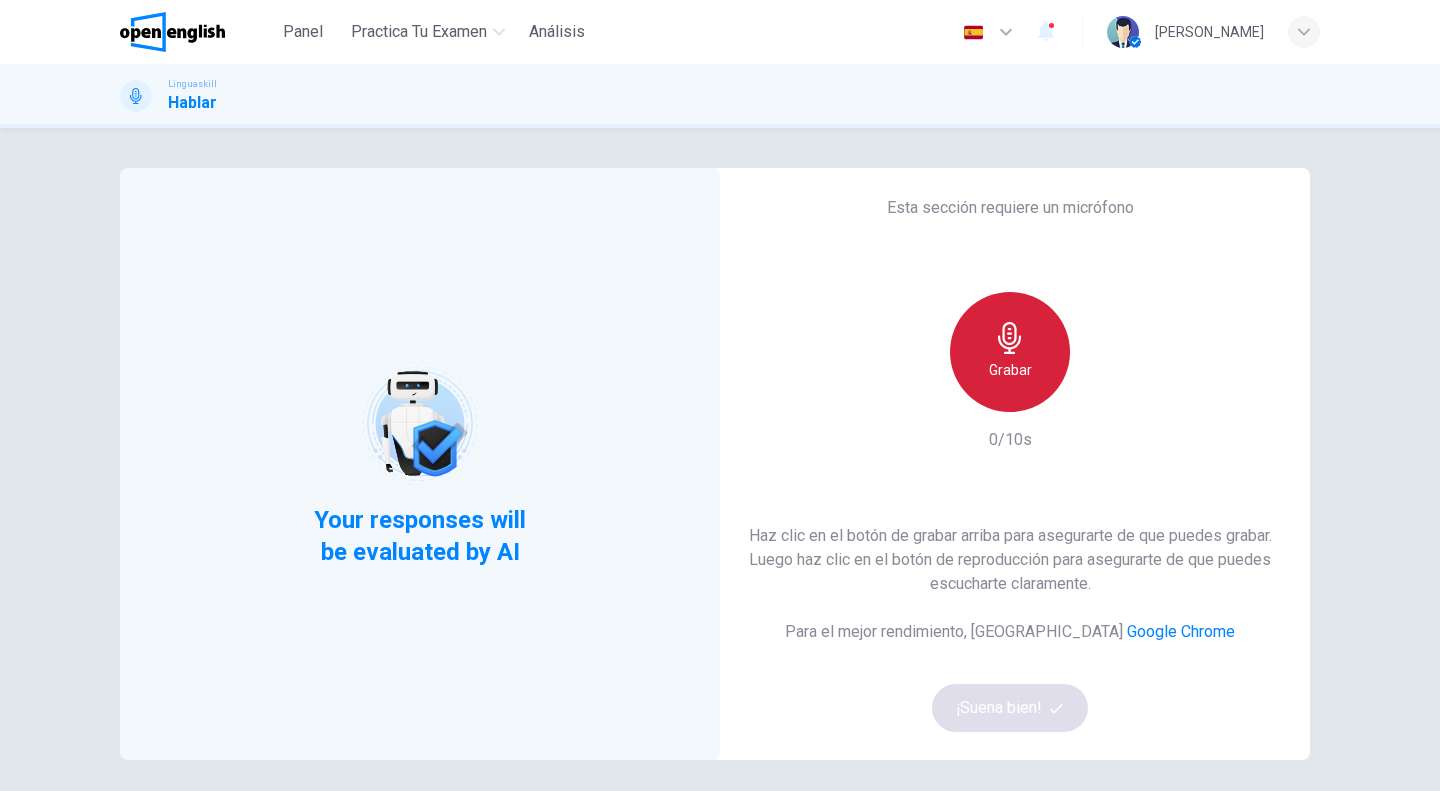 click on "Grabar" at bounding box center [1010, 352] 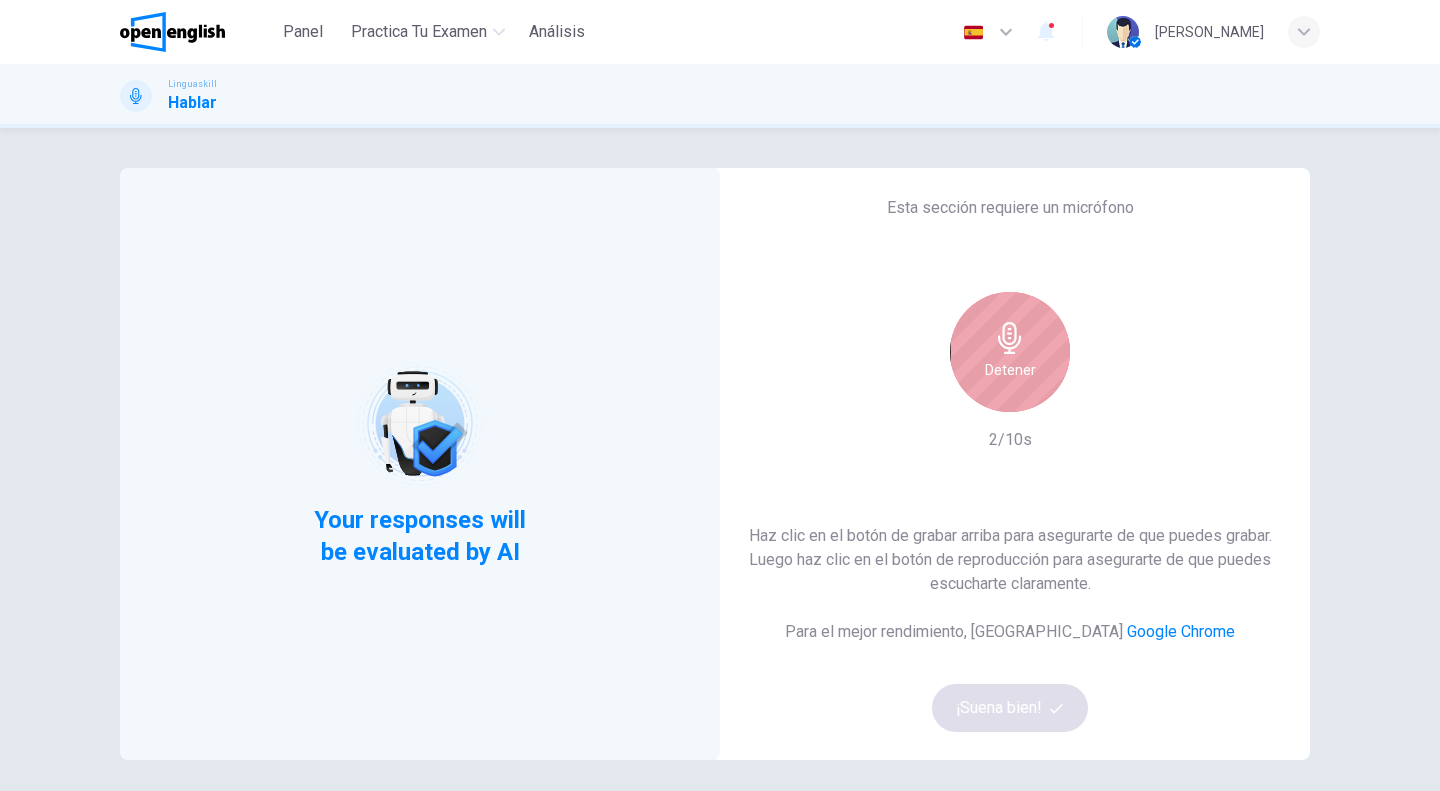 click on "Detener" at bounding box center (1010, 370) 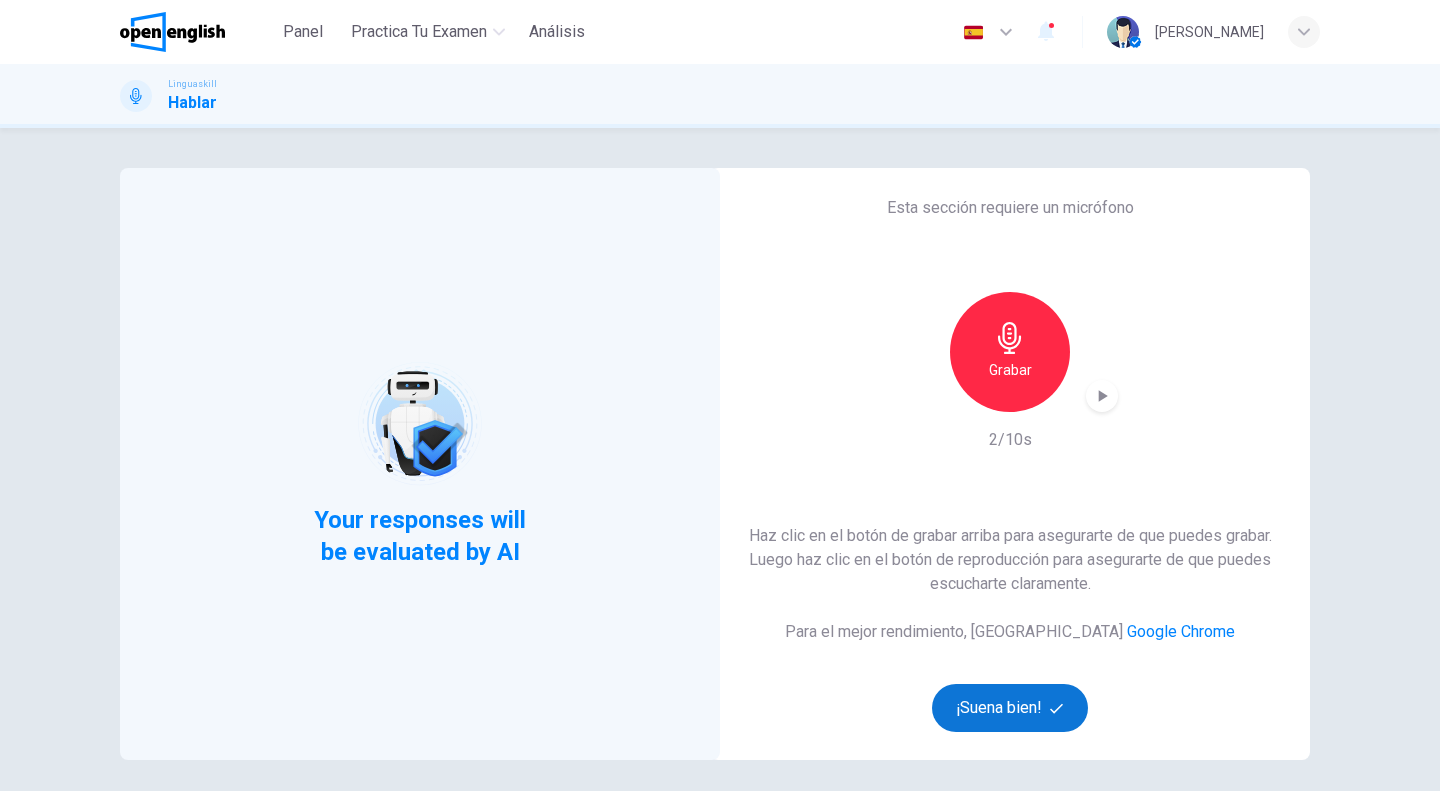 click on "¡Suena bien!" at bounding box center (1010, 708) 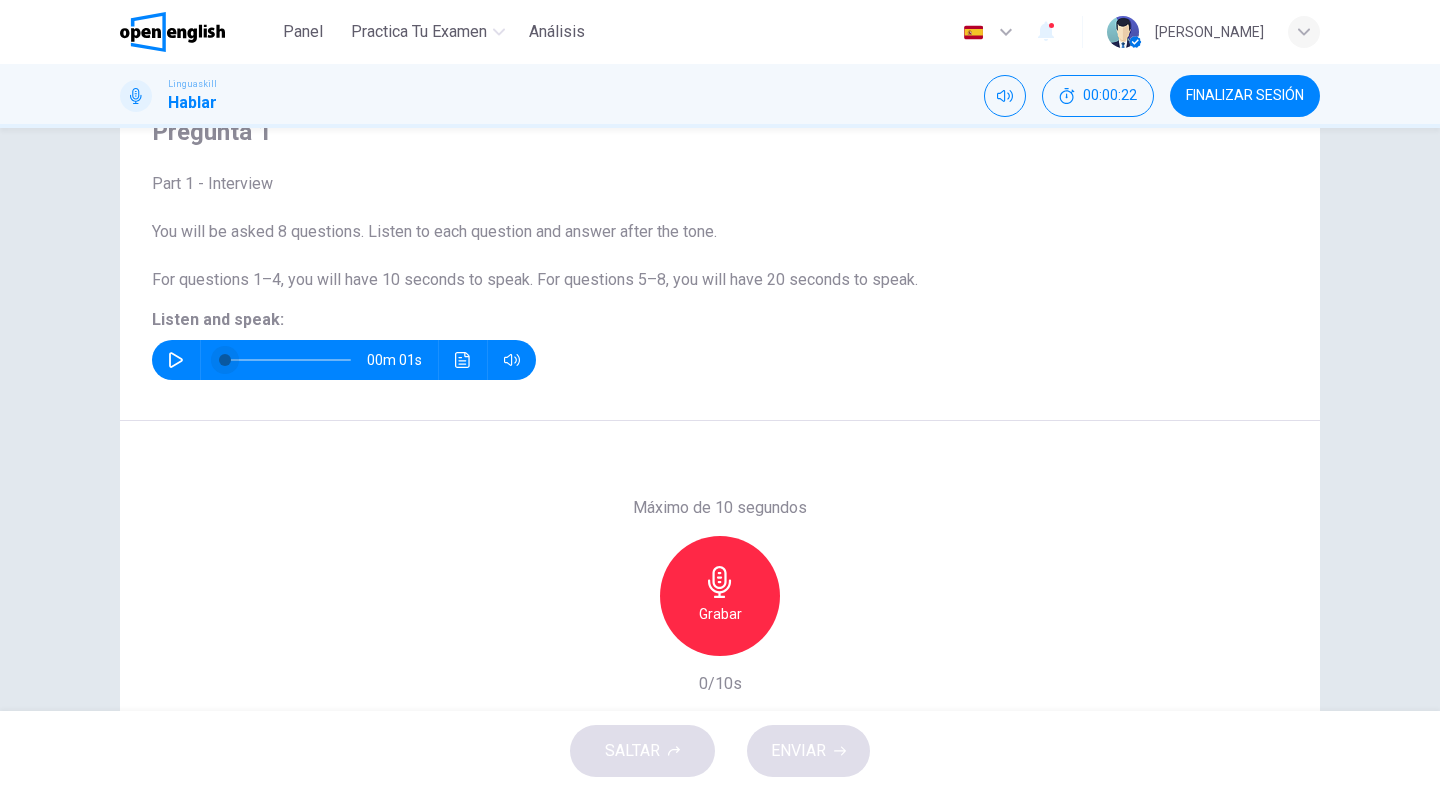 scroll, scrollTop: 0, scrollLeft: 0, axis: both 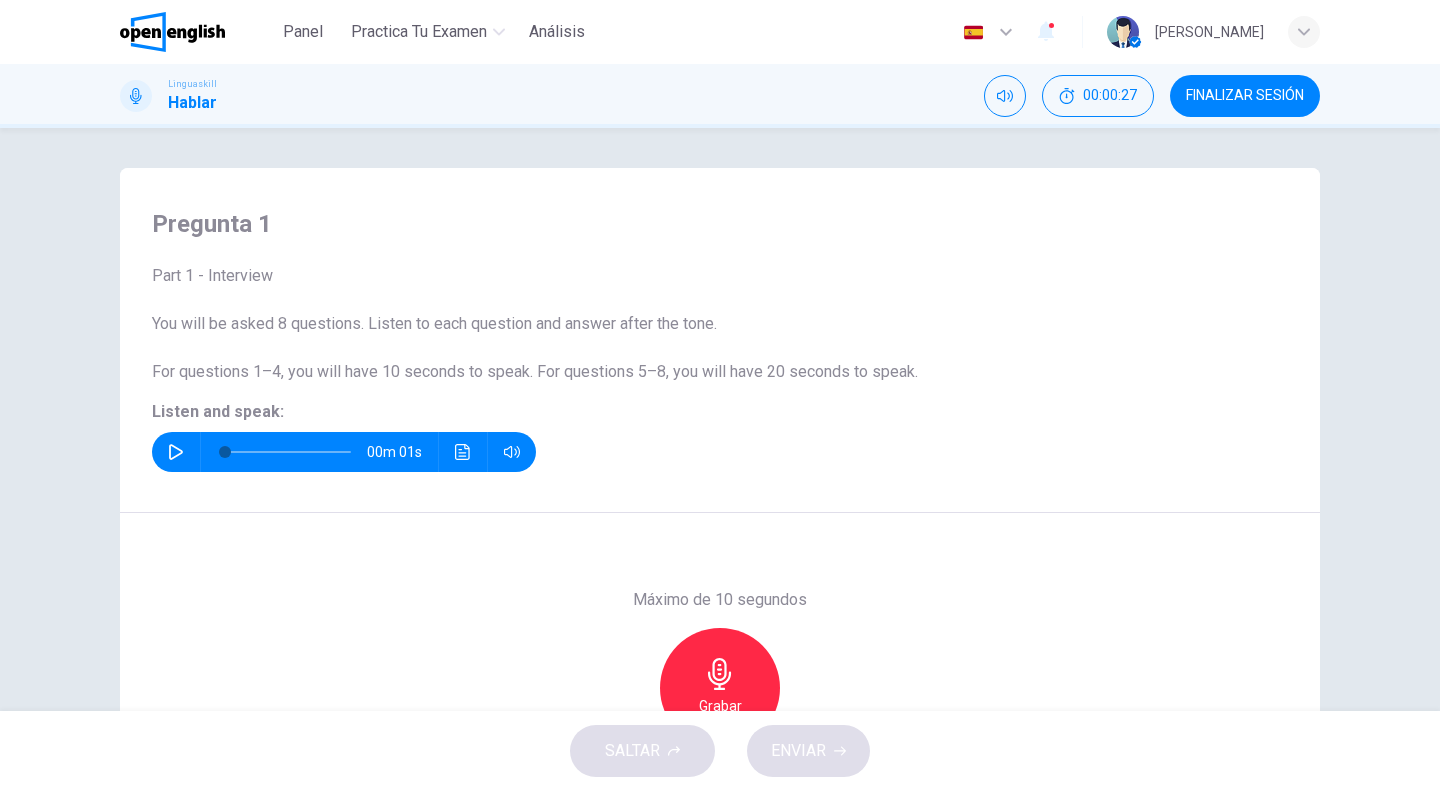 click 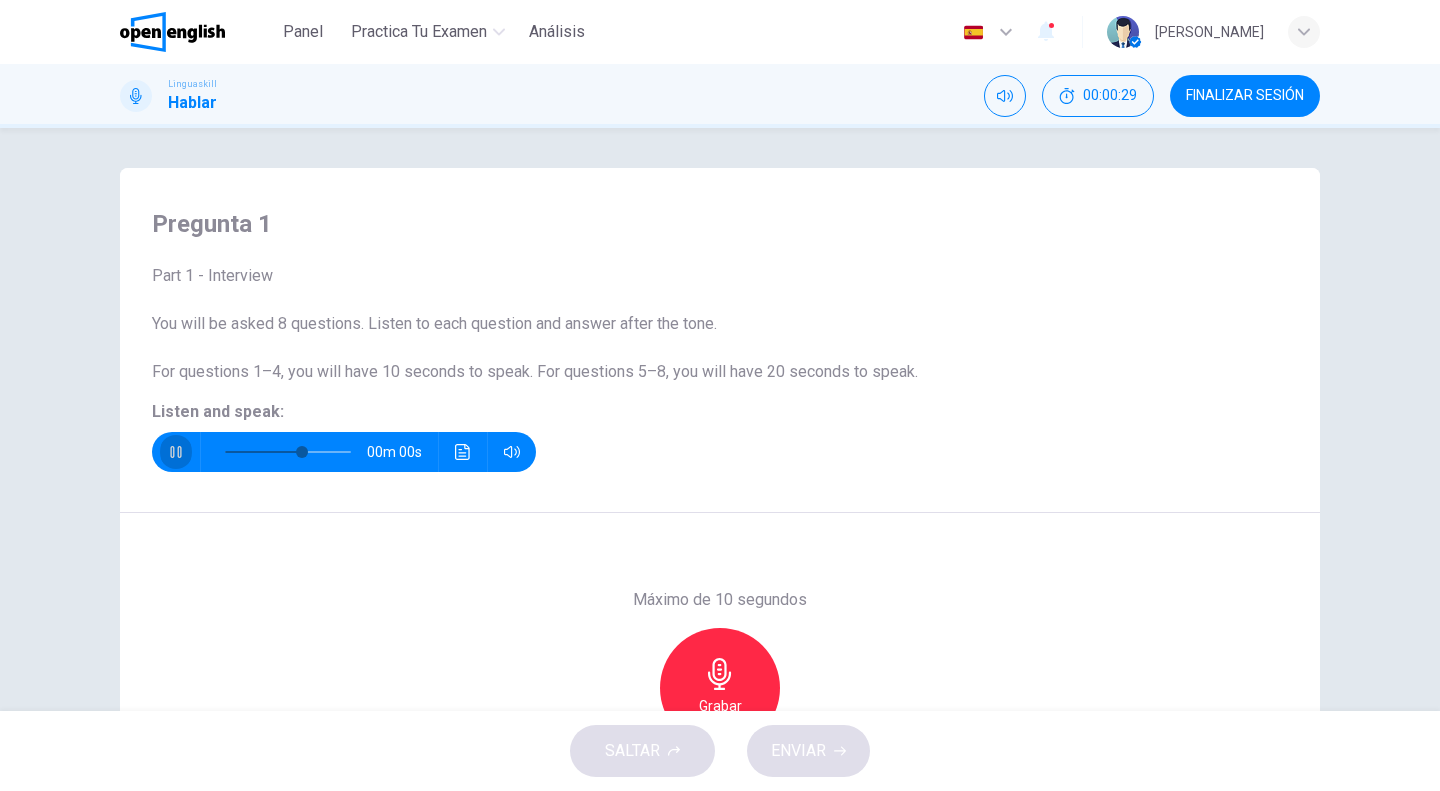 click 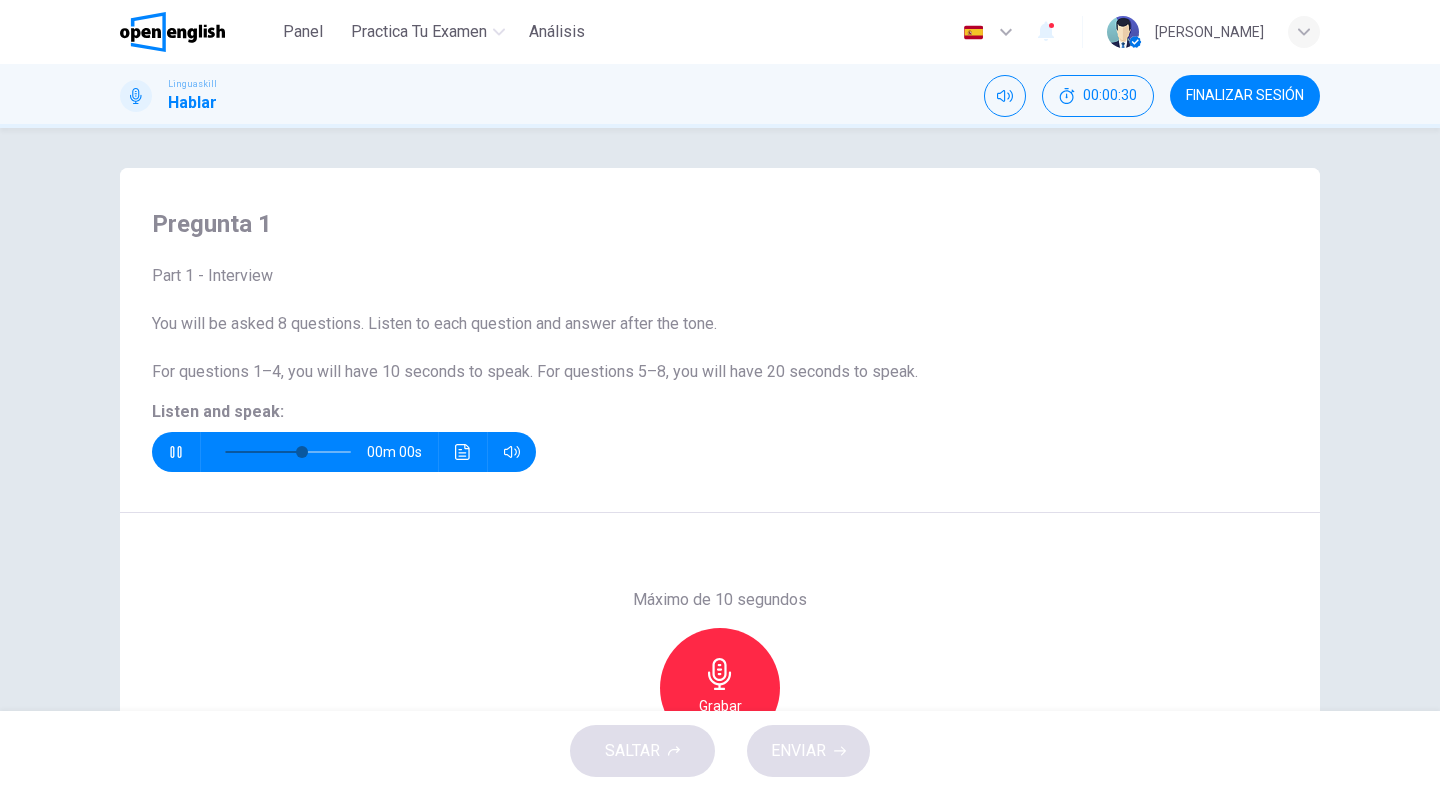 scroll, scrollTop: 100, scrollLeft: 0, axis: vertical 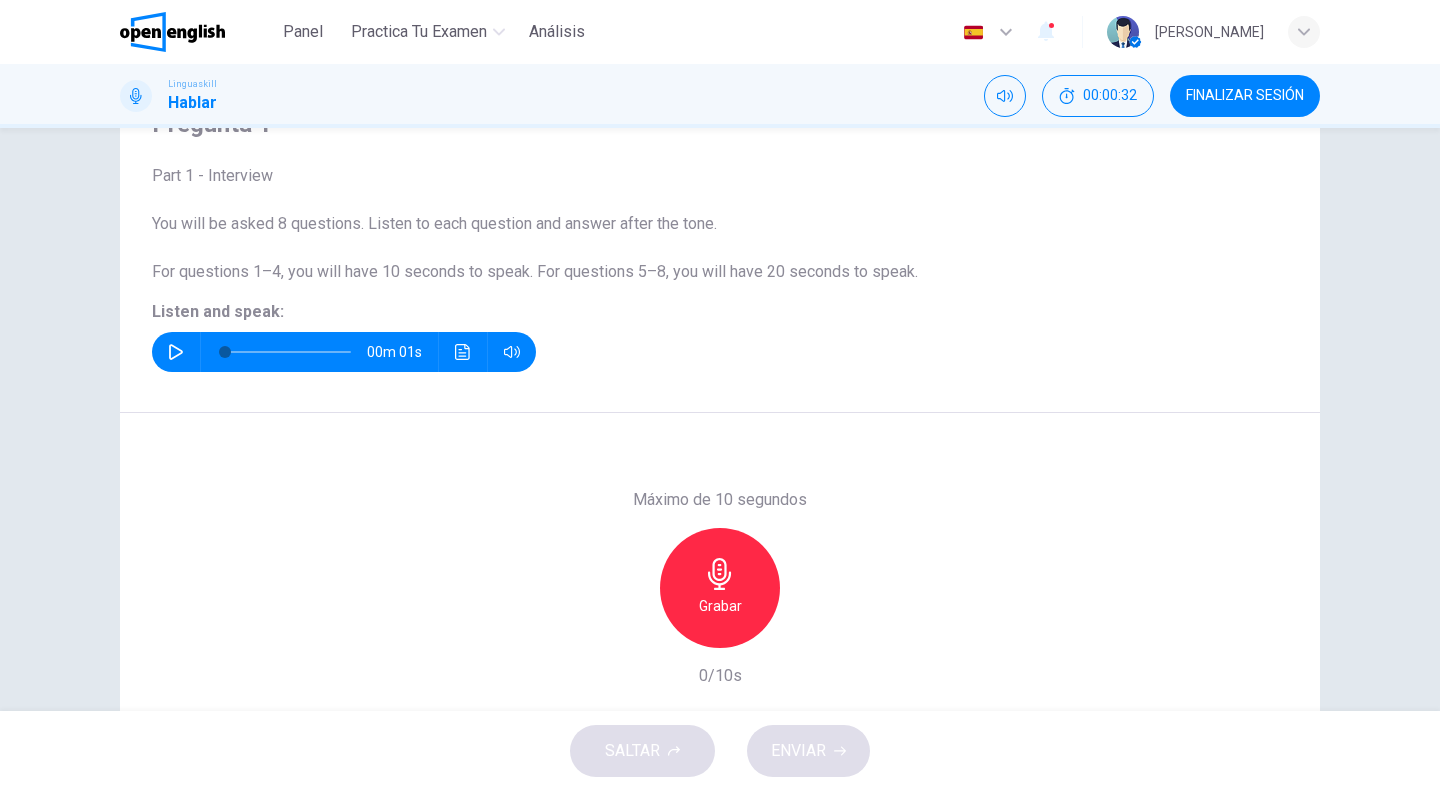 click on "Grabar" at bounding box center [720, 588] 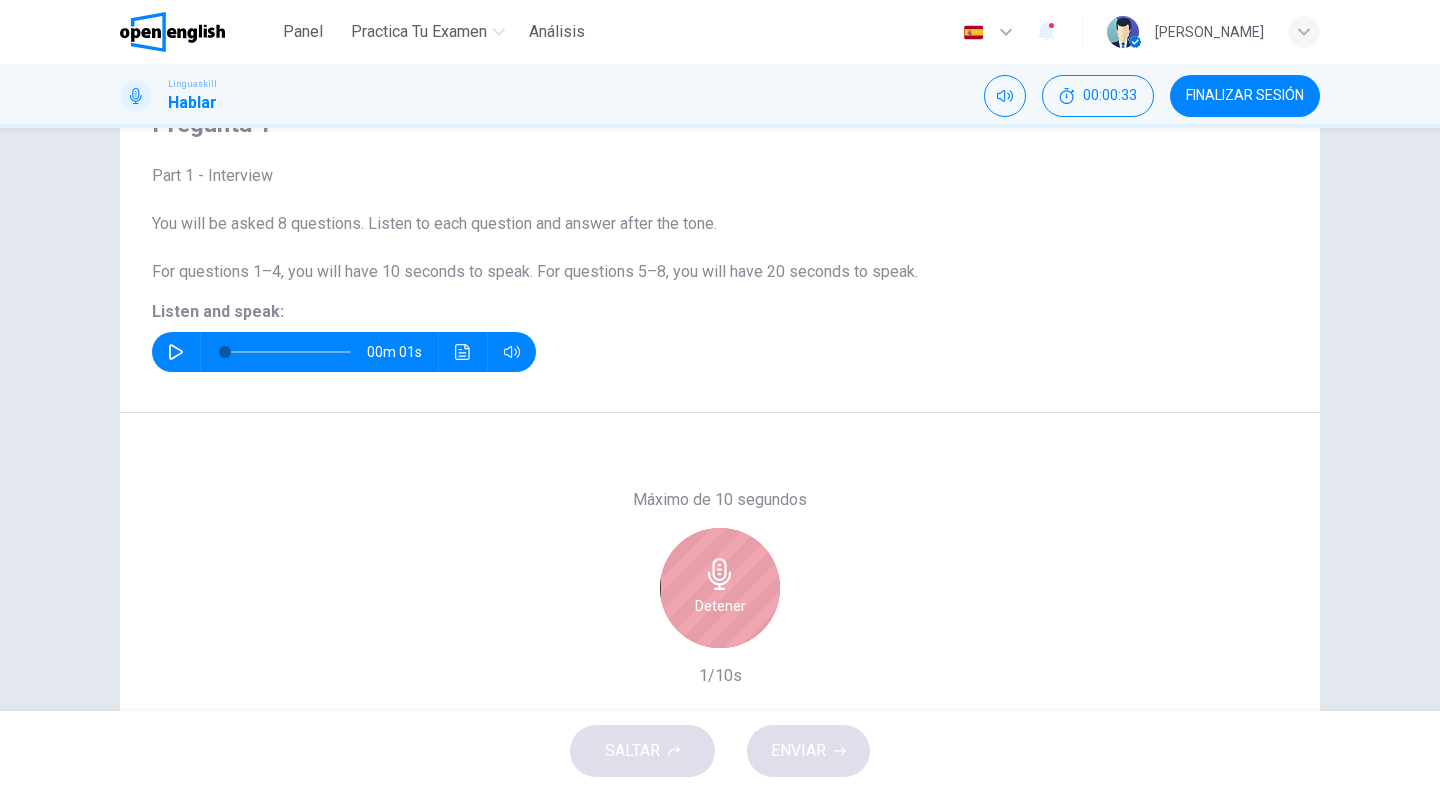 click on "Detener" at bounding box center (720, 588) 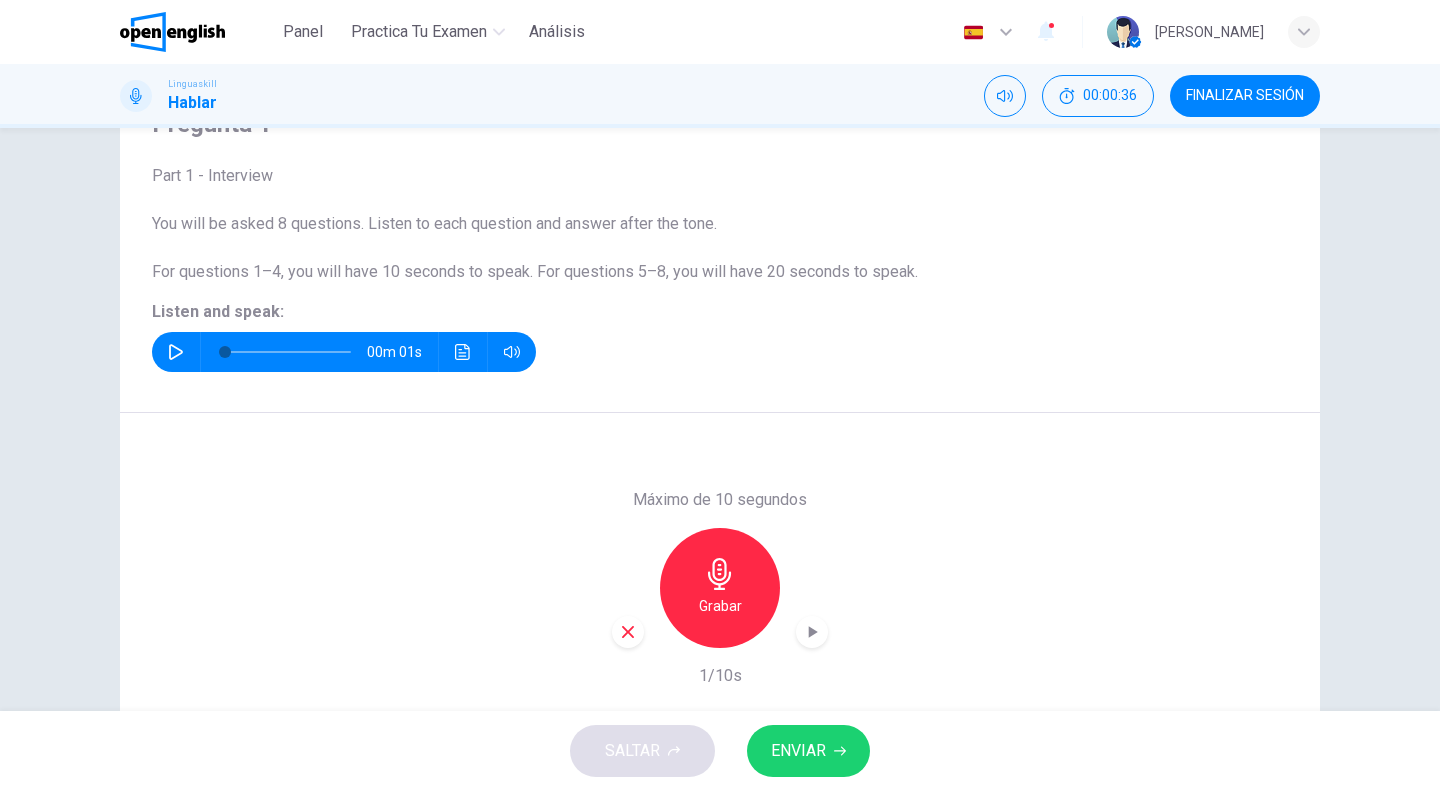 click on "ENVIAR" at bounding box center (808, 751) 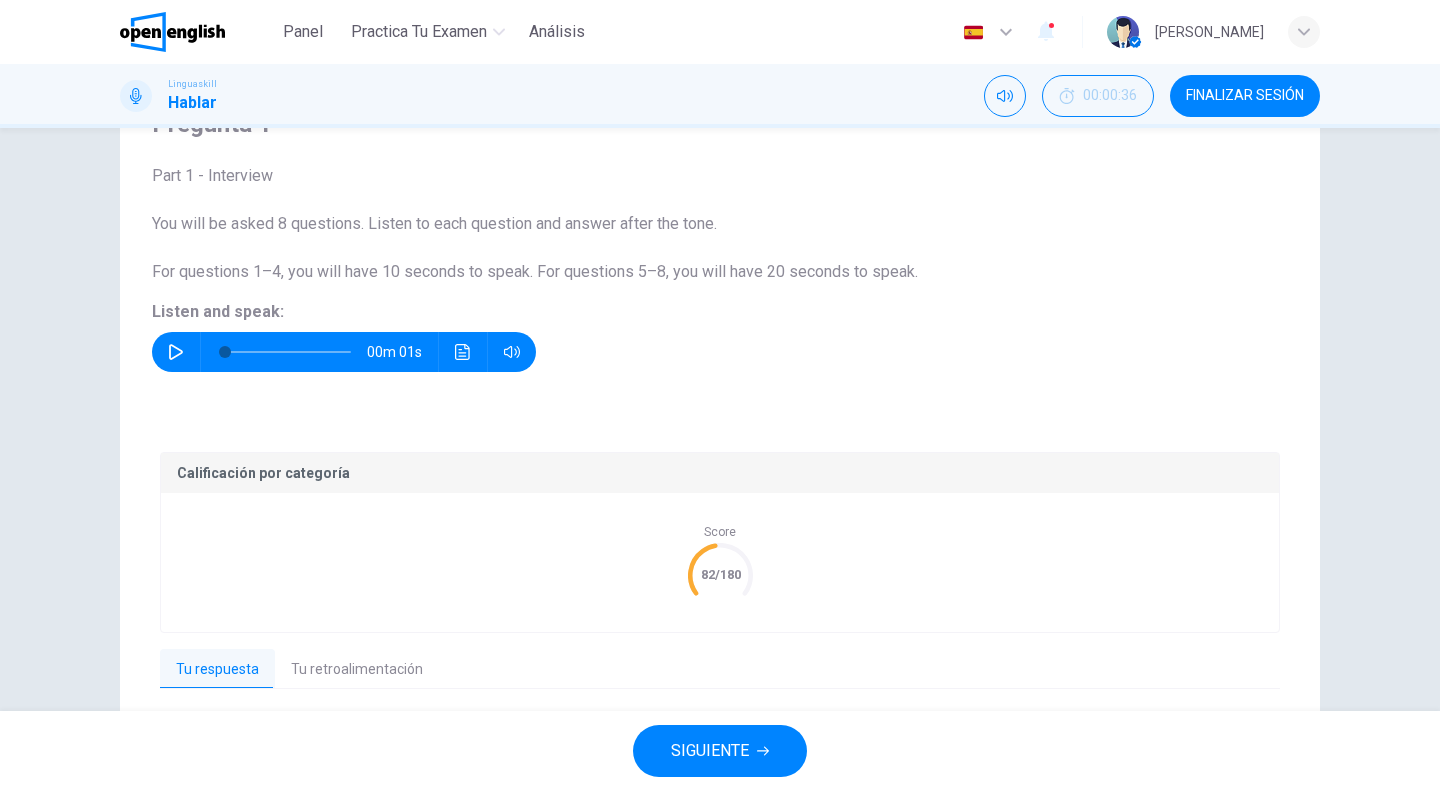 drag, startPoint x: 734, startPoint y: 751, endPoint x: 468, endPoint y: 747, distance: 266.03006 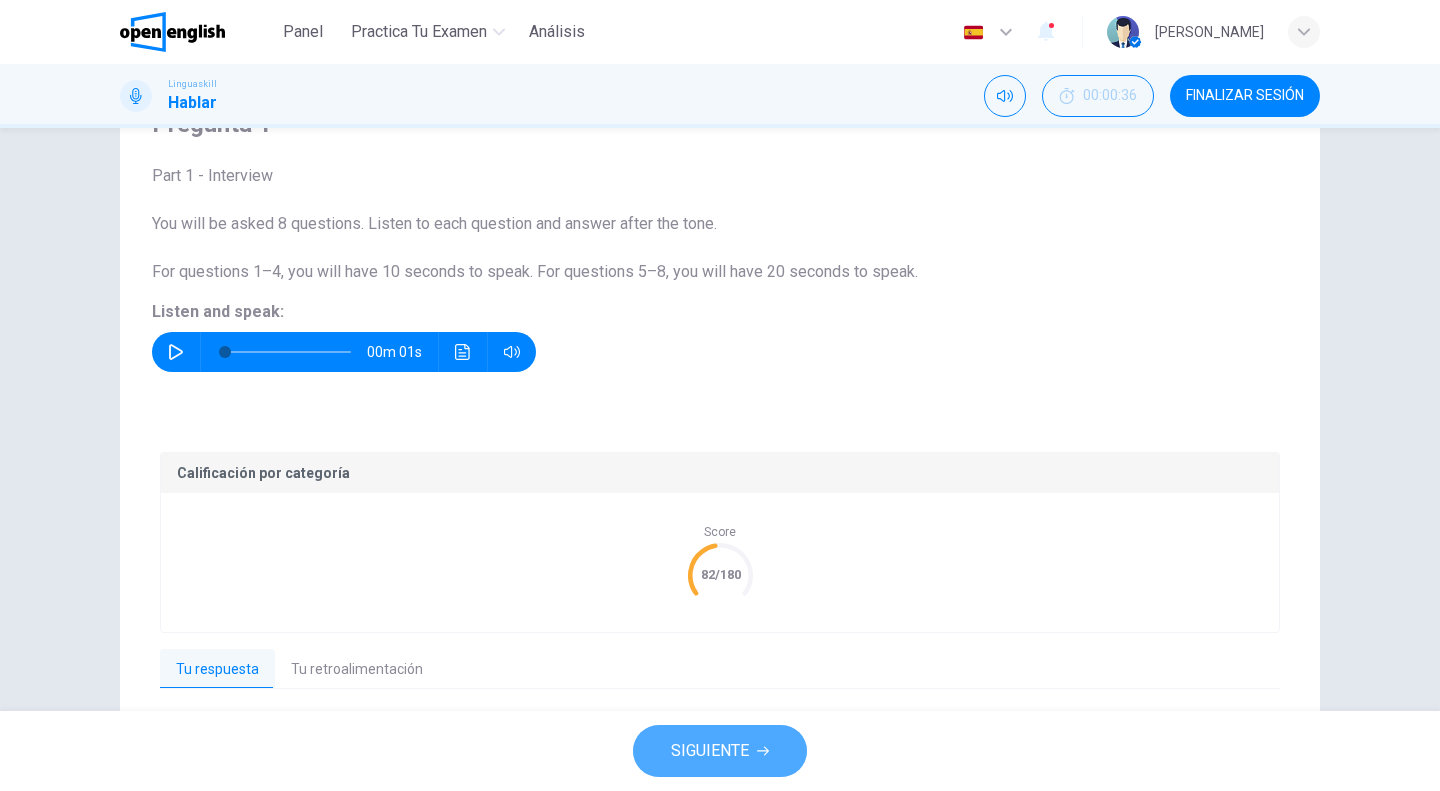 click on "SIGUIENTE" at bounding box center (710, 751) 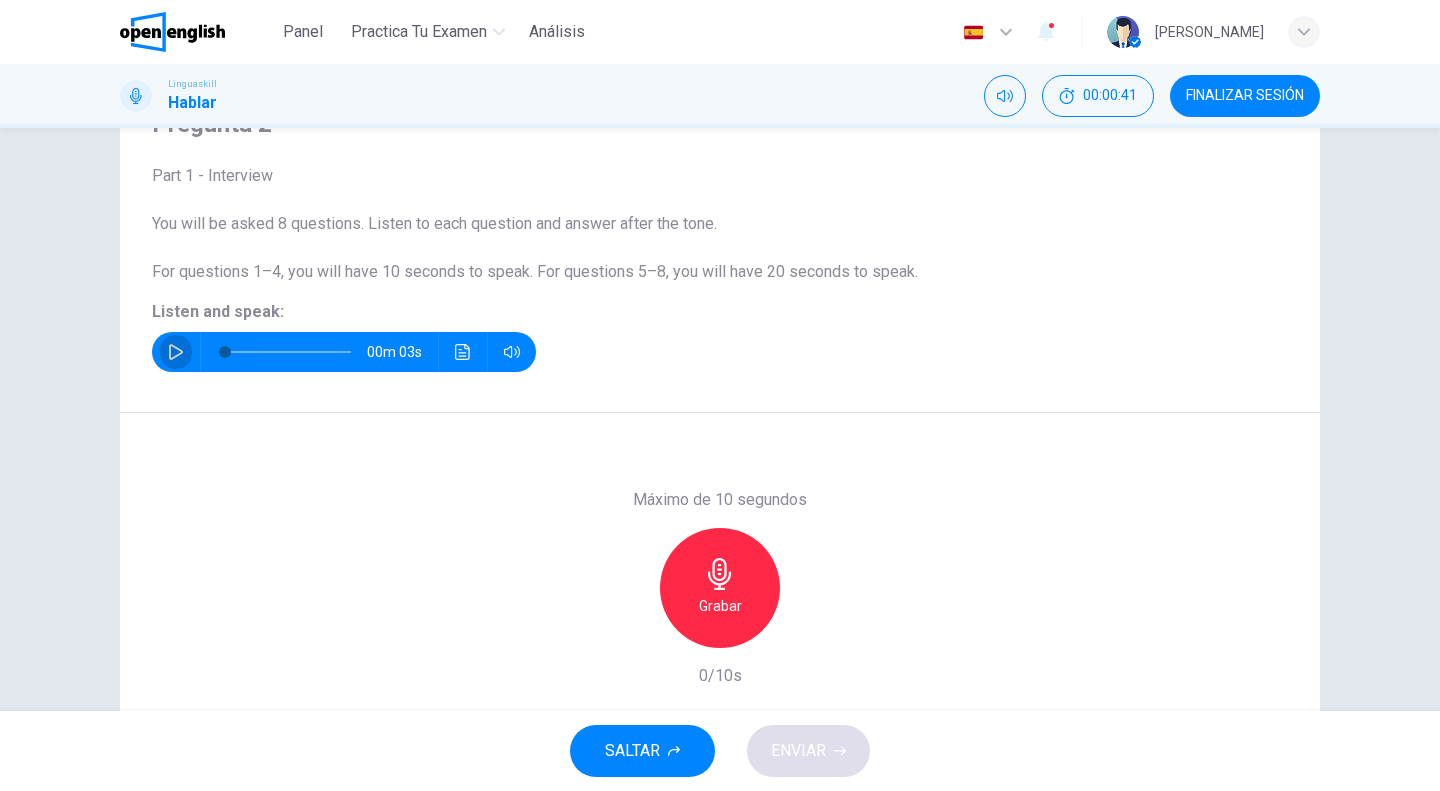 click 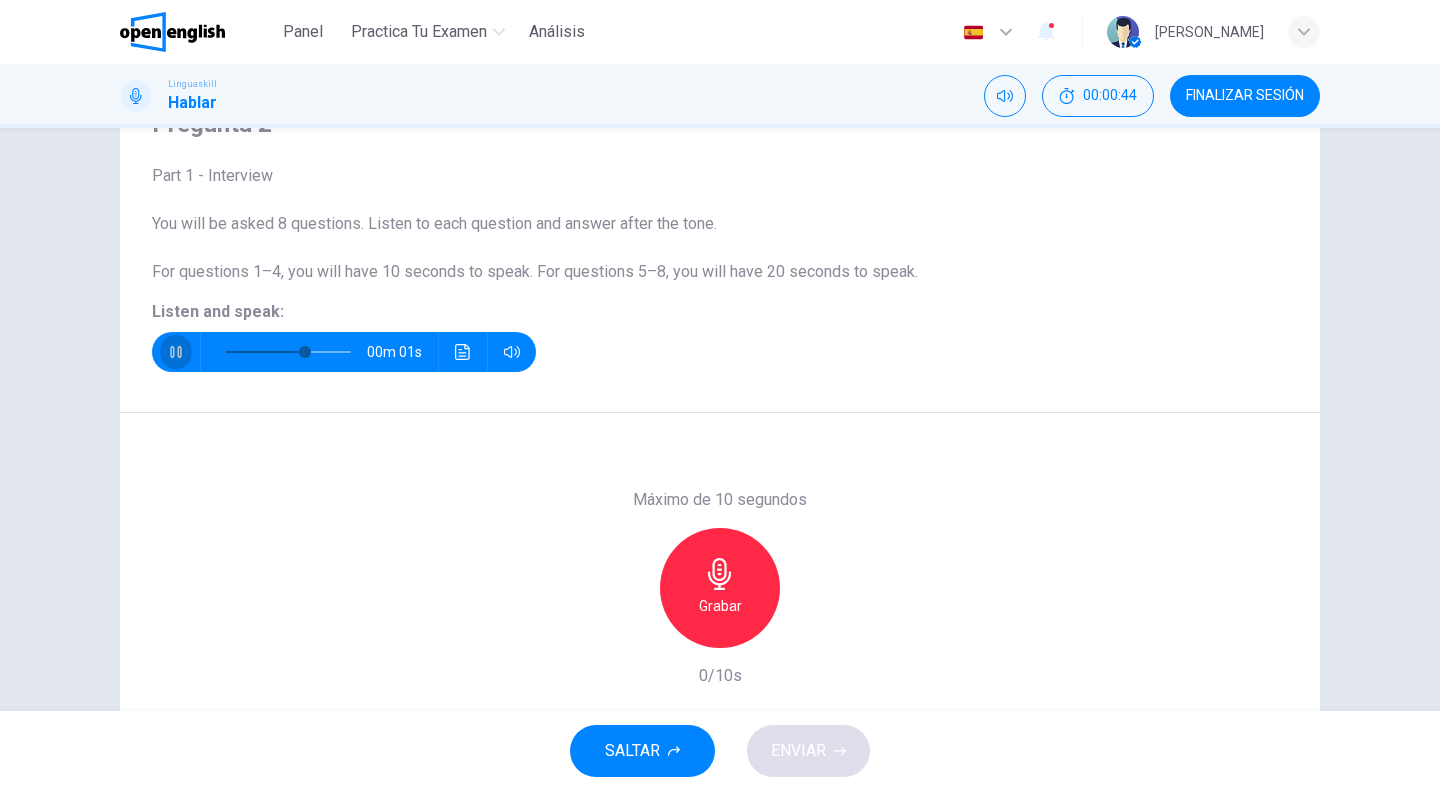 click 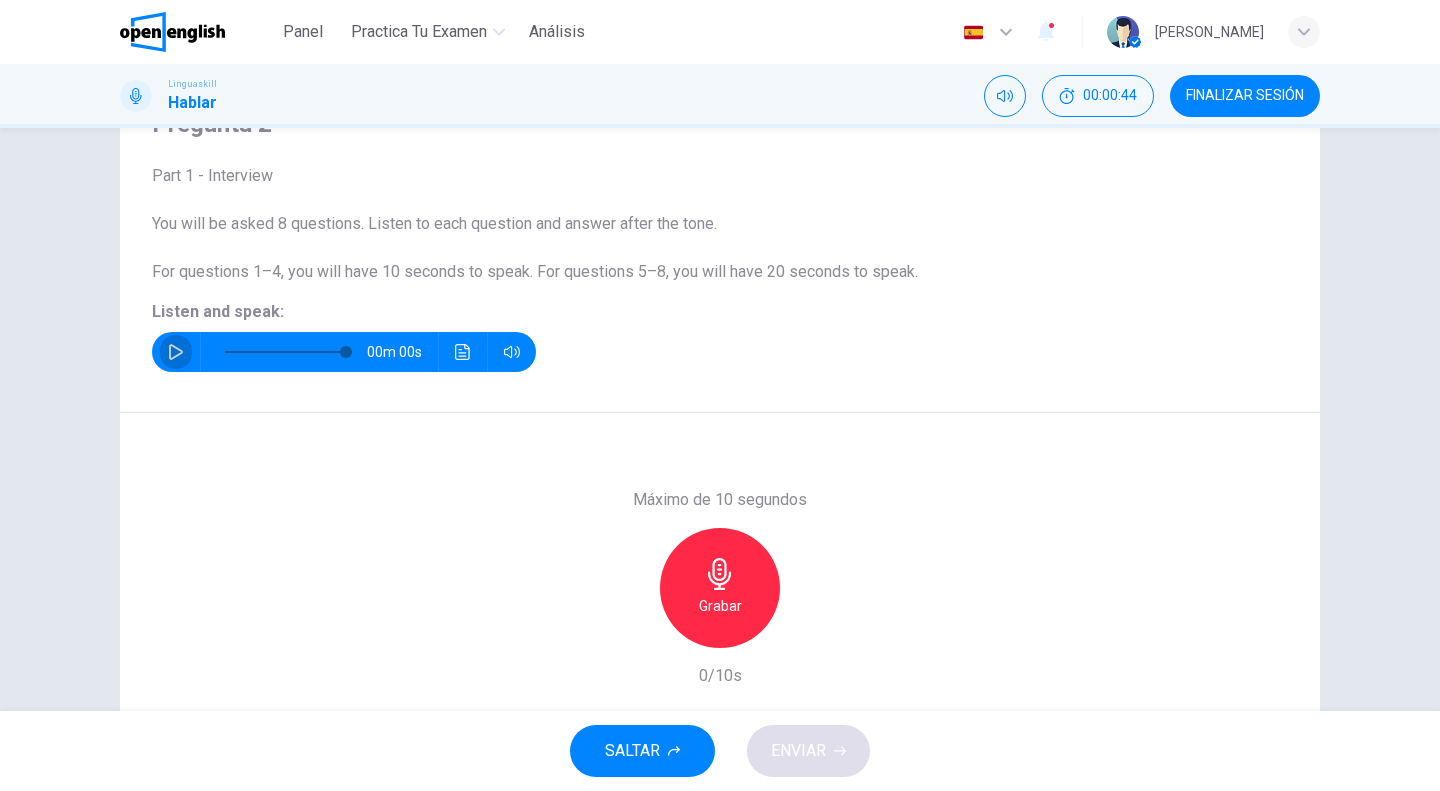 click 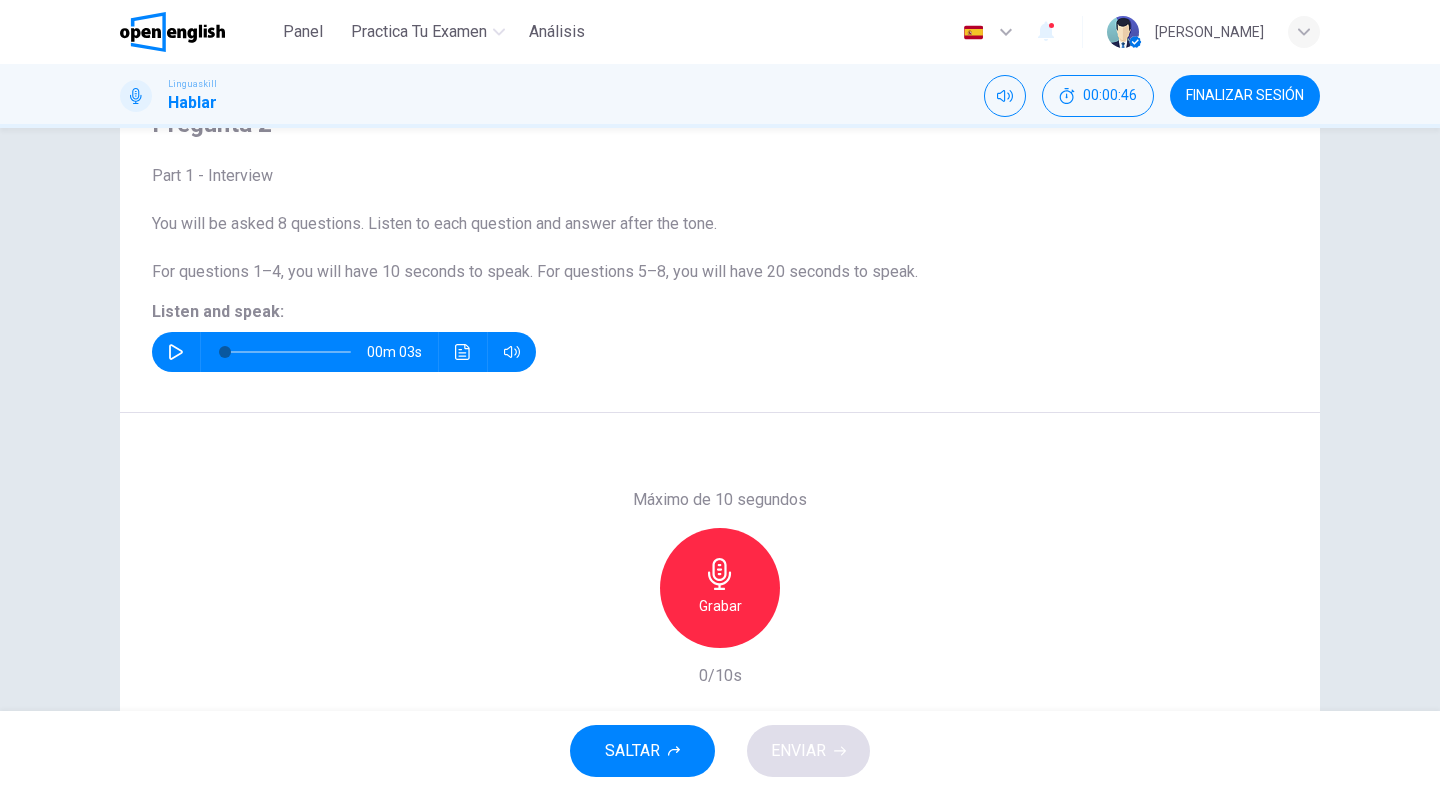click 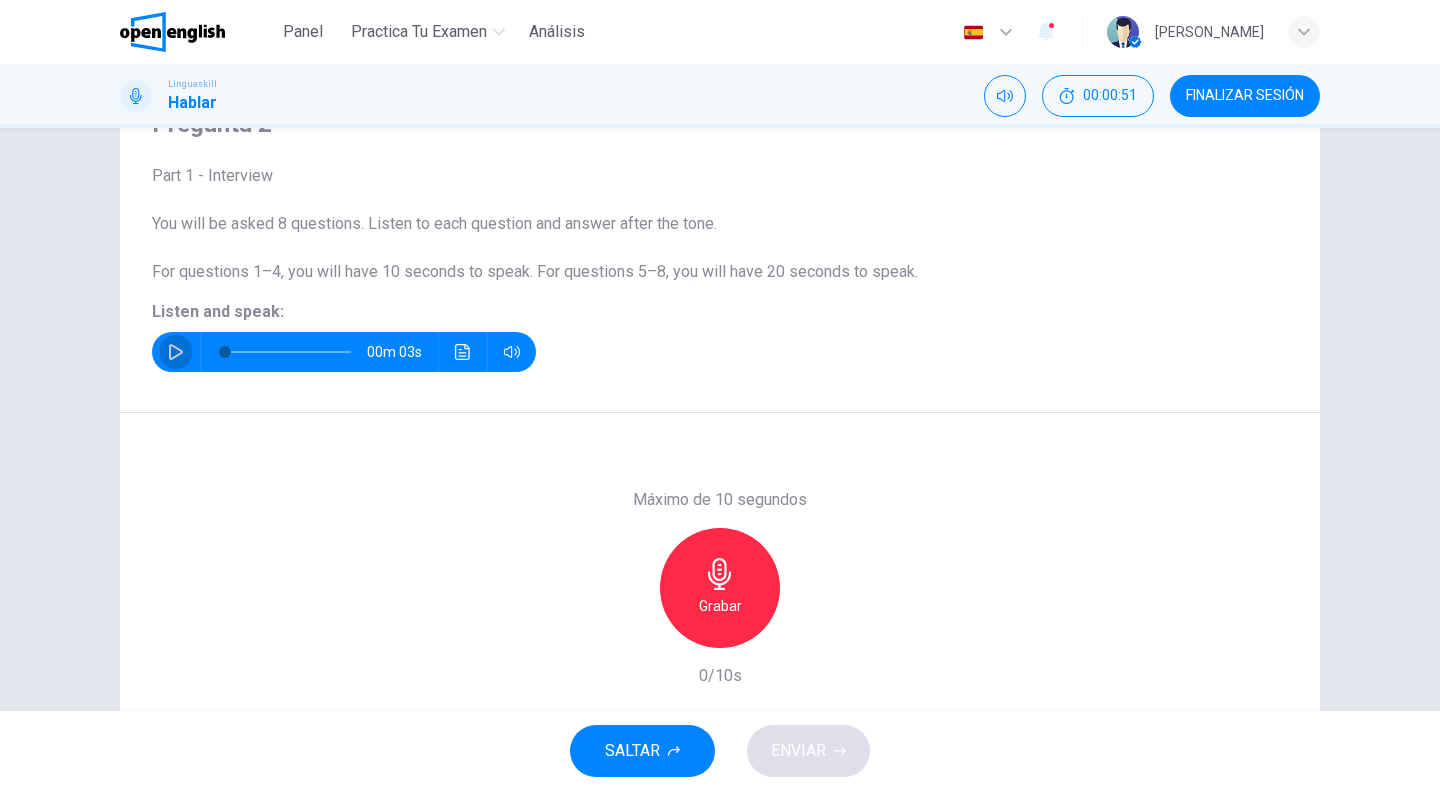 click 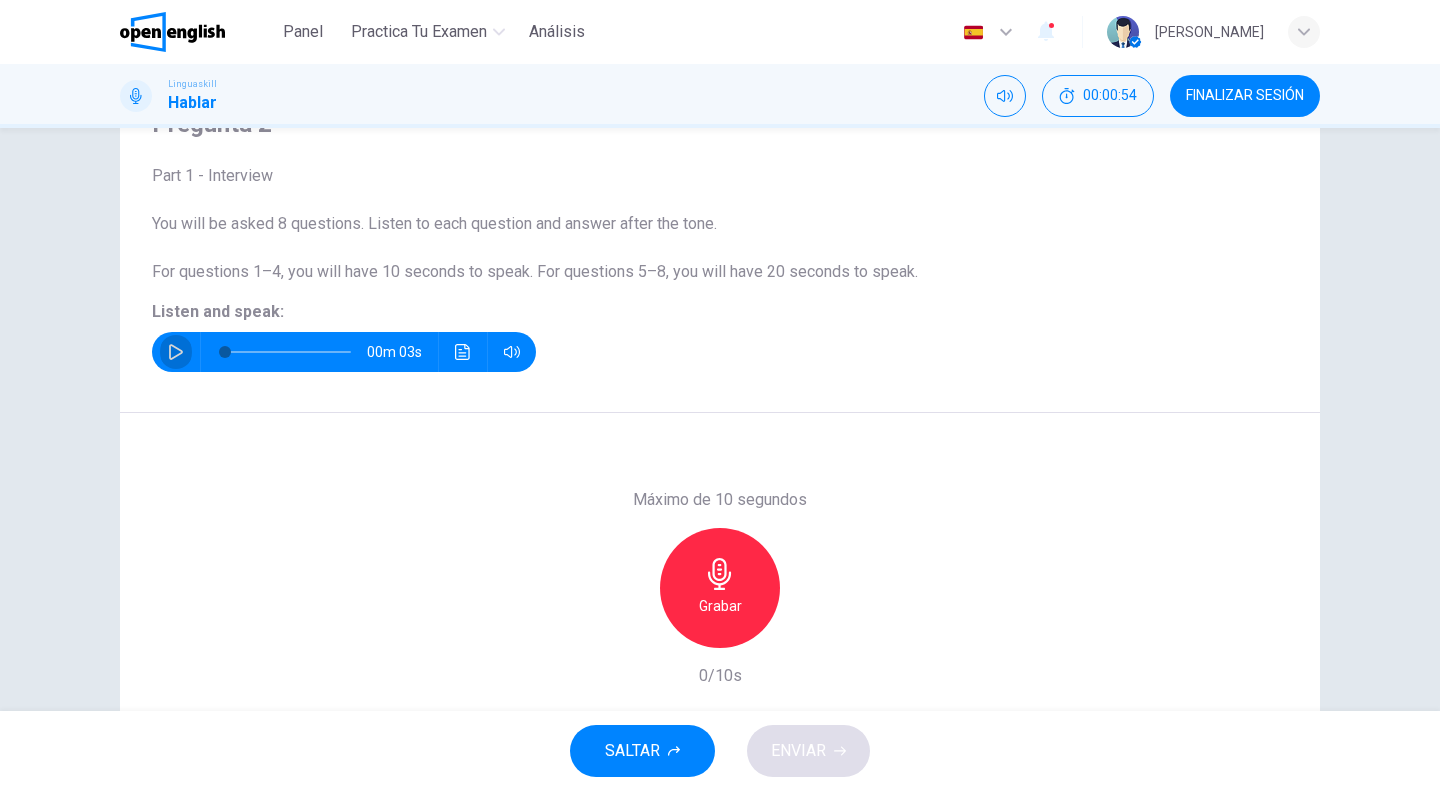 click 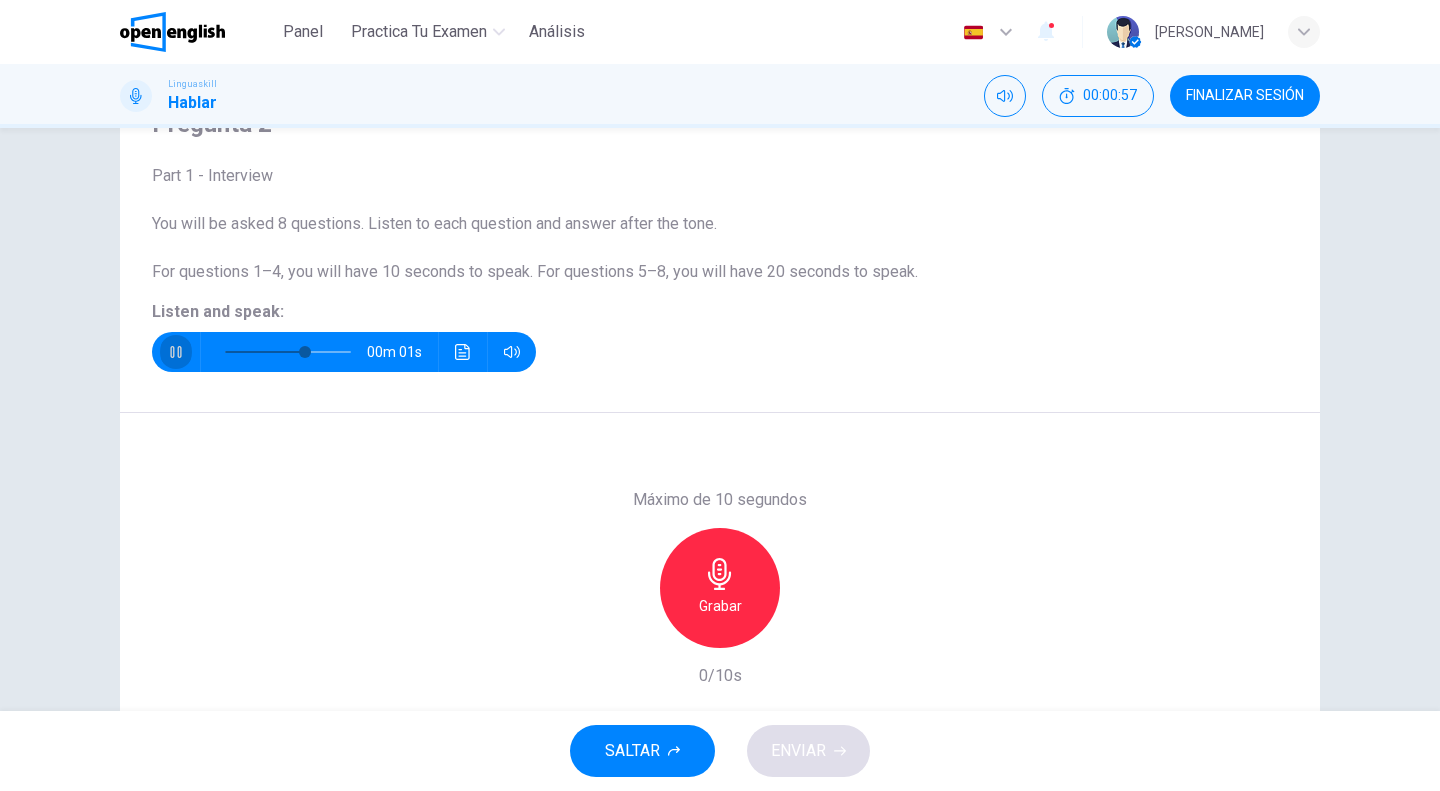 click 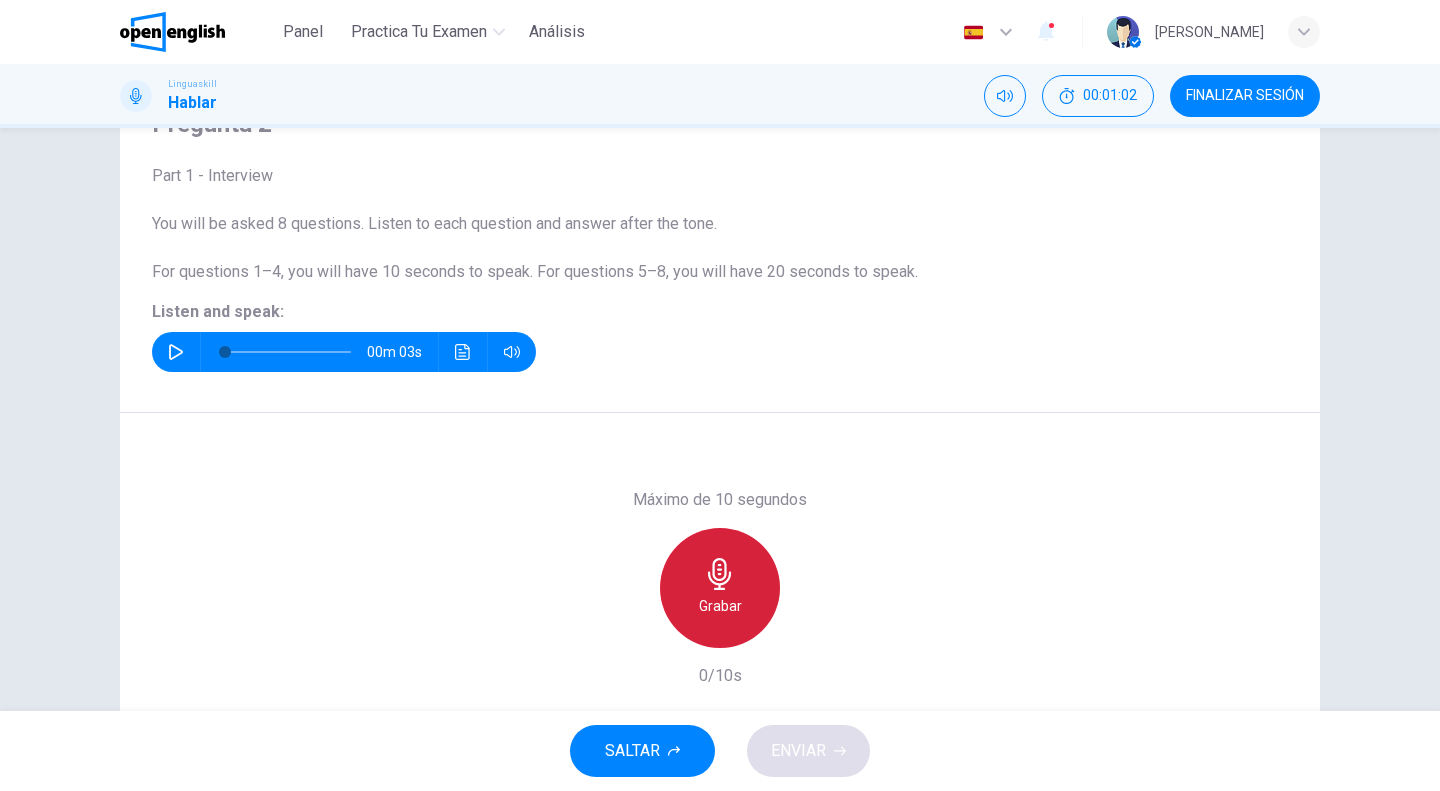 click on "Grabar" at bounding box center (720, 588) 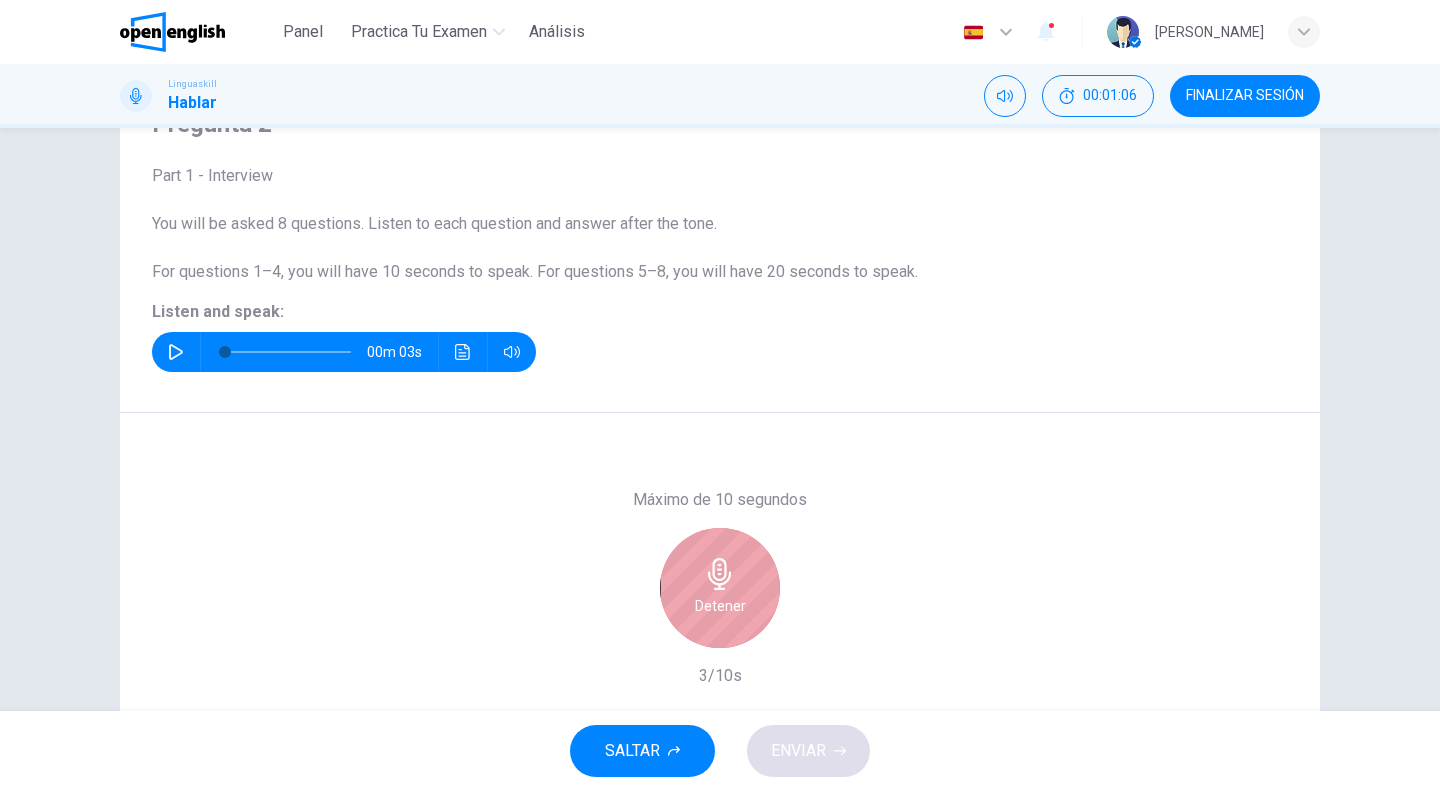 click on "Detener" at bounding box center (720, 588) 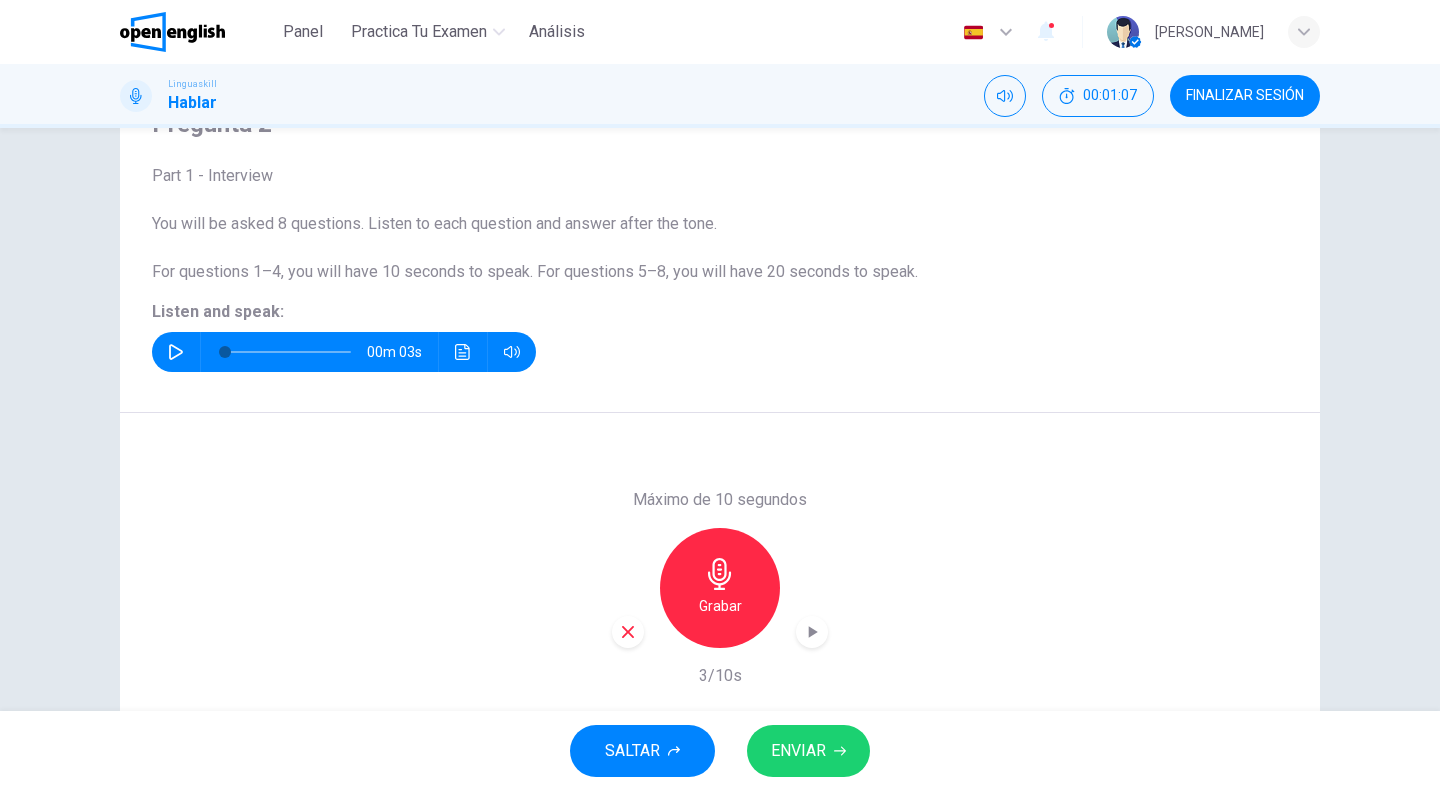 click on "ENVIAR" at bounding box center [798, 751] 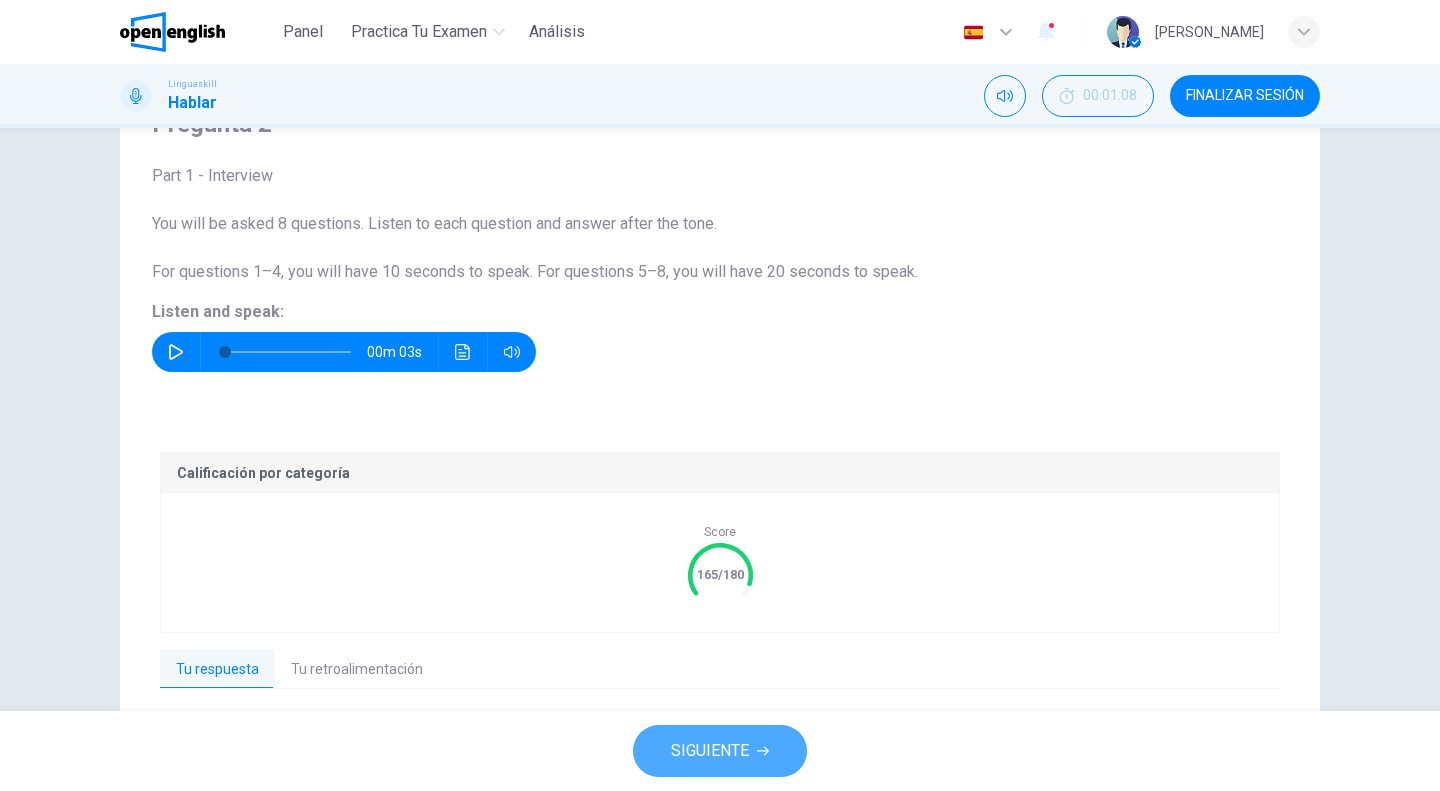 click on "SIGUIENTE" at bounding box center (710, 751) 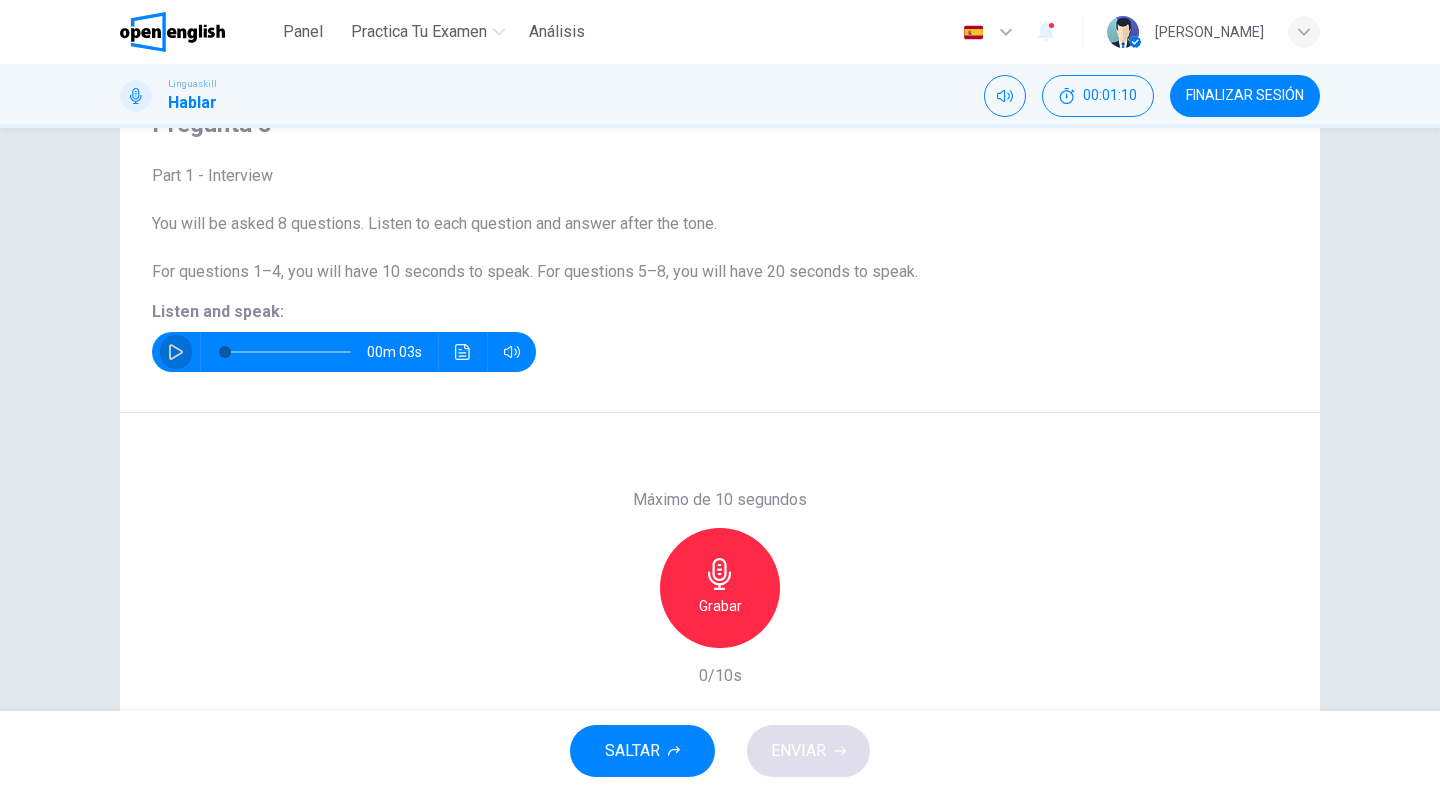click at bounding box center [176, 352] 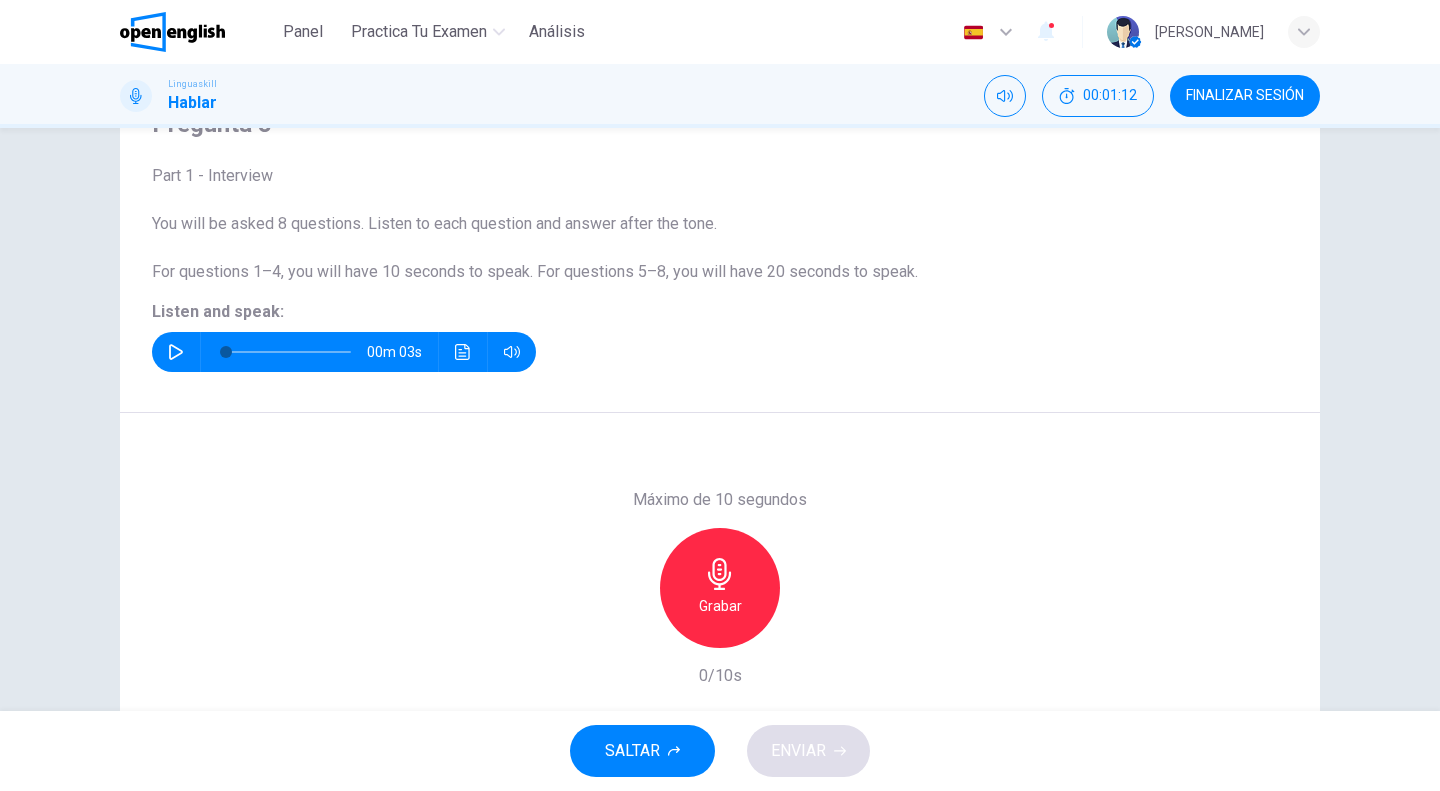 click 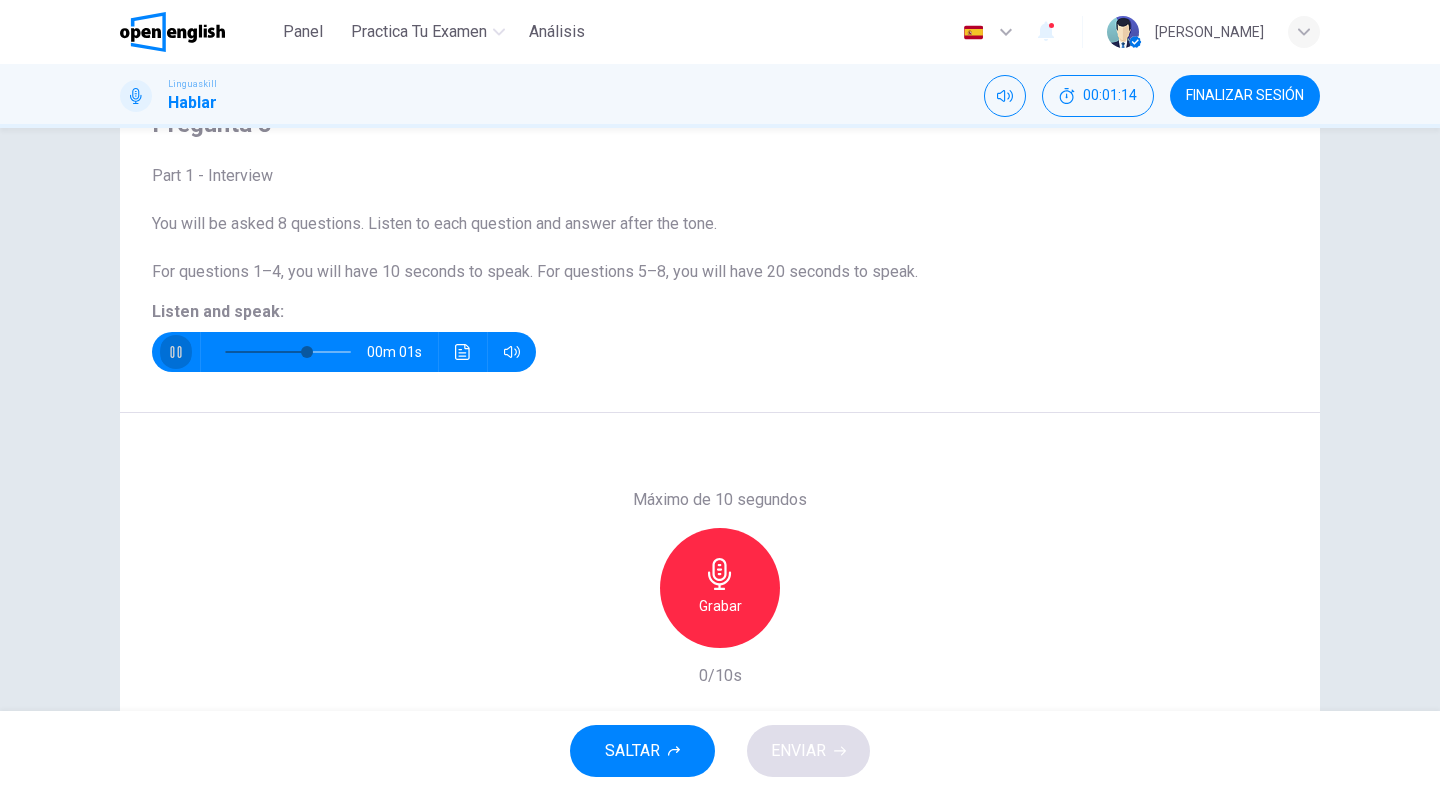 click 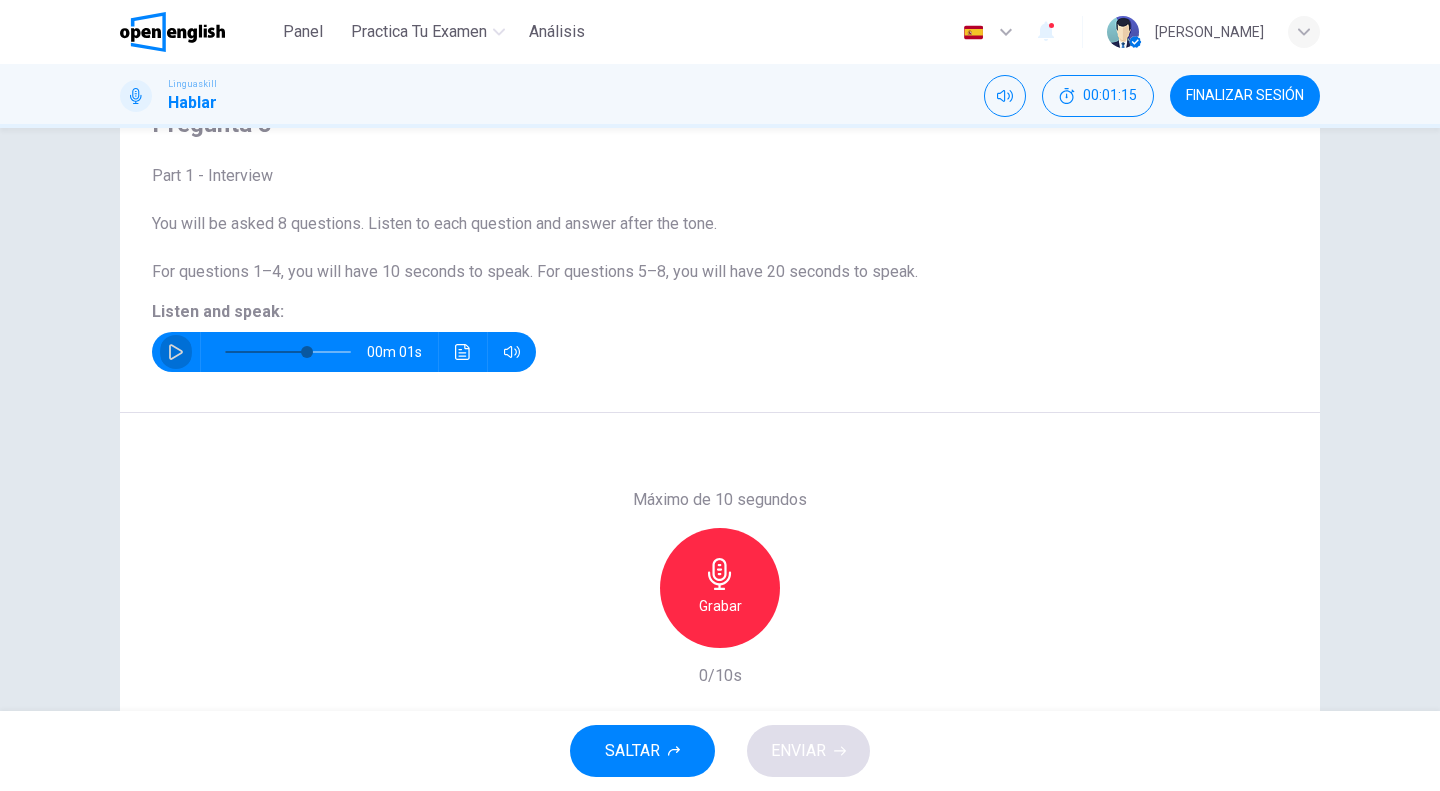 click 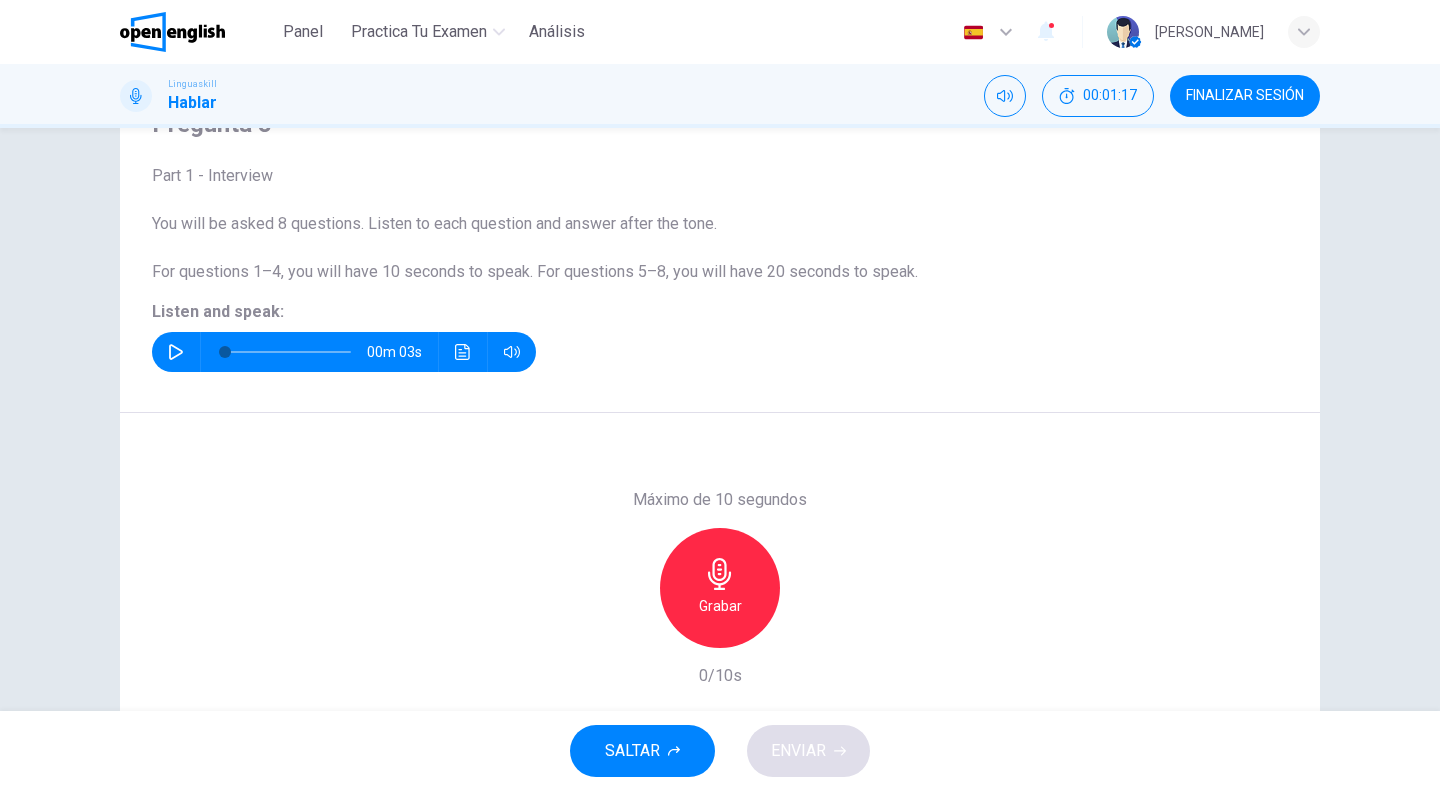 click 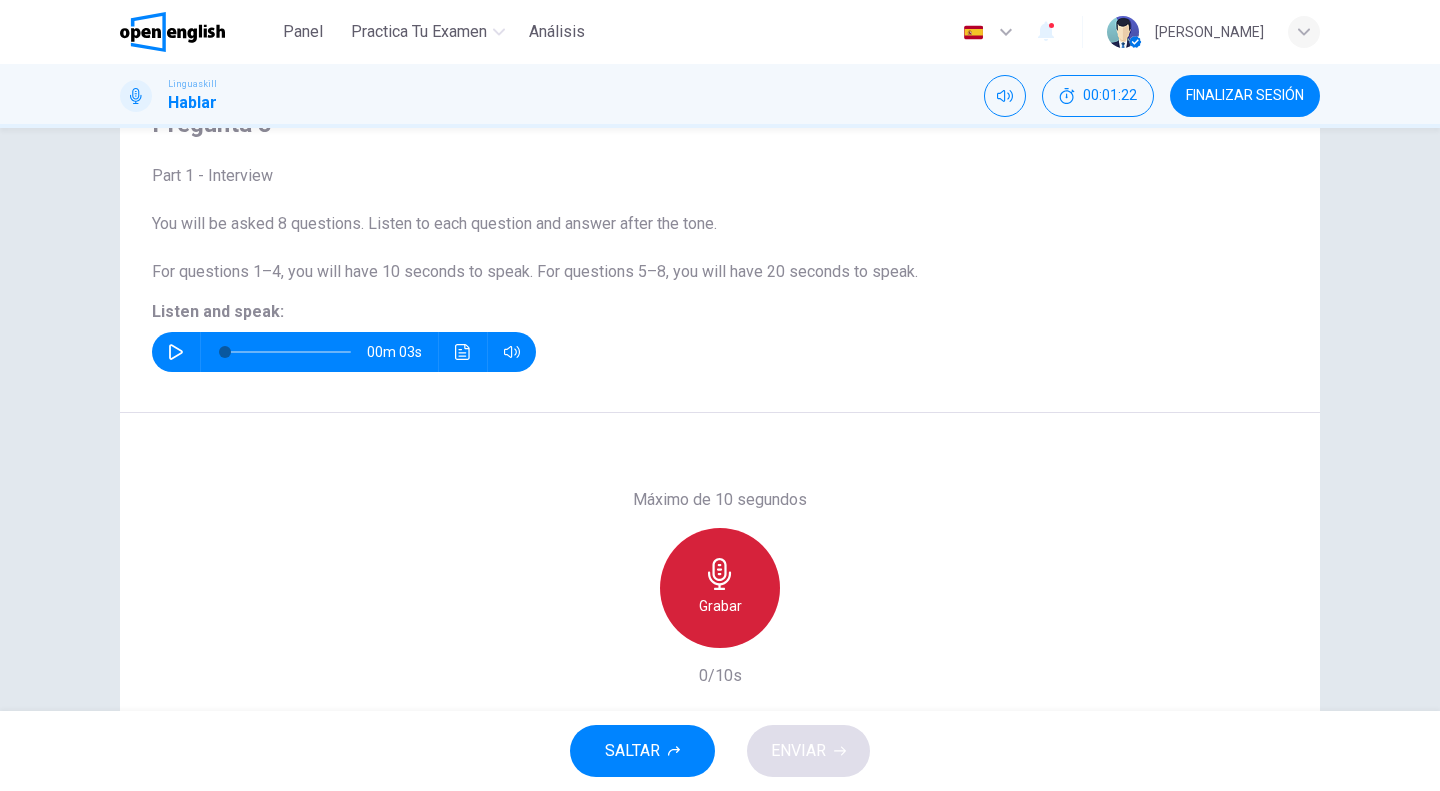 click 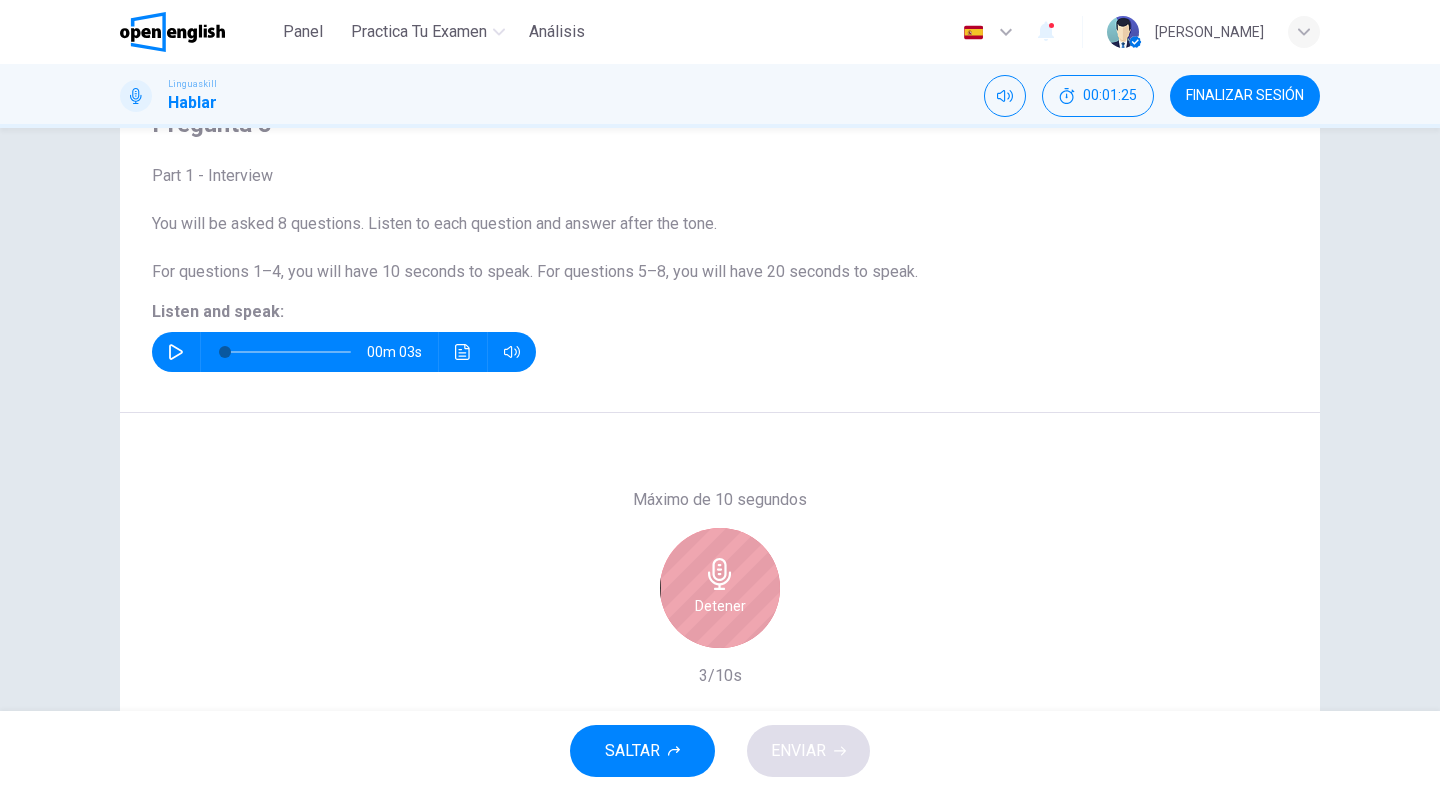 click 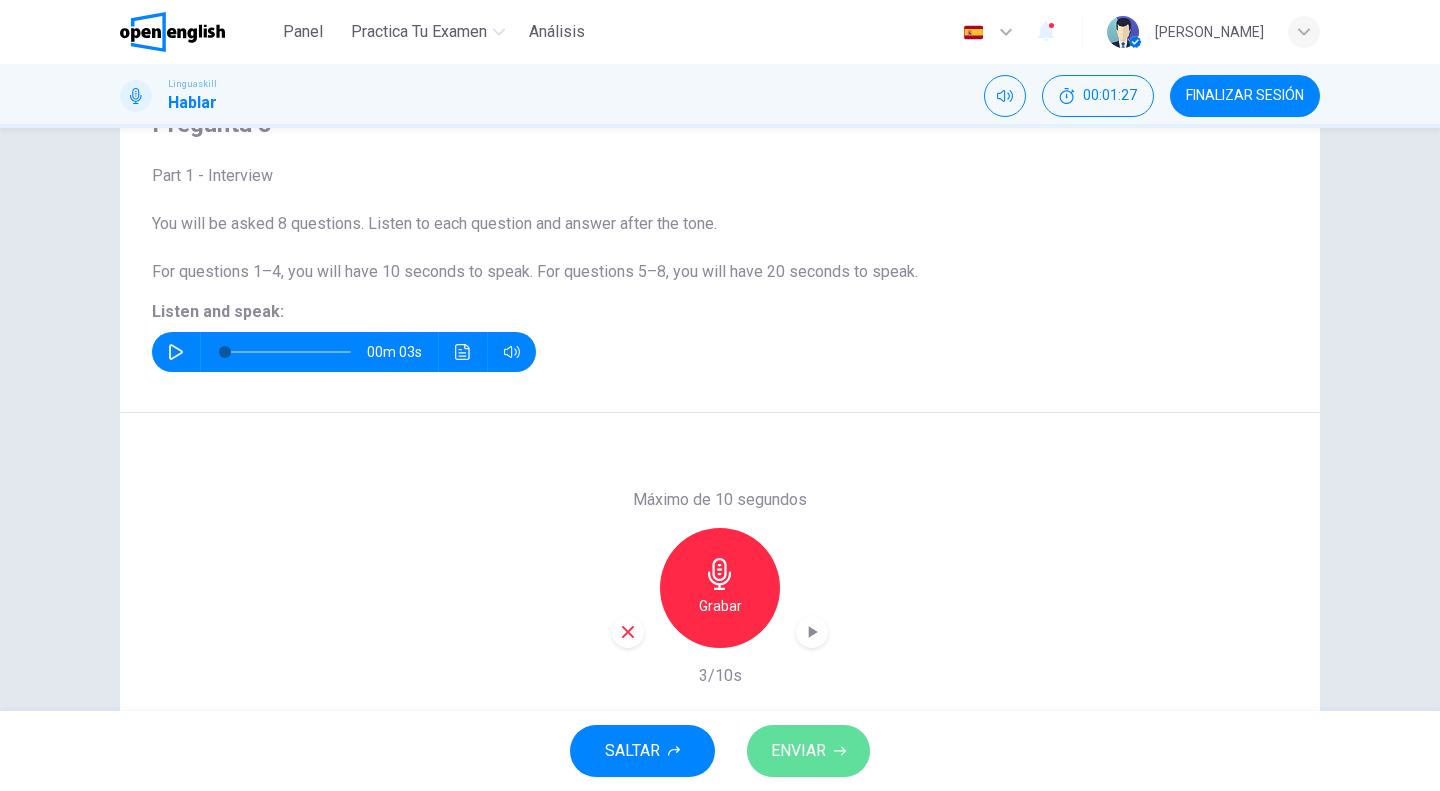 click on "ENVIAR" at bounding box center [808, 751] 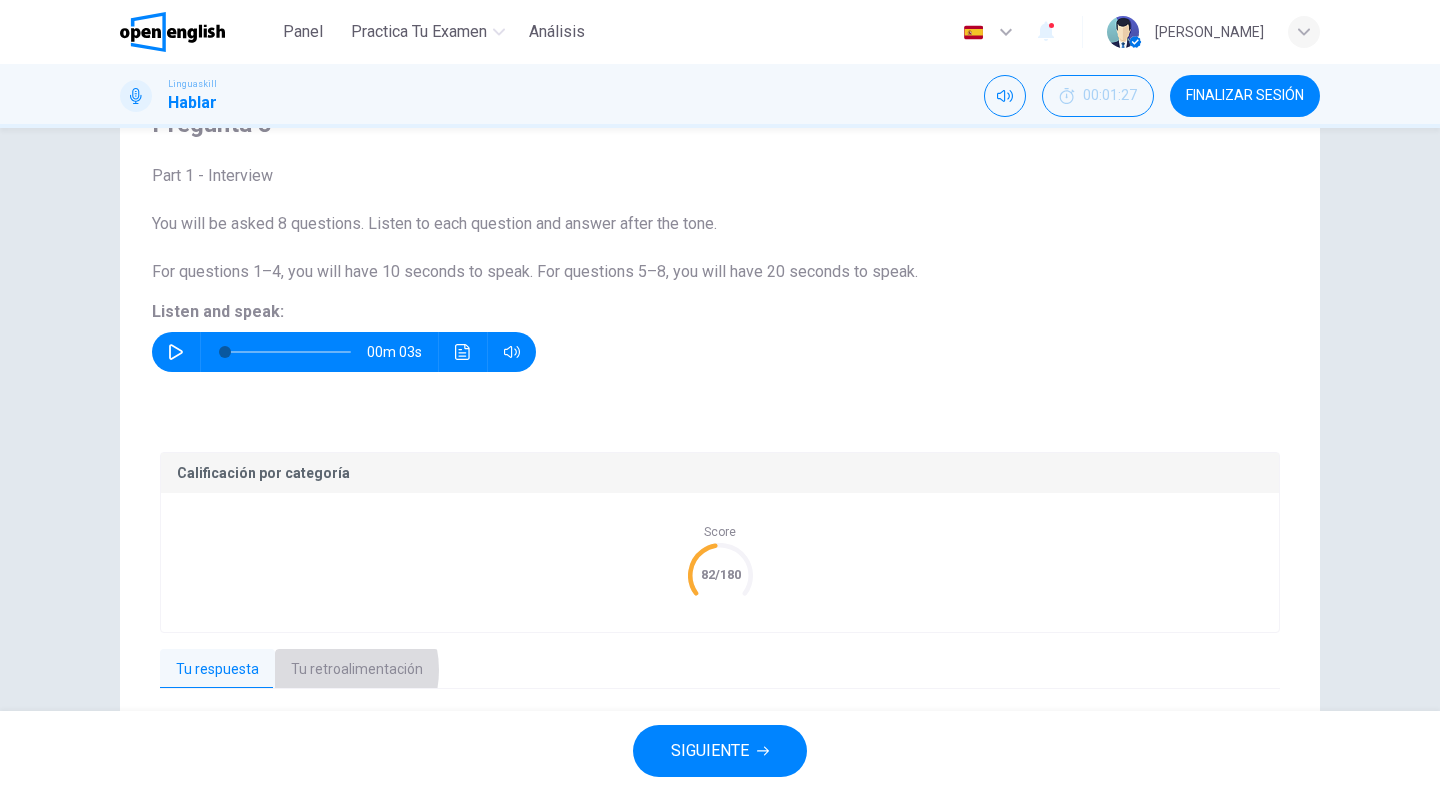 click on "Tu retroalimentación" at bounding box center [357, 670] 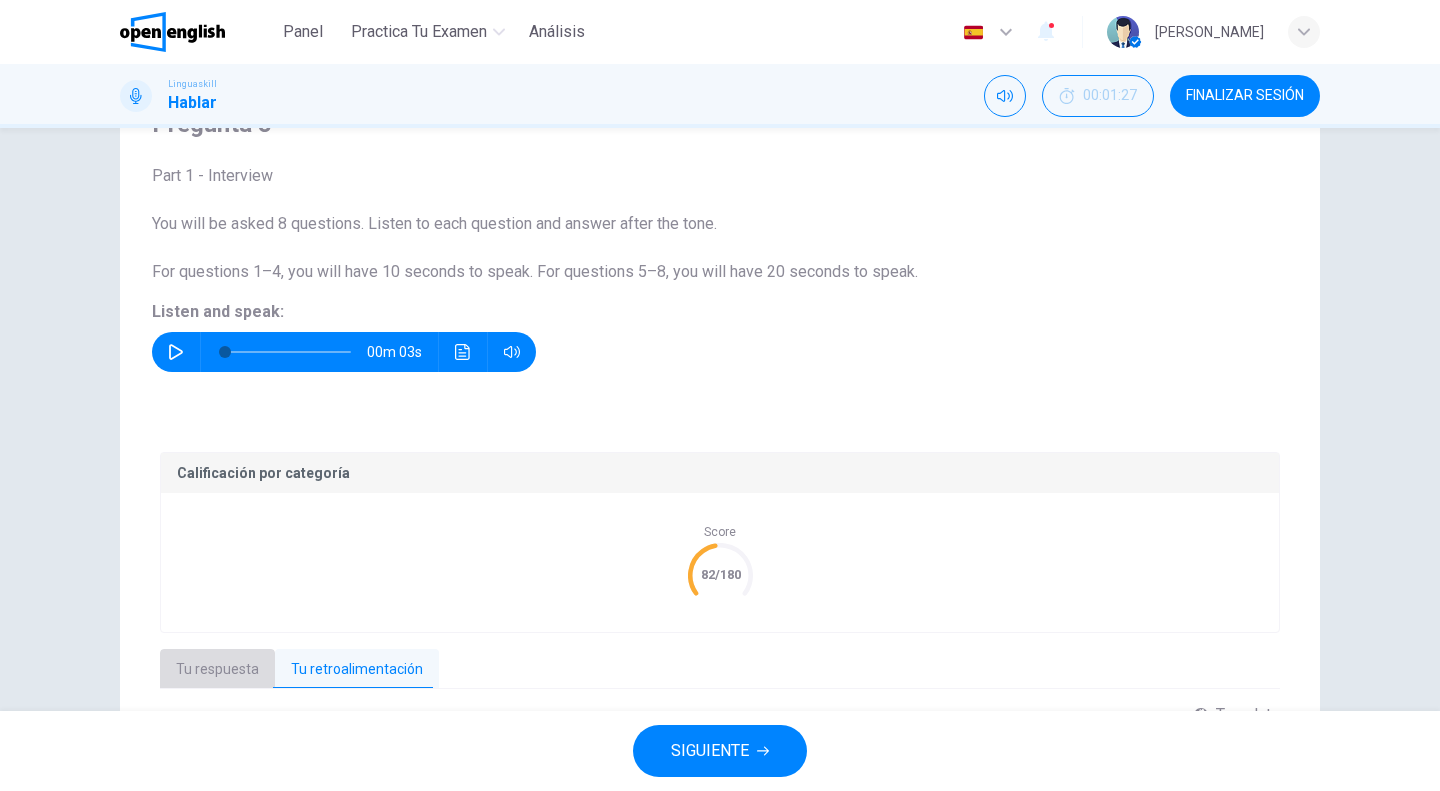 click on "Tu respuesta" at bounding box center [217, 670] 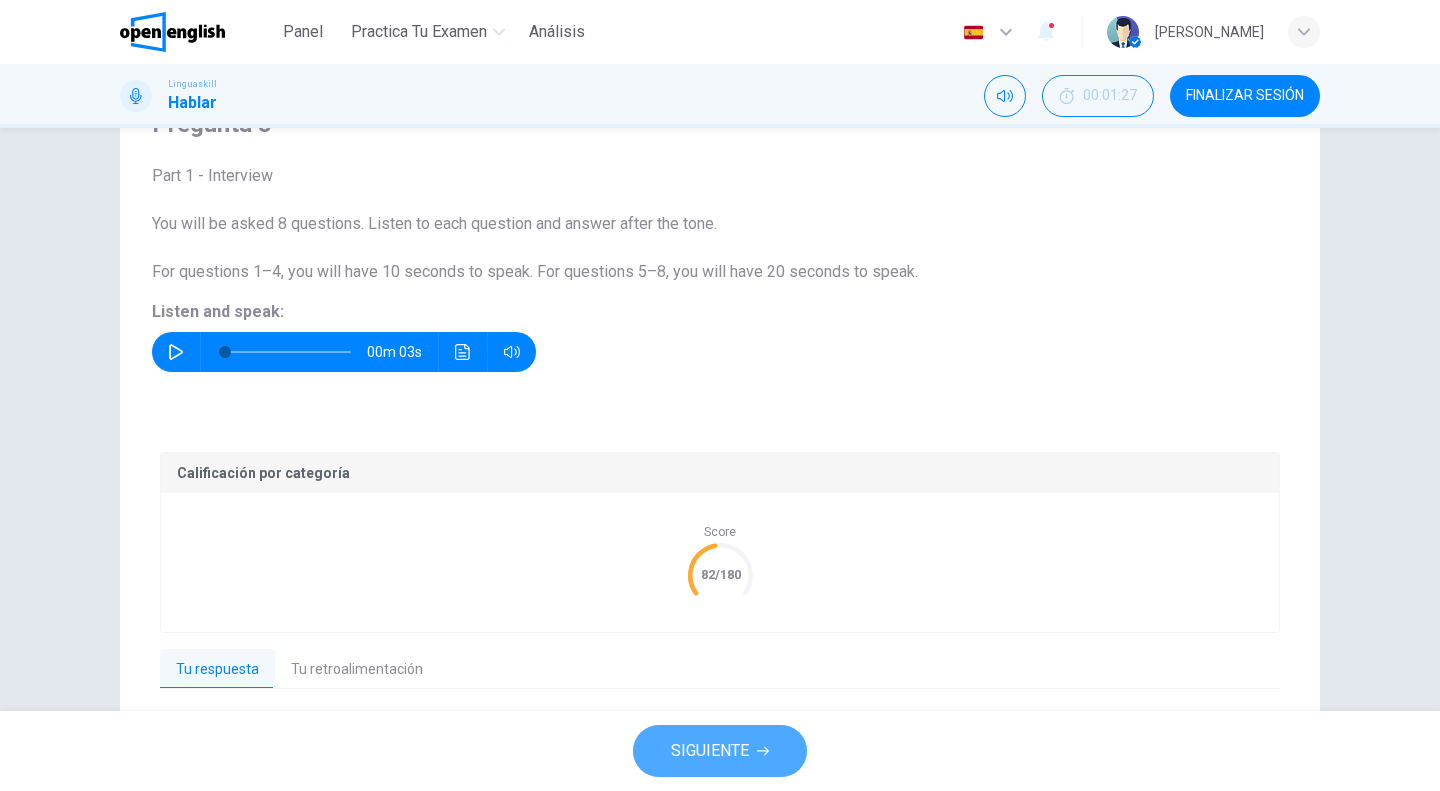 click on "SIGUIENTE" at bounding box center (710, 751) 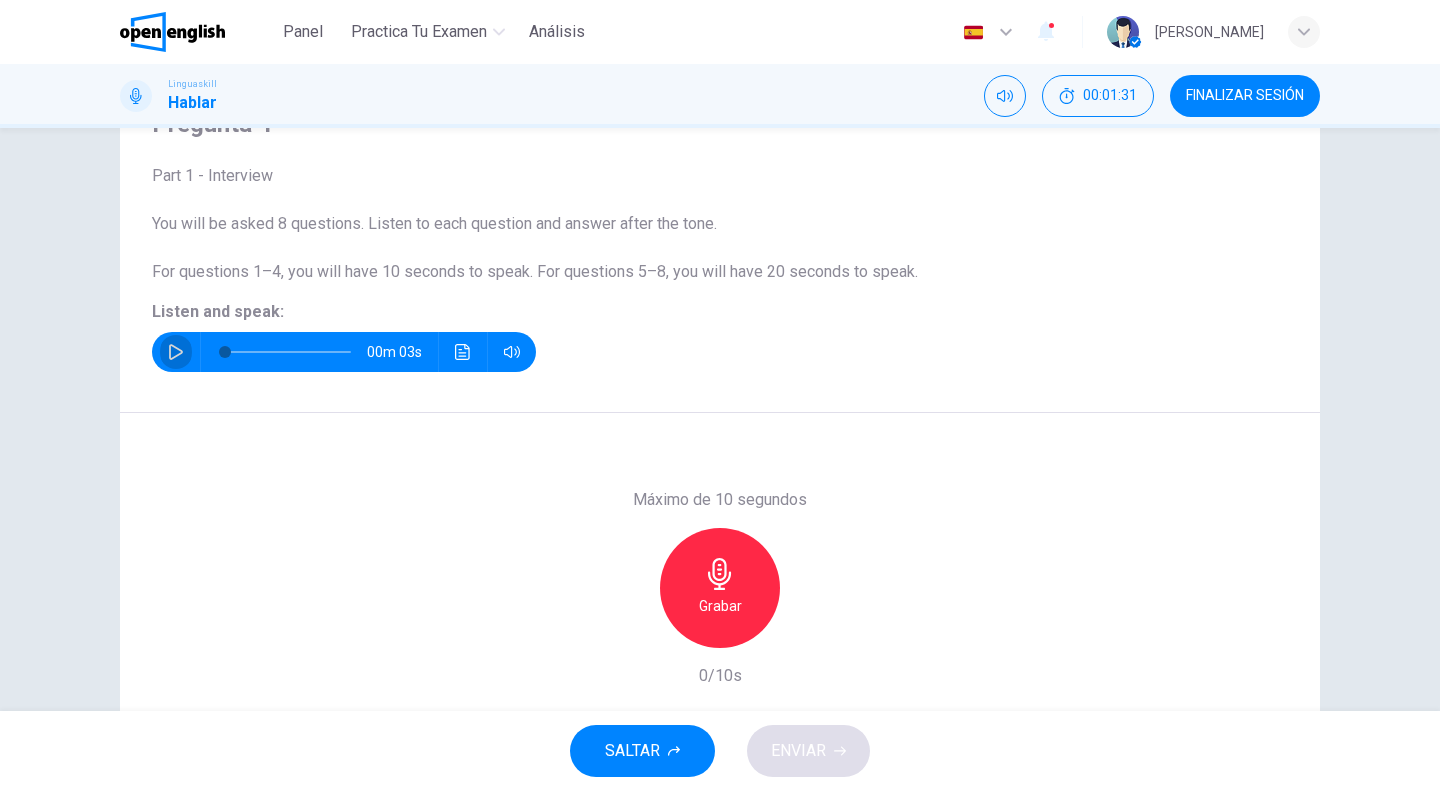 click 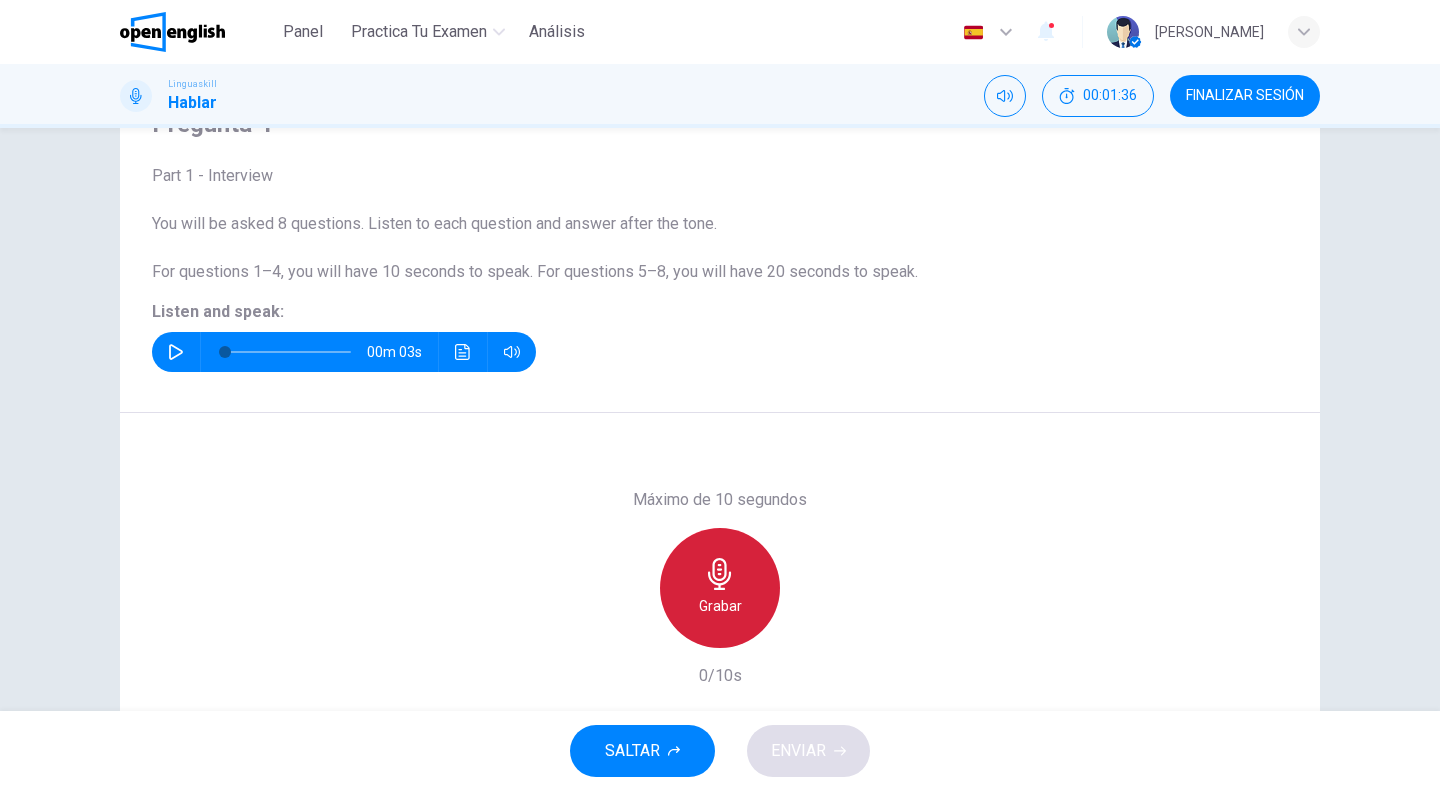 click 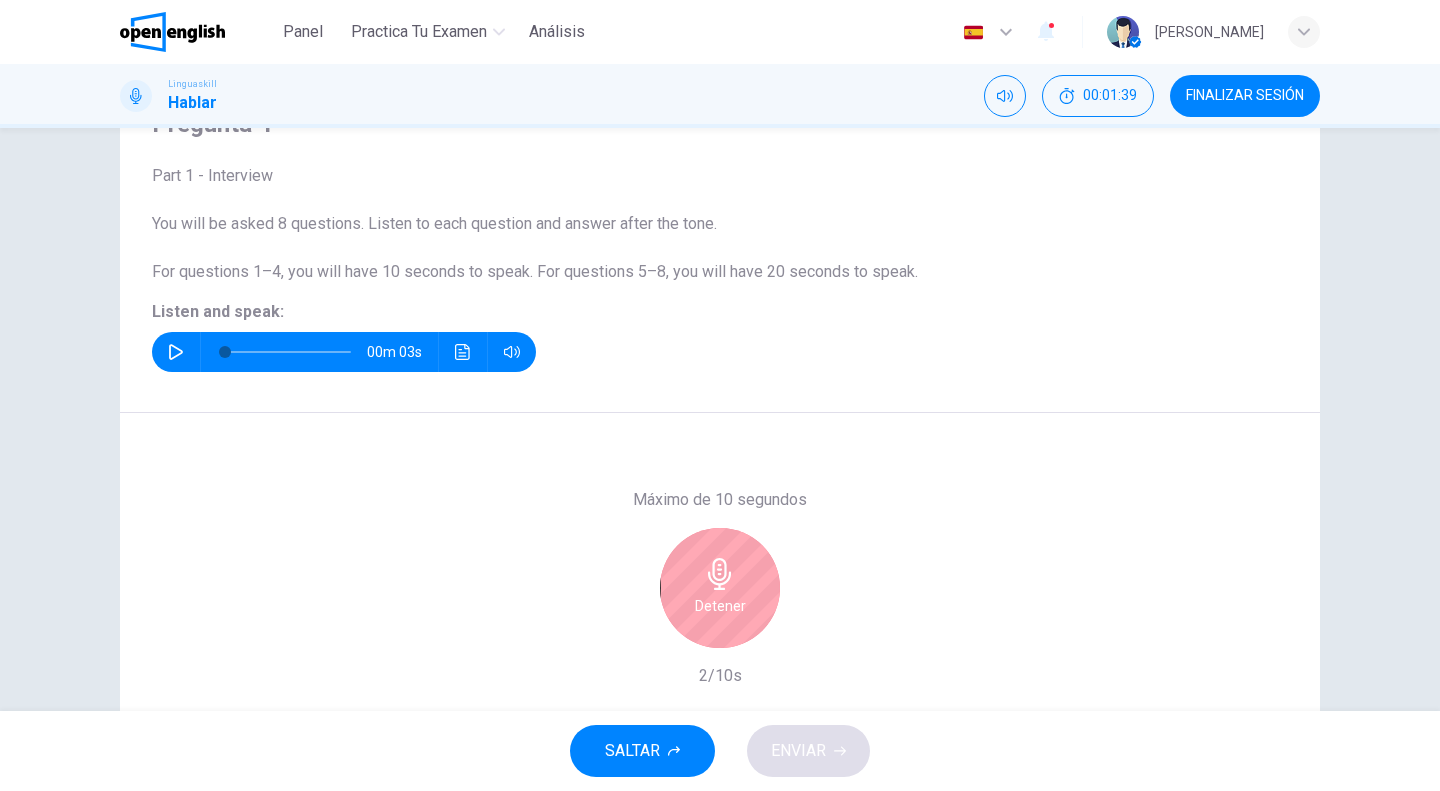 click 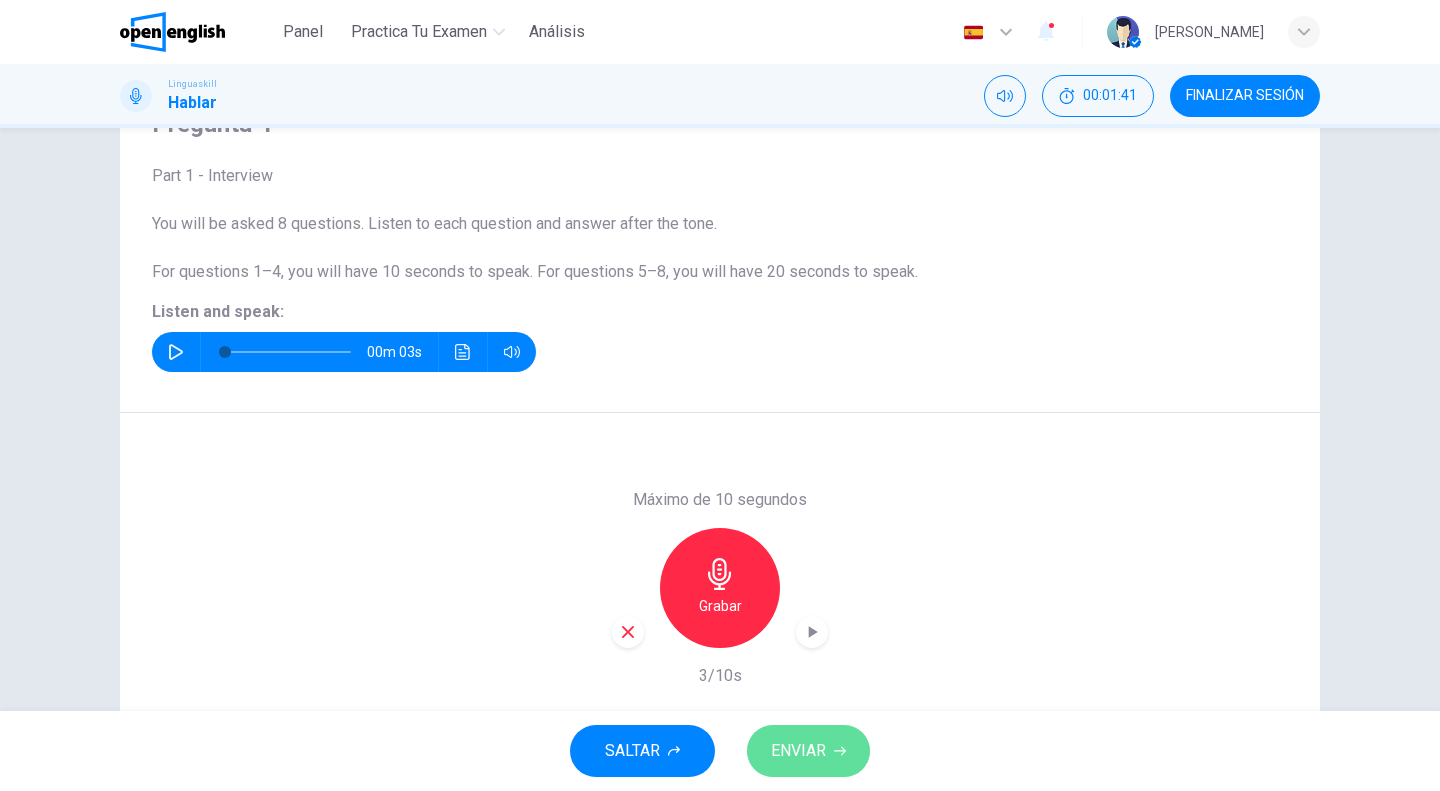 click on "ENVIAR" at bounding box center [798, 751] 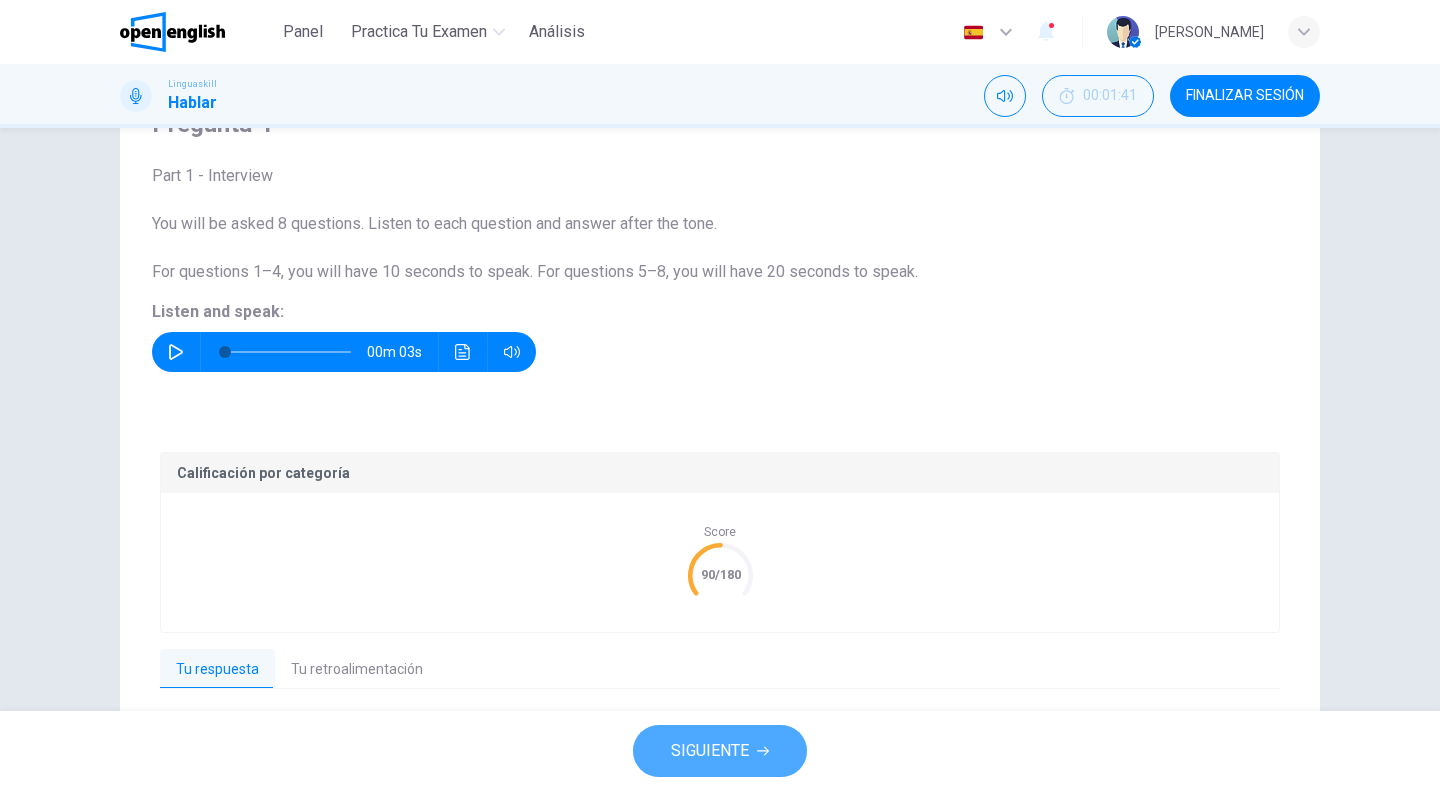 click on "SIGUIENTE" at bounding box center [720, 751] 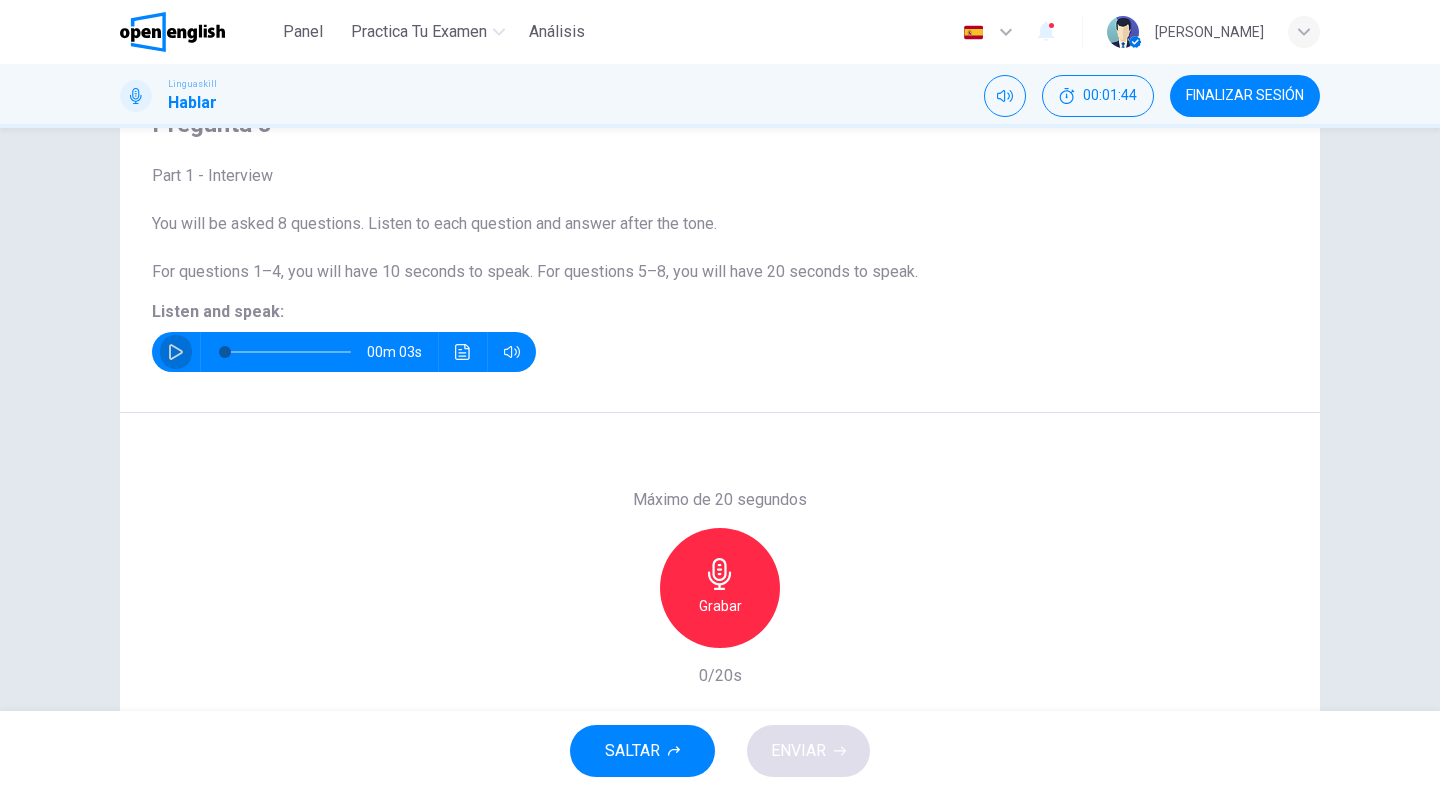 click 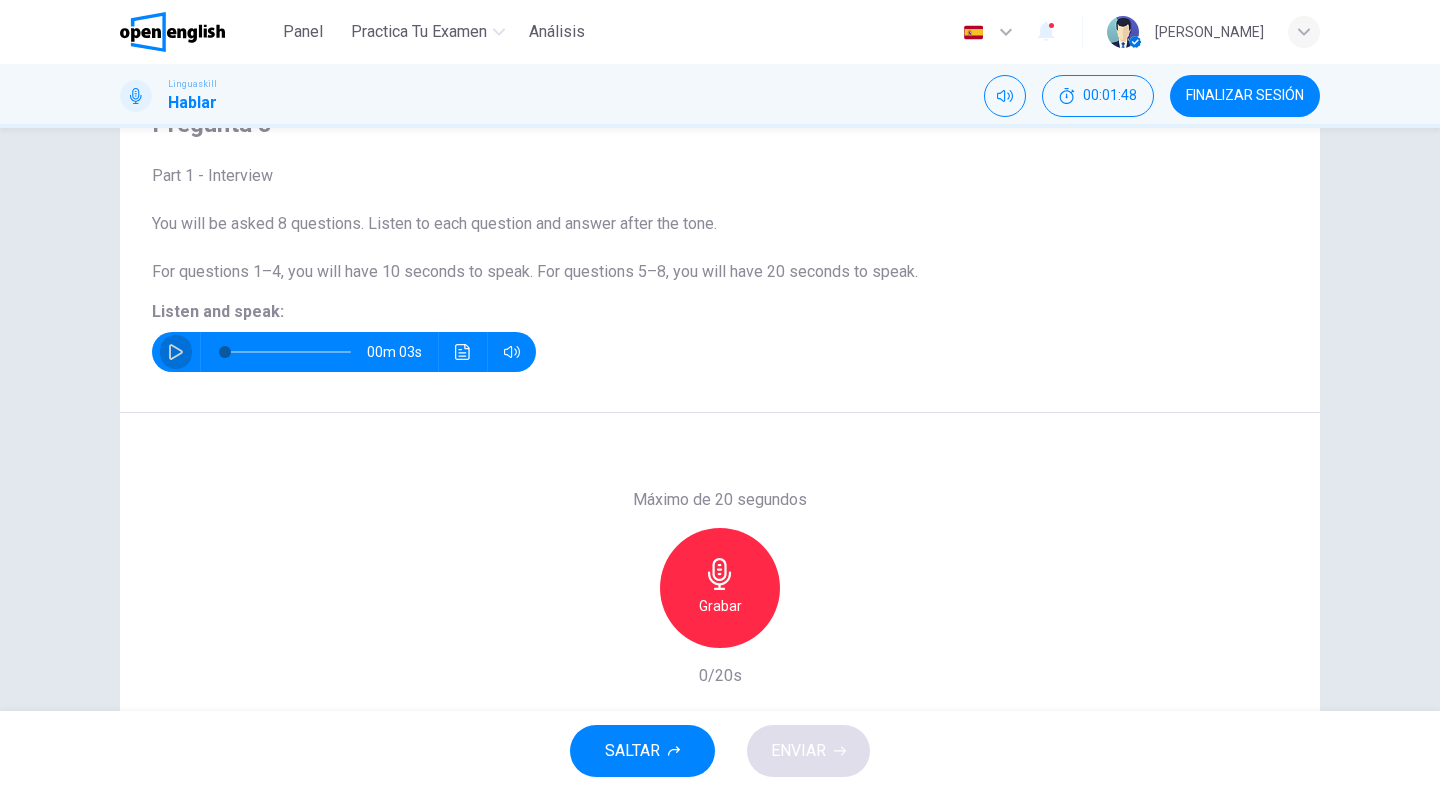 click 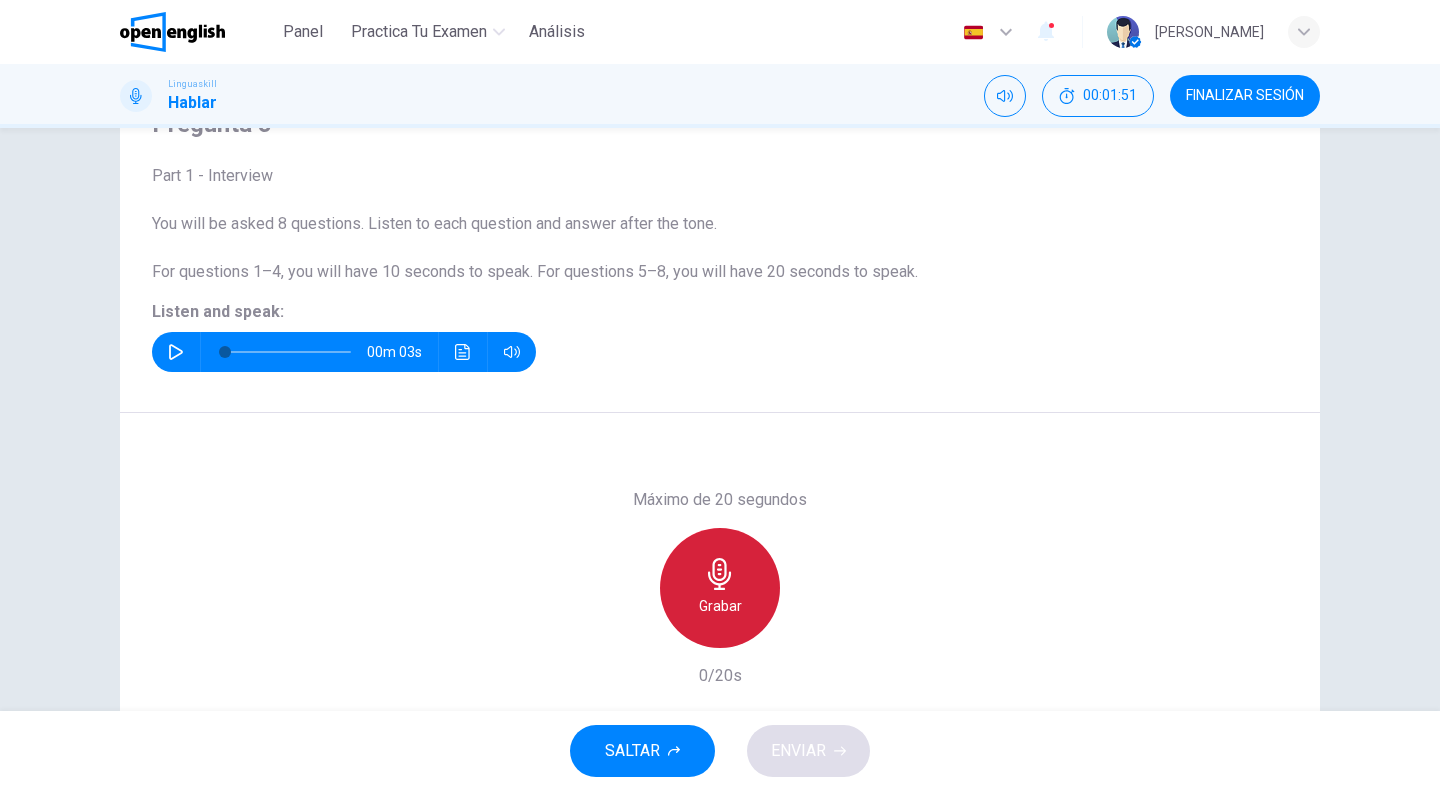 click on "Grabar" at bounding box center [720, 588] 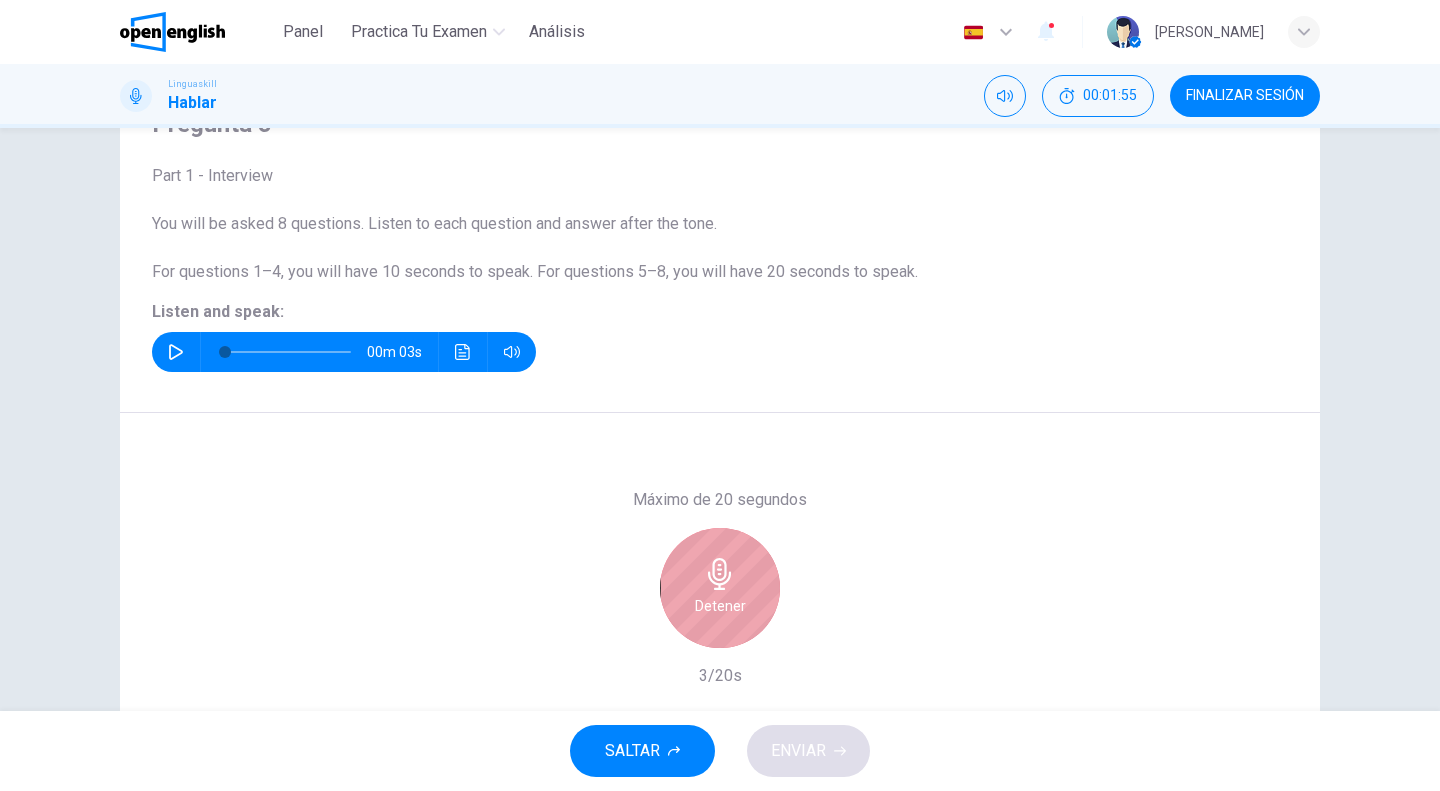 click on "Detener" at bounding box center (720, 588) 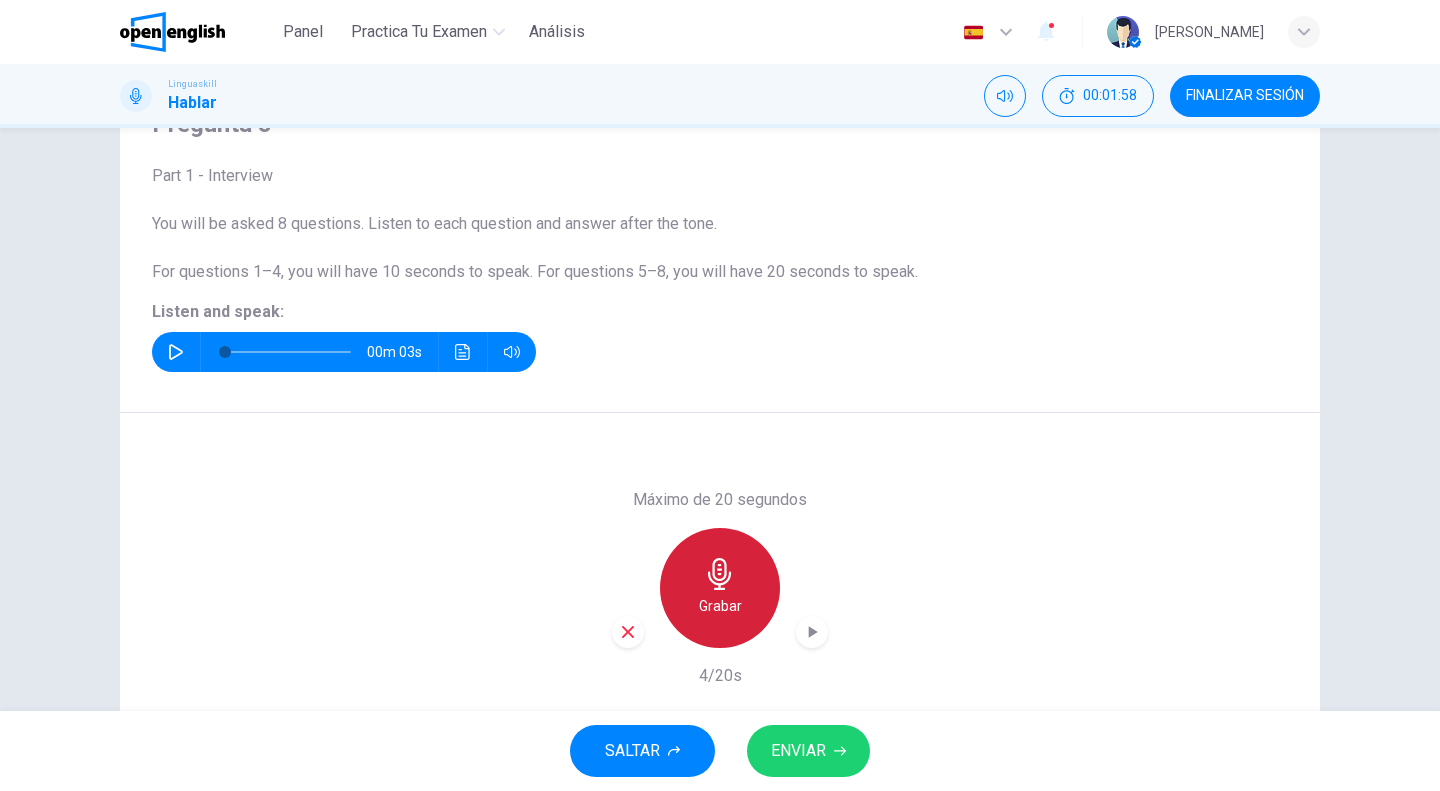 click 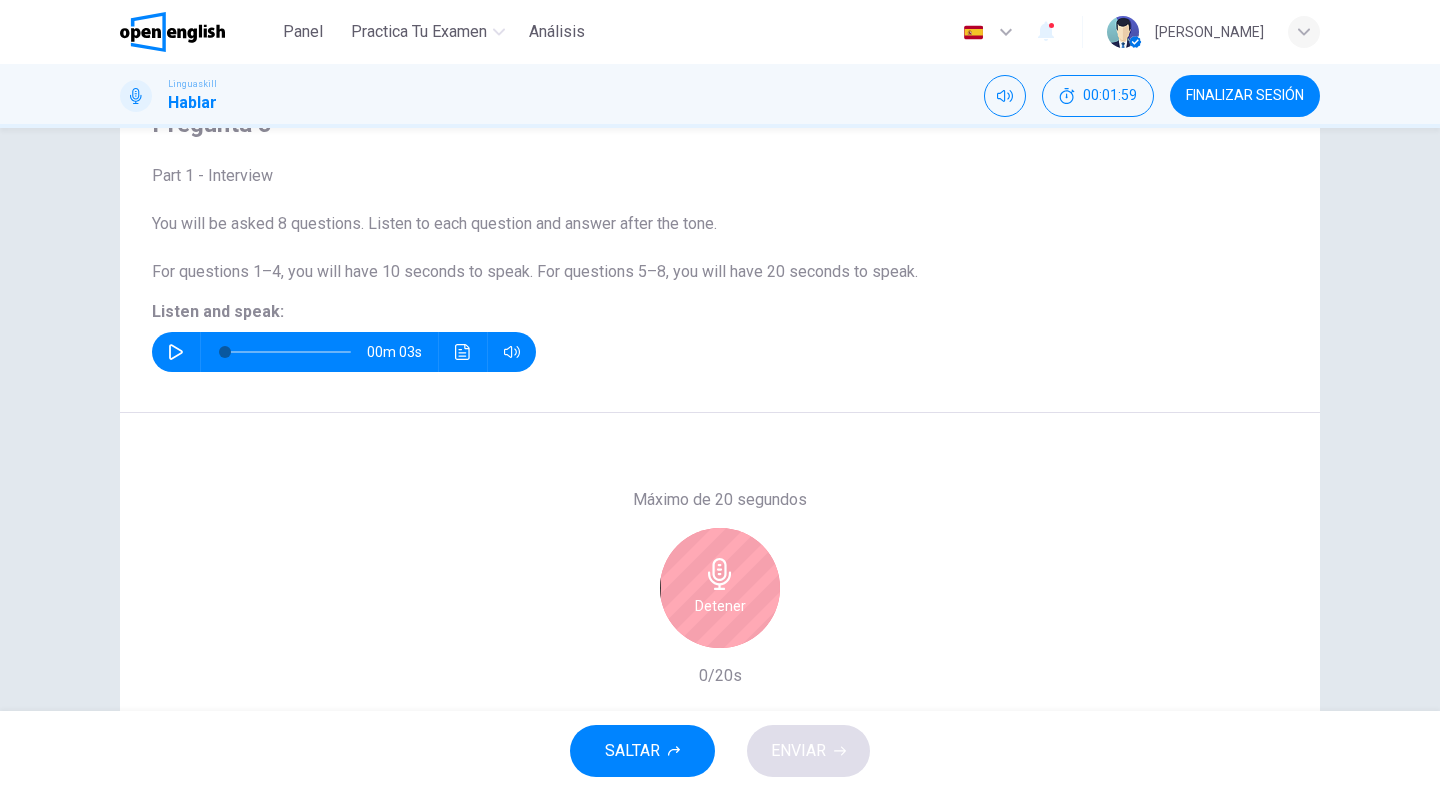 click 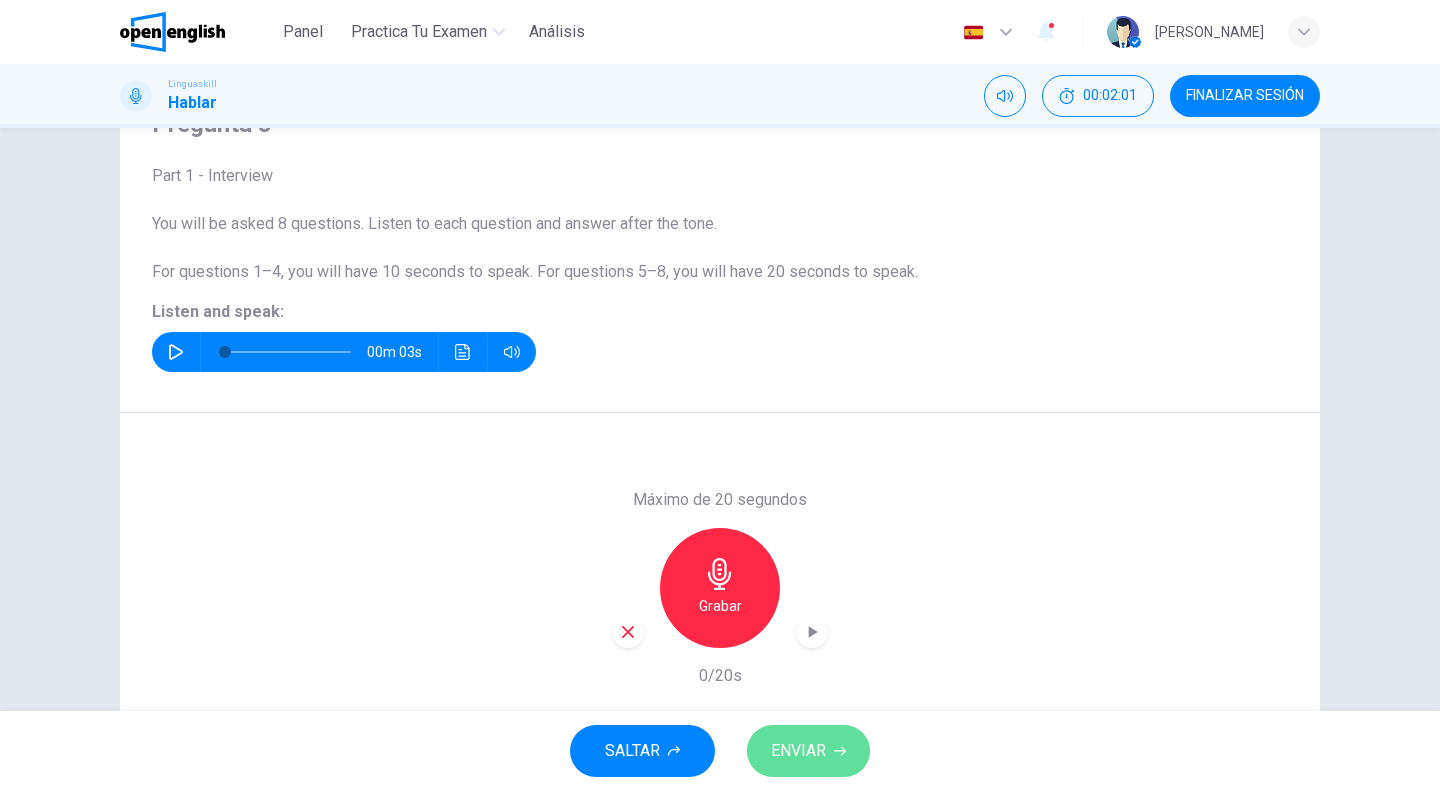 click on "ENVIAR" at bounding box center [798, 751] 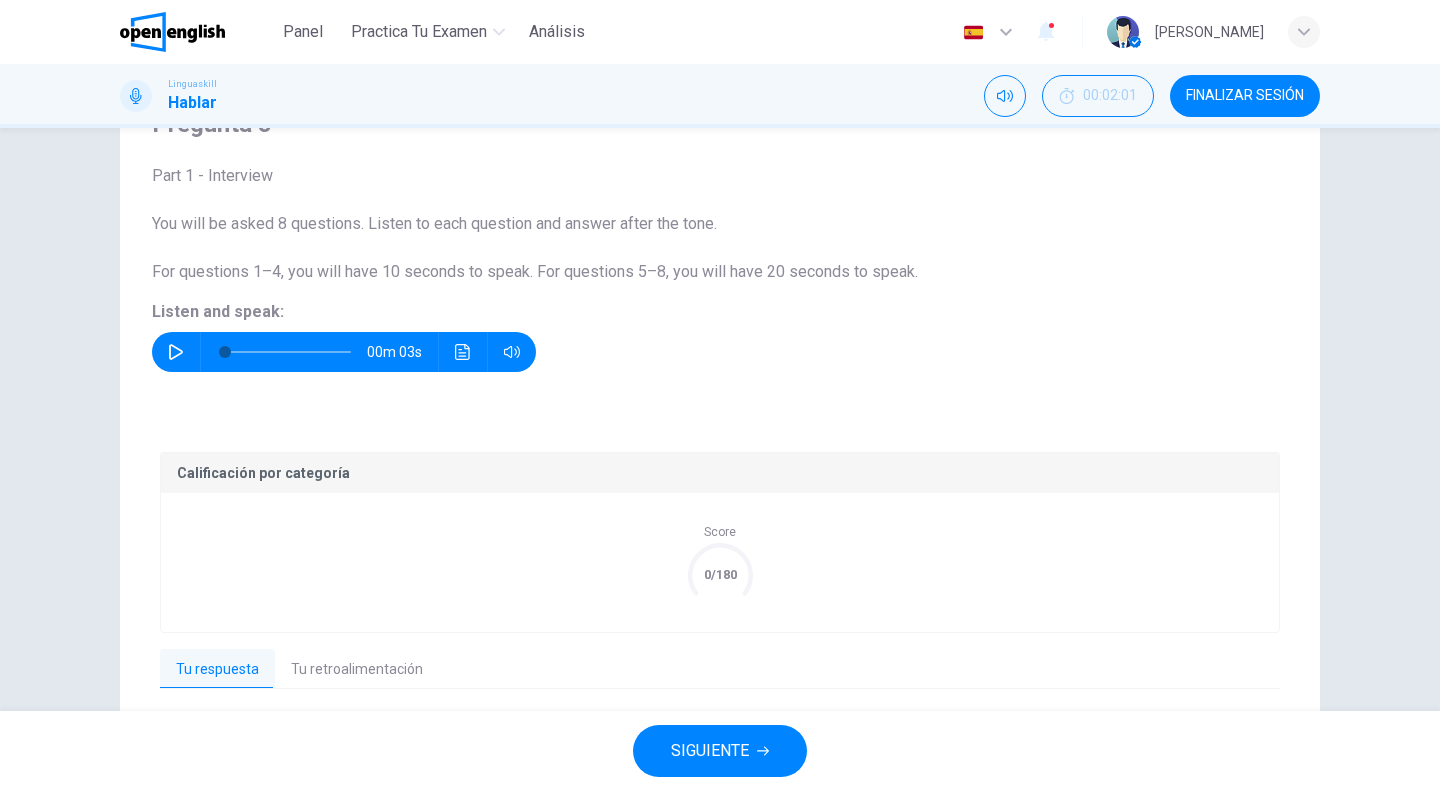 drag, startPoint x: 778, startPoint y: 629, endPoint x: 731, endPoint y: 592, distance: 59.816387 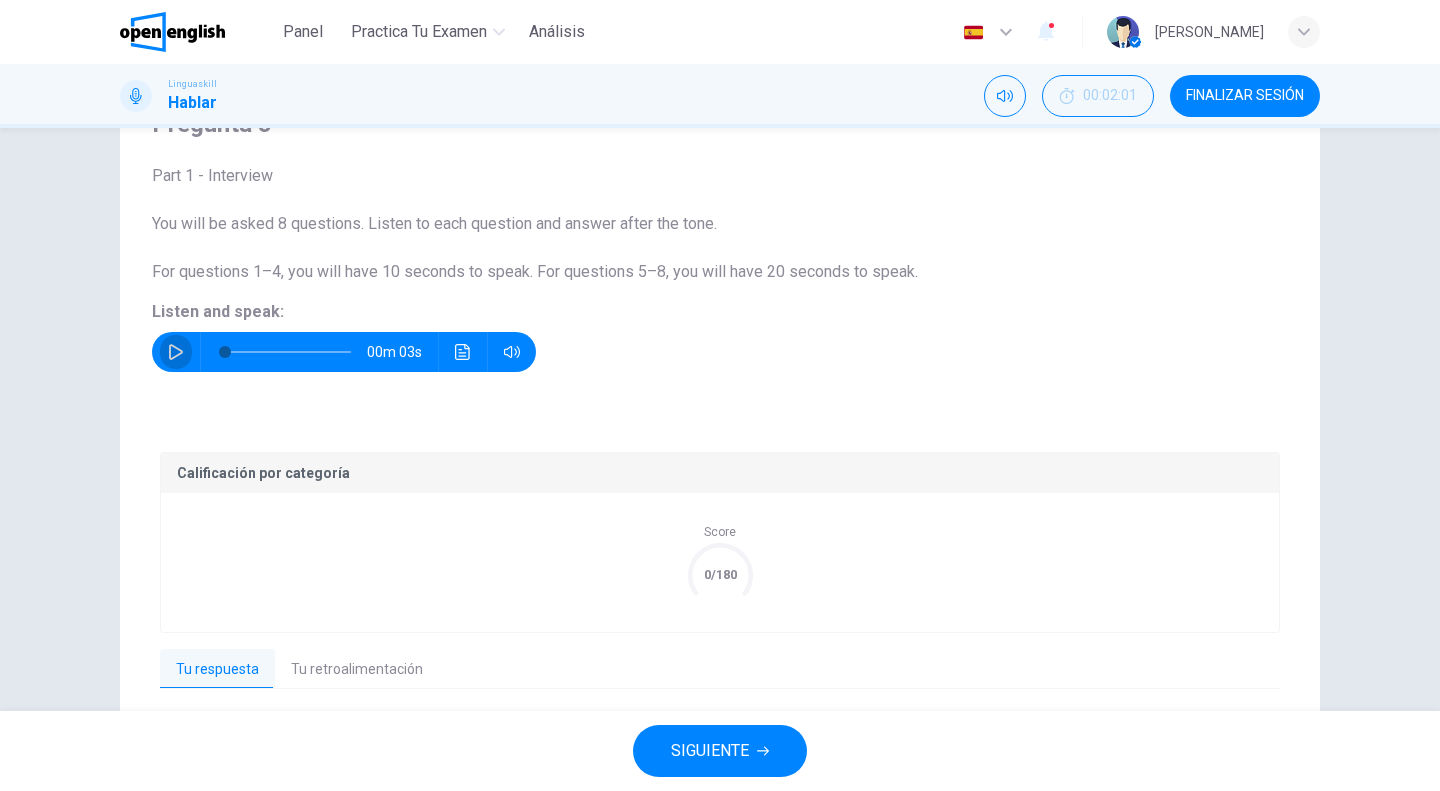 click 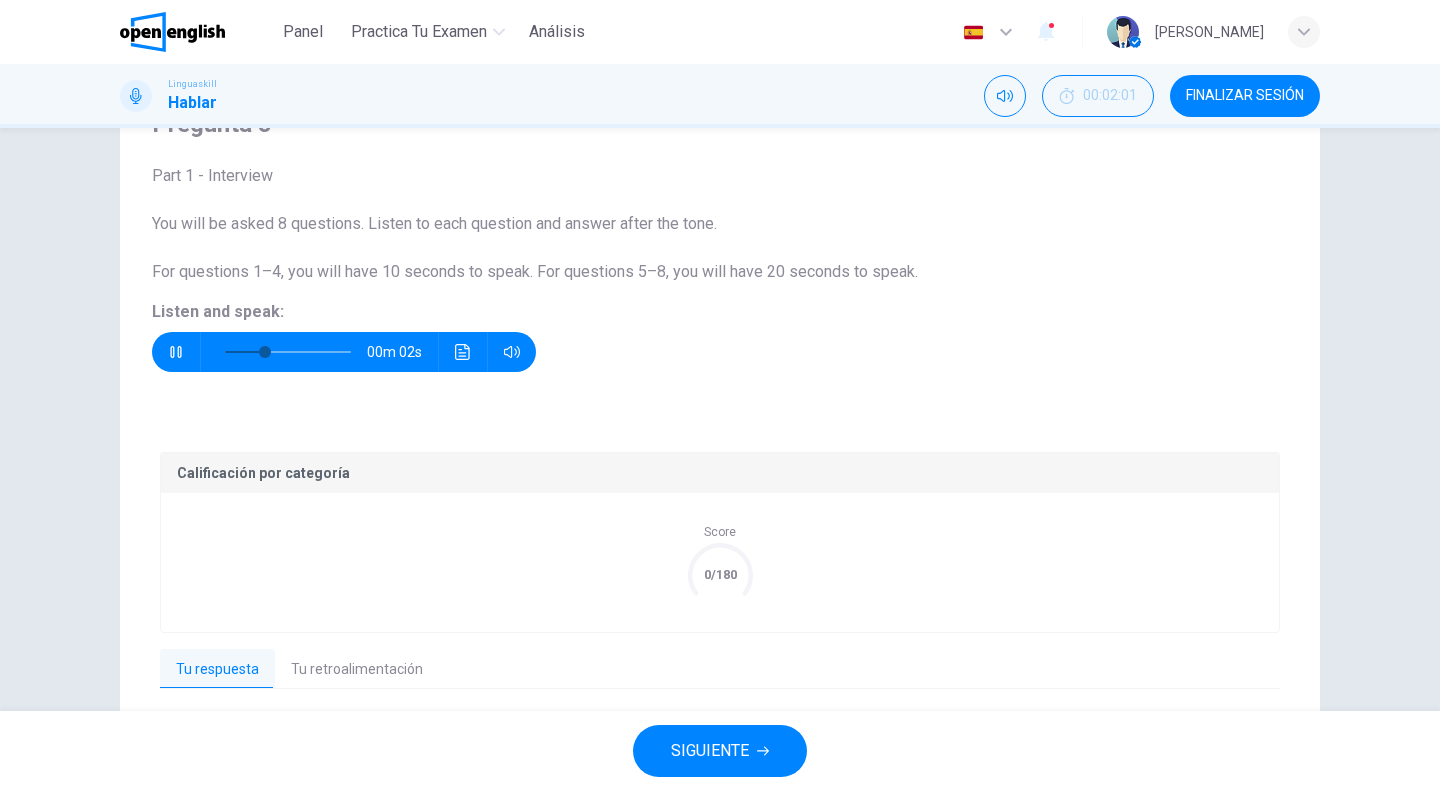 click 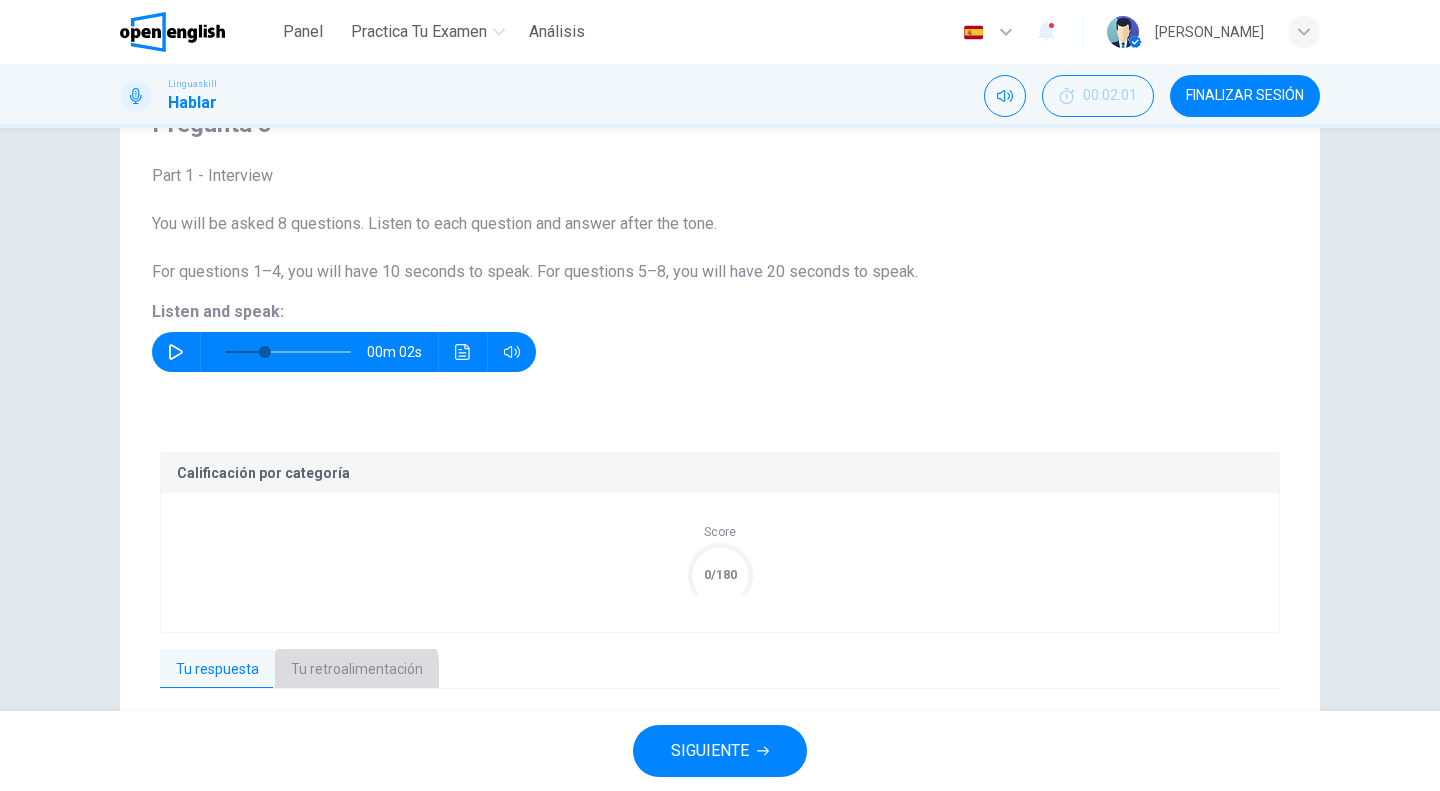 click on "Tu retroalimentación" at bounding box center [357, 670] 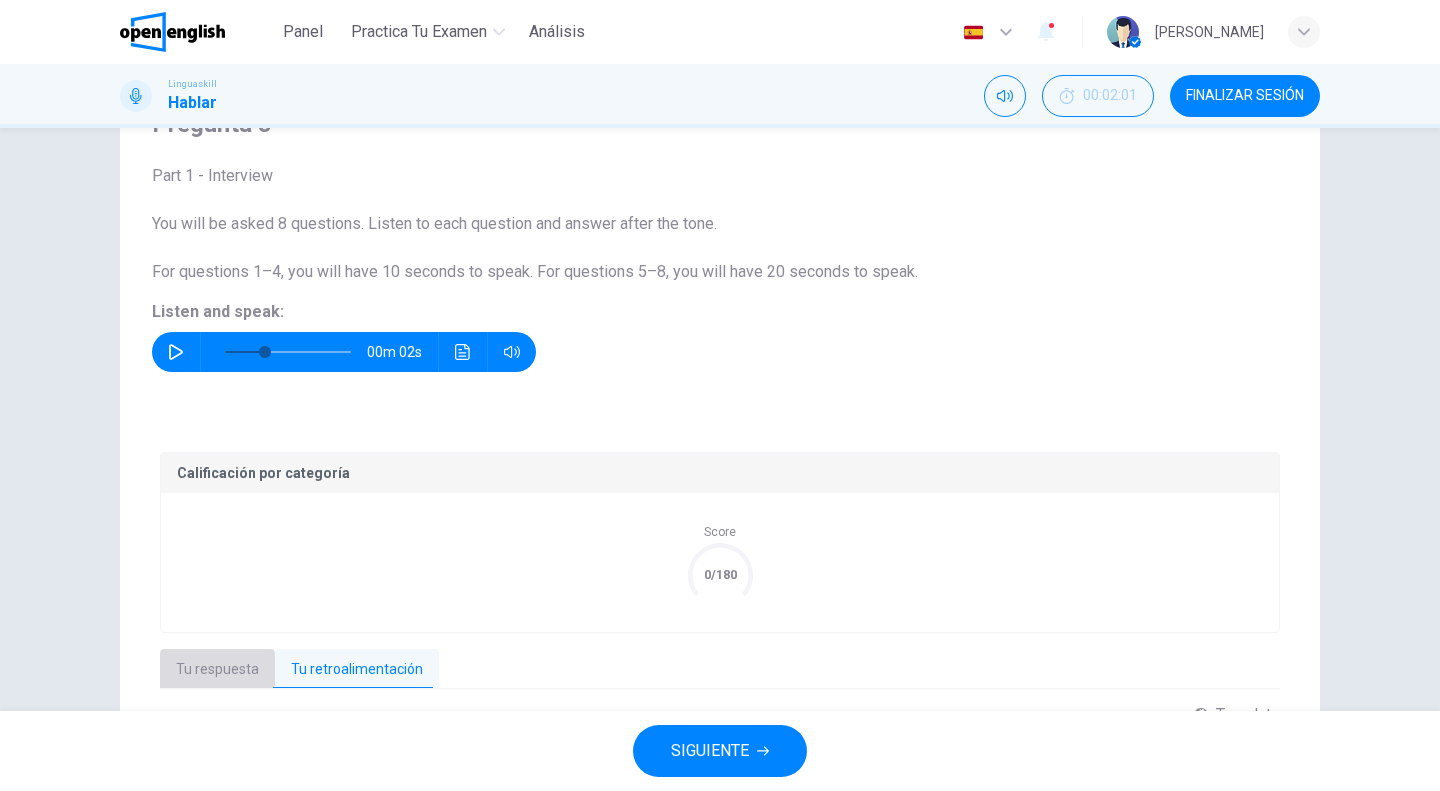 click on "Tu respuesta" at bounding box center [217, 670] 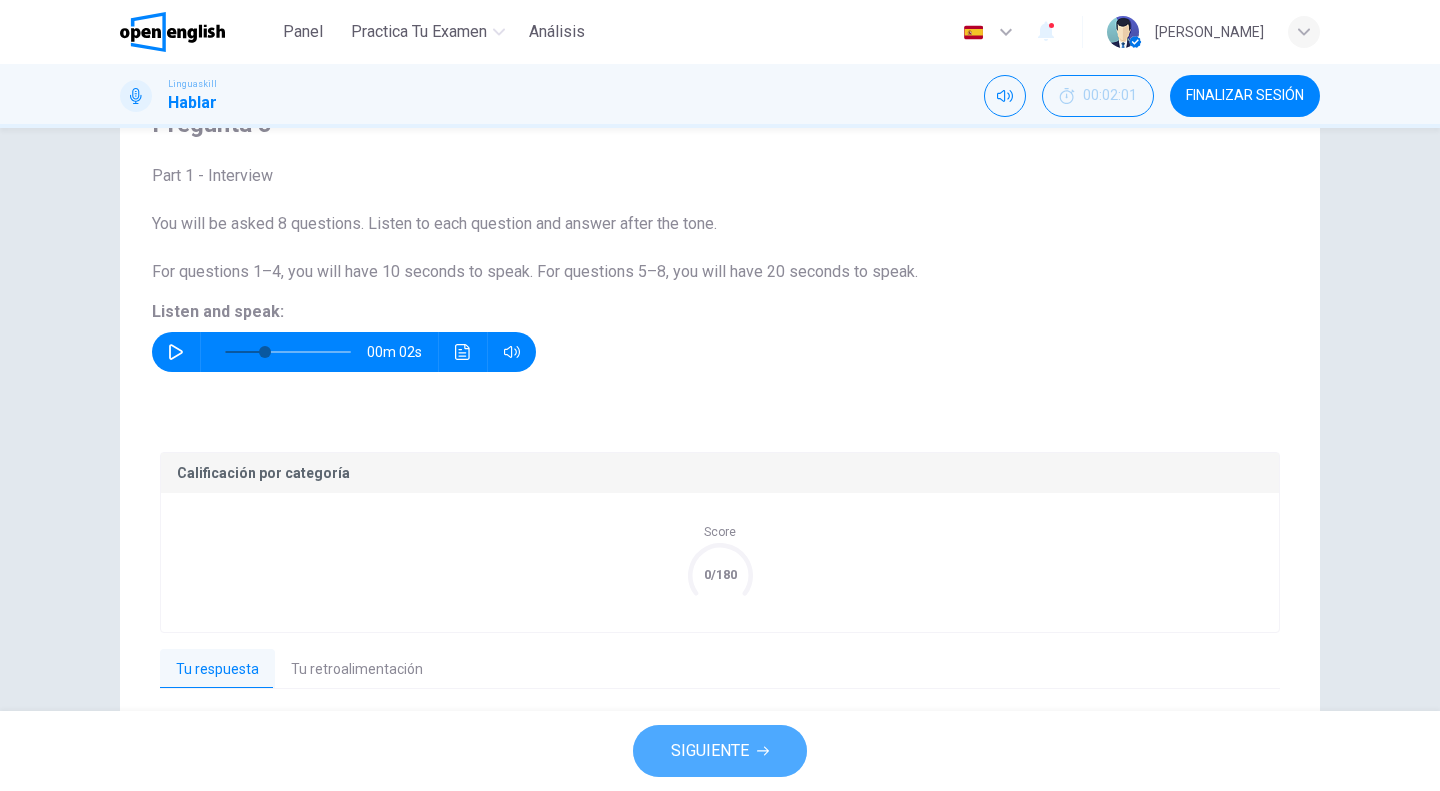 click on "SIGUIENTE" at bounding box center (710, 751) 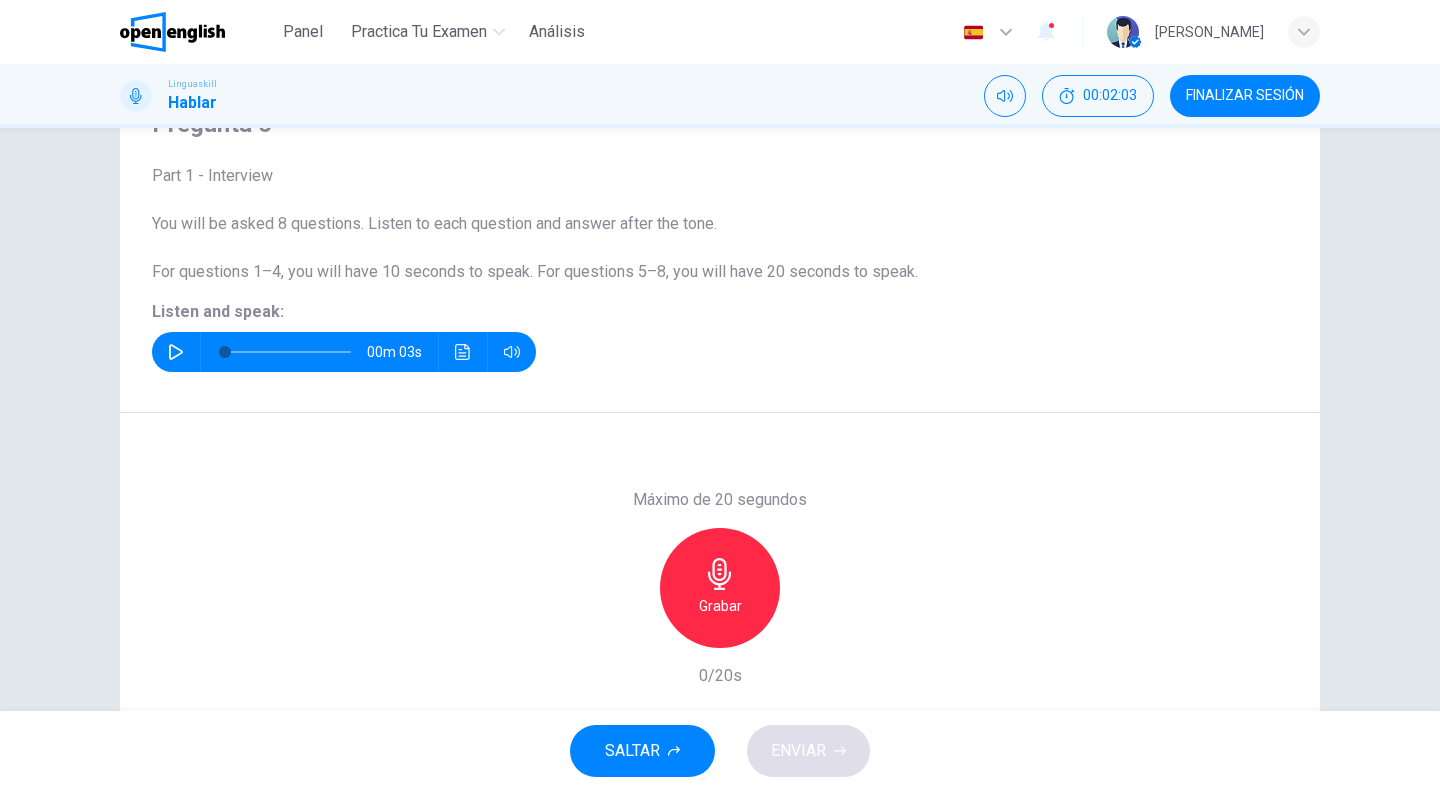 click 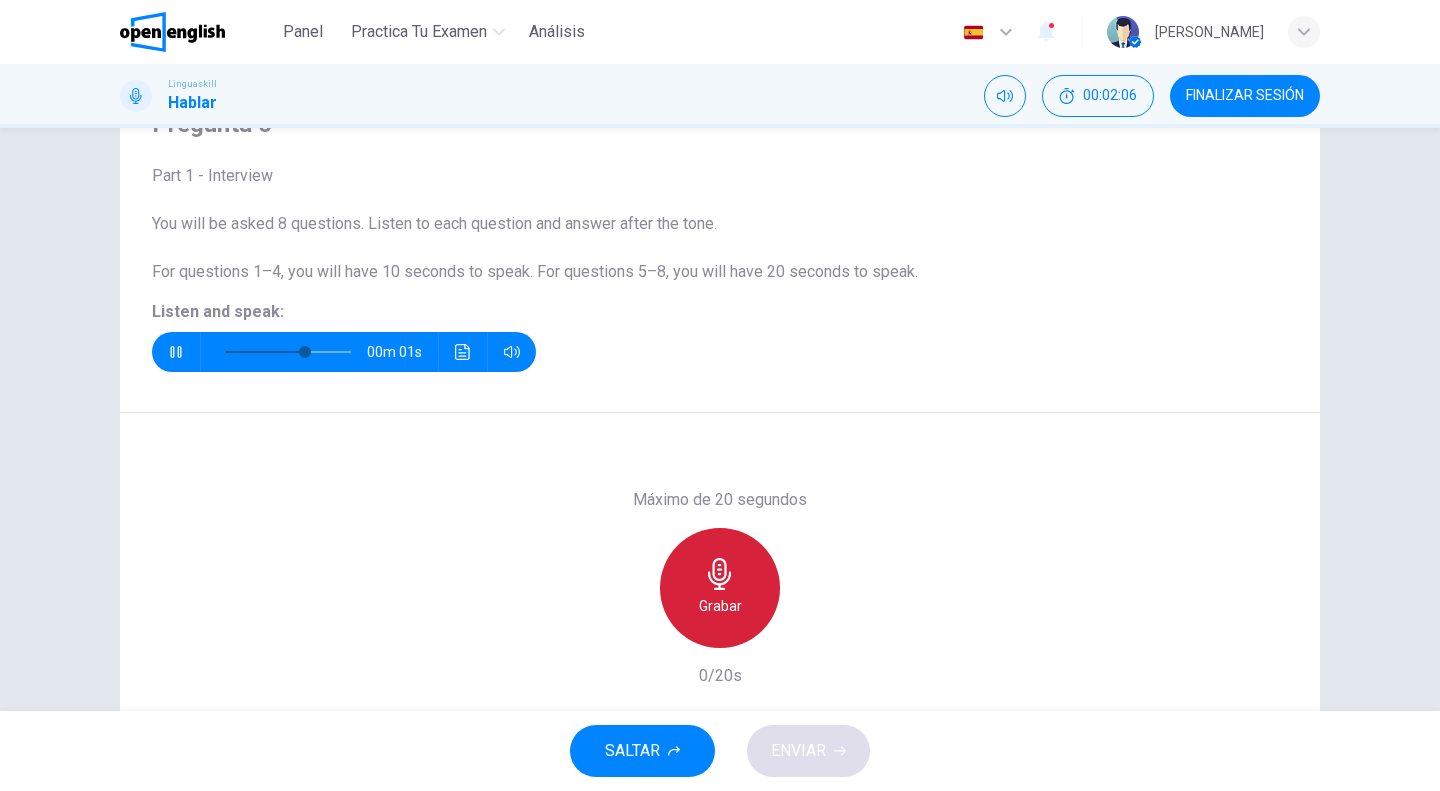click on "Grabar" at bounding box center (720, 588) 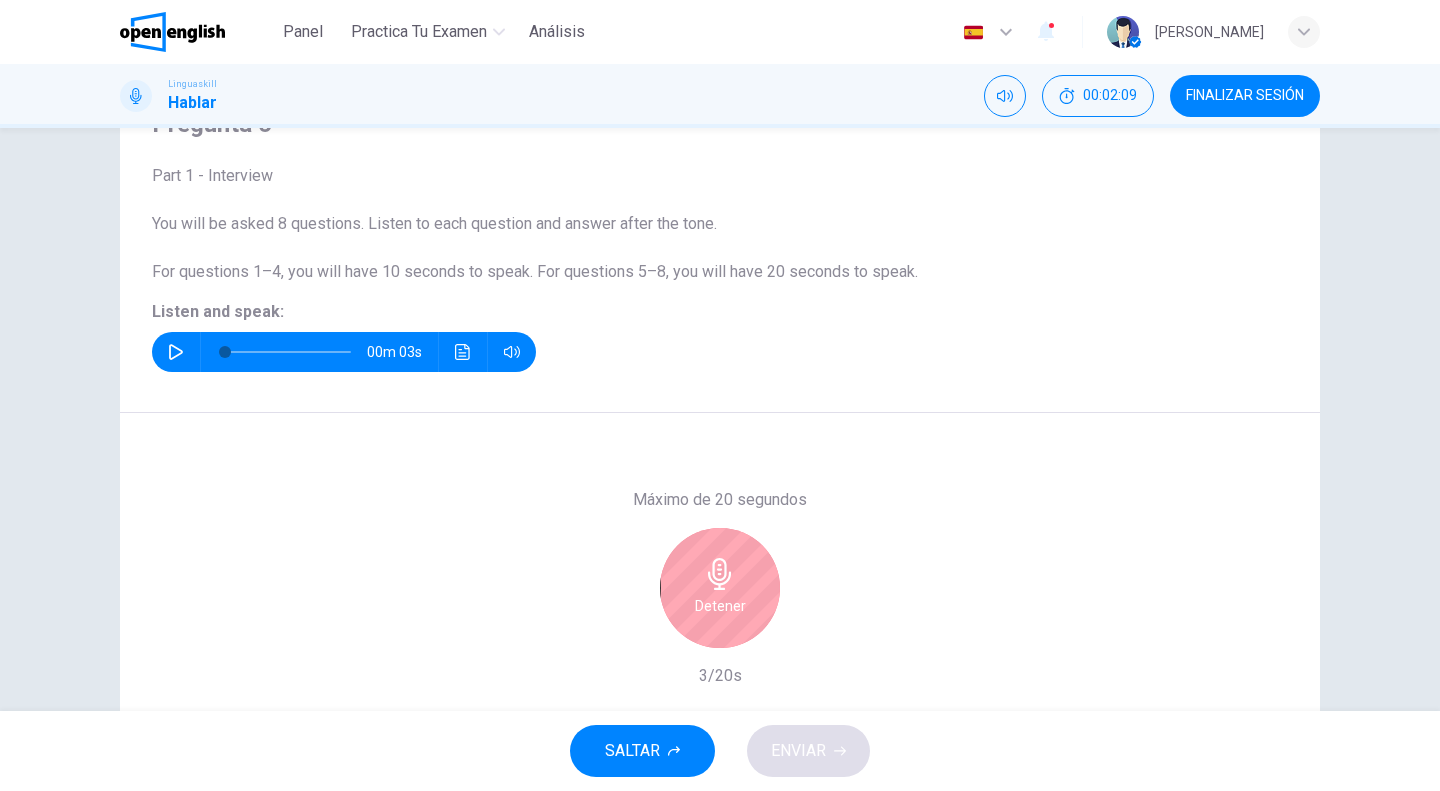 click on "Detener" at bounding box center [720, 588] 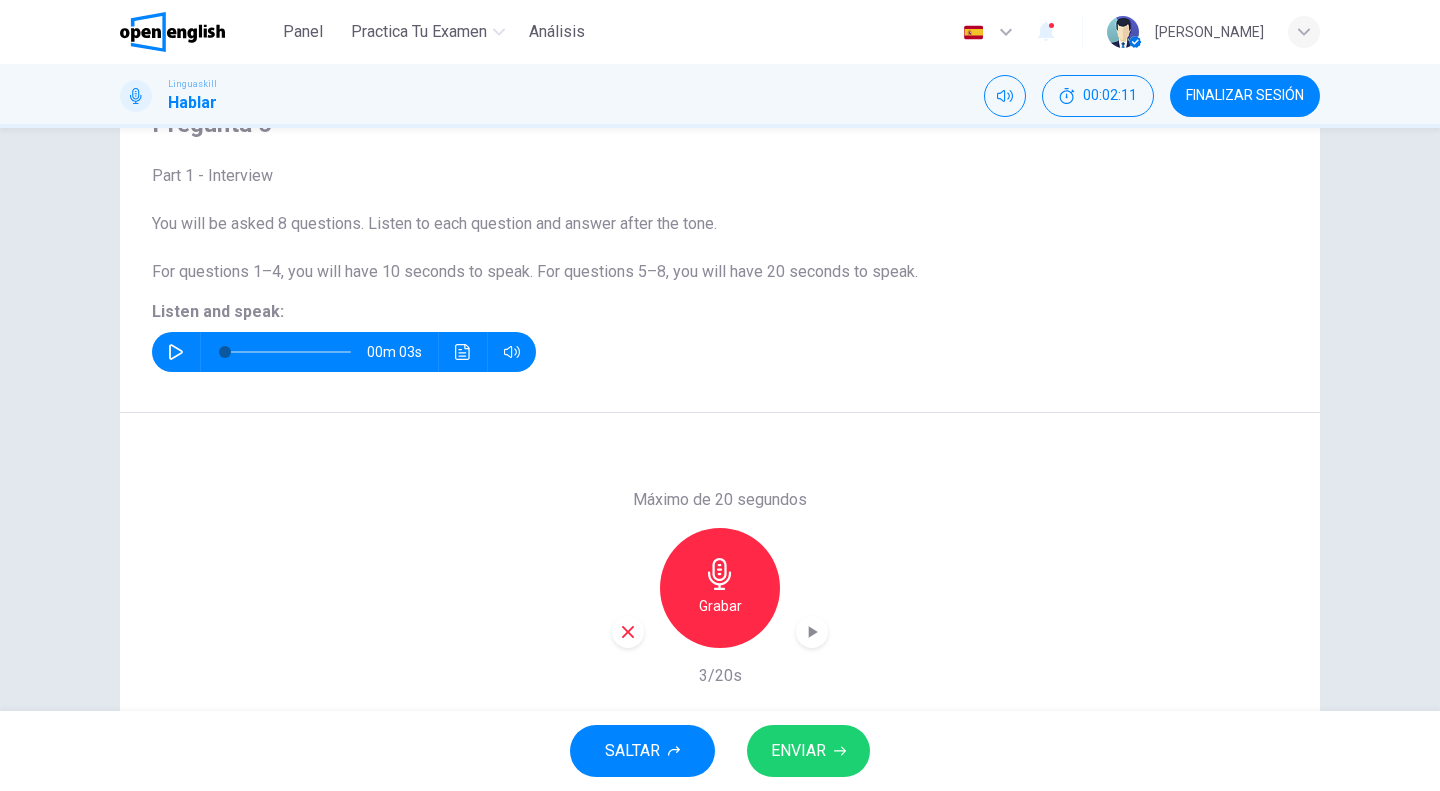click on "ENVIAR" at bounding box center [808, 751] 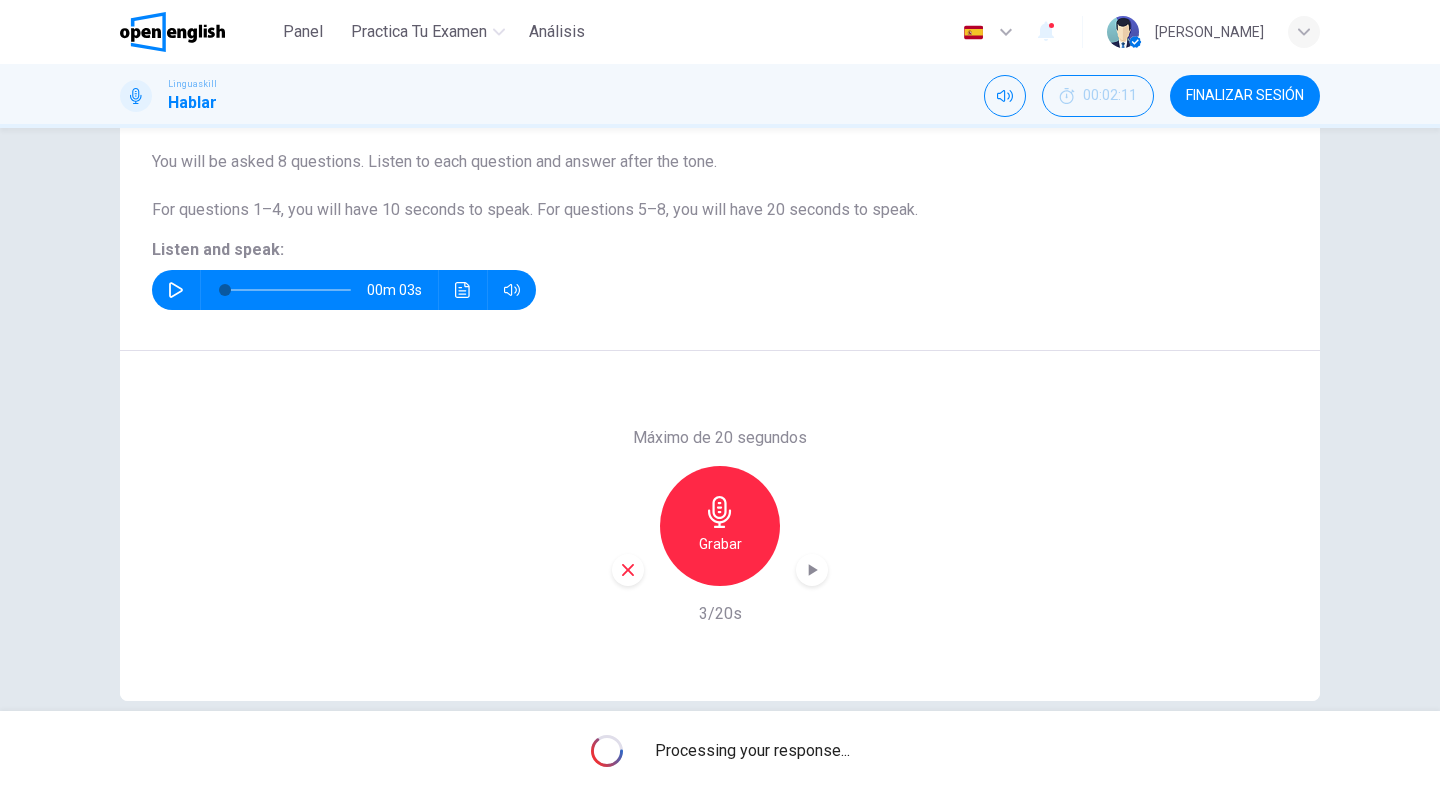 scroll, scrollTop: 192, scrollLeft: 0, axis: vertical 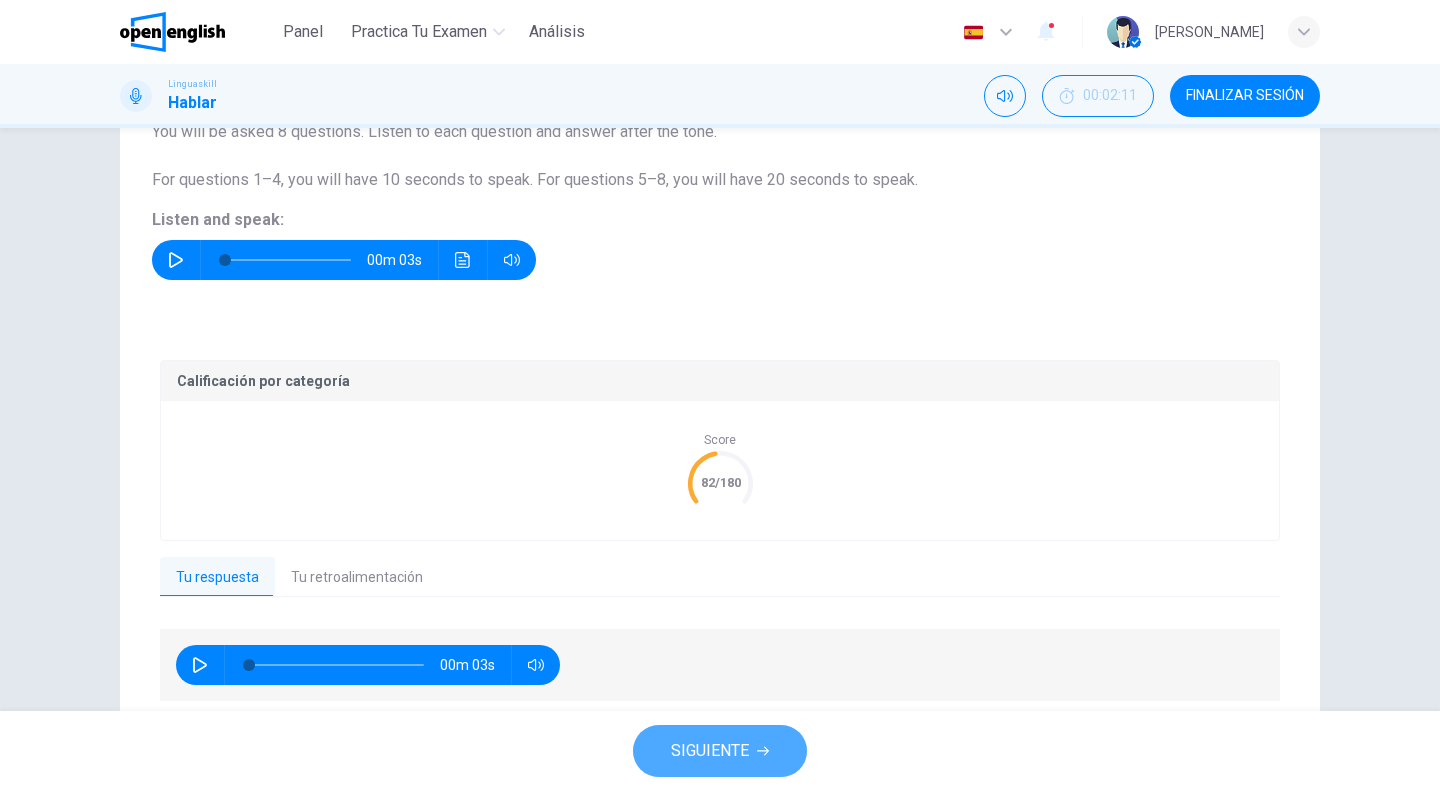 click on "SIGUIENTE" at bounding box center (710, 751) 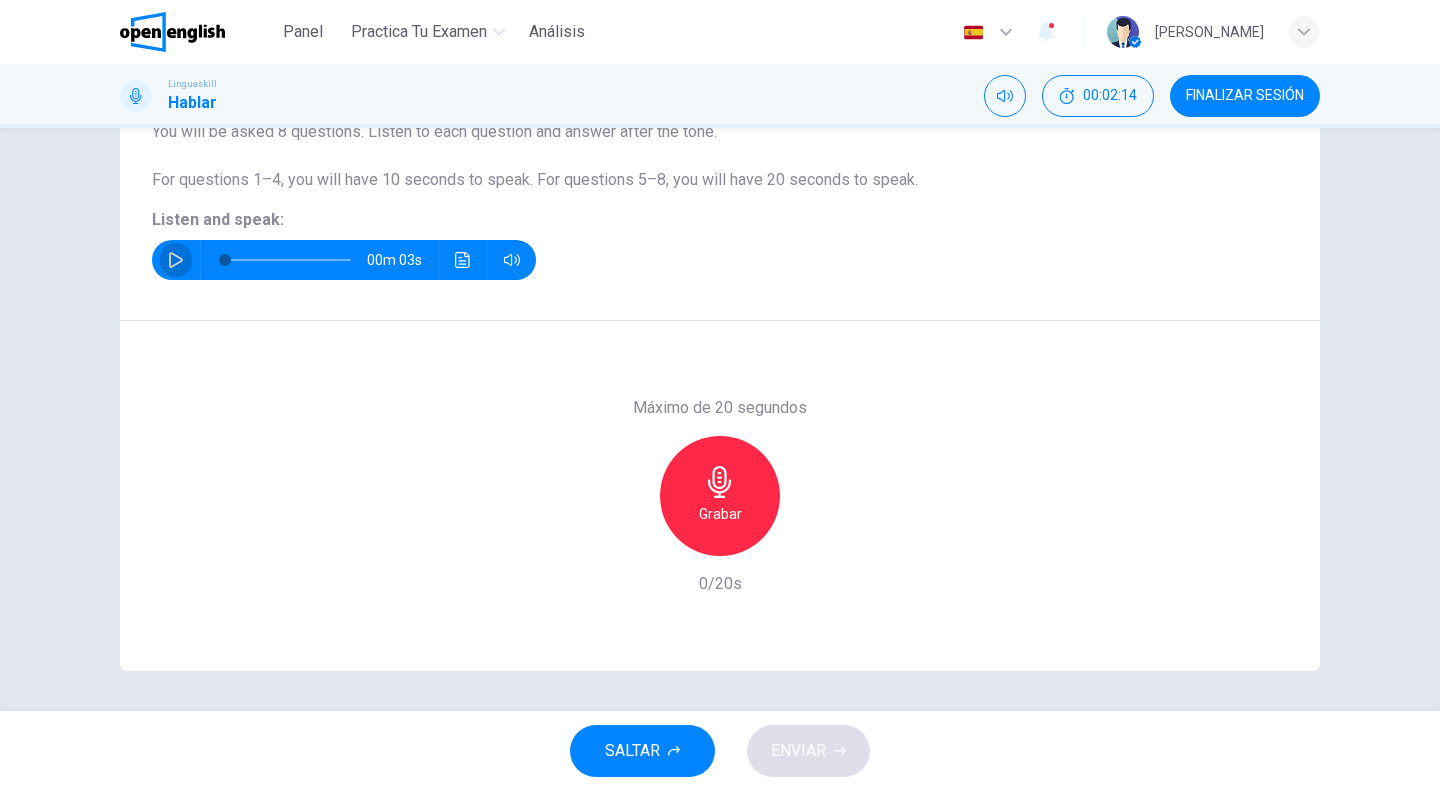 click 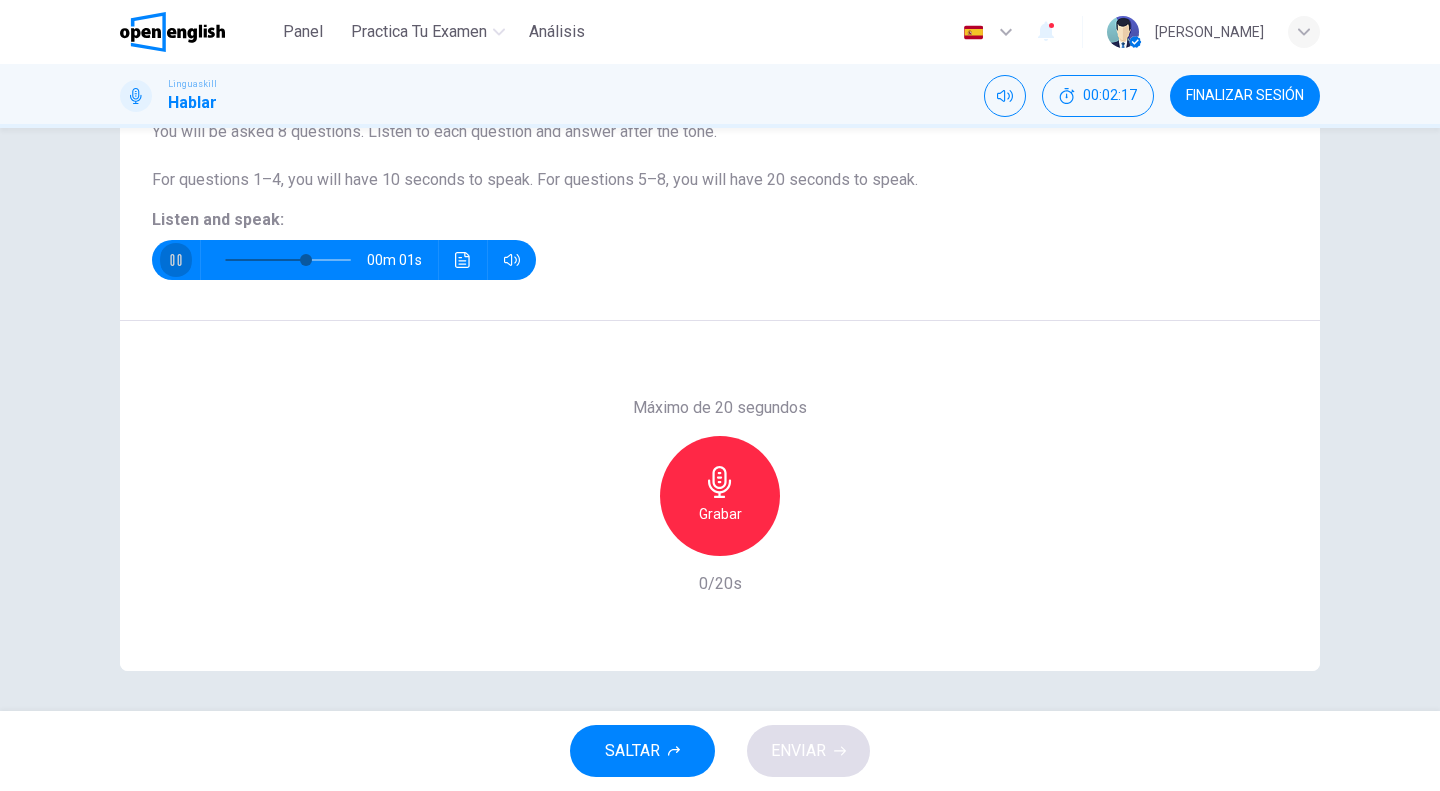 click 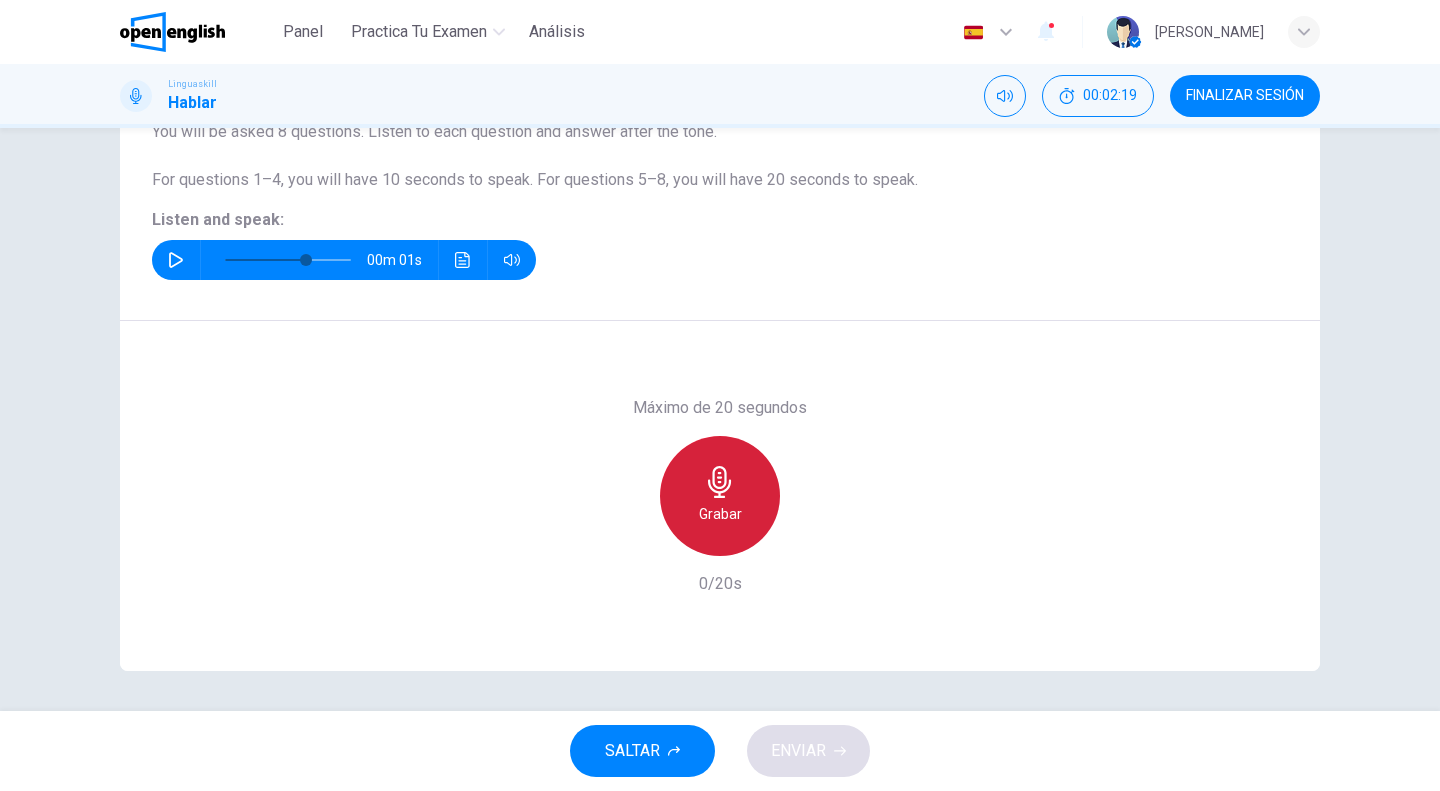 click 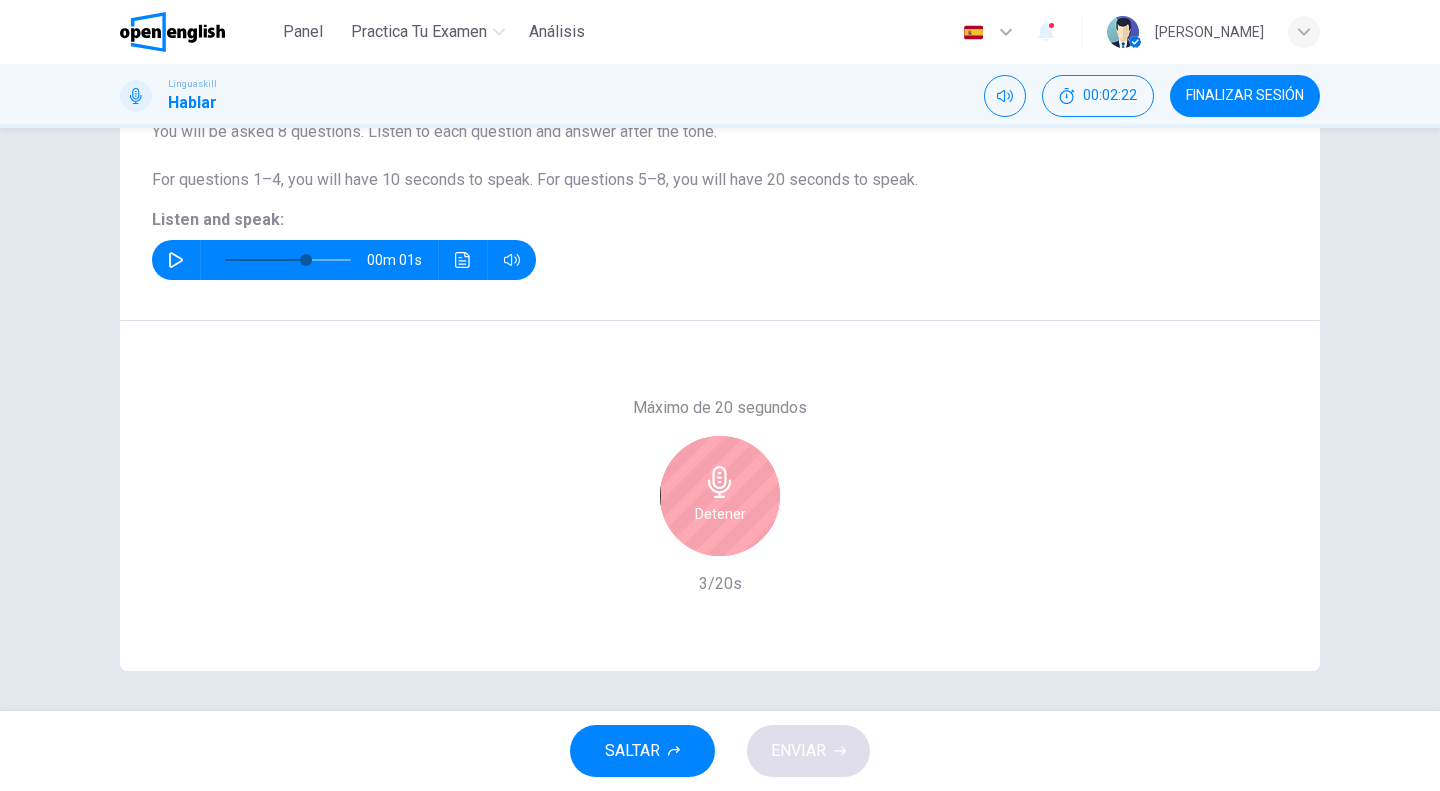 click 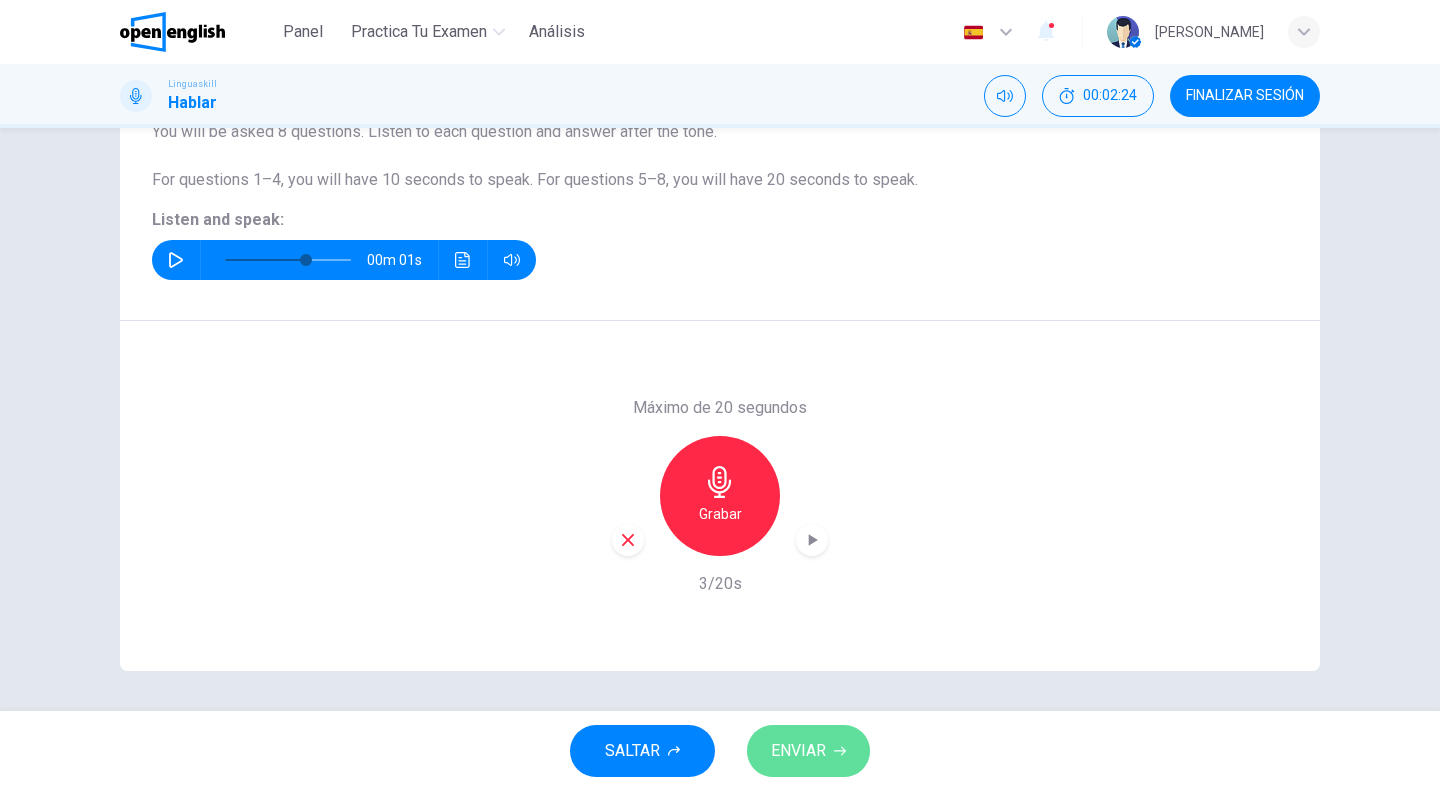 click on "ENVIAR" at bounding box center [798, 751] 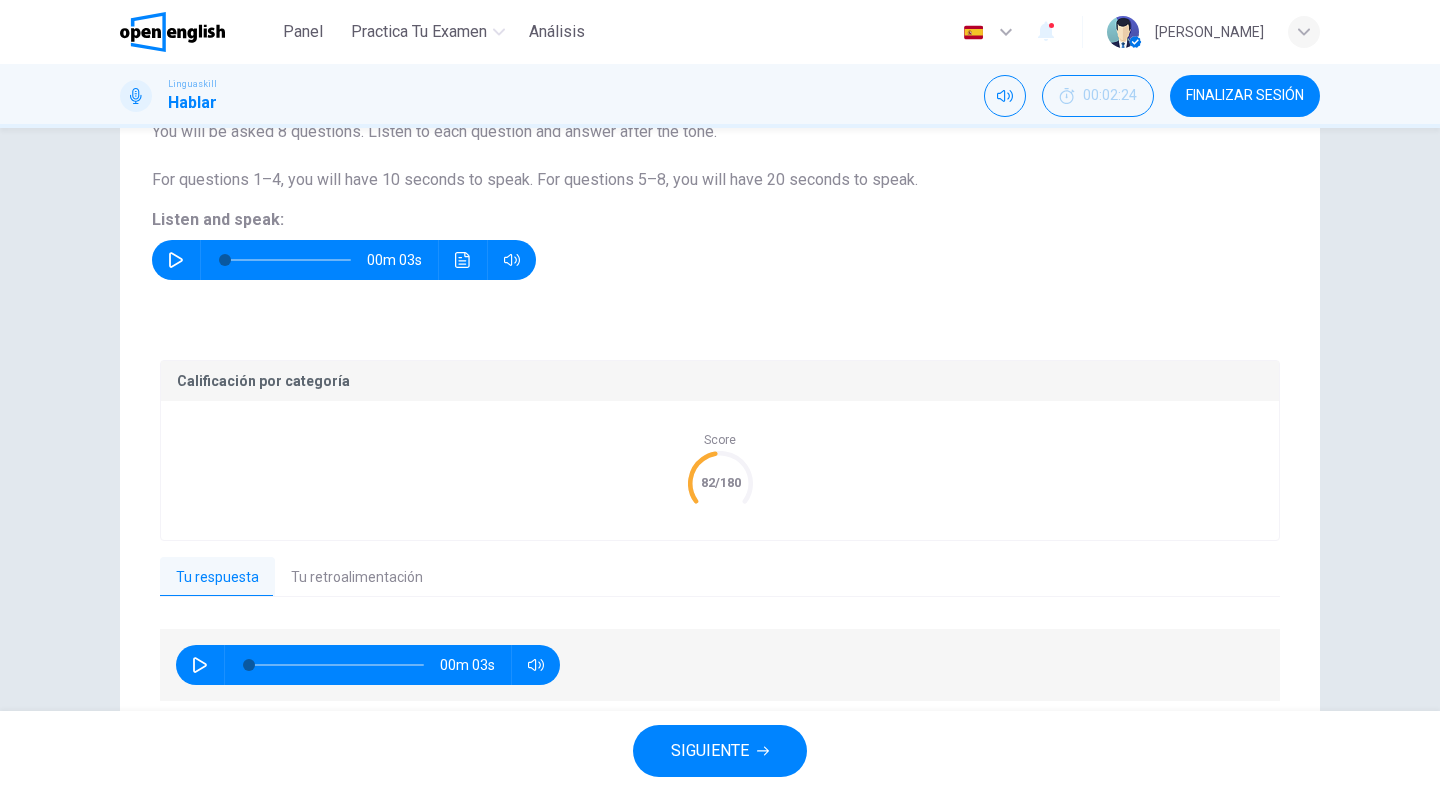 click on "SIGUIENTE" at bounding box center [710, 751] 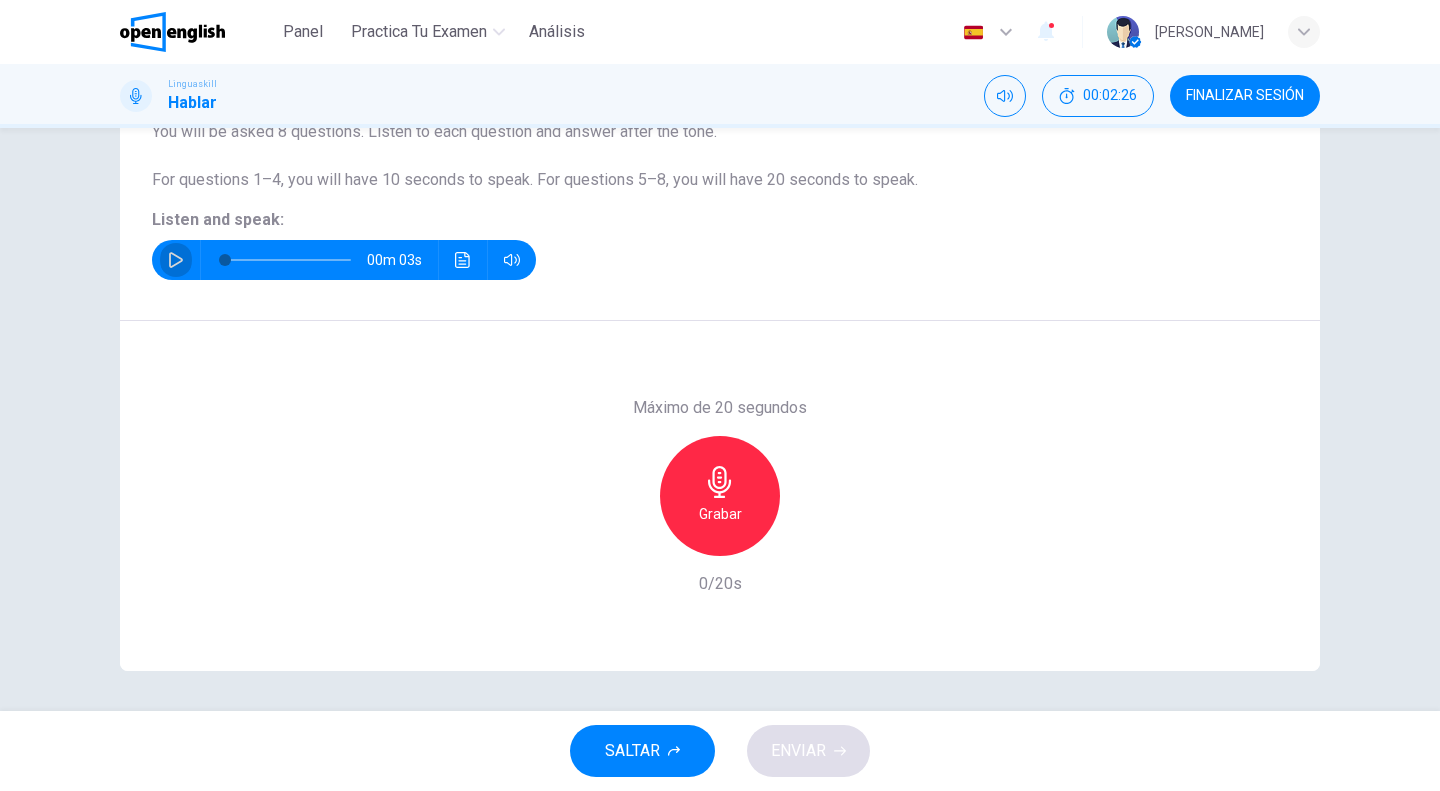 click 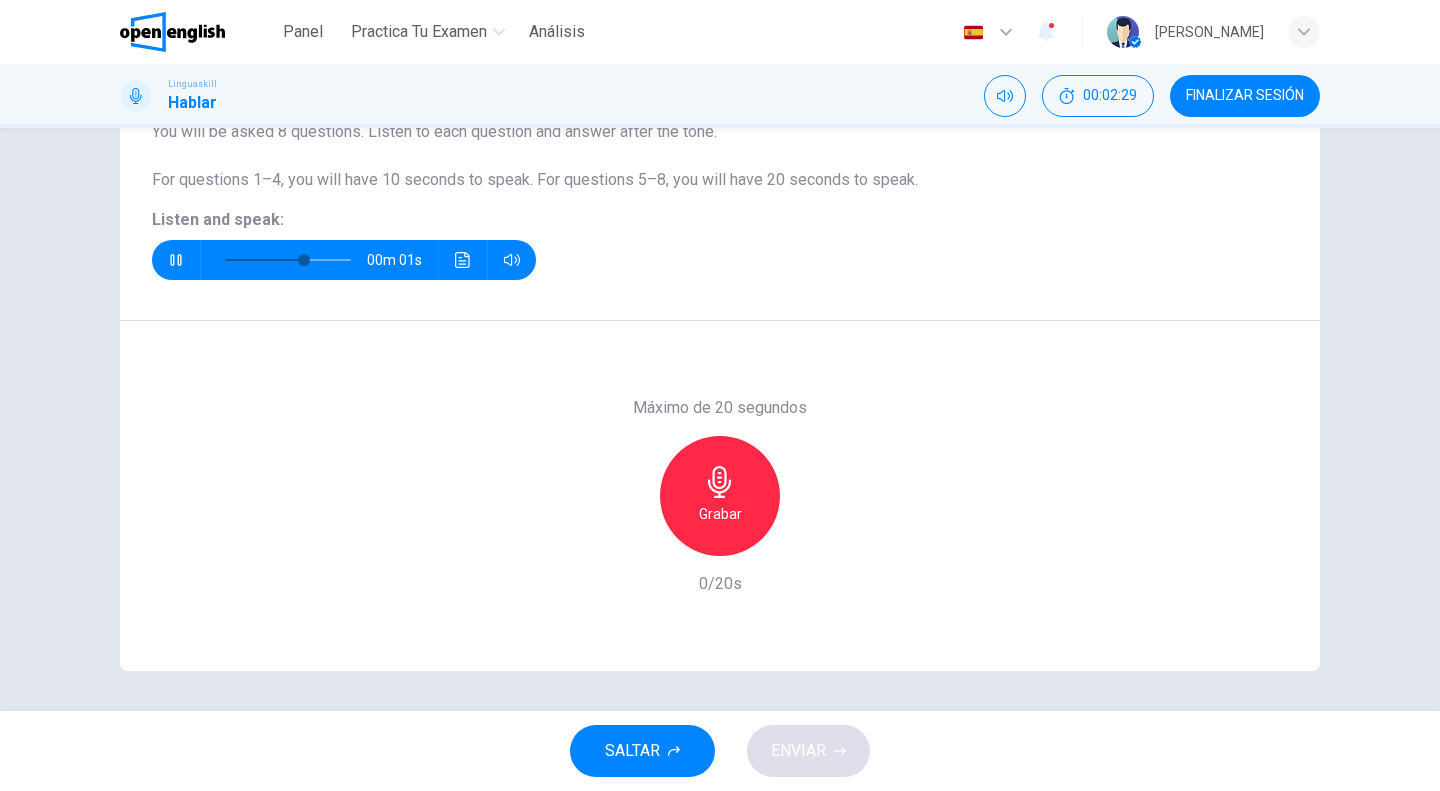 type on "*" 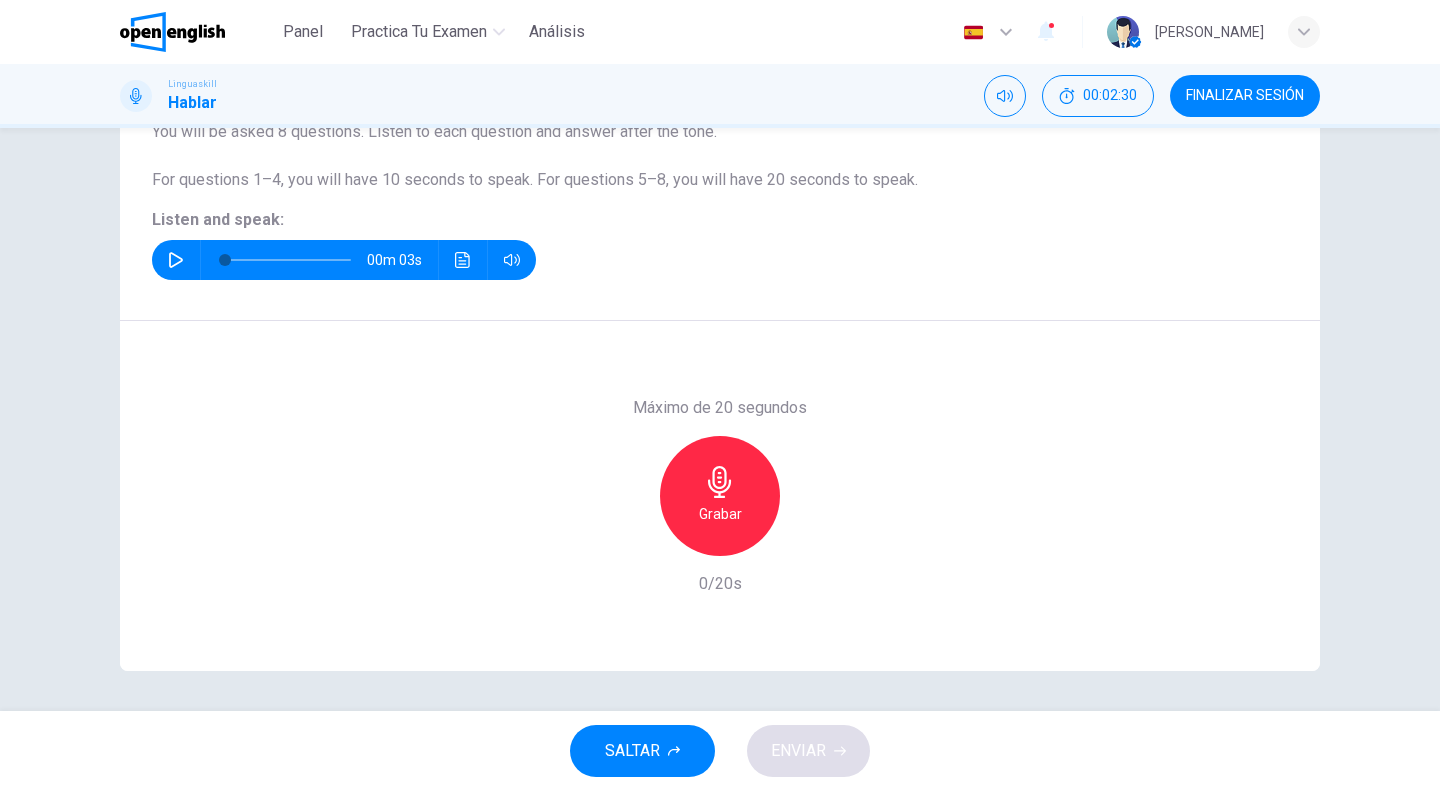 click on "Grabar" at bounding box center (720, 496) 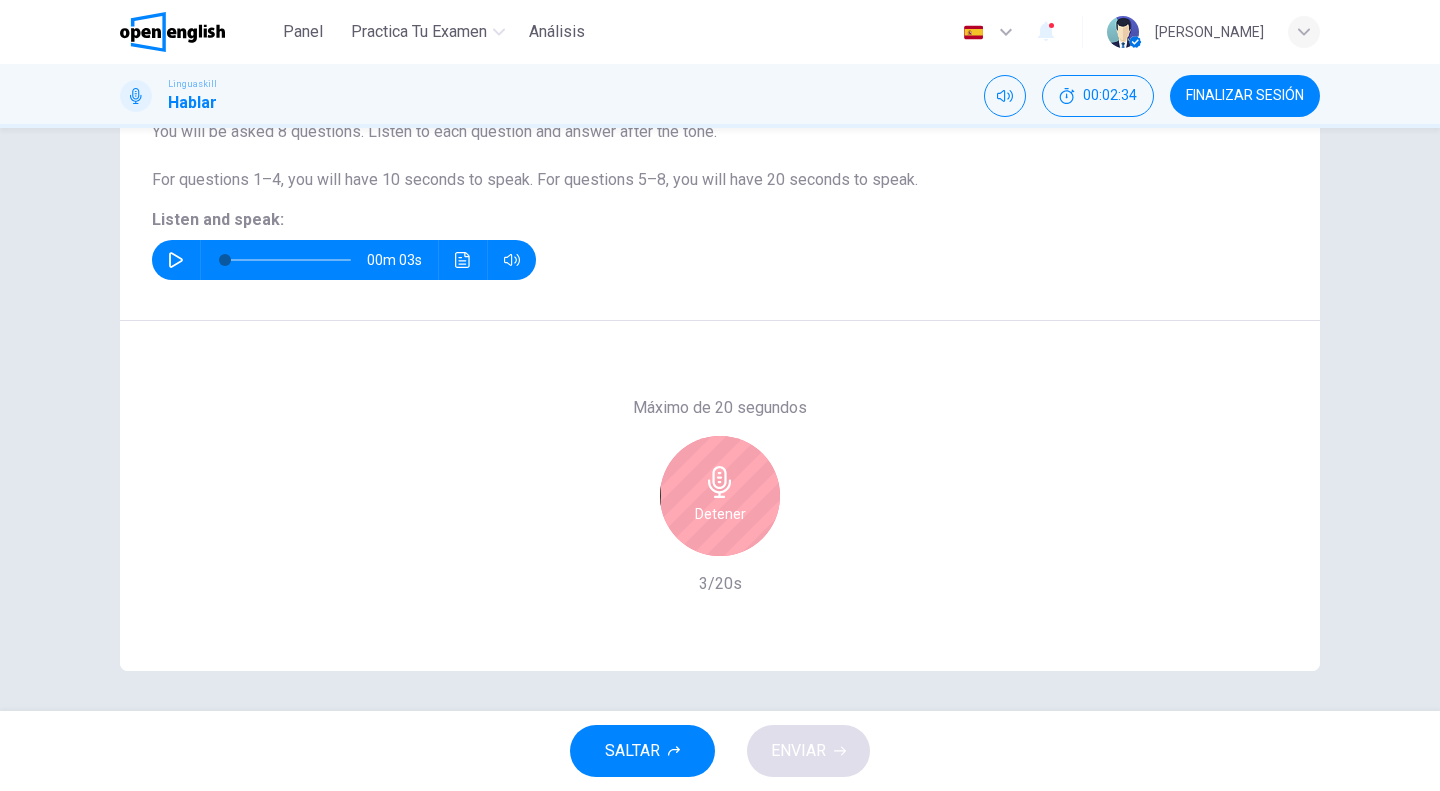 click 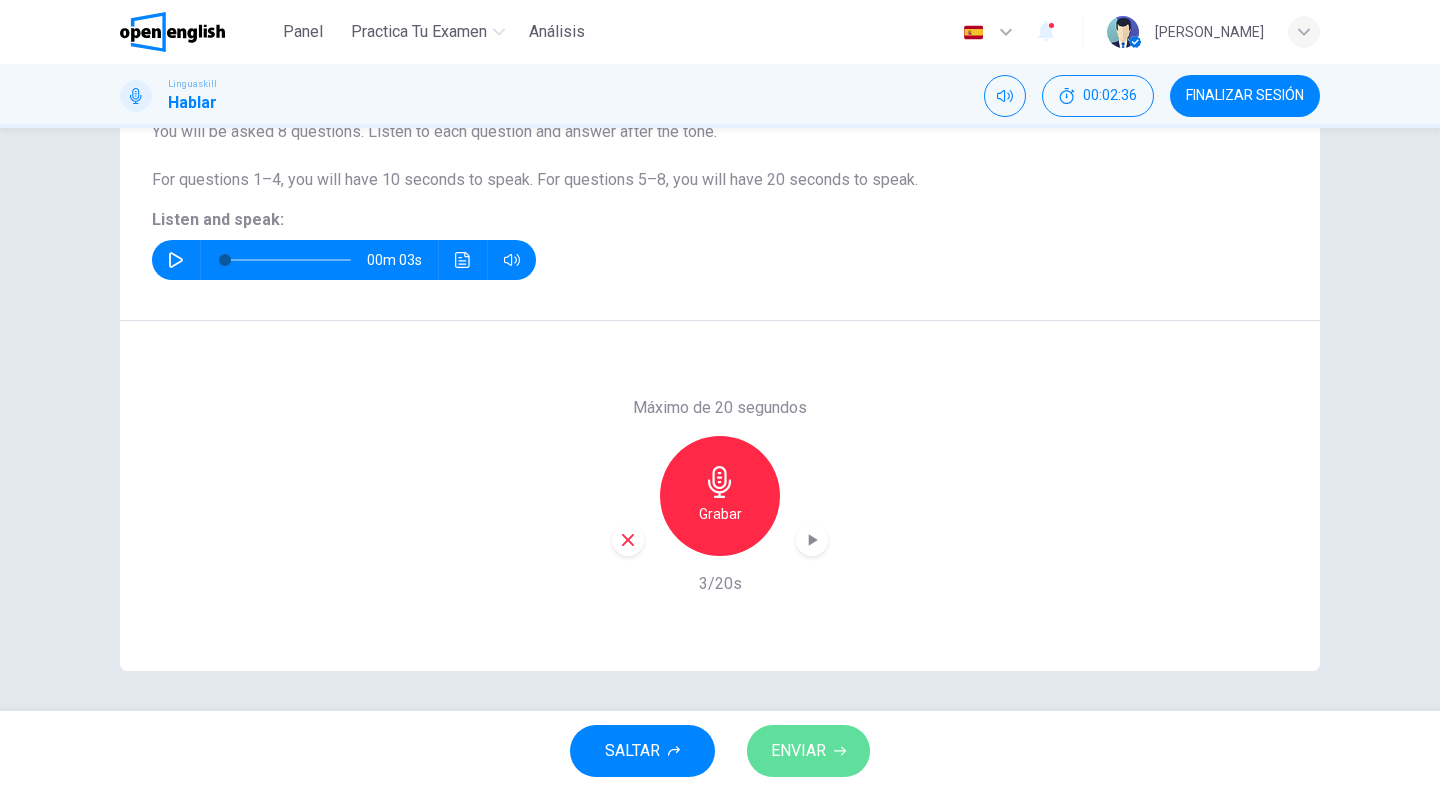 click on "ENVIAR" at bounding box center [798, 751] 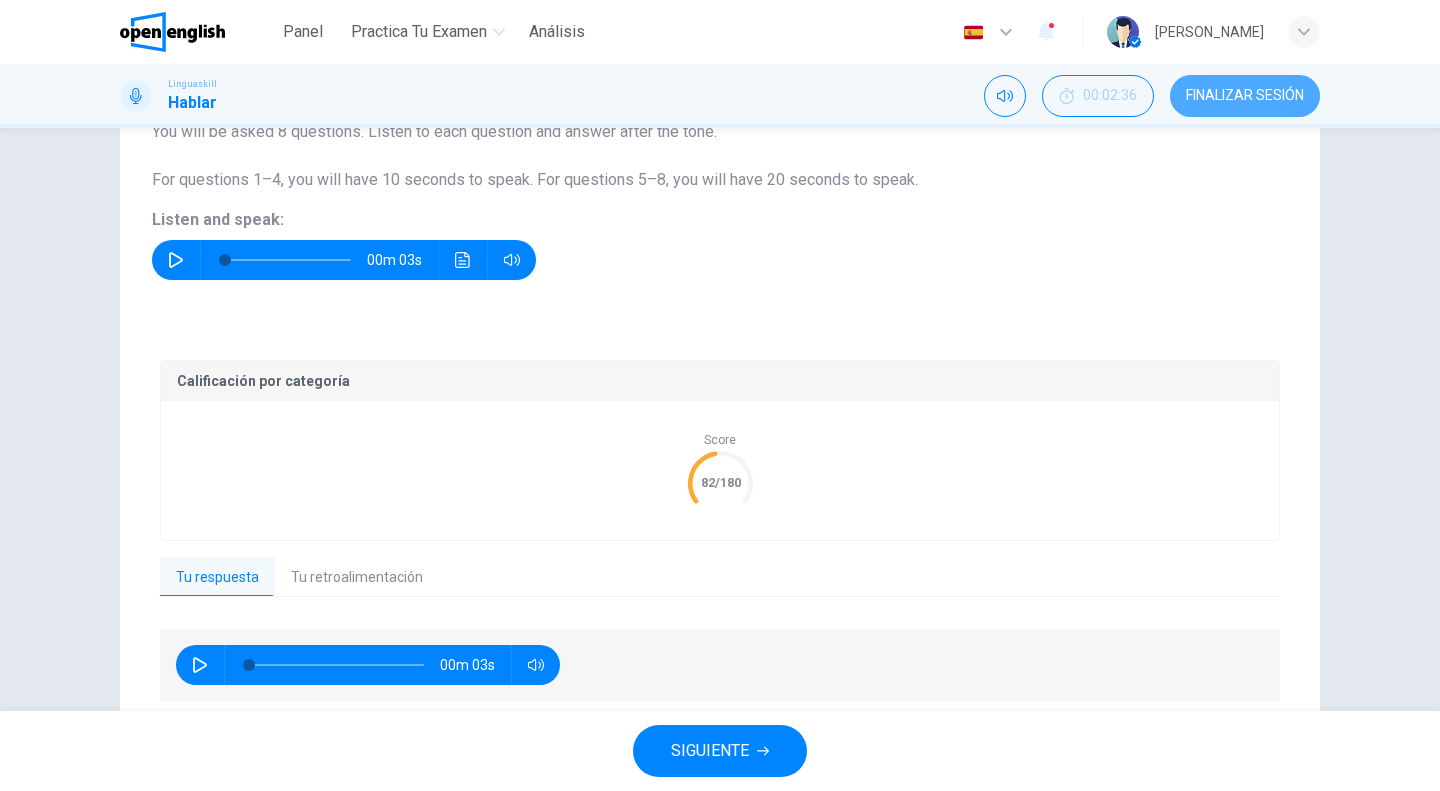 click on "FINALIZAR SESIÓN" at bounding box center (1245, 96) 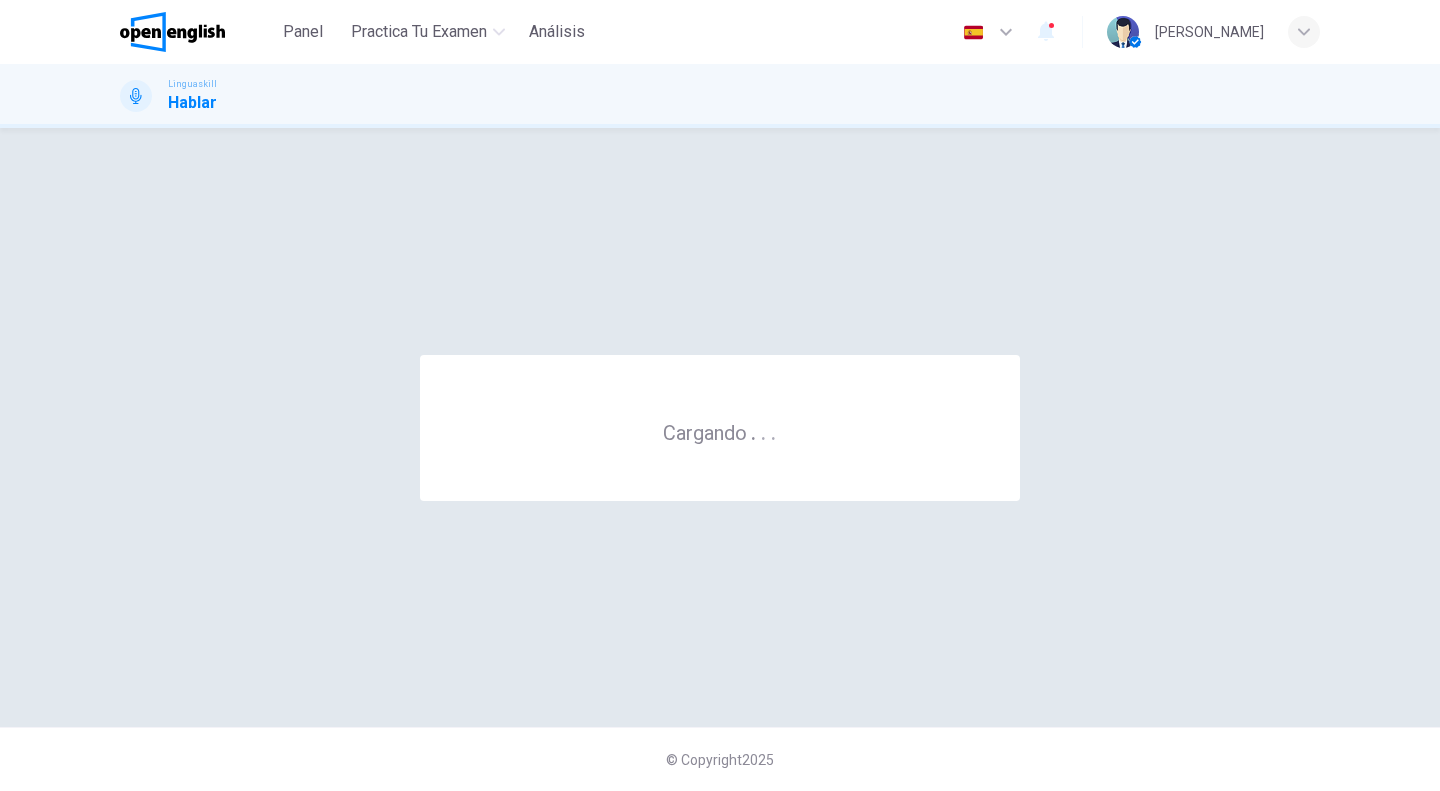 scroll, scrollTop: 0, scrollLeft: 0, axis: both 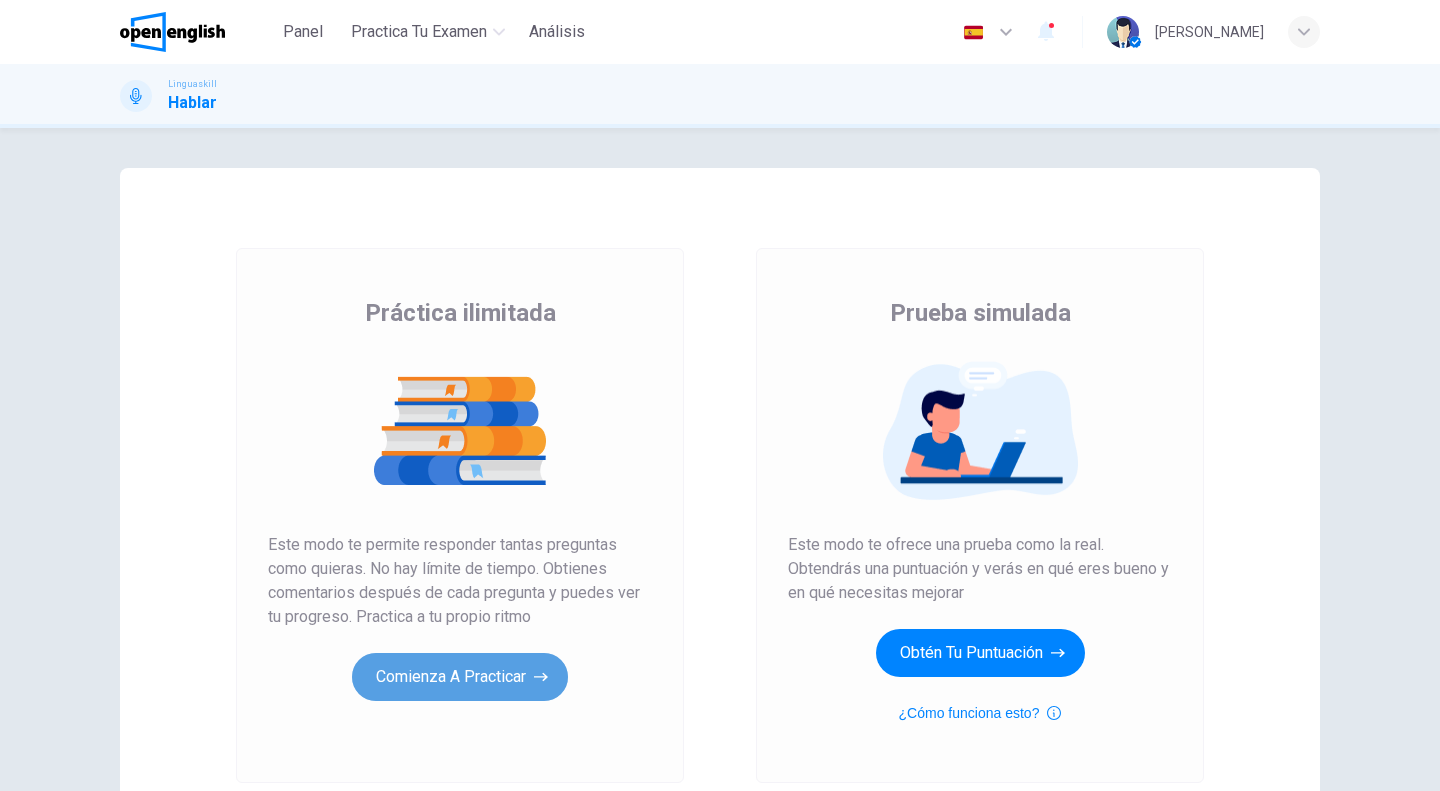 click on "Comienza a practicar" at bounding box center [460, 677] 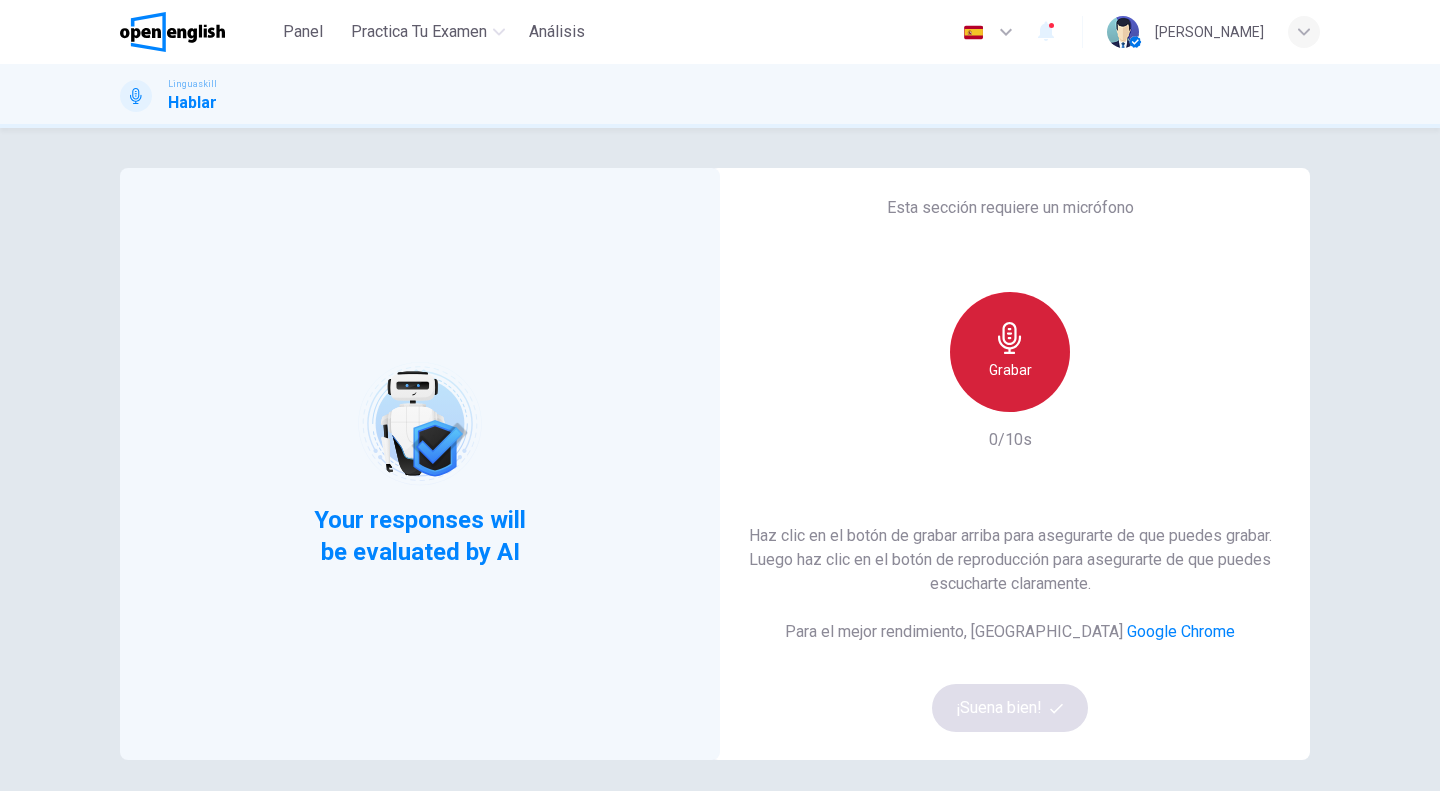 click 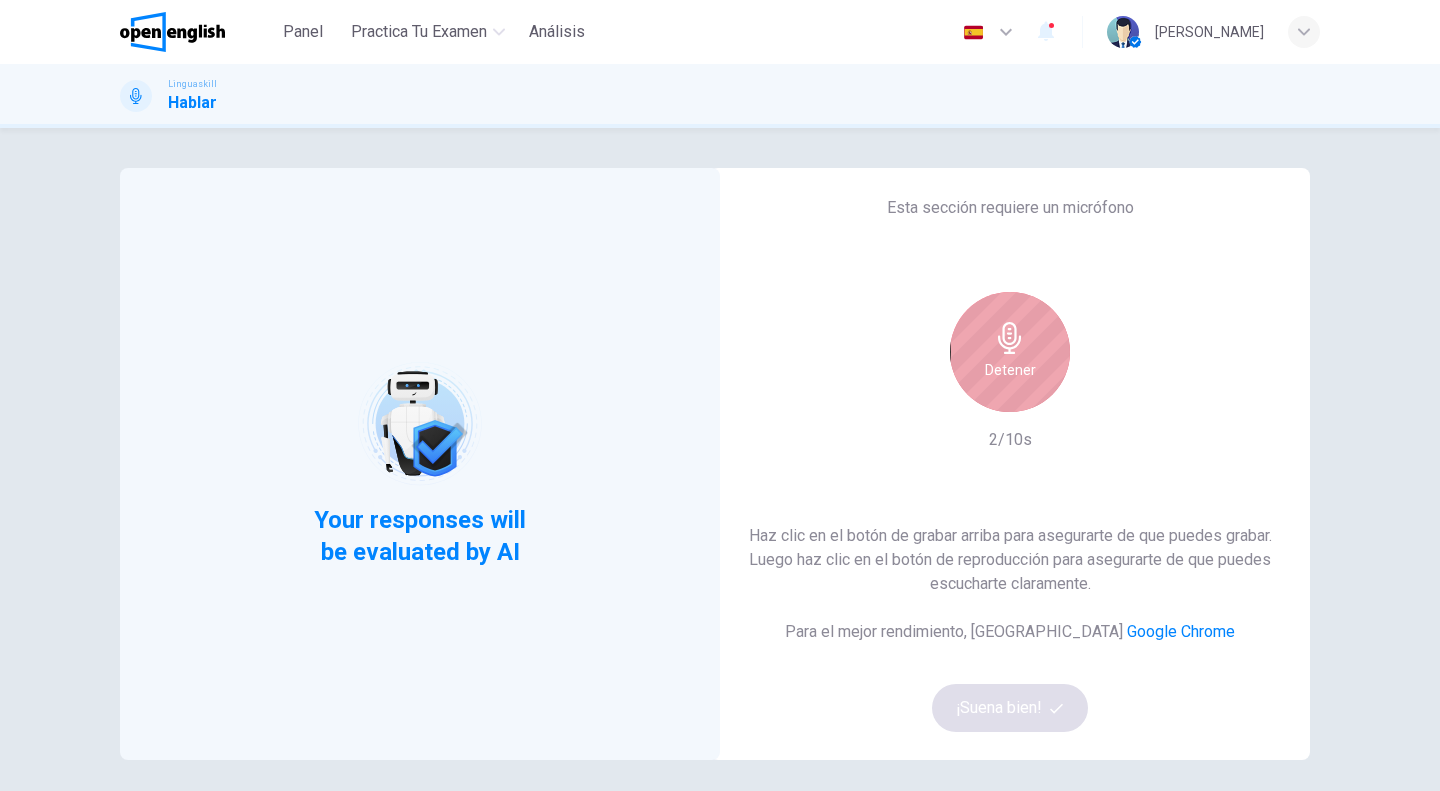 click 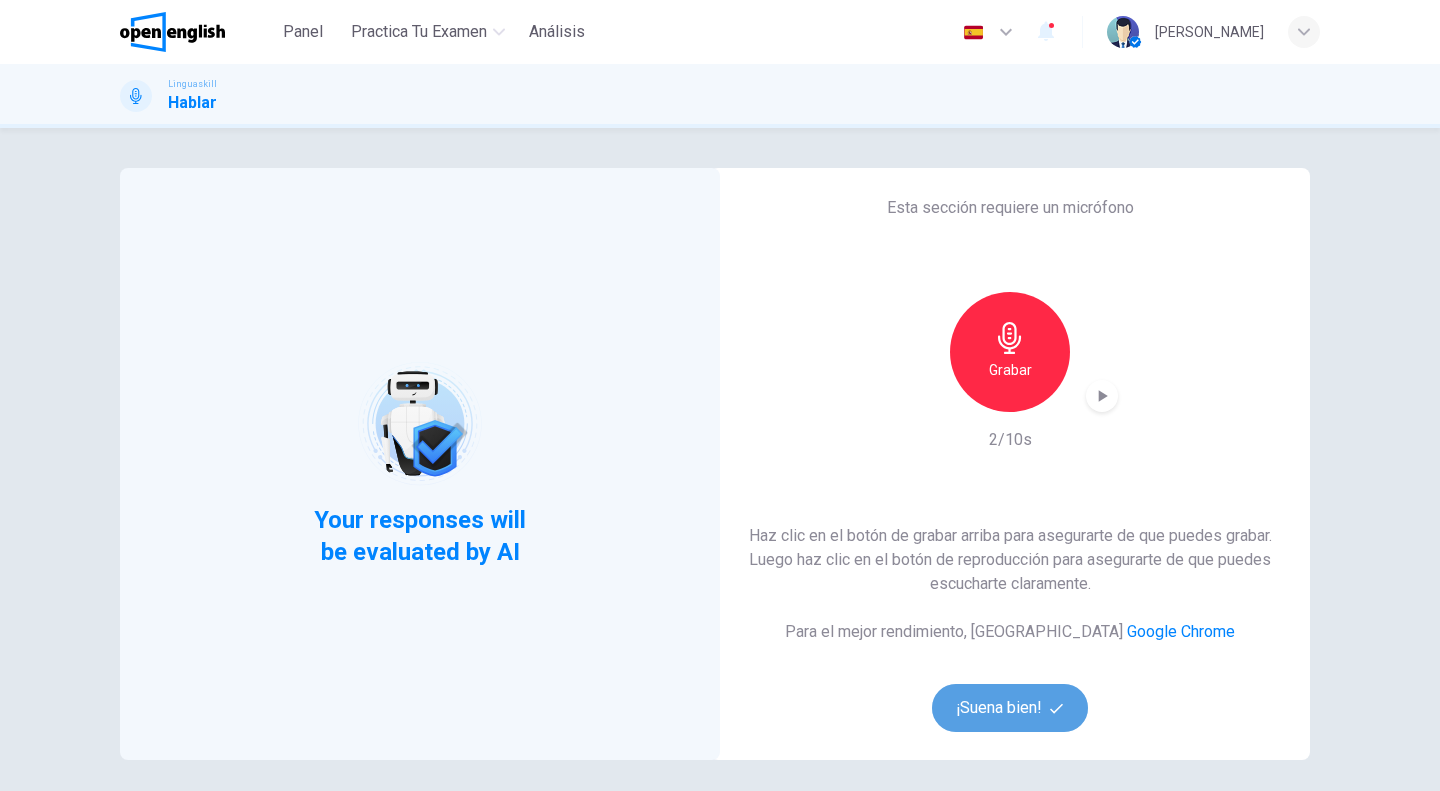 click on "¡Suena bien!" at bounding box center (1010, 708) 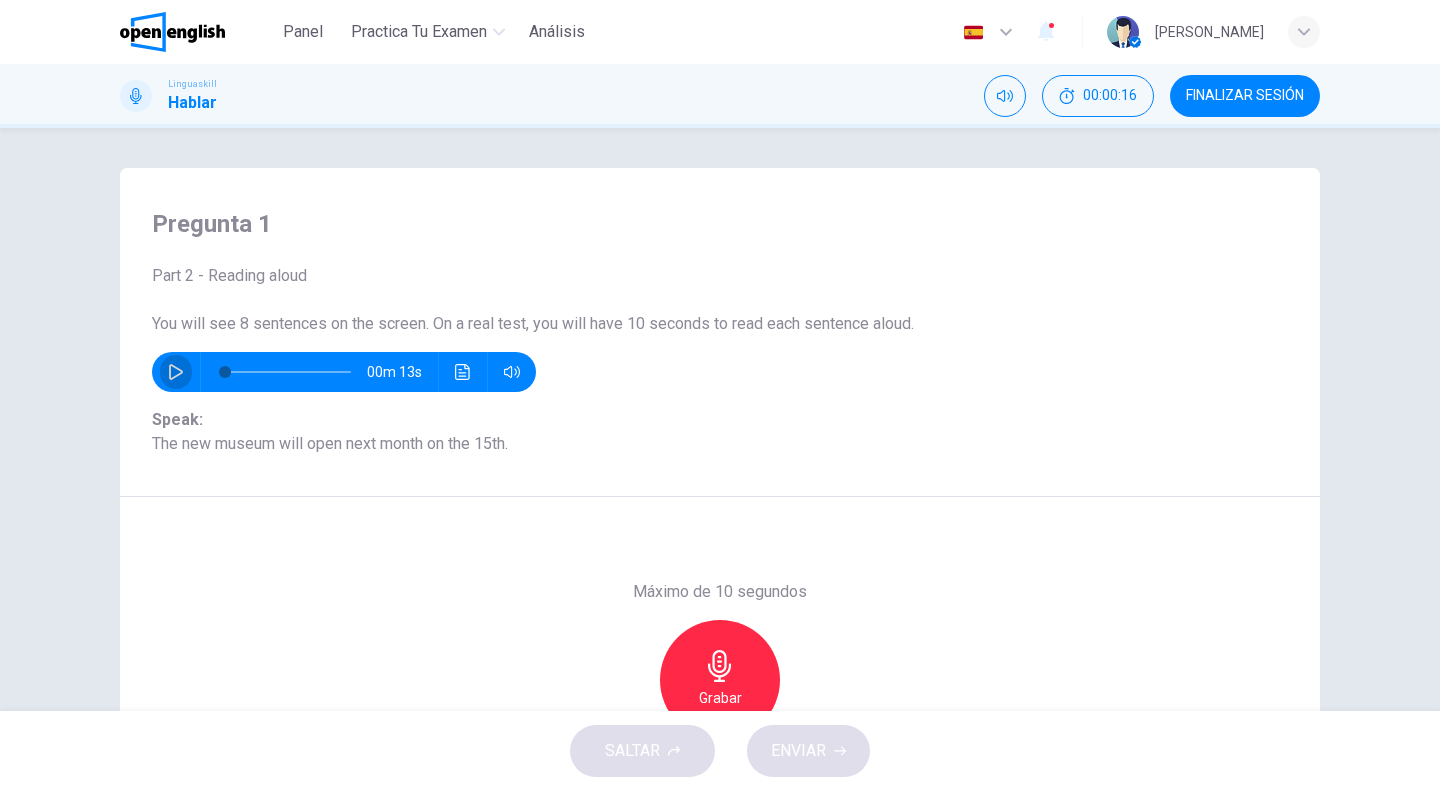 click 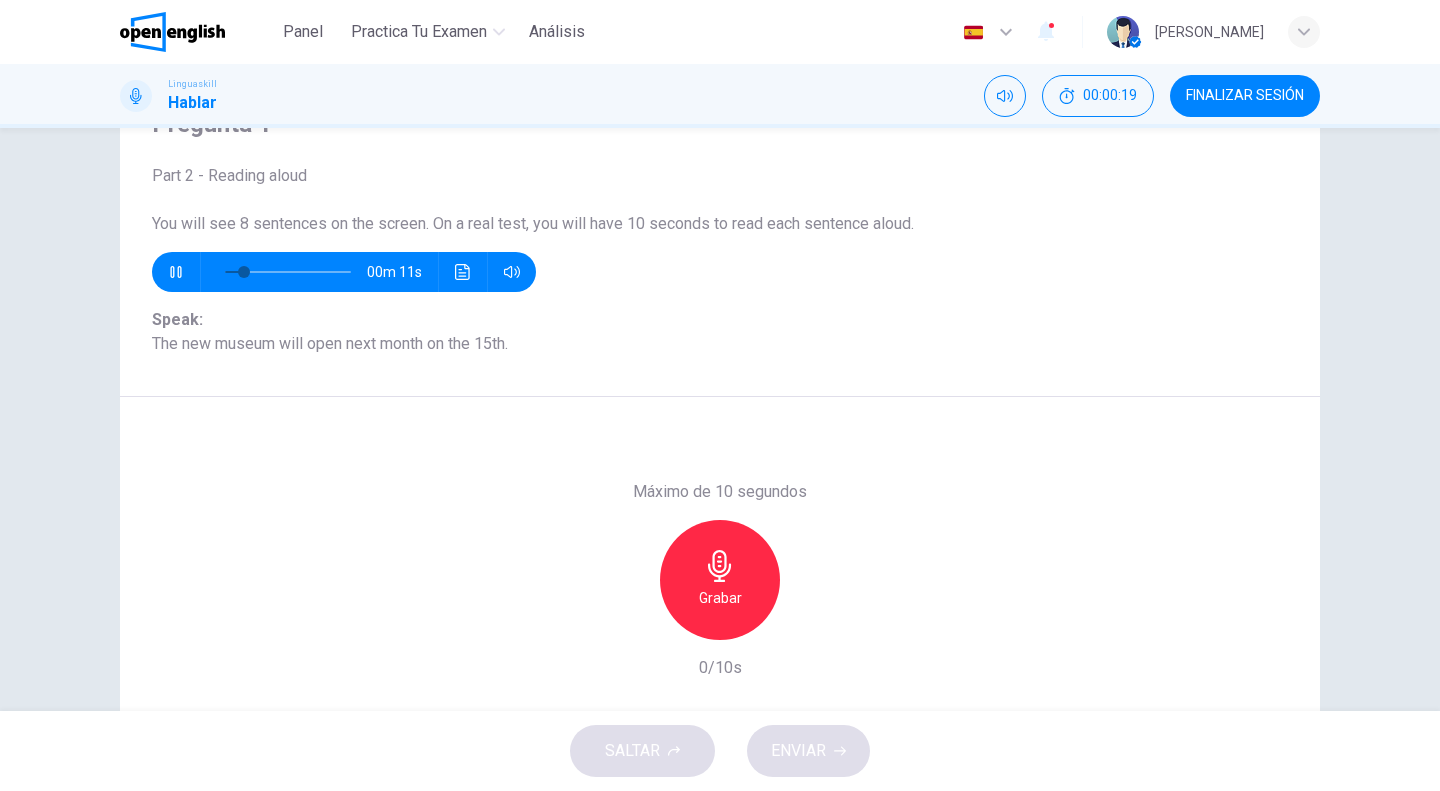 scroll, scrollTop: 192, scrollLeft: 0, axis: vertical 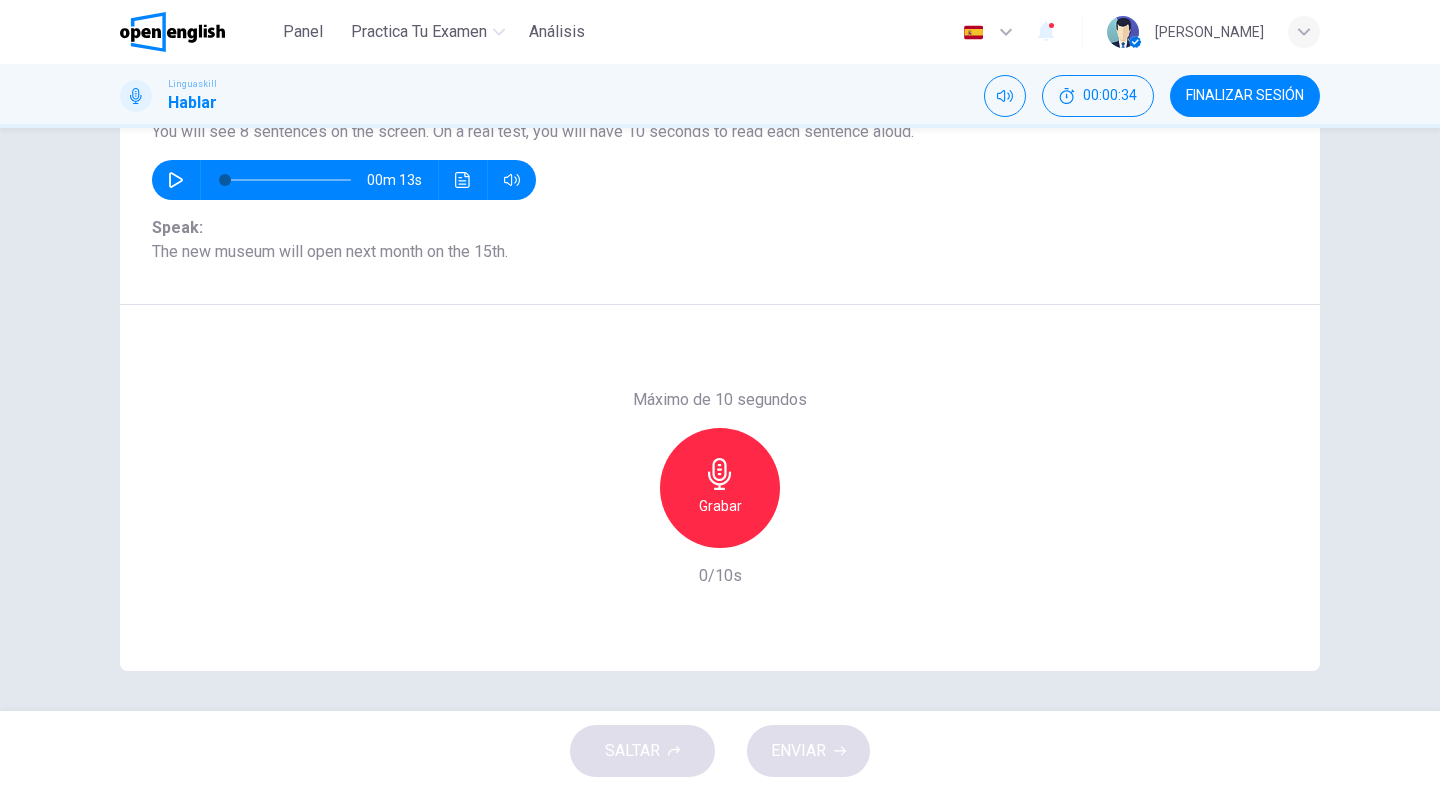 click 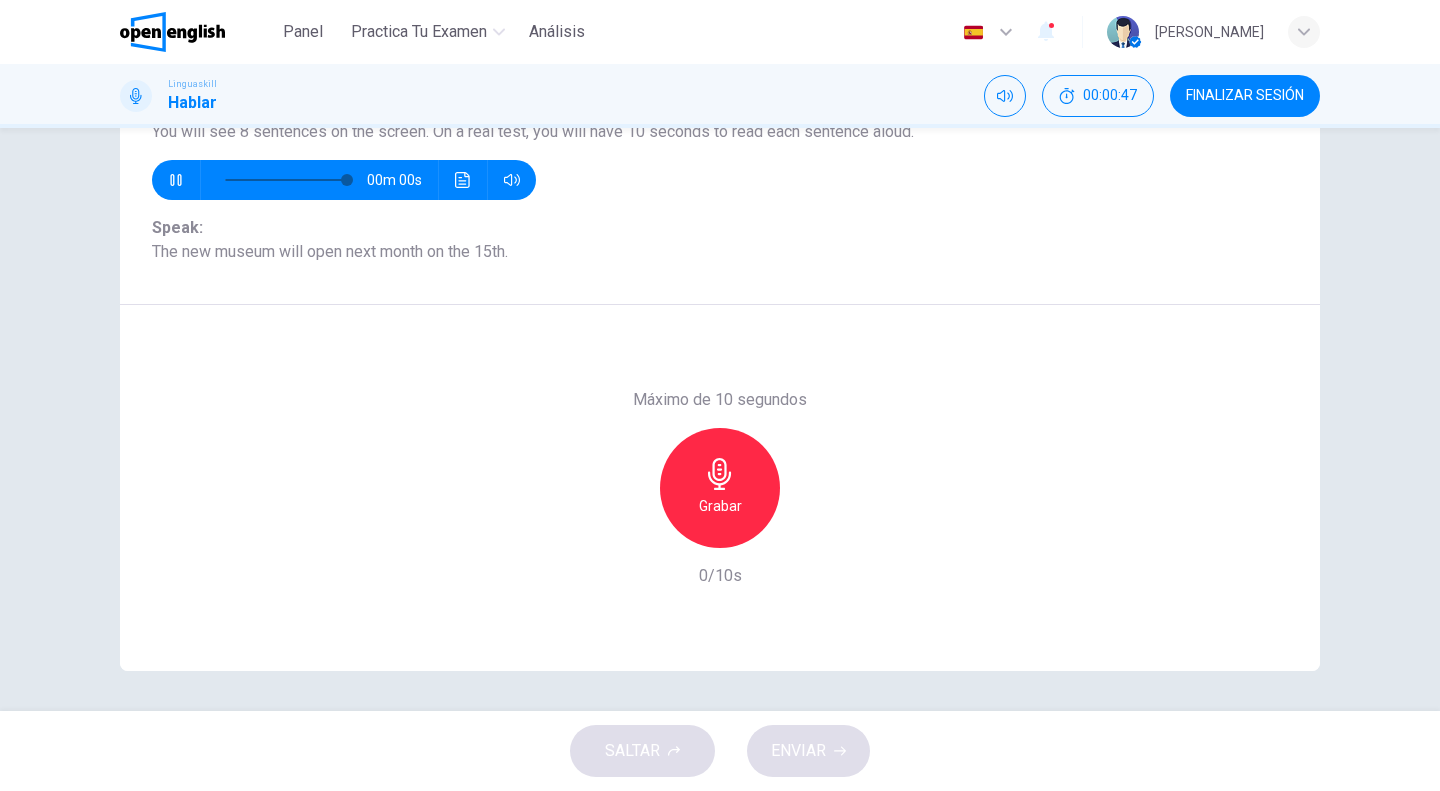 type on "**" 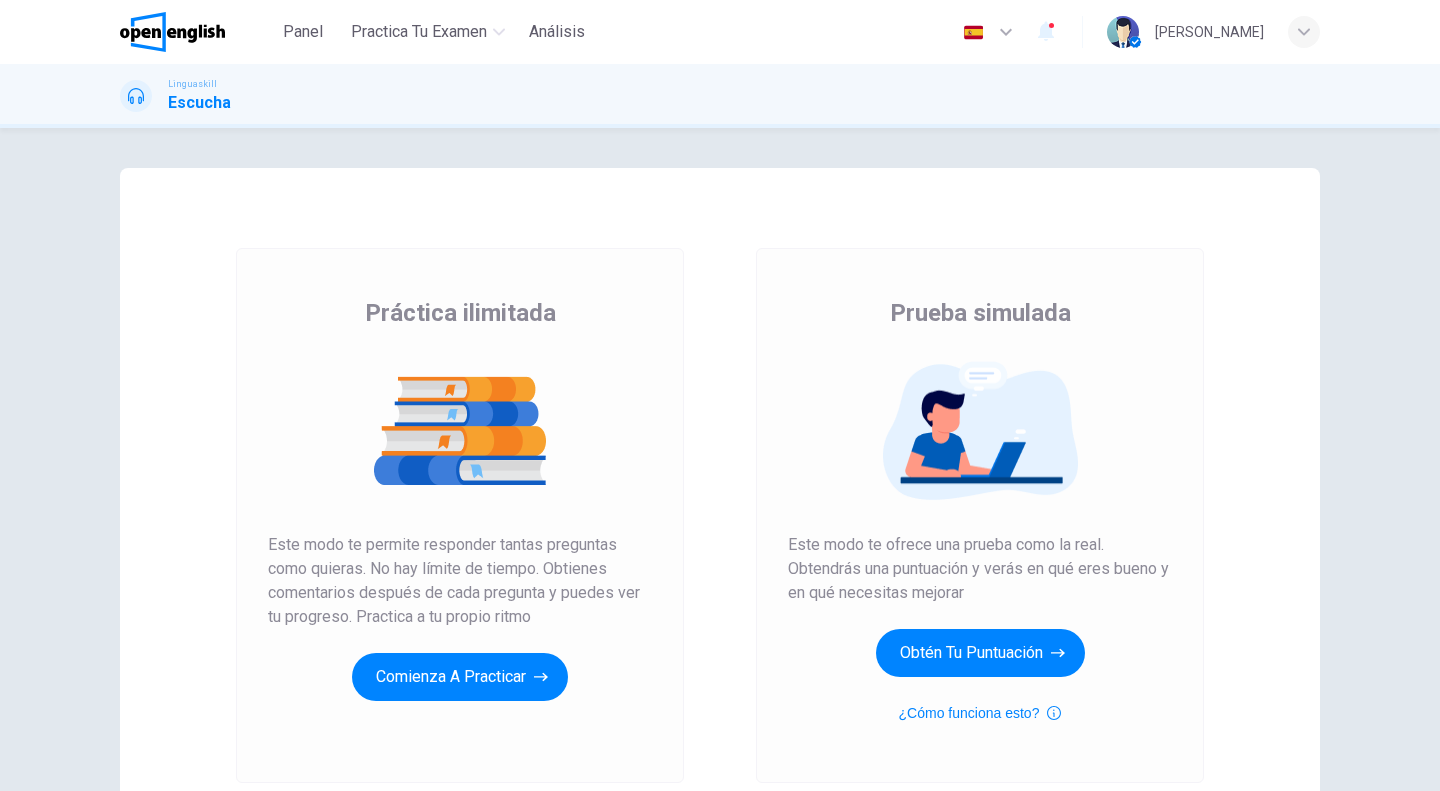 scroll, scrollTop: 0, scrollLeft: 0, axis: both 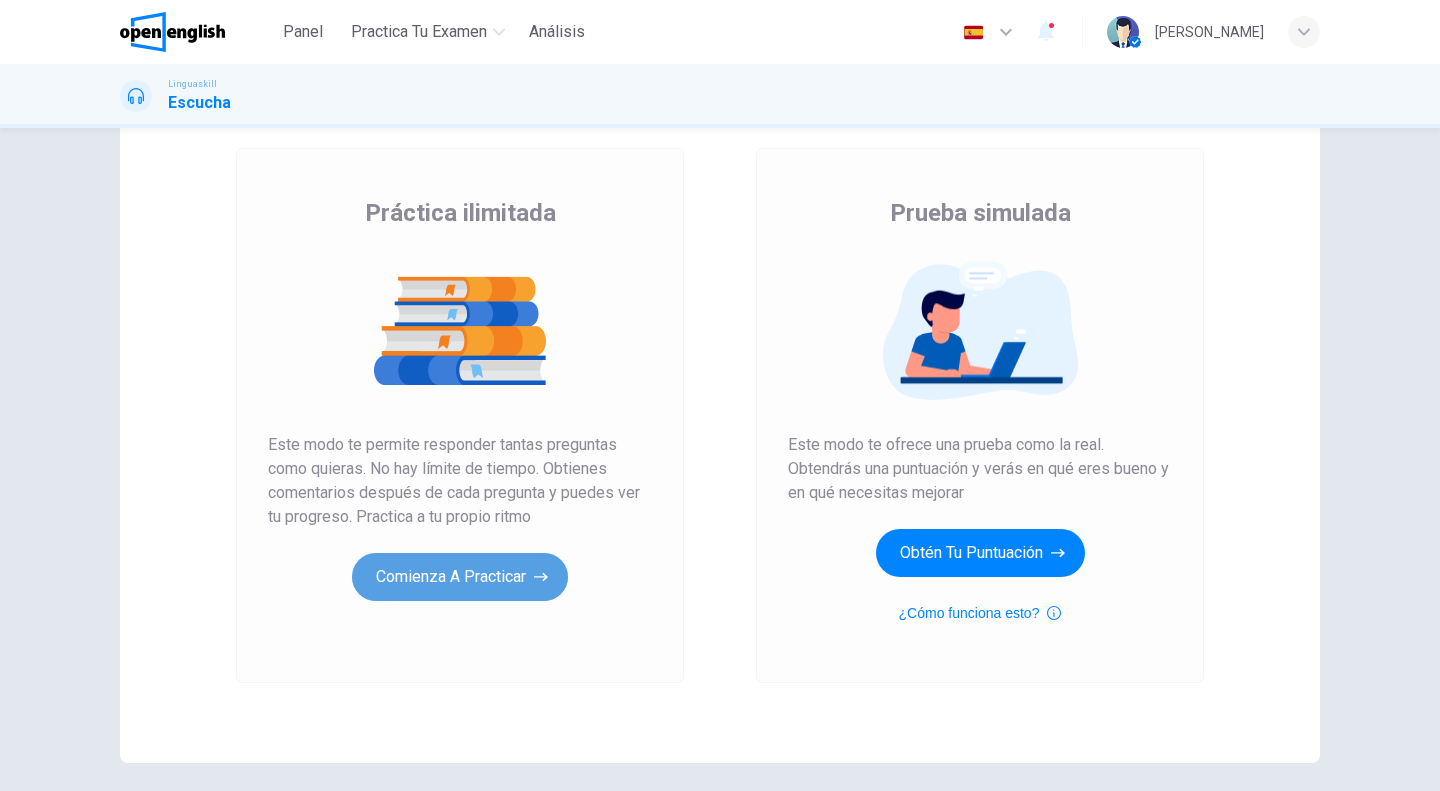 click on "Comienza a practicar" at bounding box center (460, 577) 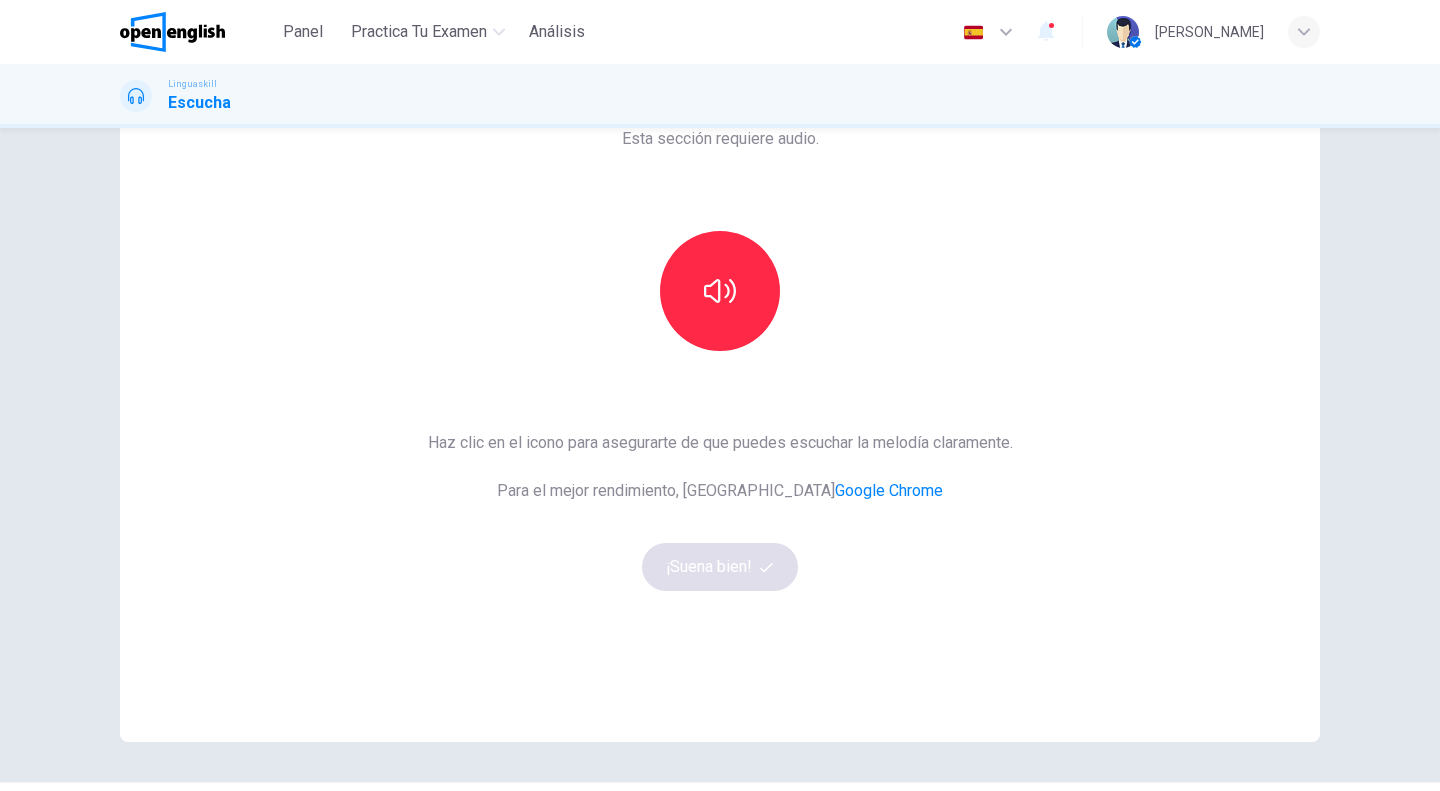 scroll, scrollTop: 76, scrollLeft: 0, axis: vertical 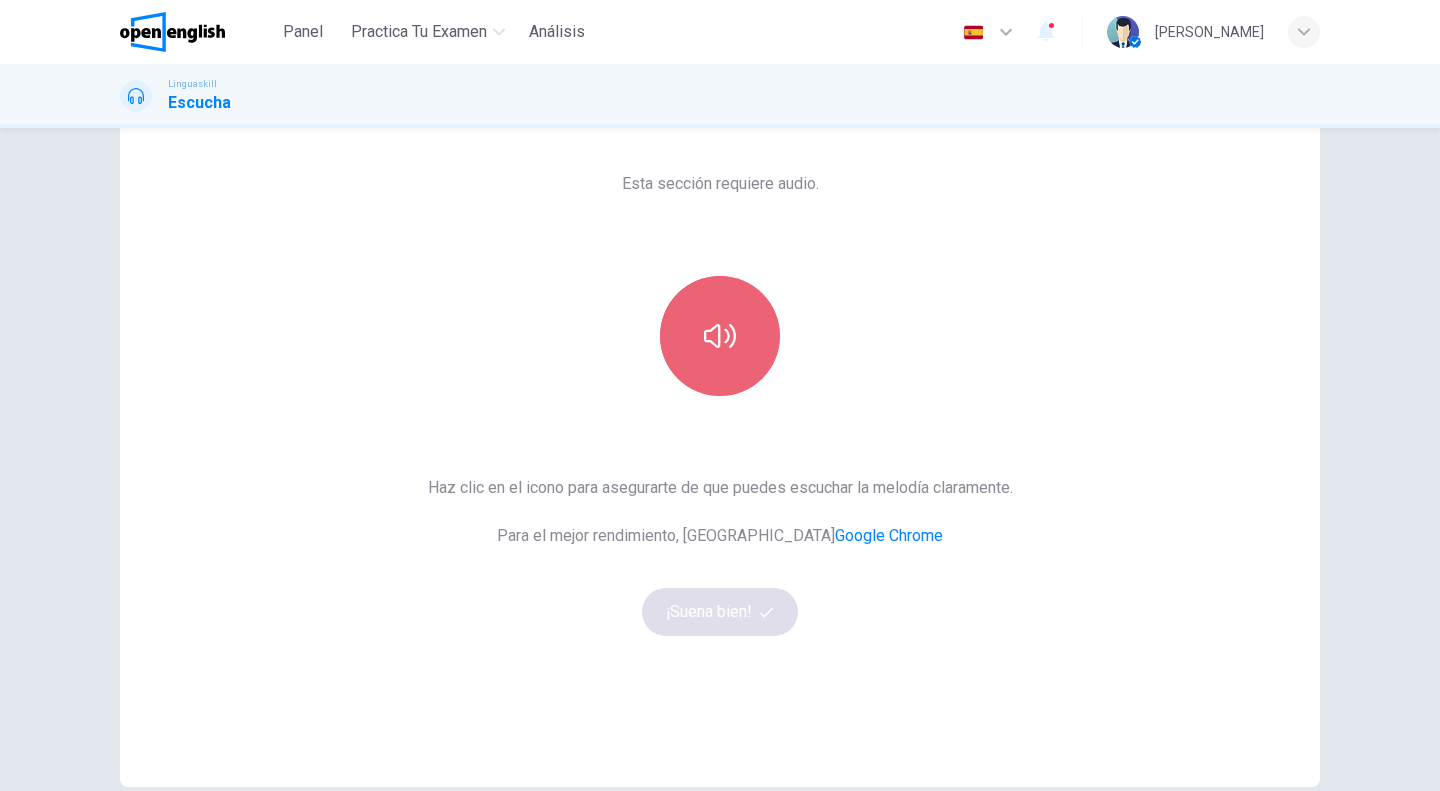 click 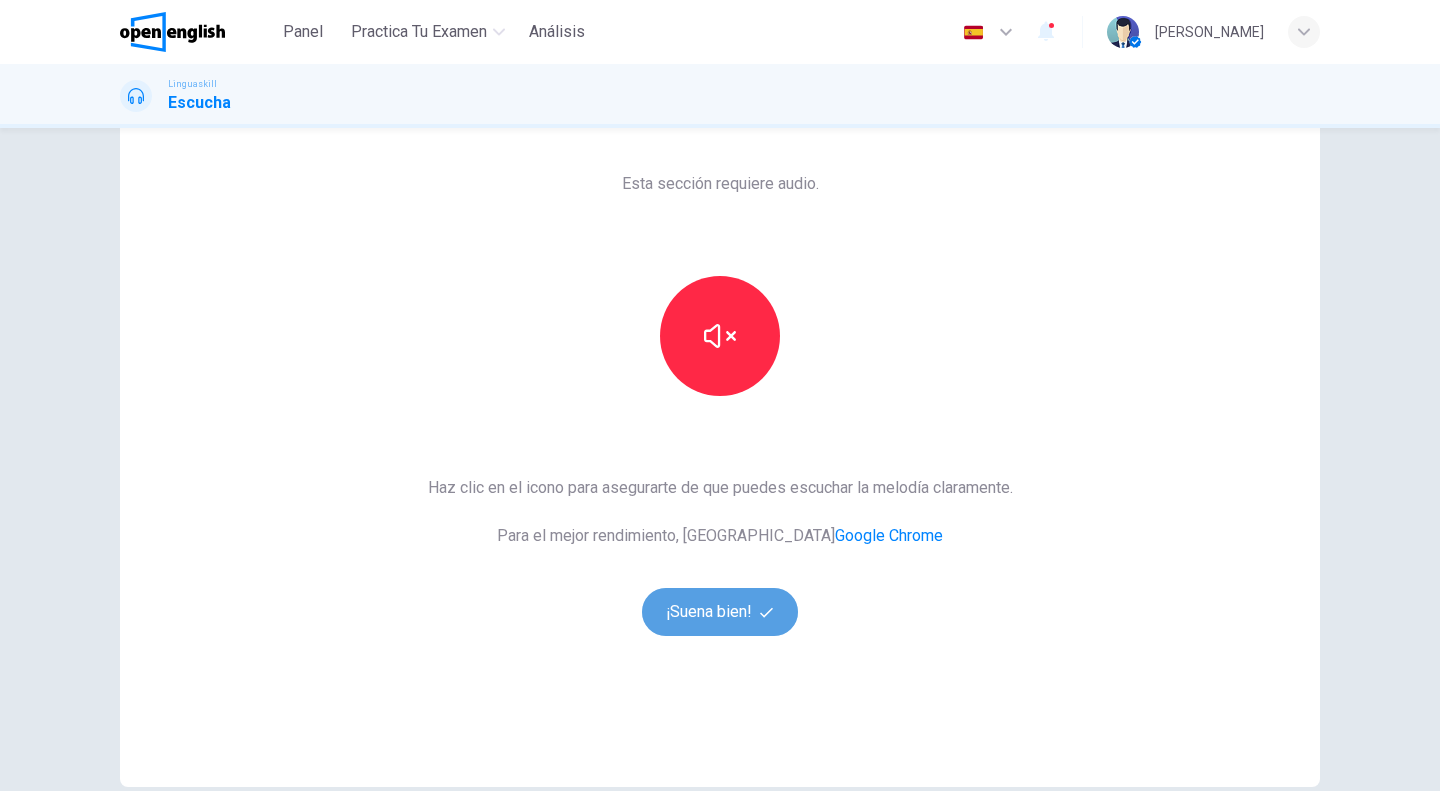 click on "¡Suena bien!" at bounding box center (720, 612) 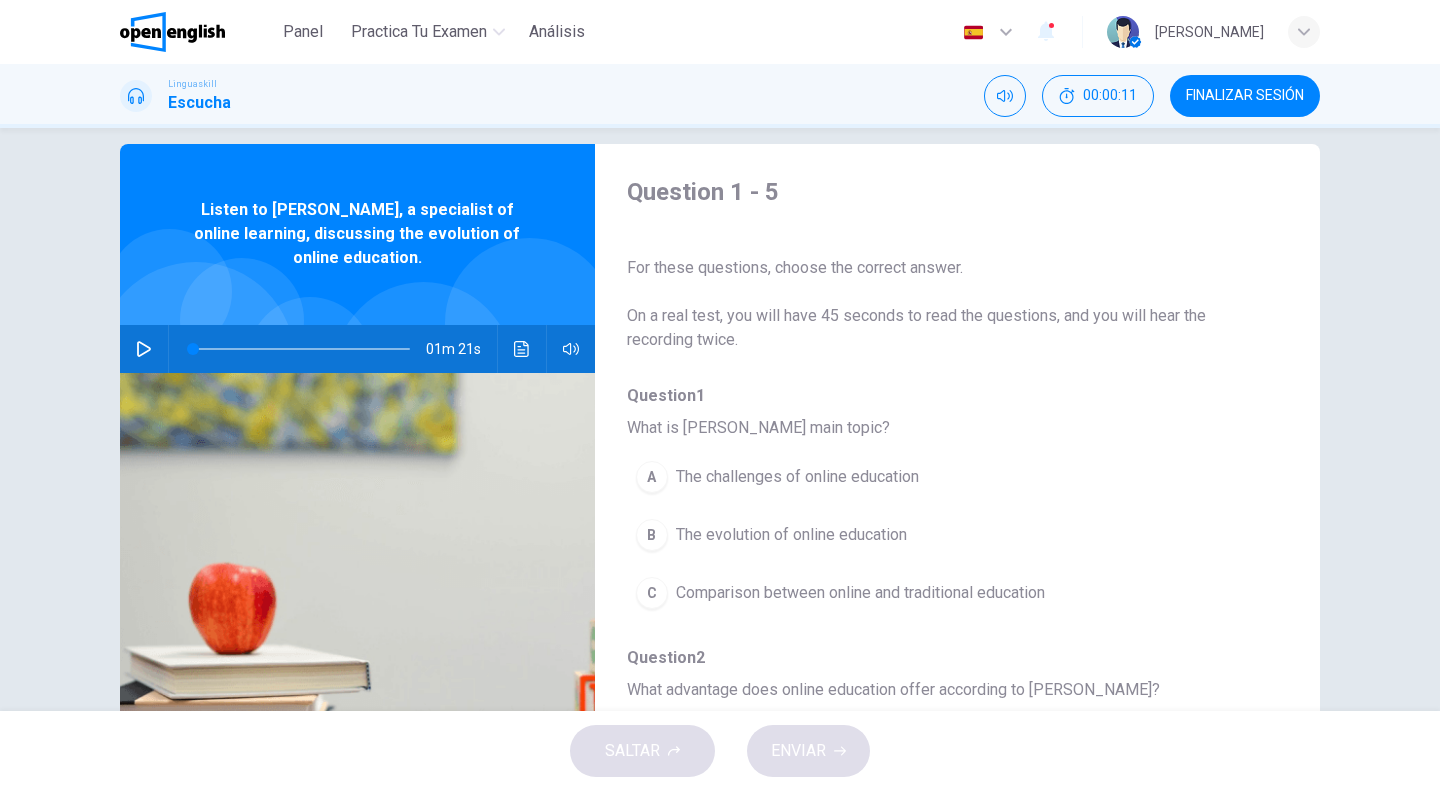 scroll, scrollTop: 0, scrollLeft: 0, axis: both 